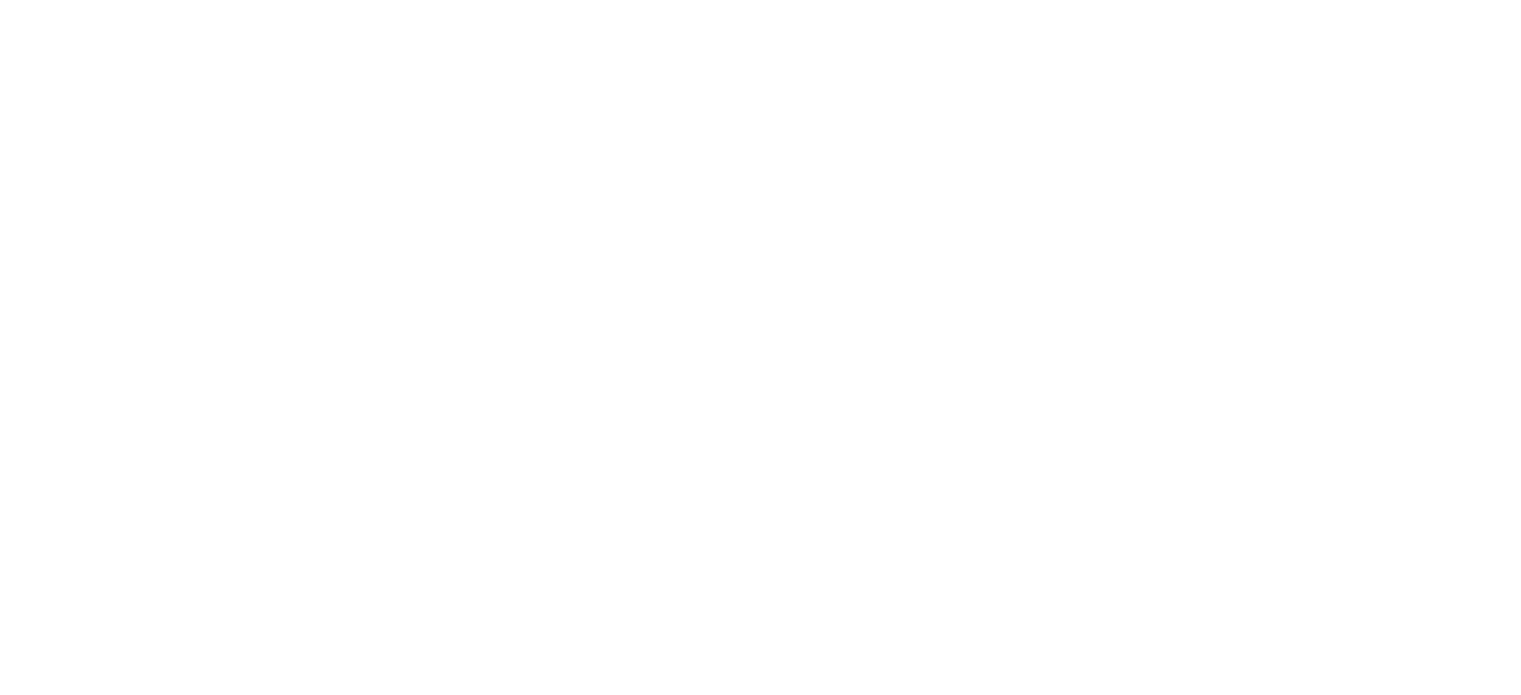 scroll, scrollTop: 0, scrollLeft: 0, axis: both 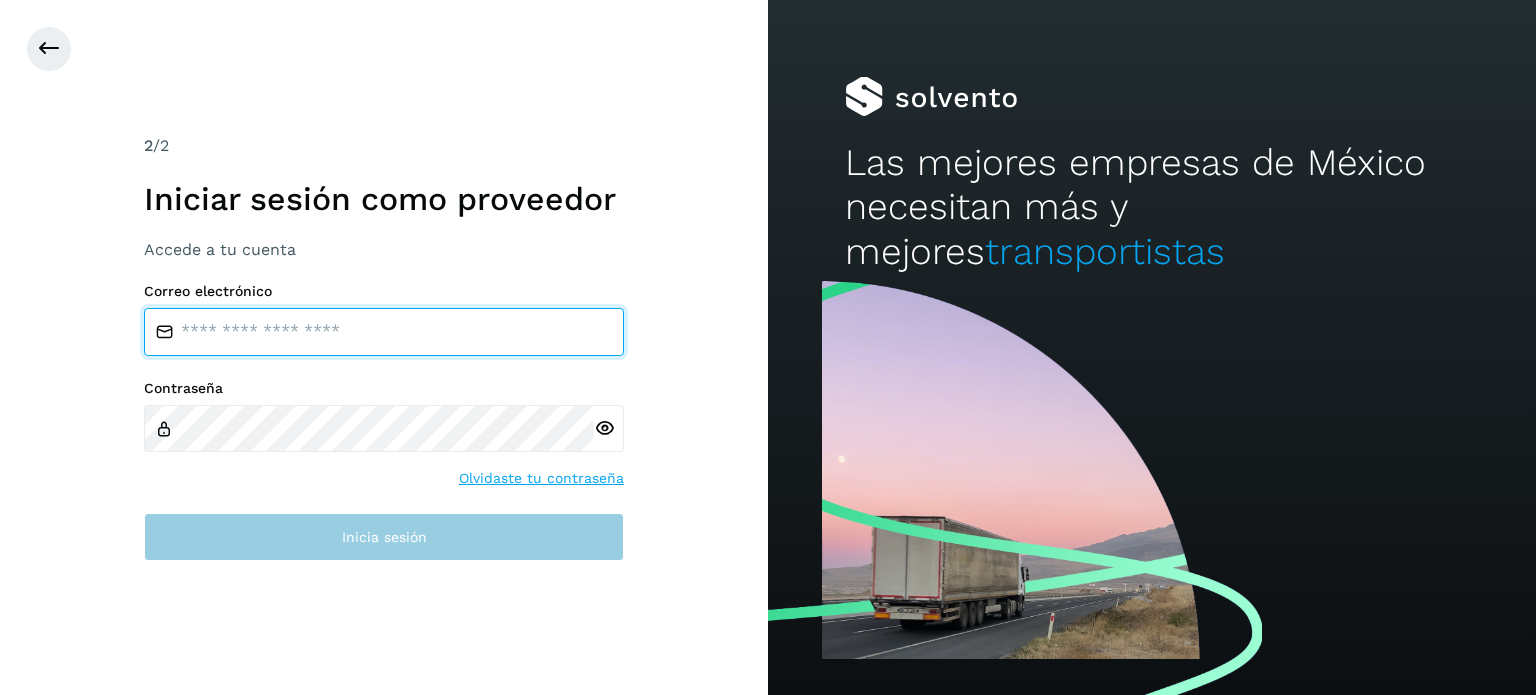 type on "**********" 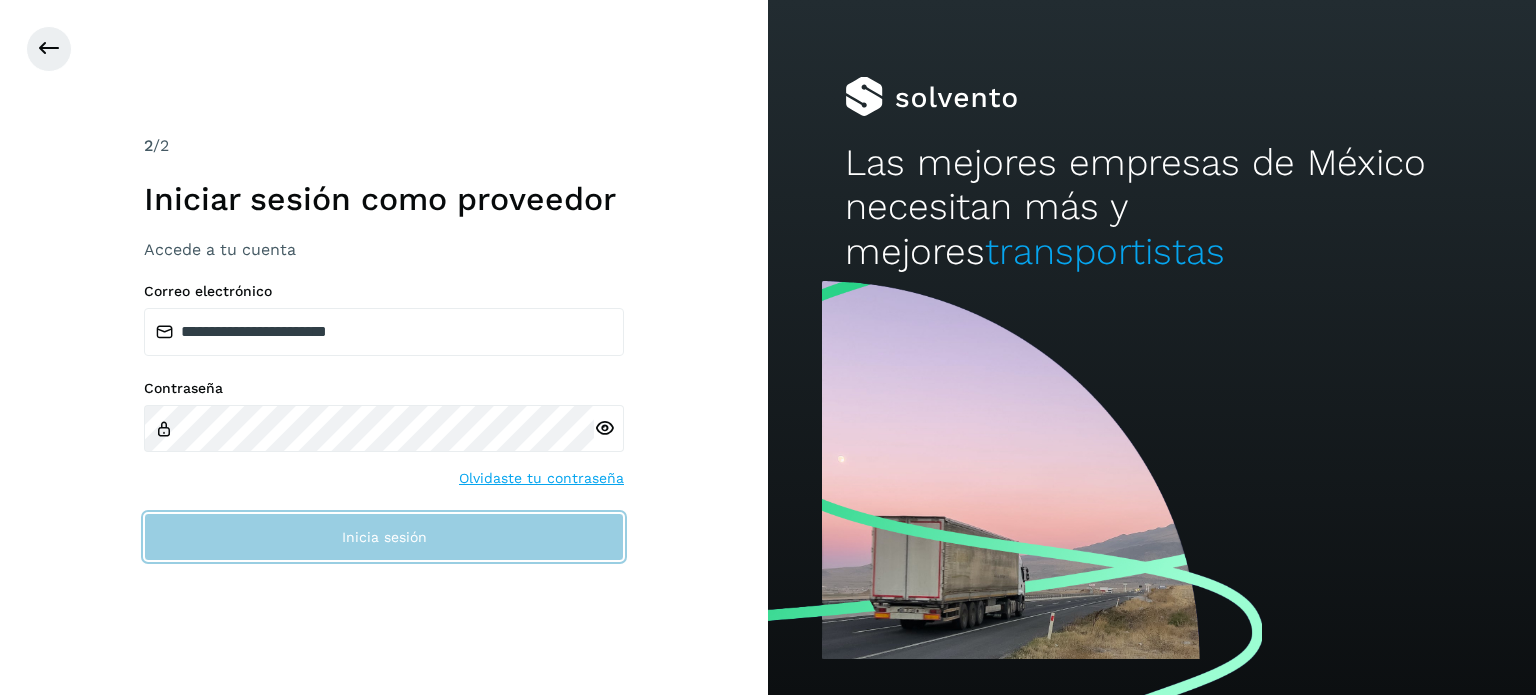 click on "Inicia sesión" at bounding box center [384, 537] 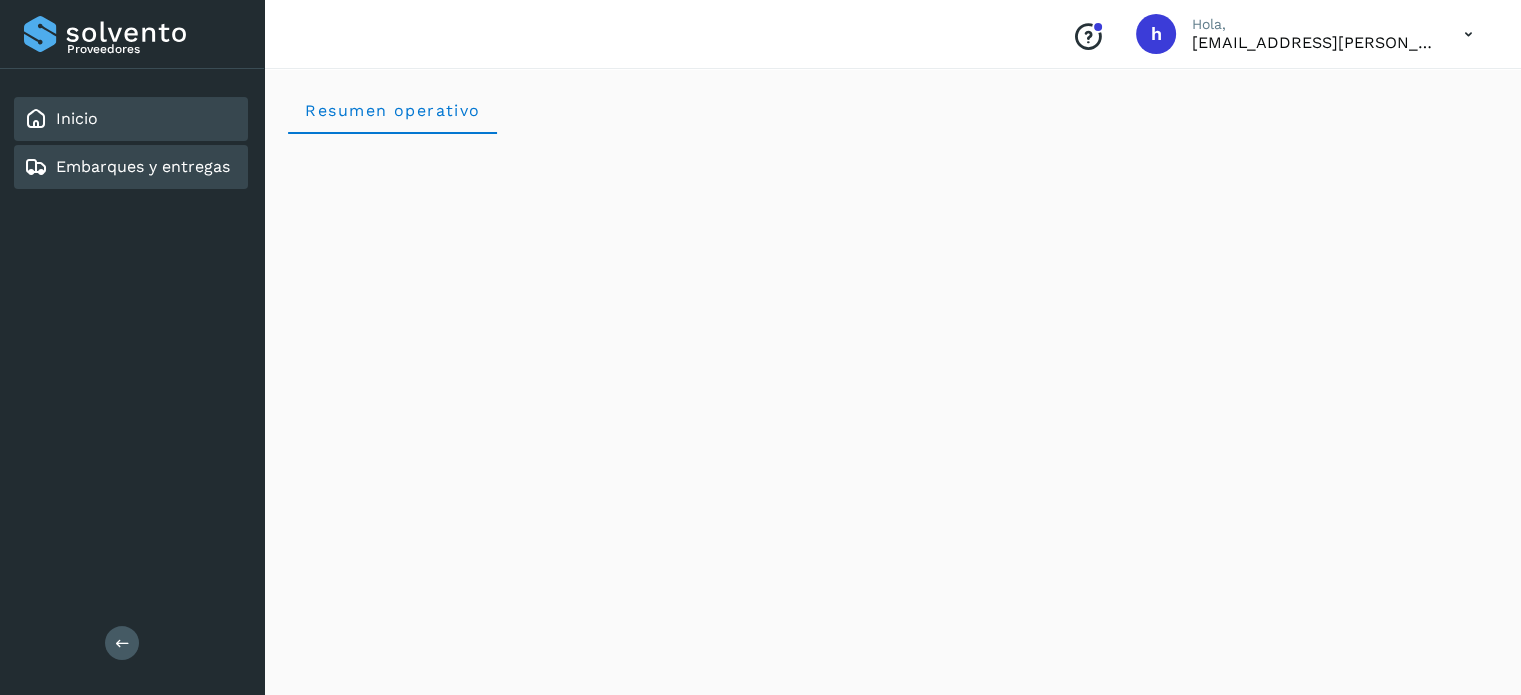 click on "Embarques y entregas" at bounding box center (143, 166) 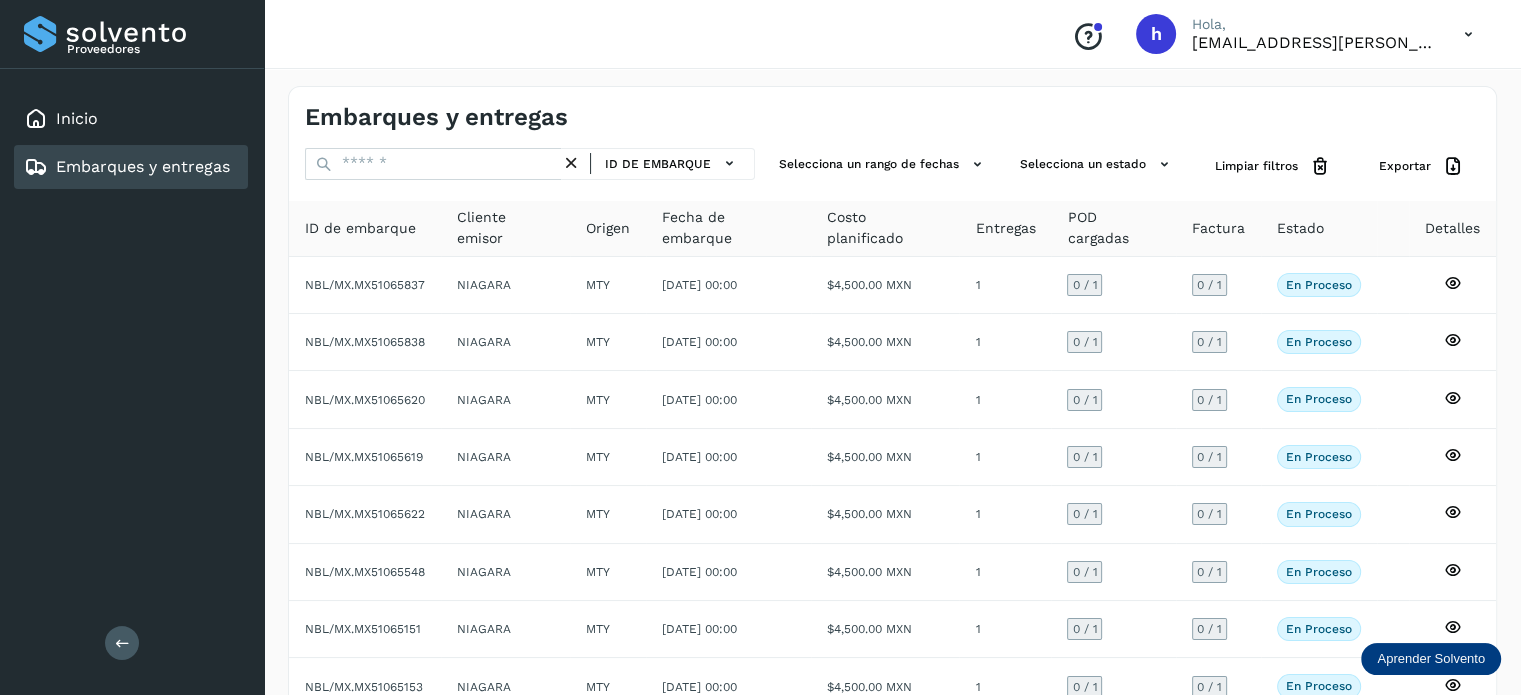 click on "Embarques y entregas" at bounding box center (892, 109) 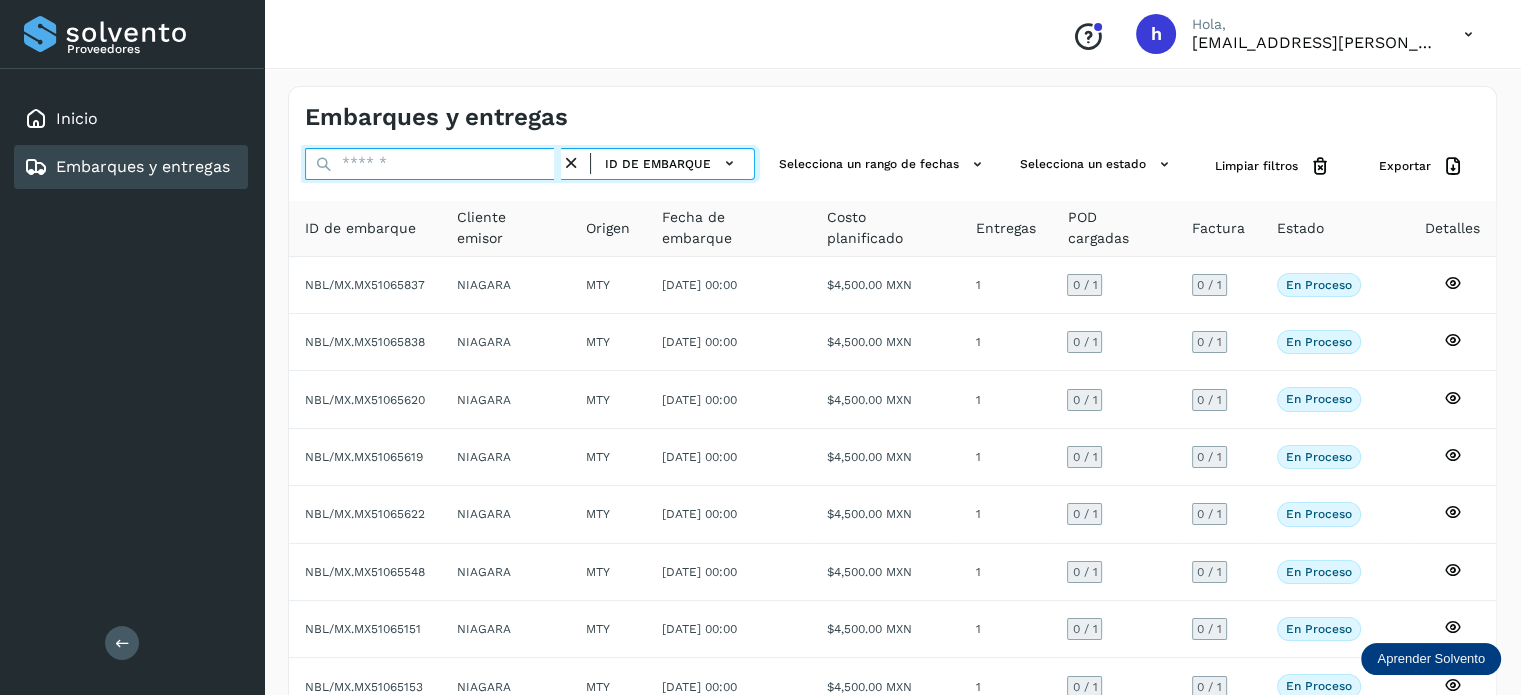 click at bounding box center [433, 164] 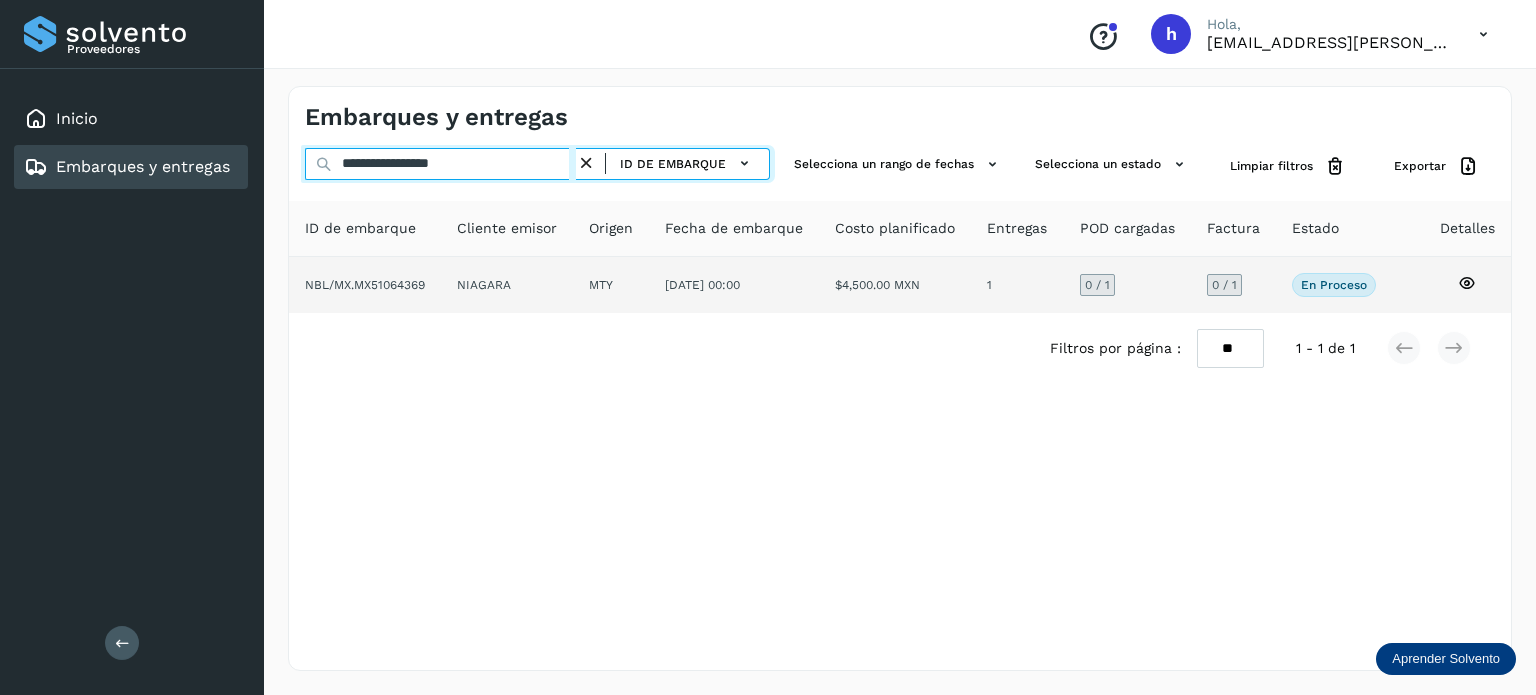type on "**********" 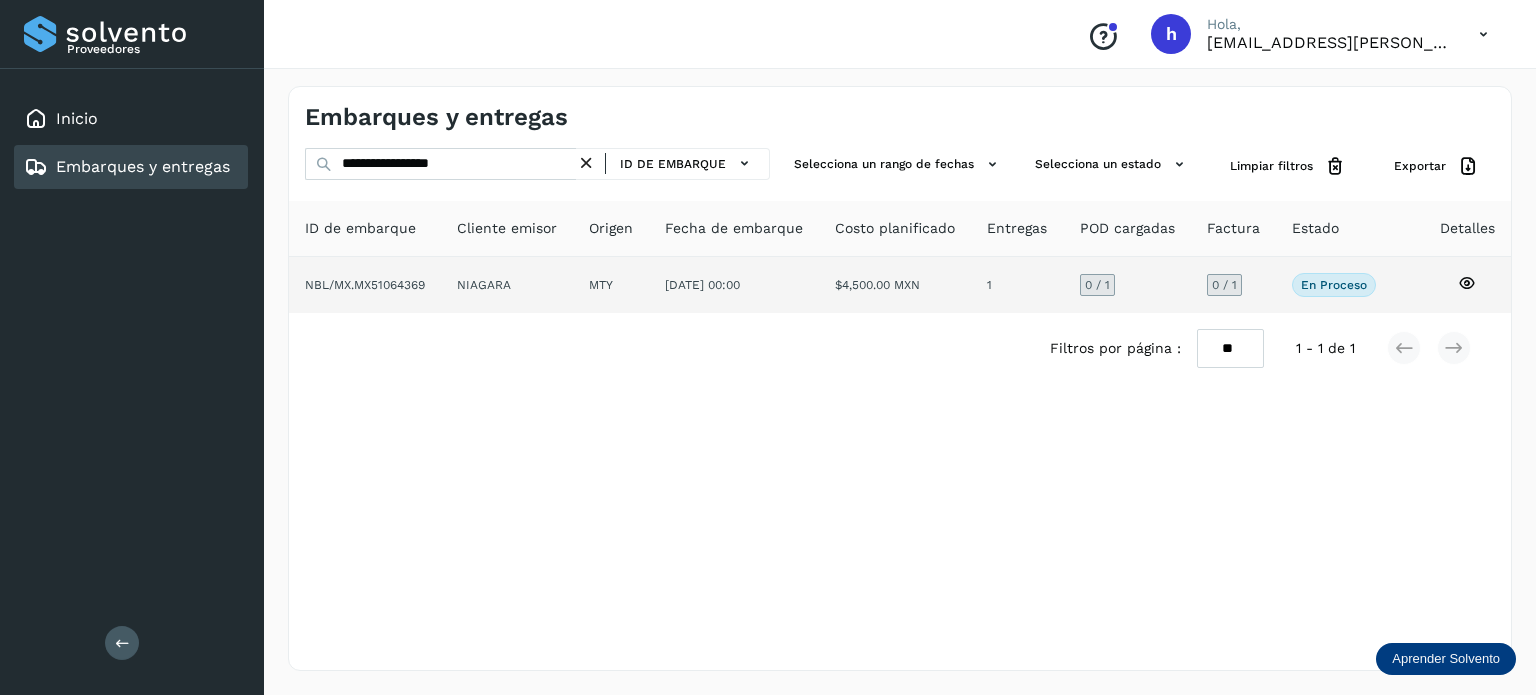 click on "NBL/MX.MX51064369" 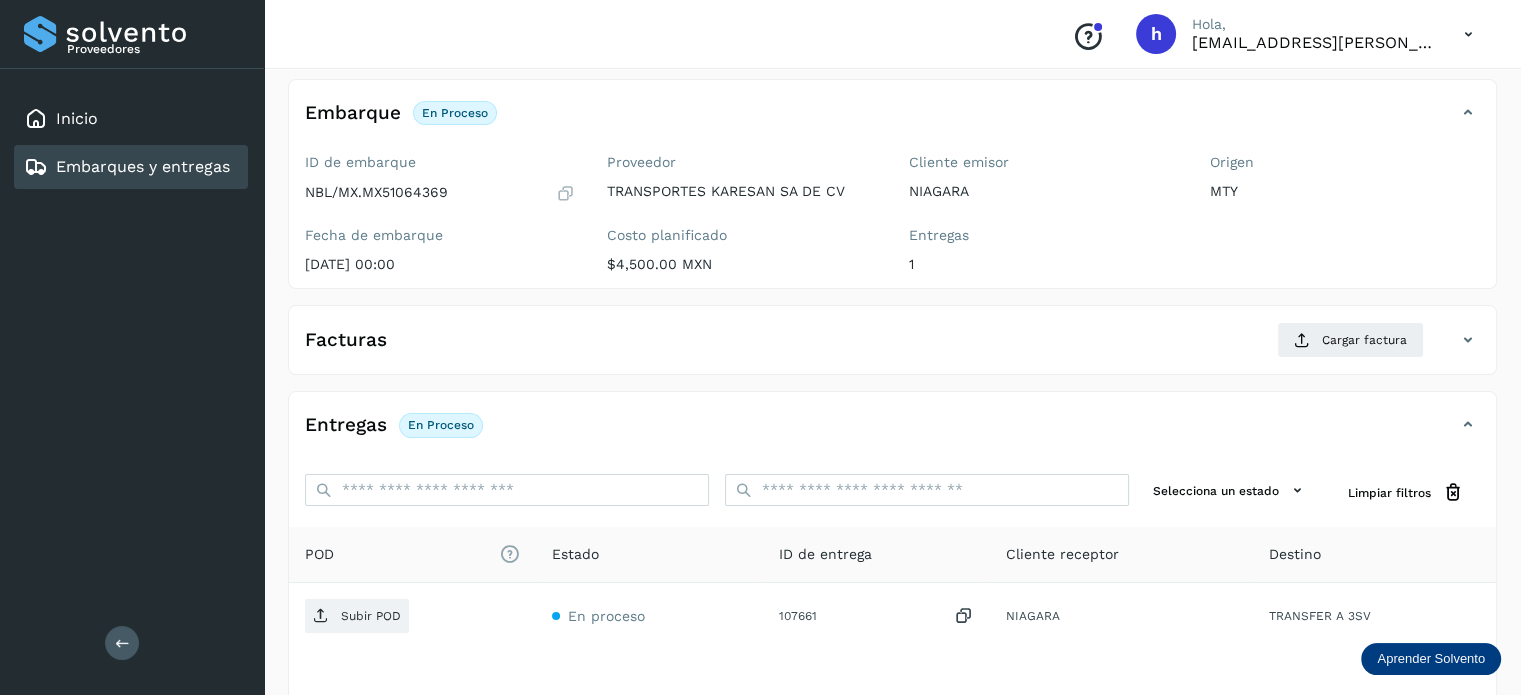 scroll, scrollTop: 112, scrollLeft: 0, axis: vertical 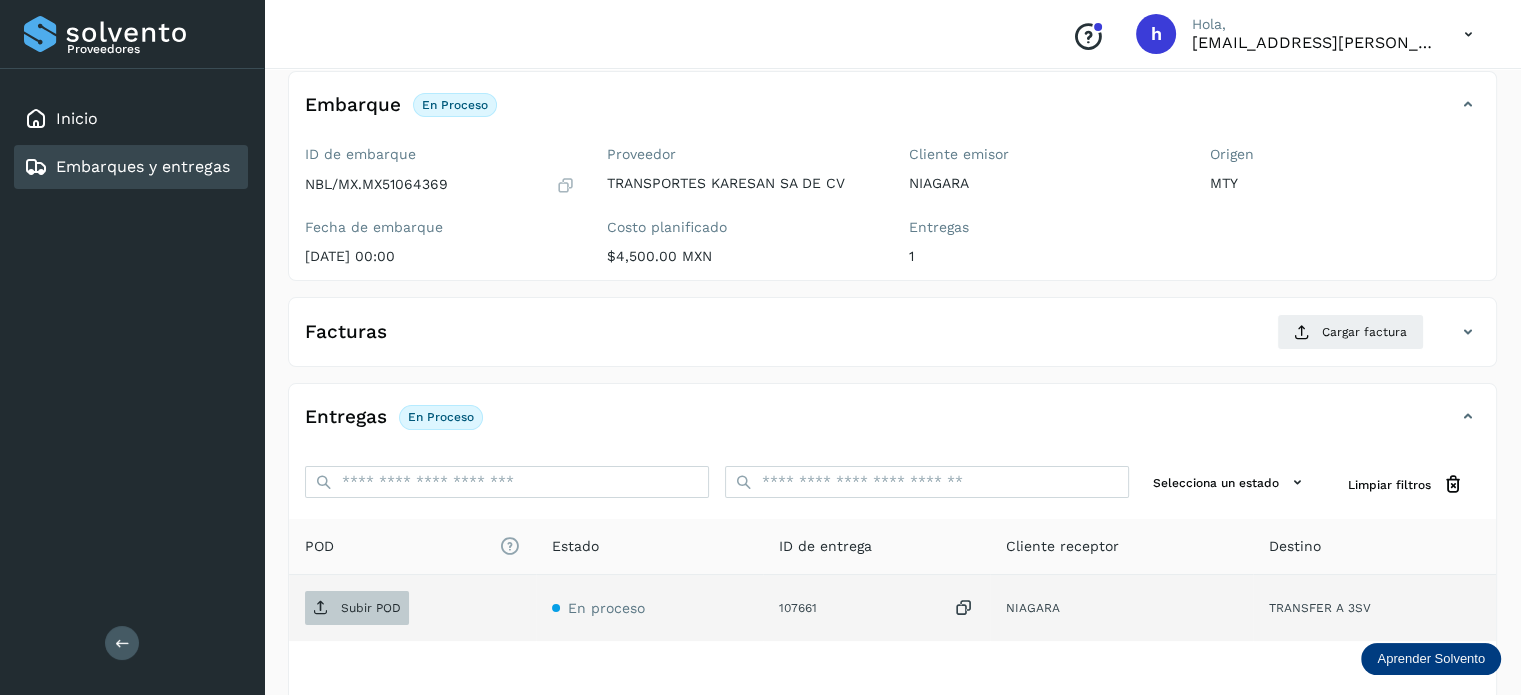 click on "Subir POD" at bounding box center [371, 608] 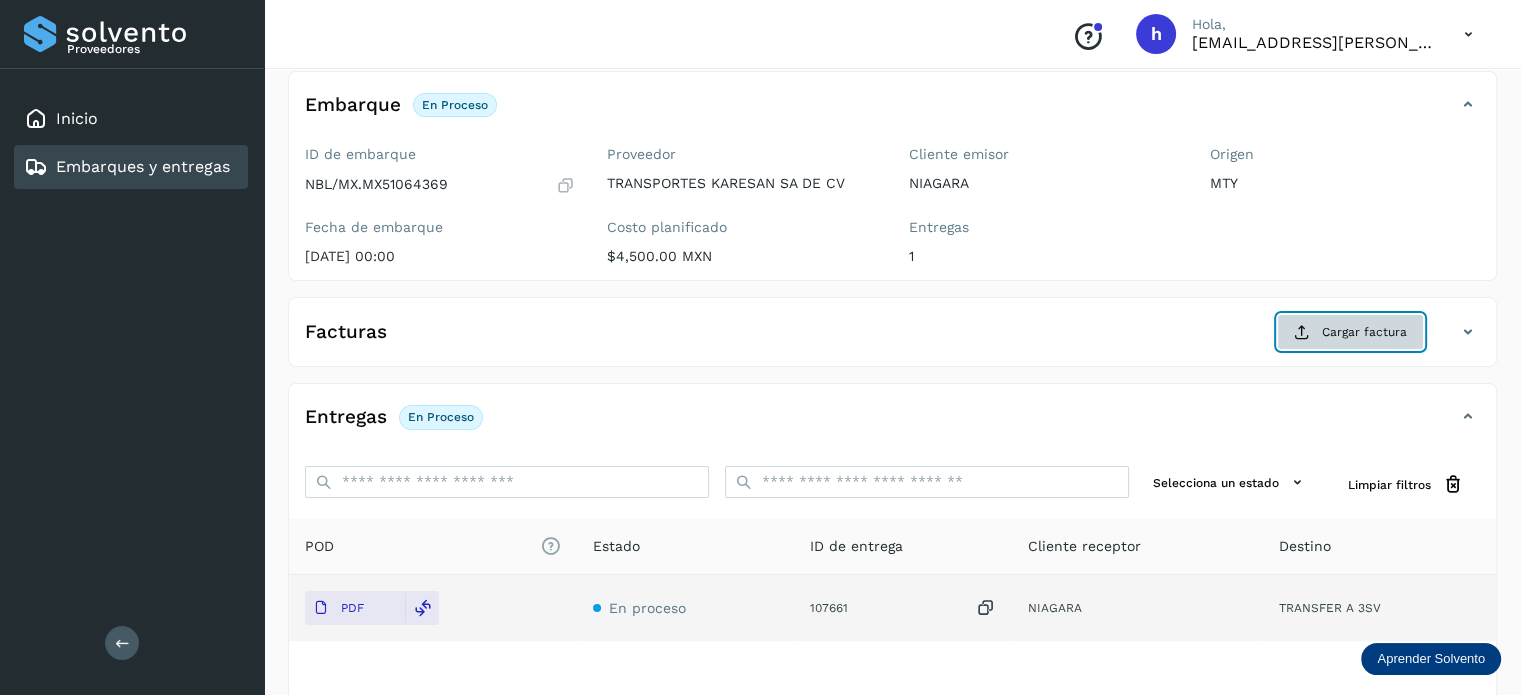 click on "Cargar factura" 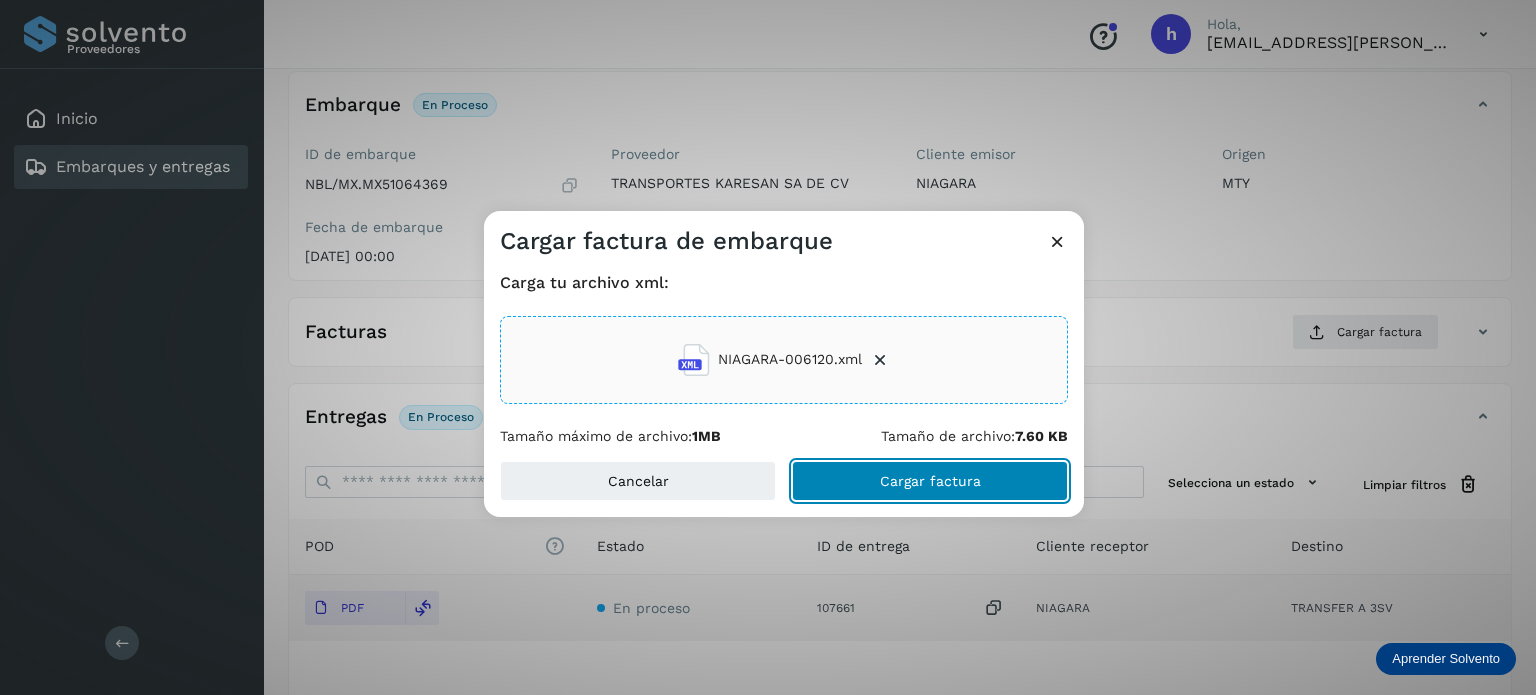 click on "Cargar factura" 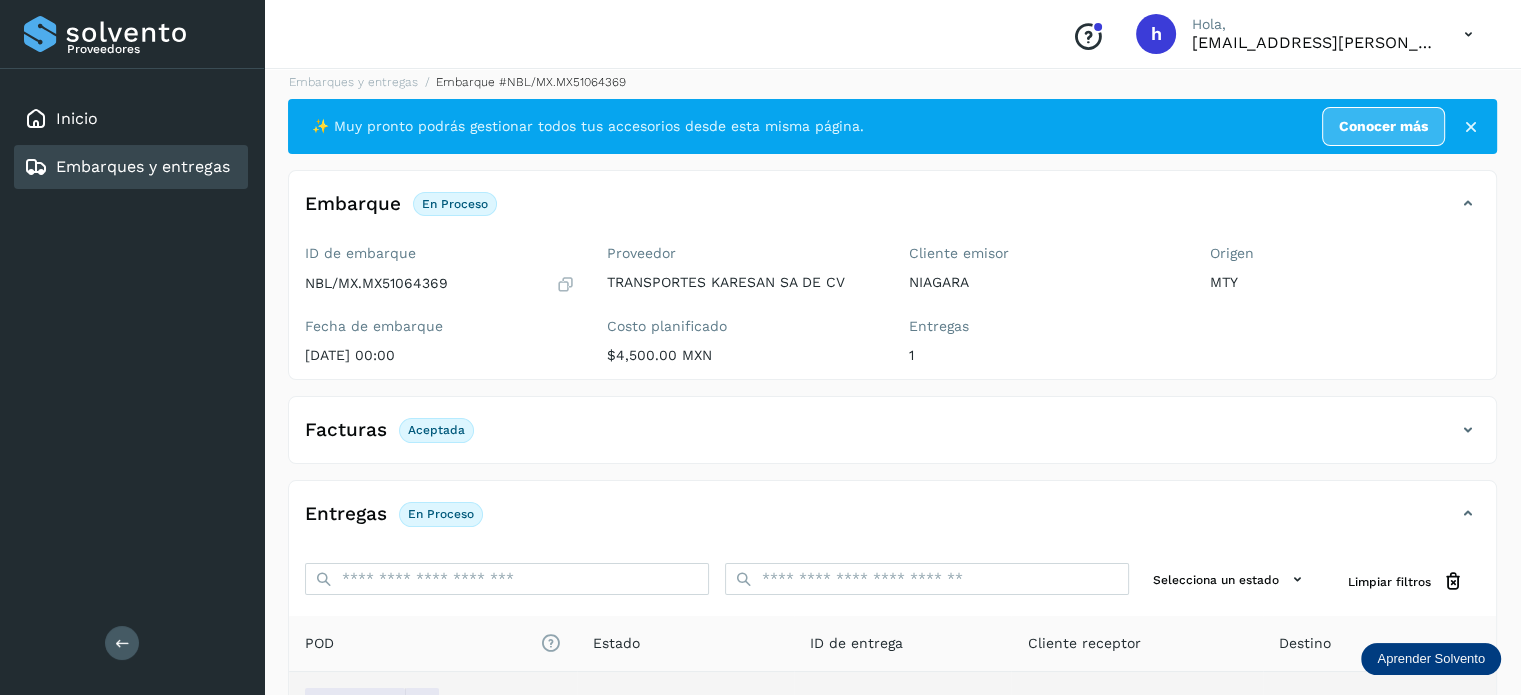 scroll, scrollTop: 0, scrollLeft: 0, axis: both 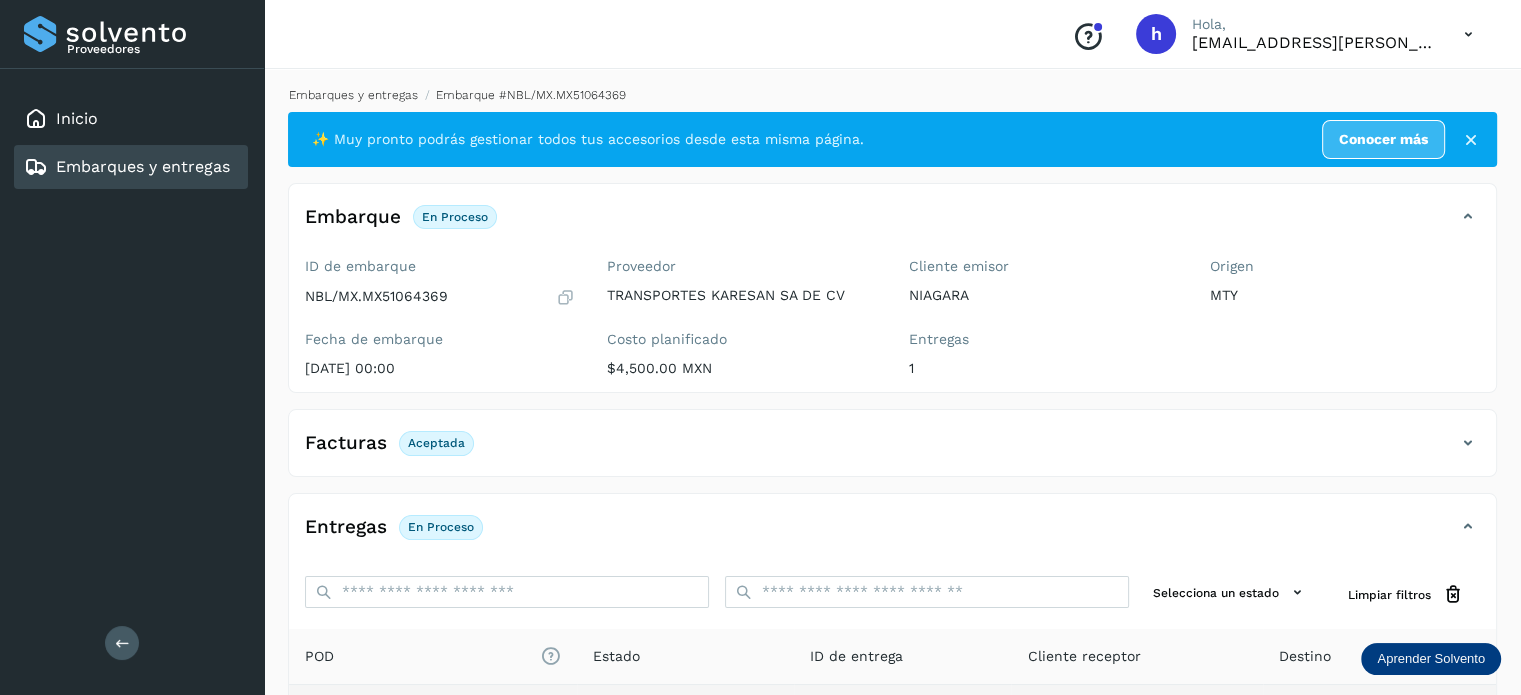 click on "Embarques y entregas" at bounding box center (353, 95) 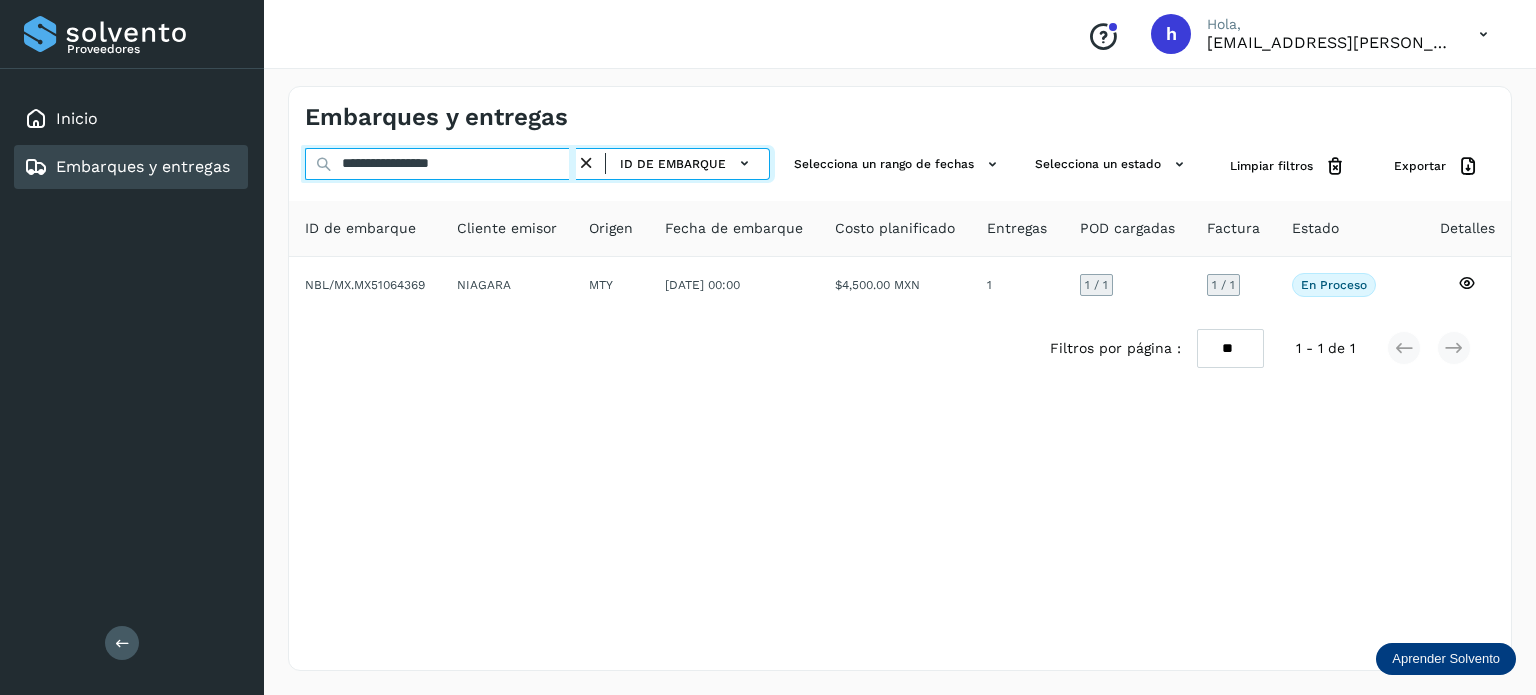 drag, startPoint x: 519, startPoint y: 163, endPoint x: 117, endPoint y: 177, distance: 402.2437 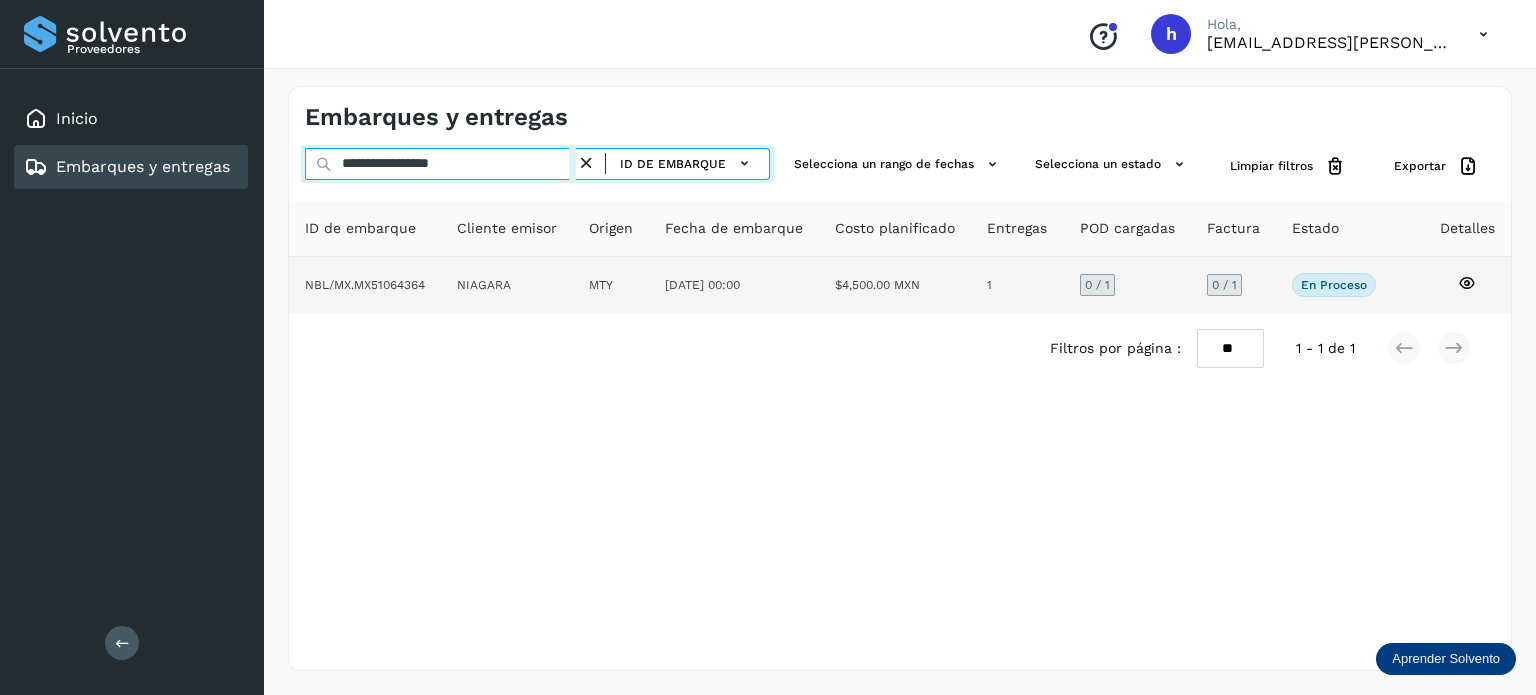 type on "**********" 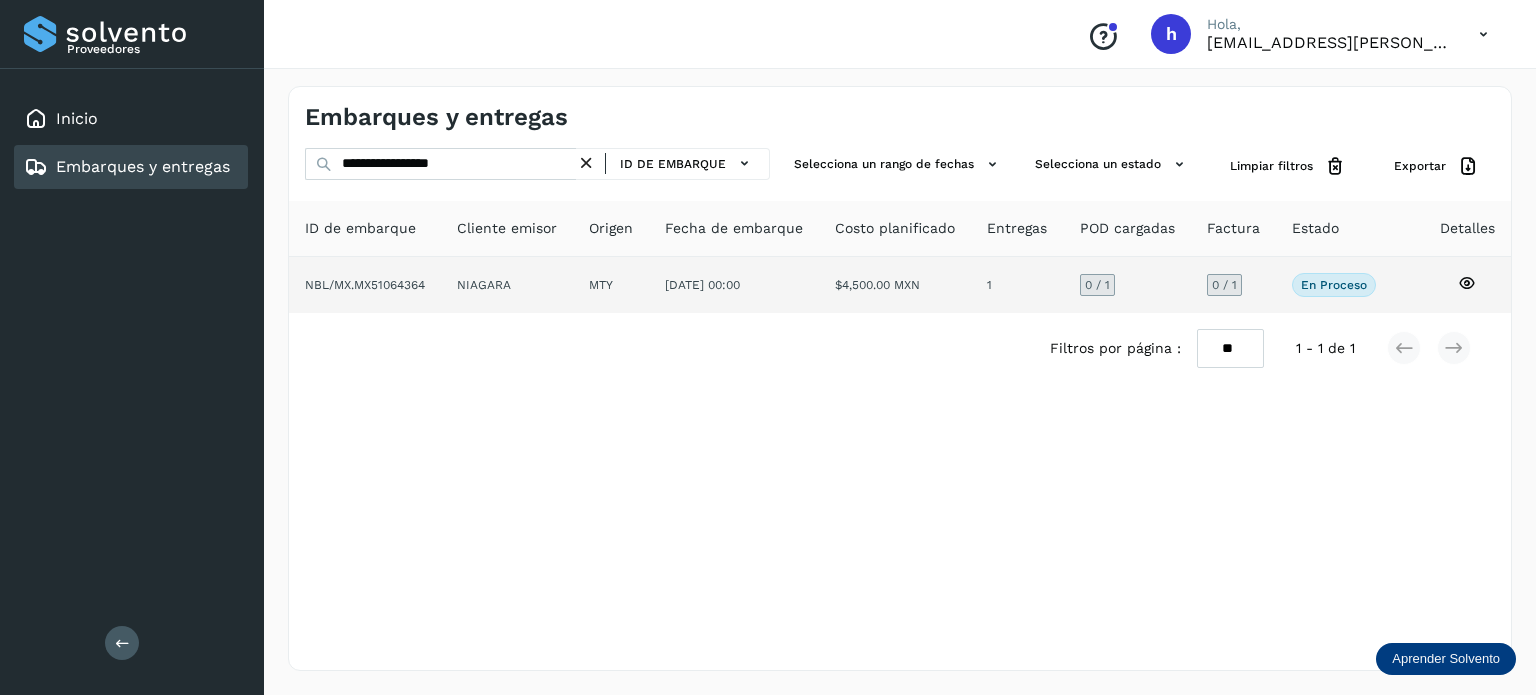 click on "NBL/MX.MX51064364" 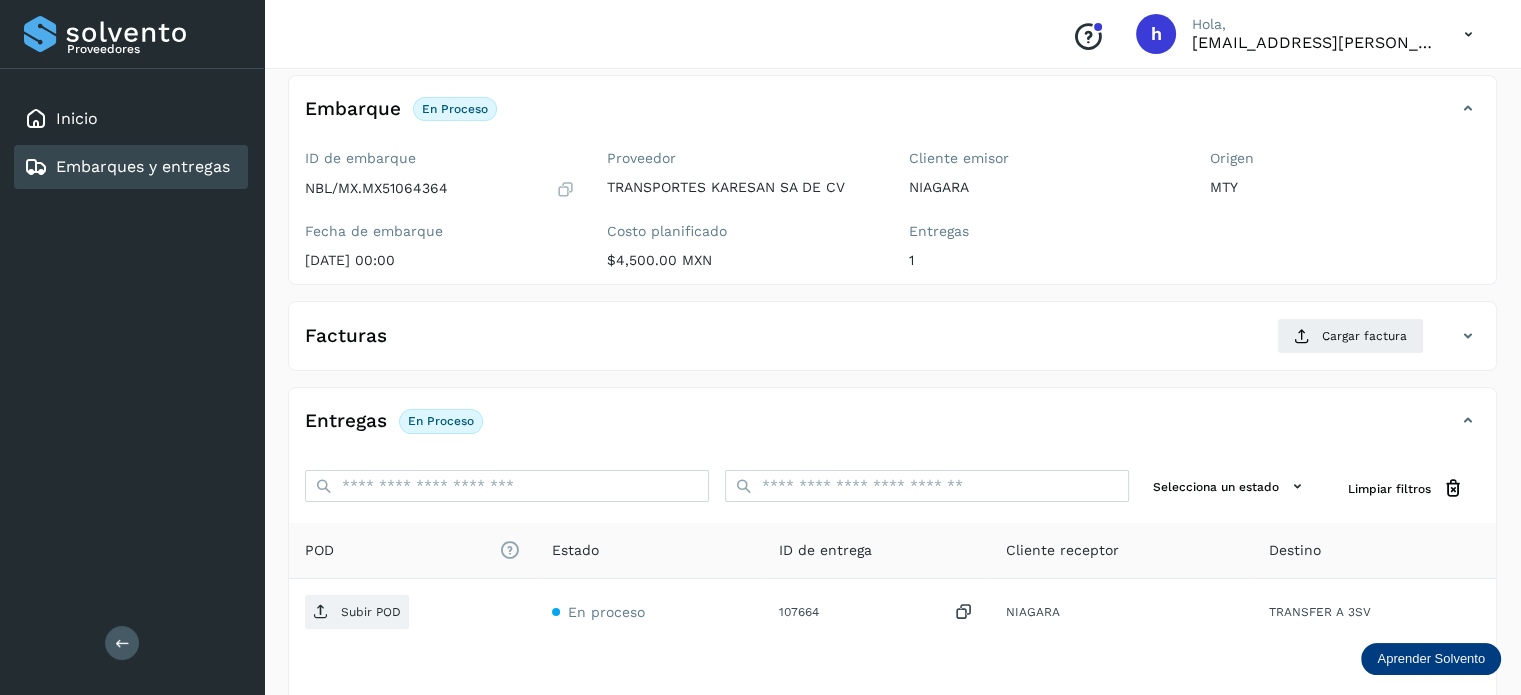 scroll, scrollTop: 110, scrollLeft: 0, axis: vertical 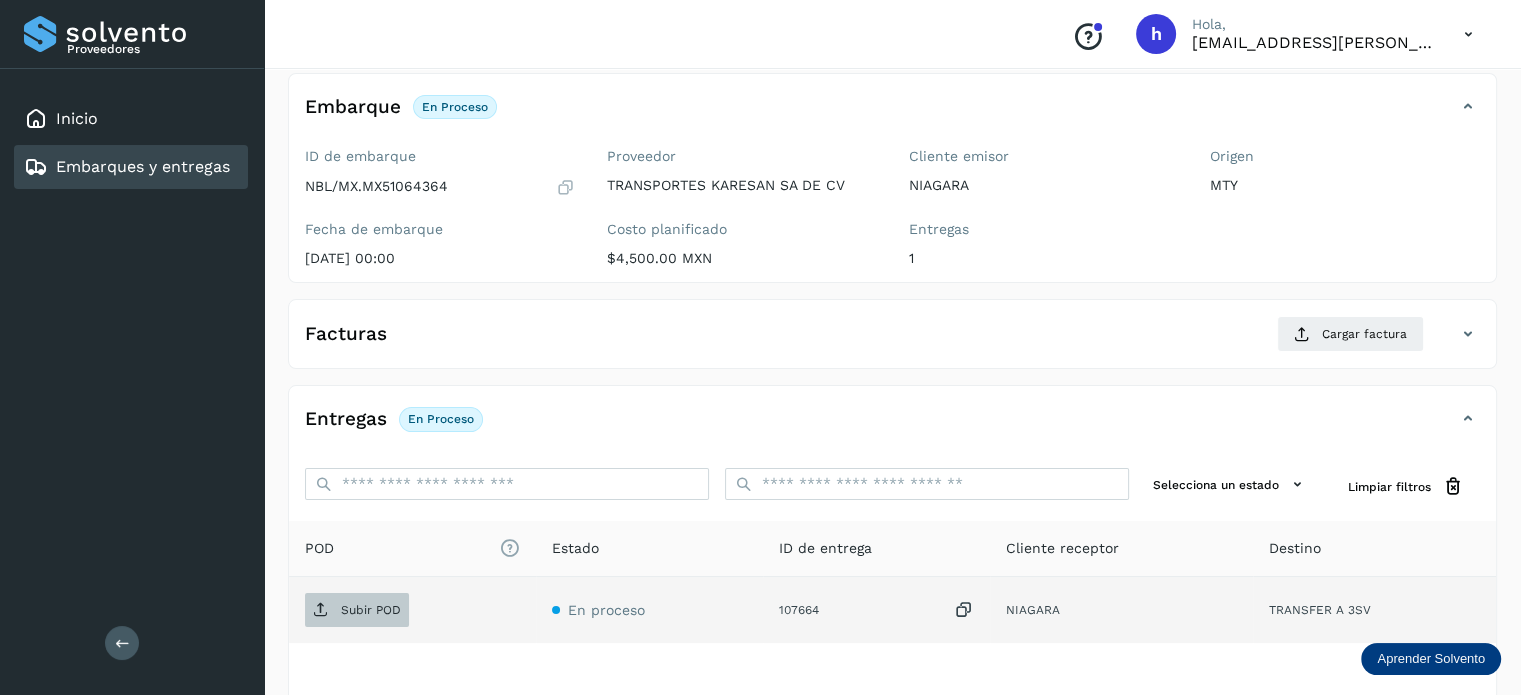 click on "Subir POD" at bounding box center [357, 610] 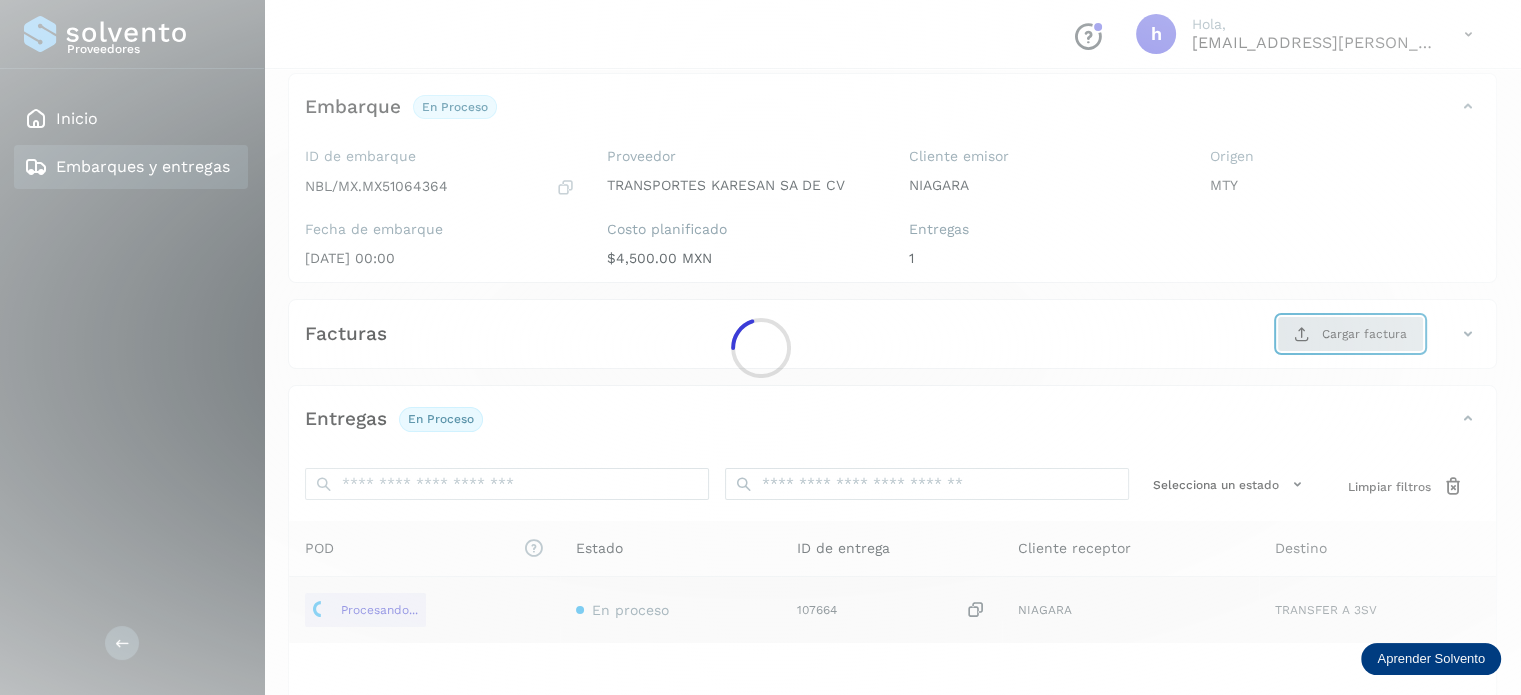 click on "Proveedores Inicio Embarques y entregas Salir
Conoce nuestros beneficios
h Hola, [EMAIL_ADDRESS][PERSON_NAME][DOMAIN_NAME] Embarques y entregas Embarque #NBL/MX.MX51064364  ✨ Muy pronto podrás gestionar todos tus accesorios desde esta misma página. Conocer más Embarque En proceso
Verifica el estado de la factura o entregas asociadas a este embarque
ID de embarque NBL/MX.MX51064364 Fecha de embarque [DATE] 00:00 Proveedor TRANSPORTES [PERSON_NAME] SA DE CV Costo planificado  $4,500.00 MXN  Cliente emisor NIAGARA Entregas 1 Origen MTY Facturas Cargar factura Aún no has subido ninguna factura Entregas En proceso Selecciona un estado Limpiar filtros POD
El tamaño máximo de archivo es de 20 Mb.
Estado ID de entrega Cliente receptor [PERSON_NAME]... En proceso 107664  NIAGARA TRANSFER A 3SV NIAGARA 107664 Procesando... Destino: TRANSFER A 3SV En proceso ** ** **" 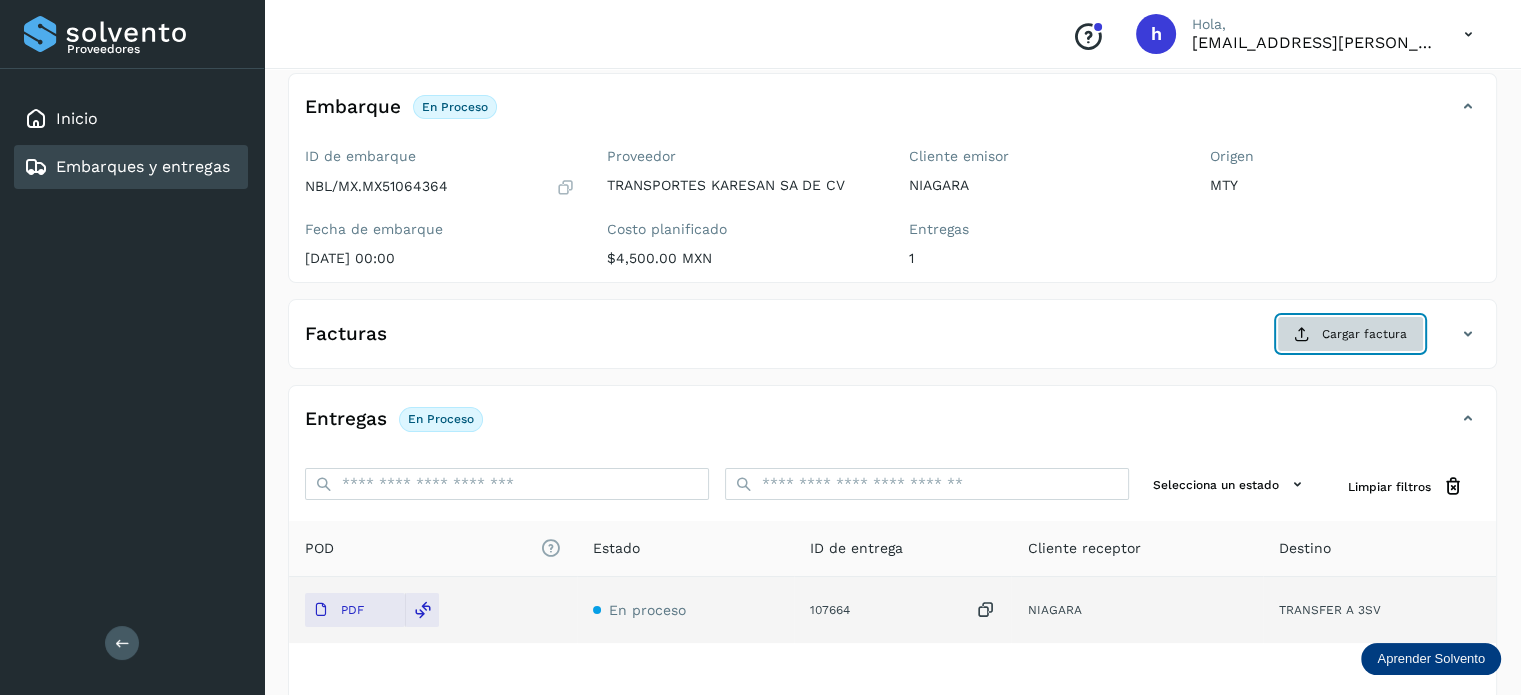 click on "Cargar factura" 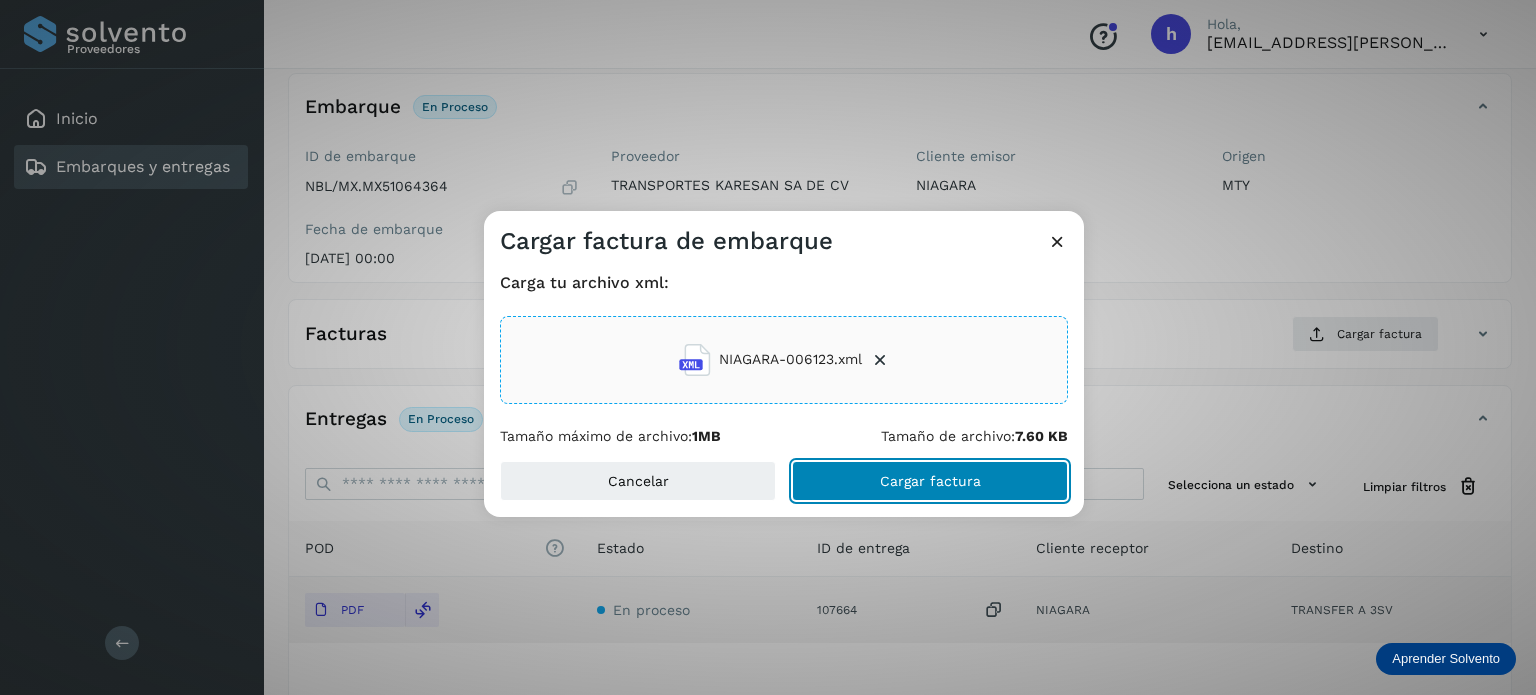 click on "Cargar factura" 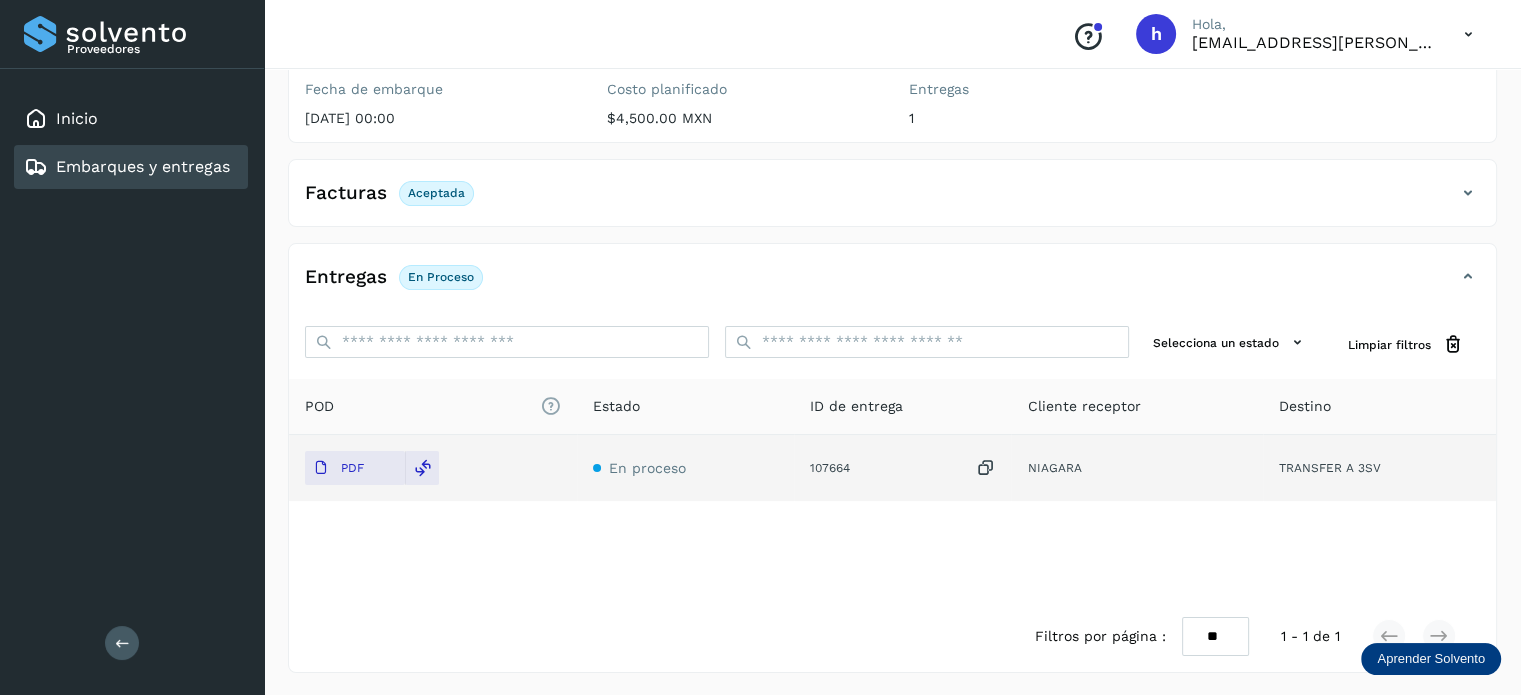 scroll, scrollTop: 0, scrollLeft: 0, axis: both 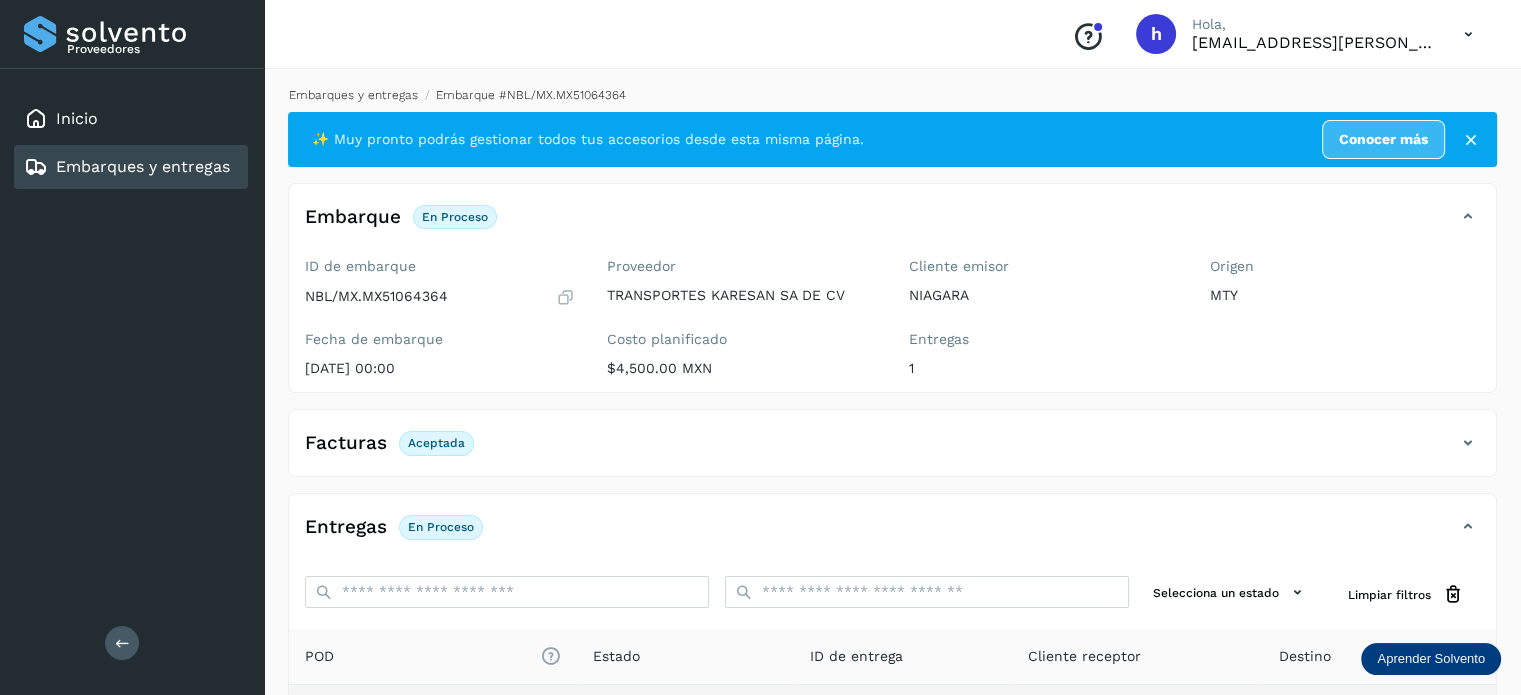 click on "Embarques y entregas" at bounding box center [353, 95] 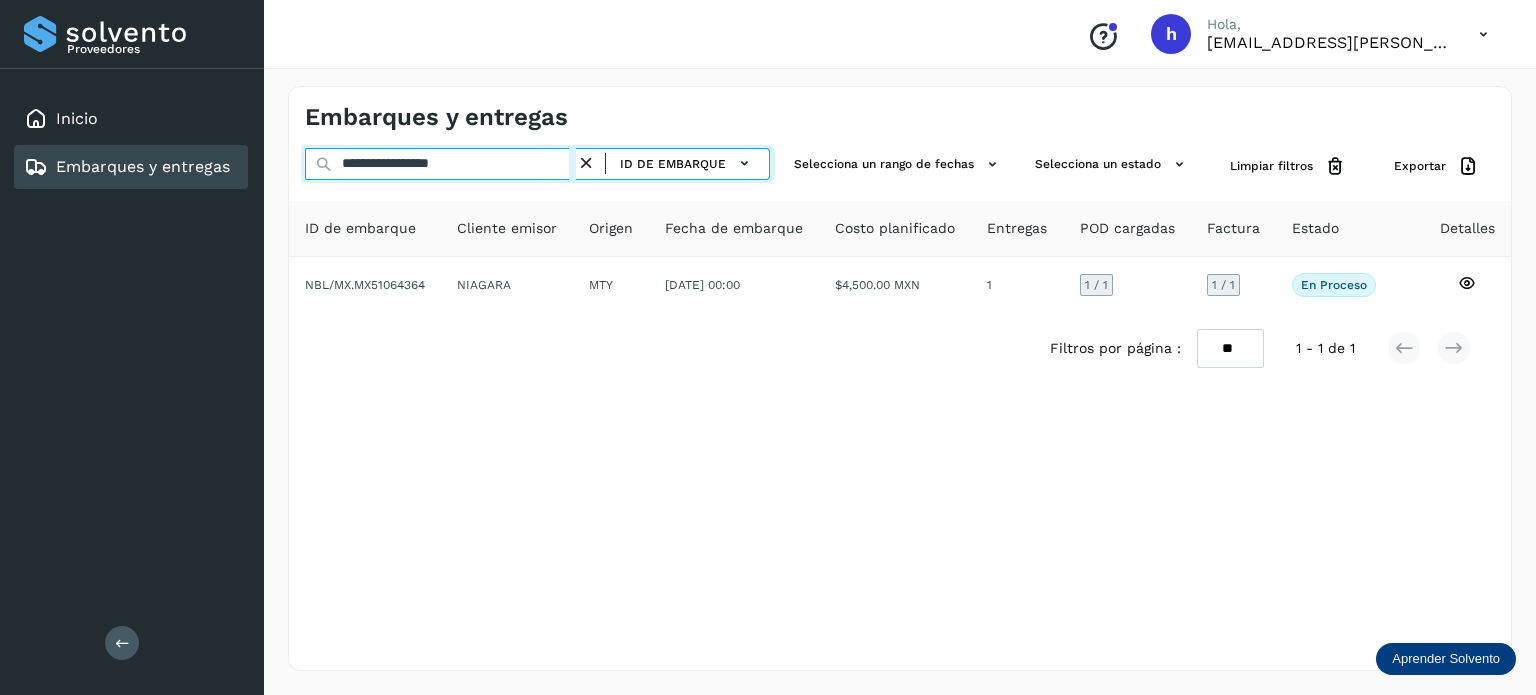 drag, startPoint x: 524, startPoint y: 163, endPoint x: 78, endPoint y: 209, distance: 448.36594 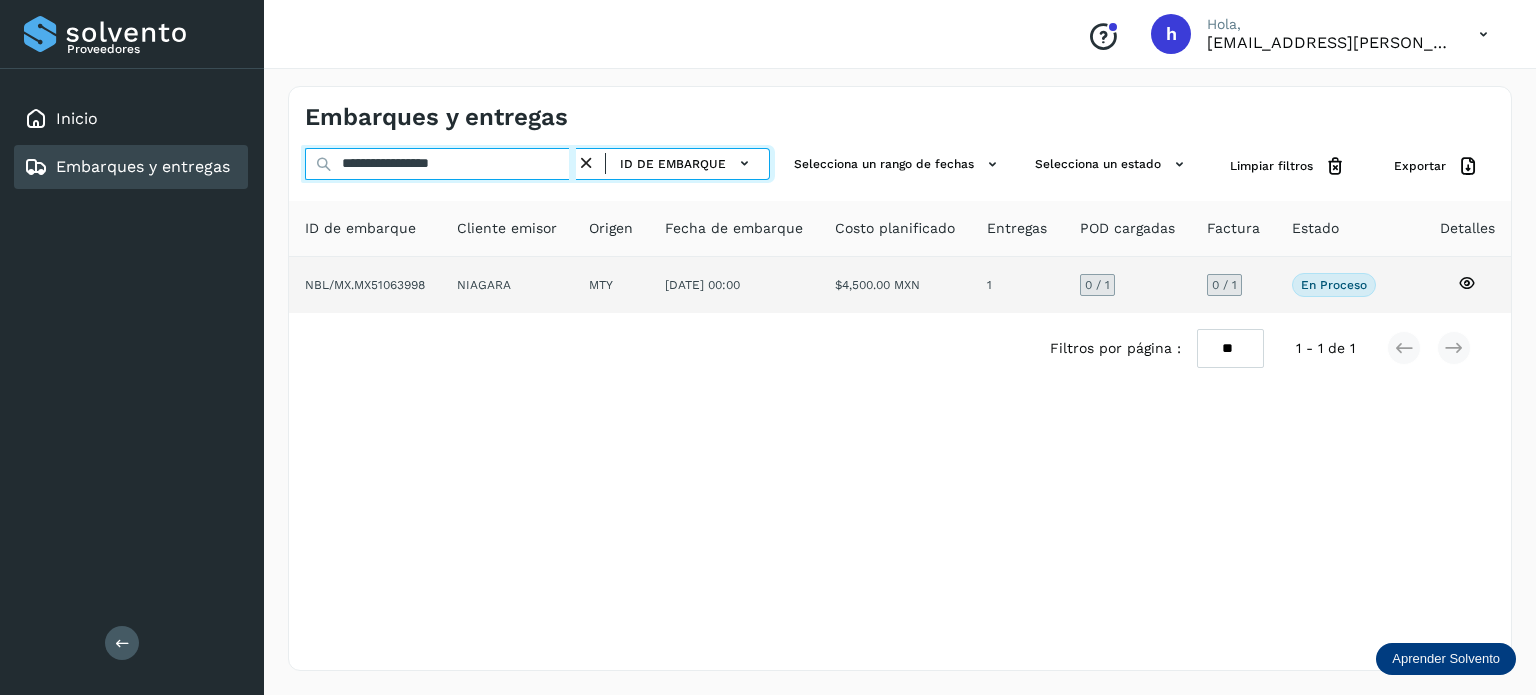 type on "**********" 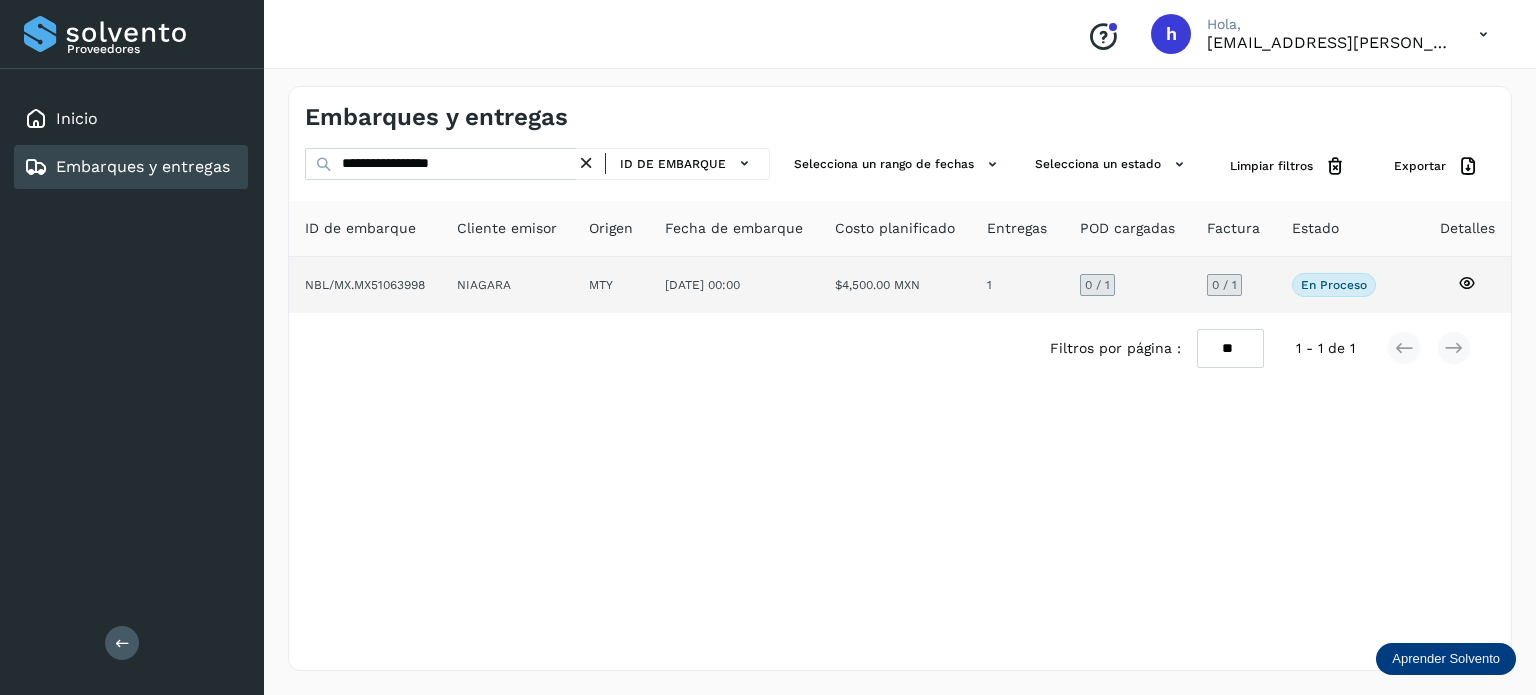 click on "NBL/MX.MX51063998" 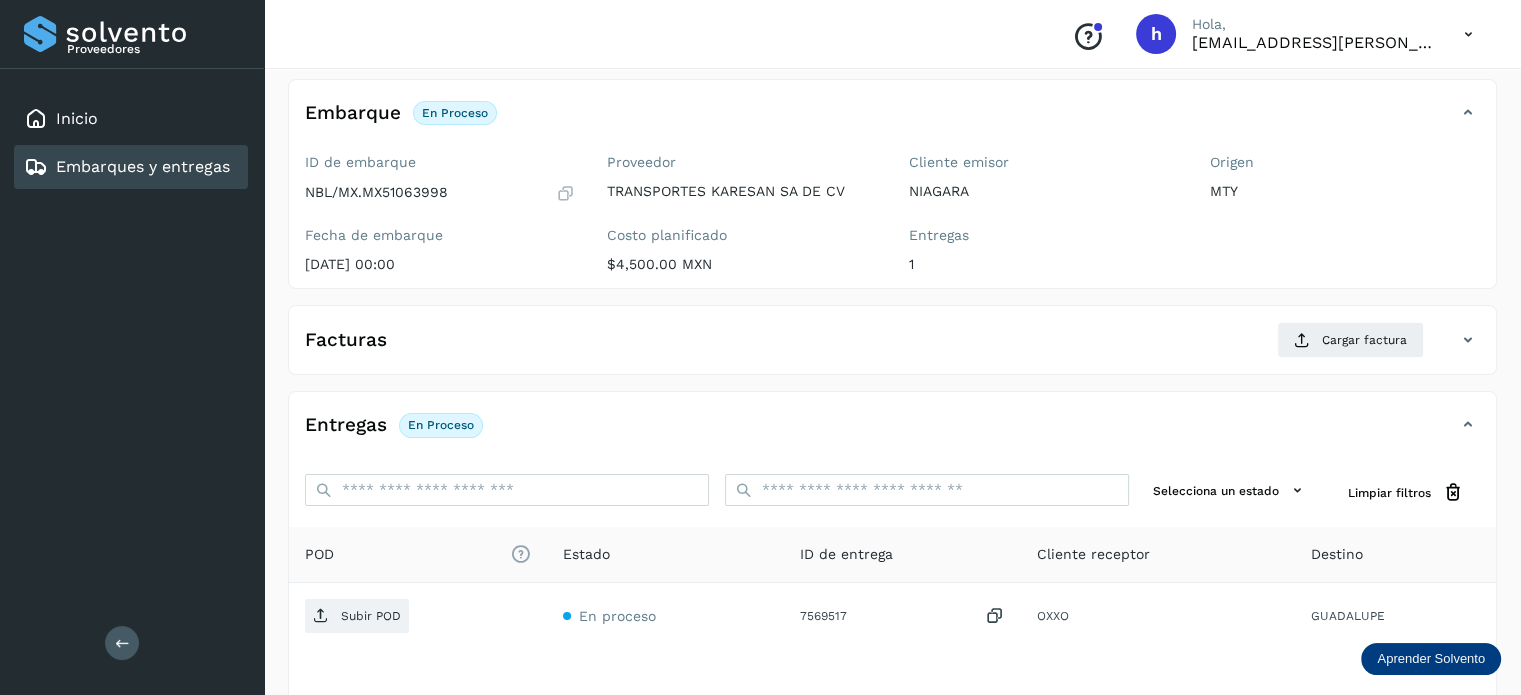 scroll, scrollTop: 108, scrollLeft: 0, axis: vertical 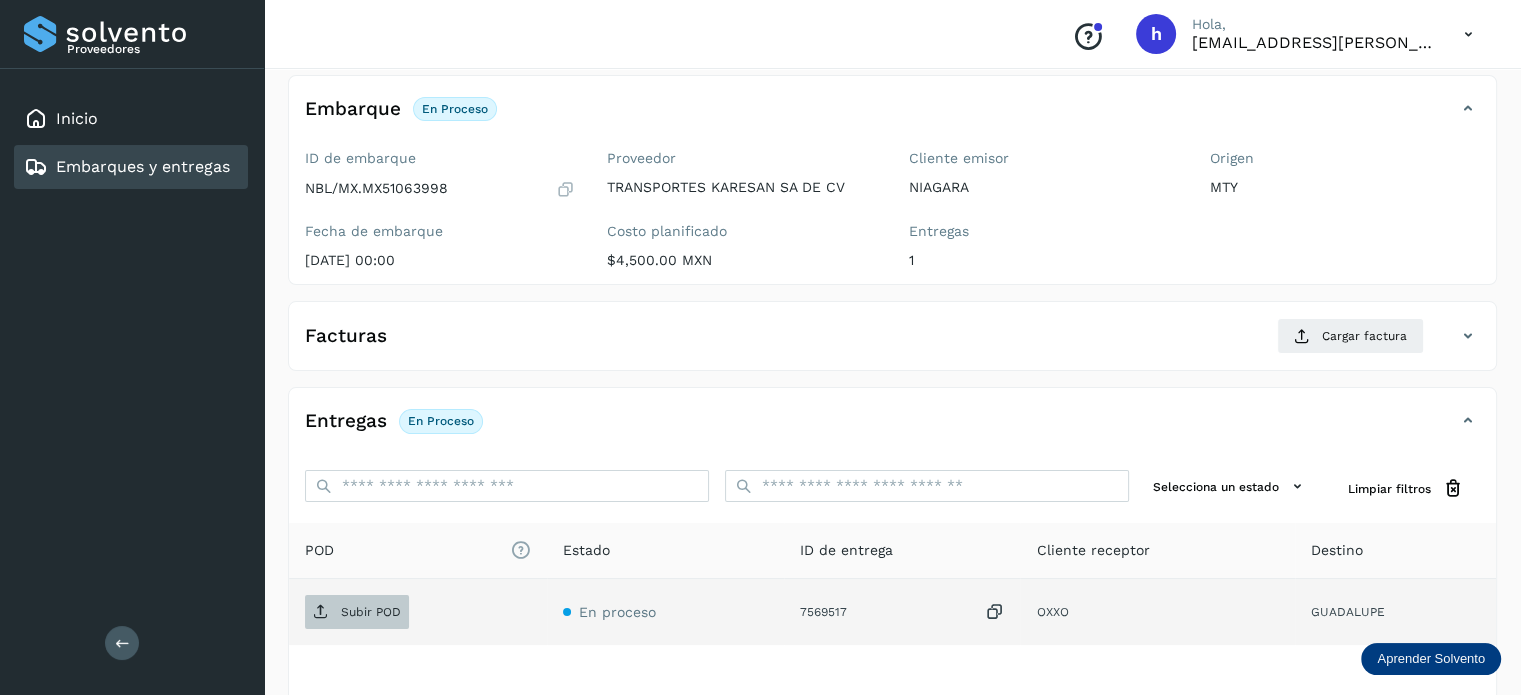 click on "Subir POD" at bounding box center (357, 612) 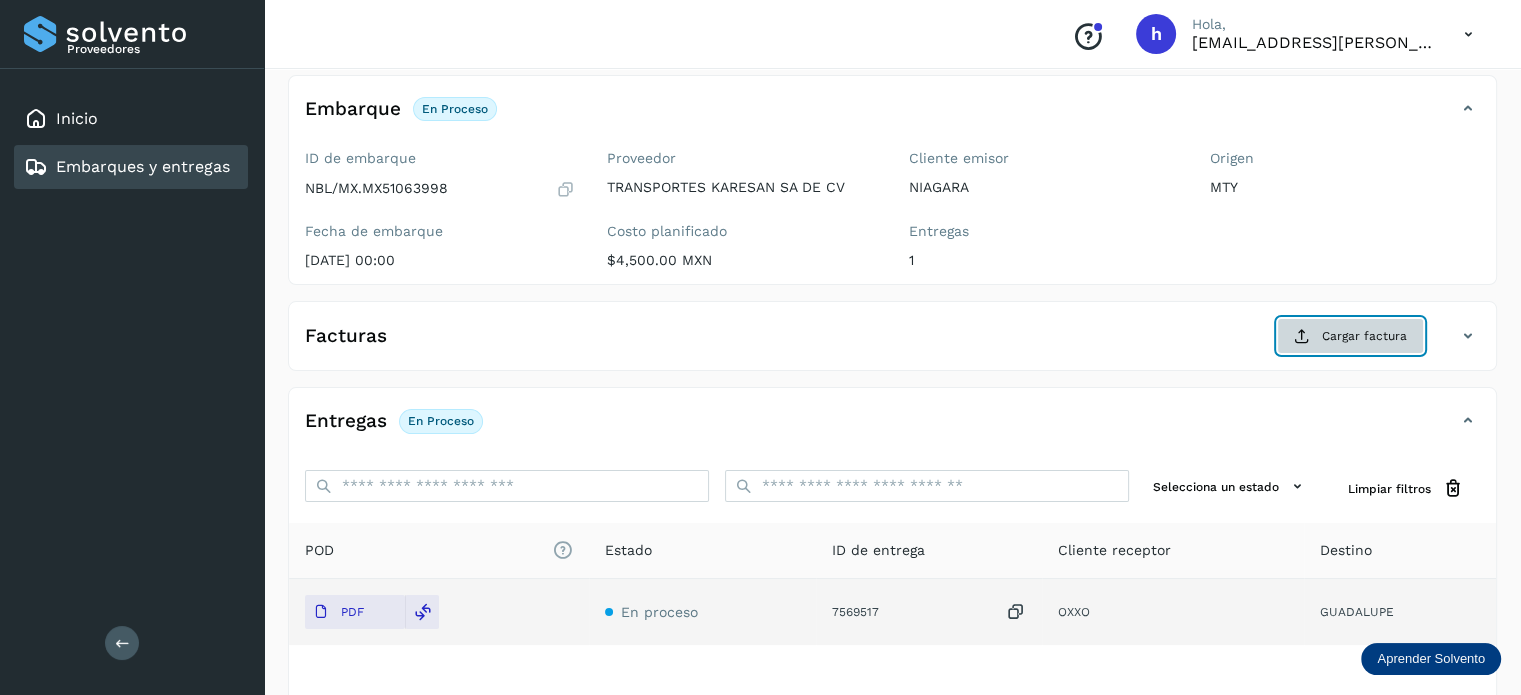 click on "Cargar factura" 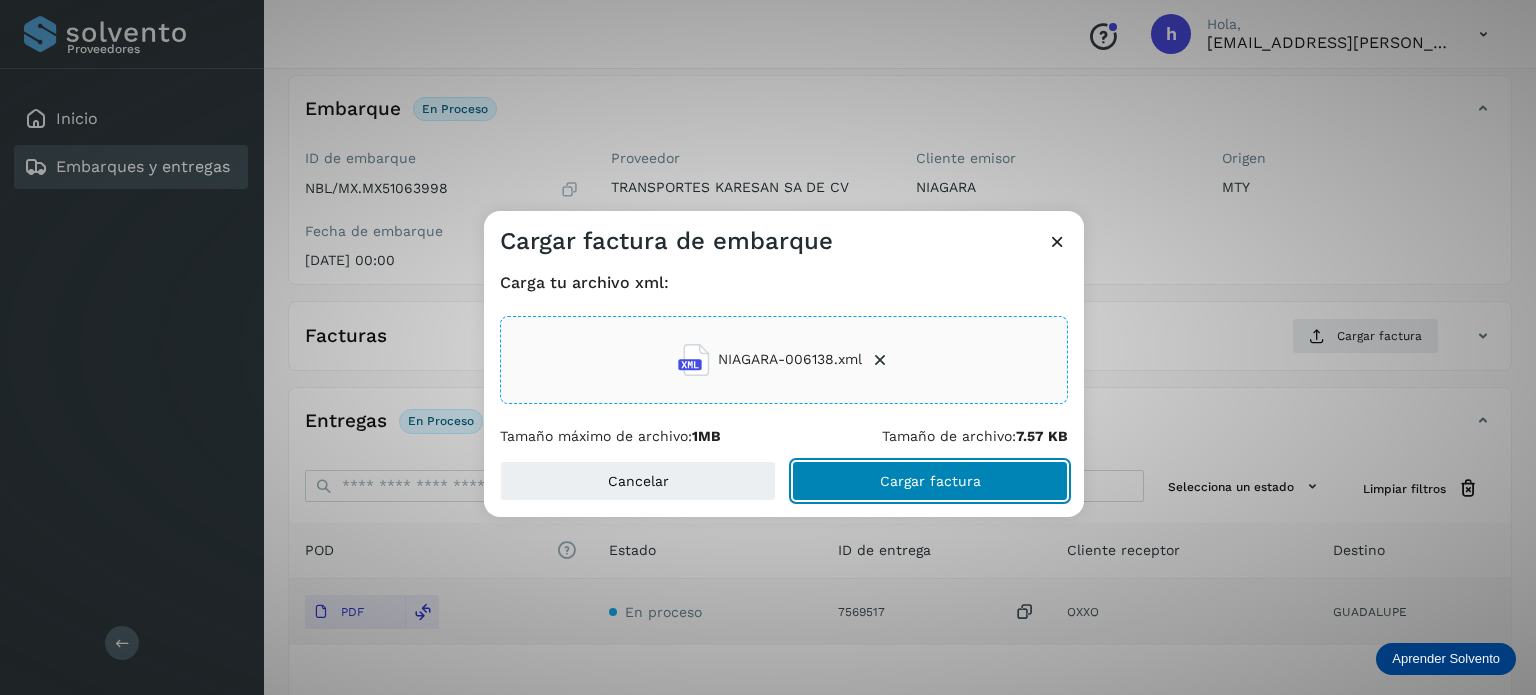click on "Cargar factura" 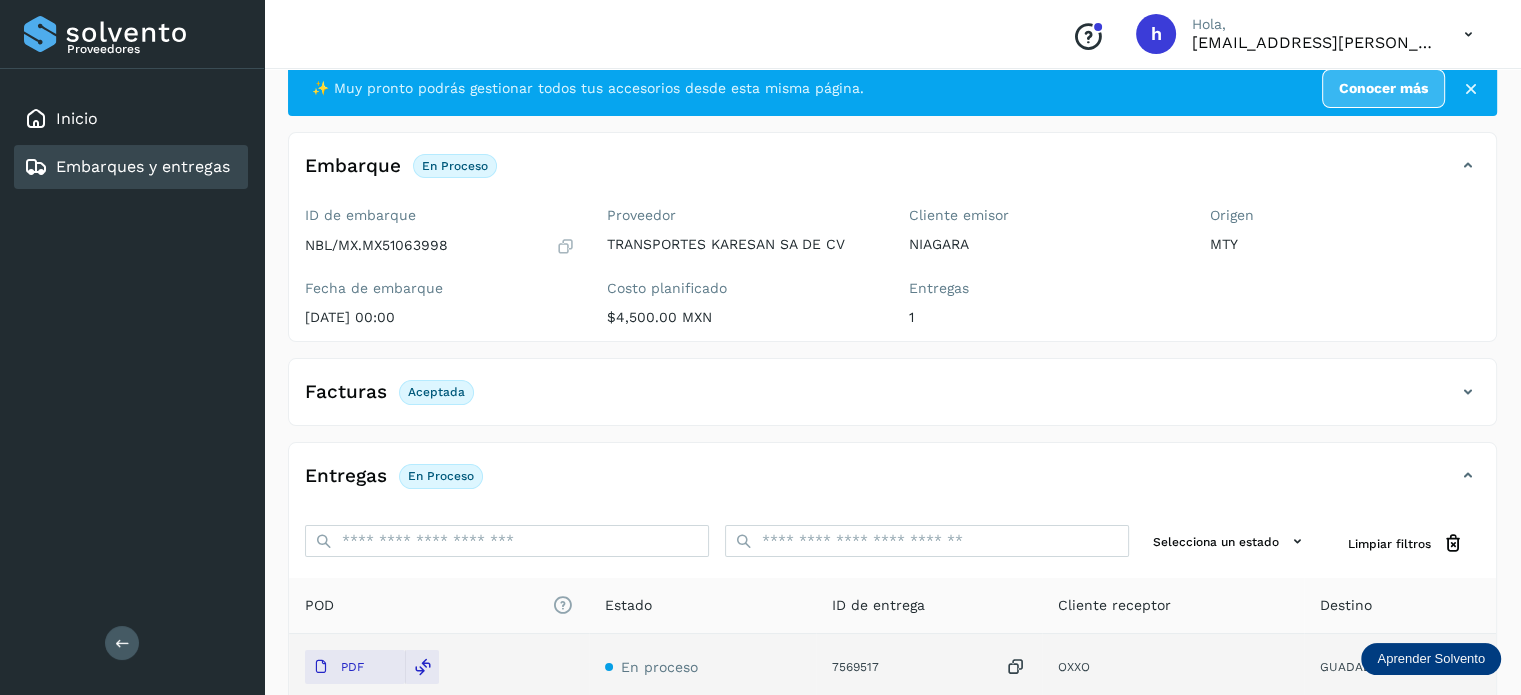 scroll, scrollTop: 0, scrollLeft: 0, axis: both 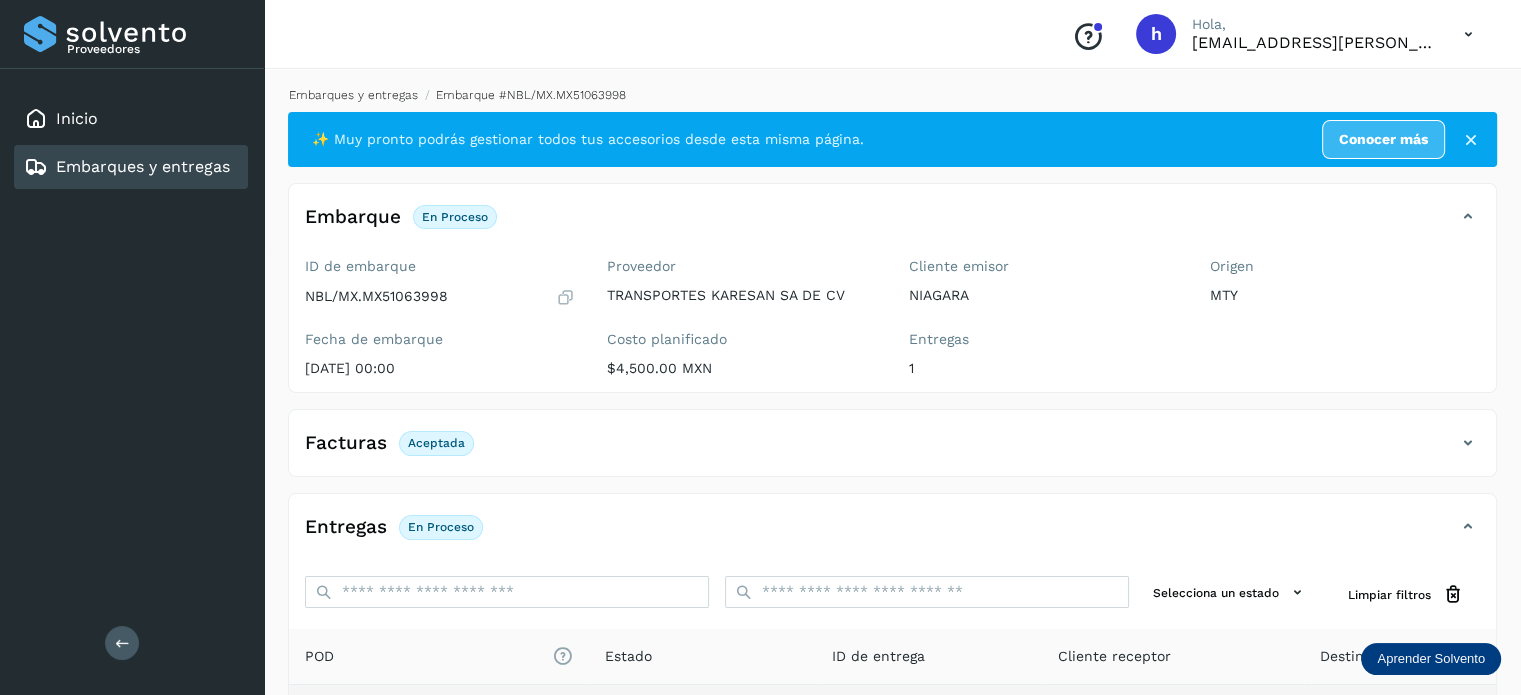 click on "Embarques y entregas" at bounding box center [353, 95] 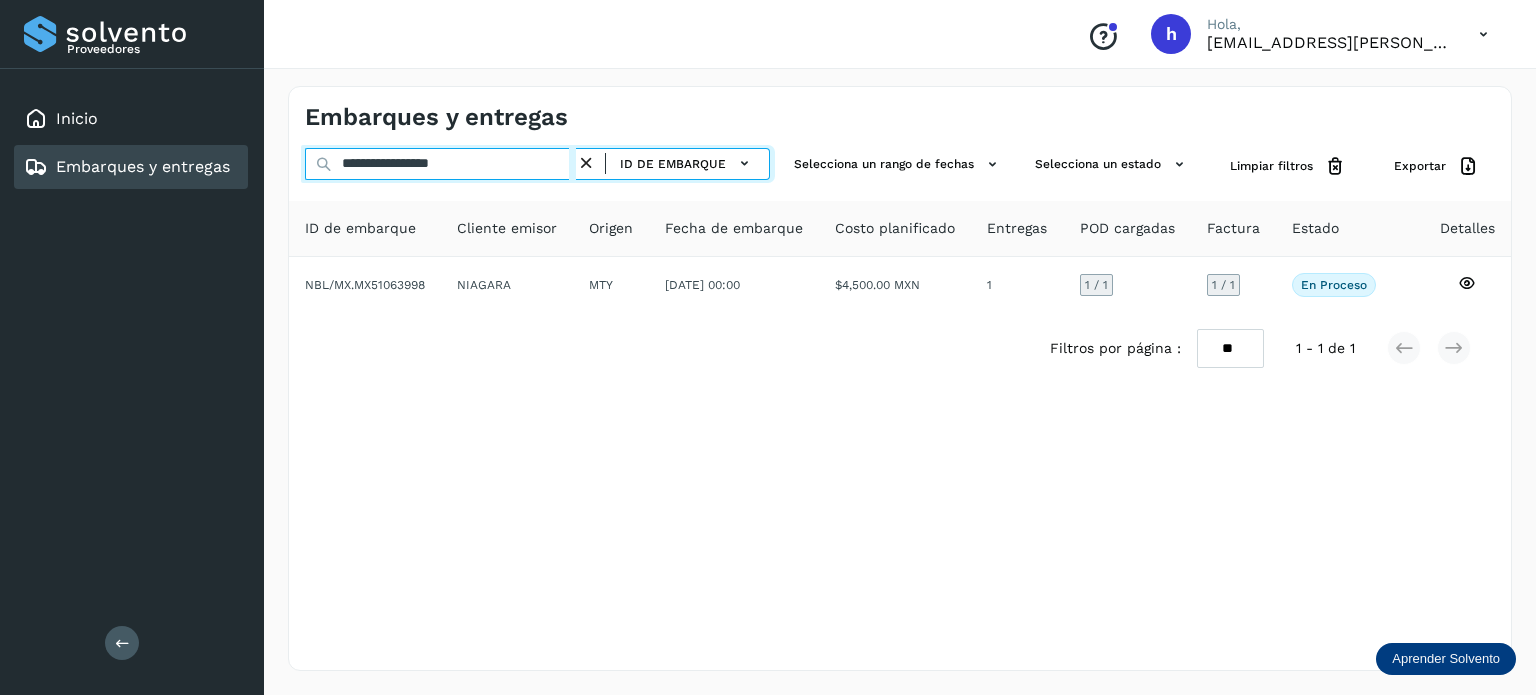 drag, startPoint x: 532, startPoint y: 164, endPoint x: 87, endPoint y: 191, distance: 445.81836 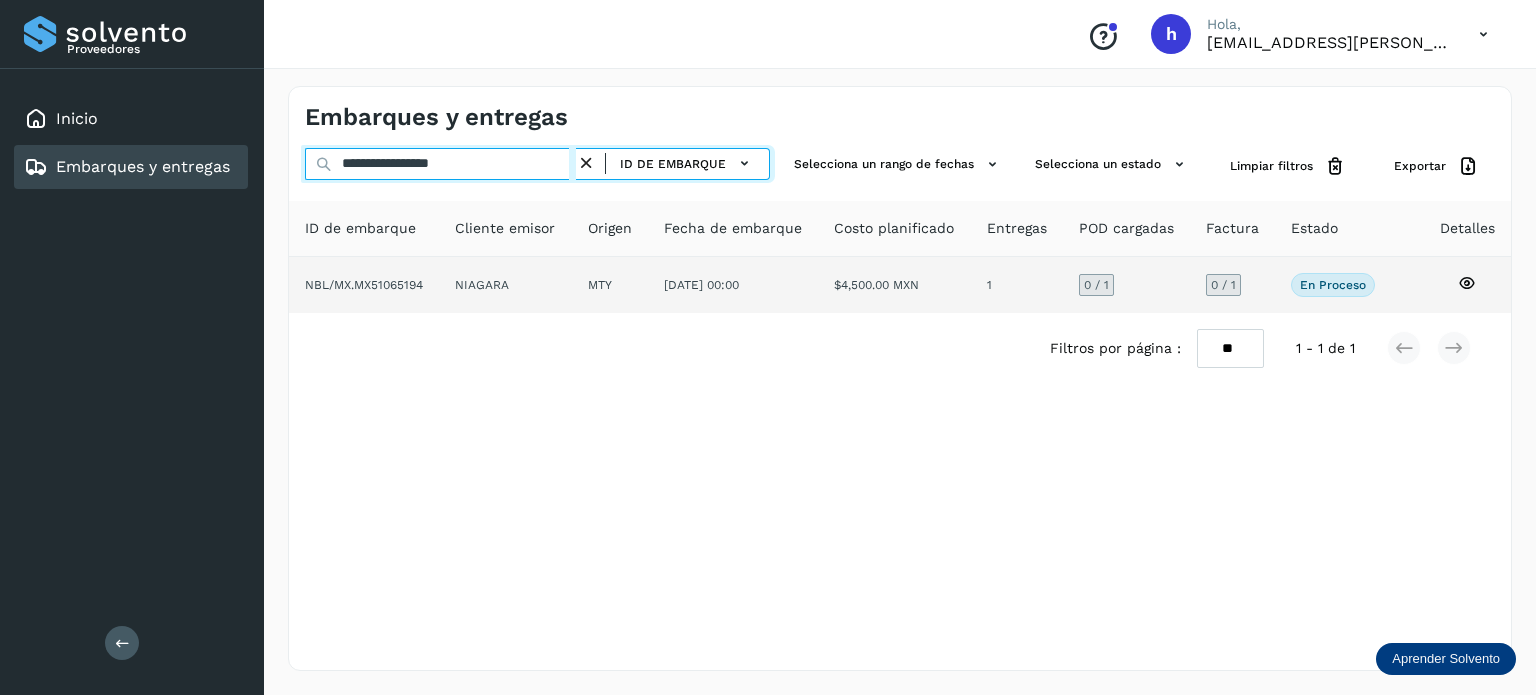 type on "**********" 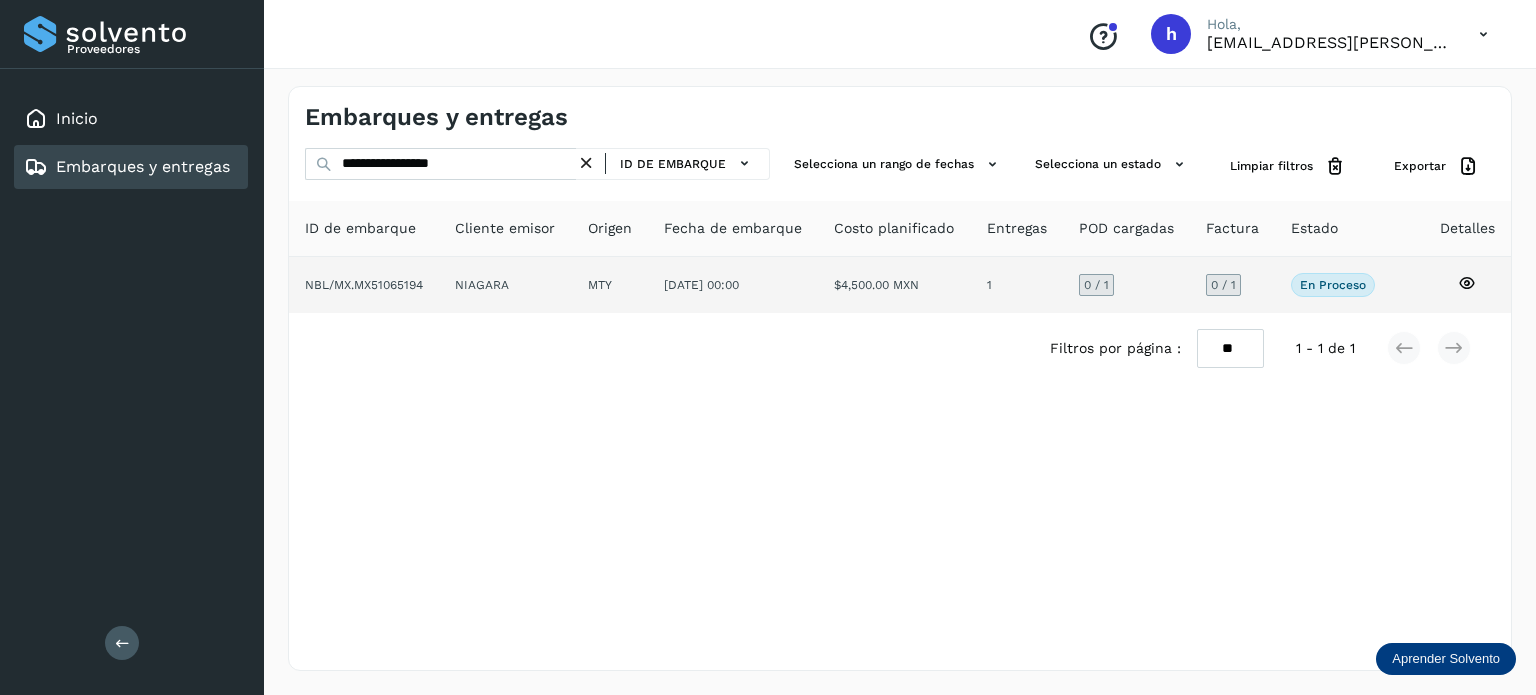 click on "NBL/MX.MX51065194" 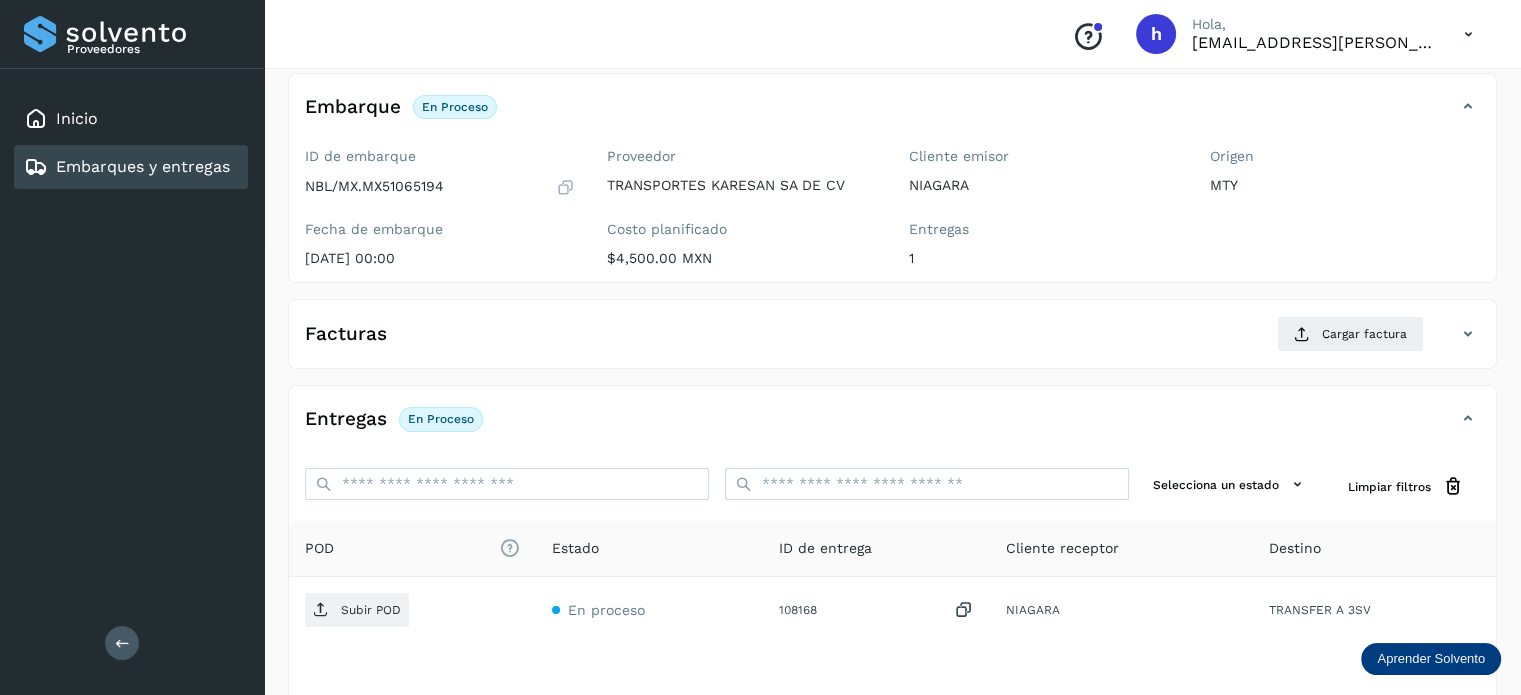 scroll, scrollTop: 112, scrollLeft: 0, axis: vertical 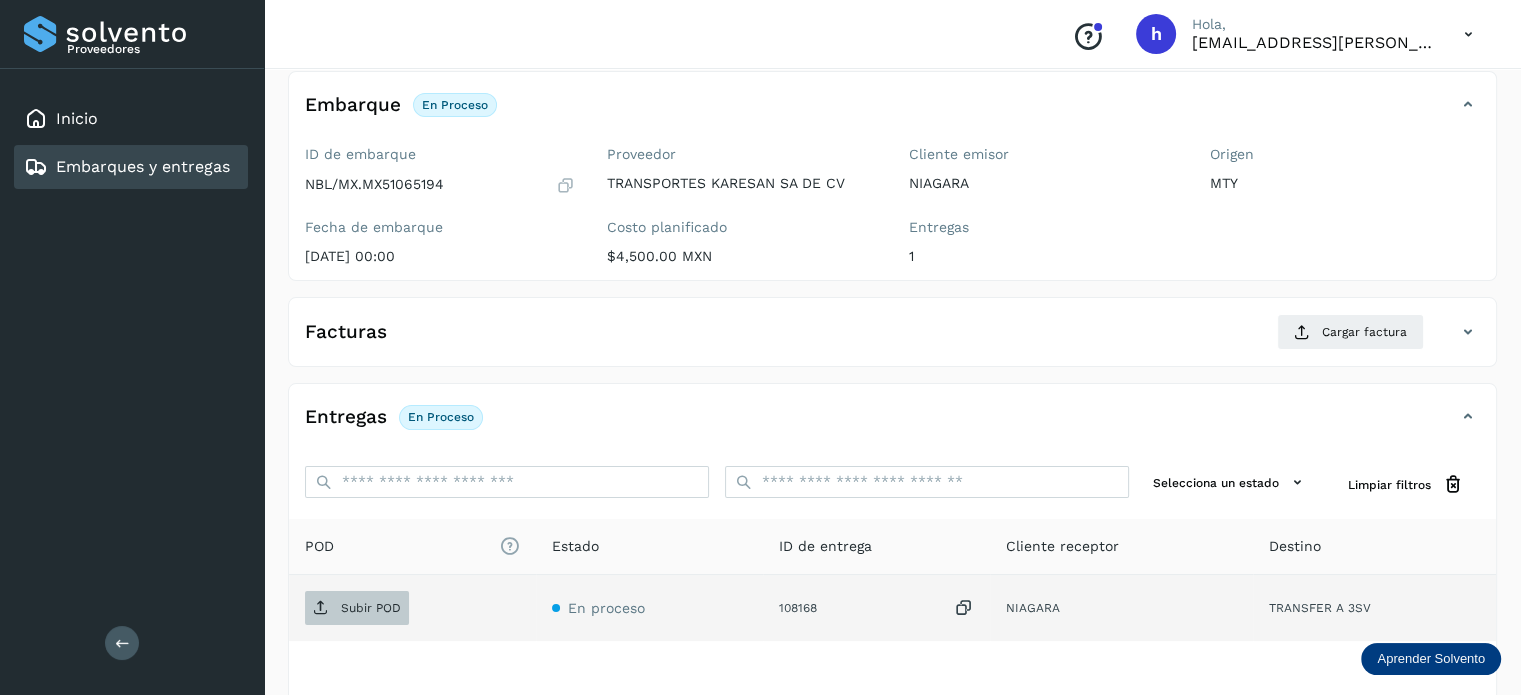 click on "Subir POD" at bounding box center (371, 608) 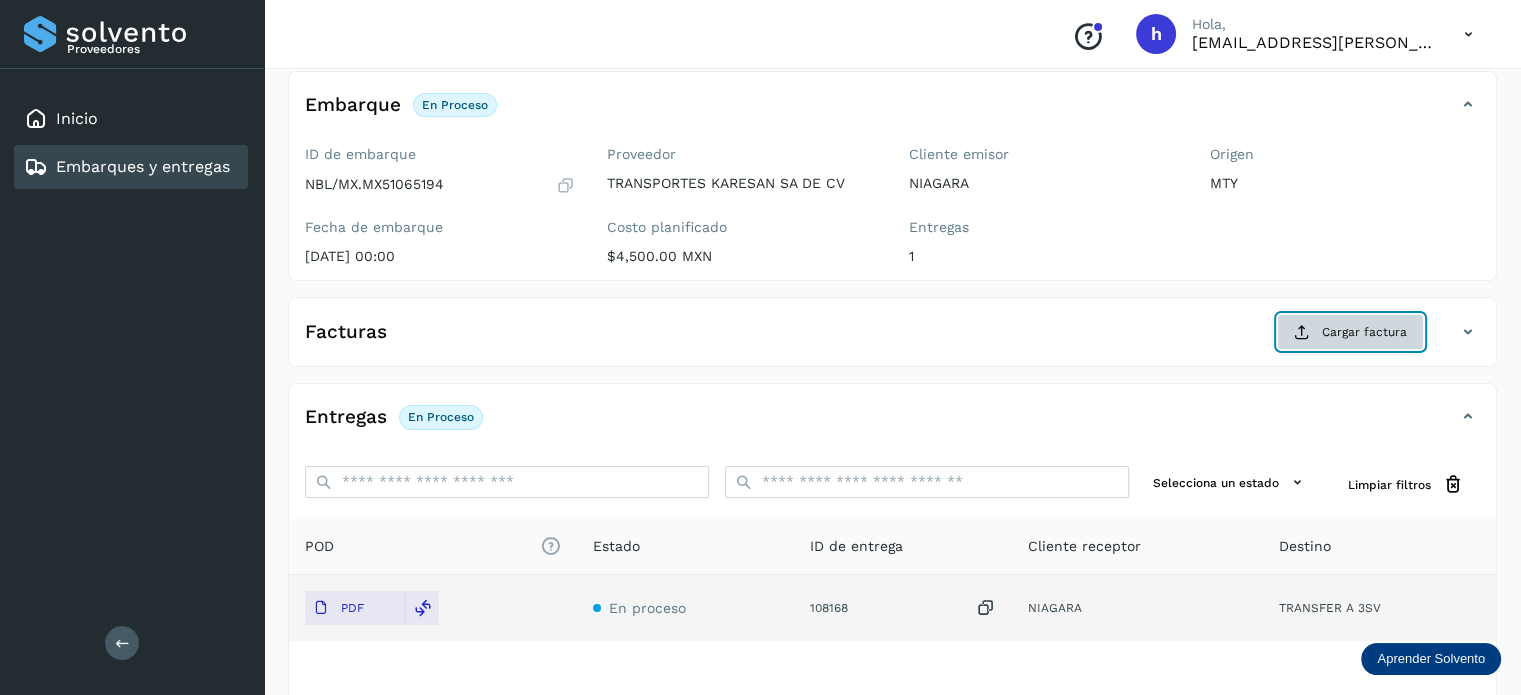 click on "Cargar factura" 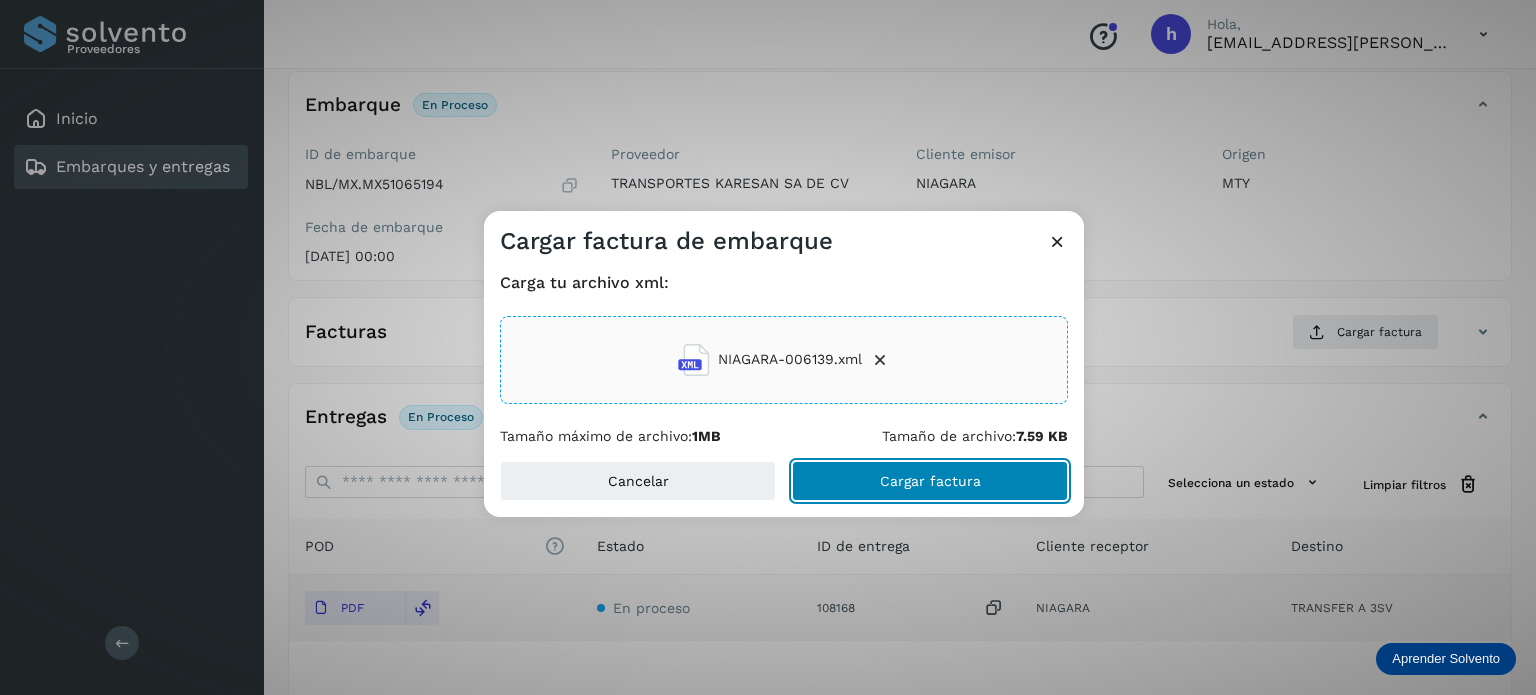 click on "Cargar factura" 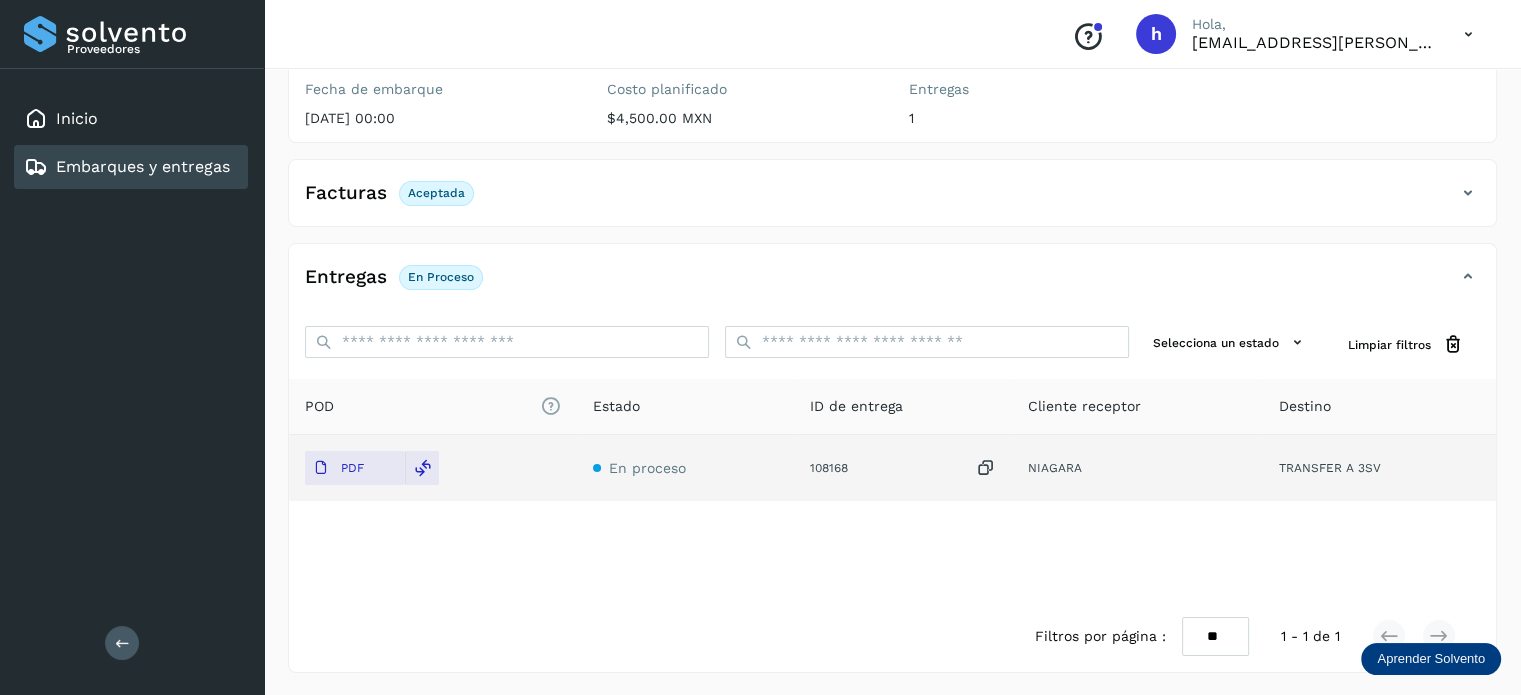 scroll, scrollTop: 0, scrollLeft: 0, axis: both 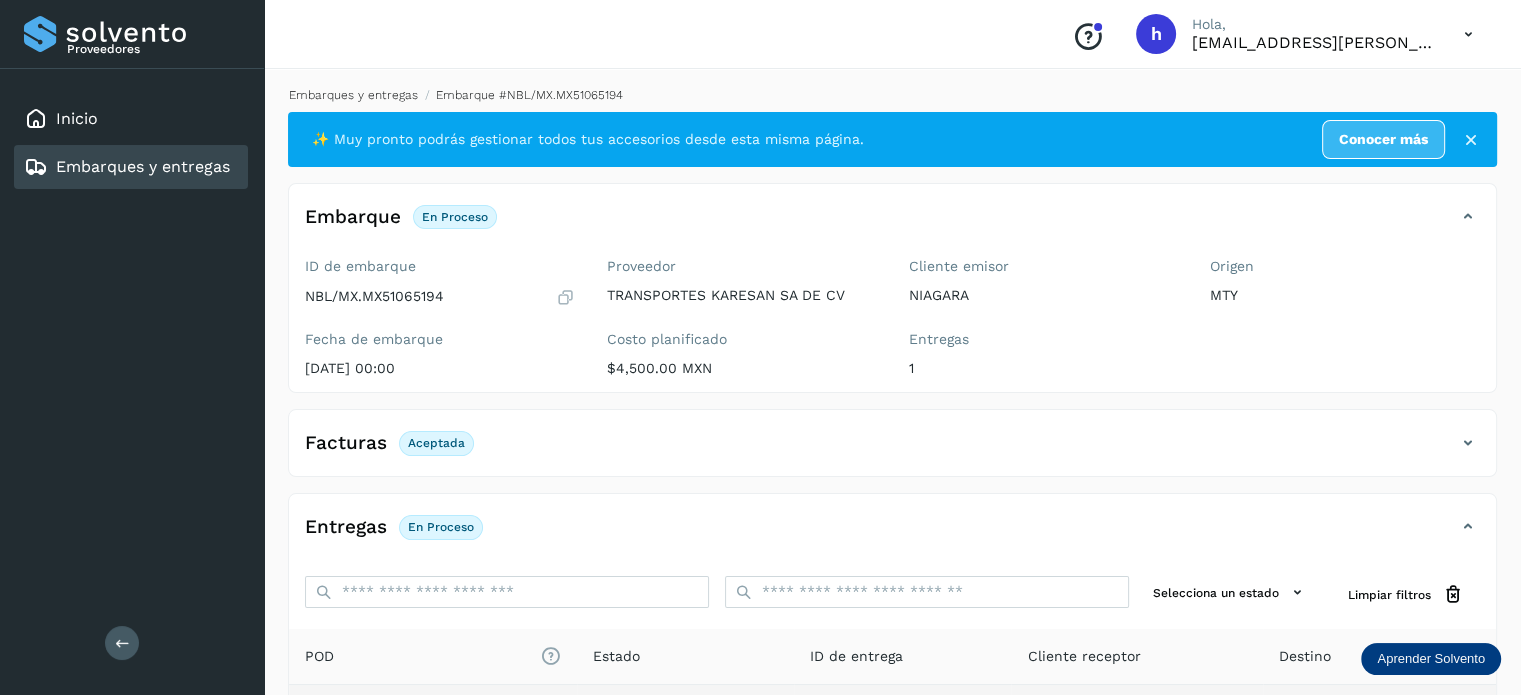 click on "Embarques y entregas" at bounding box center (353, 95) 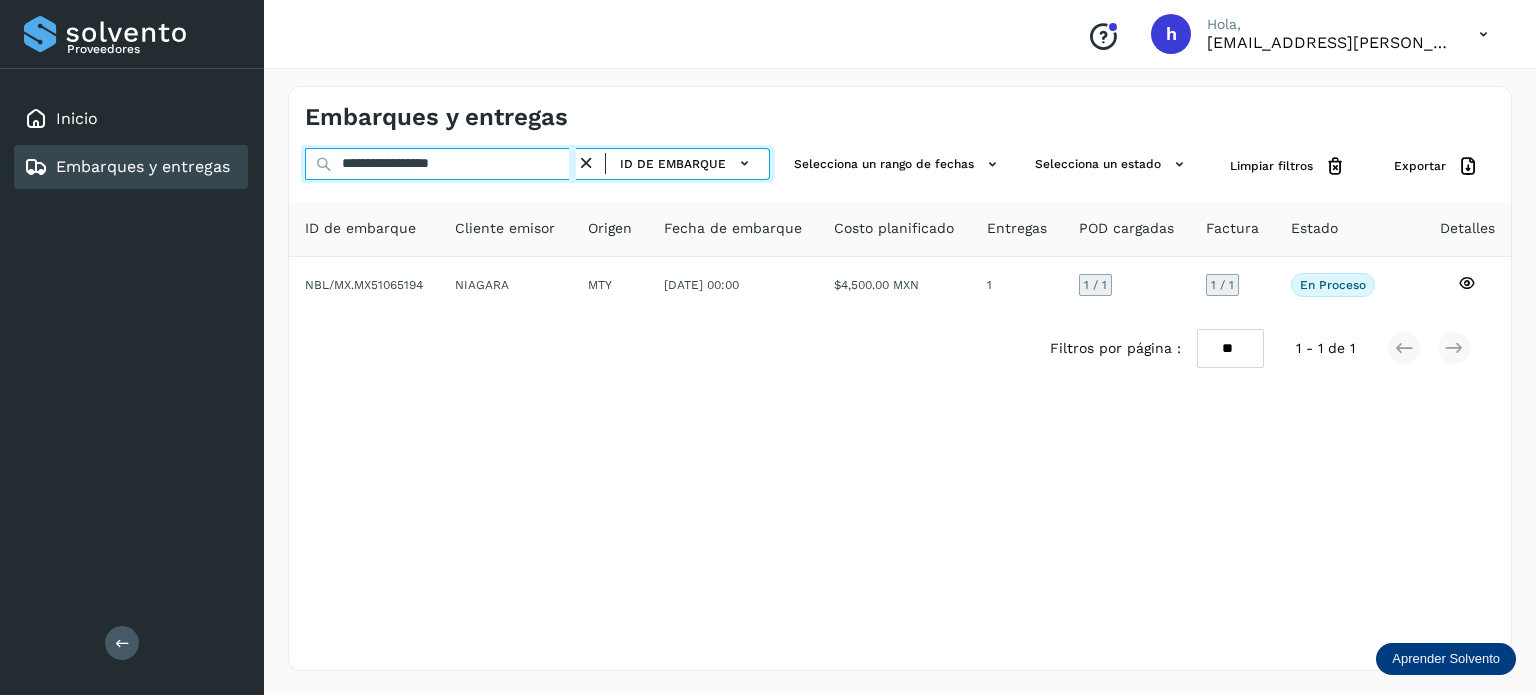 drag, startPoint x: 494, startPoint y: 165, endPoint x: 127, endPoint y: 189, distance: 367.7839 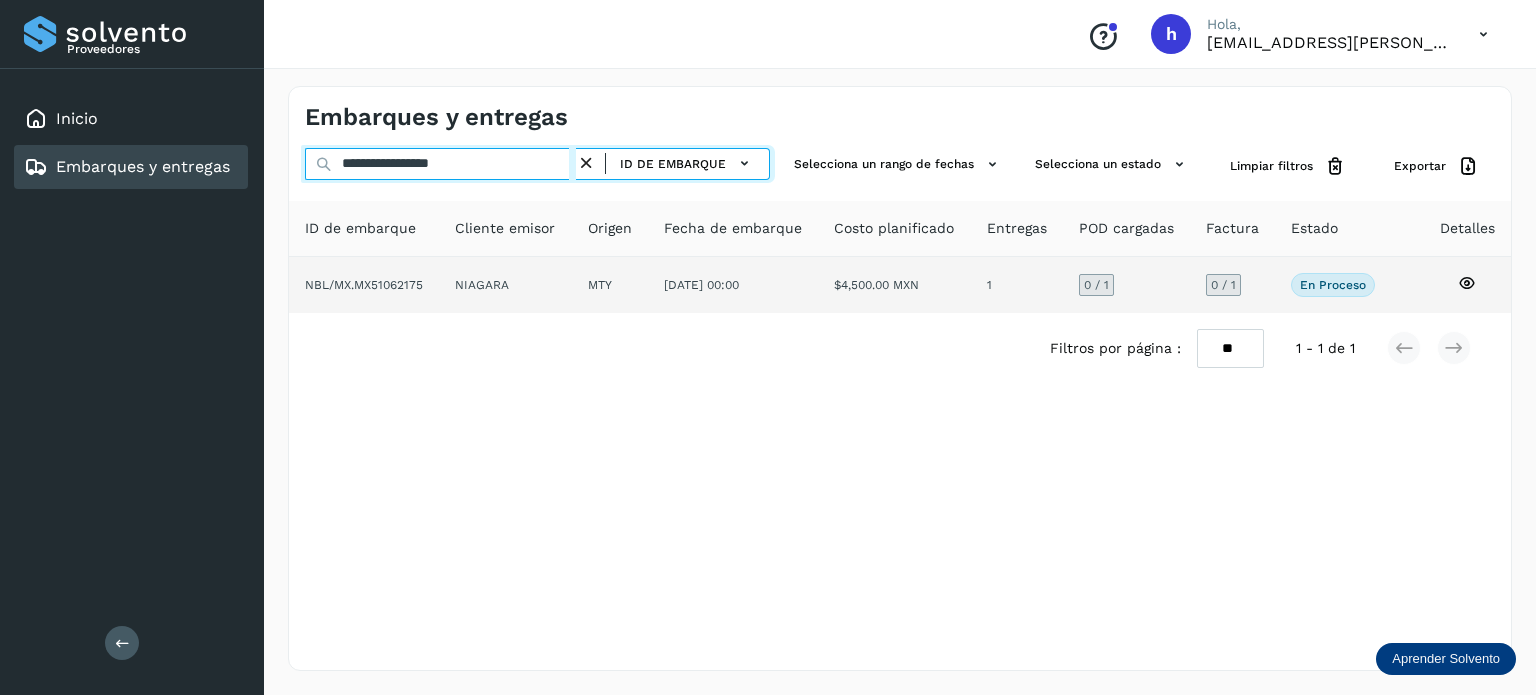 type on "**********" 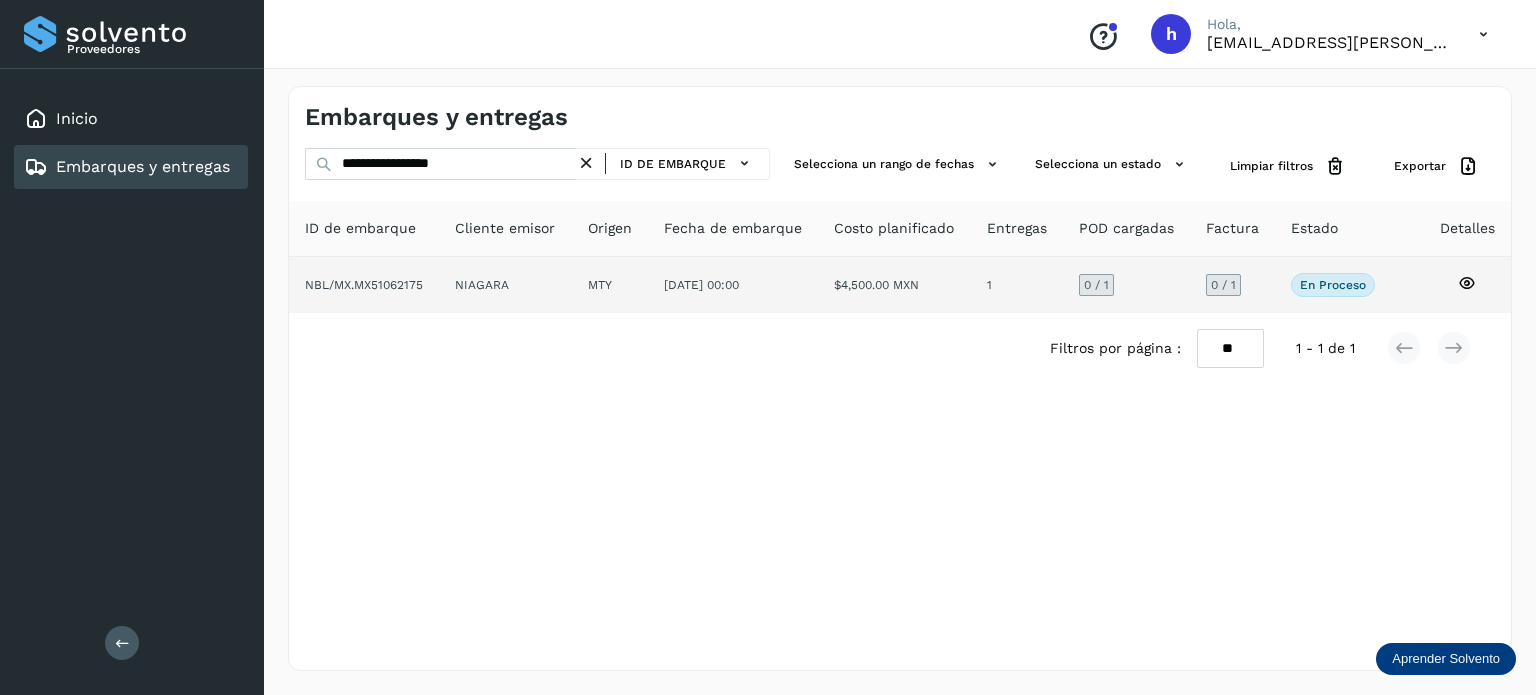 click on "NIAGARA" 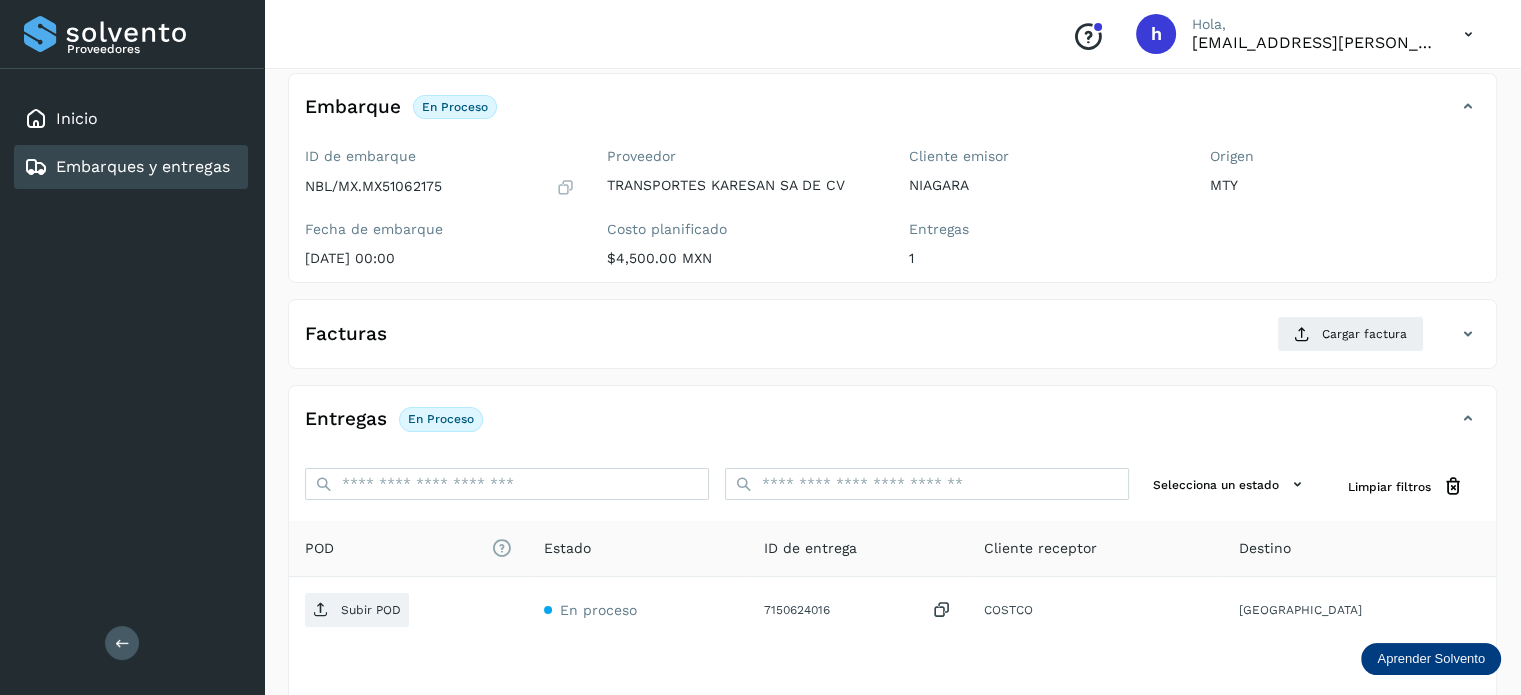 scroll, scrollTop: 112, scrollLeft: 0, axis: vertical 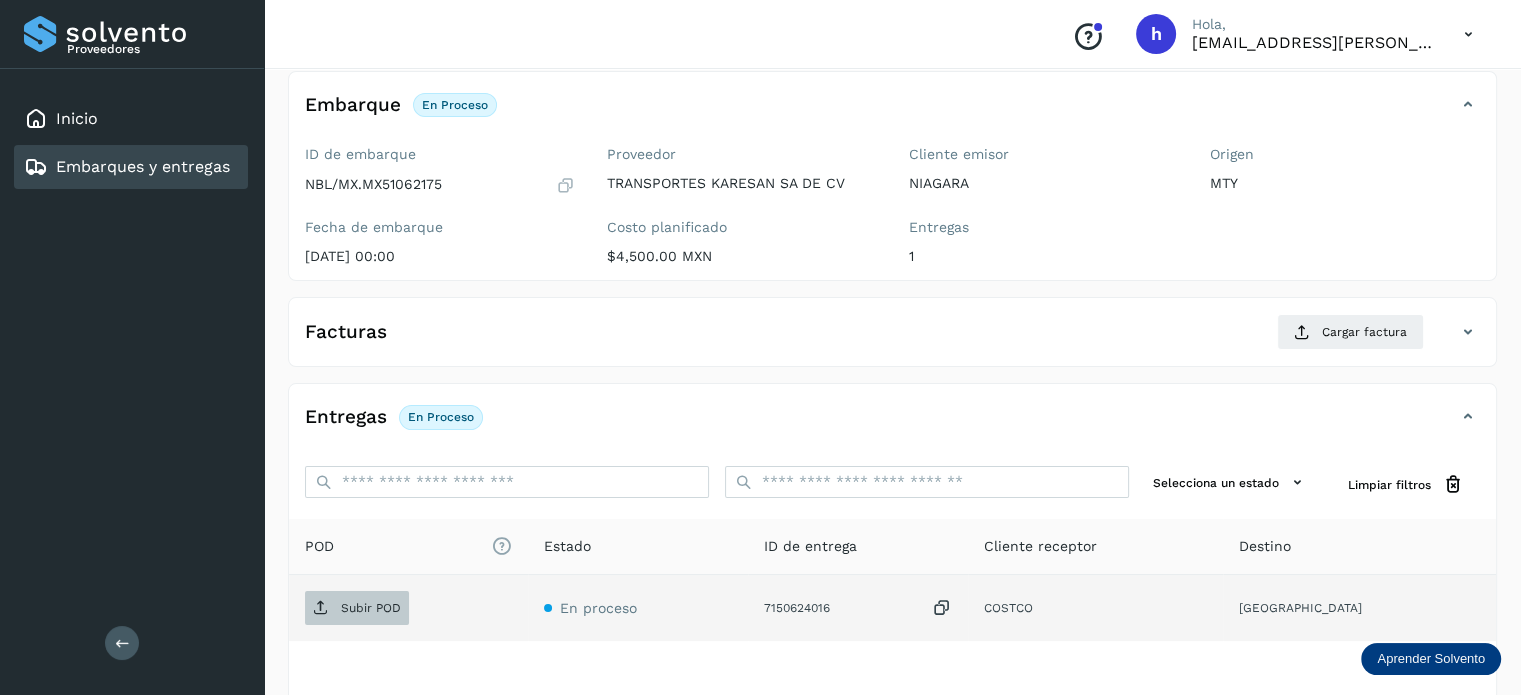 click on "Subir POD" at bounding box center (371, 608) 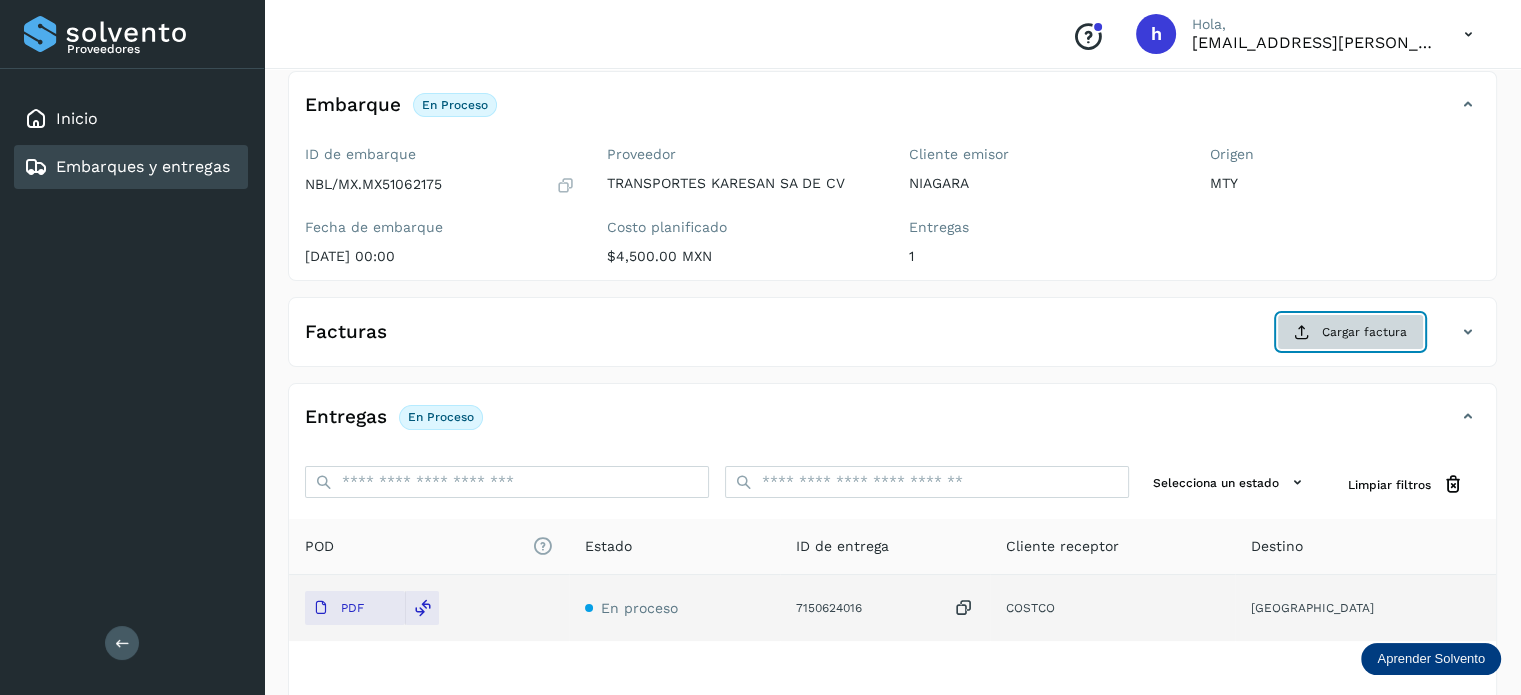 click on "Cargar factura" 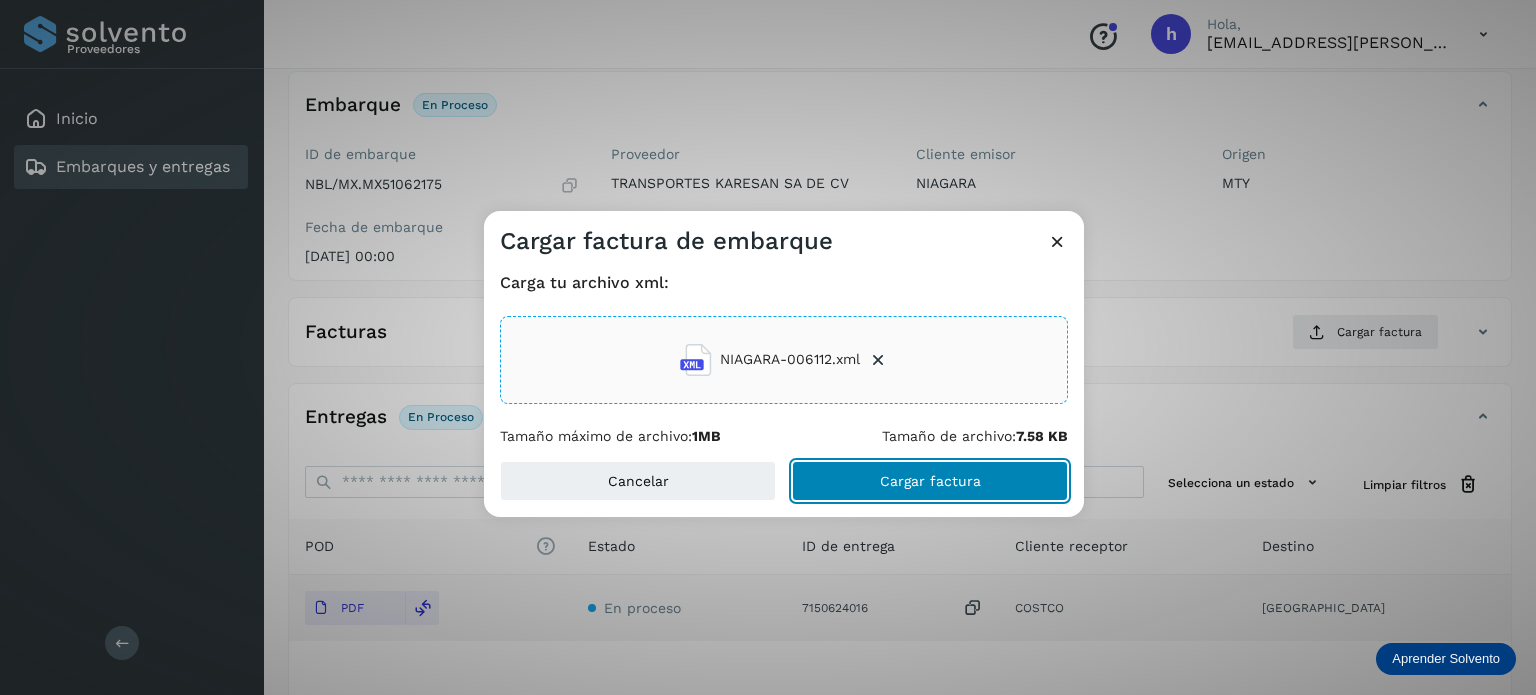 click on "Cargar factura" 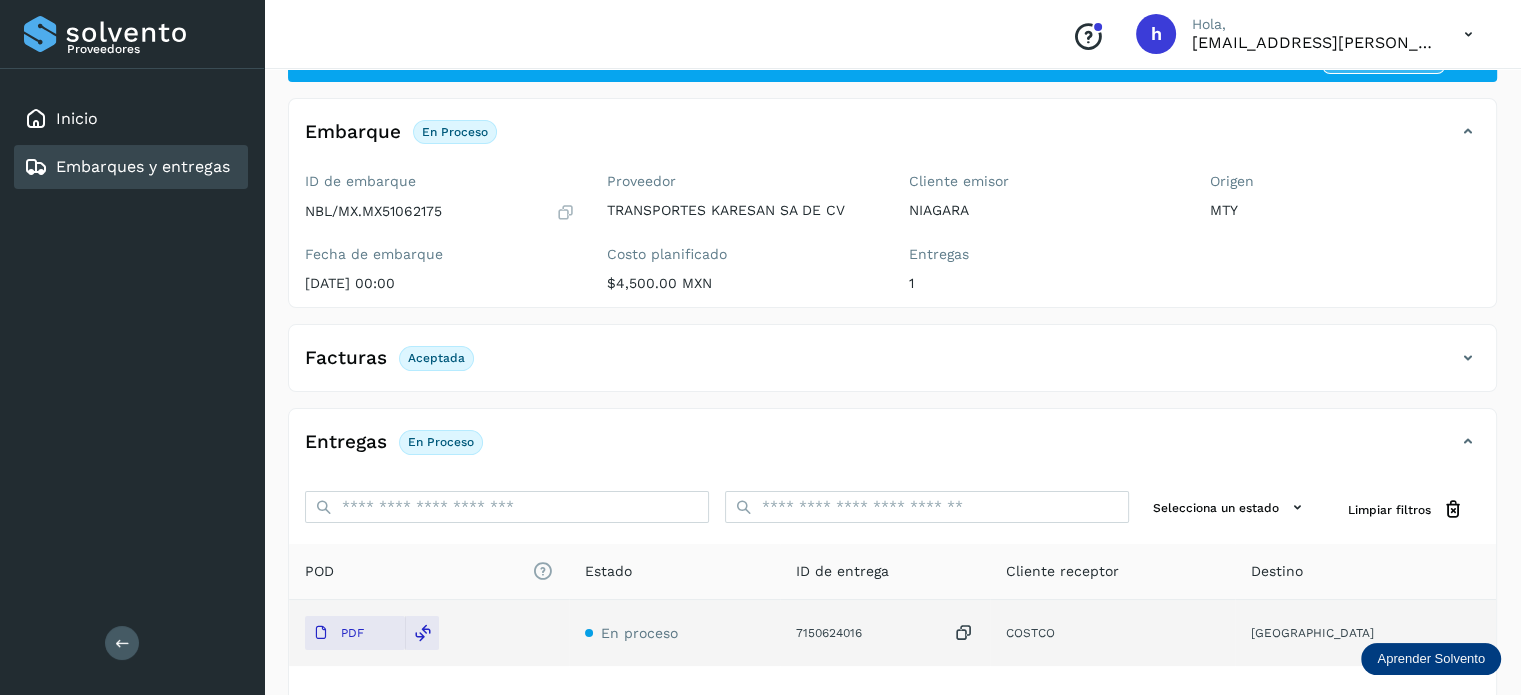 scroll, scrollTop: 0, scrollLeft: 0, axis: both 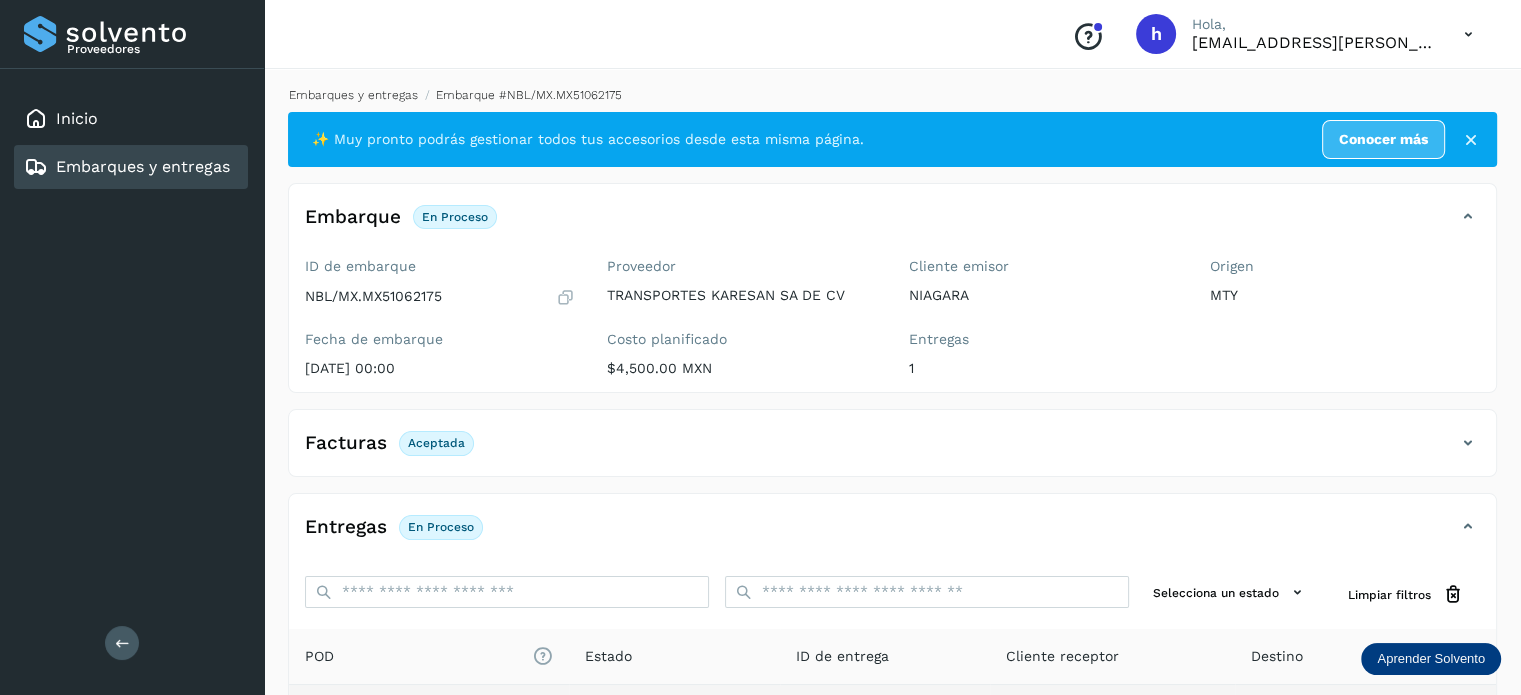 click on "Embarques y entregas" at bounding box center [353, 95] 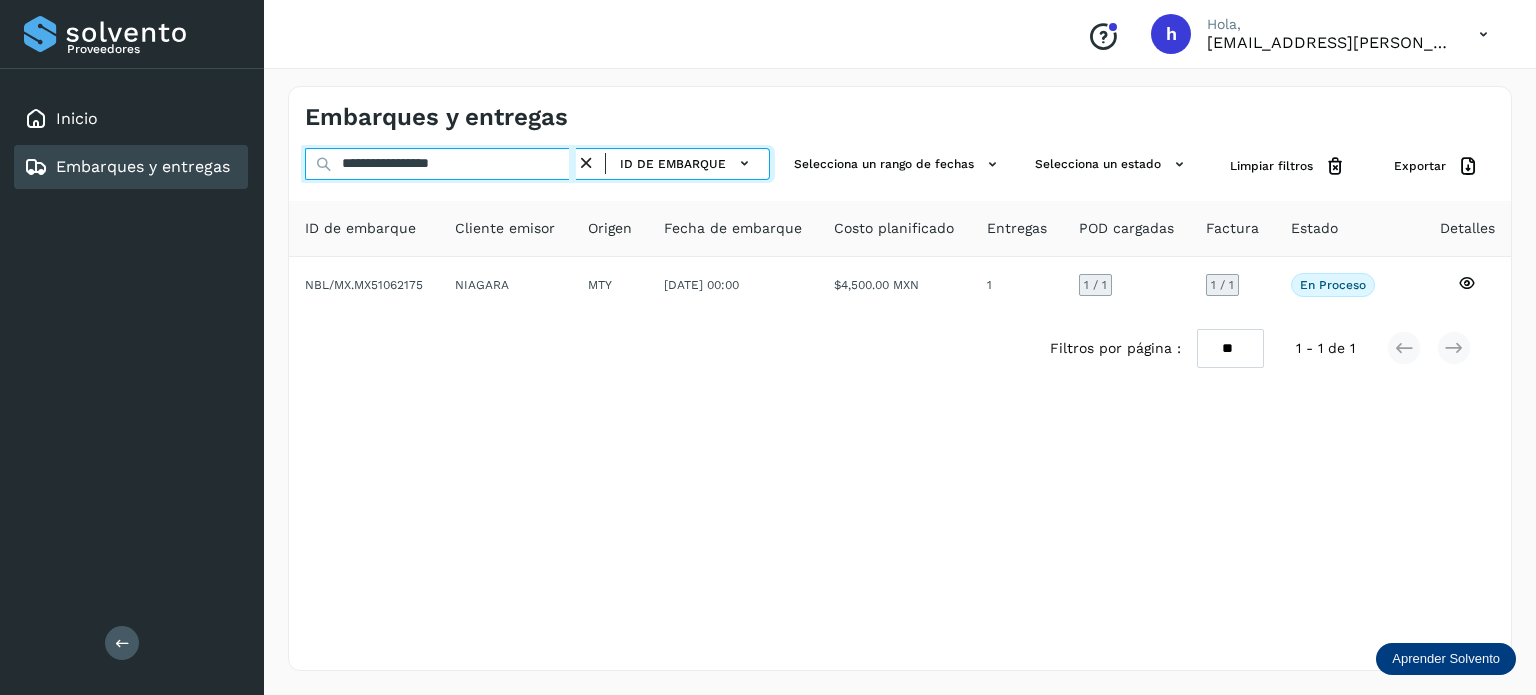 drag, startPoint x: 538, startPoint y: 170, endPoint x: 25, endPoint y: 207, distance: 514.3326 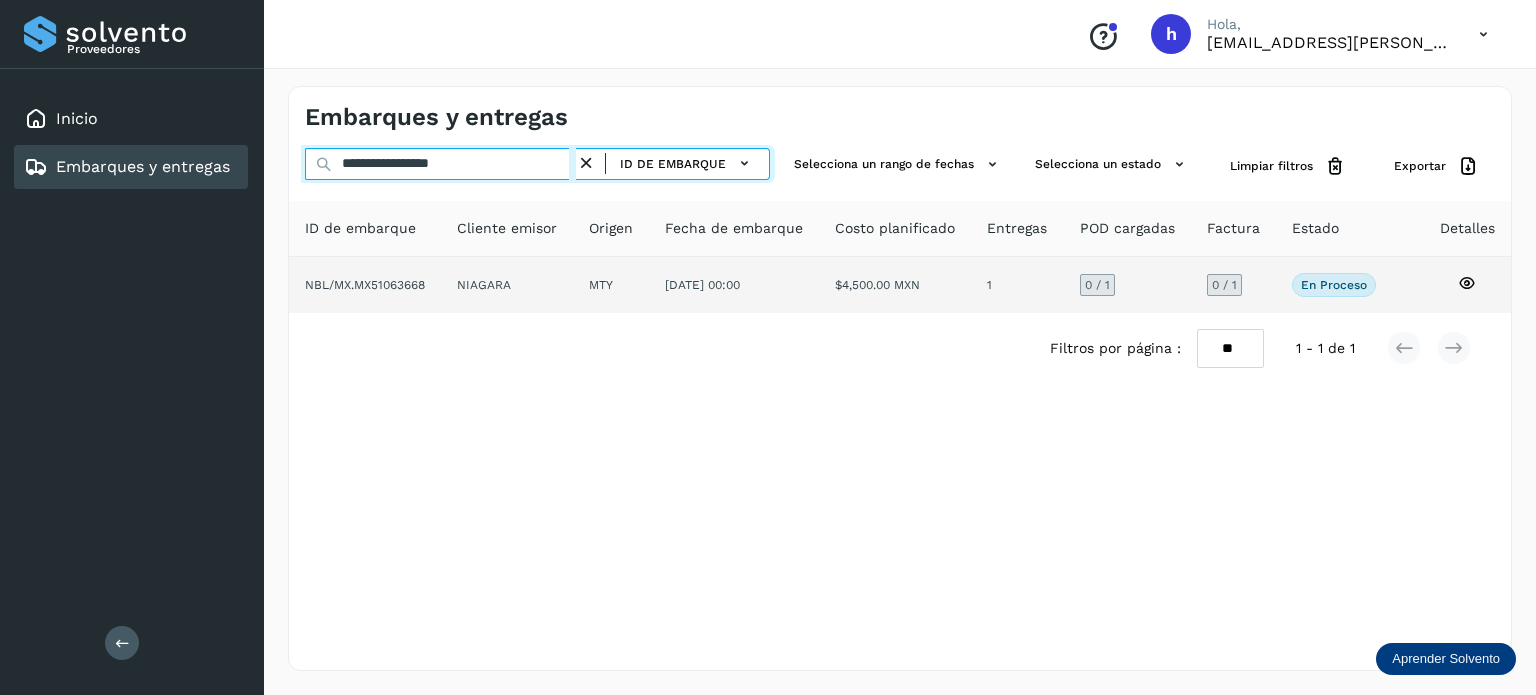type on "**********" 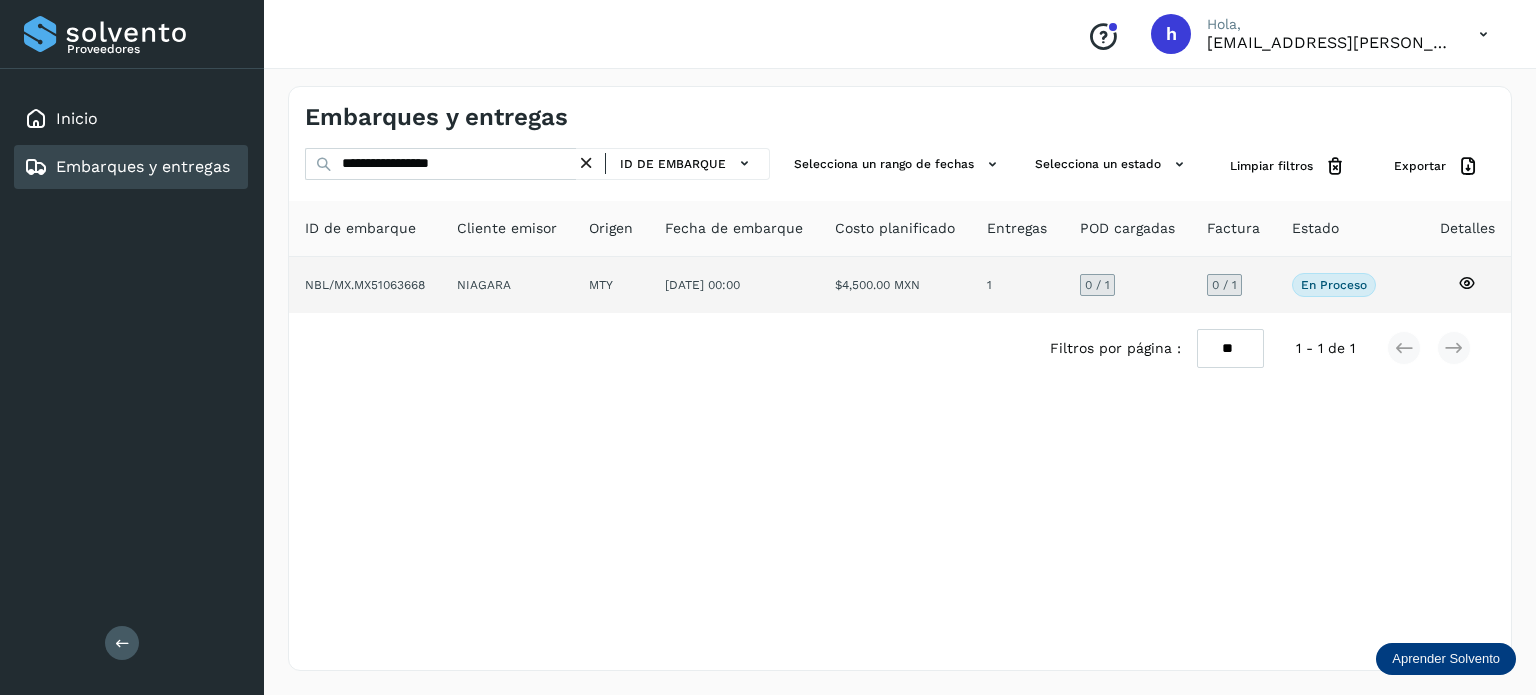 click on "NIAGARA" 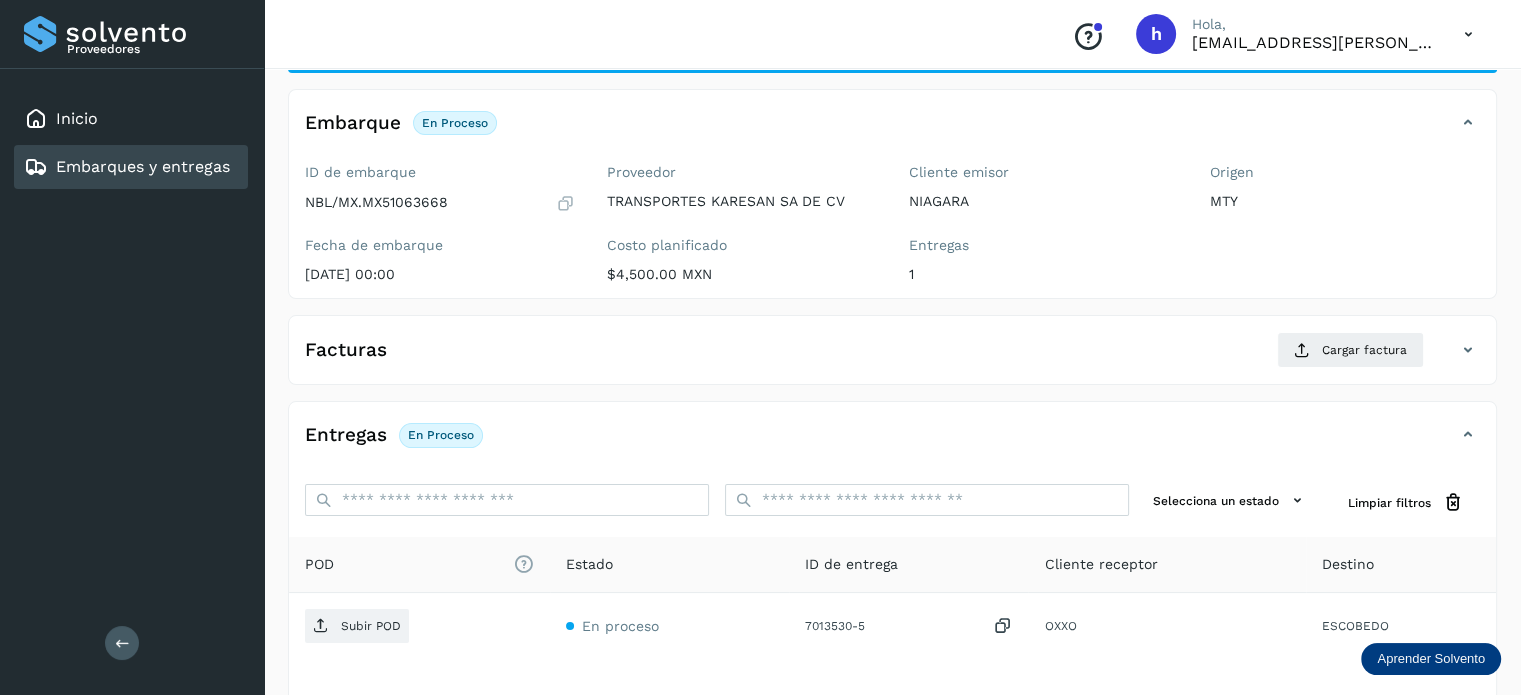 scroll, scrollTop: 104, scrollLeft: 0, axis: vertical 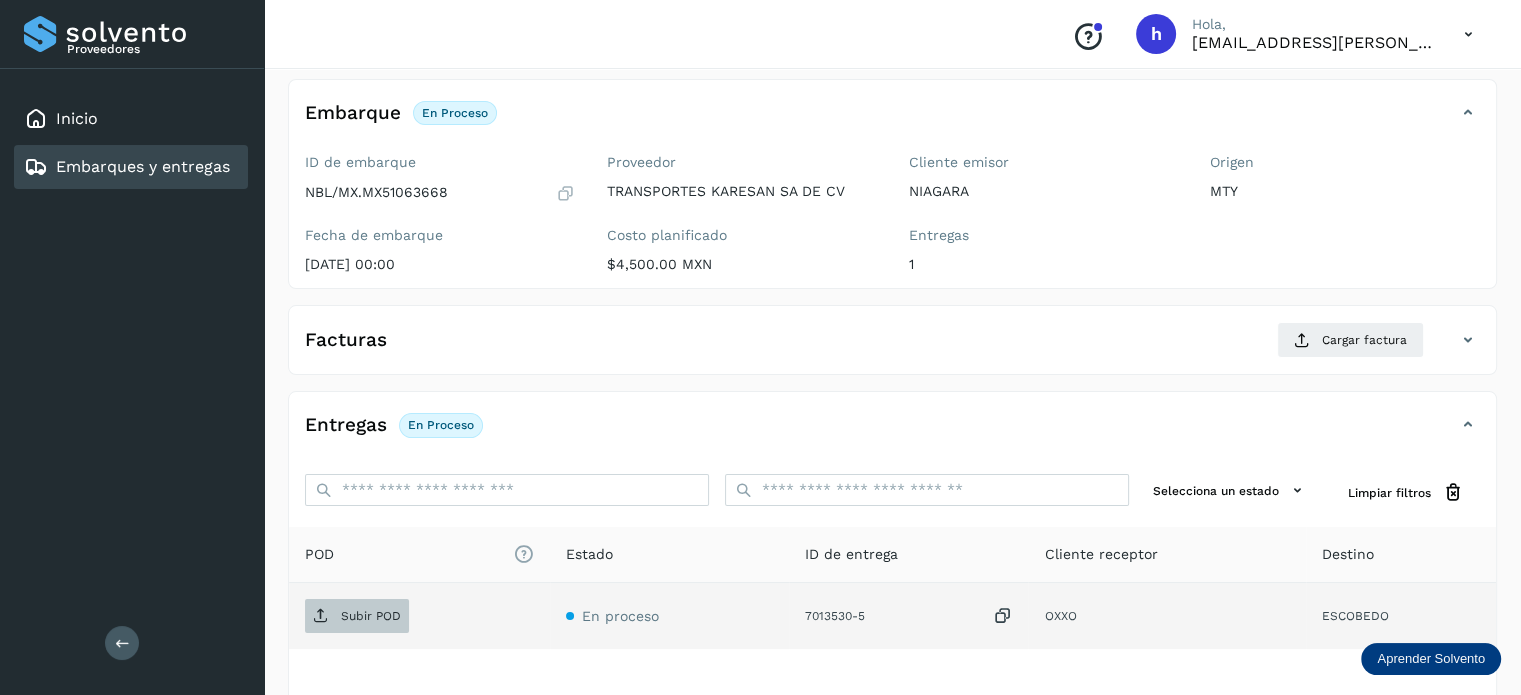 click on "Subir POD" at bounding box center [371, 616] 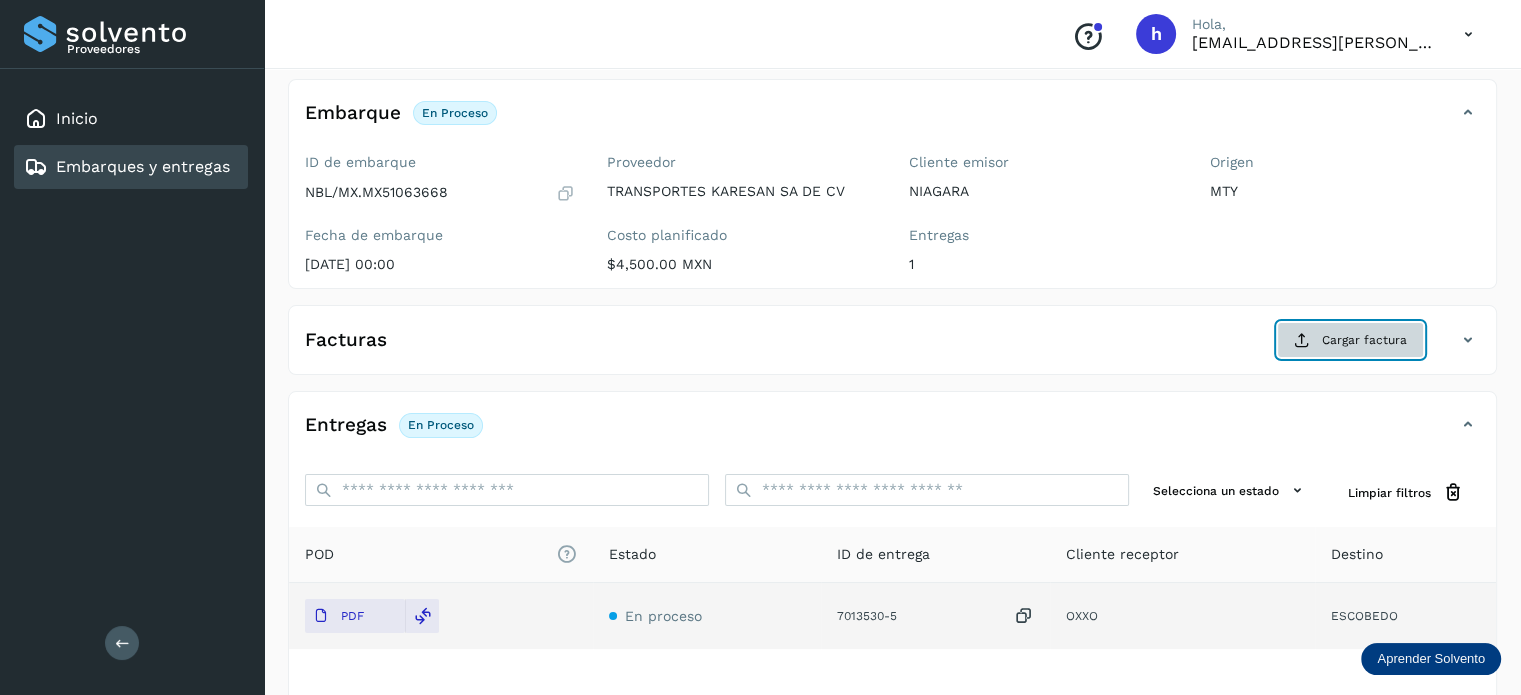 click on "Cargar factura" 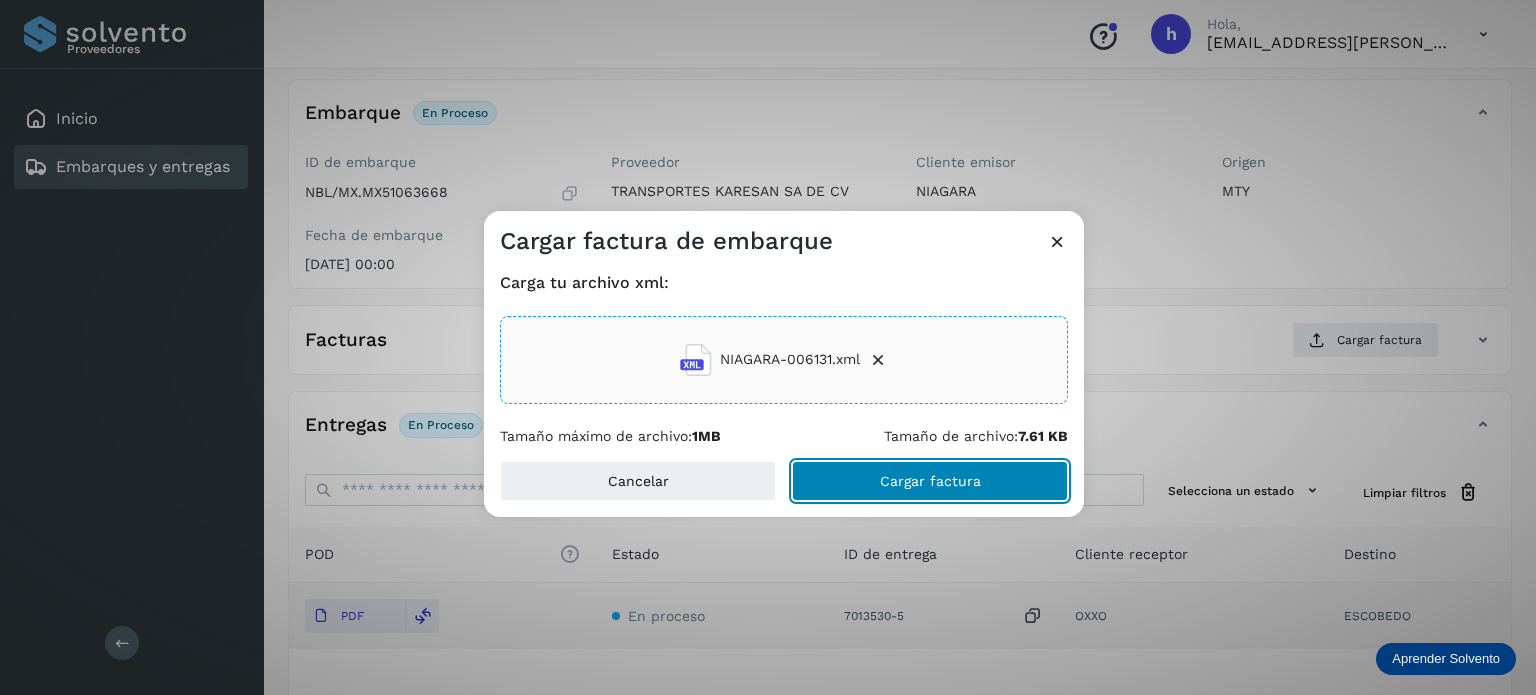 click on "Cargar factura" 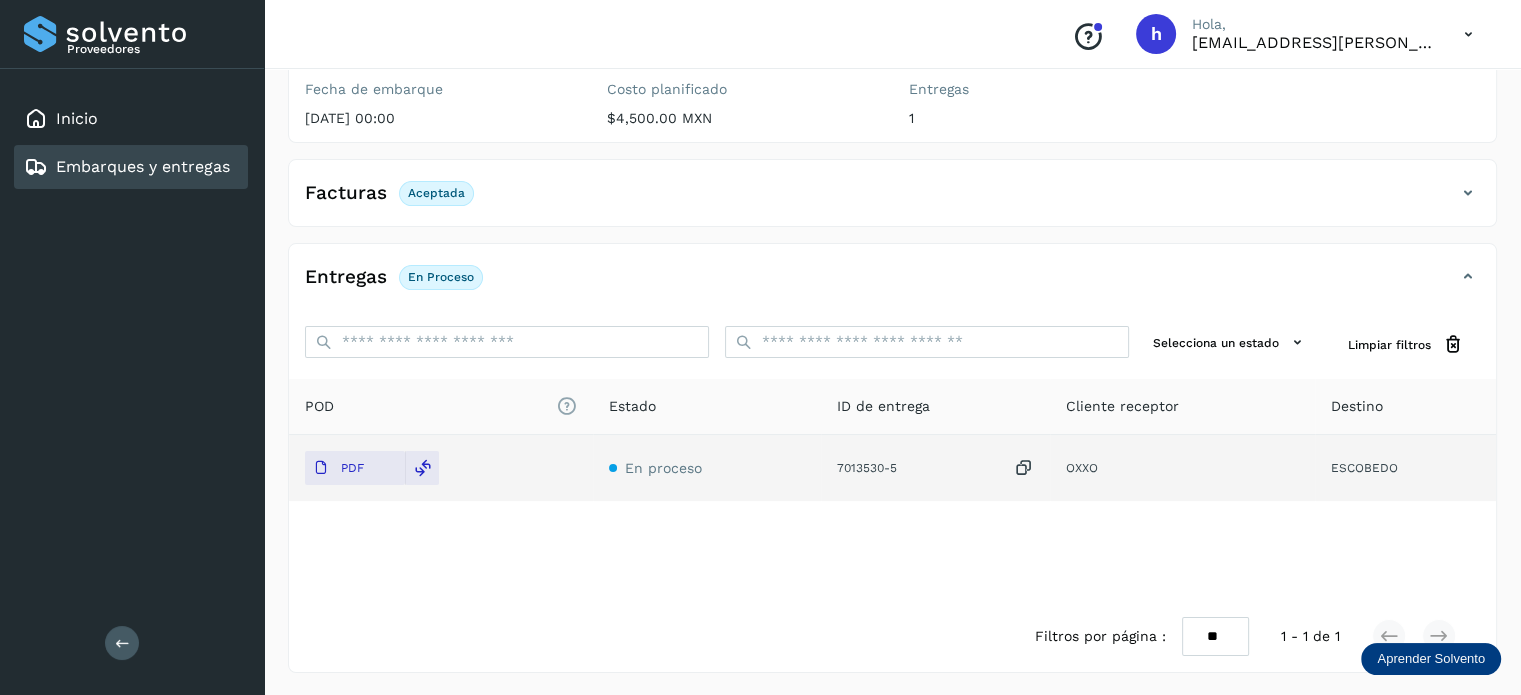 scroll, scrollTop: 0, scrollLeft: 0, axis: both 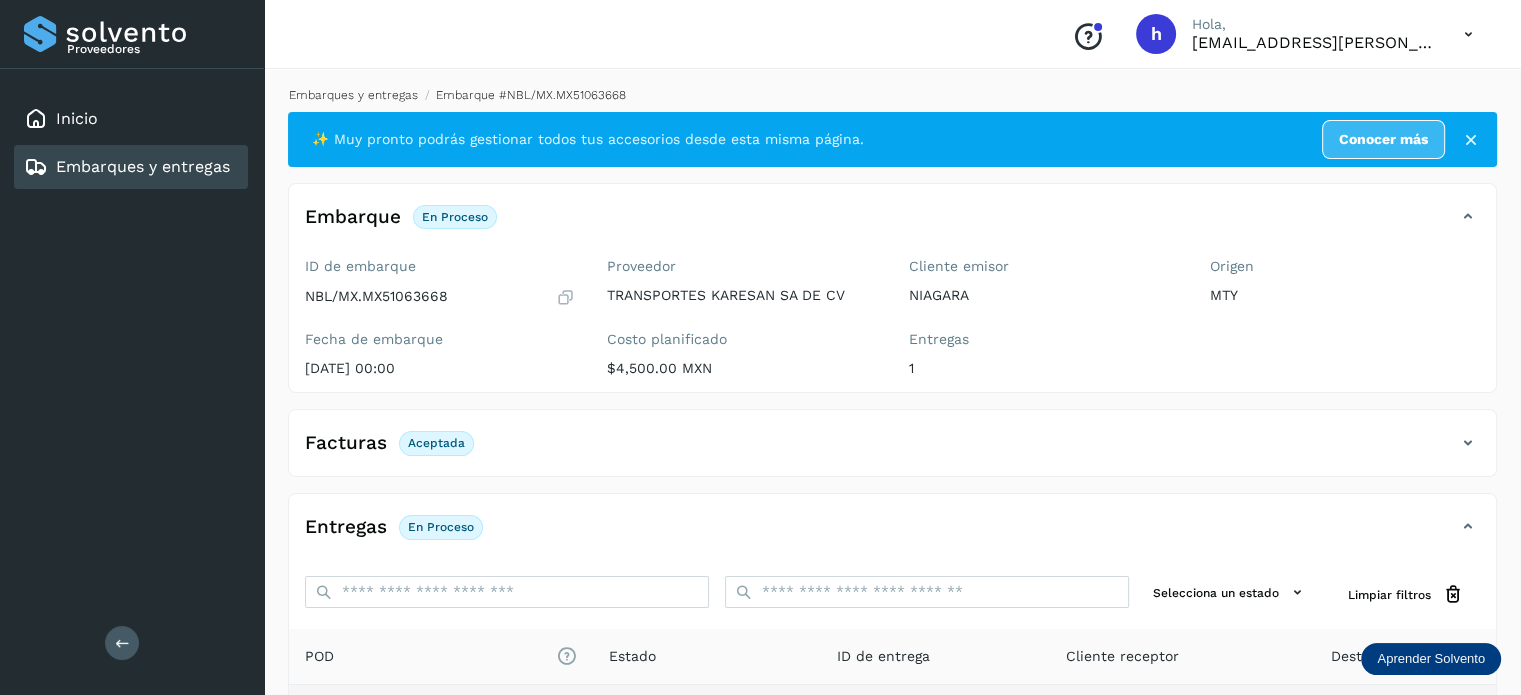 click on "Embarques y entregas" at bounding box center (353, 95) 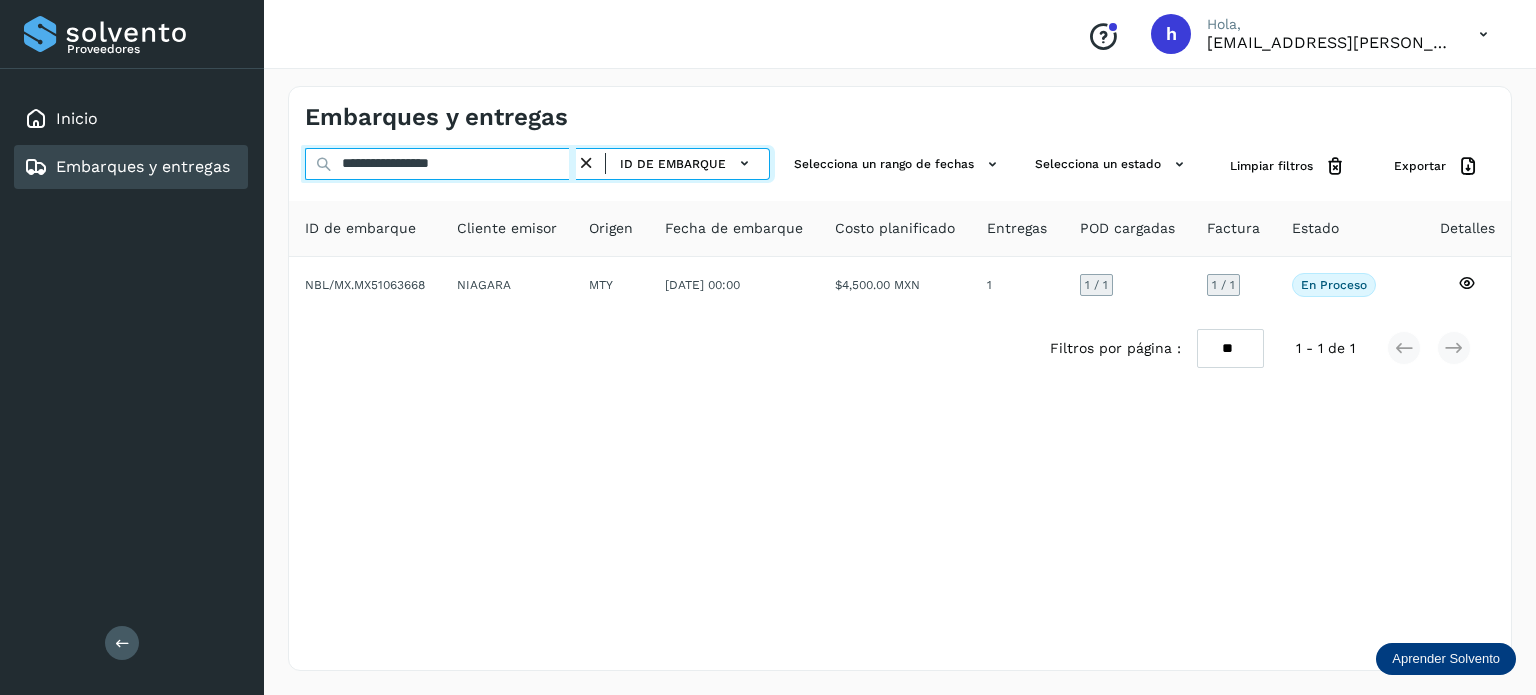 drag, startPoint x: 519, startPoint y: 165, endPoint x: 64, endPoint y: 215, distance: 457.739 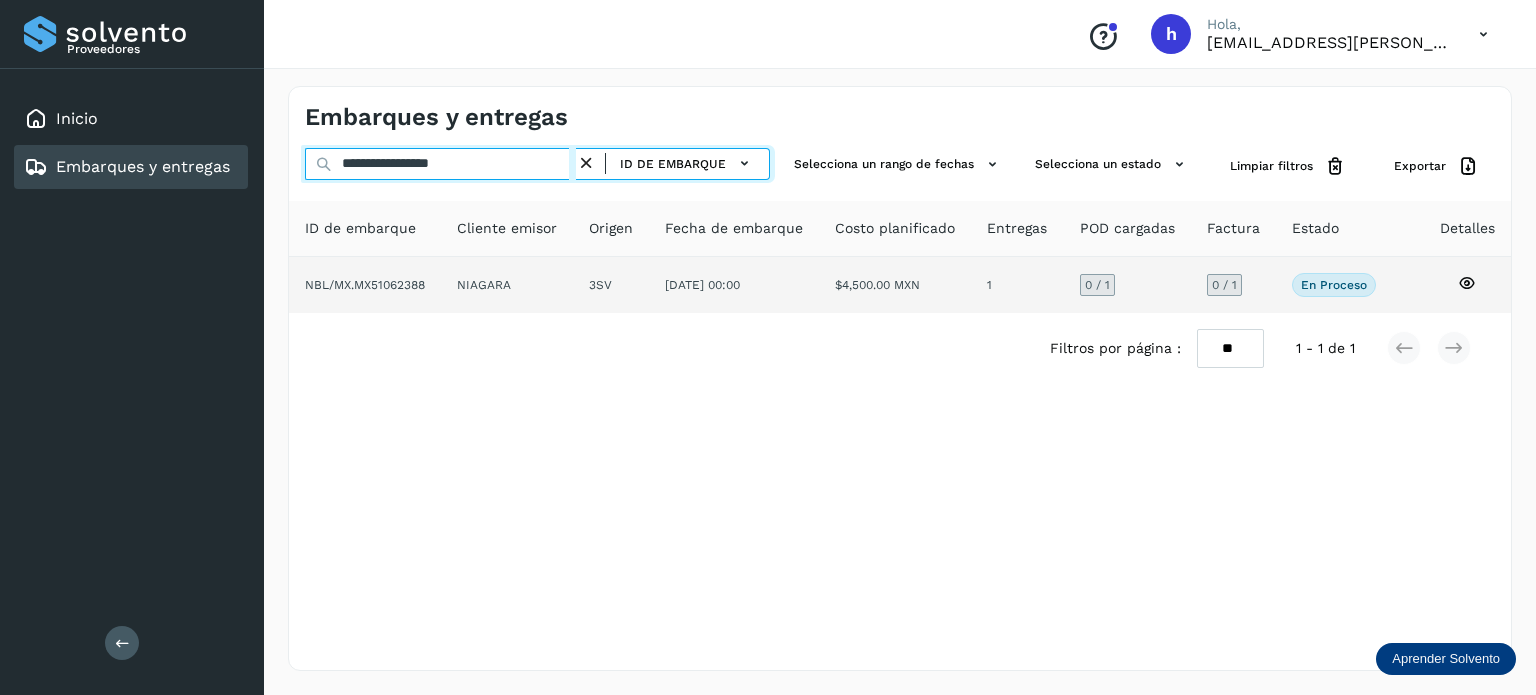 type on "**********" 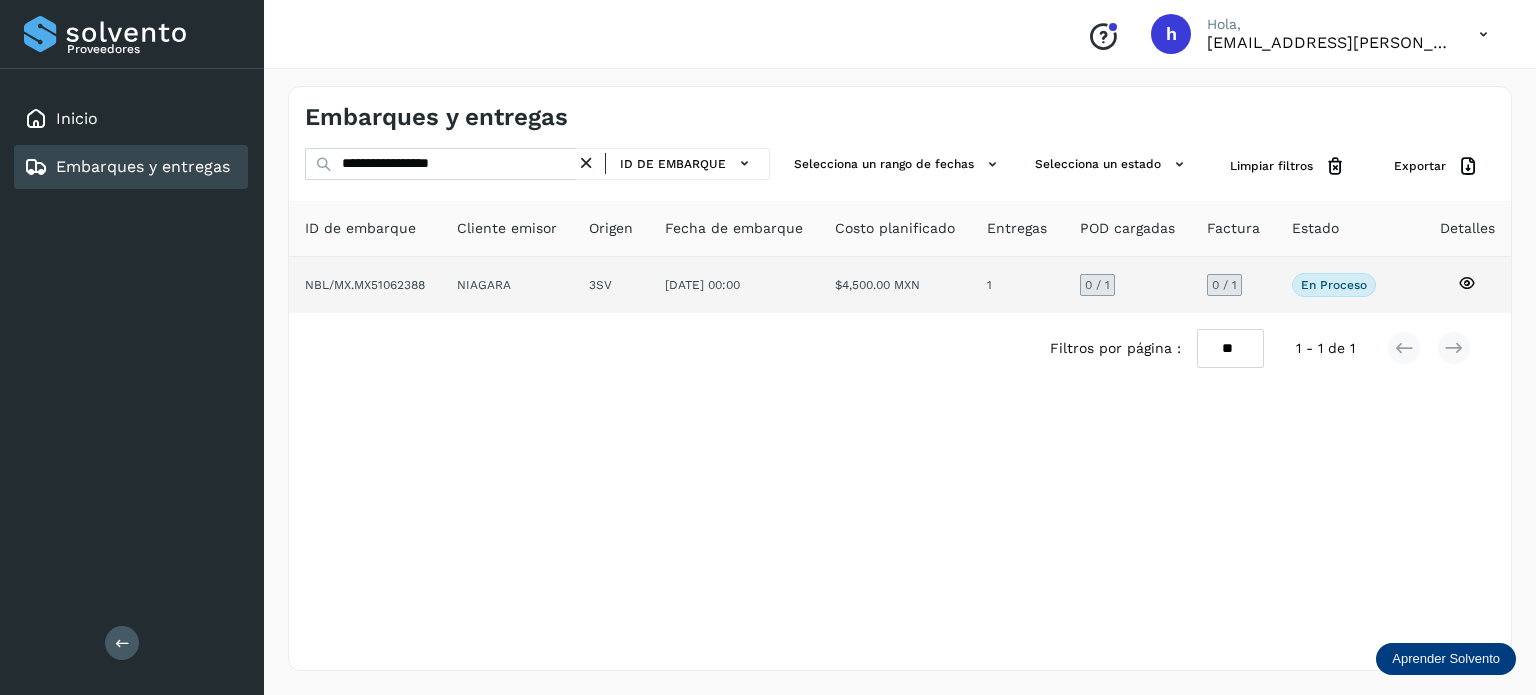click on "NBL/MX.MX51062388" 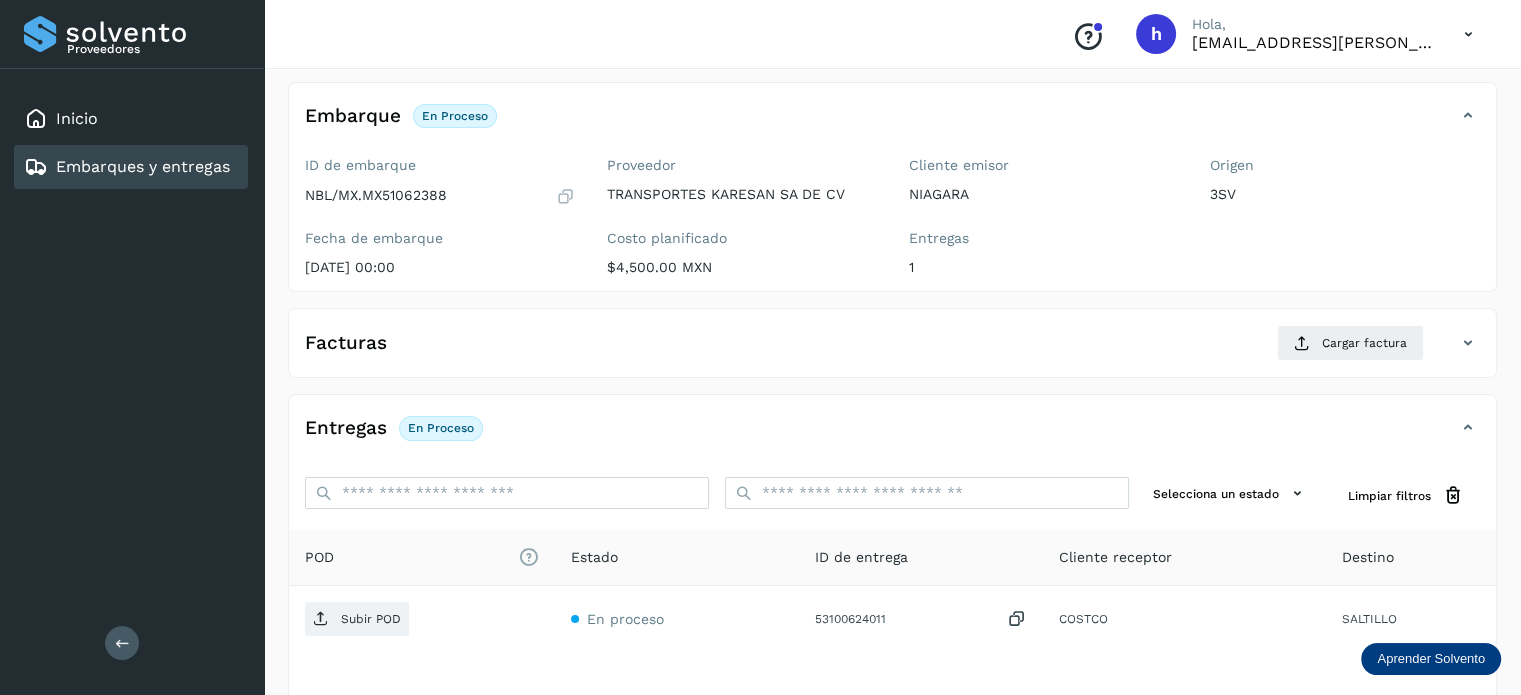 scroll, scrollTop: 102, scrollLeft: 0, axis: vertical 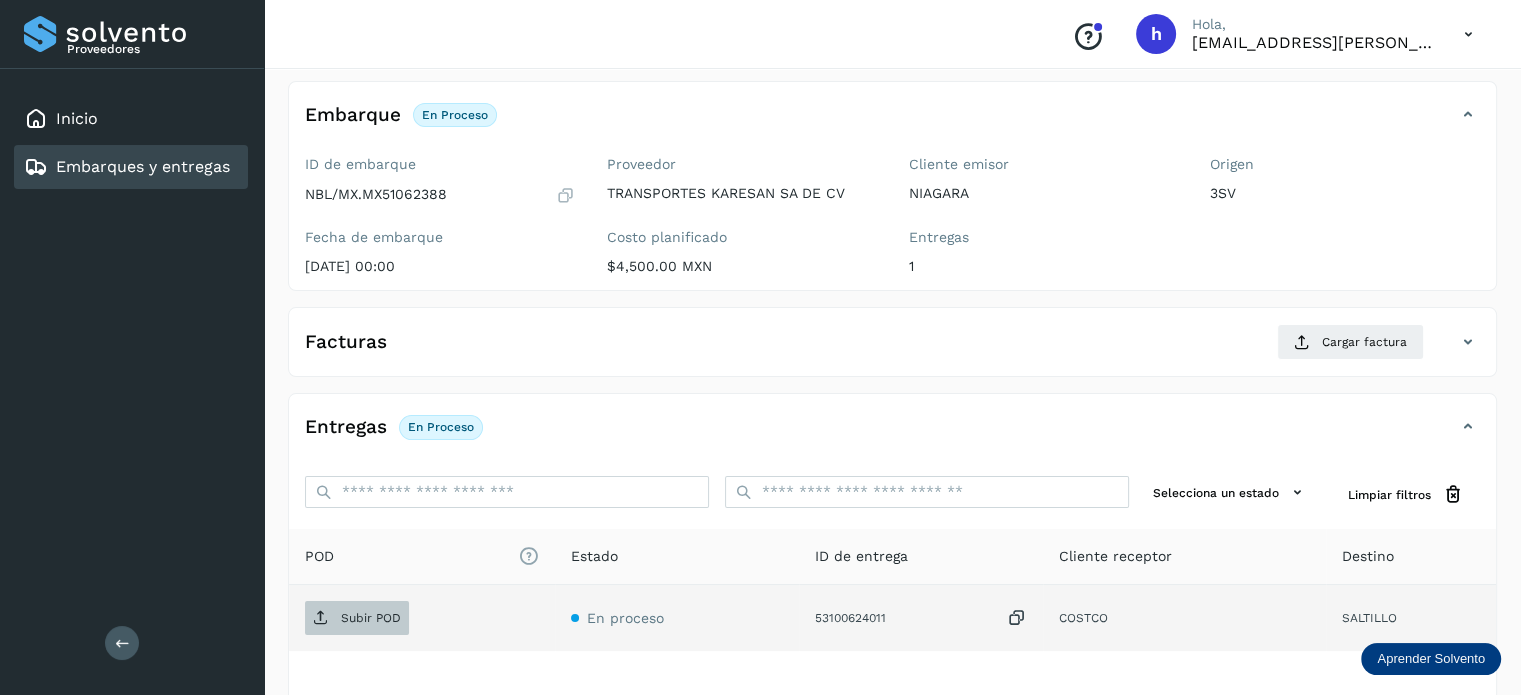 click on "Subir POD" at bounding box center [371, 618] 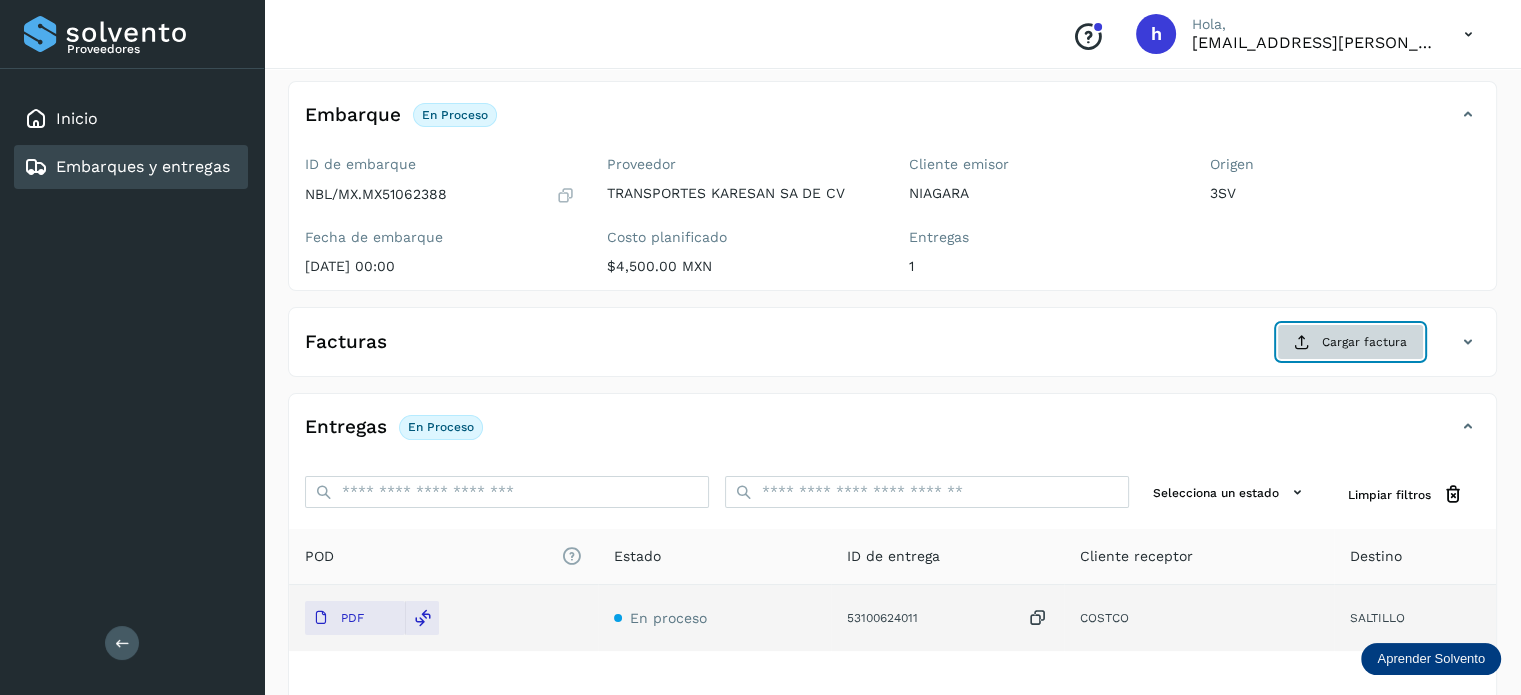 click on "Cargar factura" 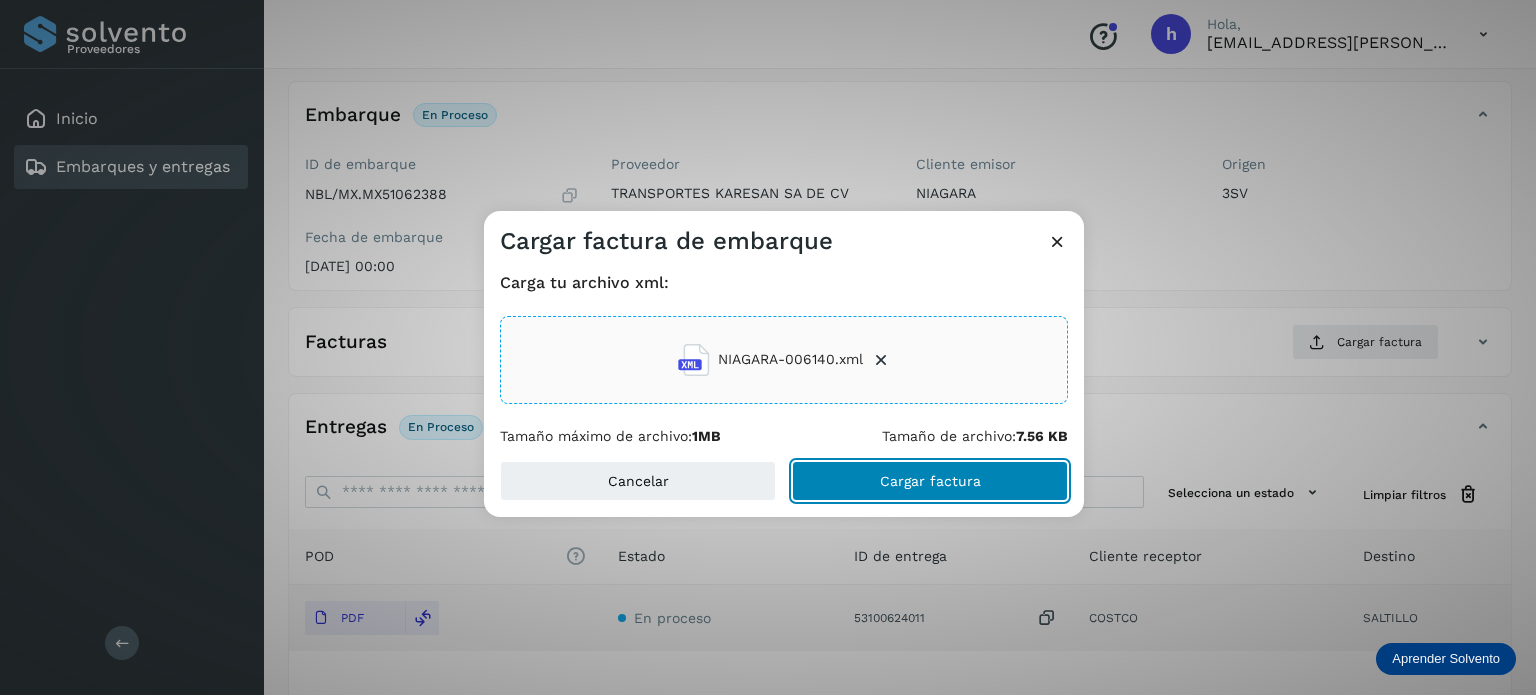 click on "Cargar factura" 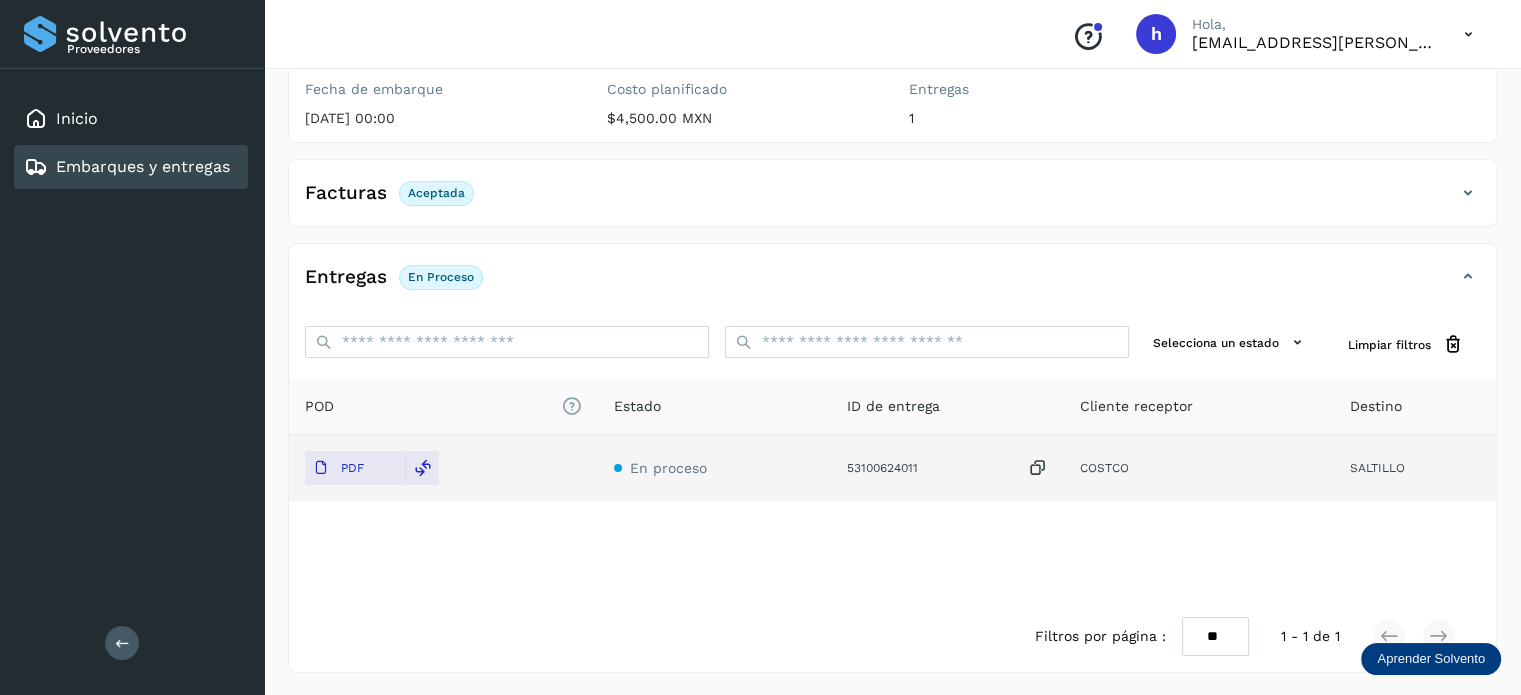 scroll, scrollTop: 0, scrollLeft: 0, axis: both 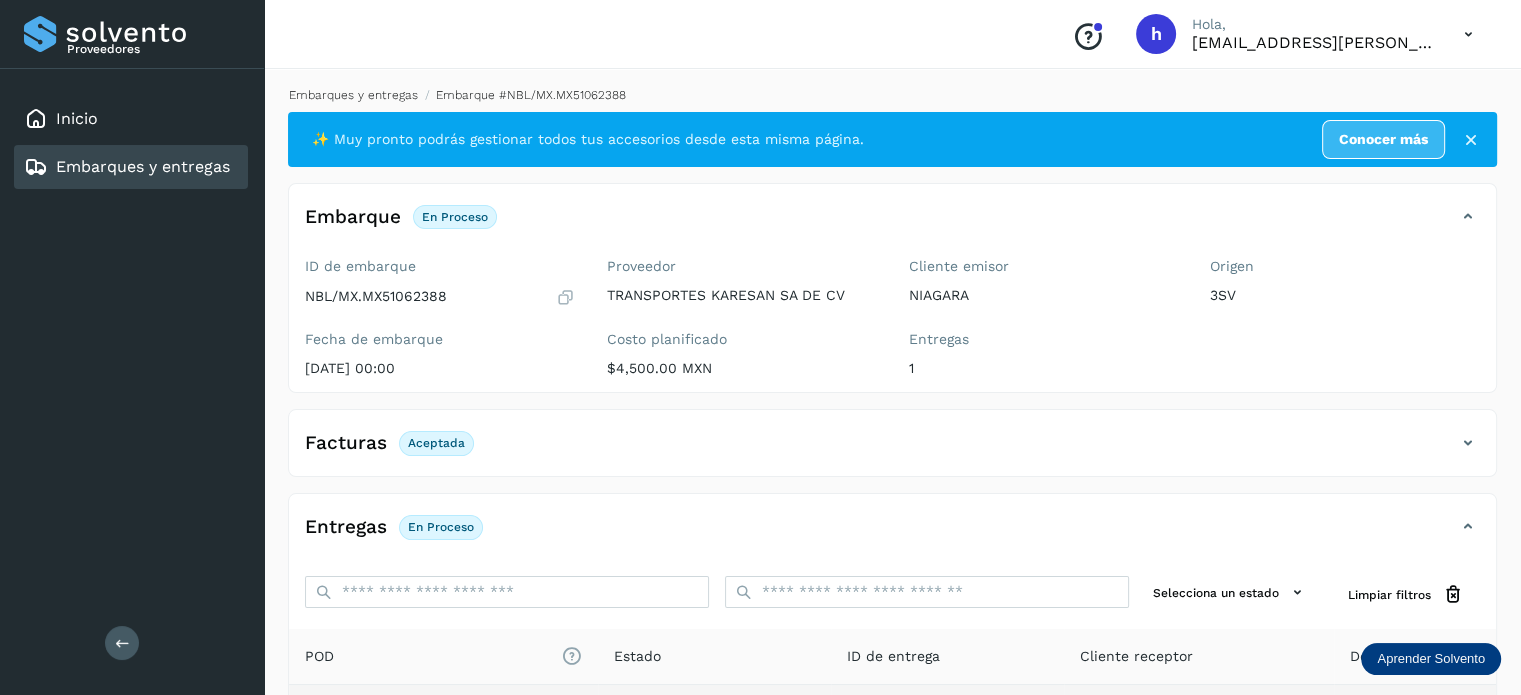 click on "Embarques y entregas" at bounding box center (353, 95) 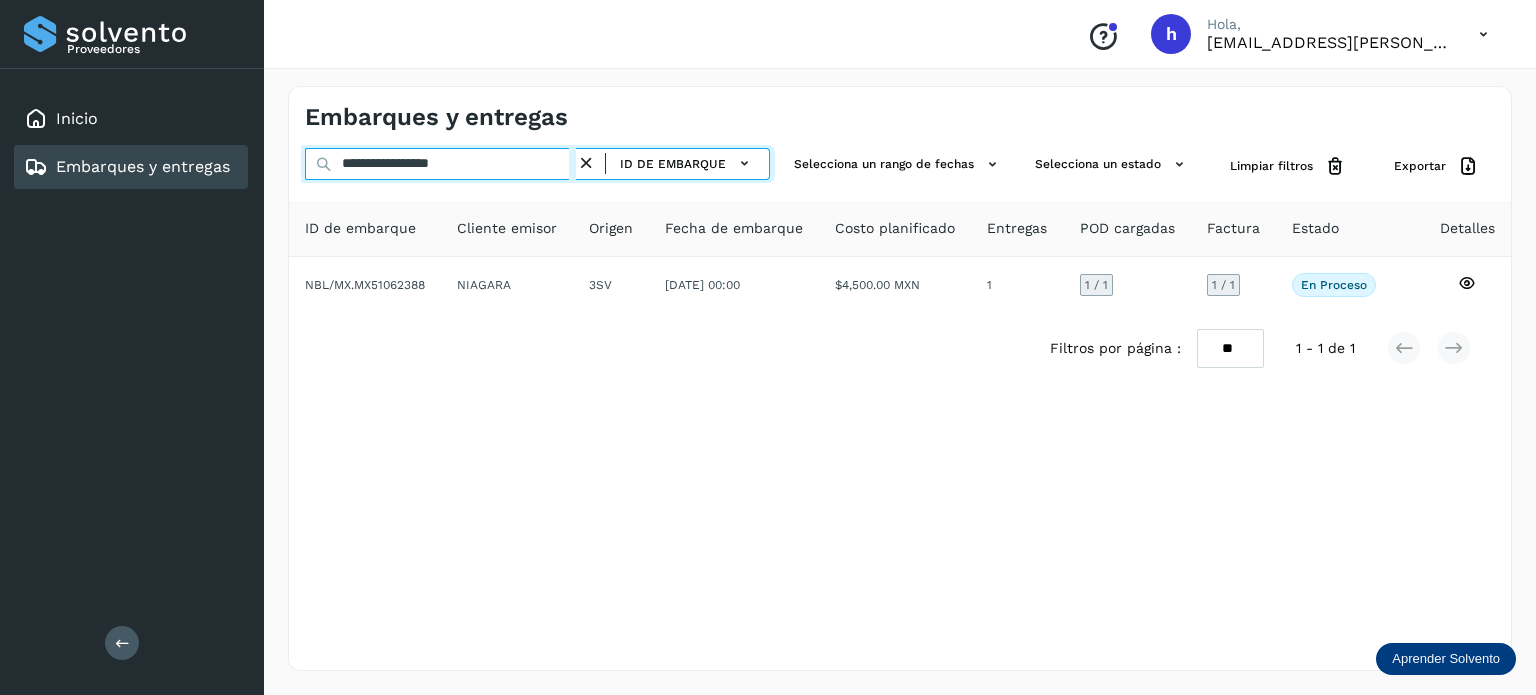 drag, startPoint x: 528, startPoint y: 164, endPoint x: 0, endPoint y: 230, distance: 532.109 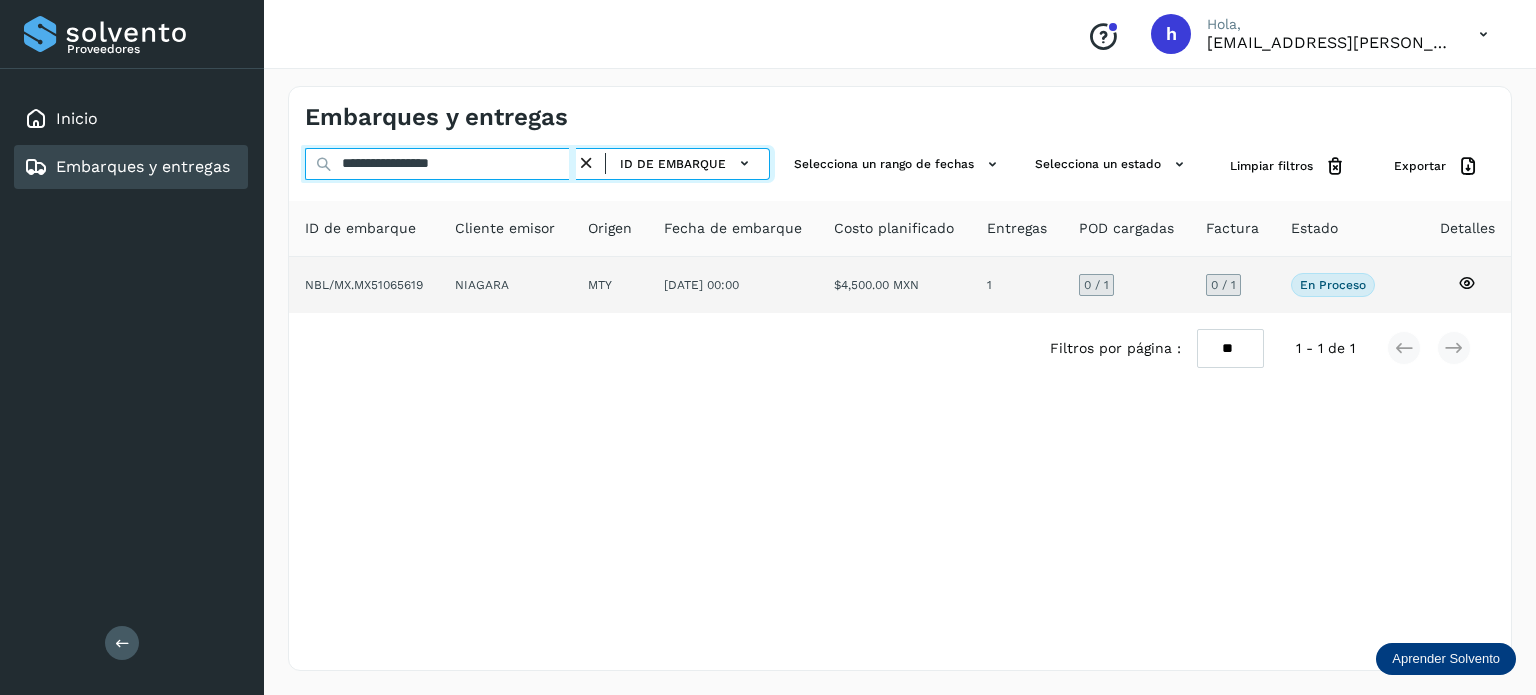 type on "**********" 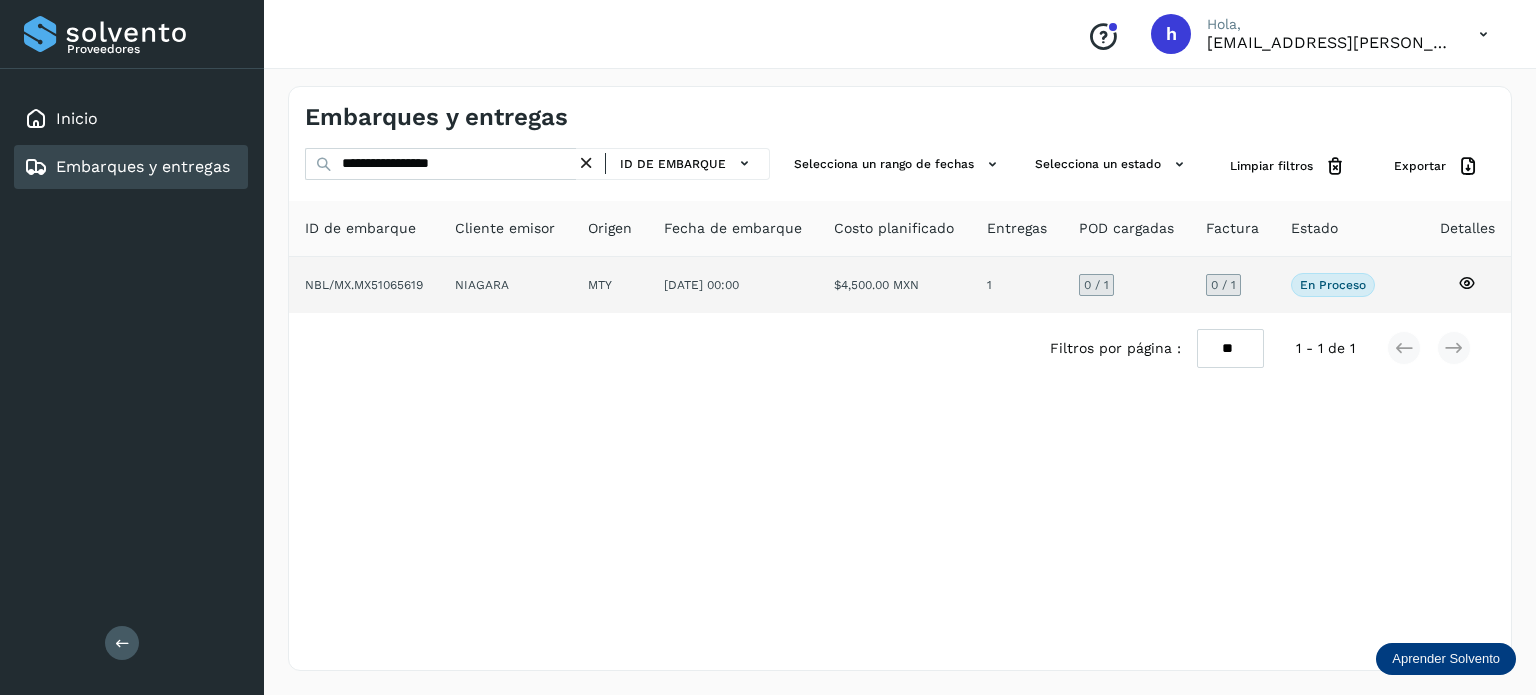 click on "NBL/MX.MX51065619" 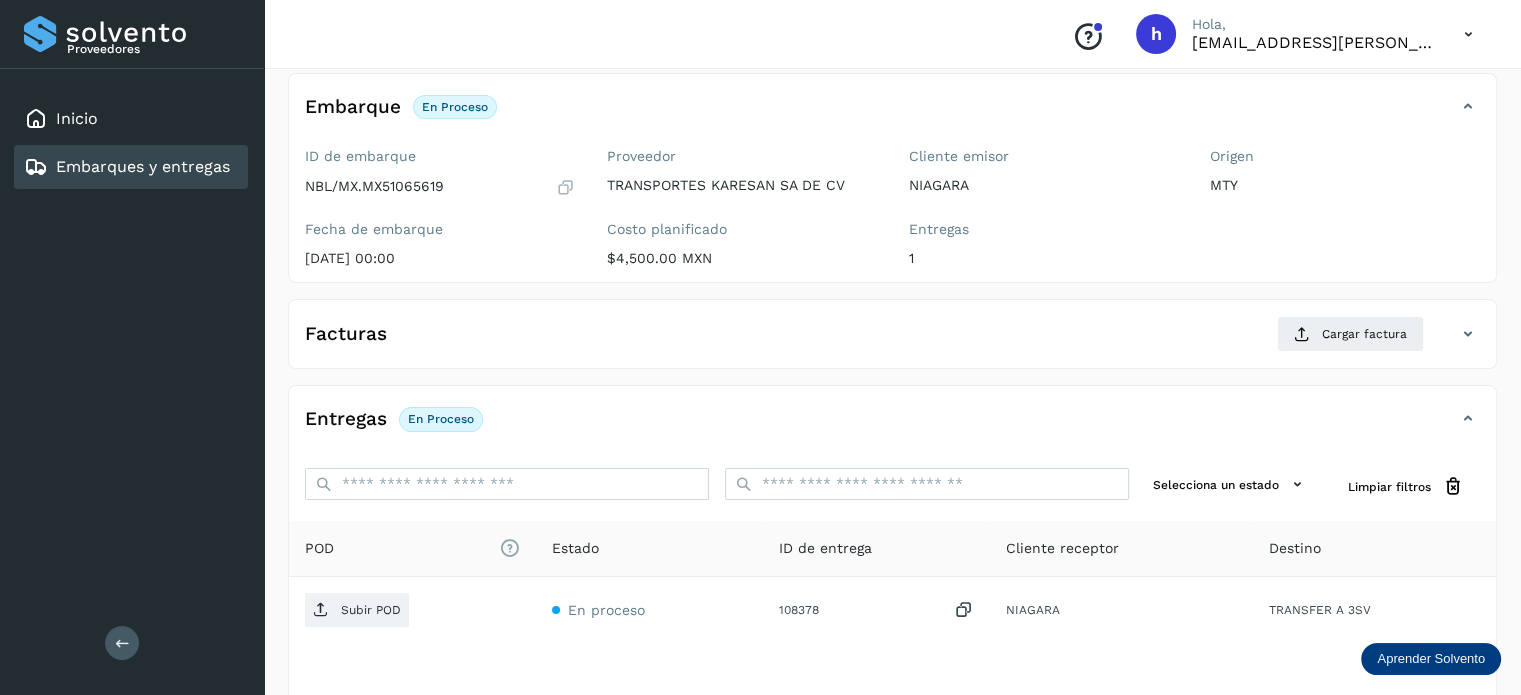 scroll, scrollTop: 117, scrollLeft: 0, axis: vertical 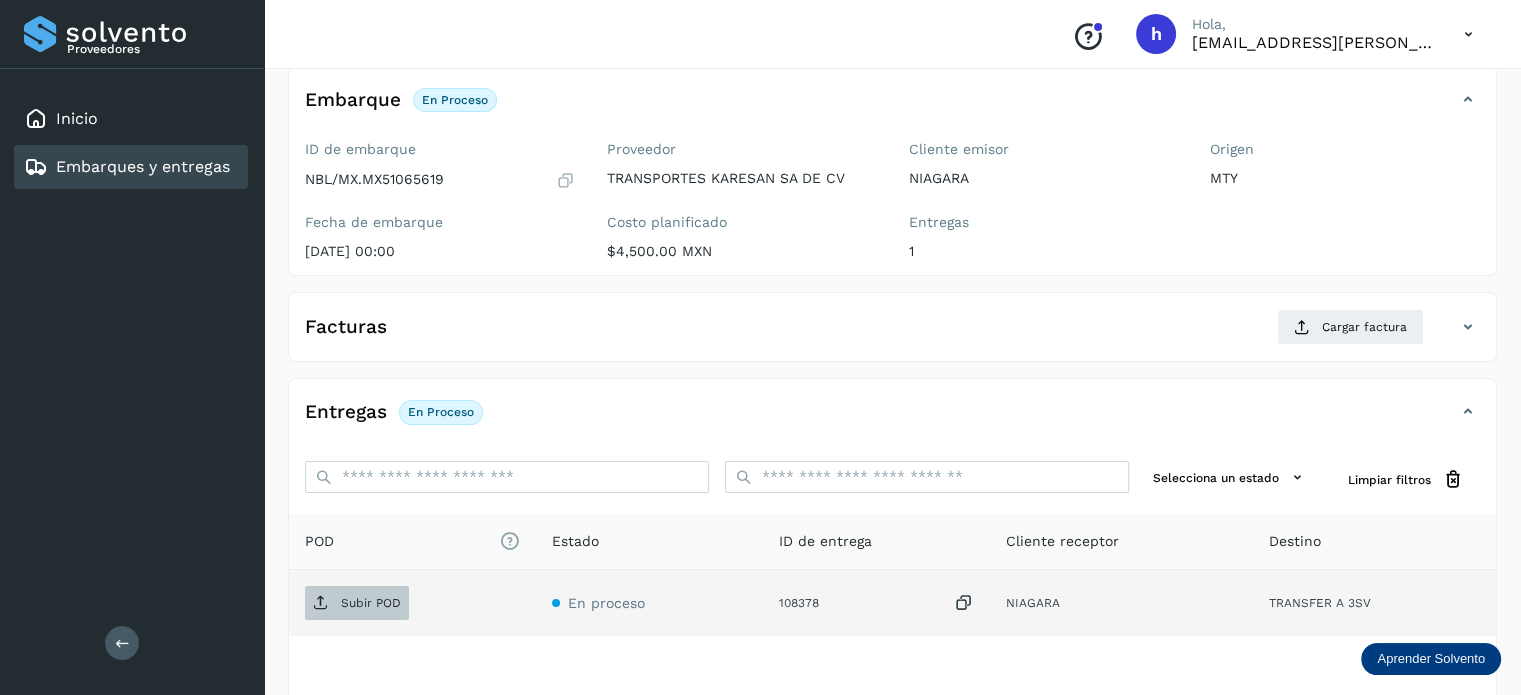 click on "Subir POD" at bounding box center [357, 603] 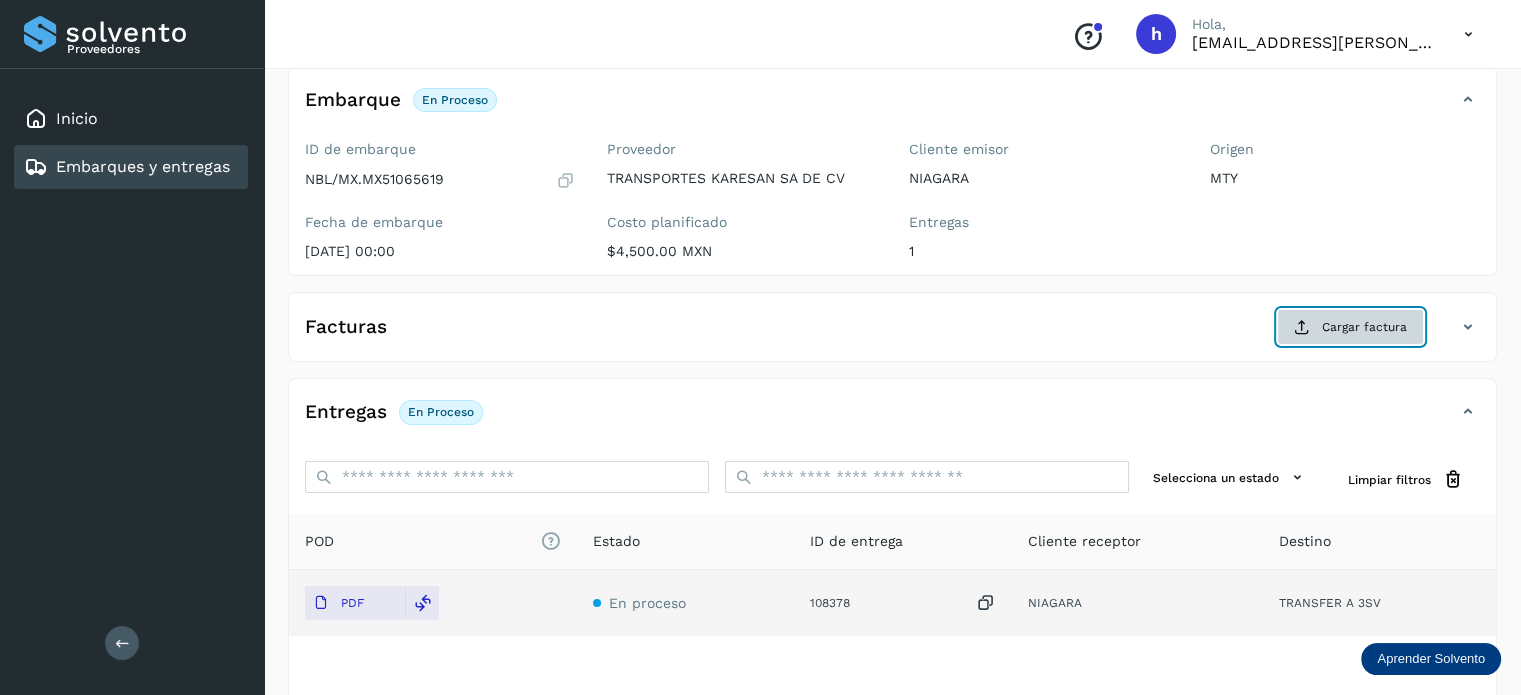 click on "Cargar factura" 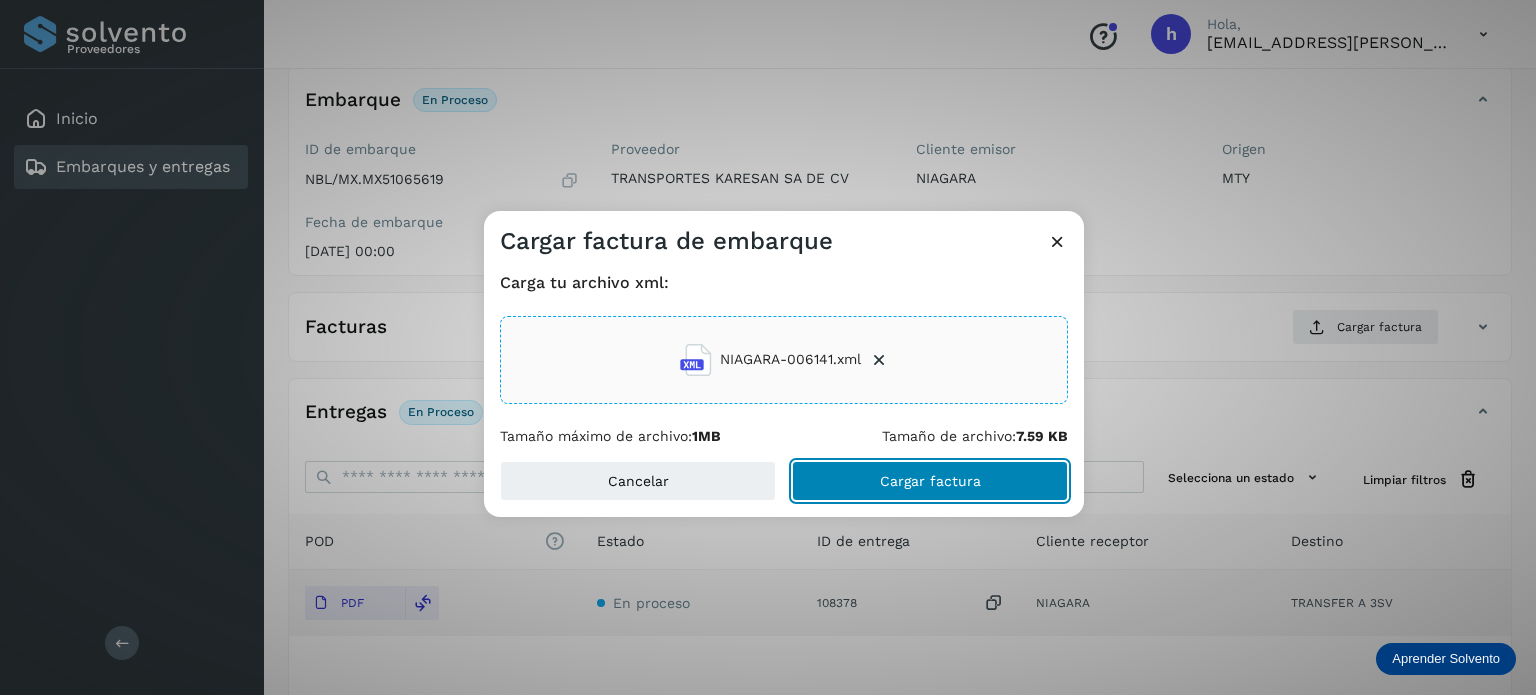 click on "Cargar factura" 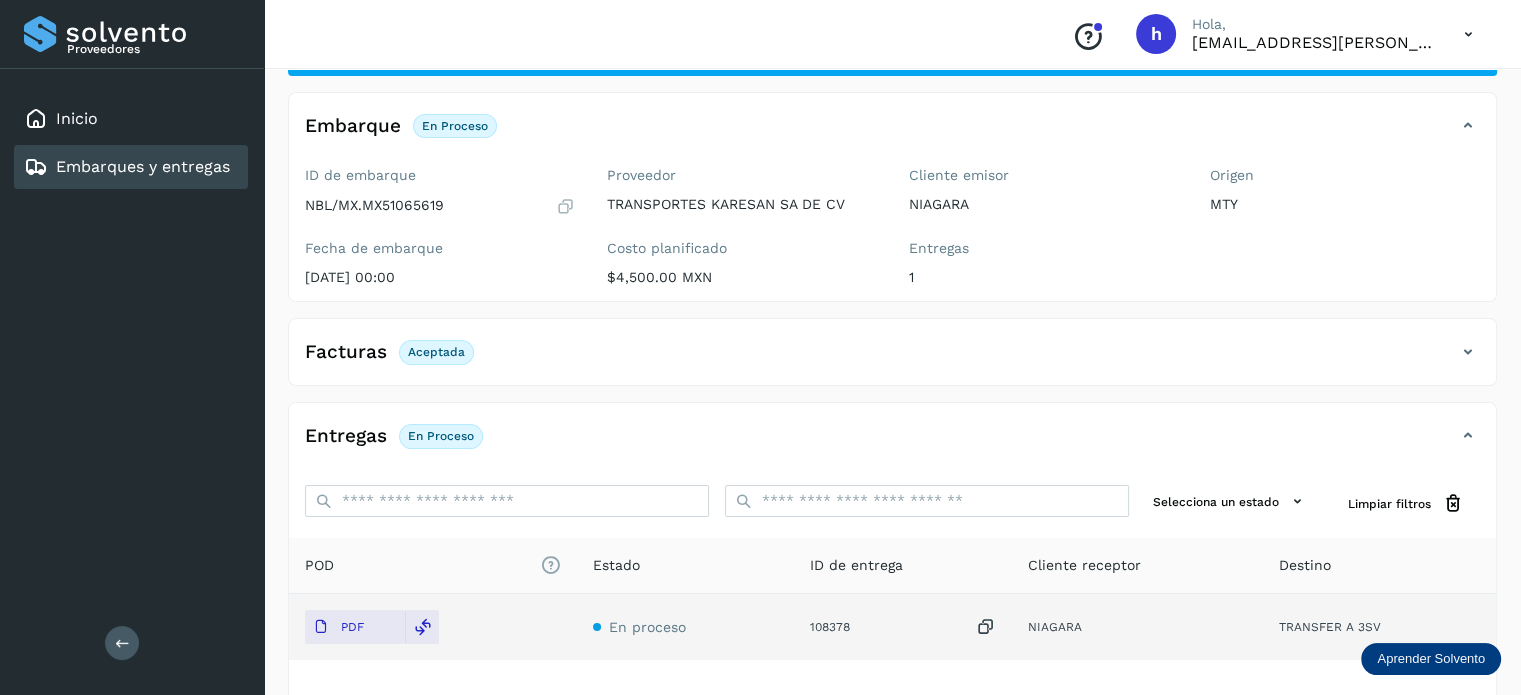 scroll, scrollTop: 0, scrollLeft: 0, axis: both 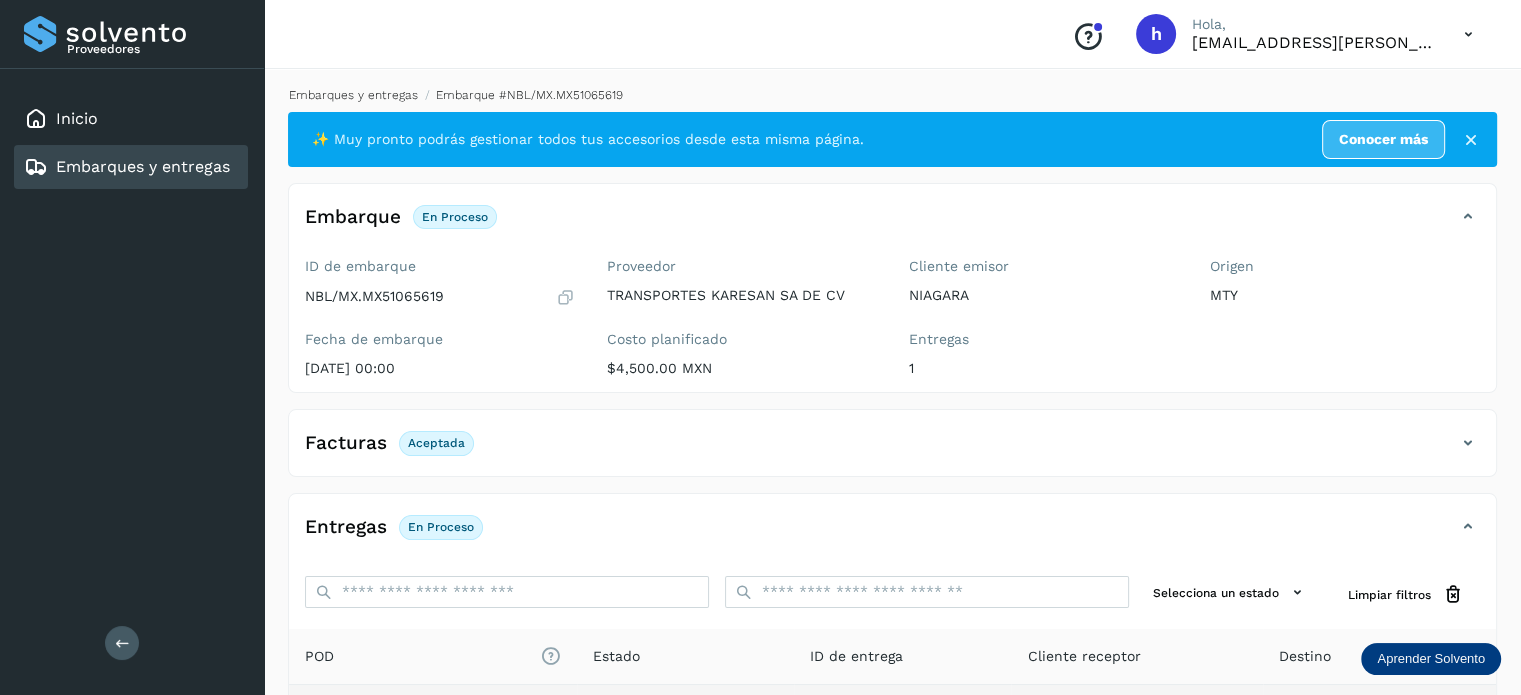 click on "Embarques y entregas" at bounding box center [353, 95] 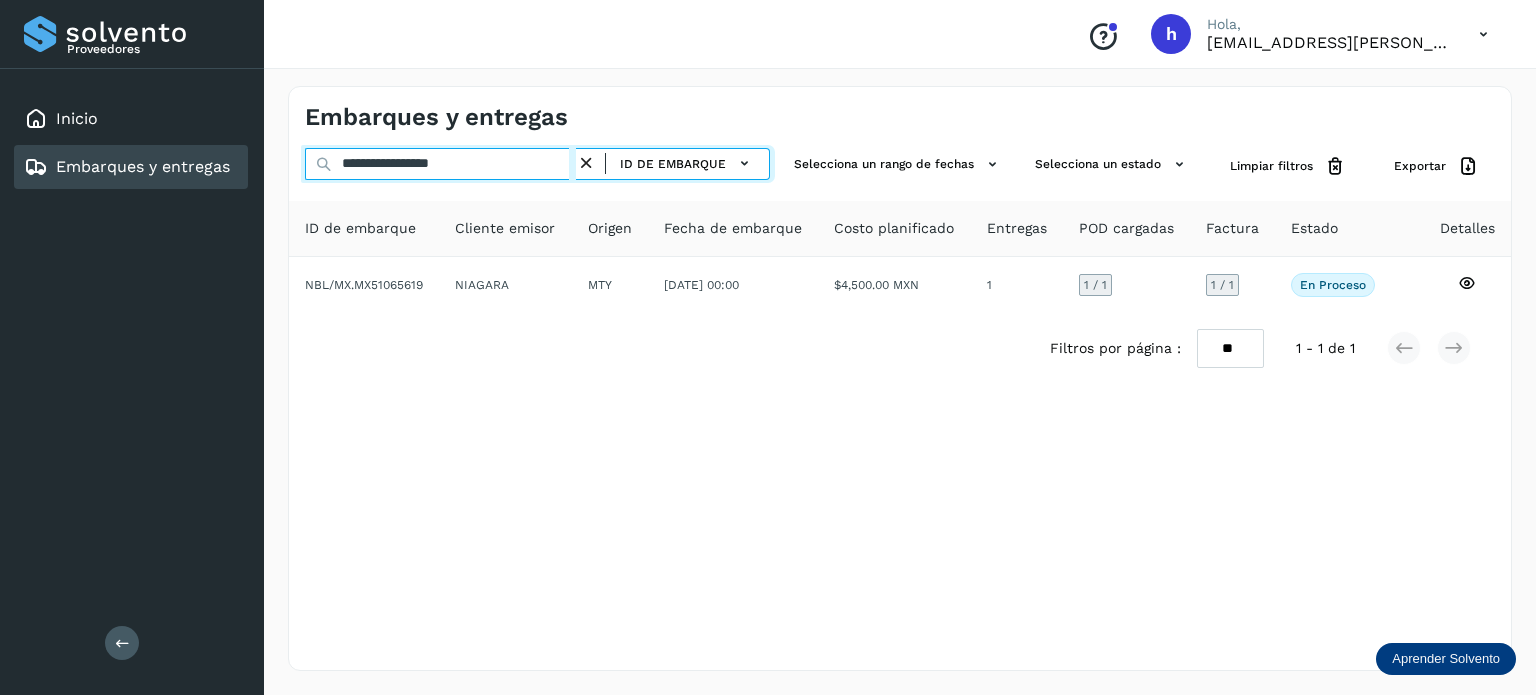 drag, startPoint x: 511, startPoint y: 173, endPoint x: 108, endPoint y: 211, distance: 404.7876 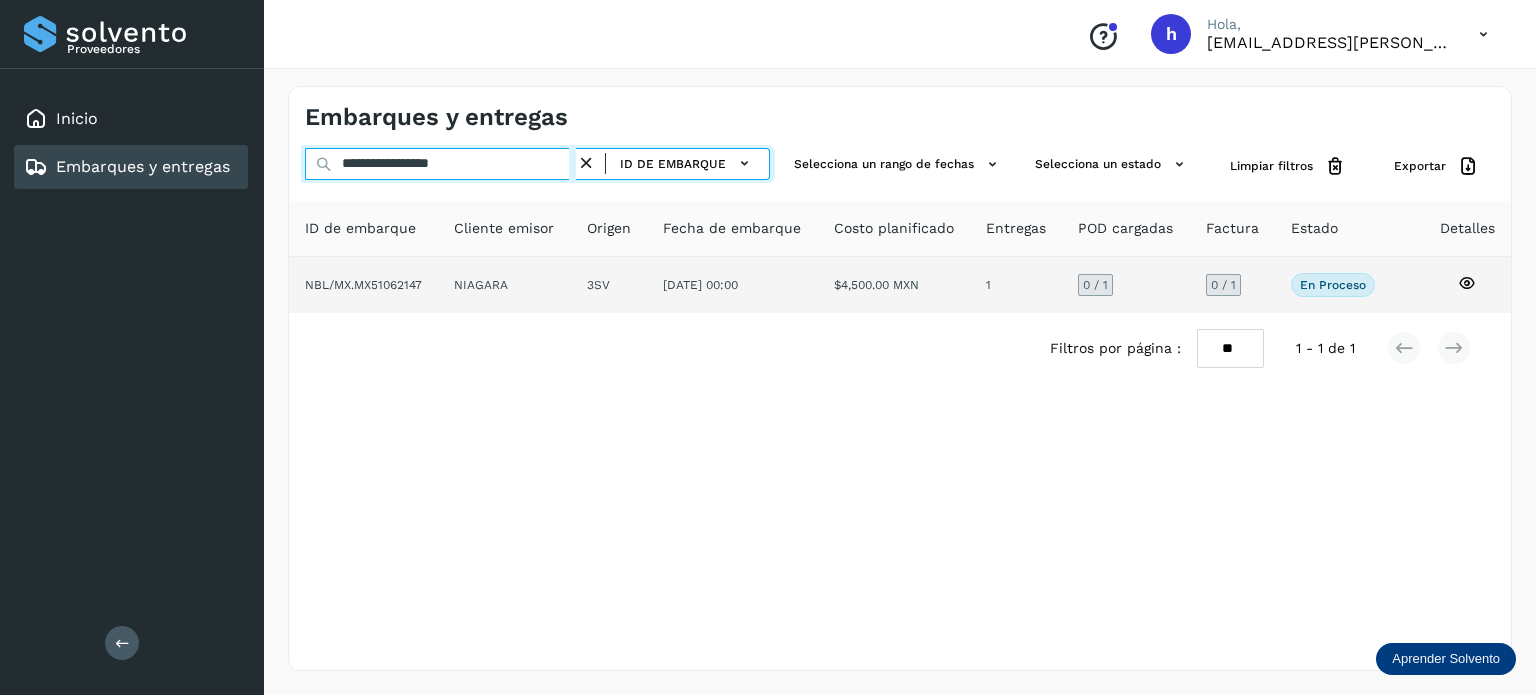 type on "**********" 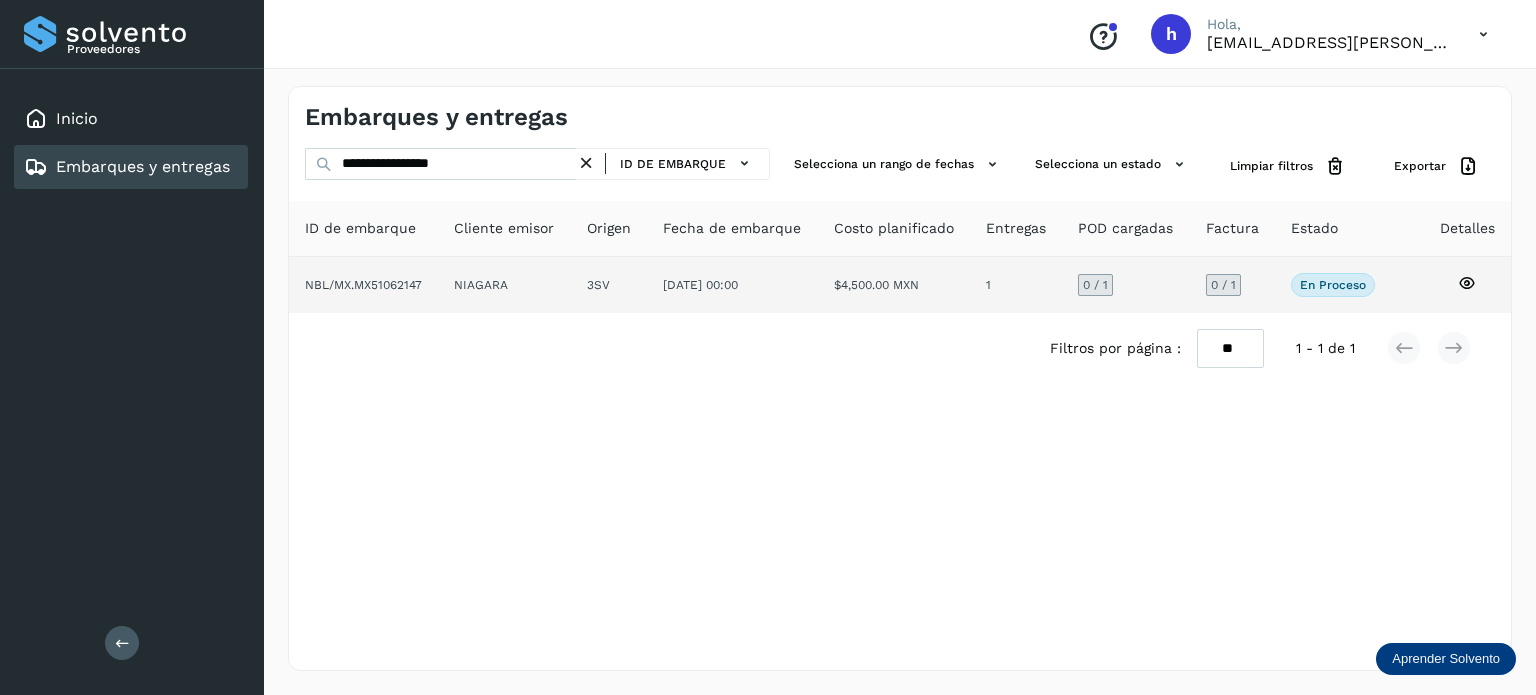 click on "NBL/MX.MX51062147" 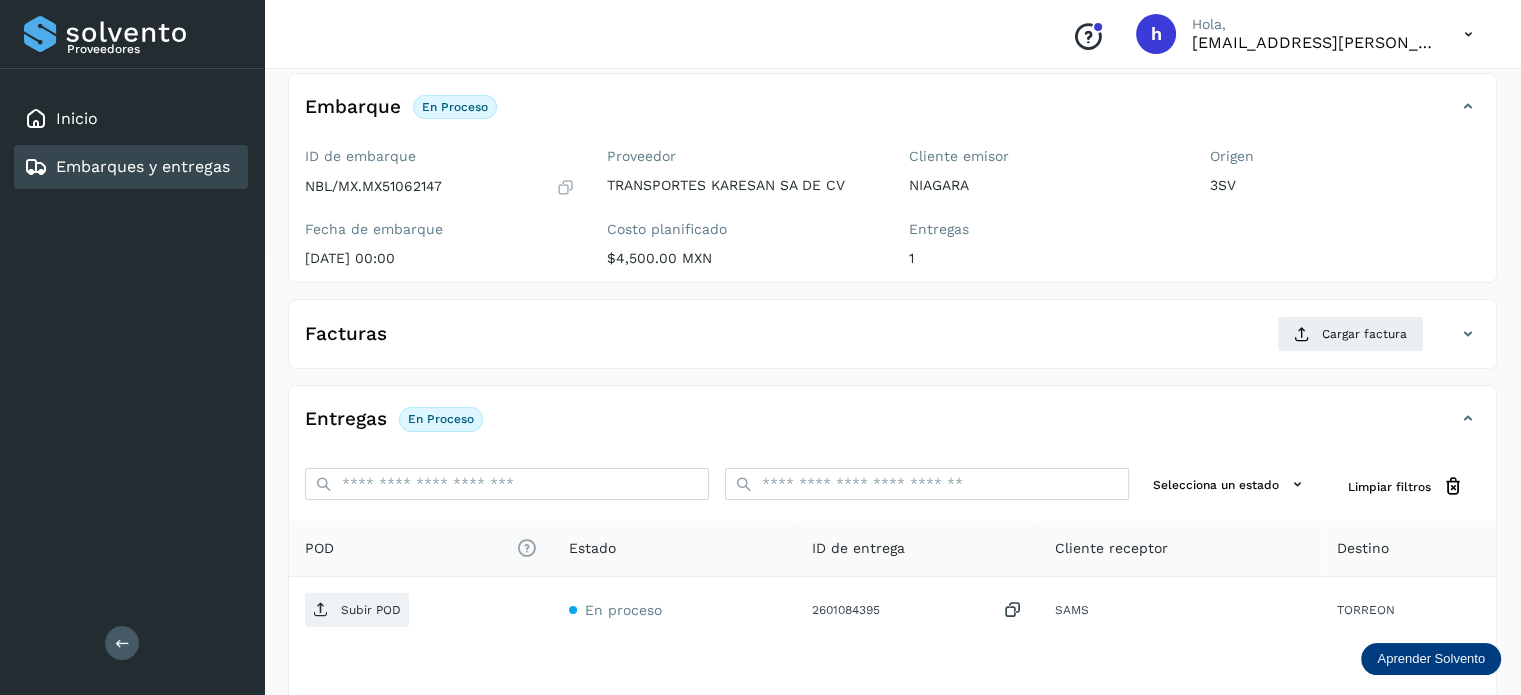 scroll, scrollTop: 120, scrollLeft: 0, axis: vertical 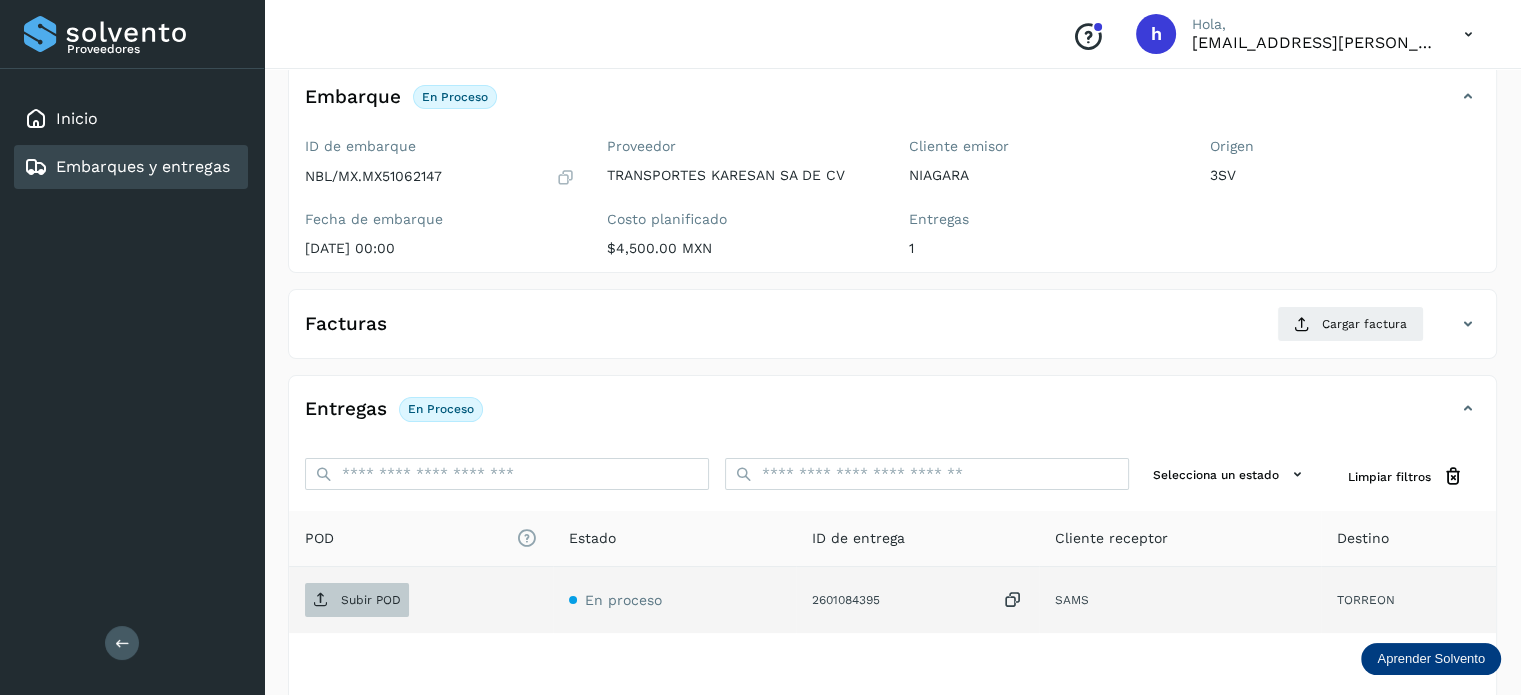 click on "Subir POD" at bounding box center (357, 600) 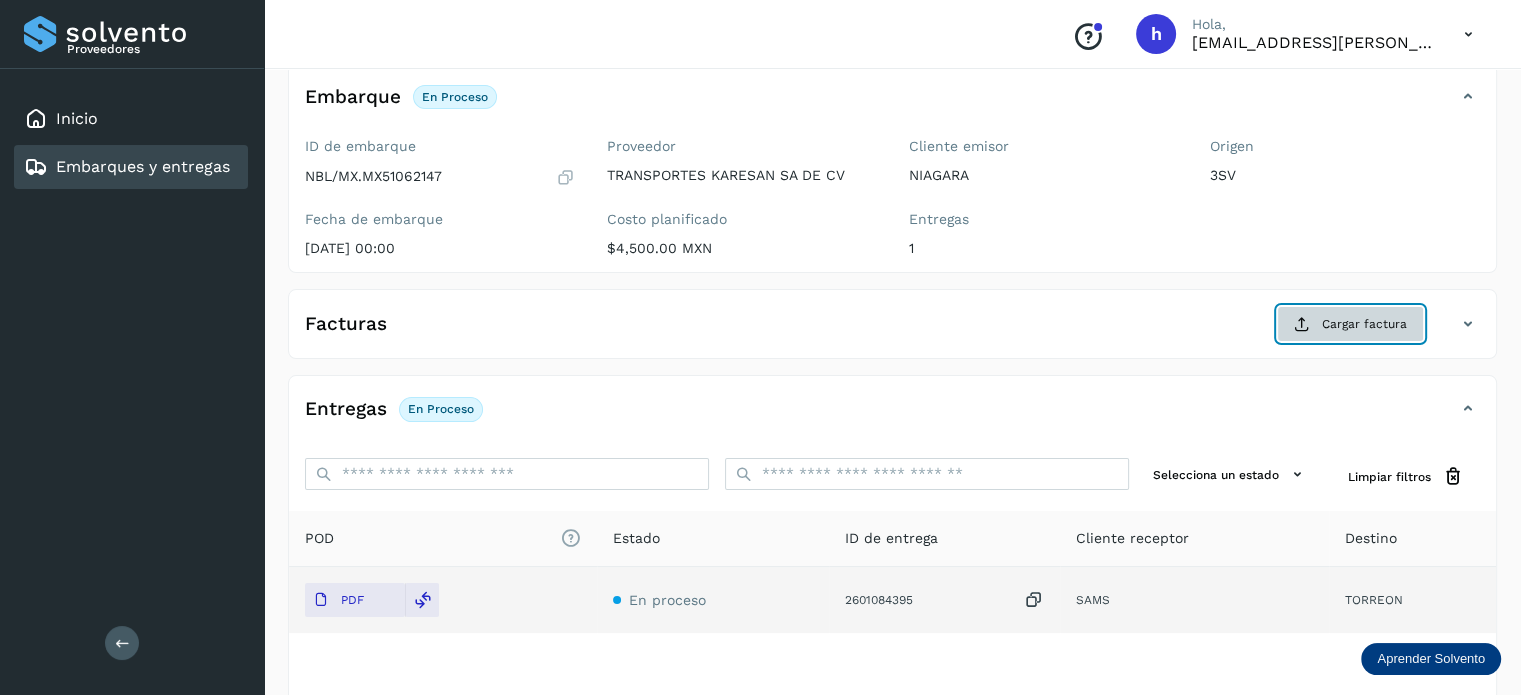 click on "Cargar factura" 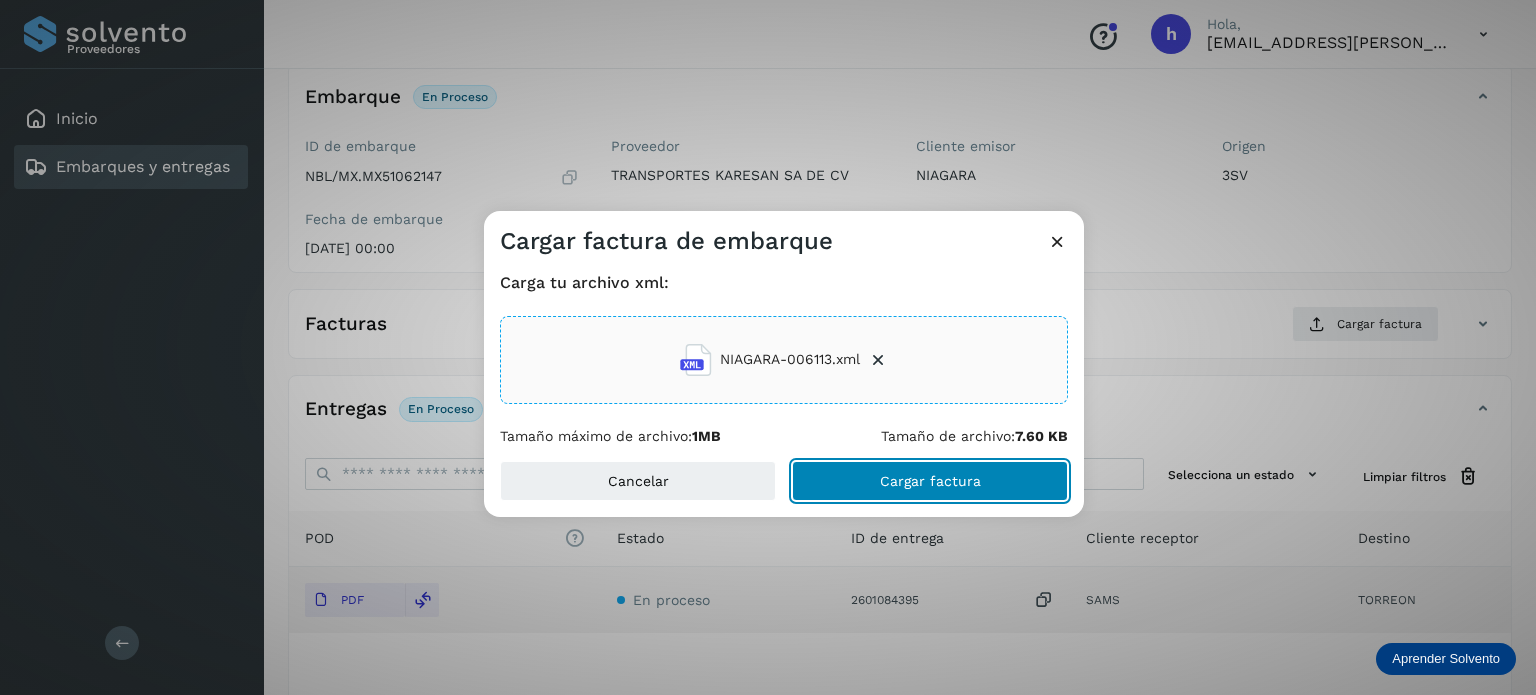 click on "Cargar factura" 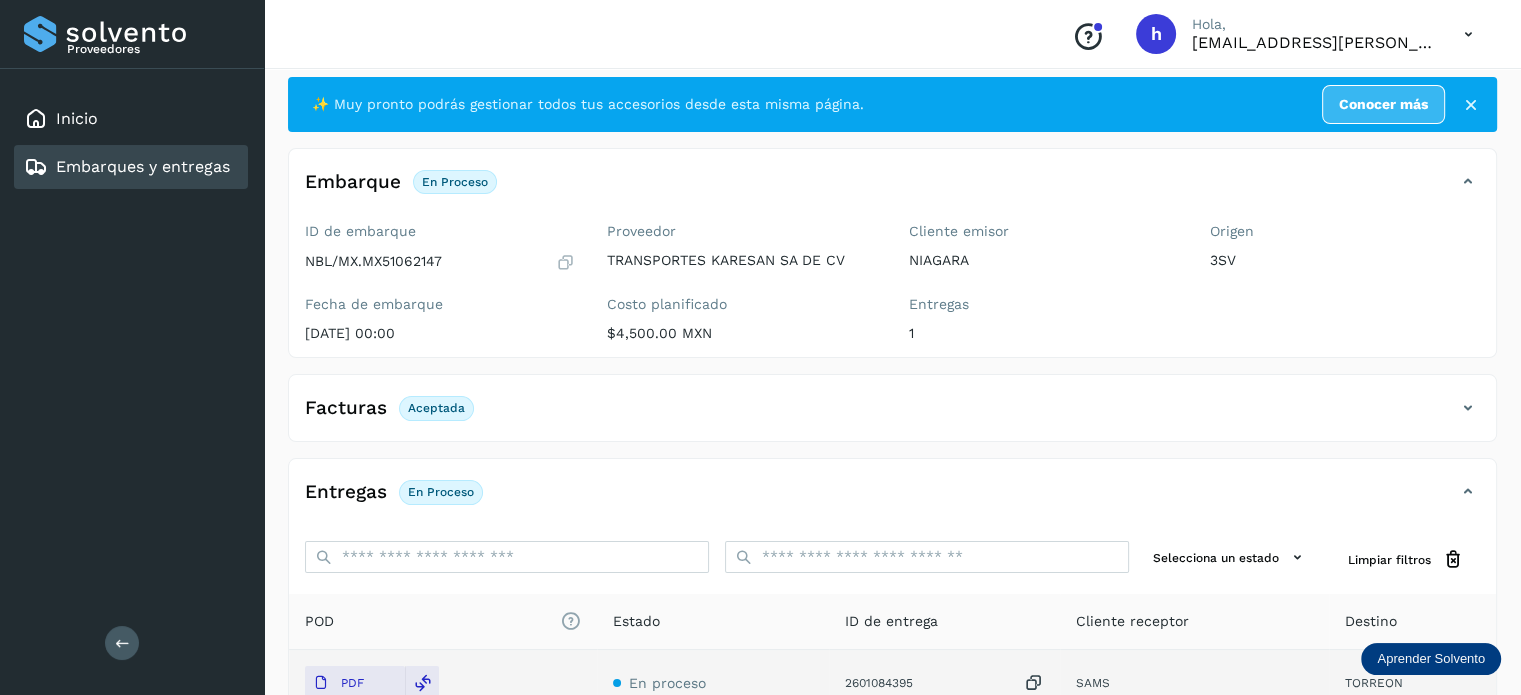 scroll, scrollTop: 0, scrollLeft: 0, axis: both 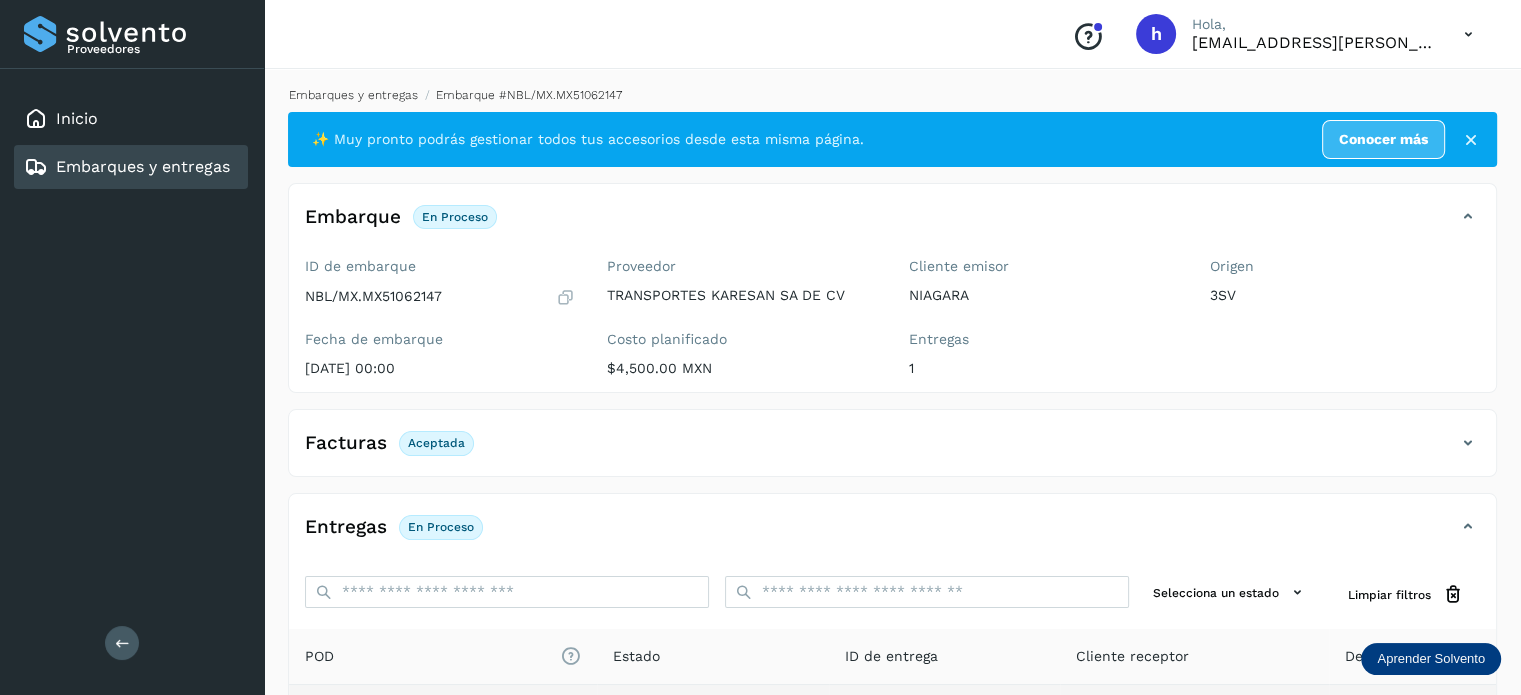 click on "Embarques y entregas" at bounding box center [353, 95] 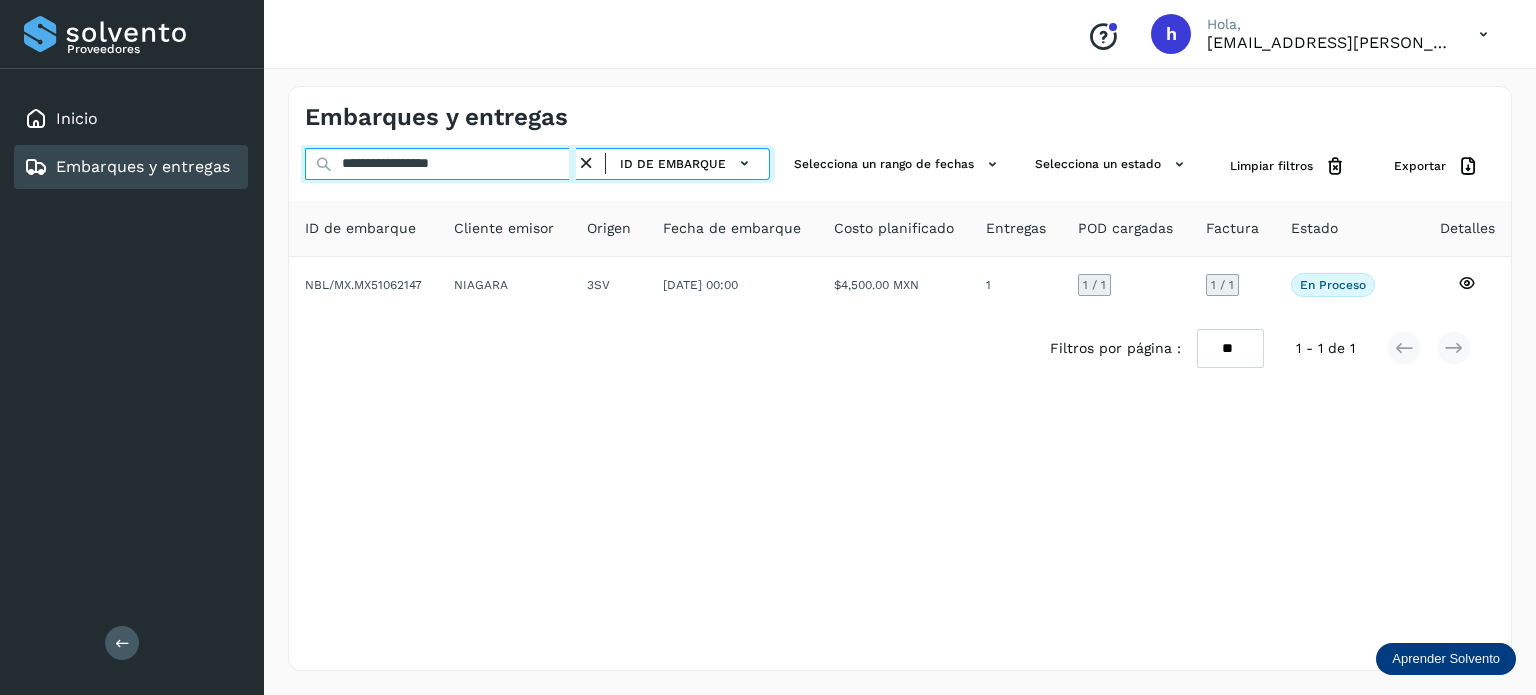 drag, startPoint x: 506, startPoint y: 159, endPoint x: 183, endPoint y: 196, distance: 325.11227 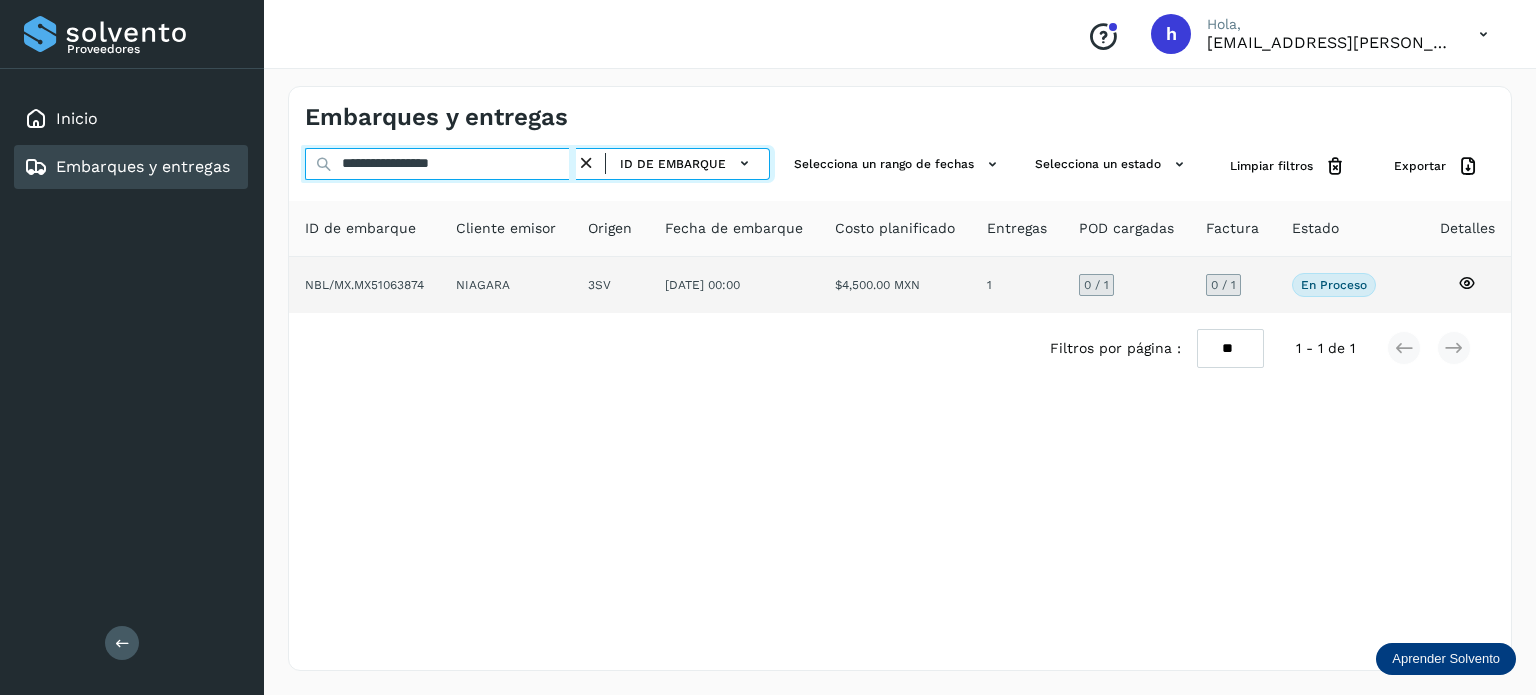 type on "**********" 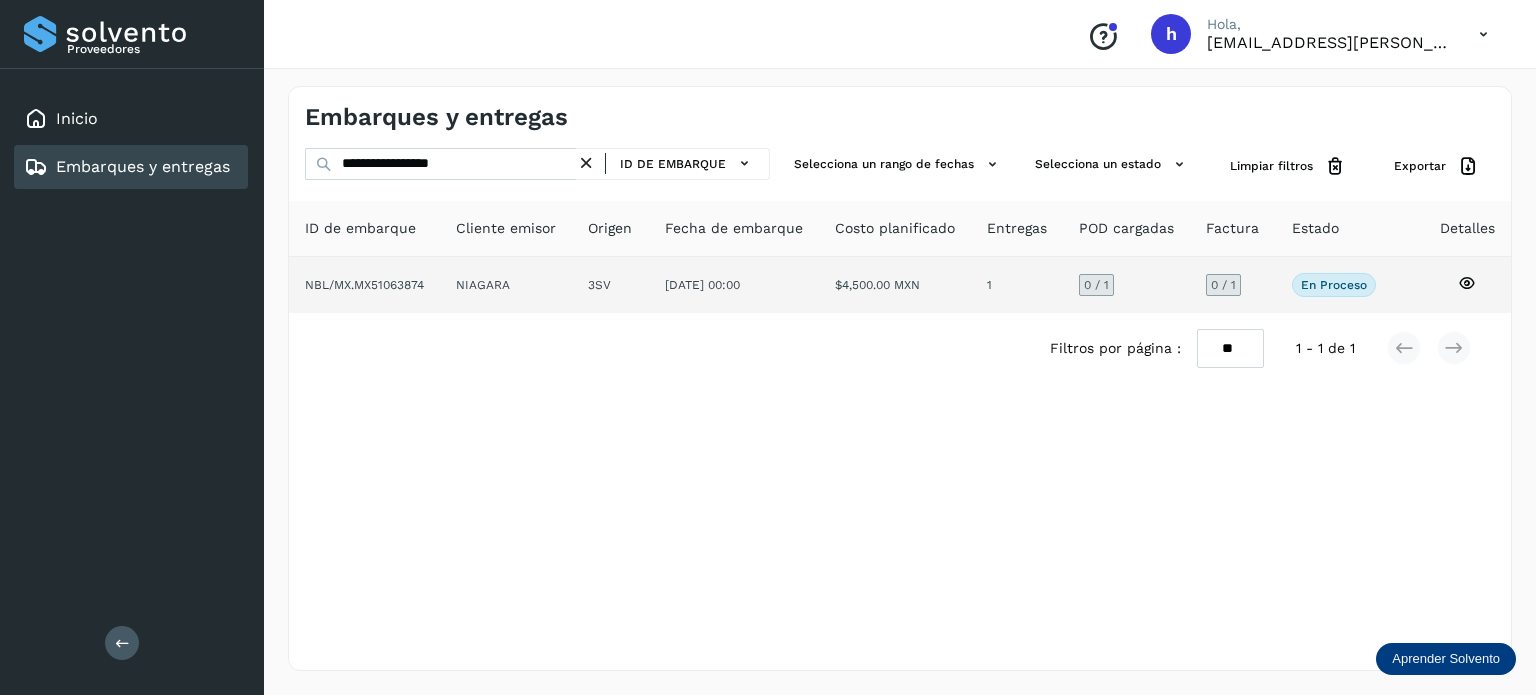 click on "NIAGARA" 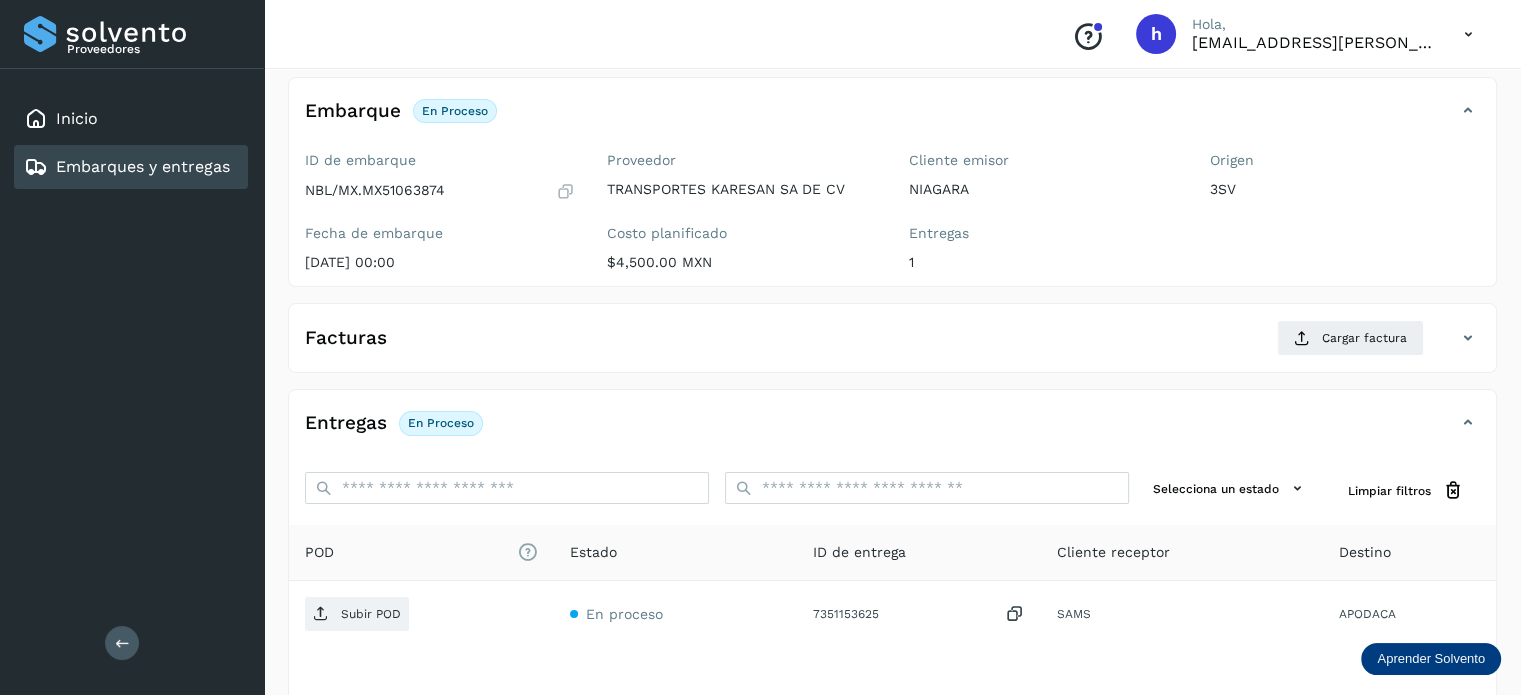 scroll, scrollTop: 107, scrollLeft: 0, axis: vertical 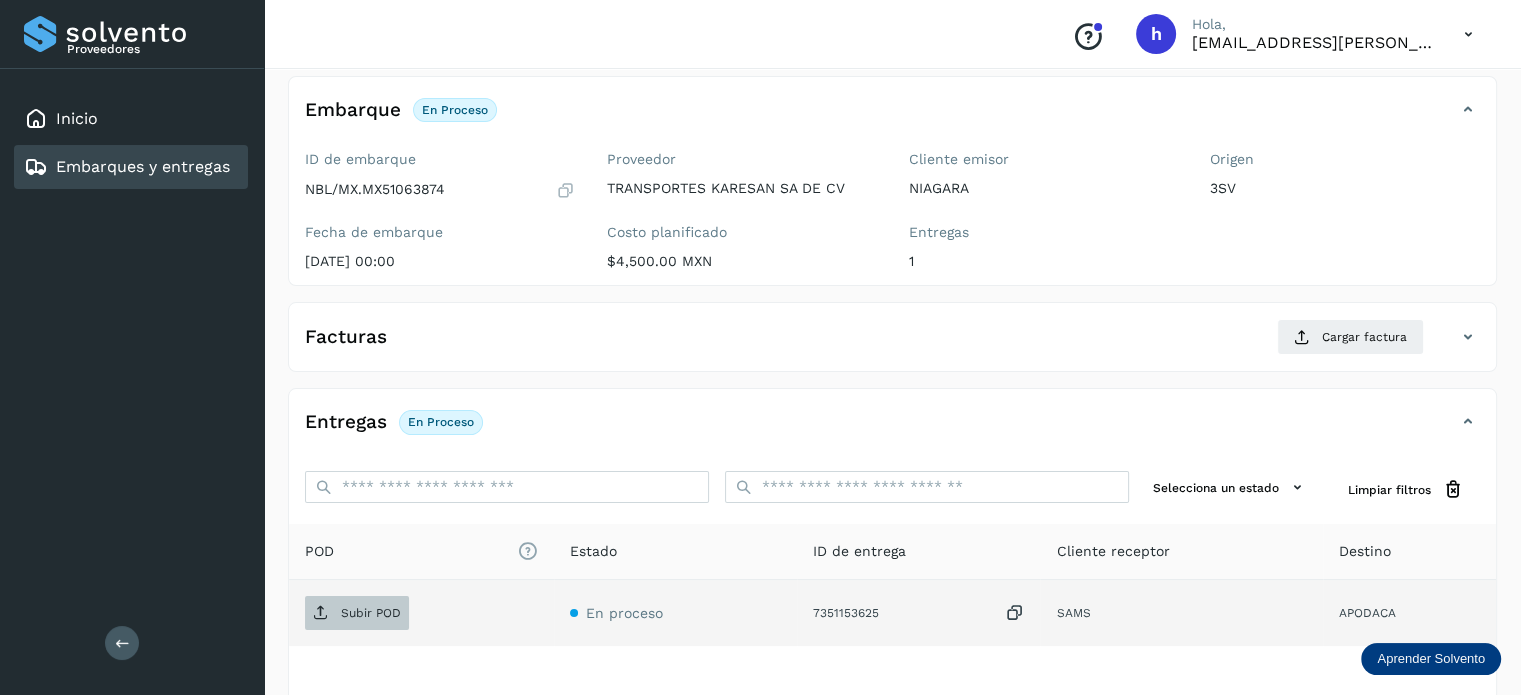 click on "Subir POD" at bounding box center [371, 613] 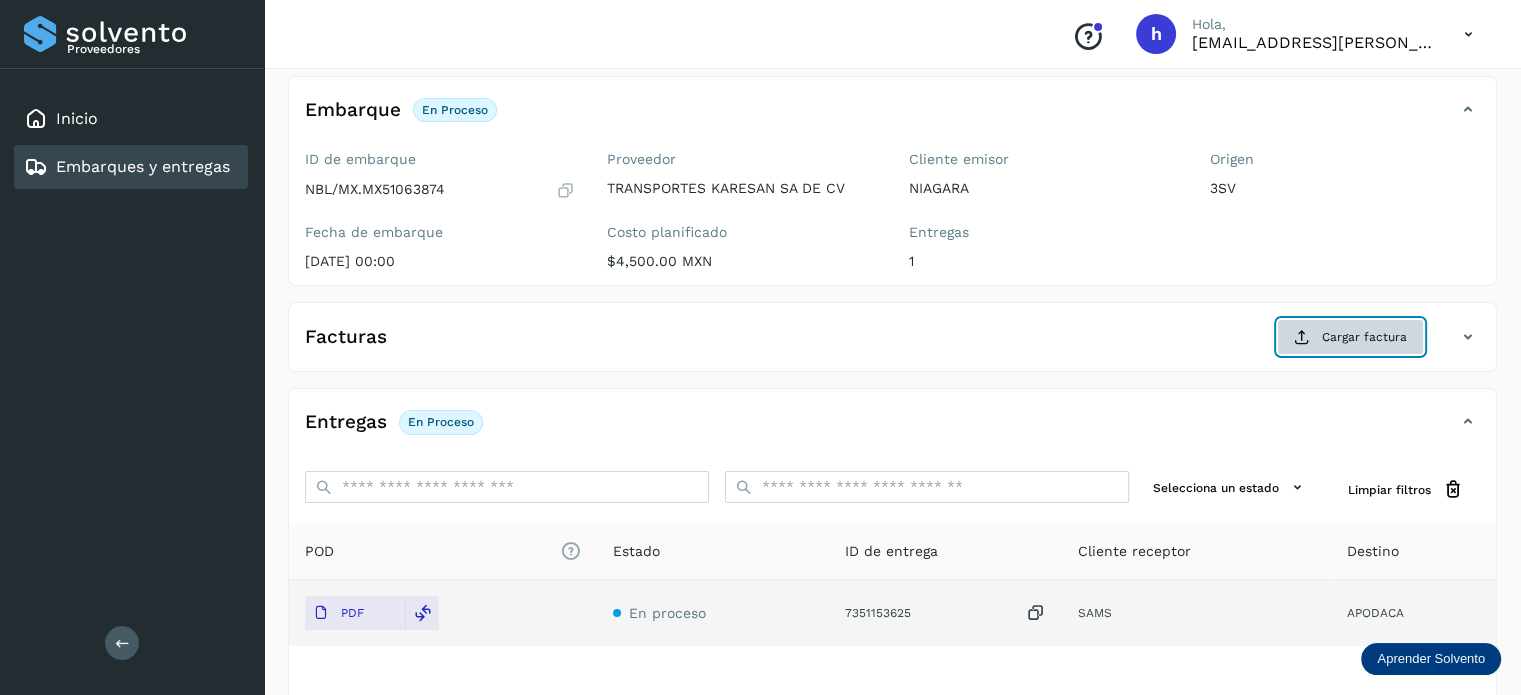 click on "Cargar factura" 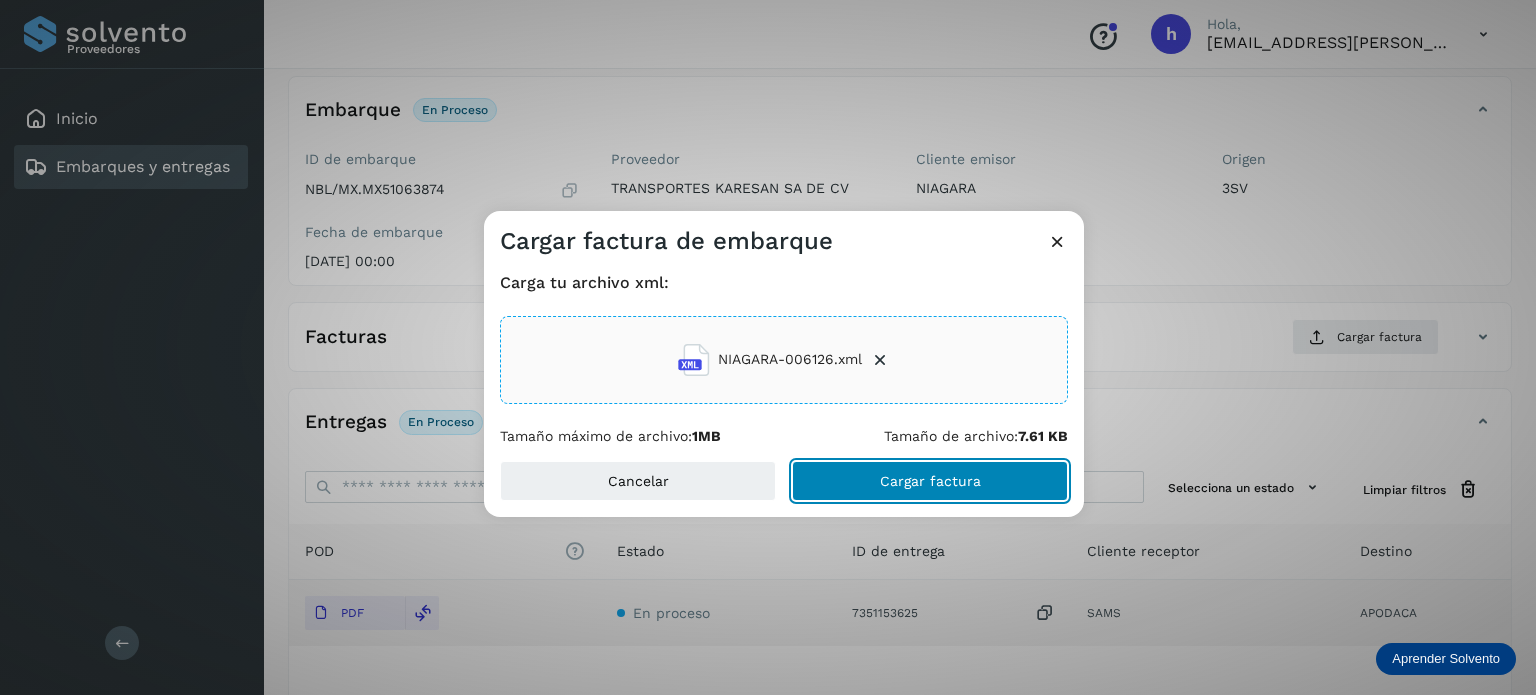 click on "Cargar factura" 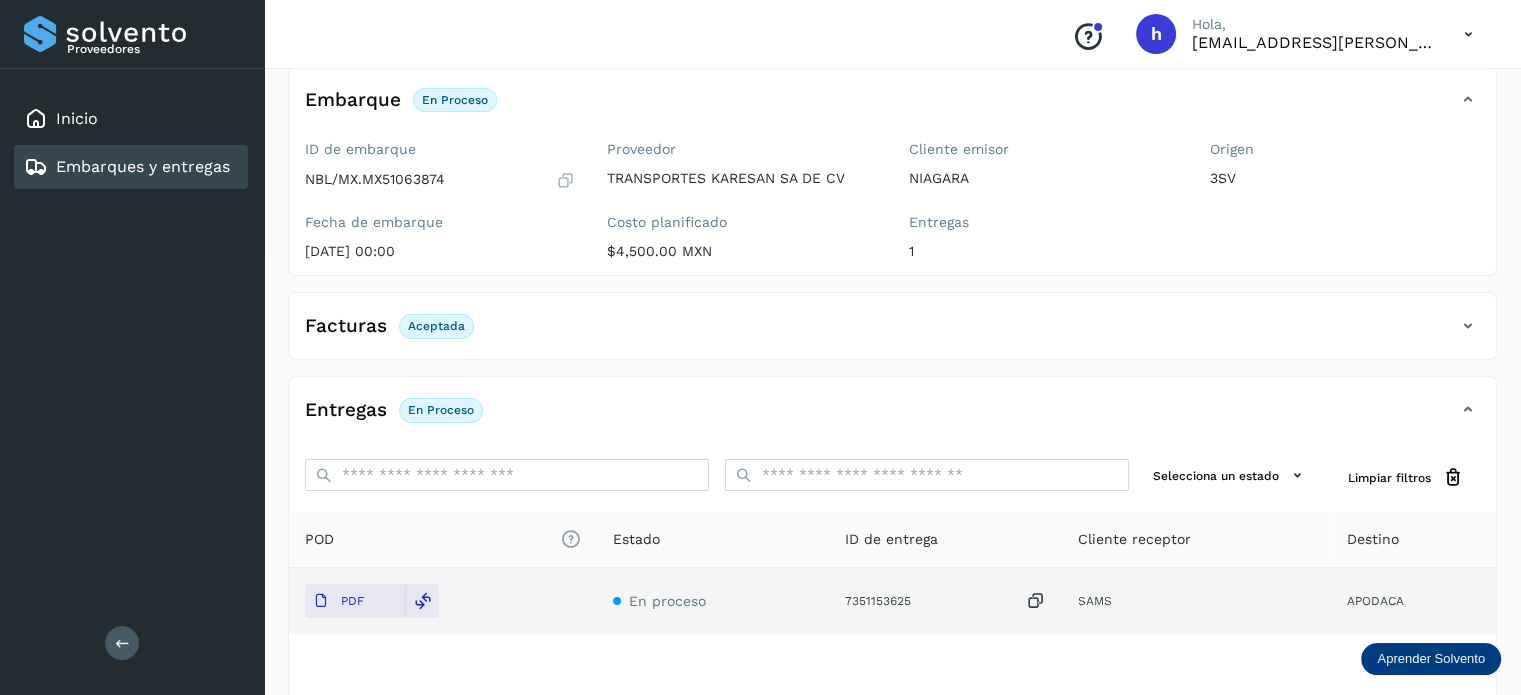 scroll, scrollTop: 0, scrollLeft: 0, axis: both 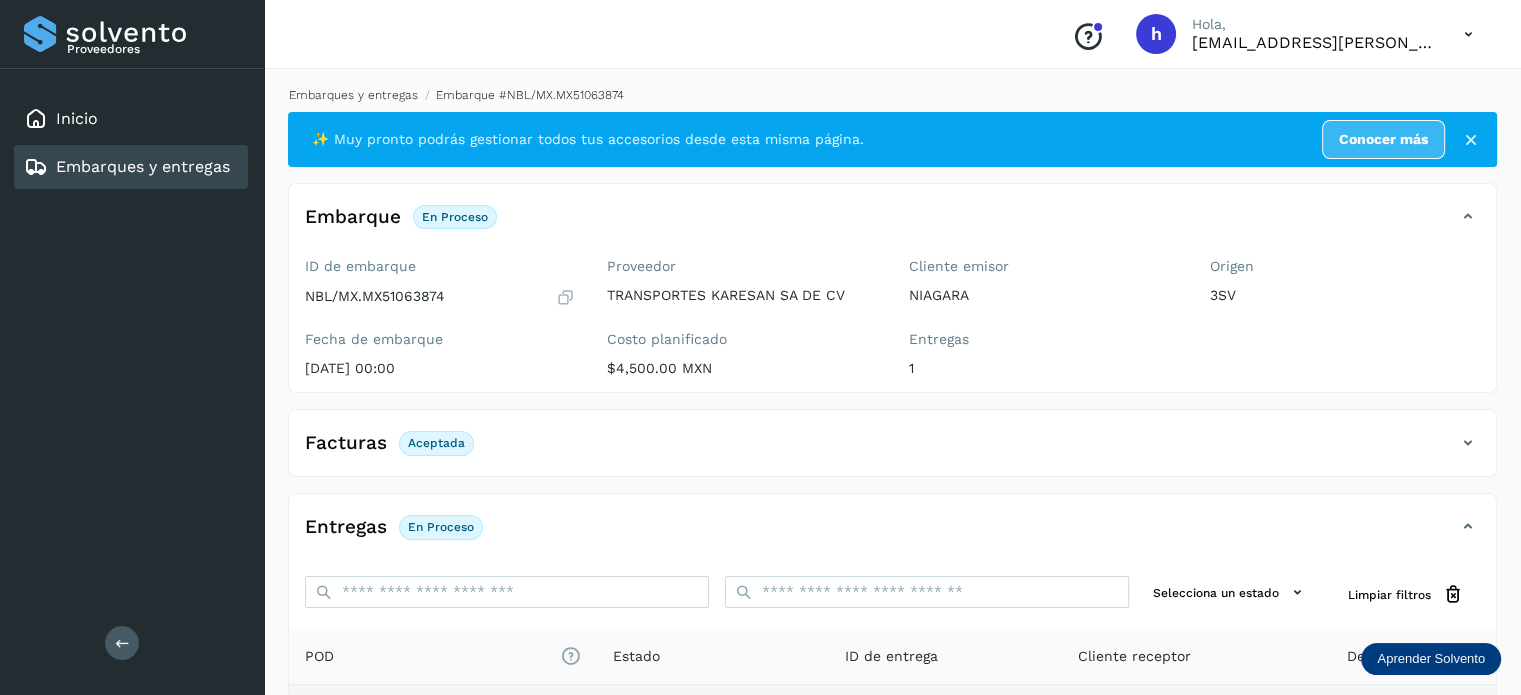 click on "Embarques y entregas" at bounding box center (353, 95) 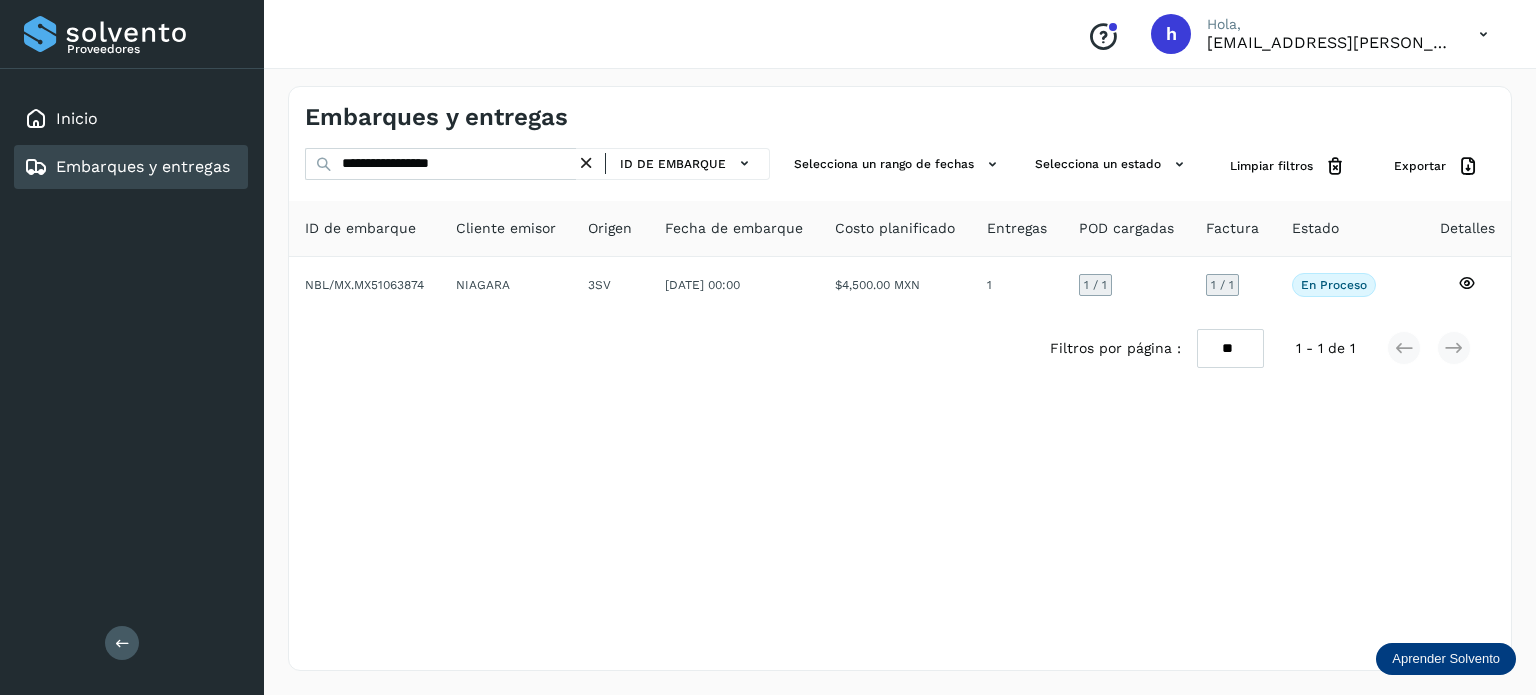 click on "Embarques y entregas" at bounding box center [602, 117] 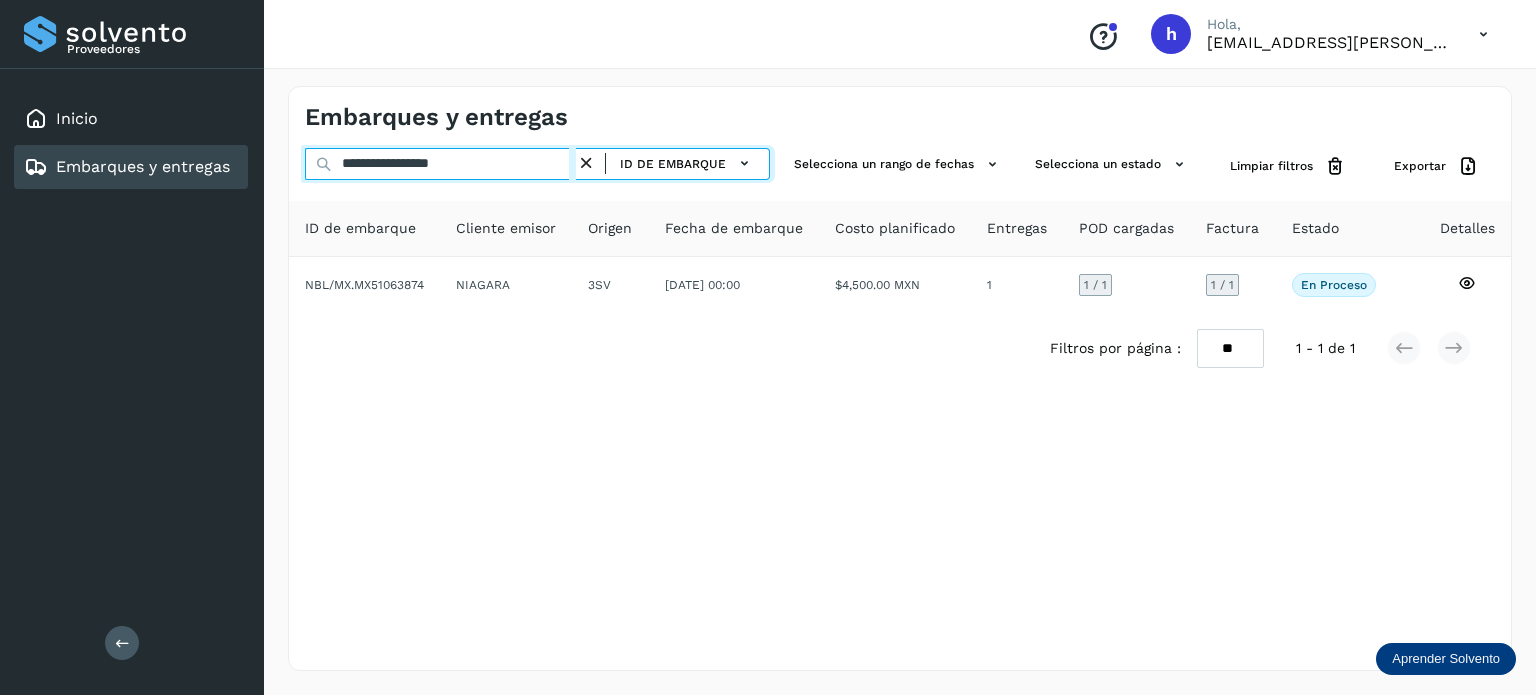 drag, startPoint x: 492, startPoint y: 171, endPoint x: 226, endPoint y: 173, distance: 266.0075 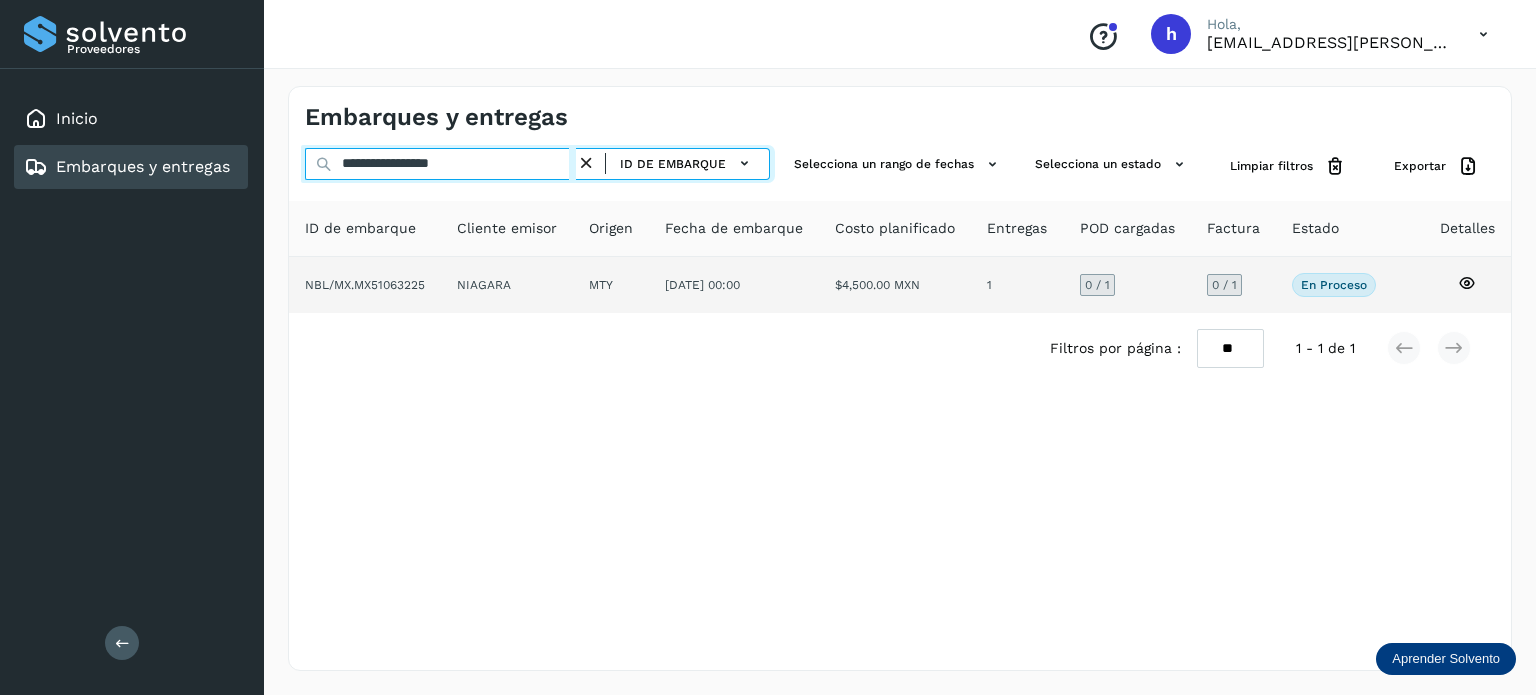 type on "**********" 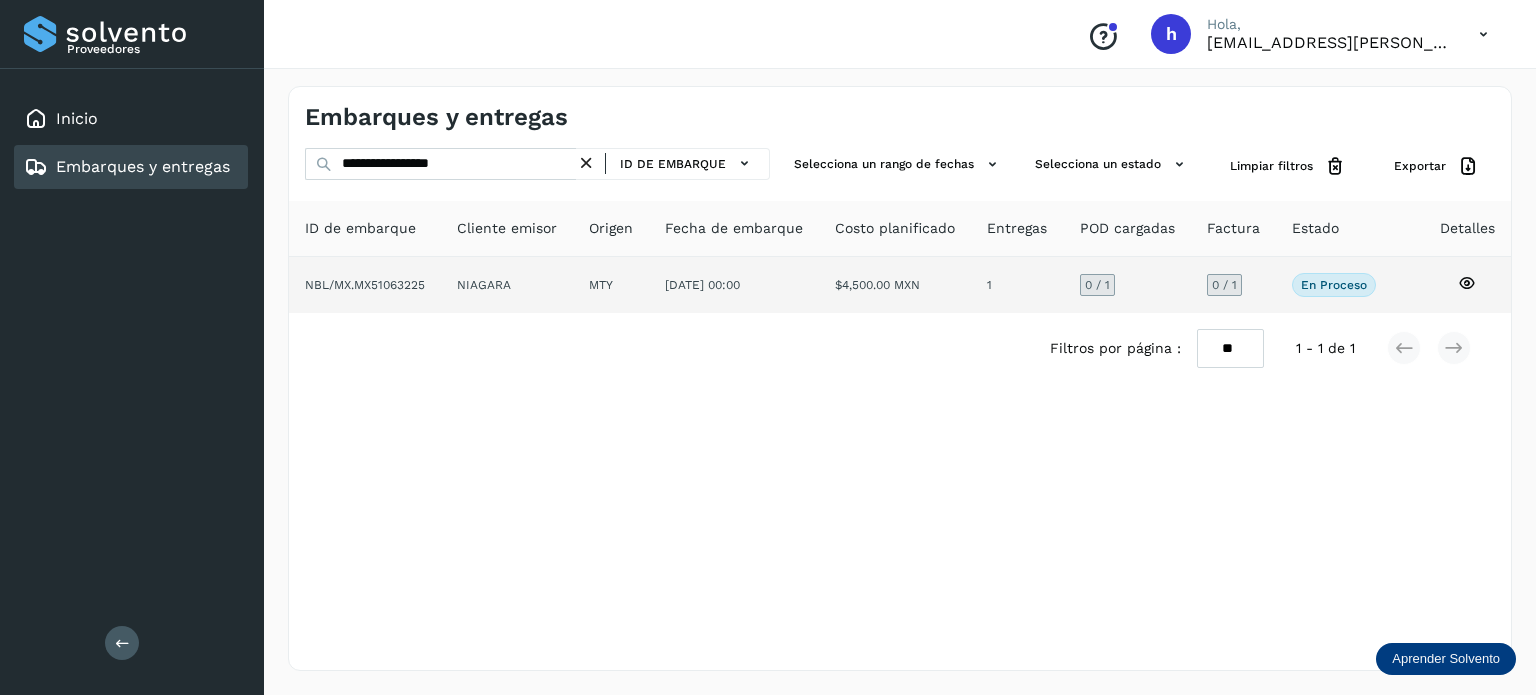 click on "NBL/MX.MX51063225" 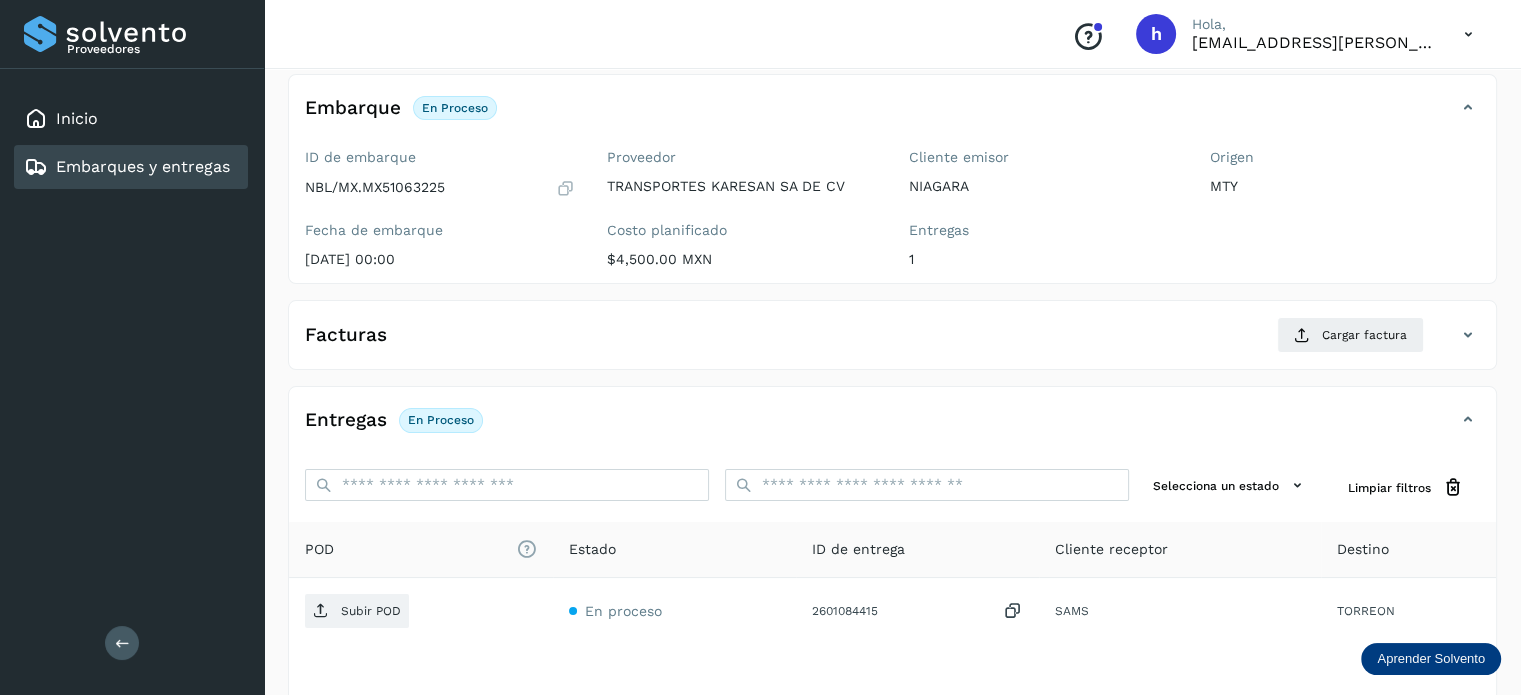 scroll, scrollTop: 112, scrollLeft: 0, axis: vertical 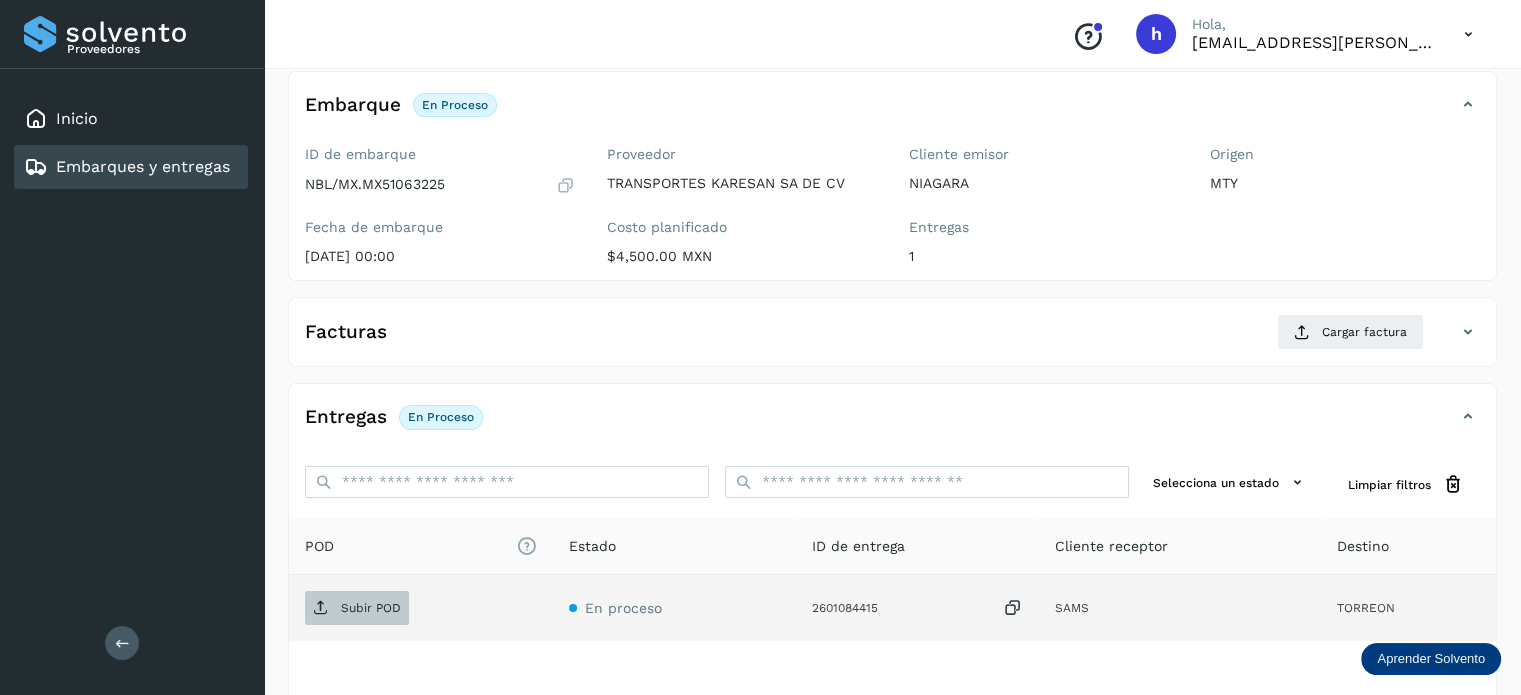 click on "Subir POD" at bounding box center [371, 608] 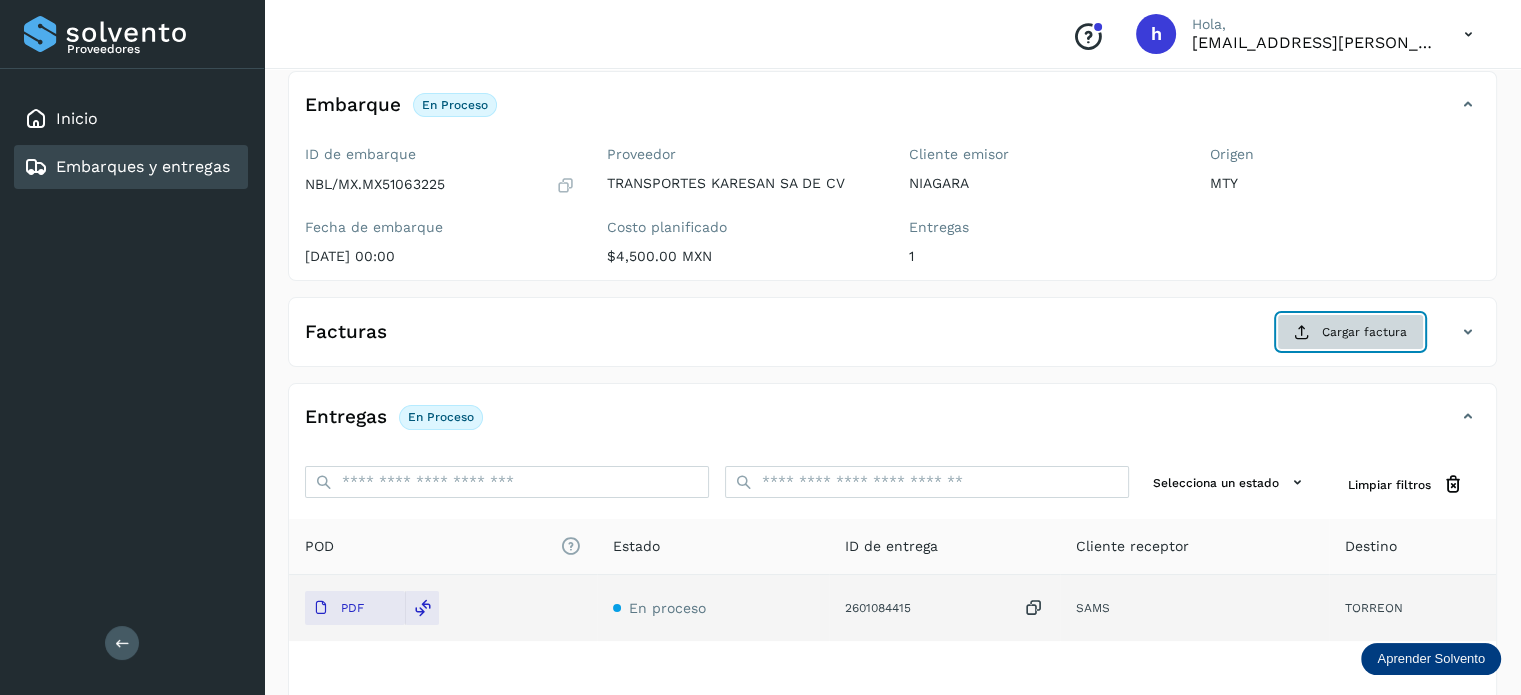 click on "Cargar factura" 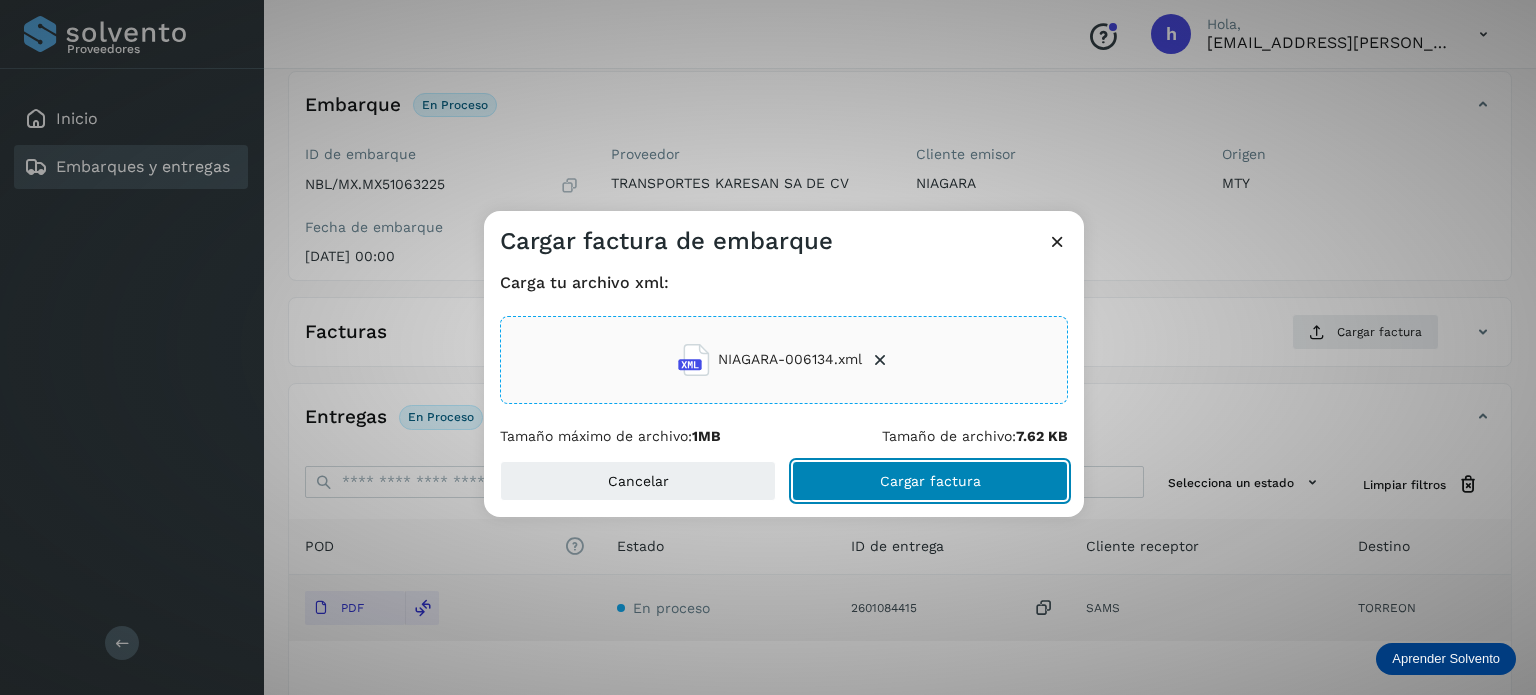 click on "Cargar factura" 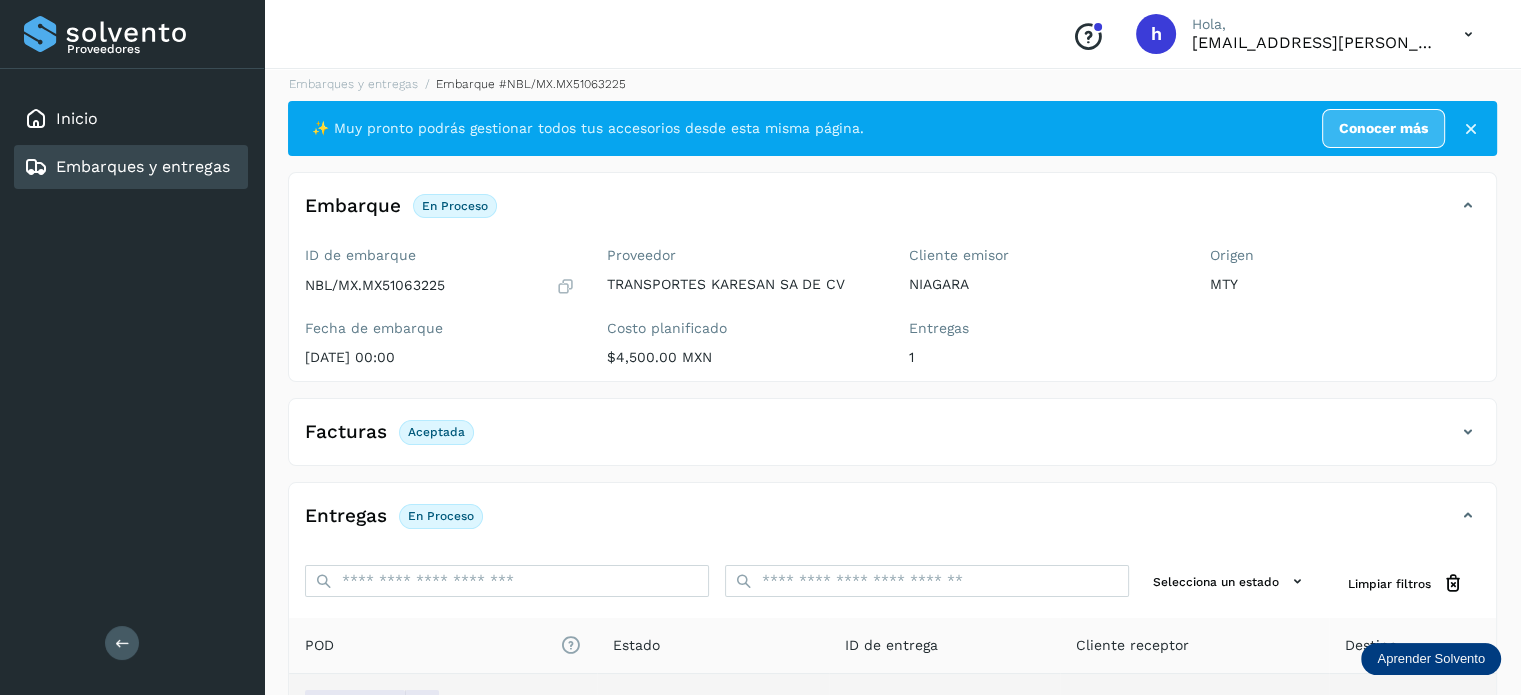 scroll, scrollTop: 0, scrollLeft: 0, axis: both 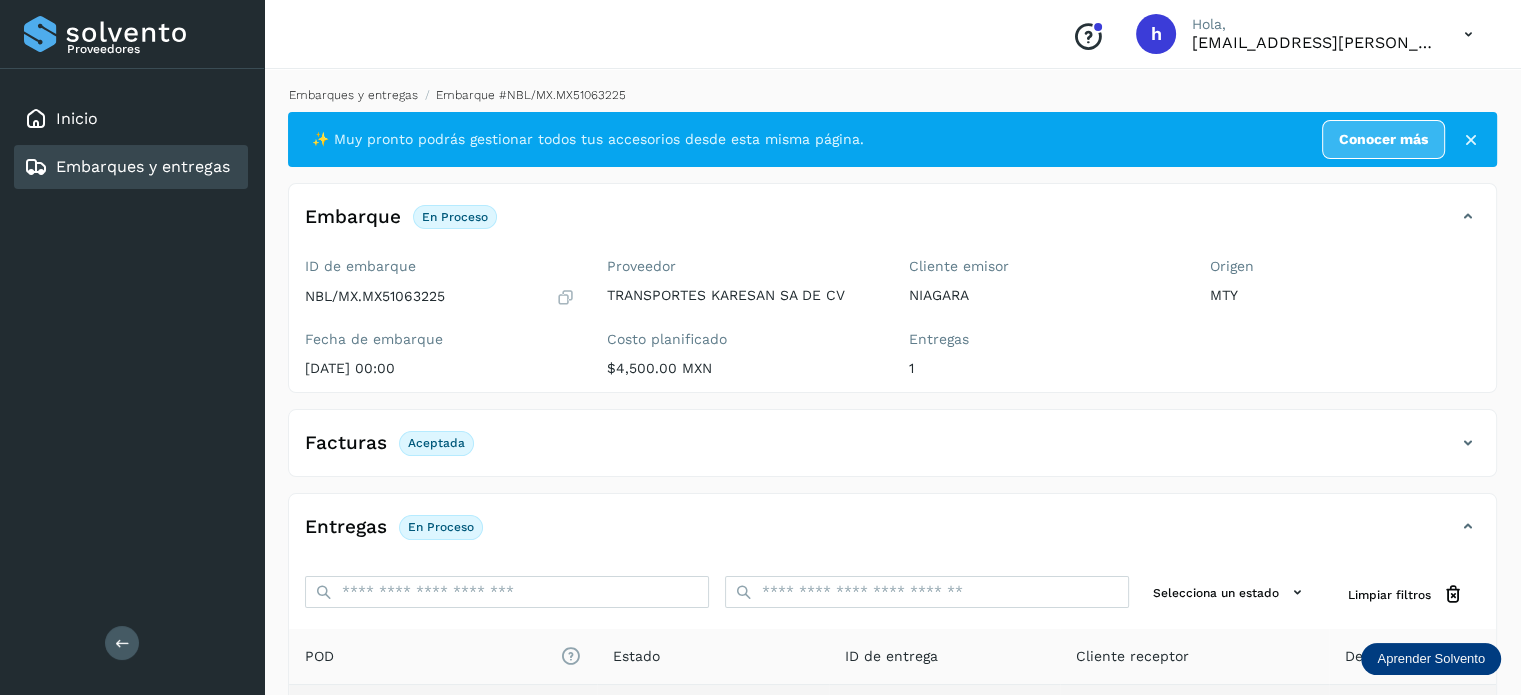 click on "Embarques y entregas" at bounding box center [353, 95] 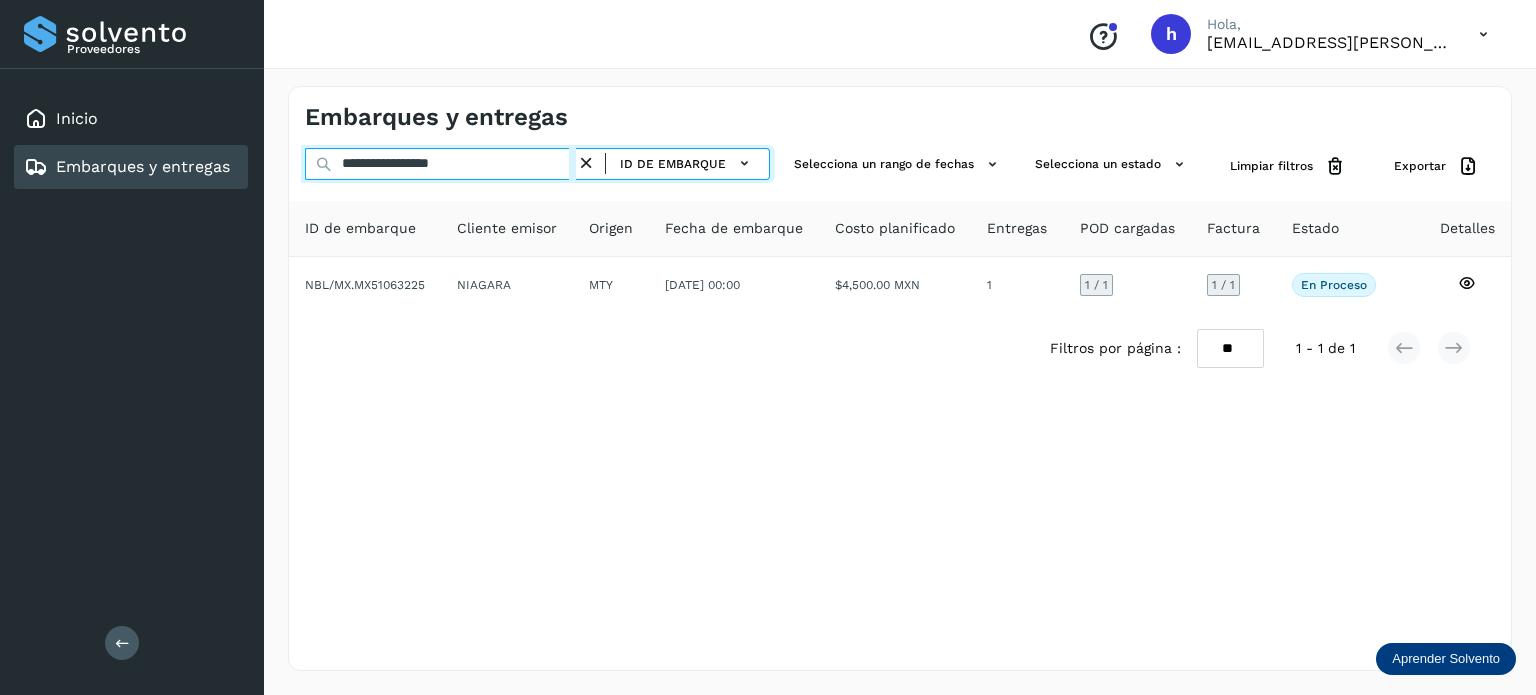 drag, startPoint x: 520, startPoint y: 161, endPoint x: 59, endPoint y: 190, distance: 461.91125 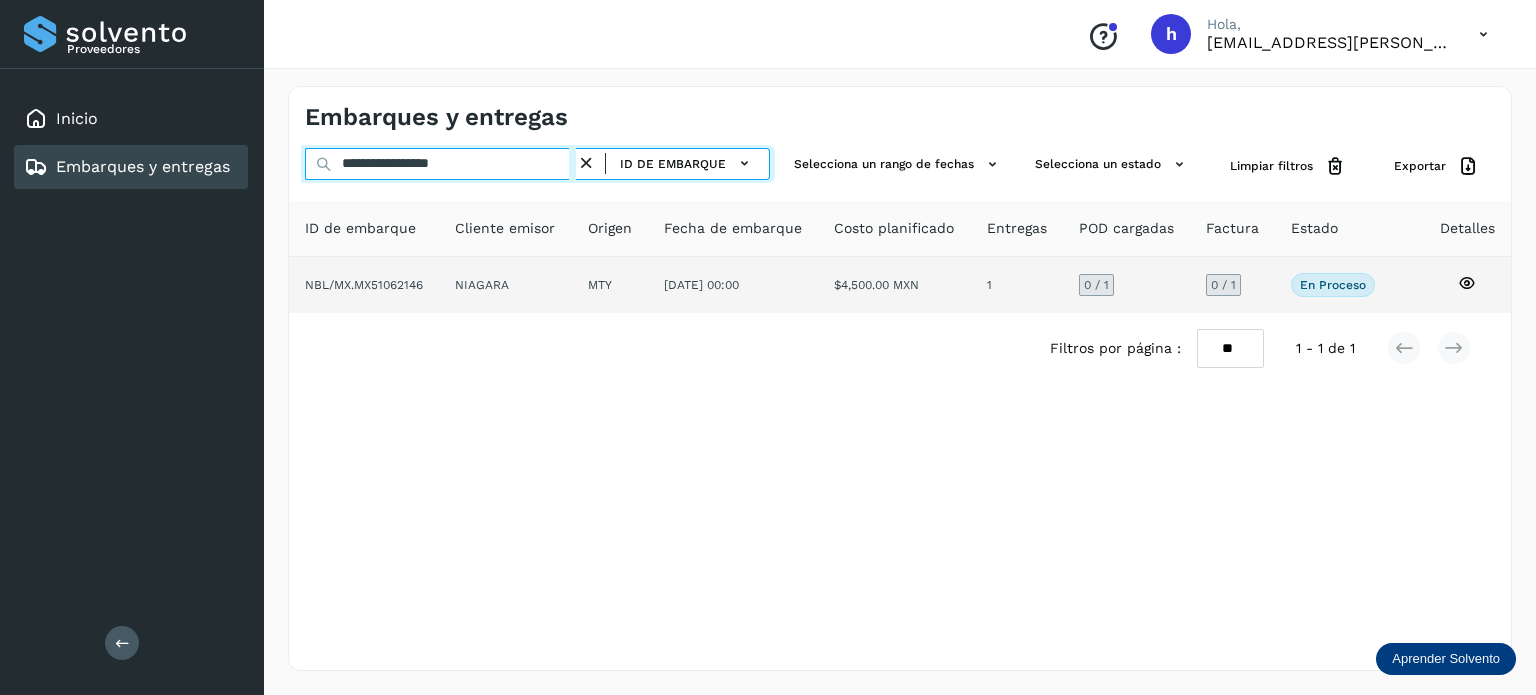 type on "**********" 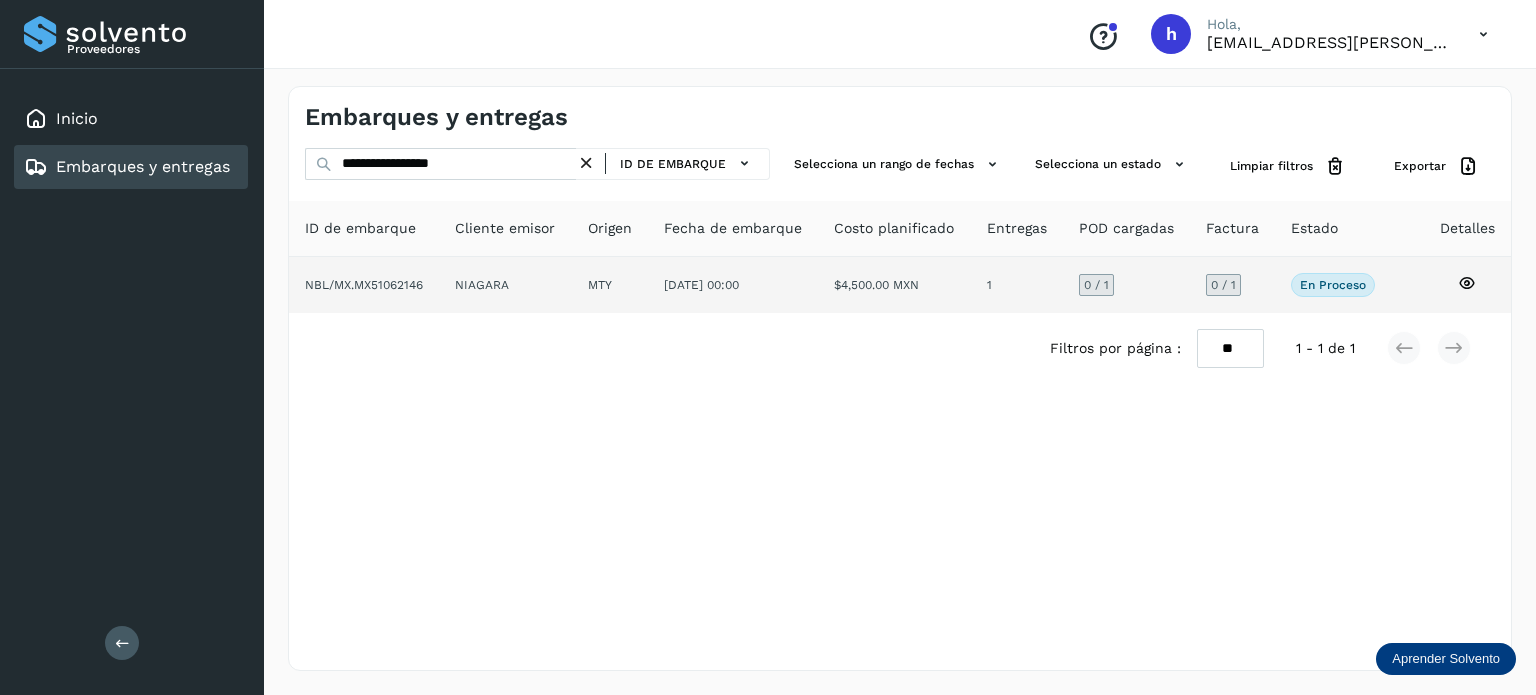 click on "NIAGARA" 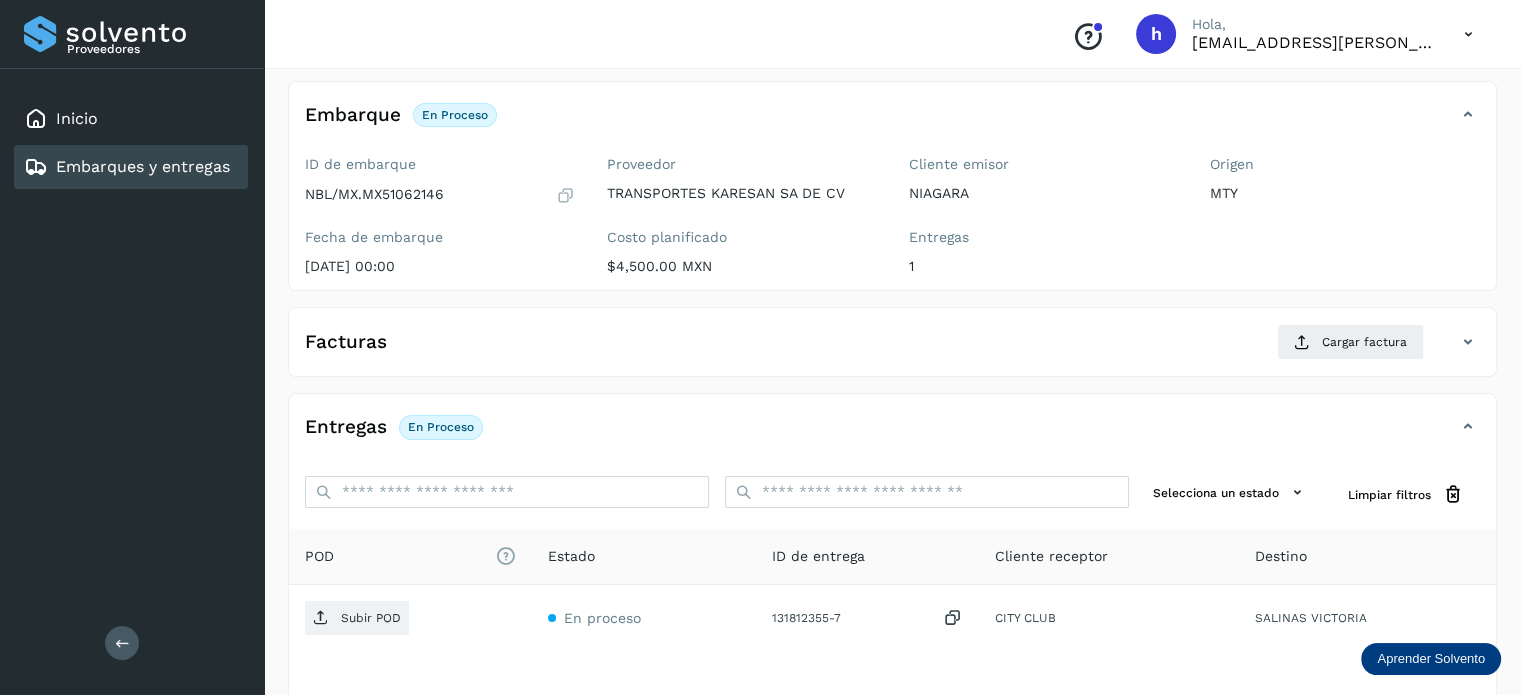 scroll, scrollTop: 107, scrollLeft: 0, axis: vertical 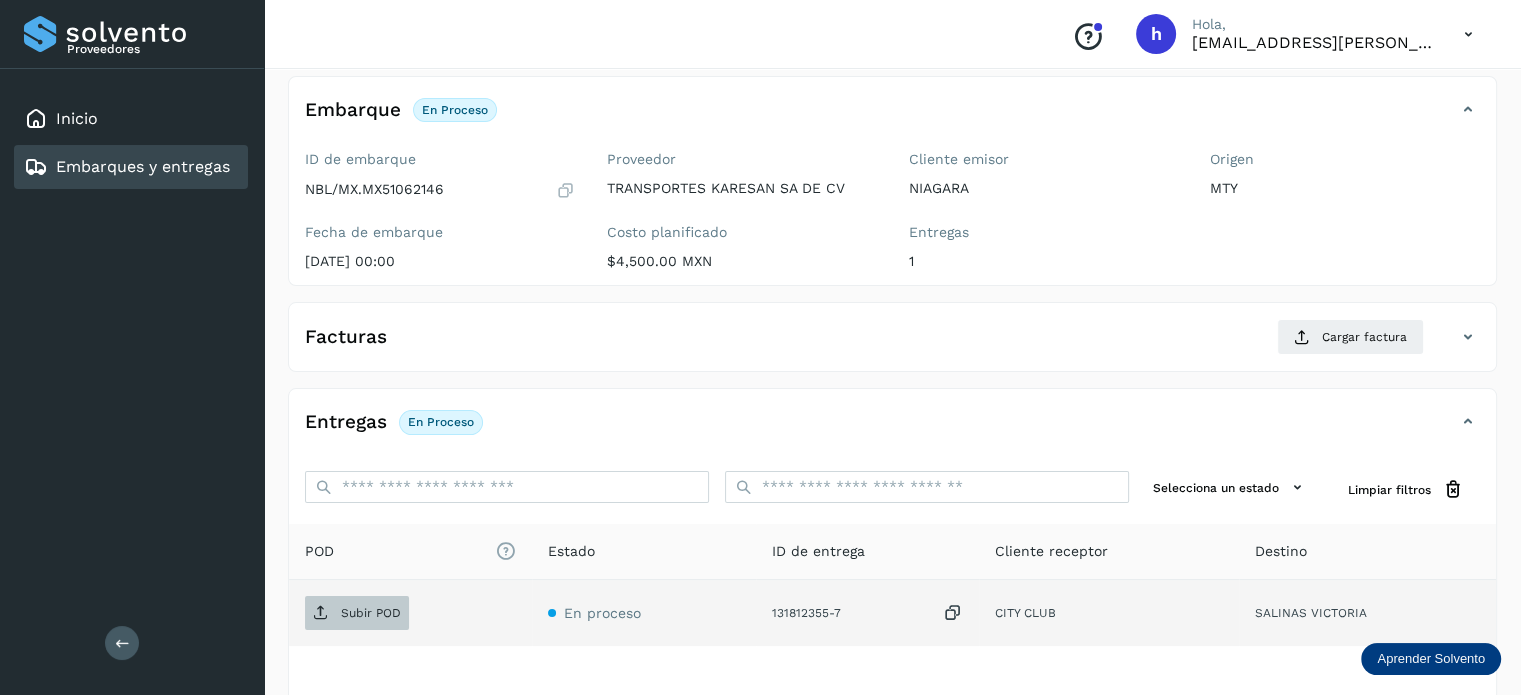click on "Subir POD" at bounding box center (357, 613) 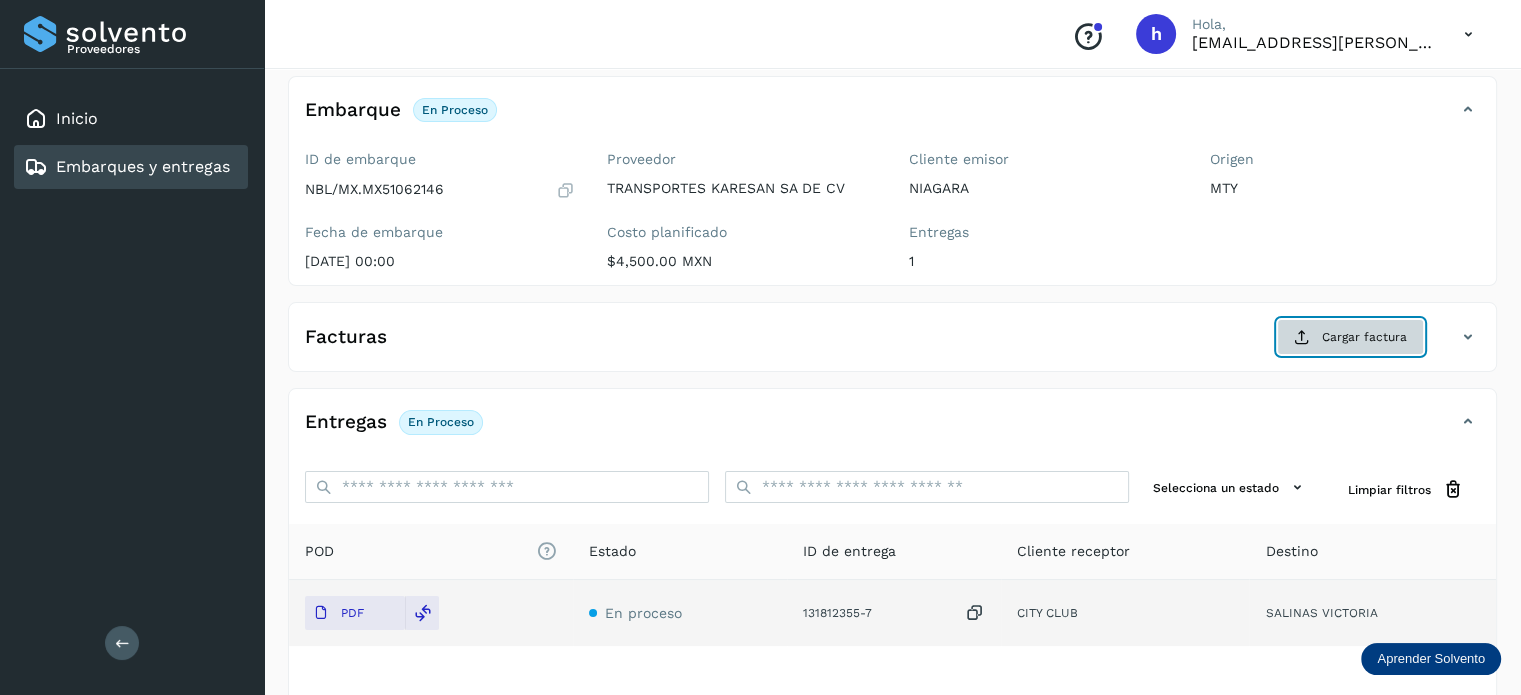 click on "Cargar factura" at bounding box center [1350, 337] 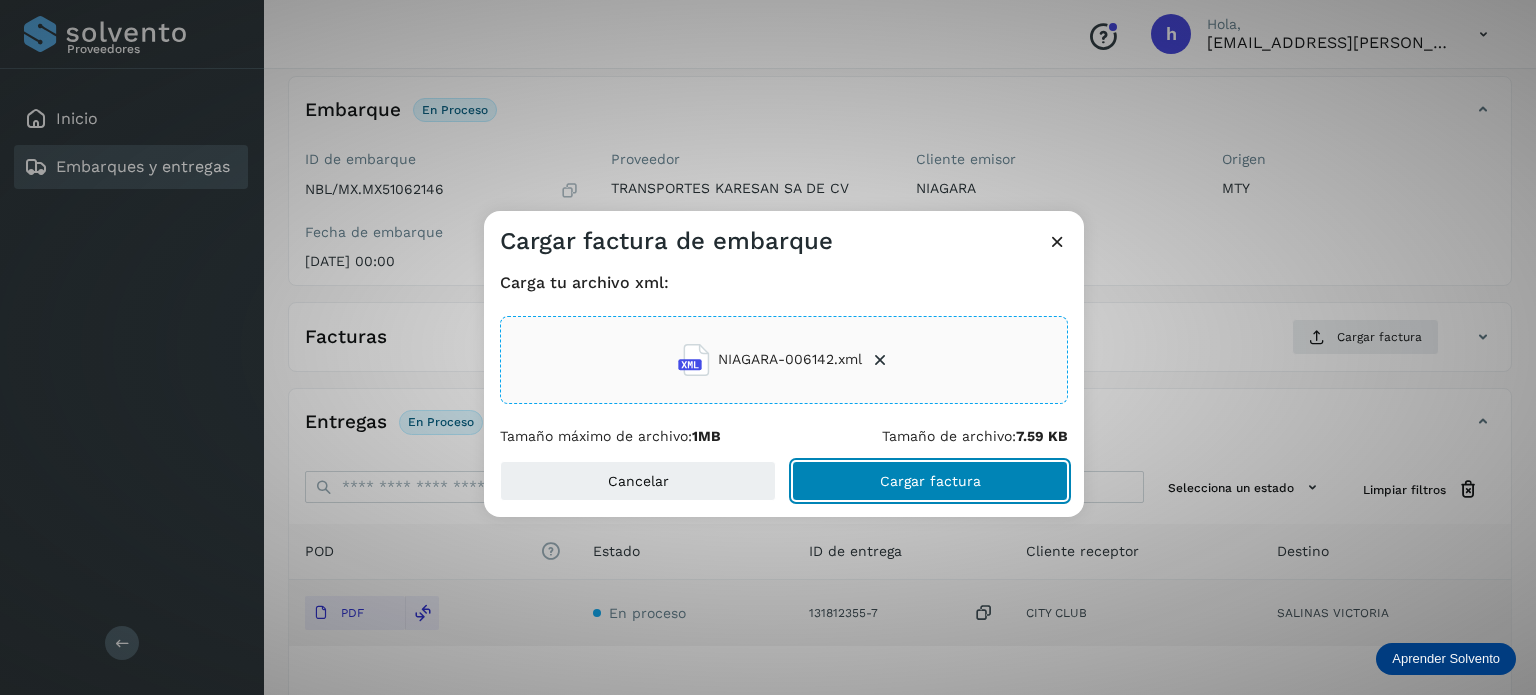 click on "Cargar factura" 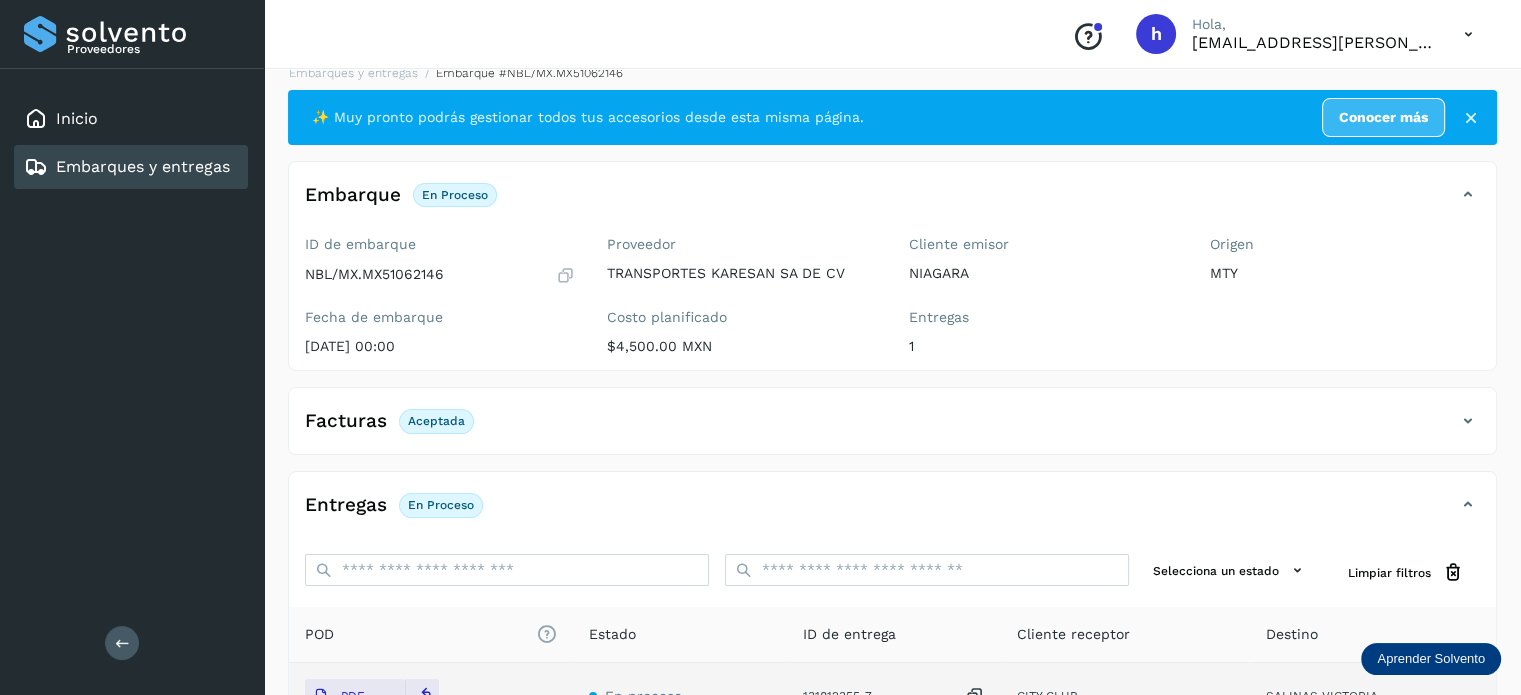scroll, scrollTop: 0, scrollLeft: 0, axis: both 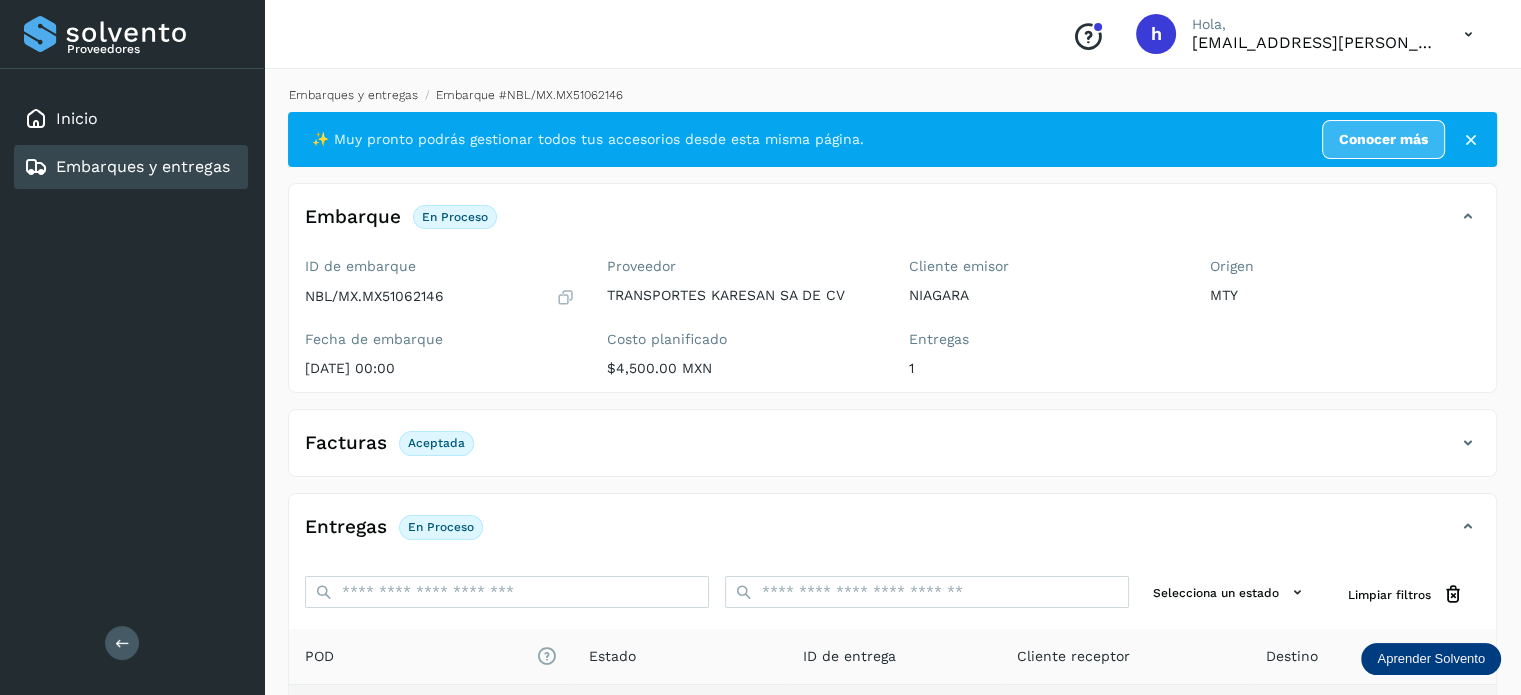 click on "Embarques y entregas" at bounding box center (353, 95) 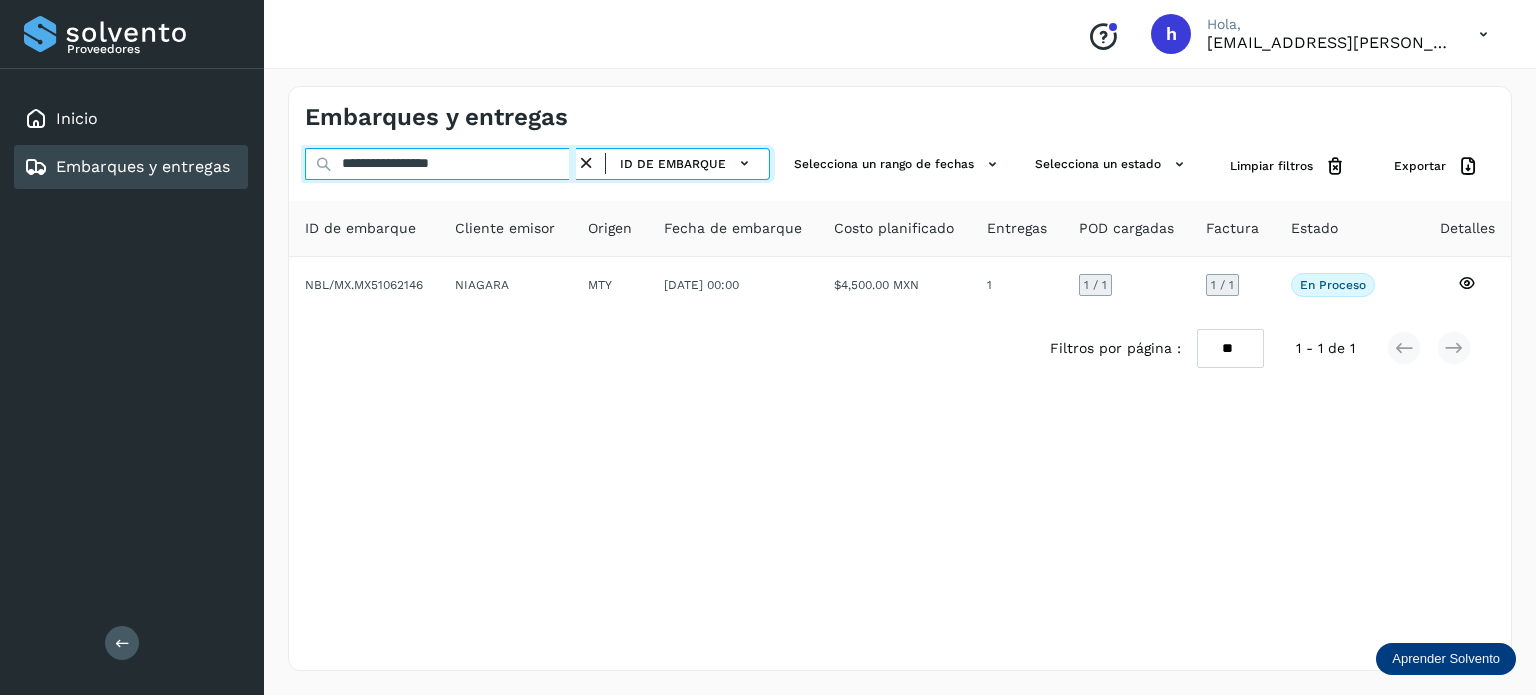 drag, startPoint x: 529, startPoint y: 164, endPoint x: 107, endPoint y: 181, distance: 422.3423 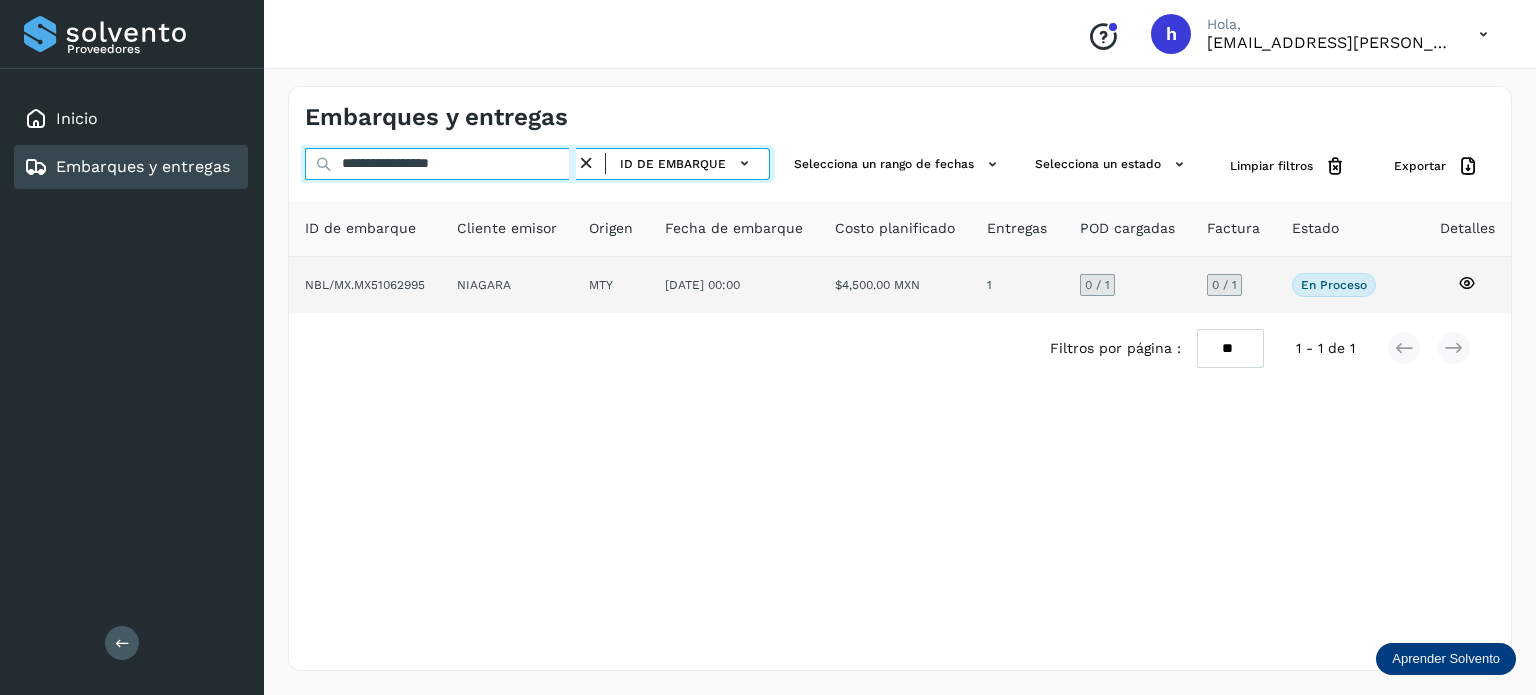 type on "**********" 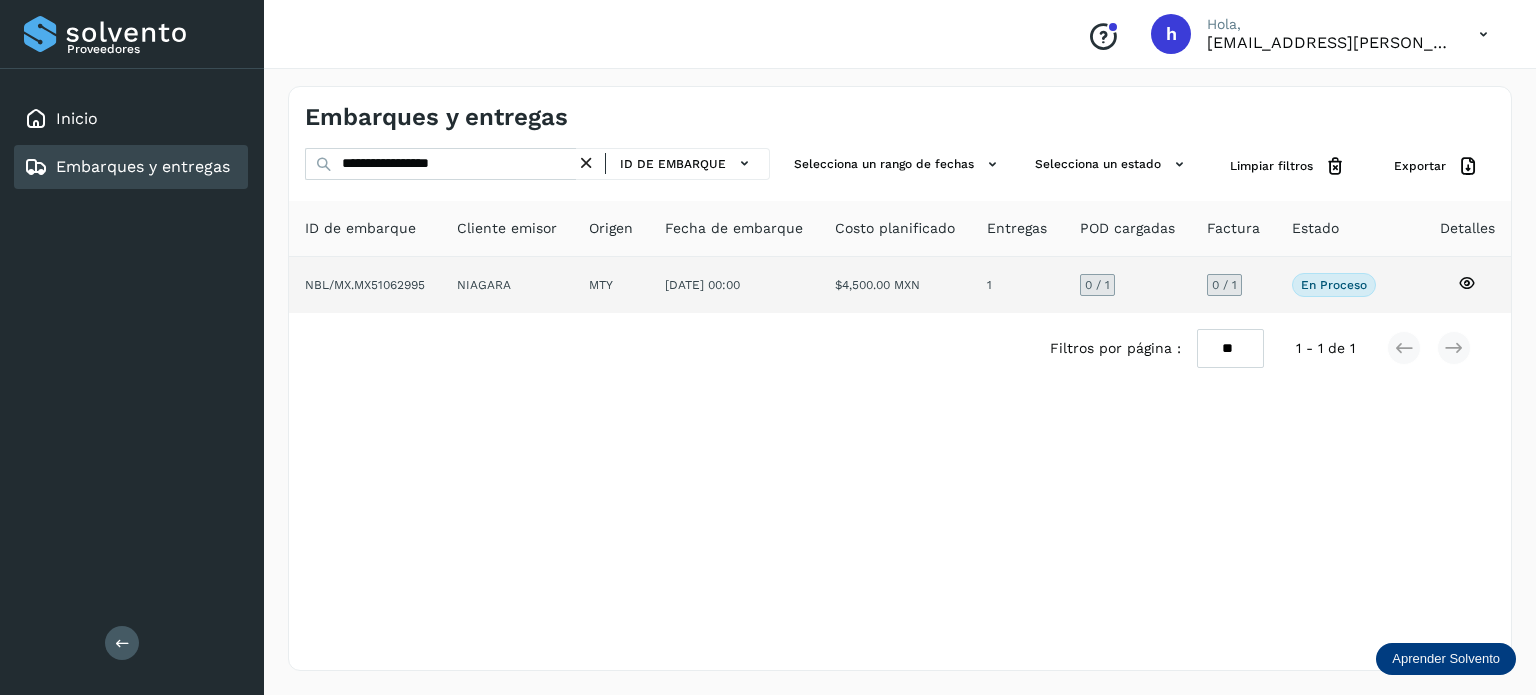 click on "NIAGARA" 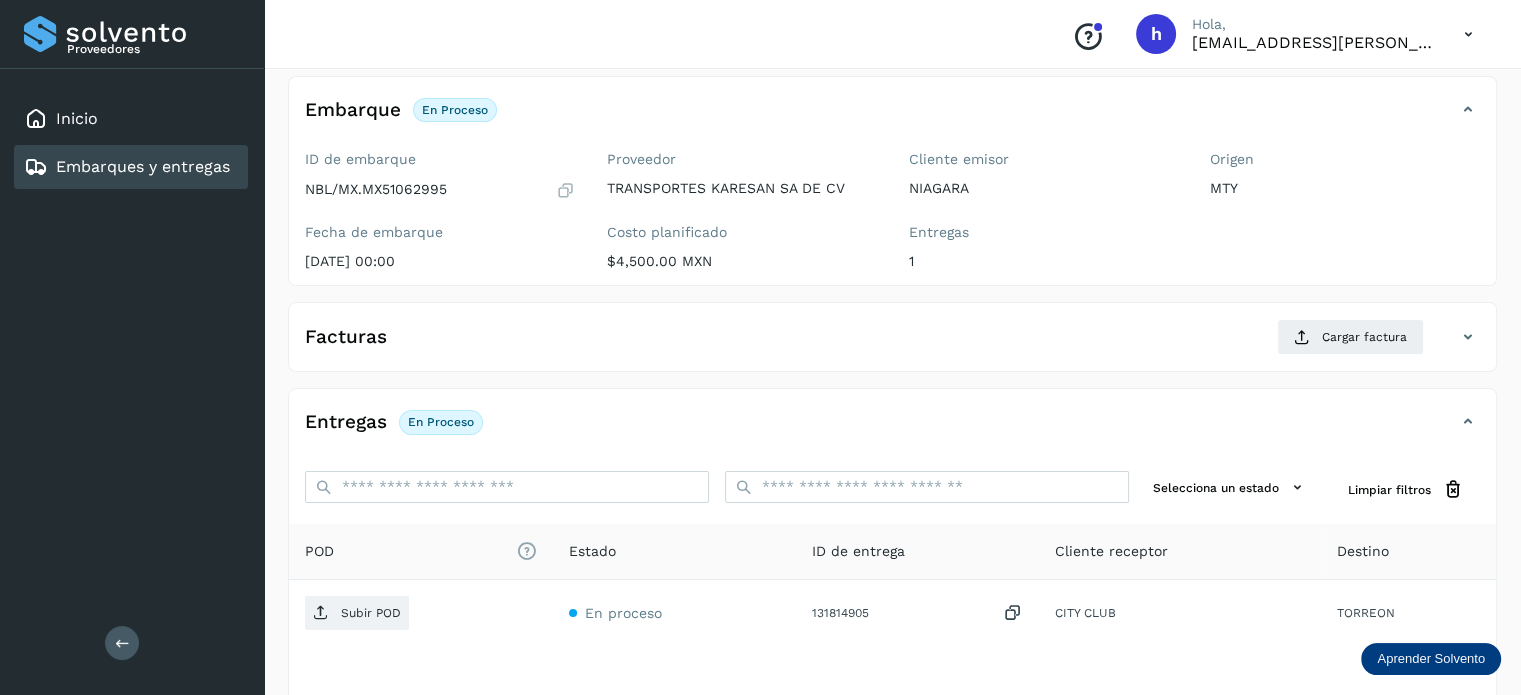 scroll, scrollTop: 112, scrollLeft: 0, axis: vertical 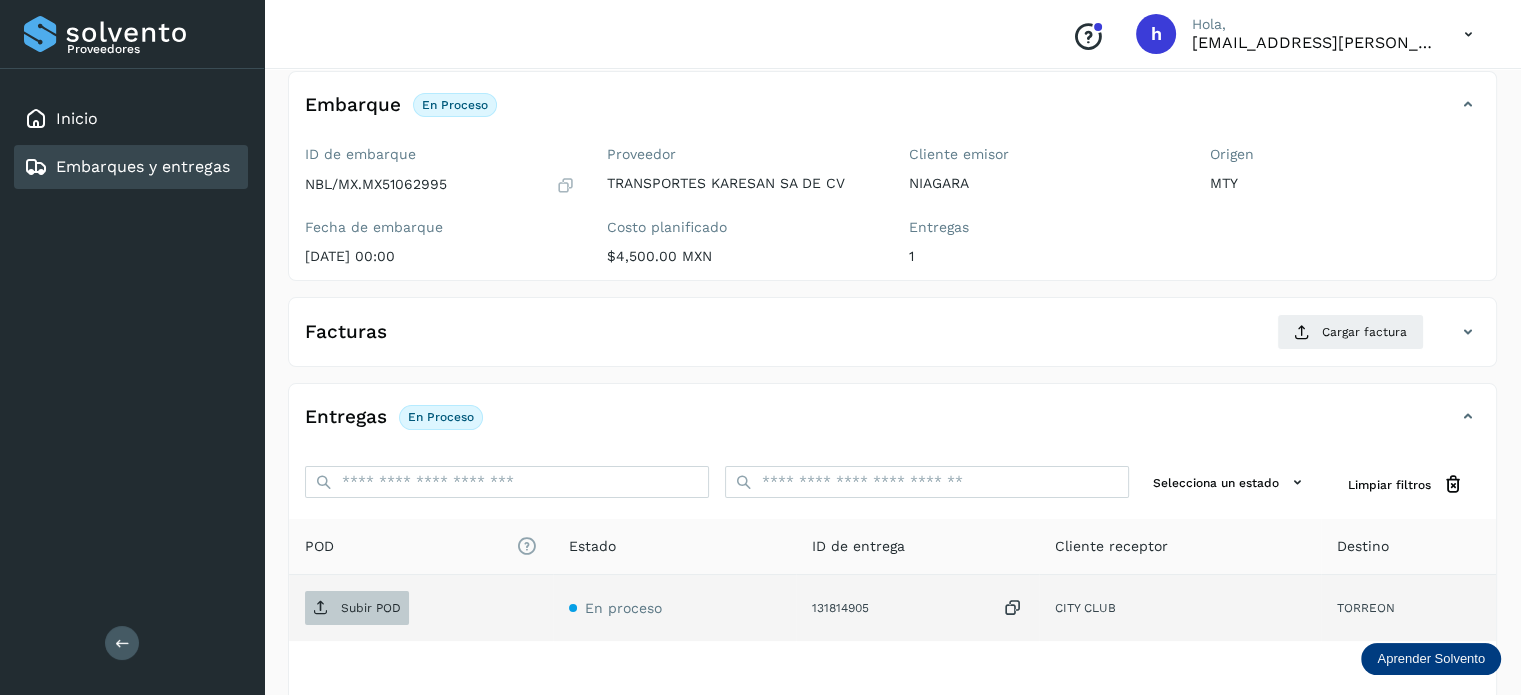 click on "Subir POD" at bounding box center (371, 608) 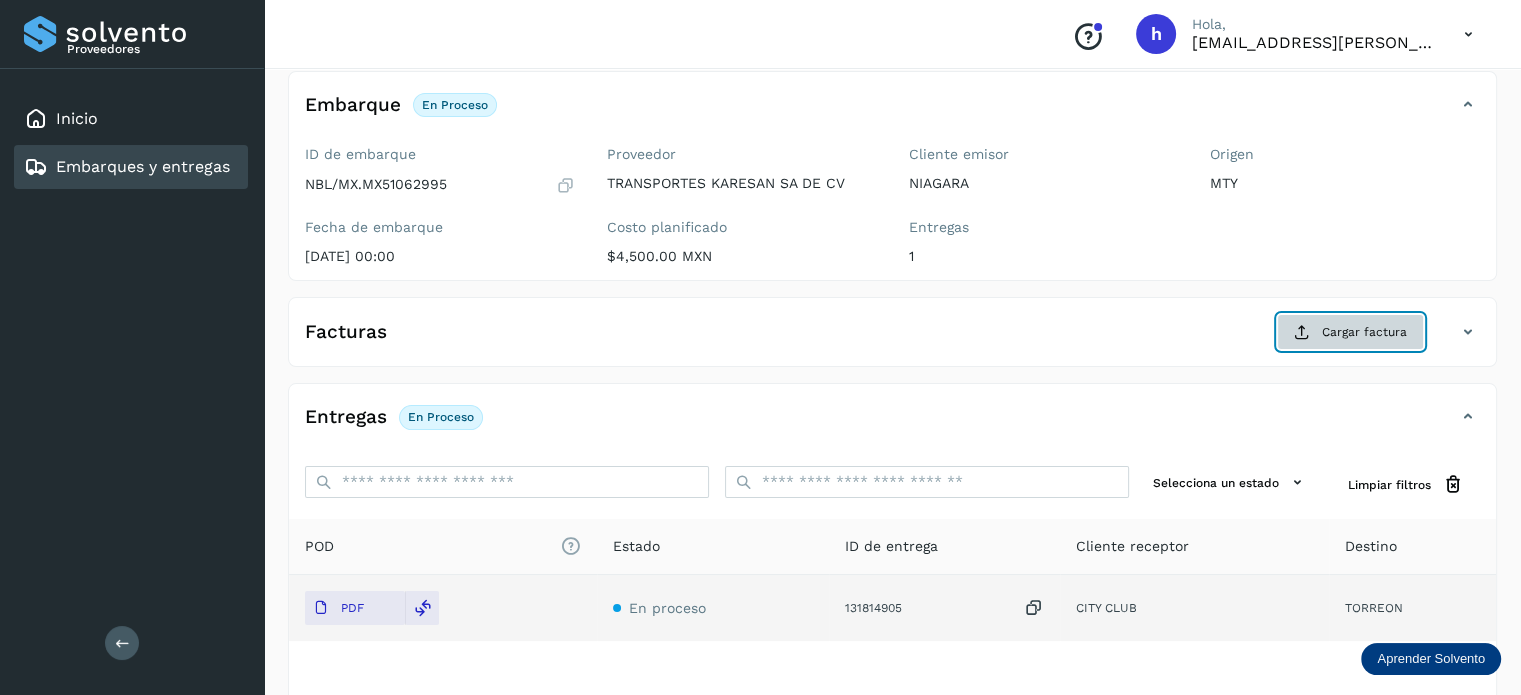 click on "Cargar factura" 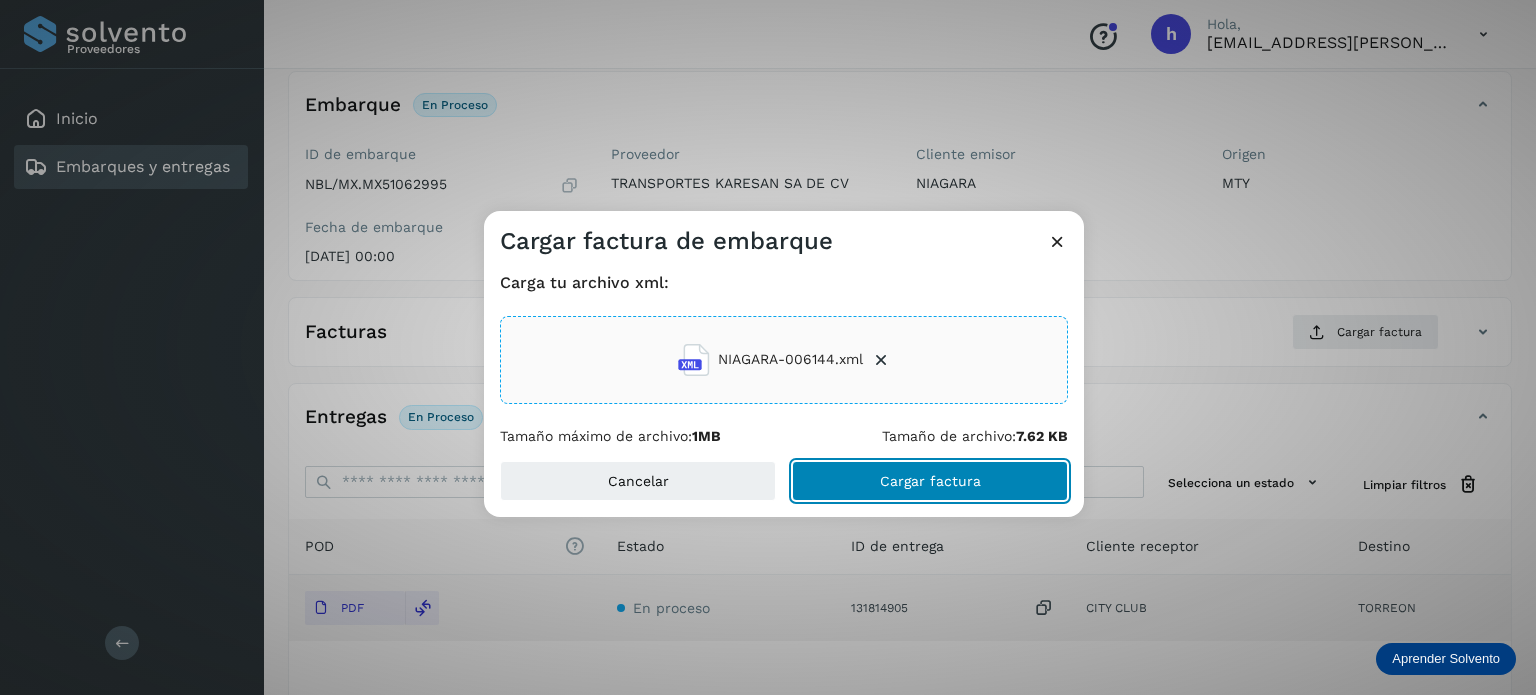 click on "Cargar factura" 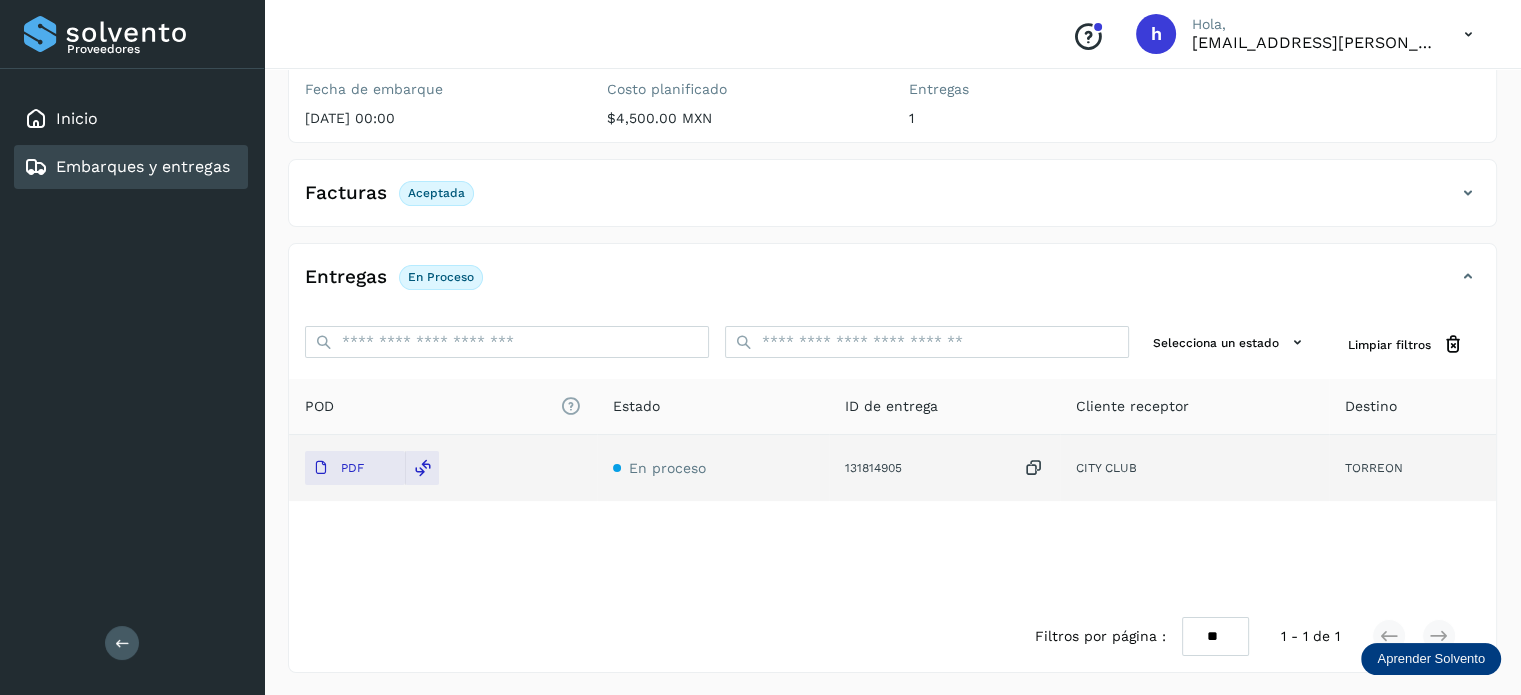 scroll, scrollTop: 0, scrollLeft: 0, axis: both 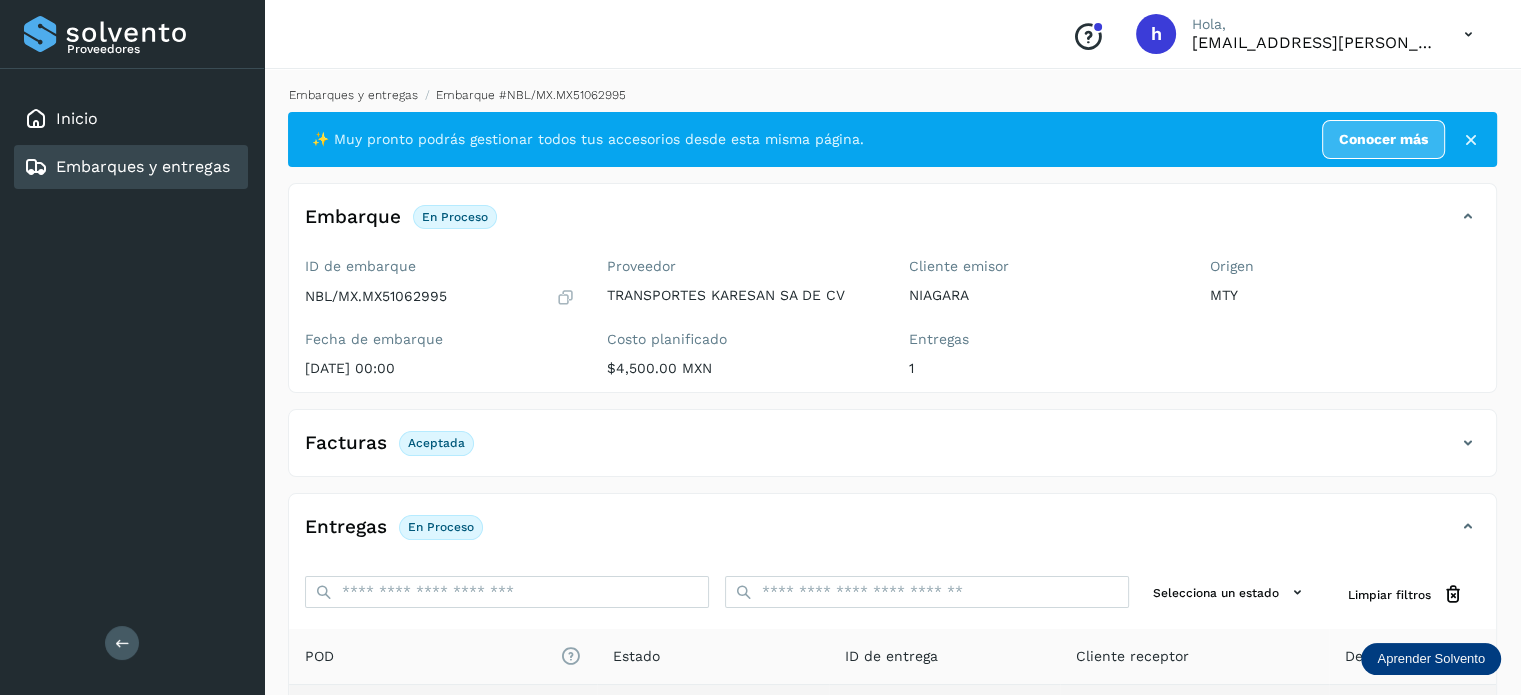 click on "Embarques y entregas" at bounding box center (353, 95) 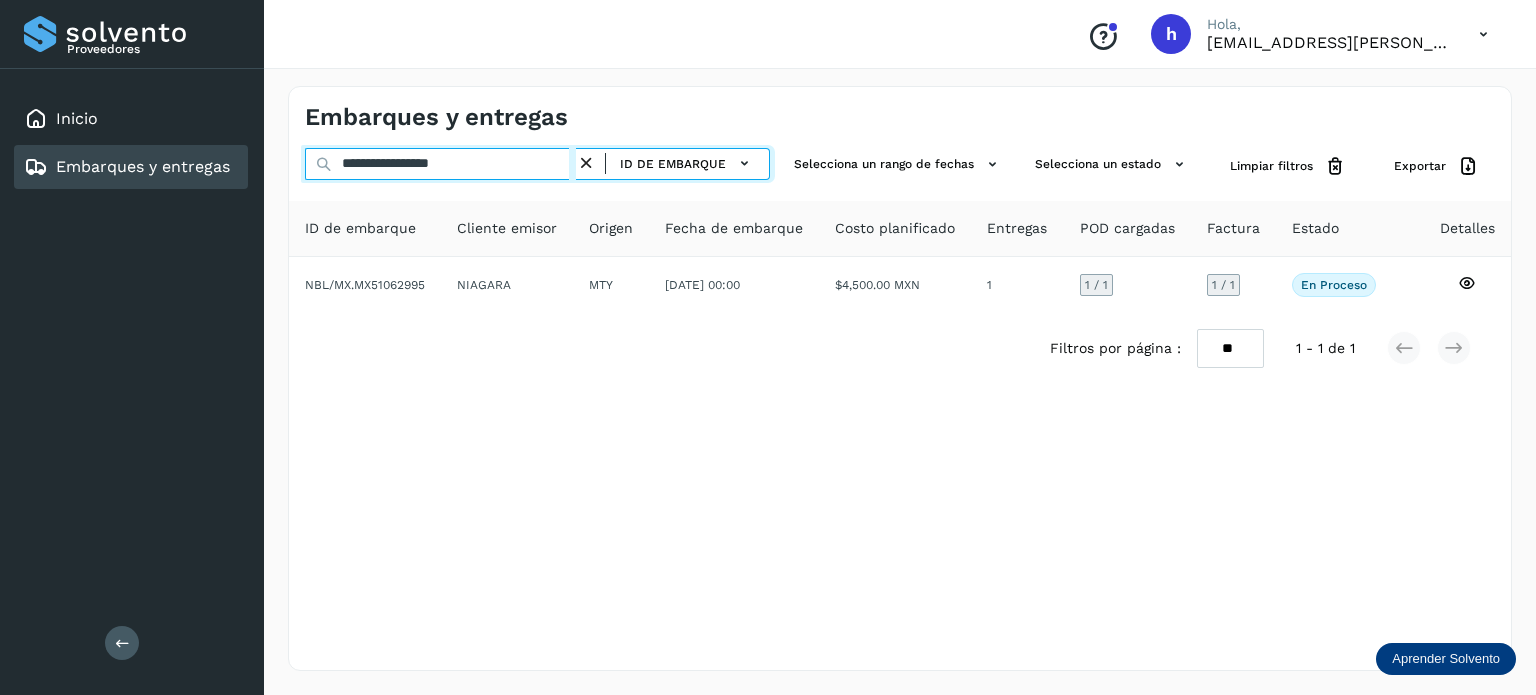 drag, startPoint x: 504, startPoint y: 161, endPoint x: 145, endPoint y: 165, distance: 359.02228 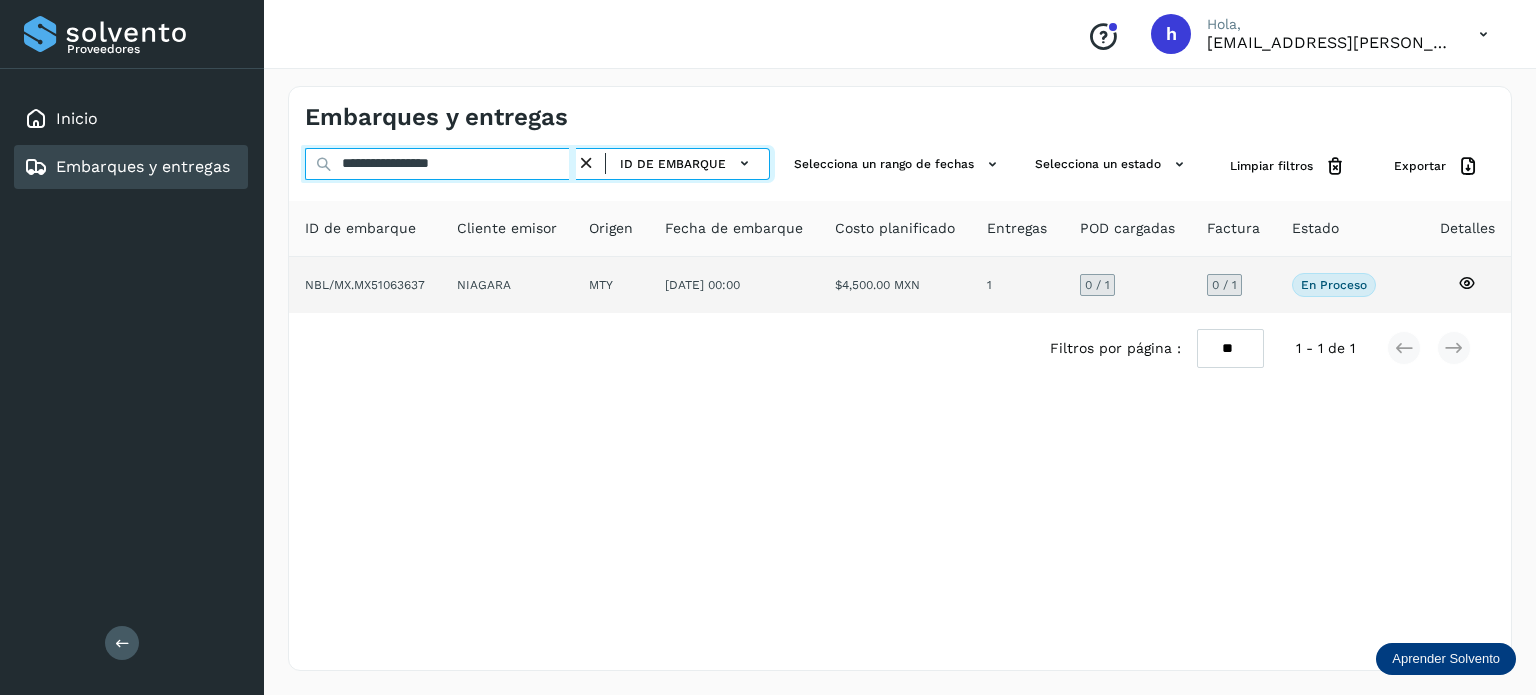 type on "**********" 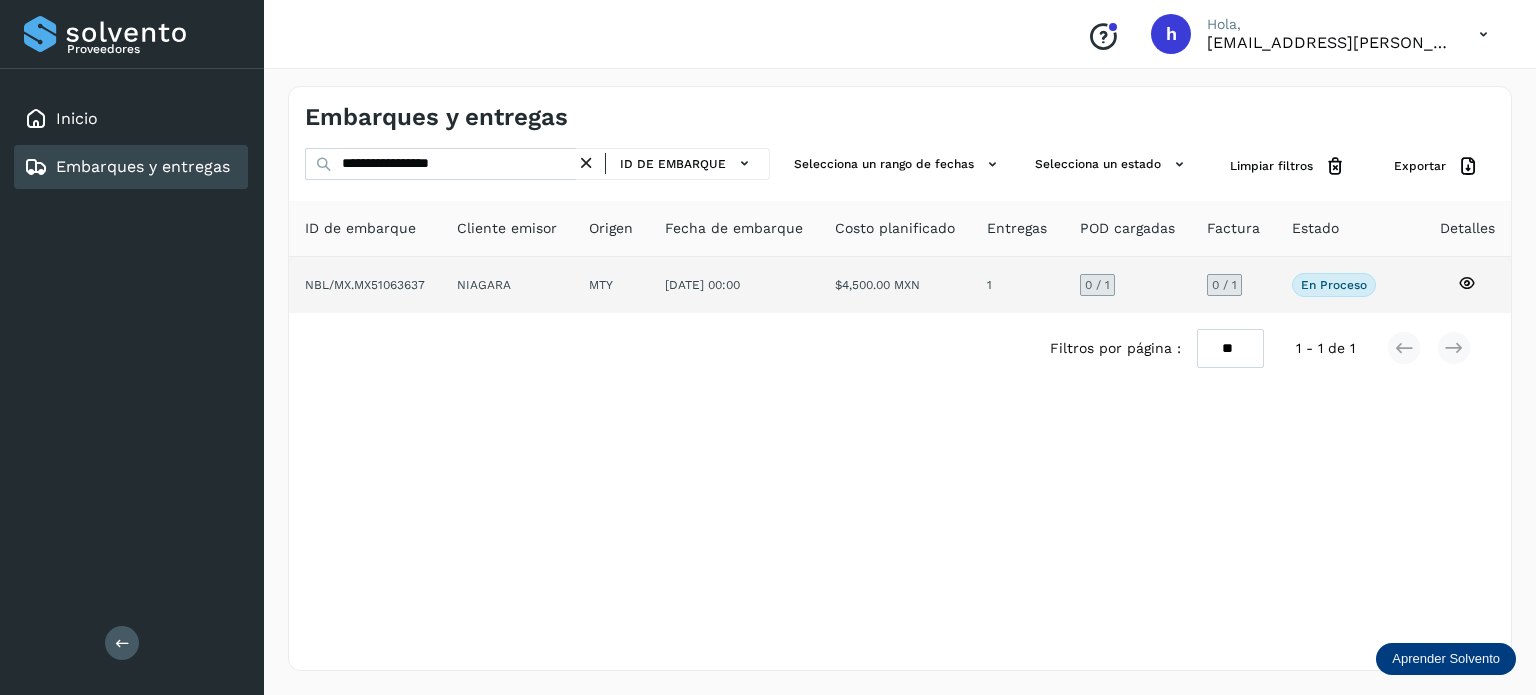 click on "NBL/MX.MX51063637" 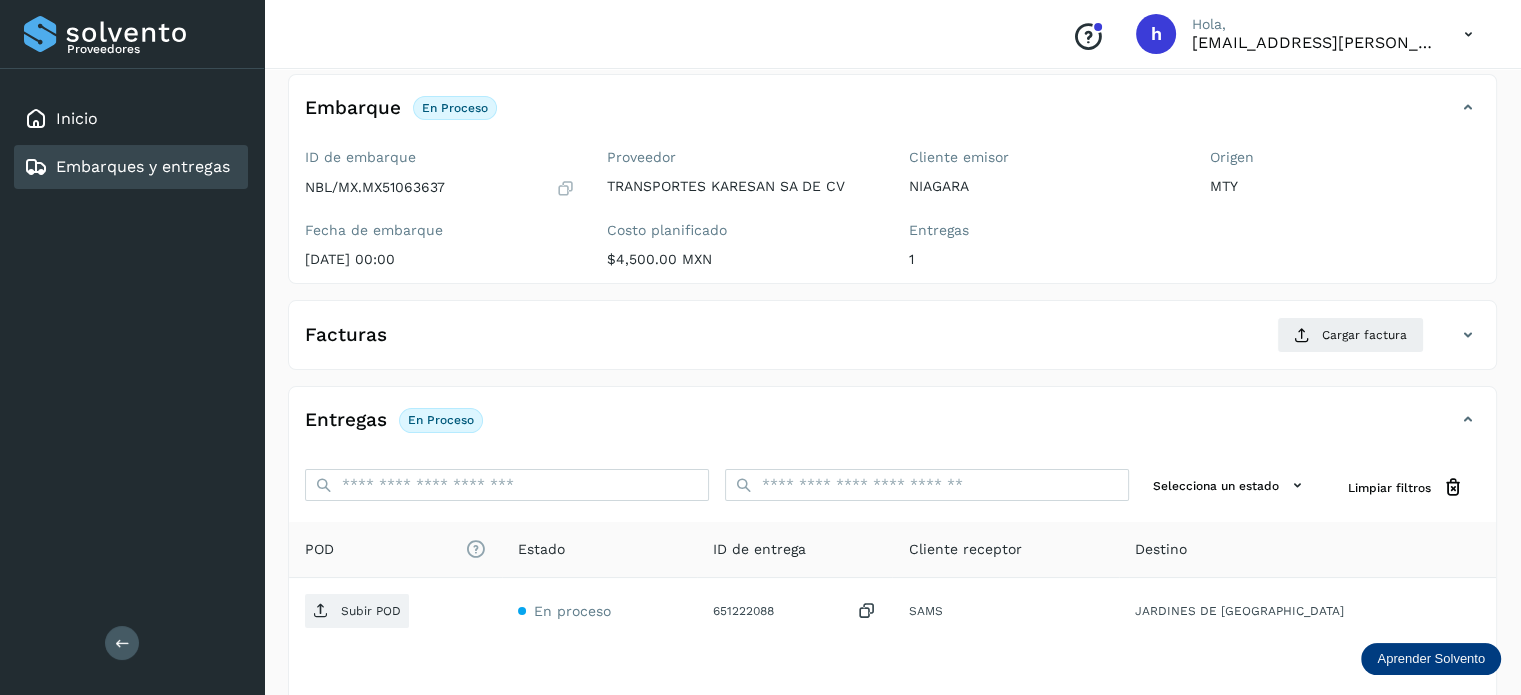 scroll, scrollTop: 112, scrollLeft: 0, axis: vertical 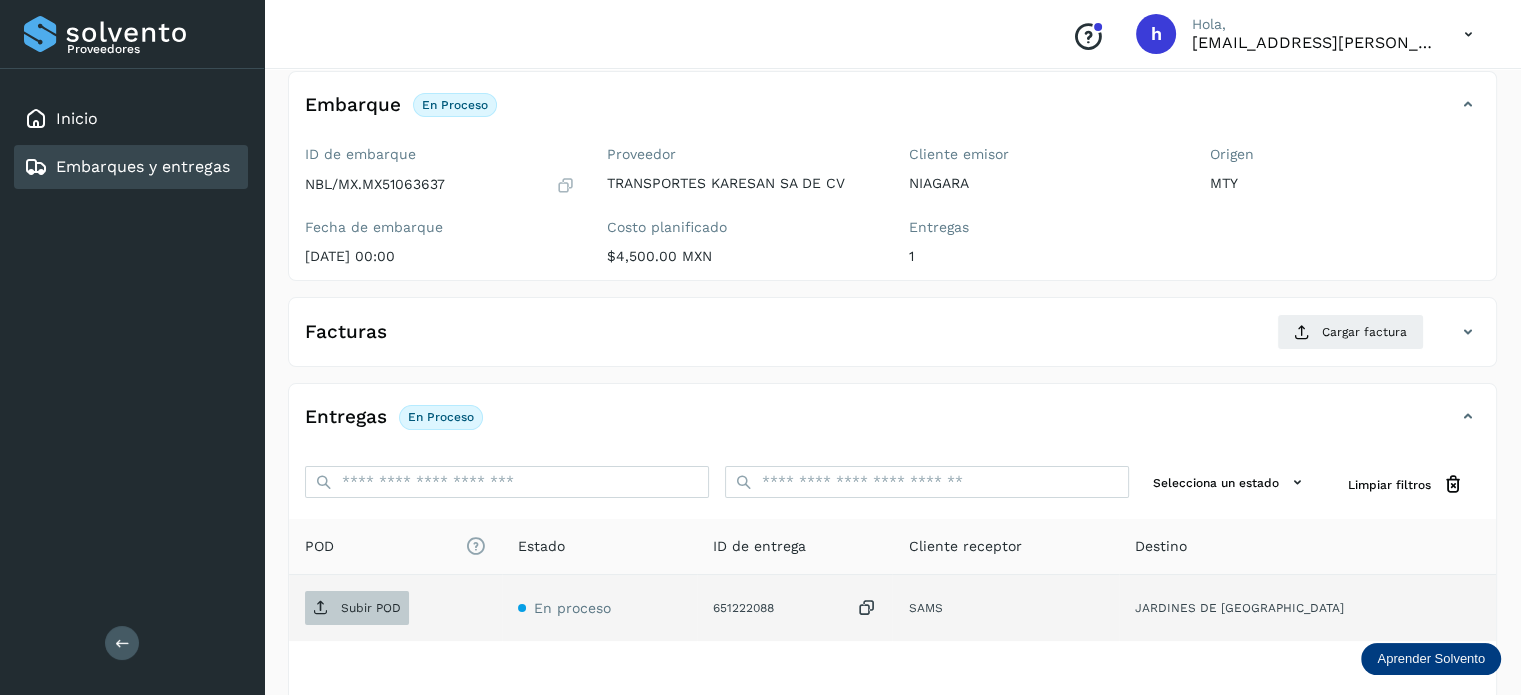 click on "Subir POD" at bounding box center (357, 608) 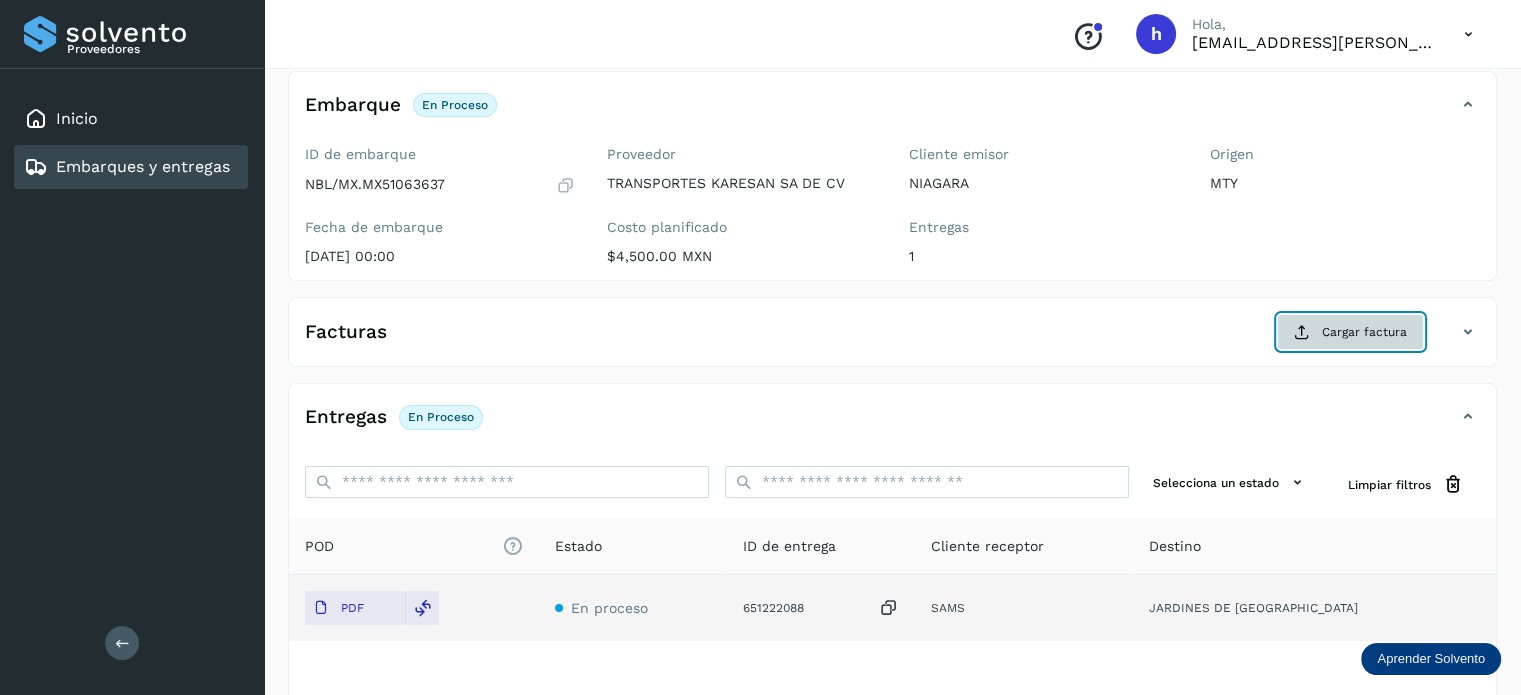 click on "Cargar factura" 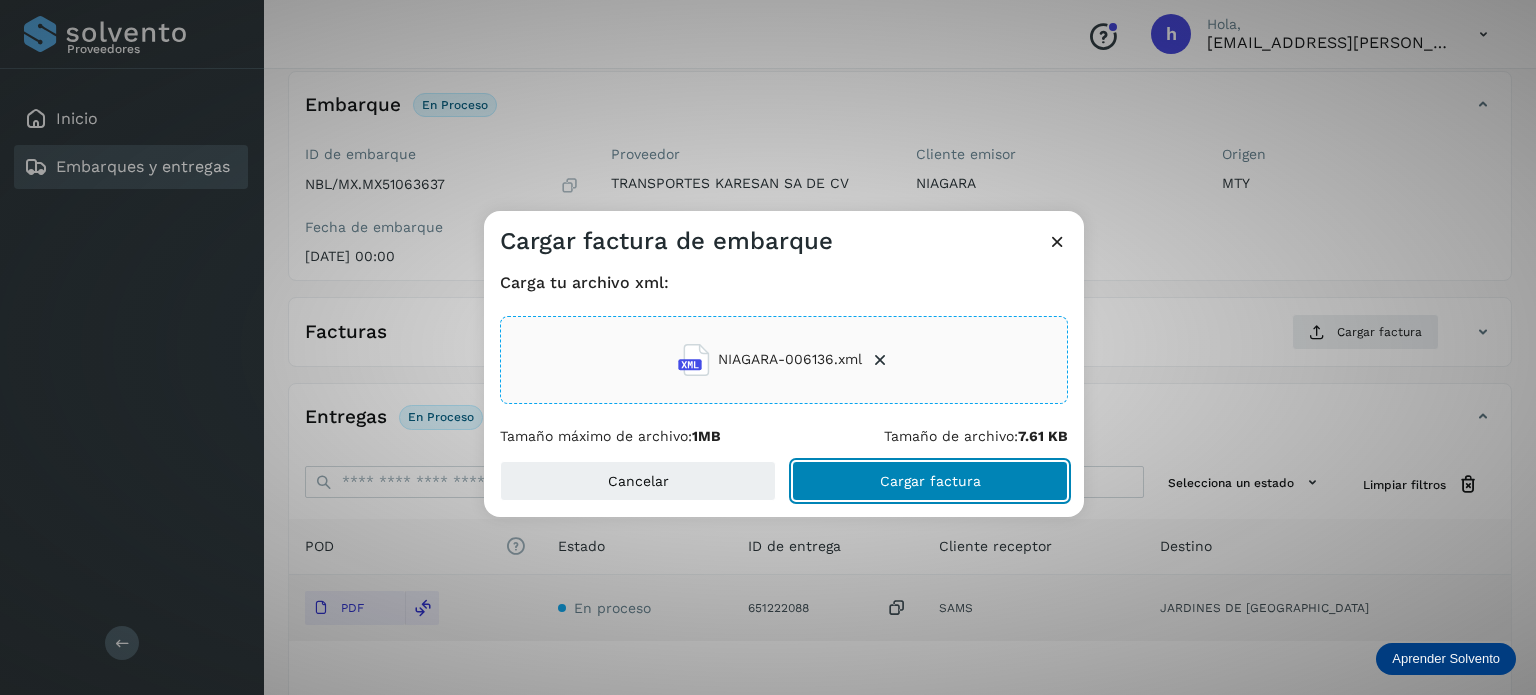 click on "Cargar factura" 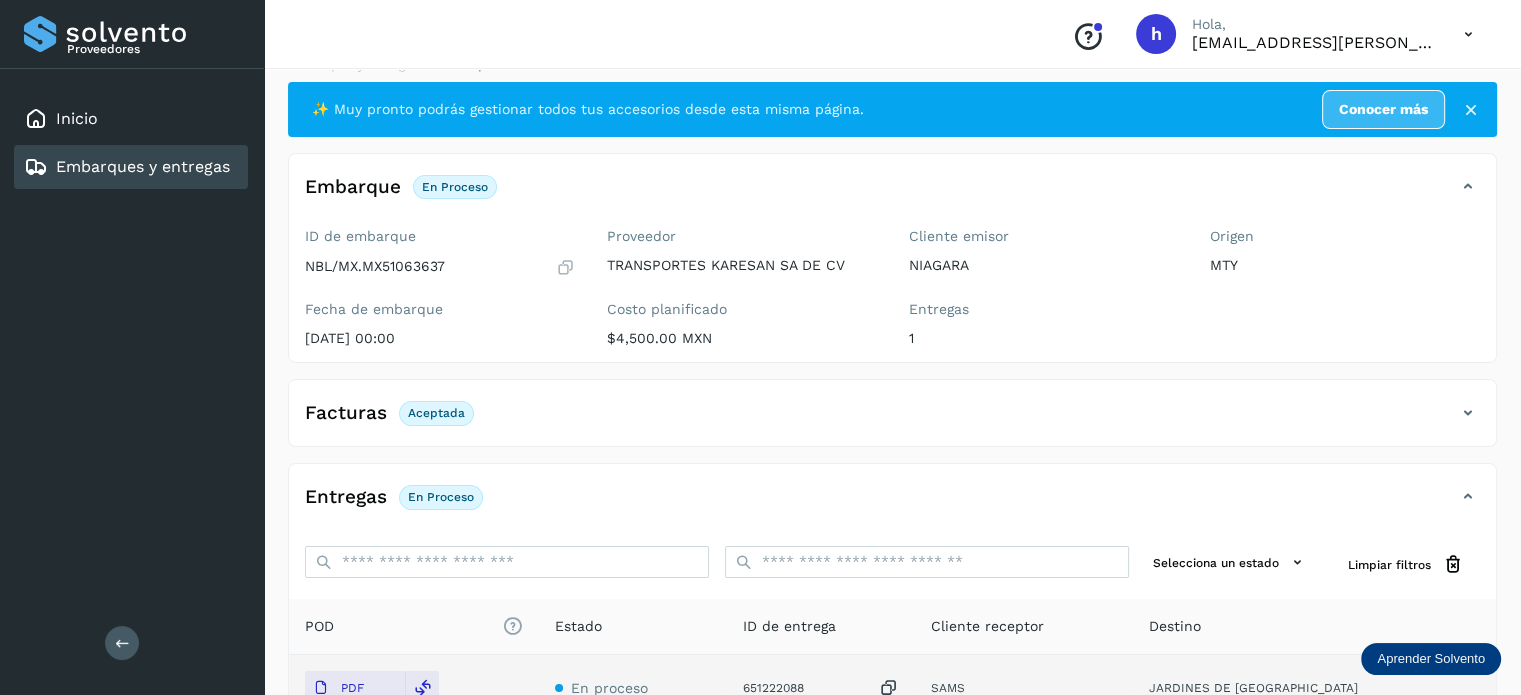 scroll, scrollTop: 0, scrollLeft: 0, axis: both 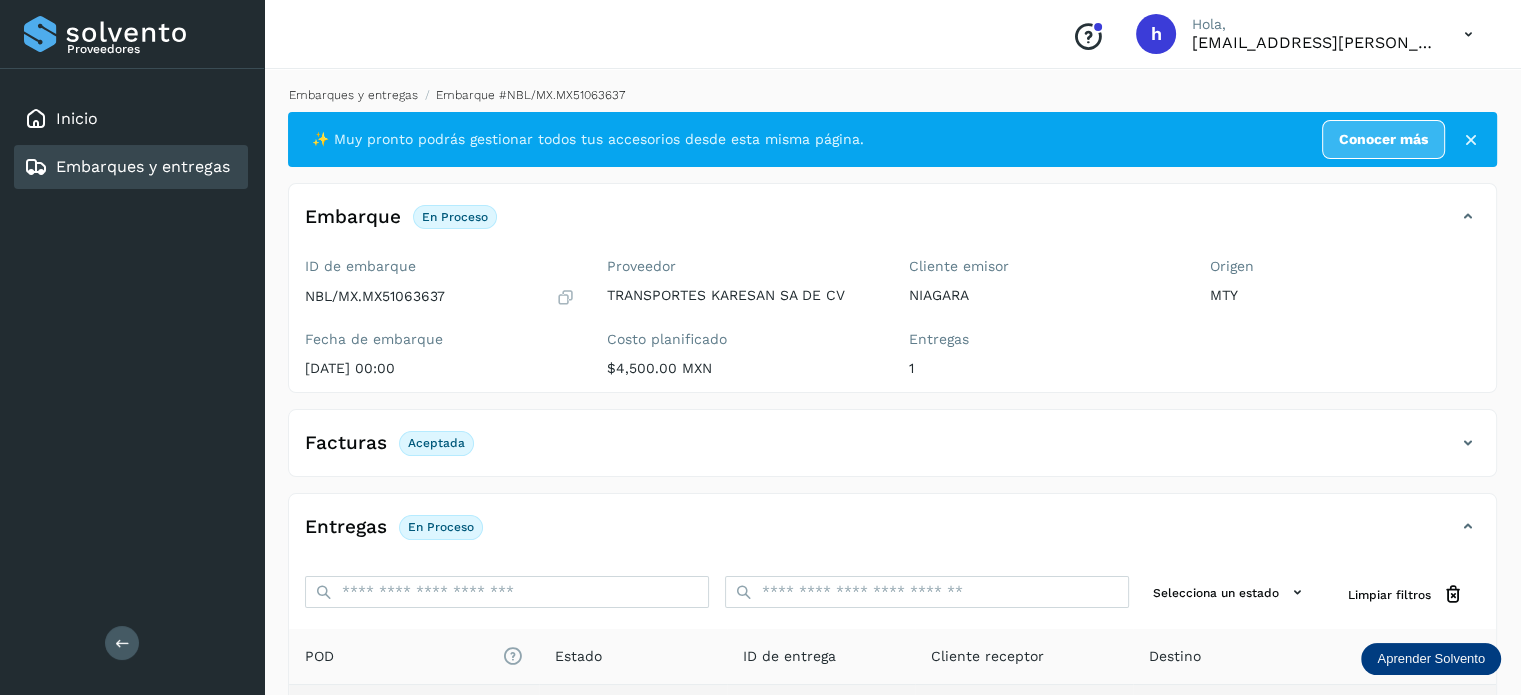 click on "Embarques y entregas" at bounding box center [353, 95] 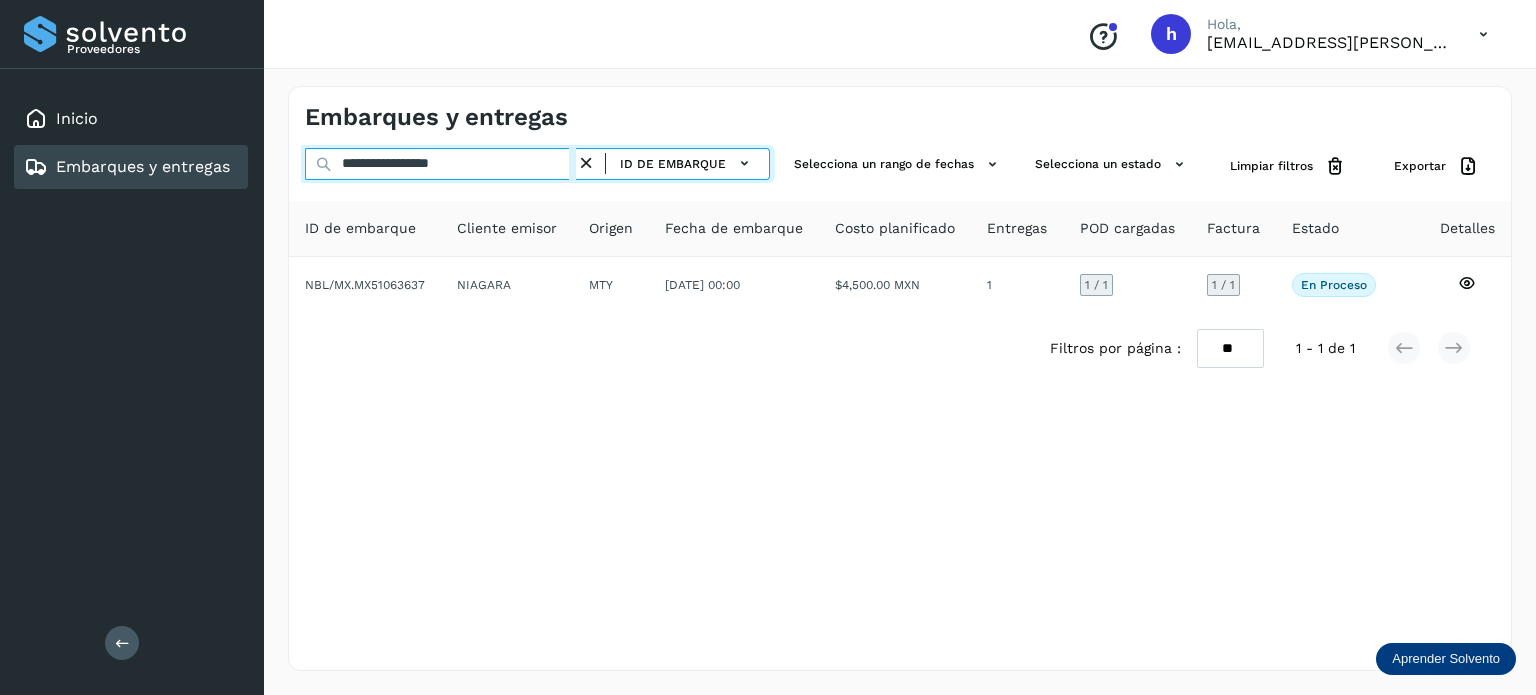 drag, startPoint x: 515, startPoint y: 166, endPoint x: 107, endPoint y: 219, distance: 411.428 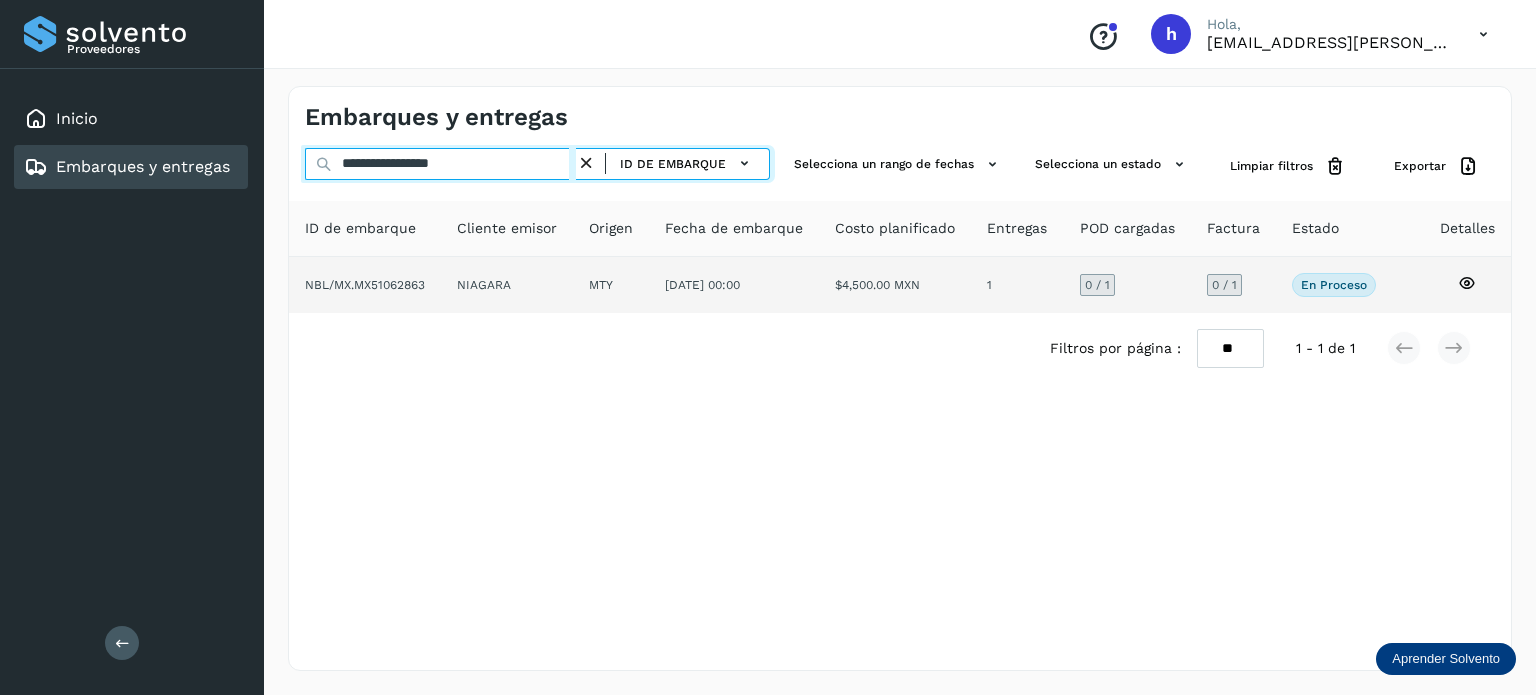 type on "**********" 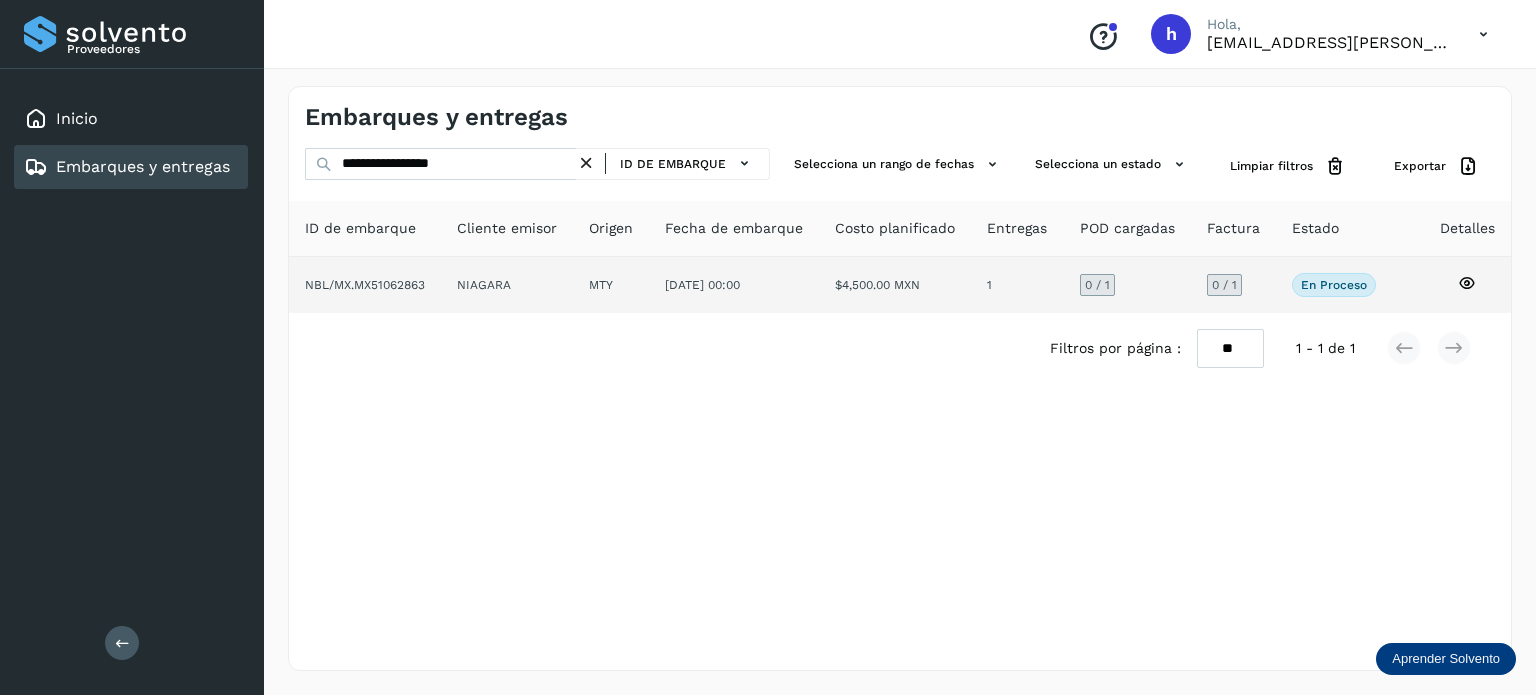 click on "NBL/MX.MX51062863" 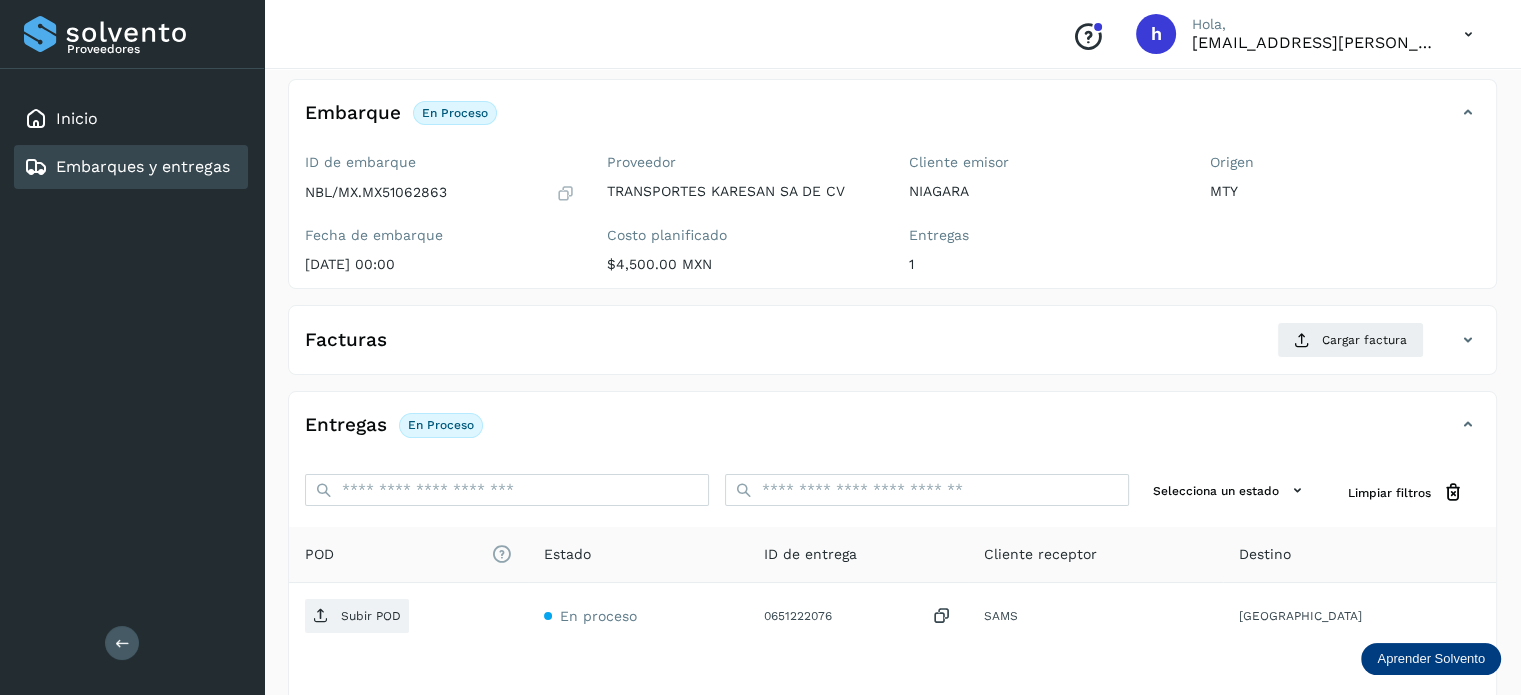 scroll, scrollTop: 106, scrollLeft: 0, axis: vertical 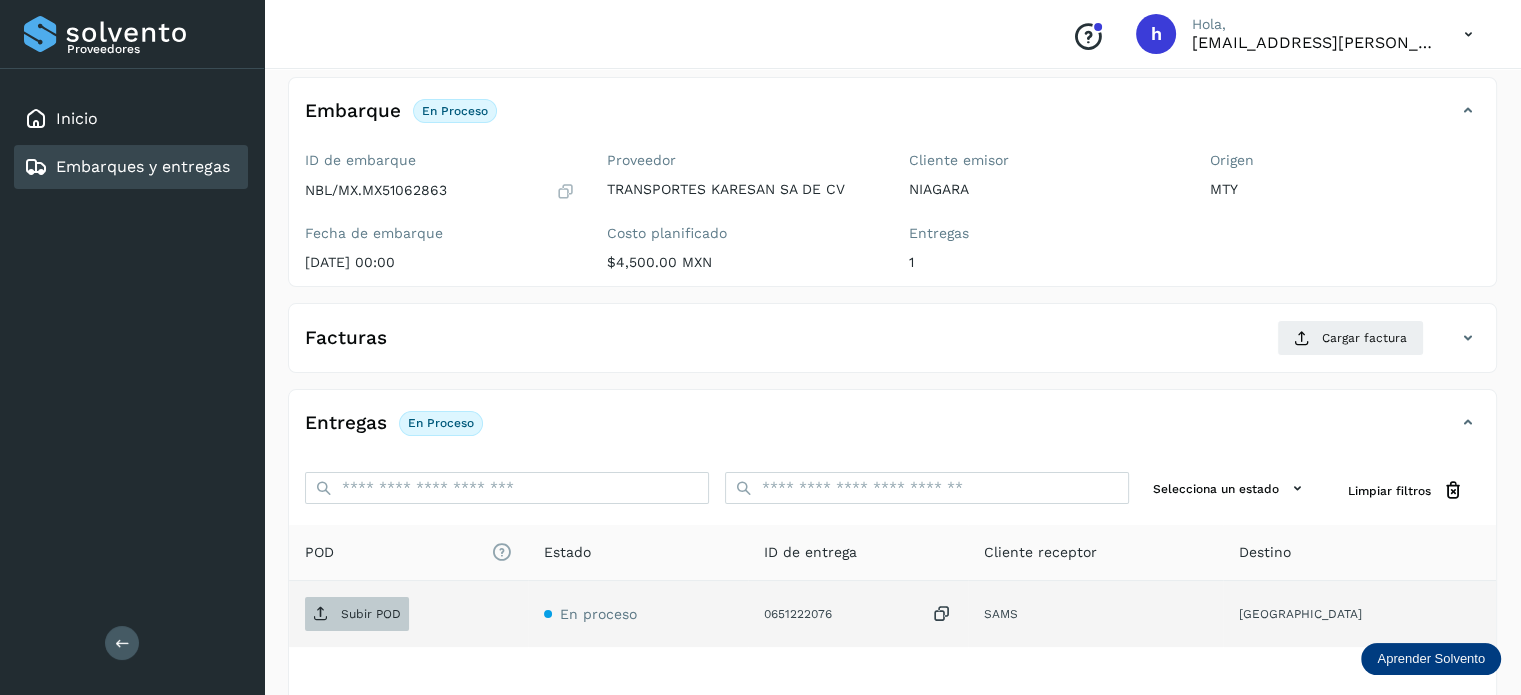 click on "Subir POD" at bounding box center [371, 614] 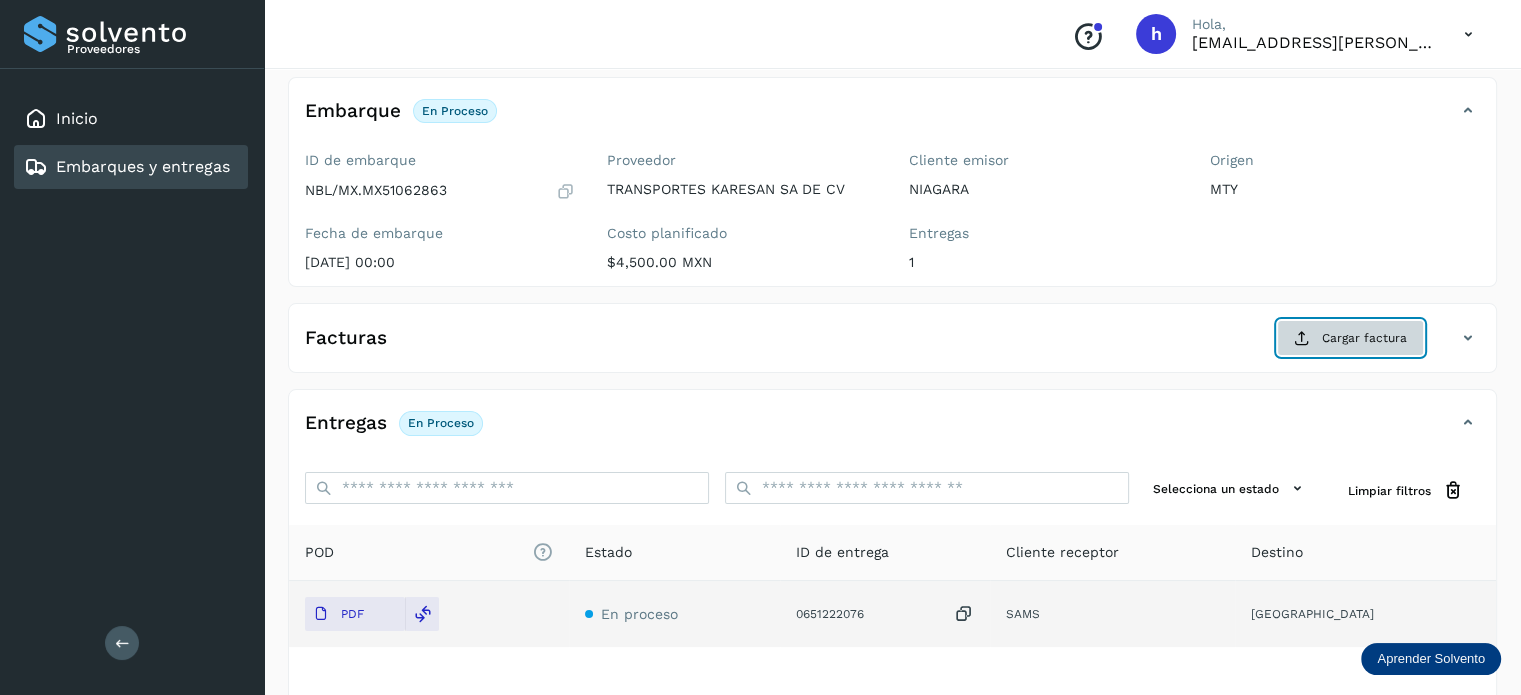 click on "Cargar factura" 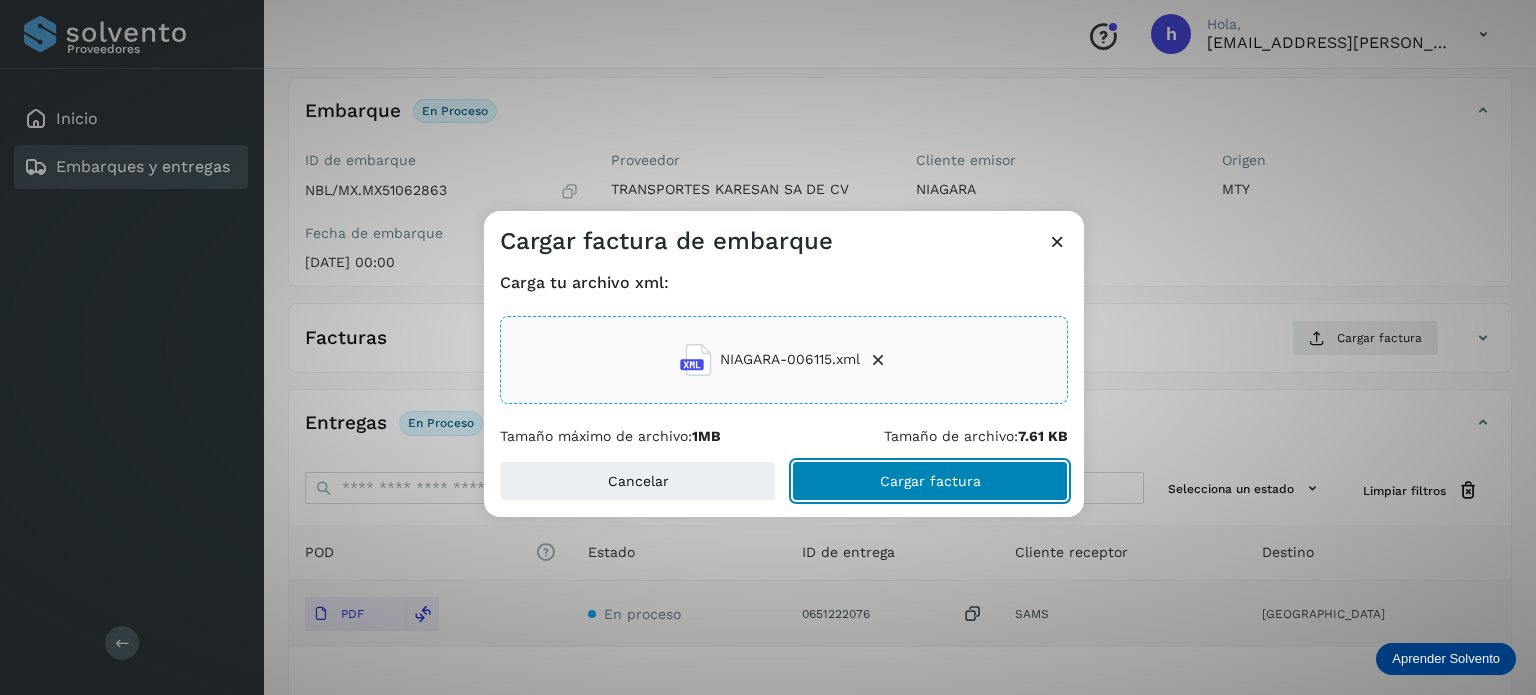 click on "Cargar factura" 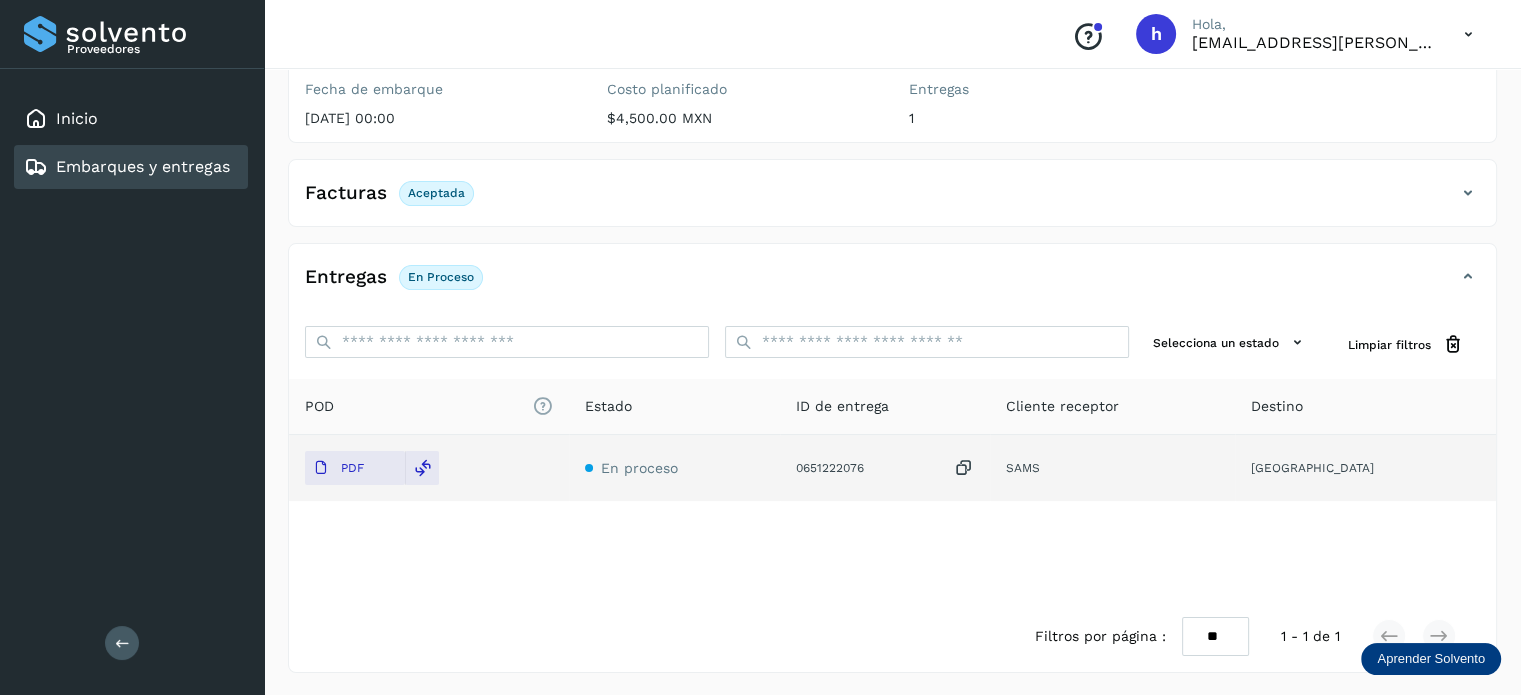 scroll, scrollTop: 0, scrollLeft: 0, axis: both 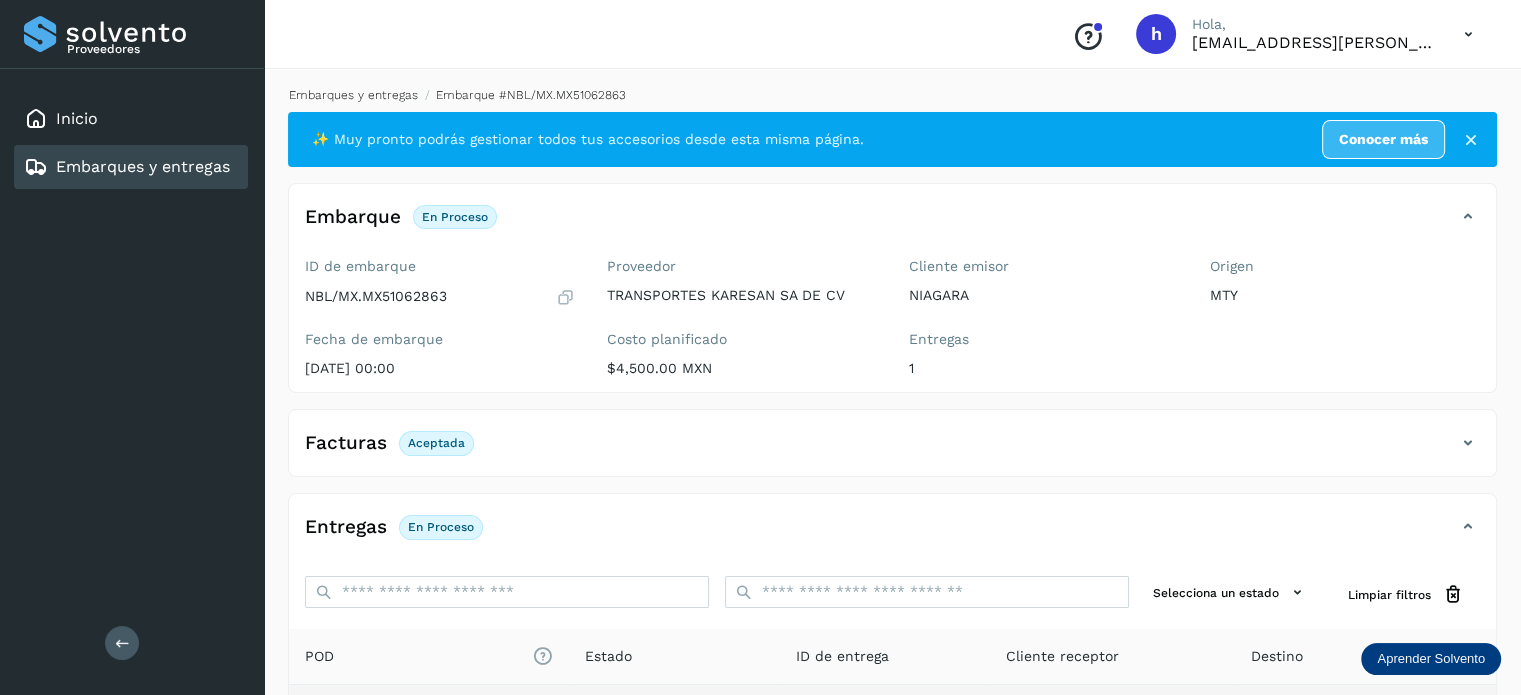 click on "Embarques y entregas" at bounding box center [353, 95] 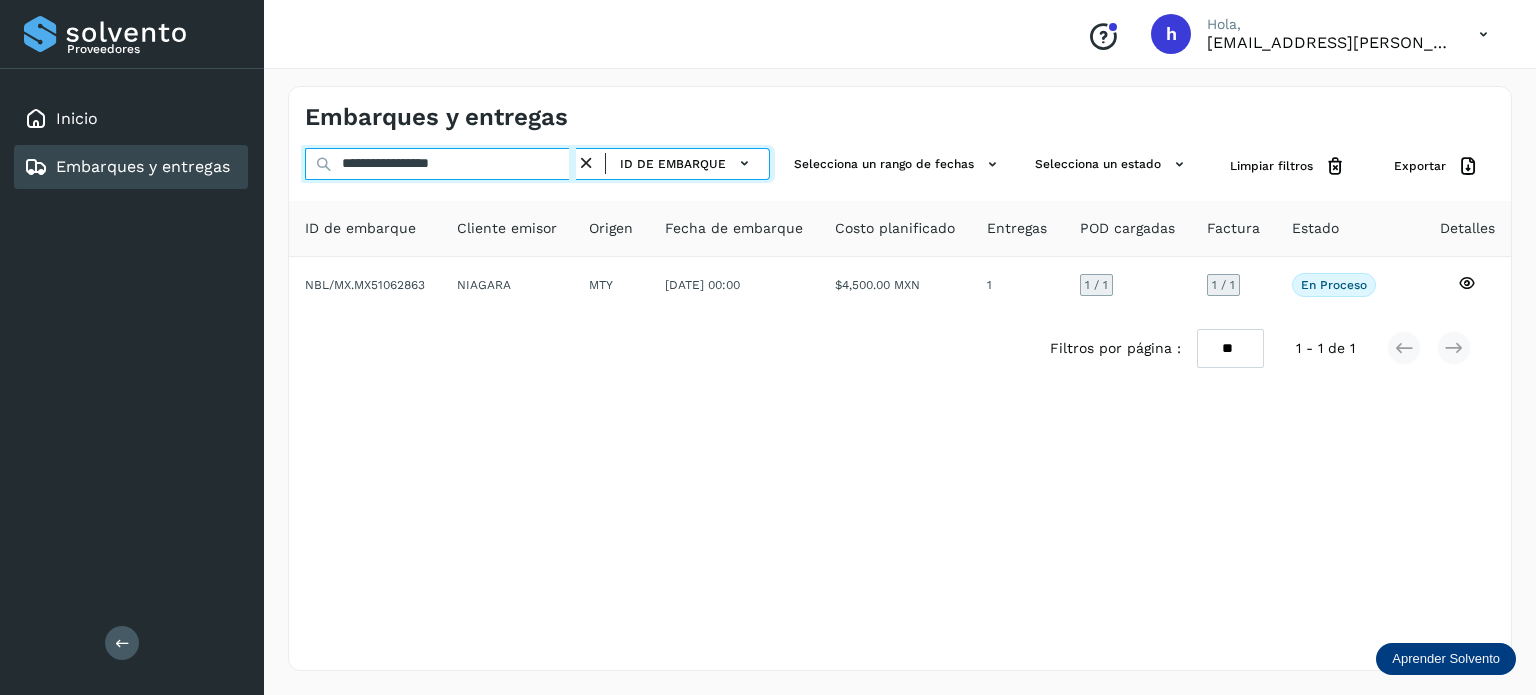 drag, startPoint x: 526, startPoint y: 168, endPoint x: 74, endPoint y: 197, distance: 452.92935 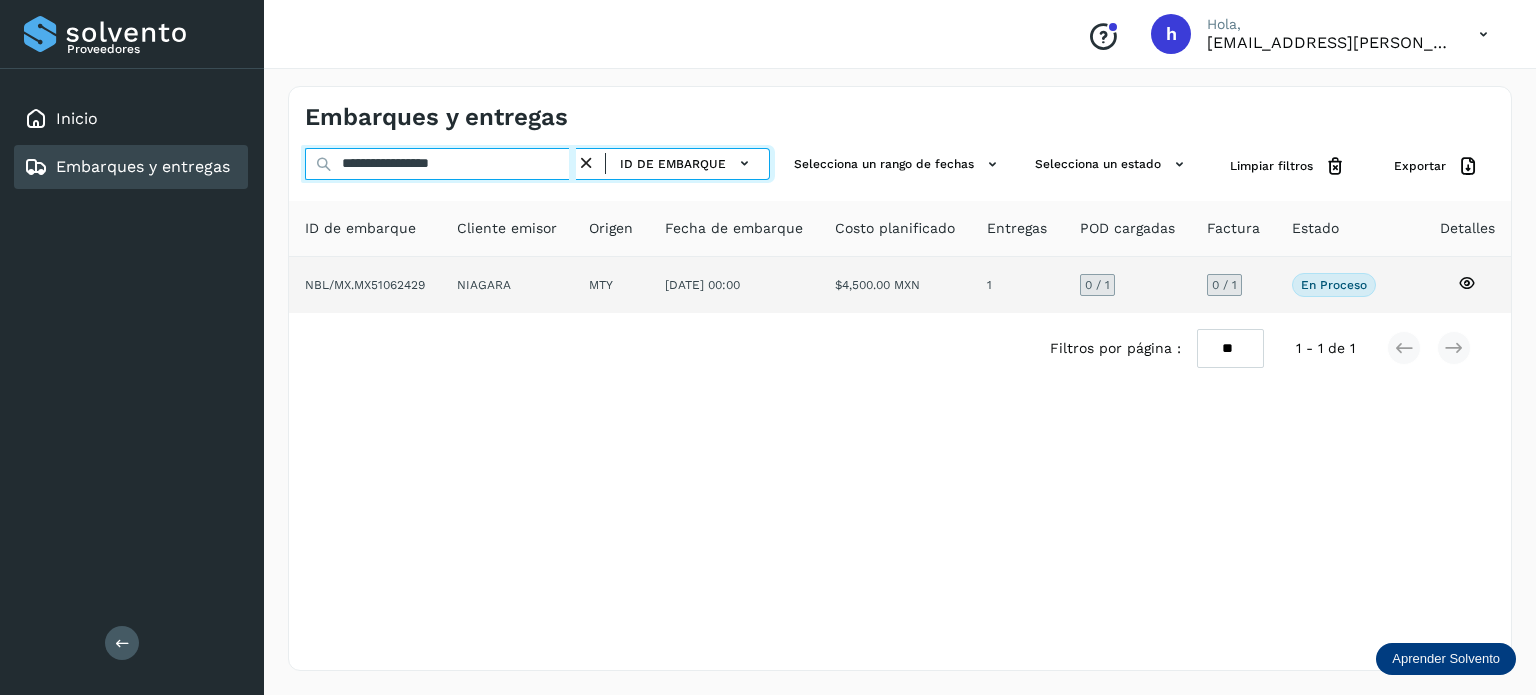 type on "**********" 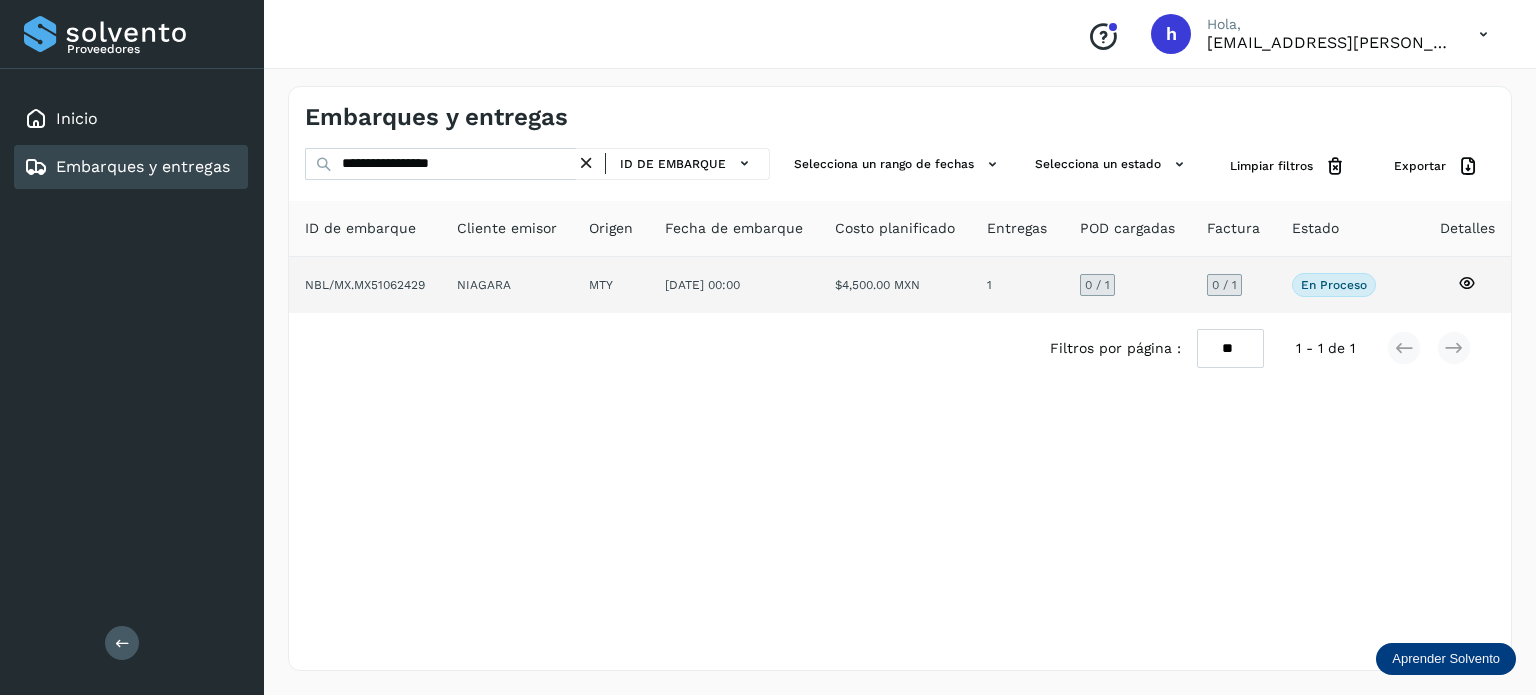 click on "NBL/MX.MX51062429" 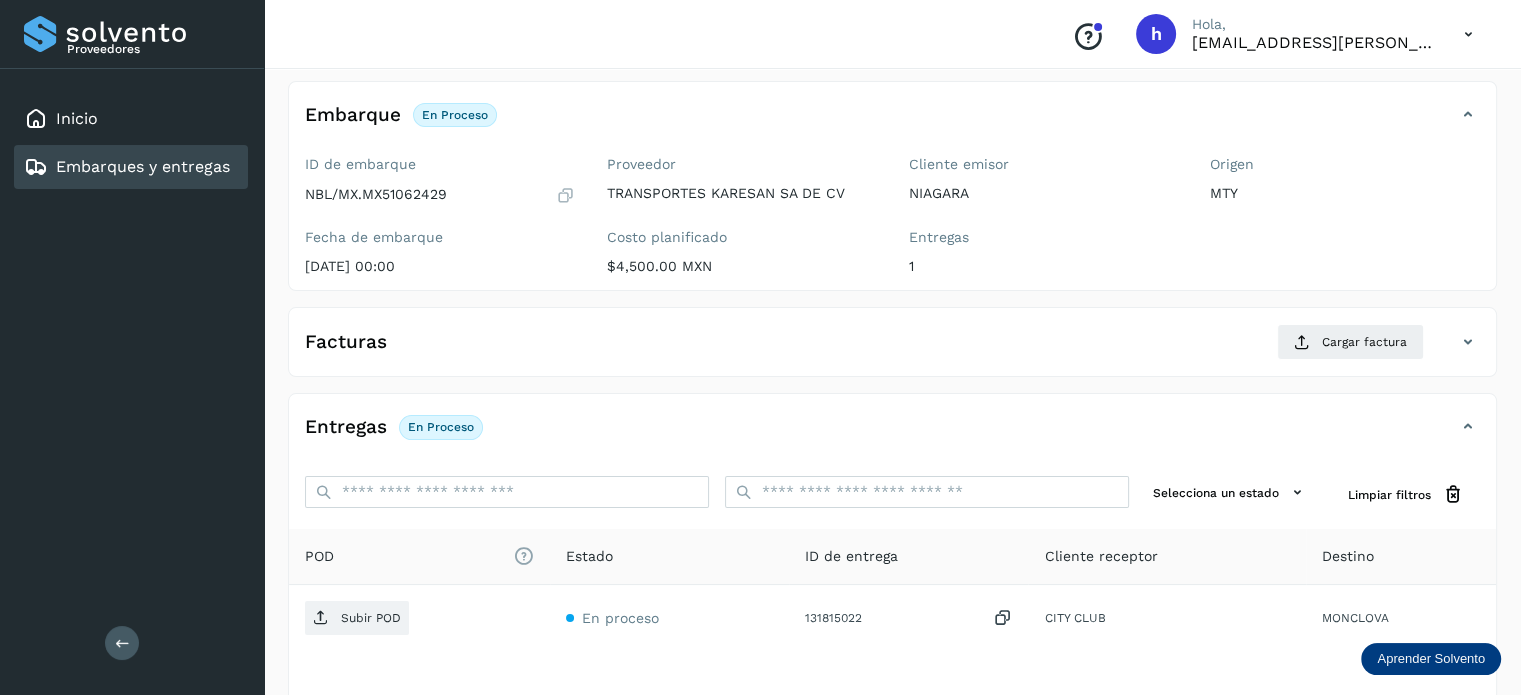 scroll, scrollTop: 110, scrollLeft: 0, axis: vertical 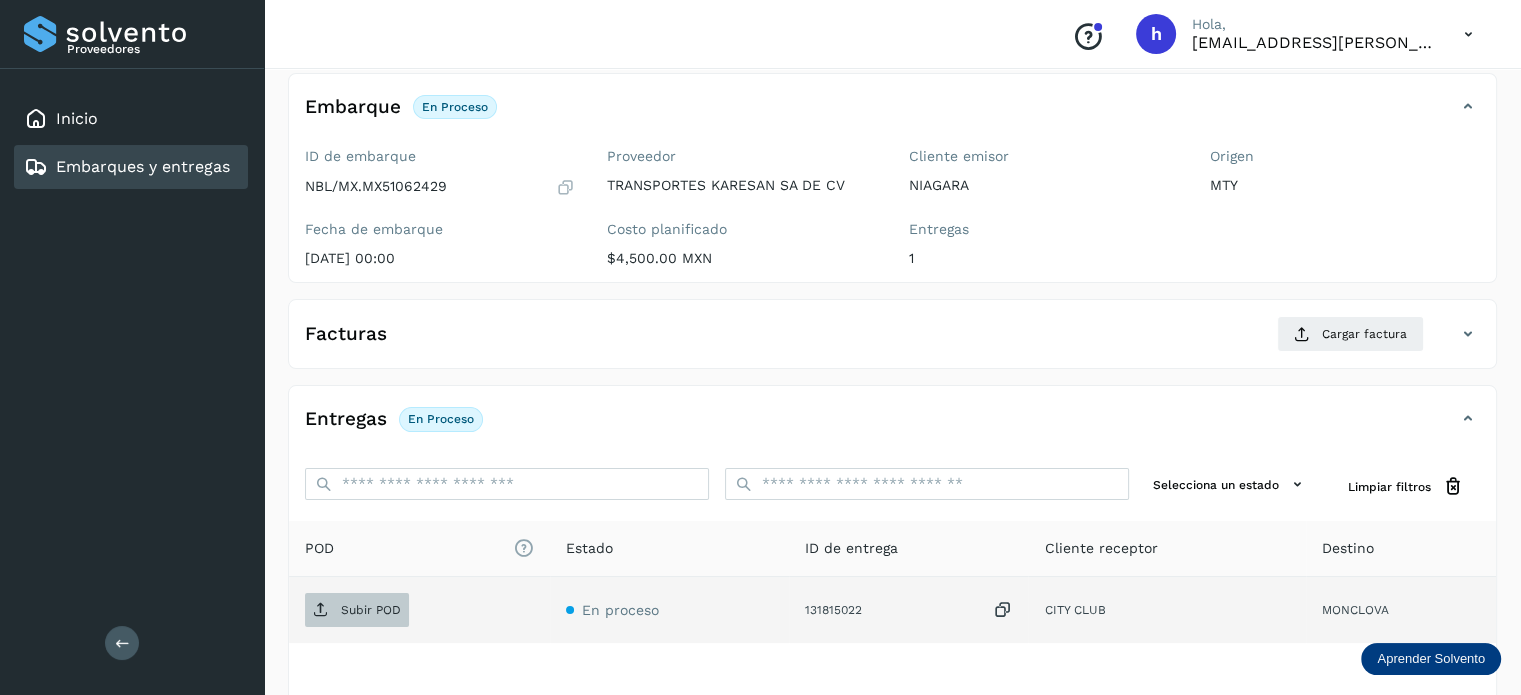 click on "Subir POD" at bounding box center [371, 610] 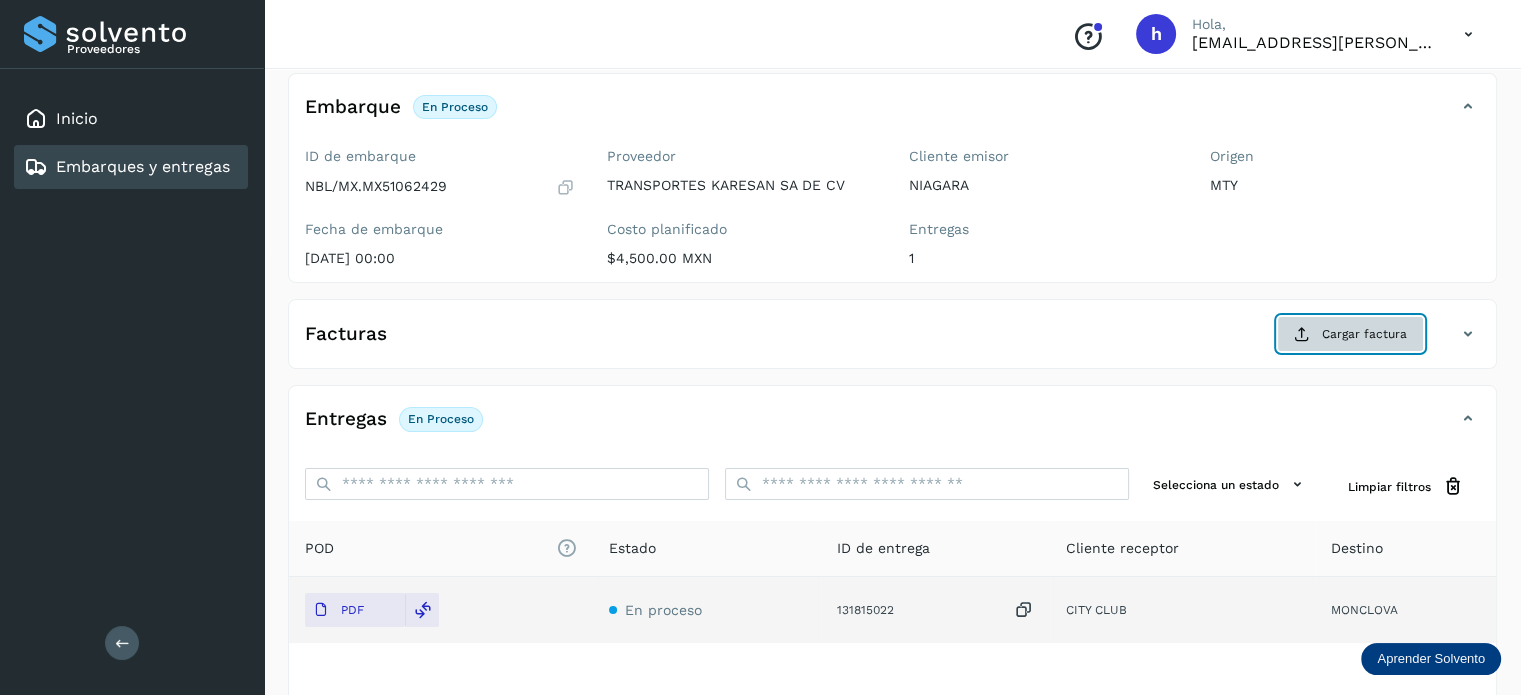 click on "Cargar factura" 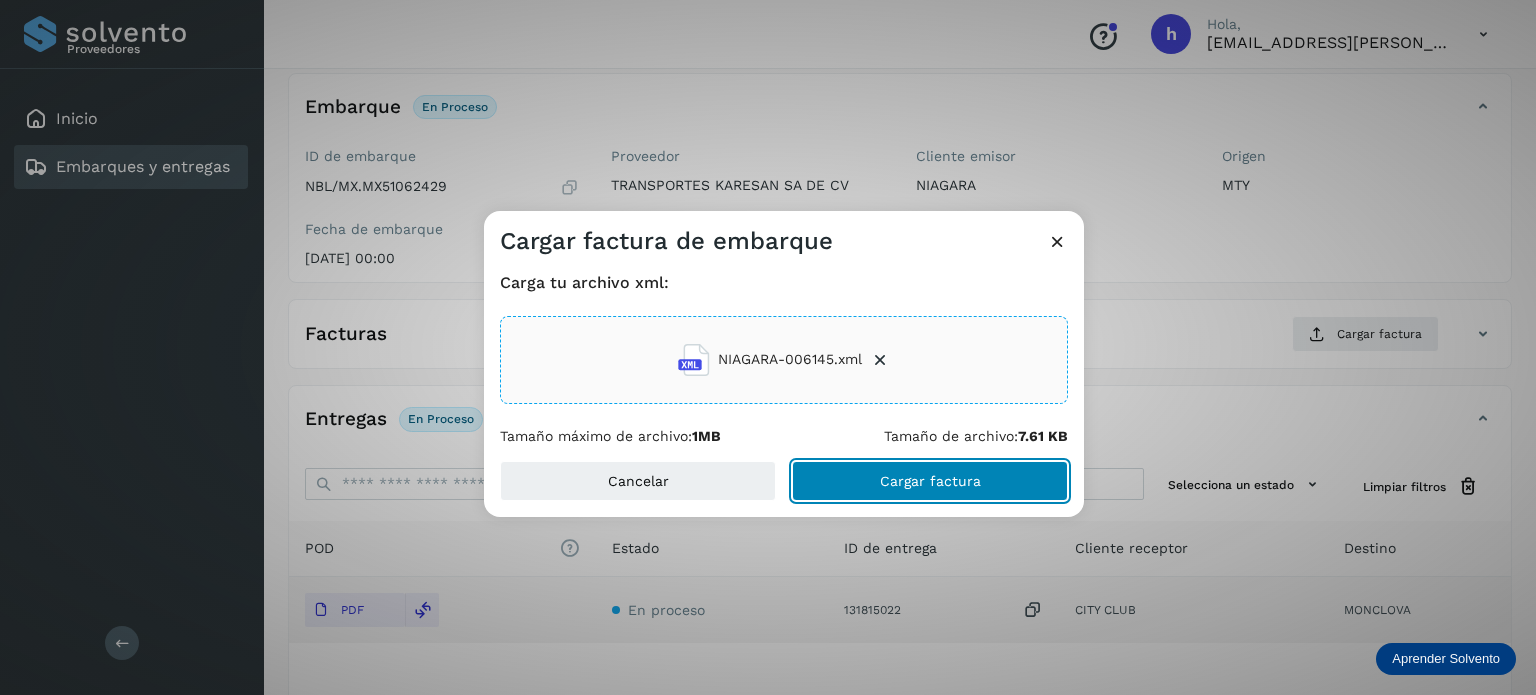 click on "Cargar factura" 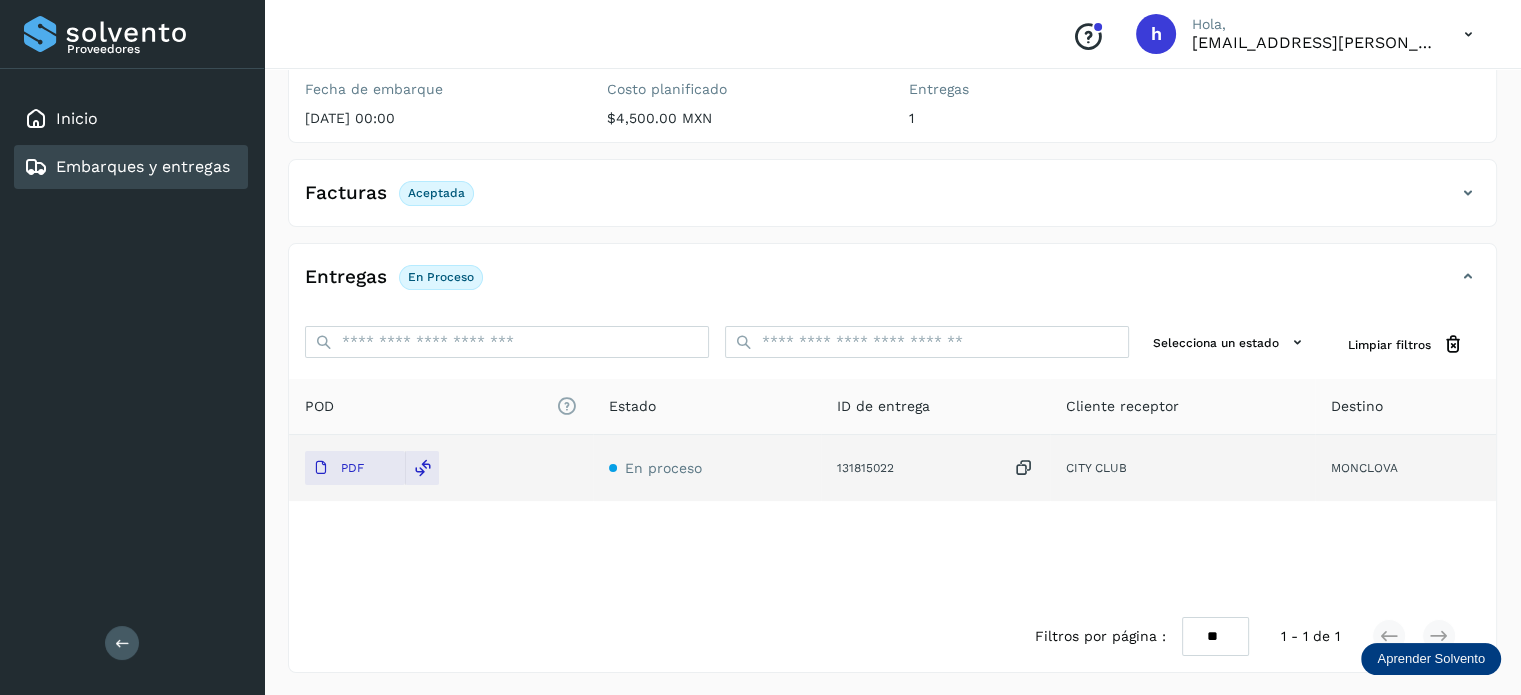 scroll, scrollTop: 0, scrollLeft: 0, axis: both 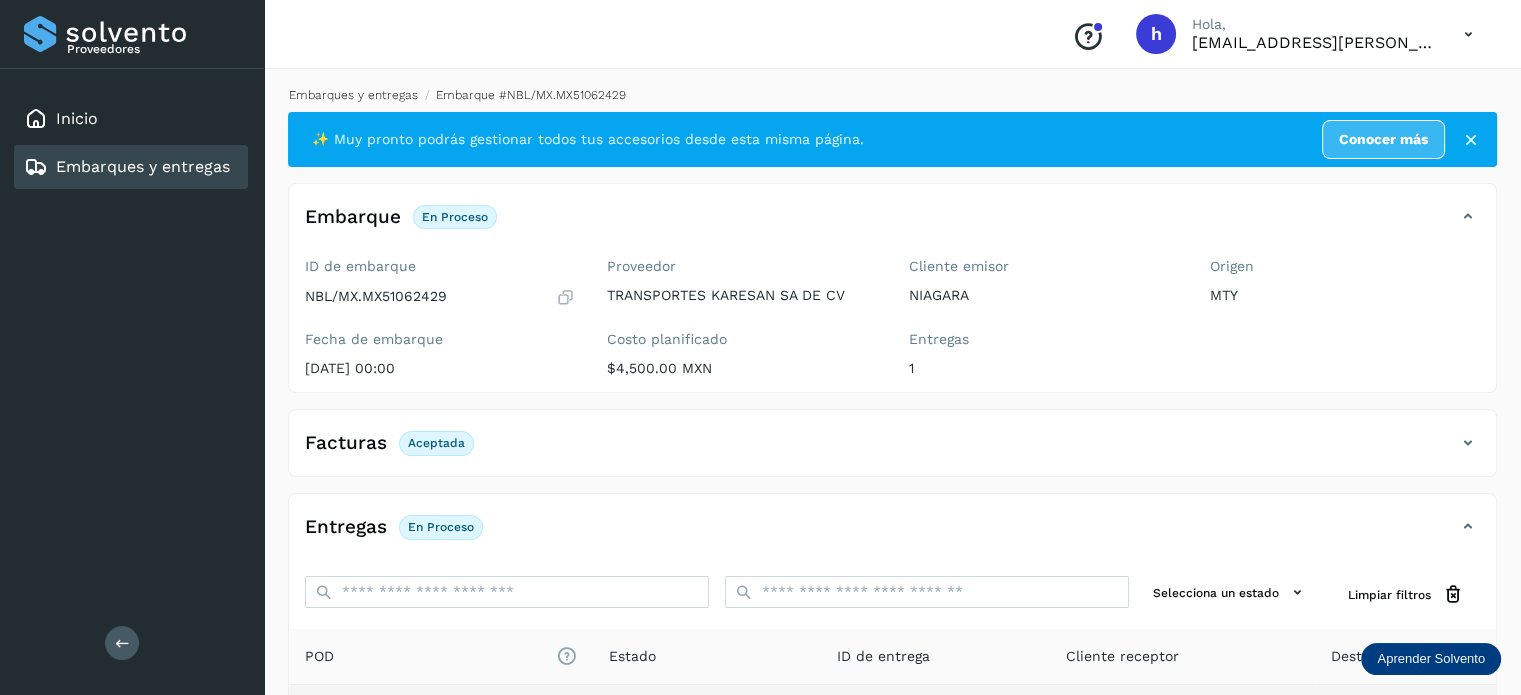 click on "Embarques y entregas" at bounding box center (353, 95) 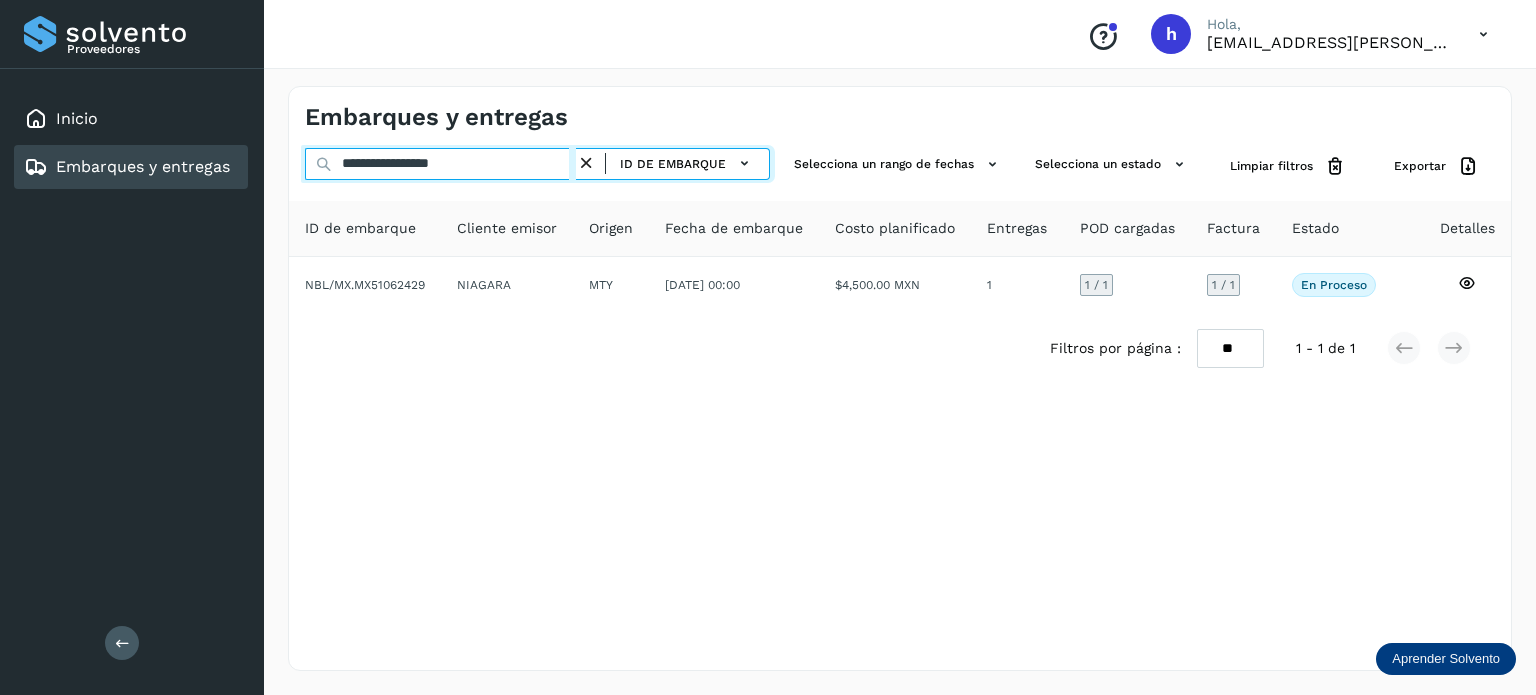 drag, startPoint x: 517, startPoint y: 164, endPoint x: 0, endPoint y: 254, distance: 524.7752 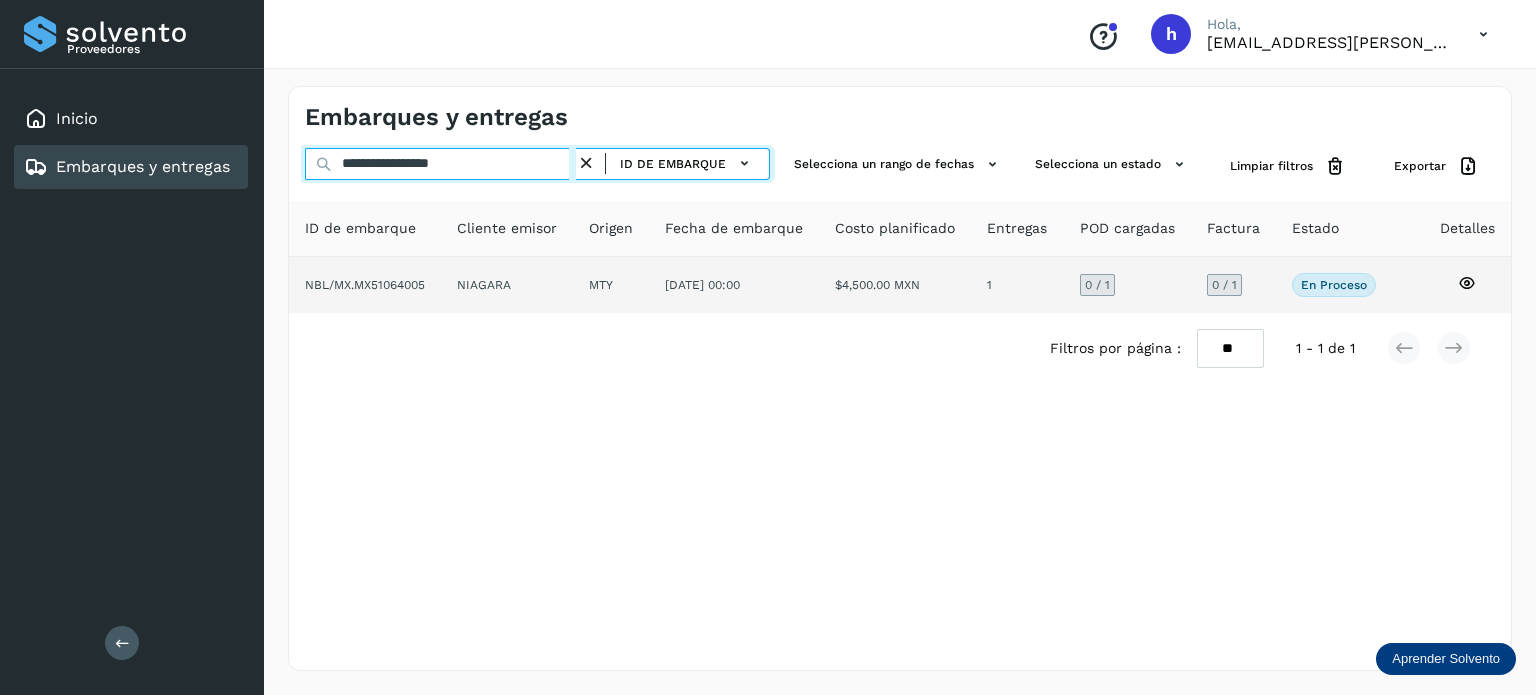 type on "**********" 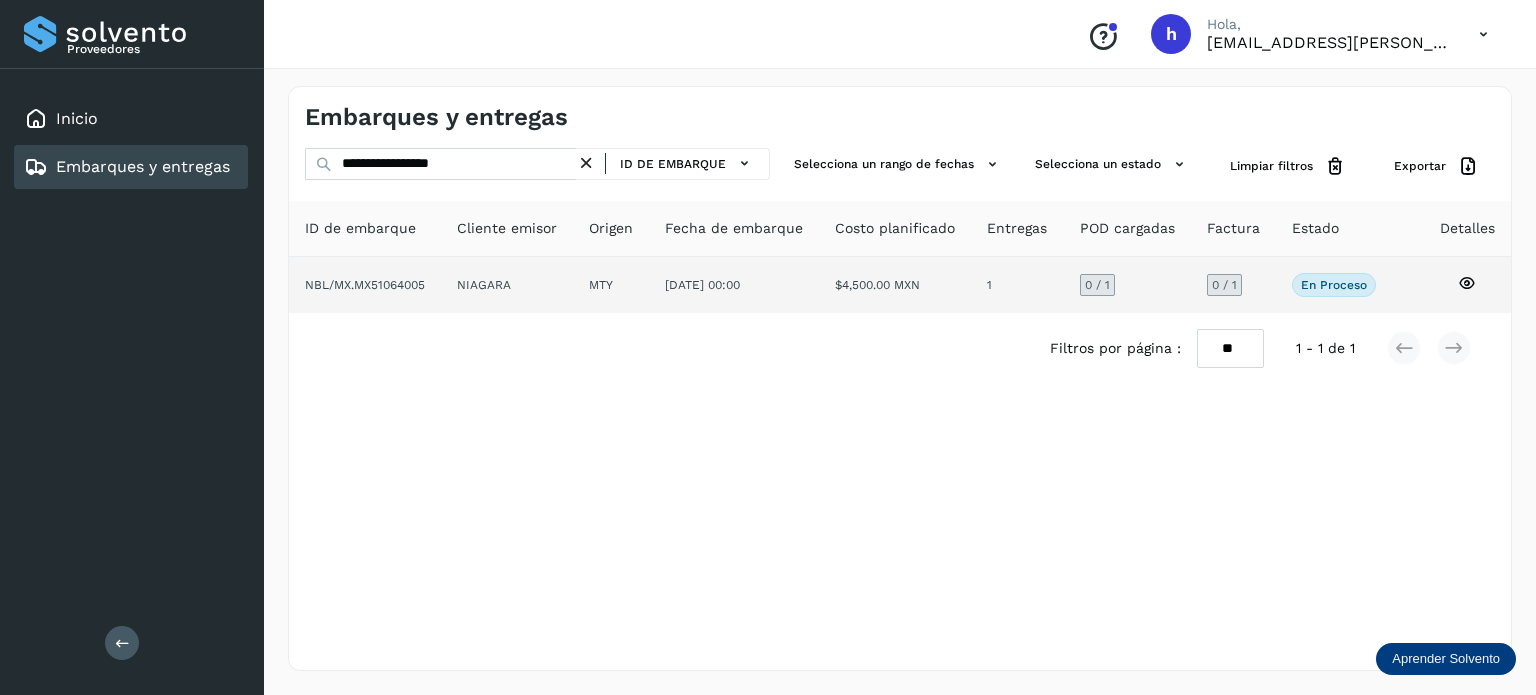 click on "NBL/MX.MX51064005" 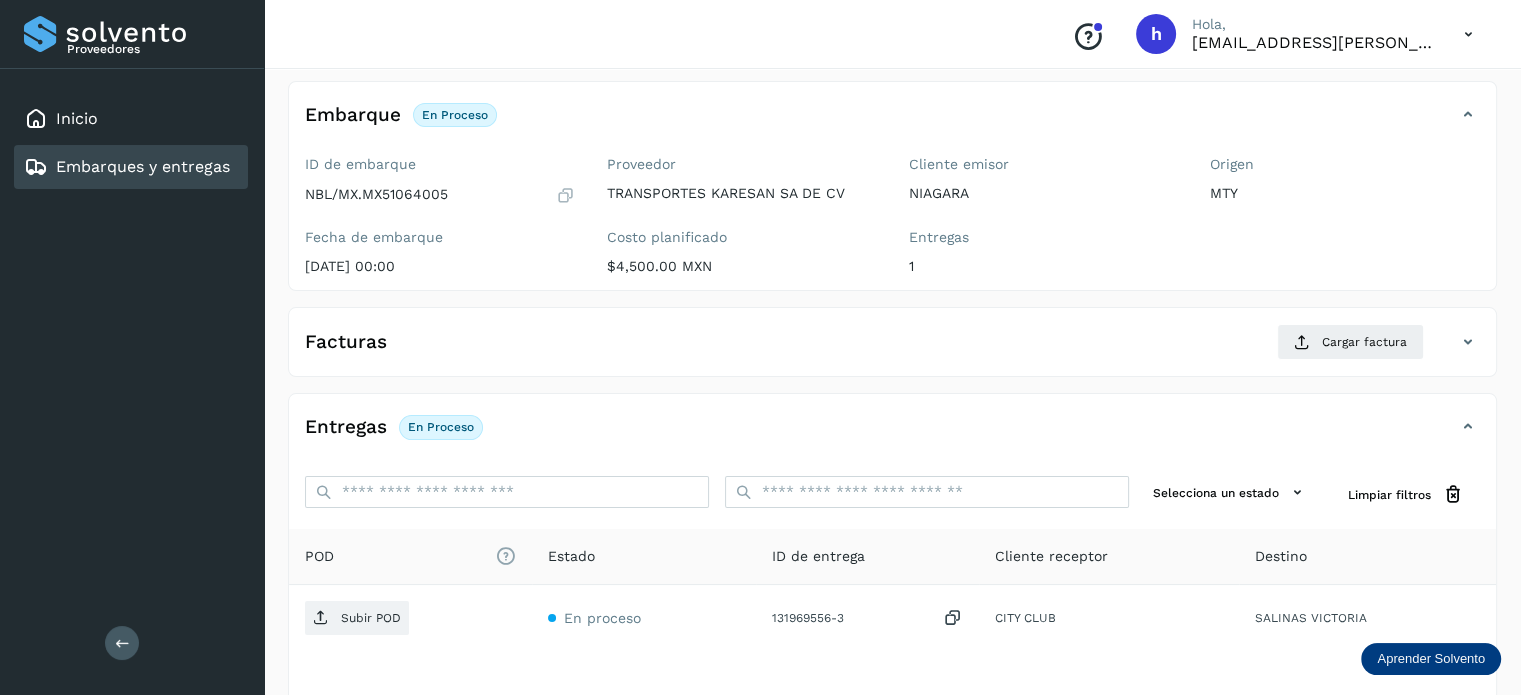 scroll, scrollTop: 116, scrollLeft: 0, axis: vertical 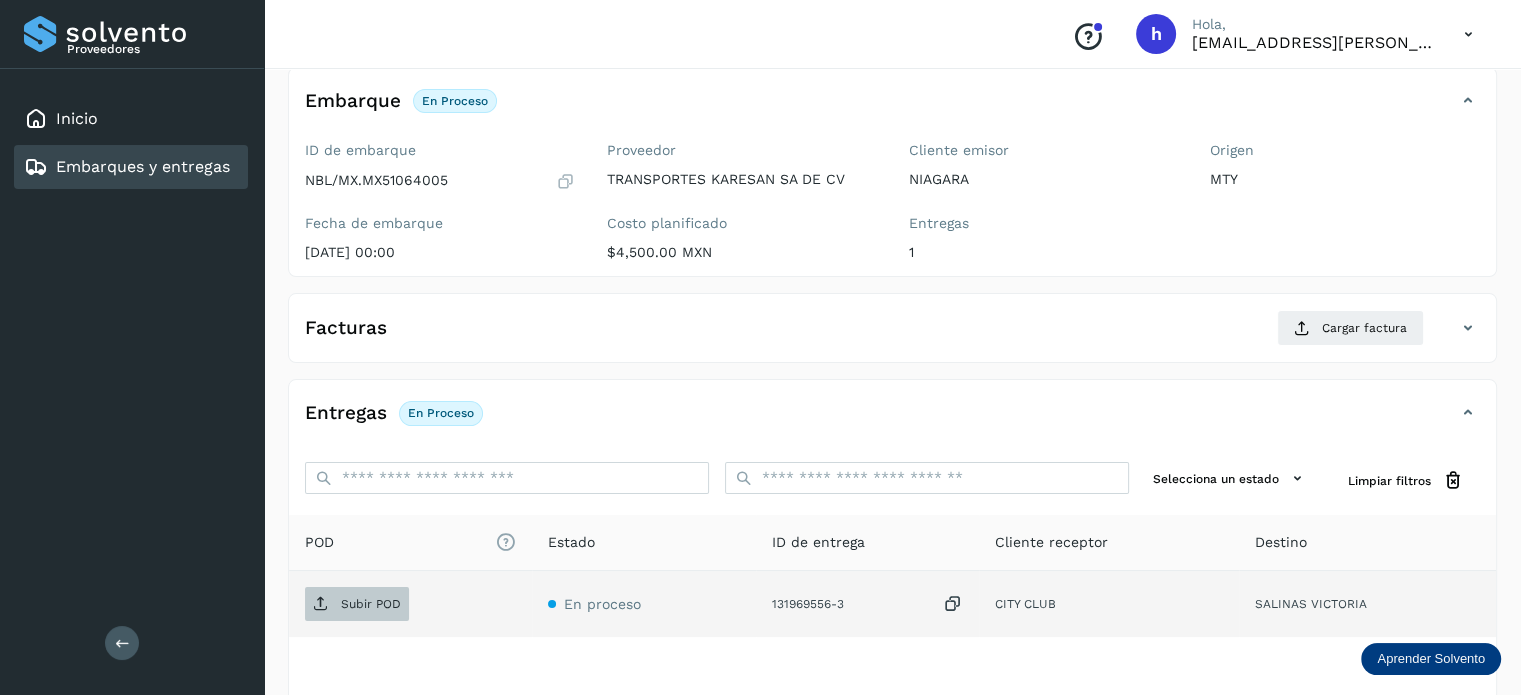 click on "Subir POD" at bounding box center [371, 604] 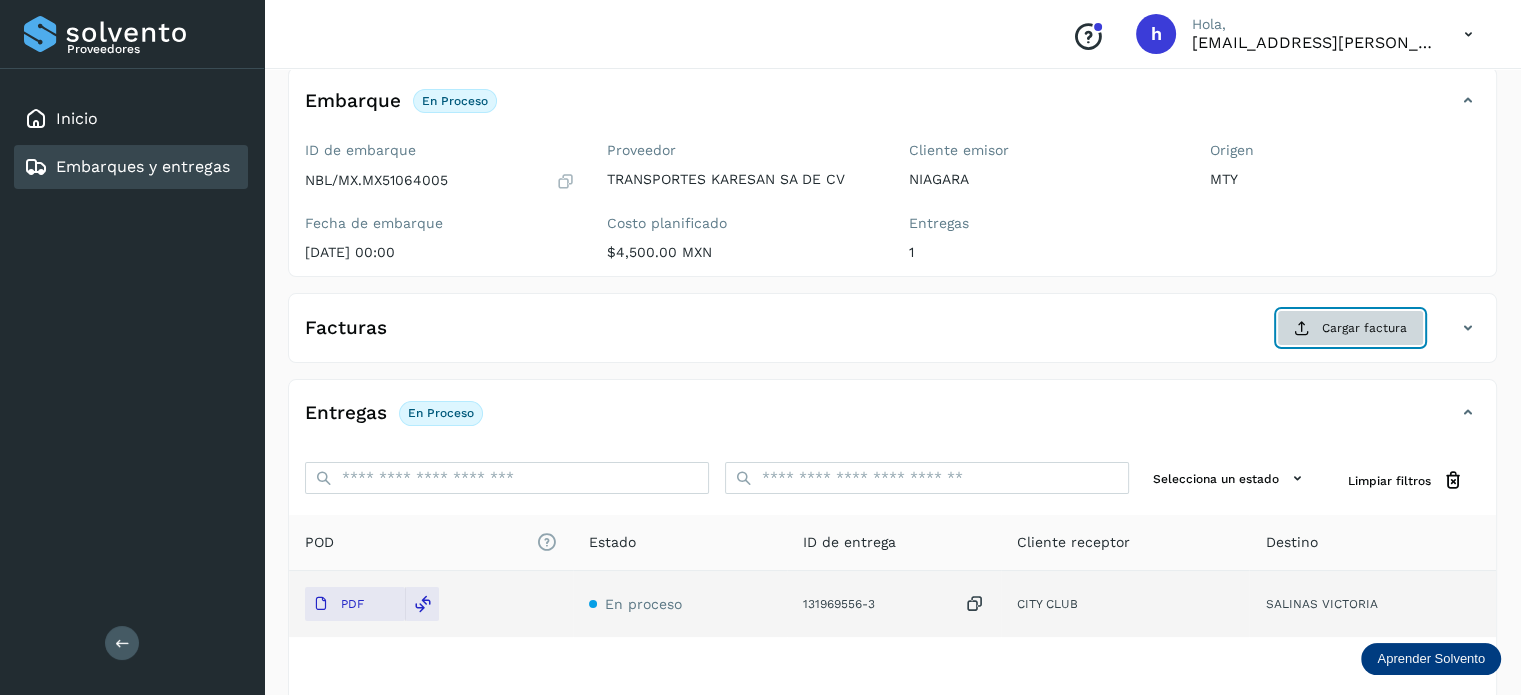 click on "Cargar factura" 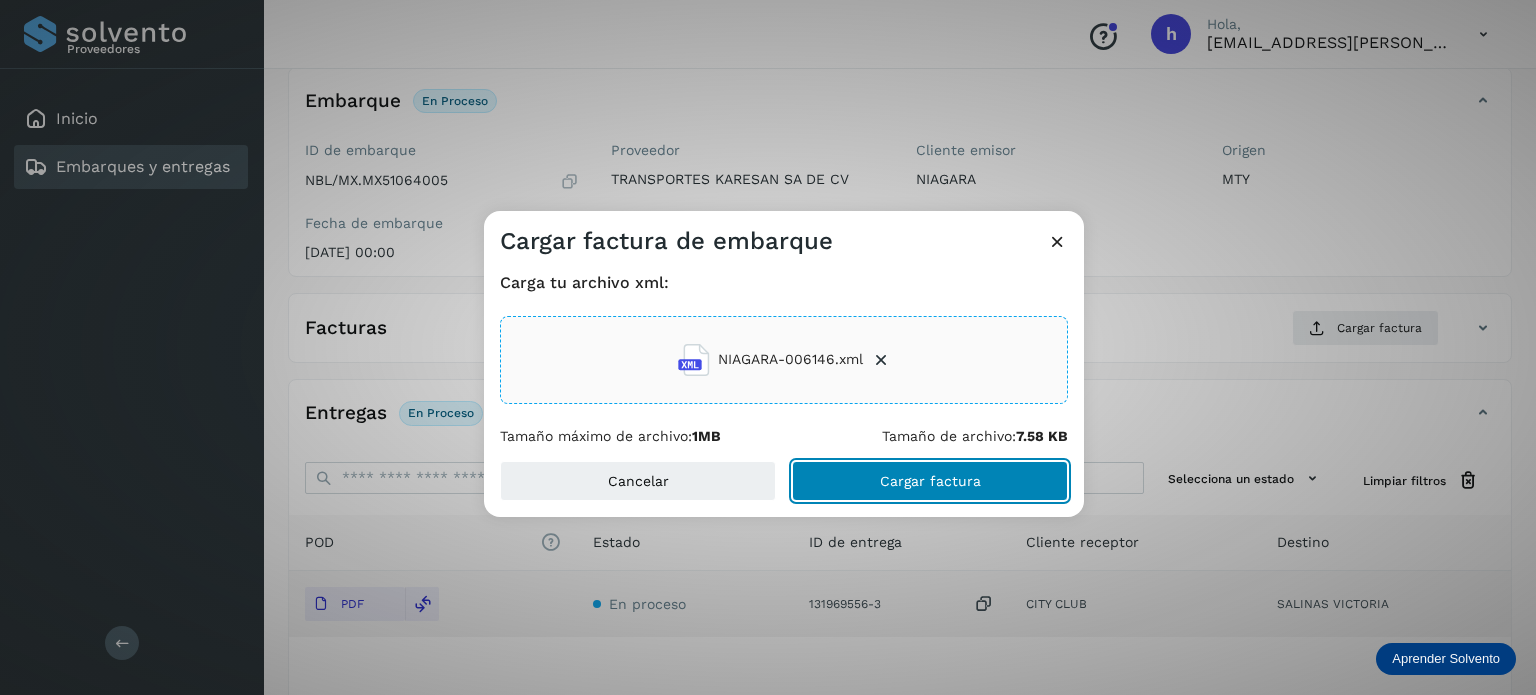 click on "Cargar factura" 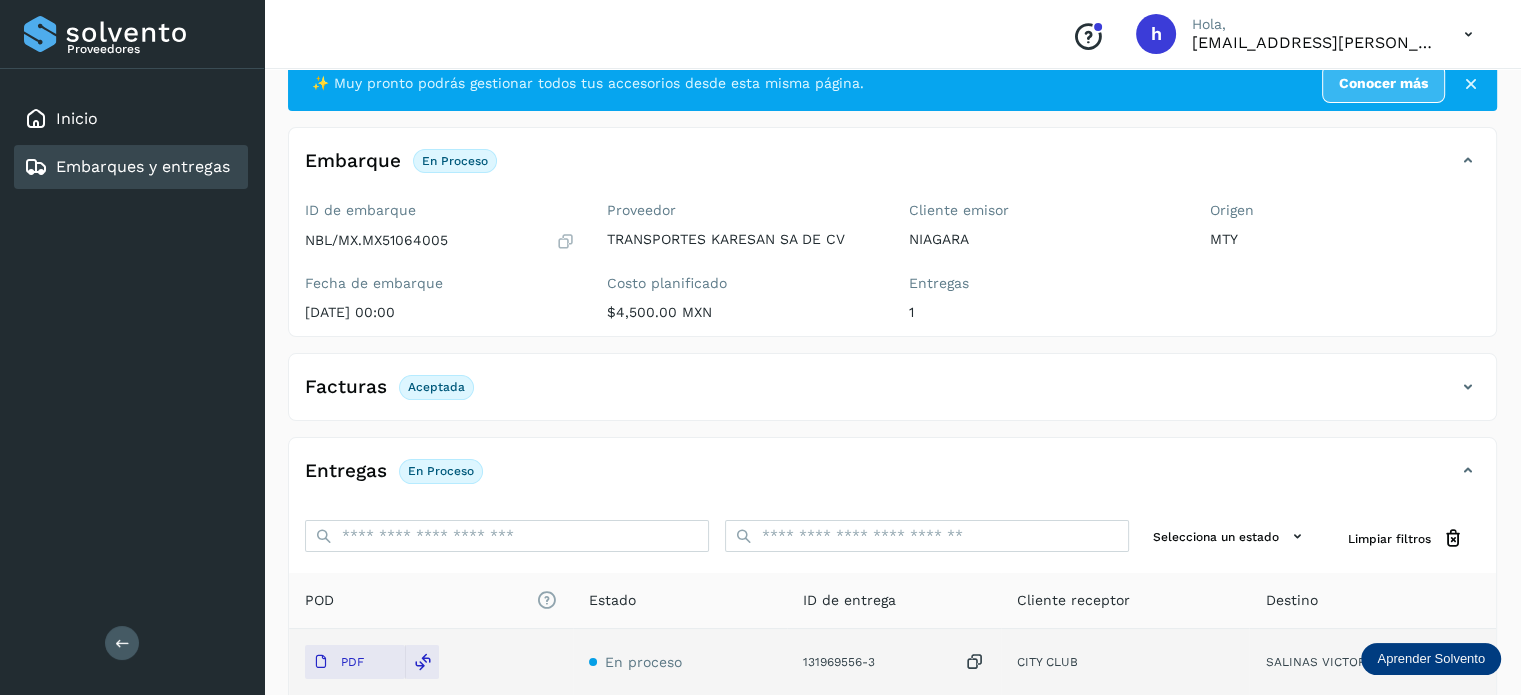 scroll, scrollTop: 0, scrollLeft: 0, axis: both 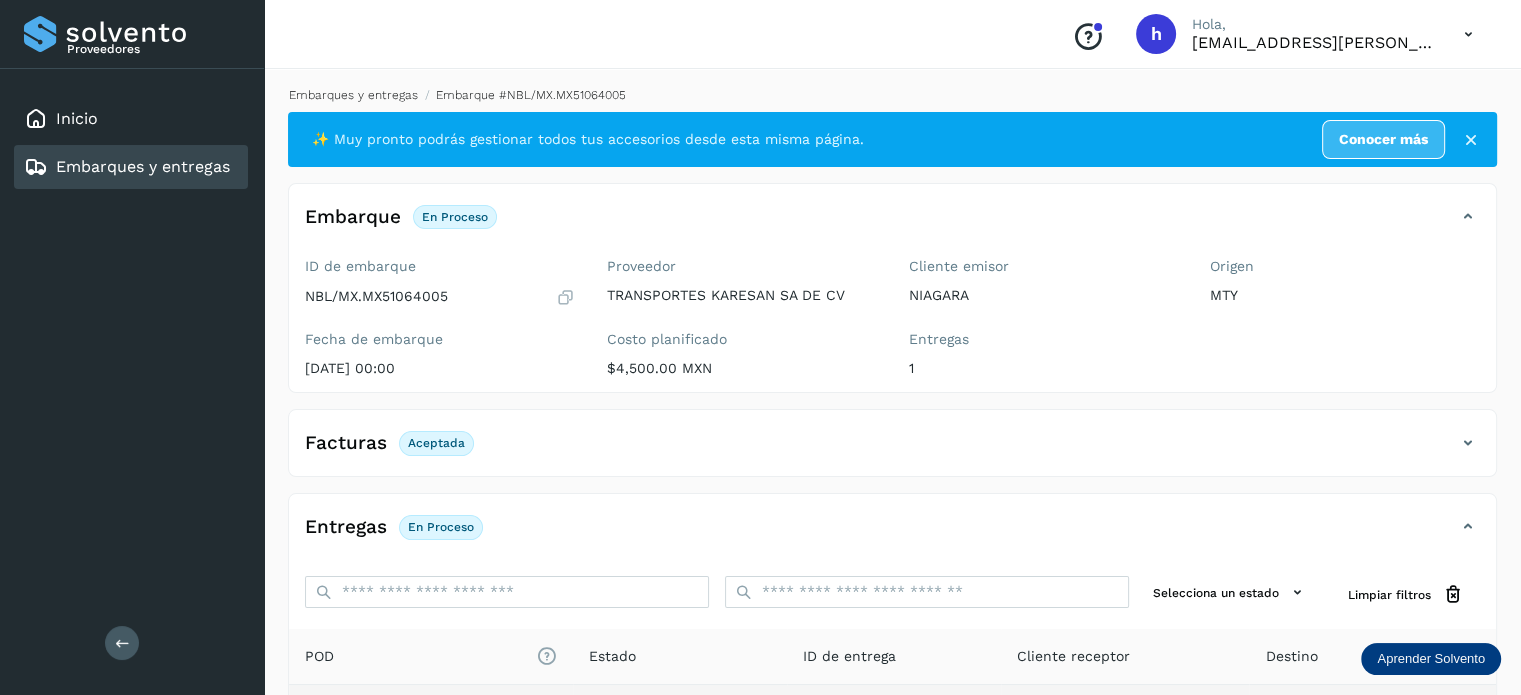click on "Embarques y entregas" at bounding box center (353, 95) 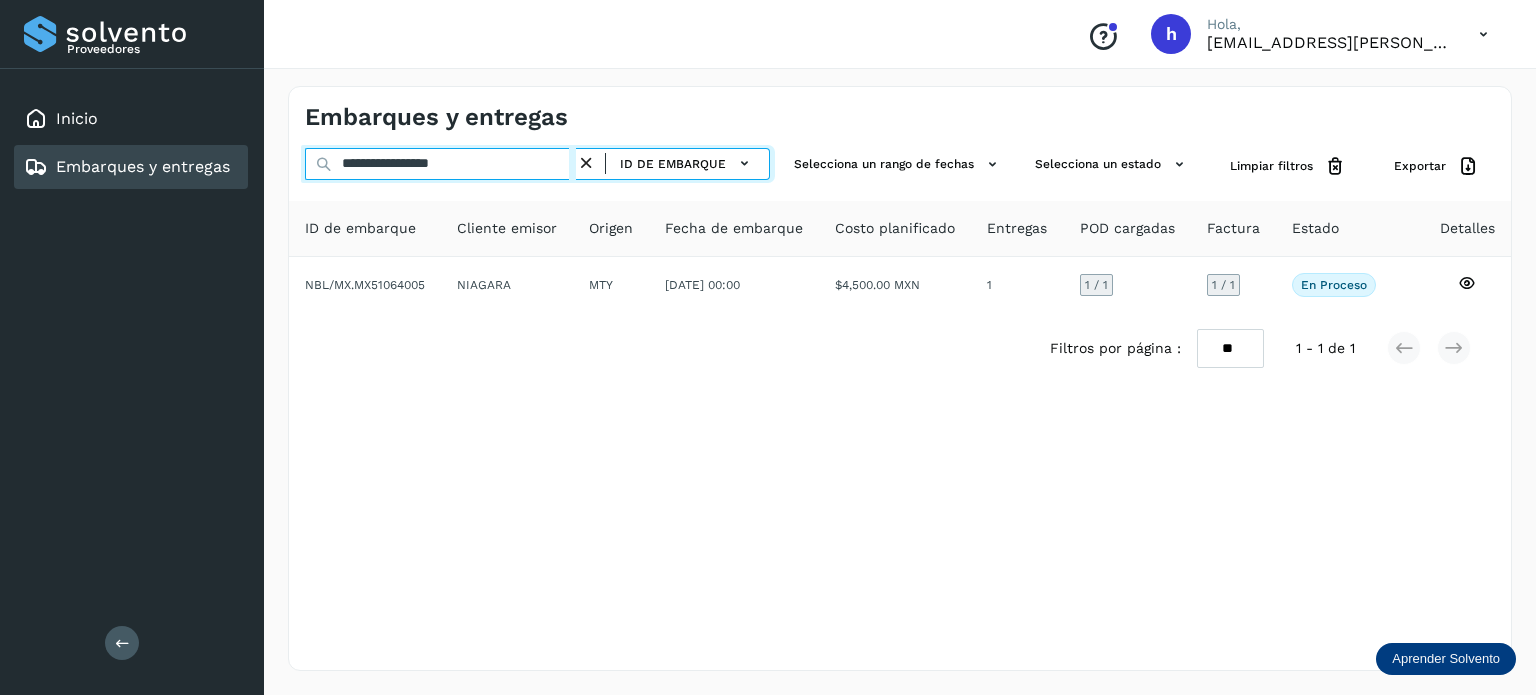 drag, startPoint x: 512, startPoint y: 171, endPoint x: 140, endPoint y: 187, distance: 372.34393 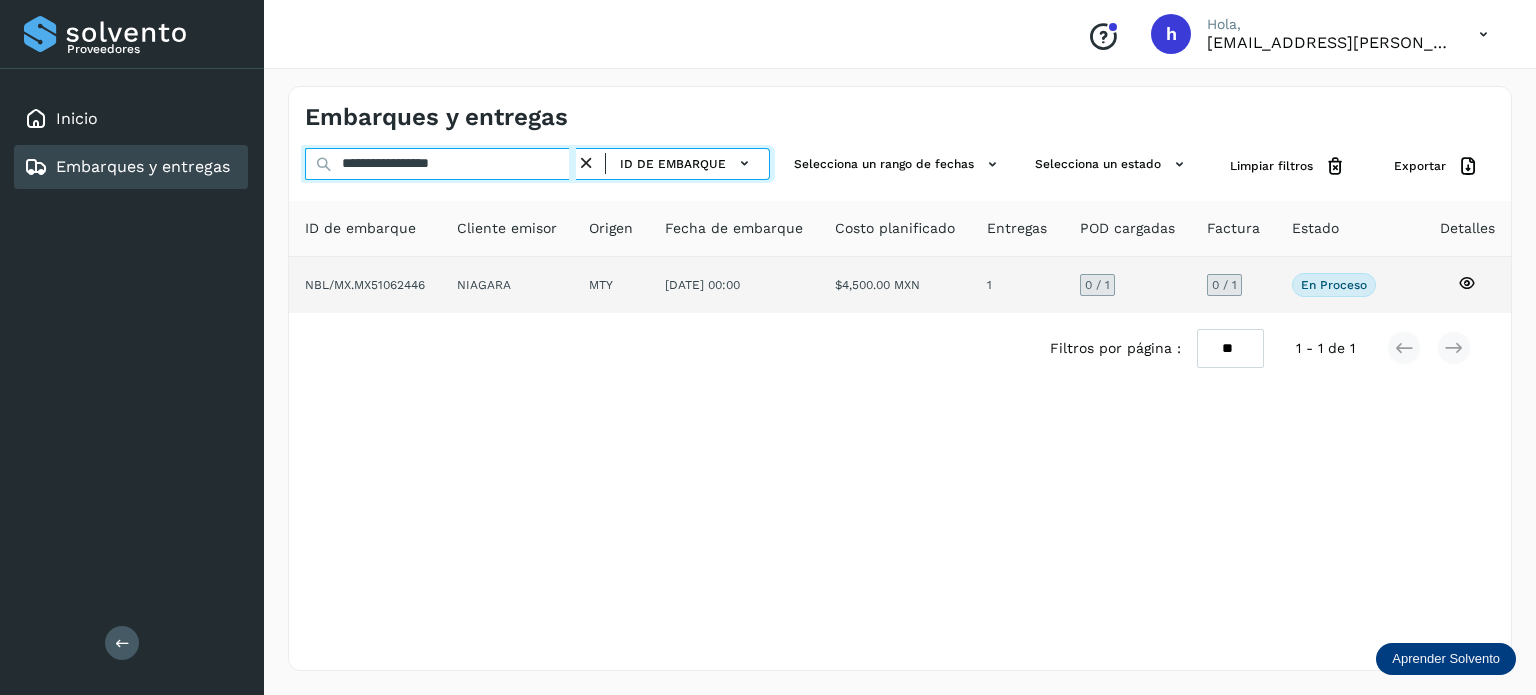 type on "**********" 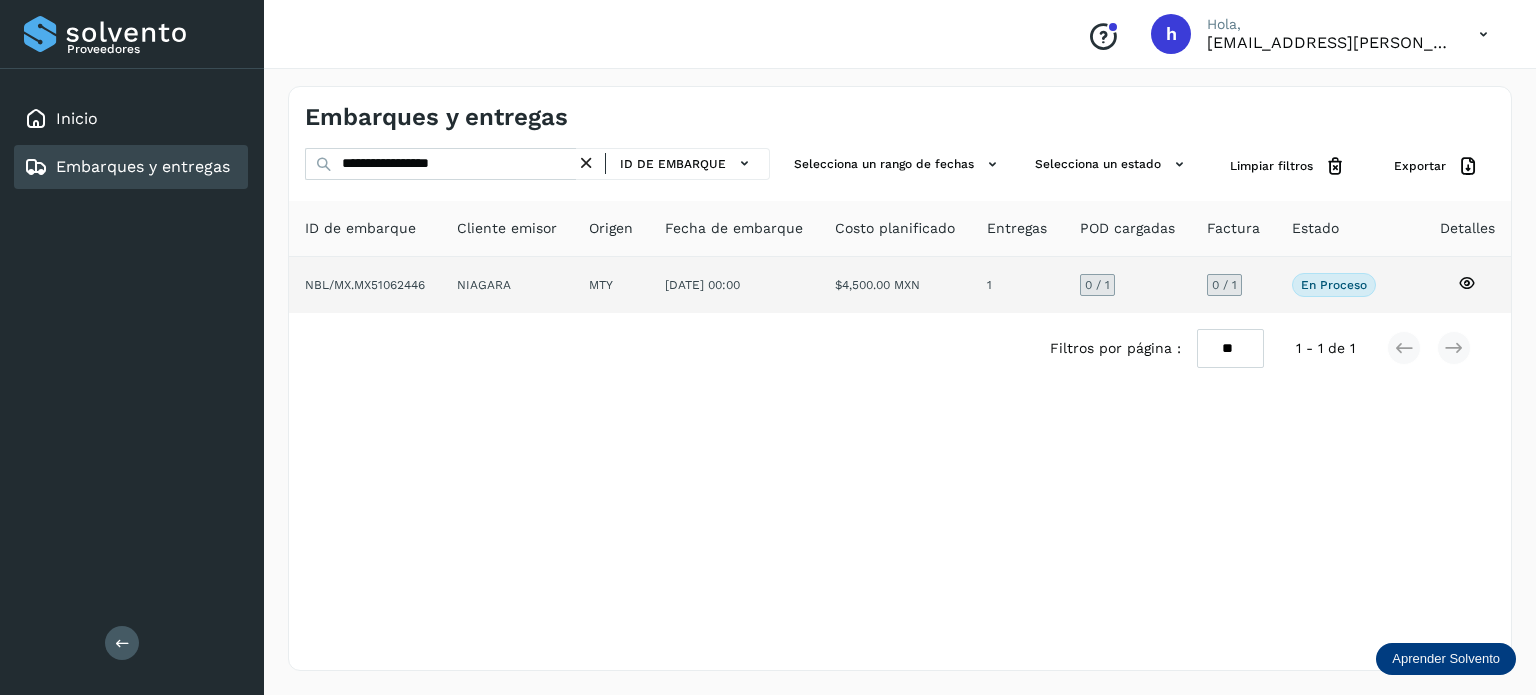 click on "NBL/MX.MX51062446" 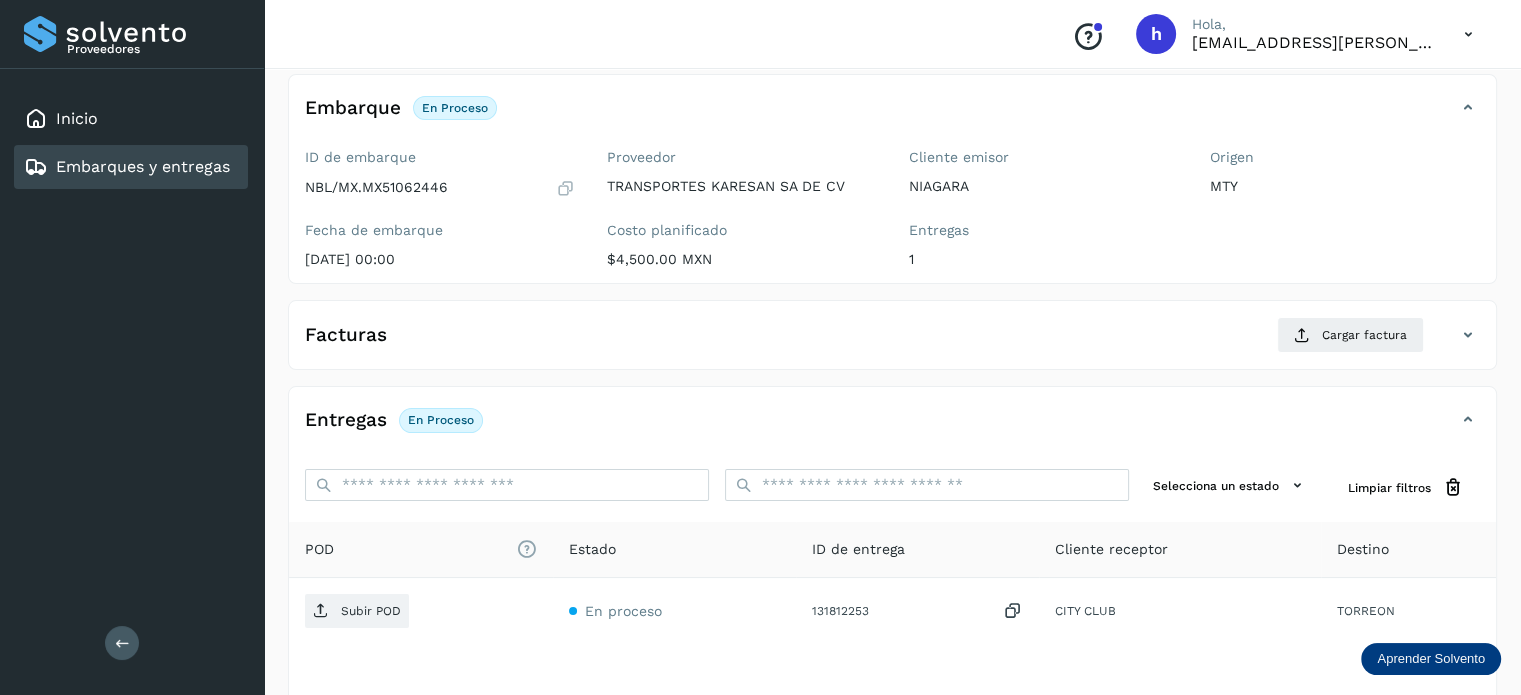 scroll, scrollTop: 115, scrollLeft: 0, axis: vertical 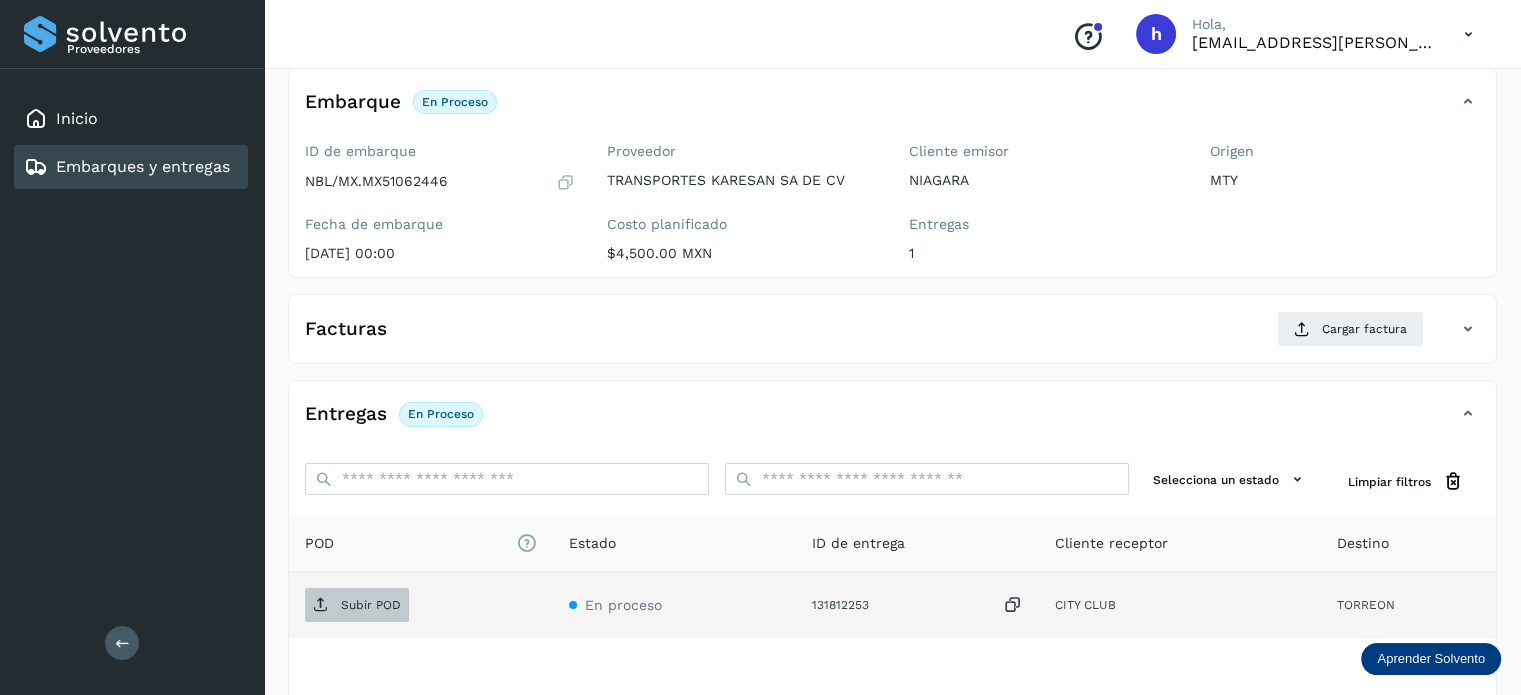 click on "Subir POD" at bounding box center [371, 605] 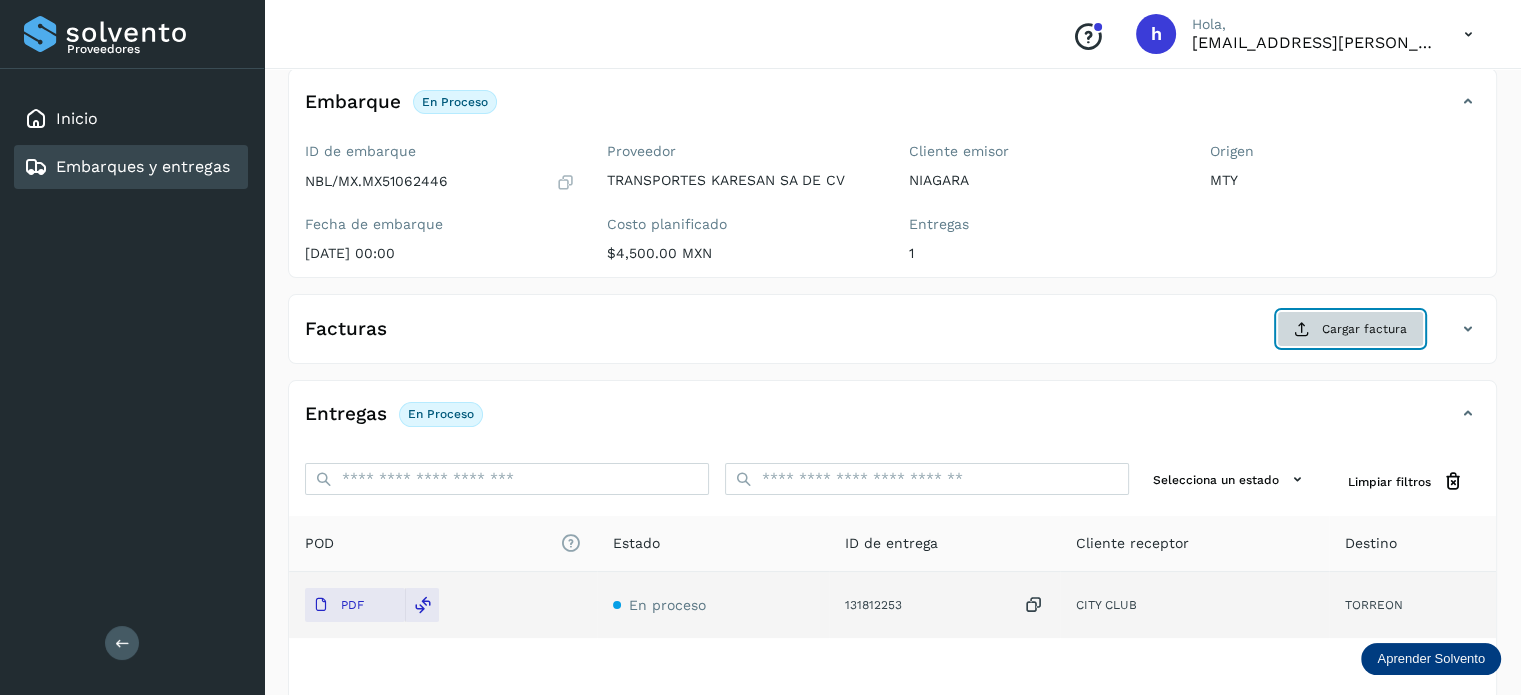 click on "Cargar factura" 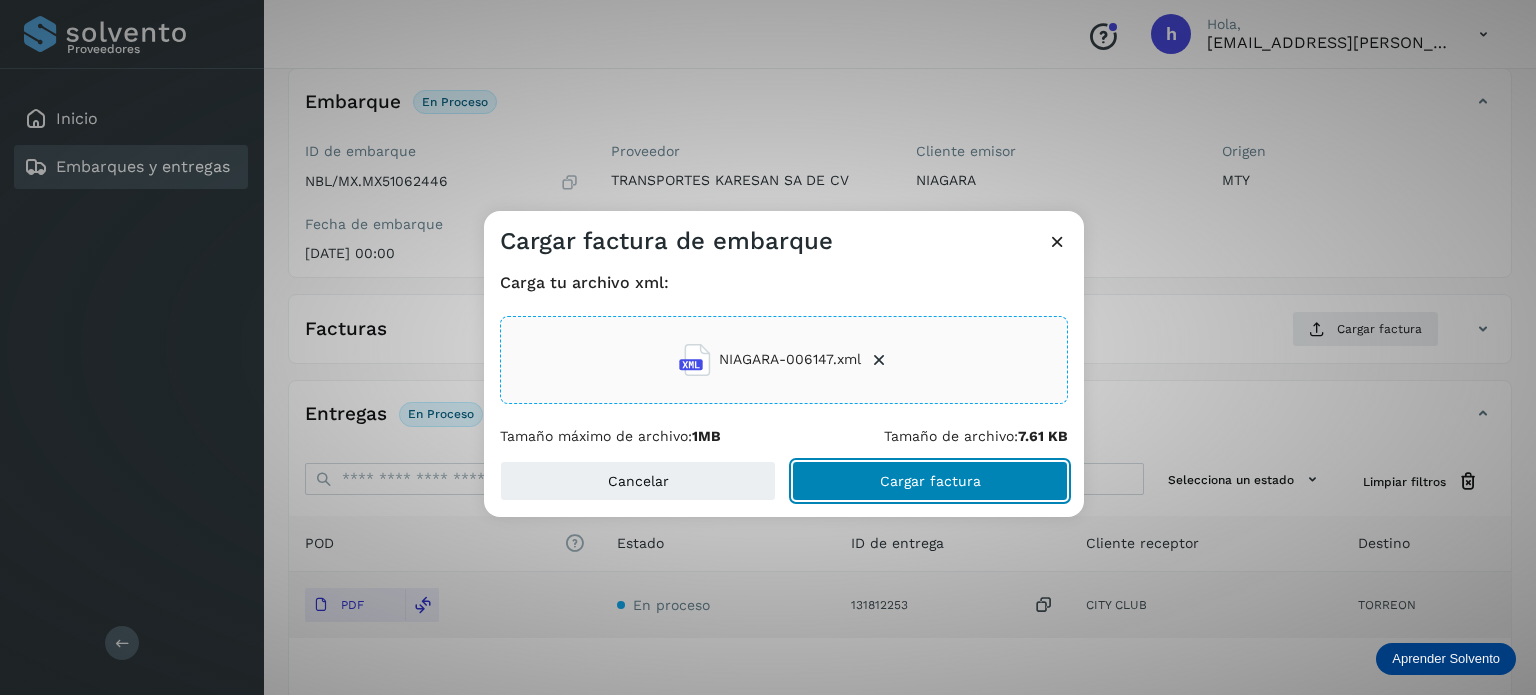 click on "Cargar factura" 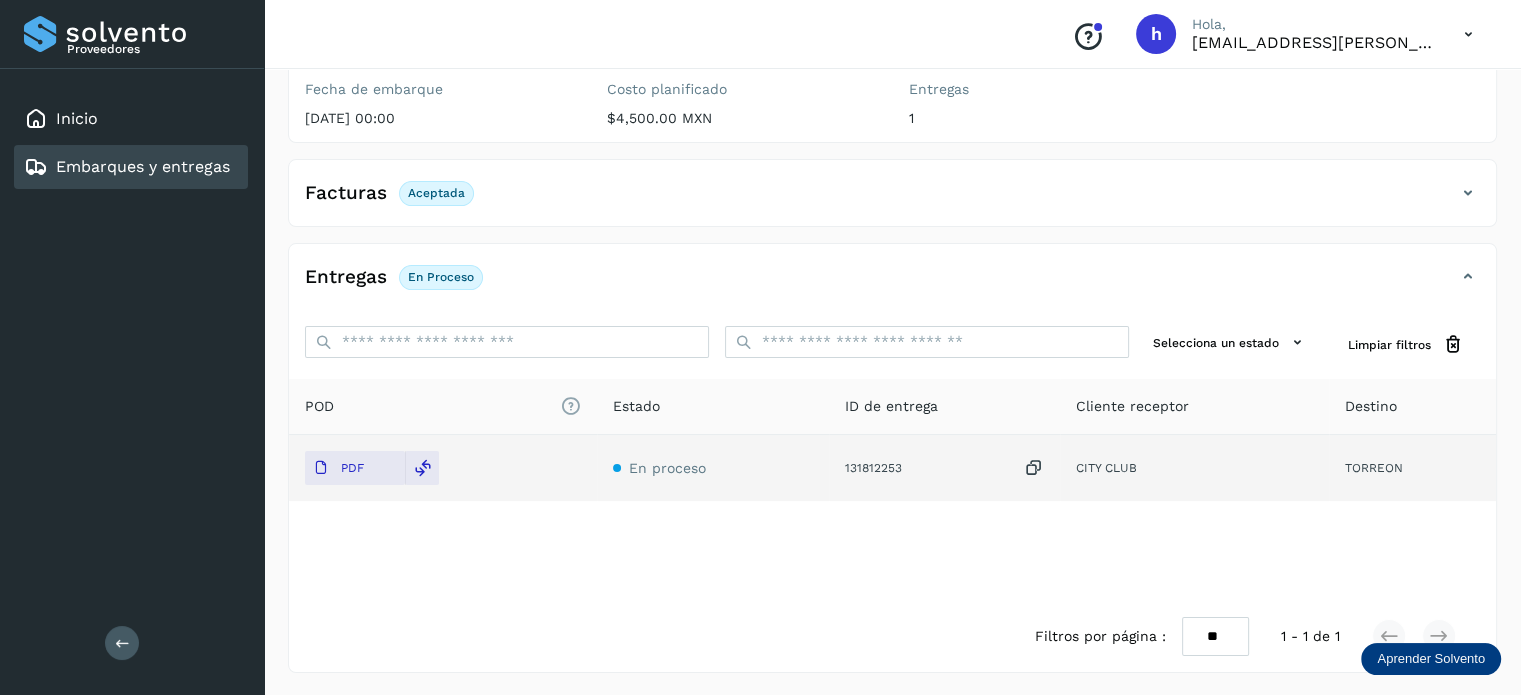 scroll, scrollTop: 0, scrollLeft: 0, axis: both 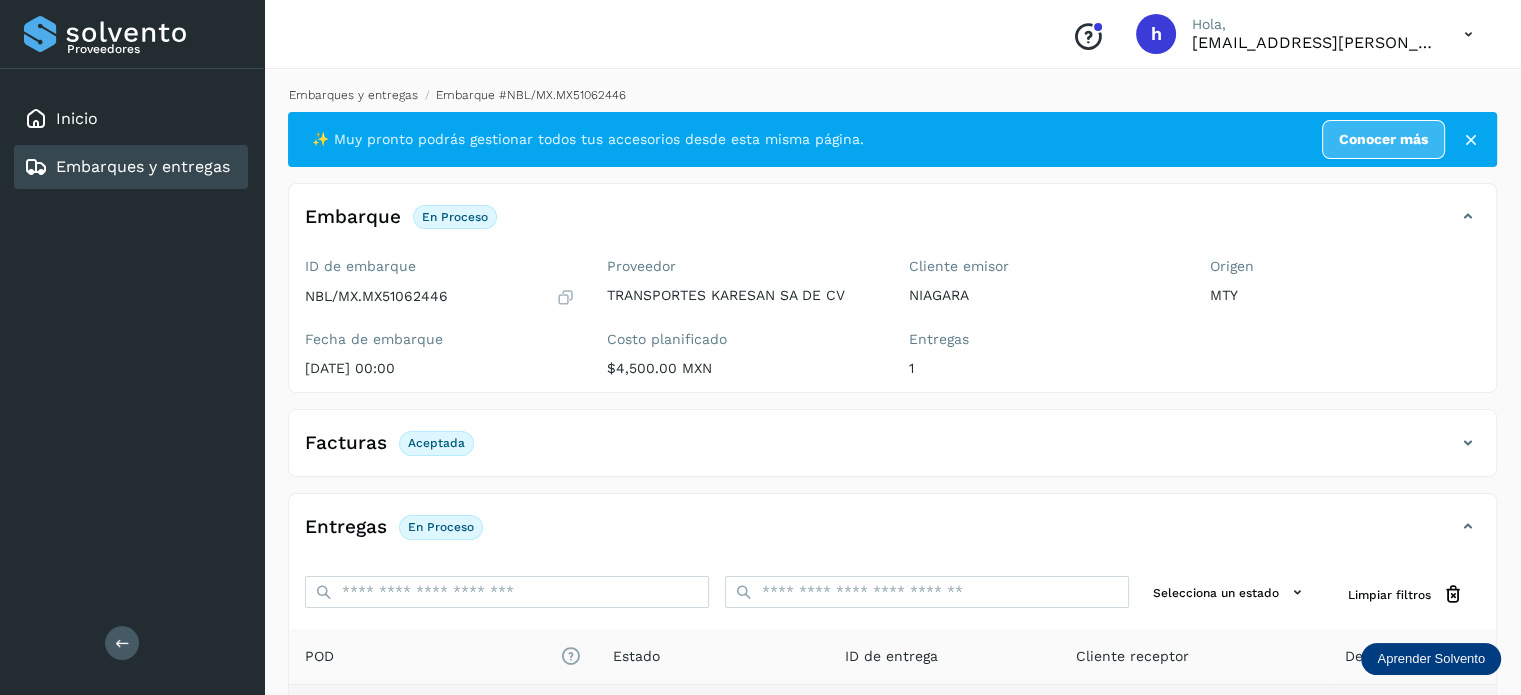 click on "Embarques y entregas" at bounding box center (353, 95) 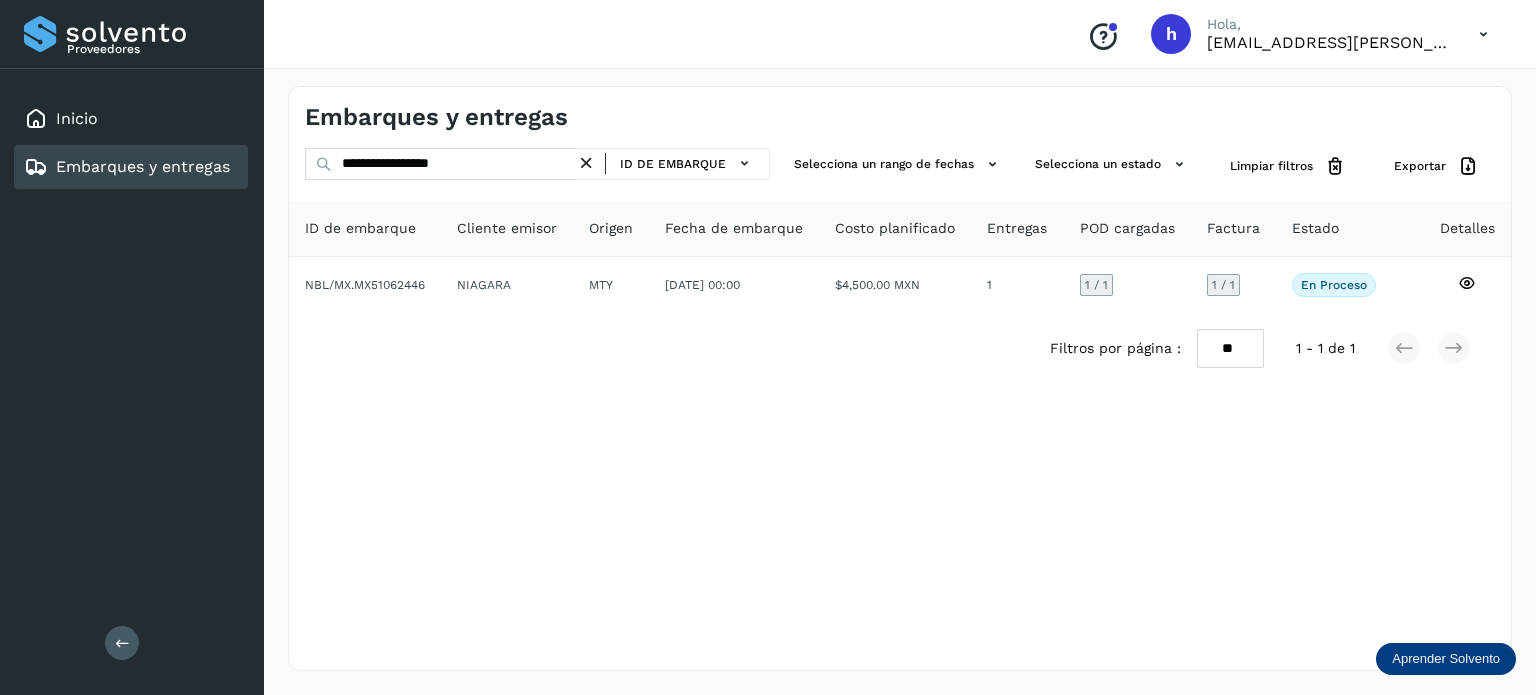 click on "Embarques y entregas" at bounding box center (900, 109) 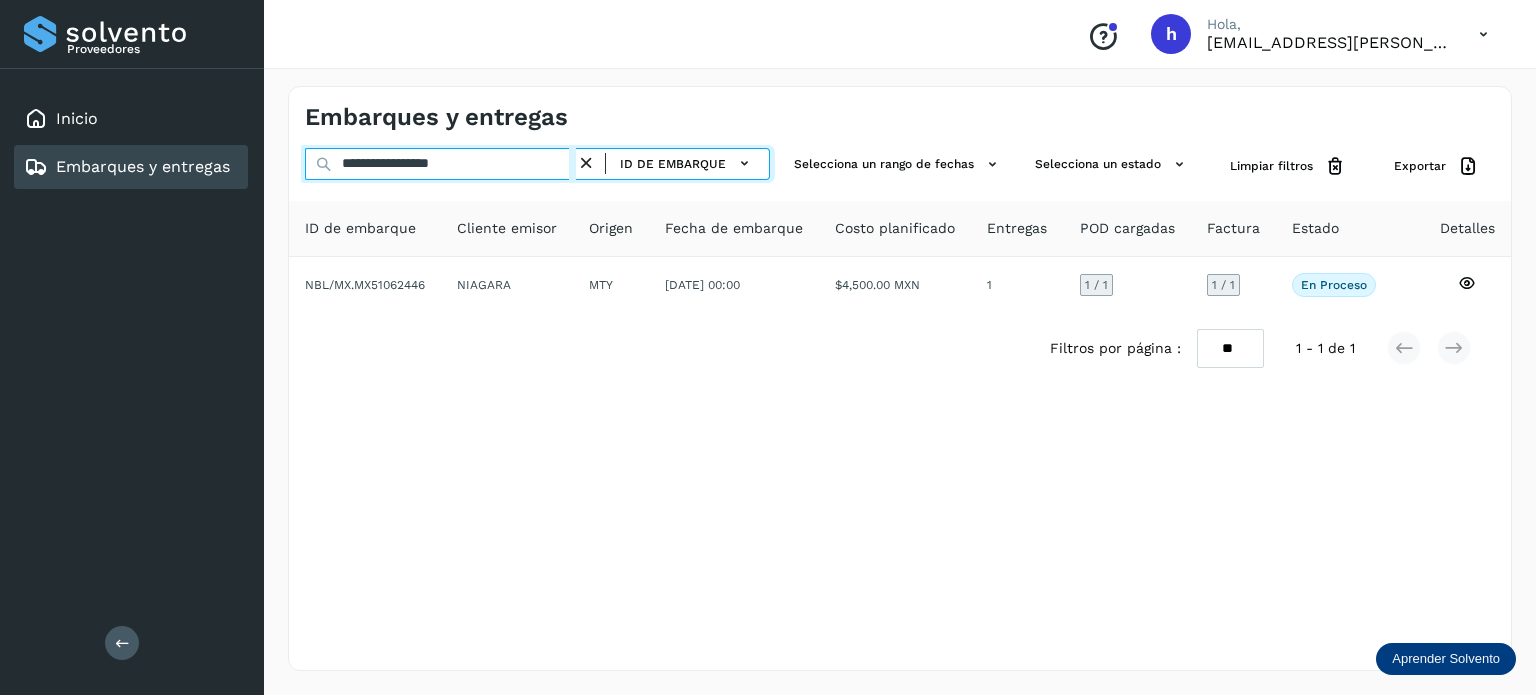 drag, startPoint x: 524, startPoint y: 159, endPoint x: 121, endPoint y: 187, distance: 403.97153 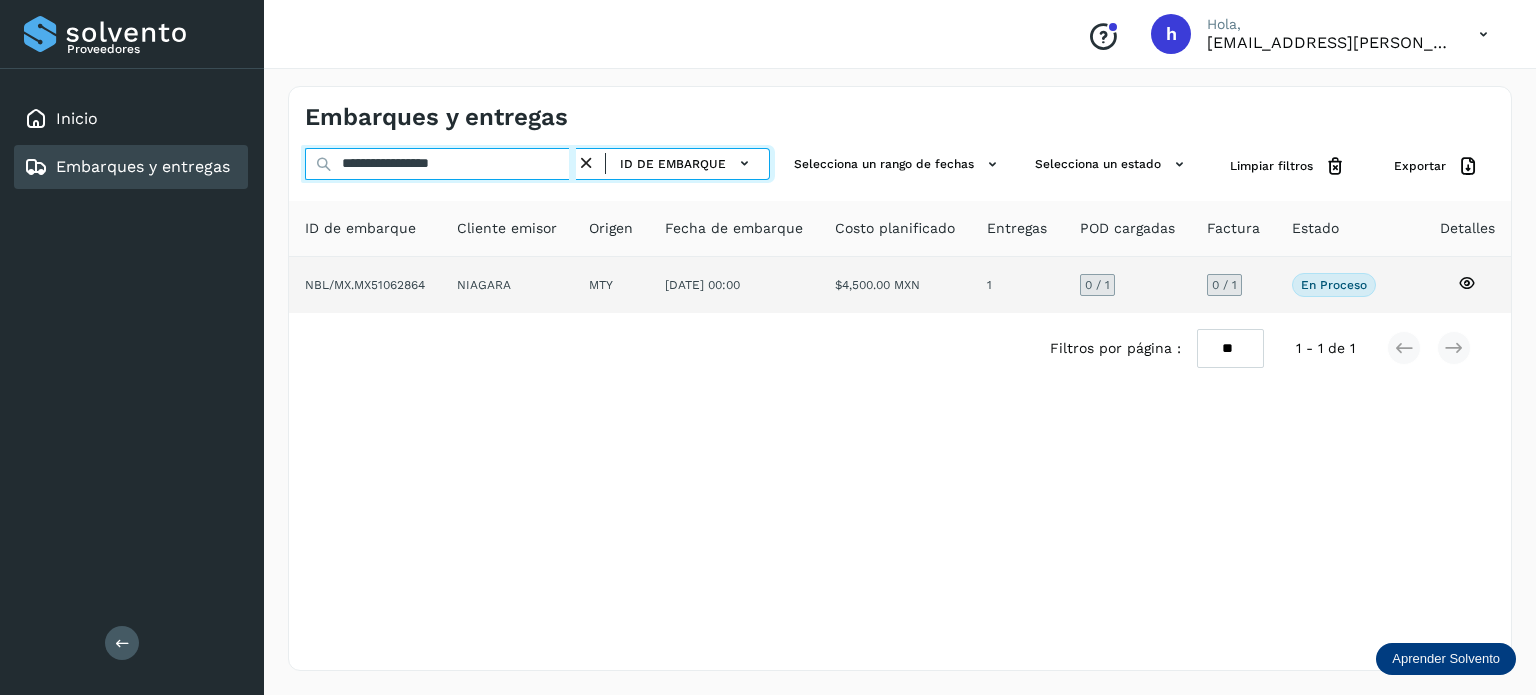 type on "**********" 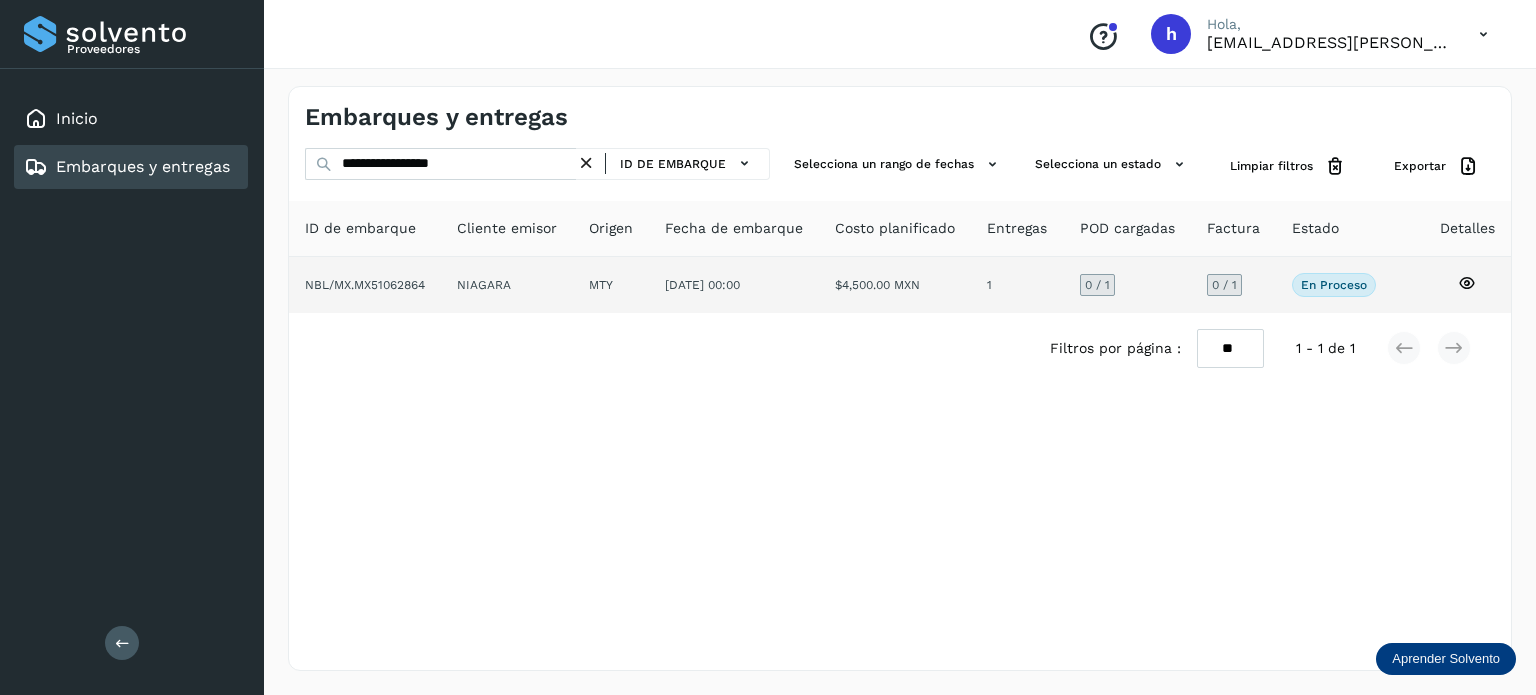 click on "NIAGARA" 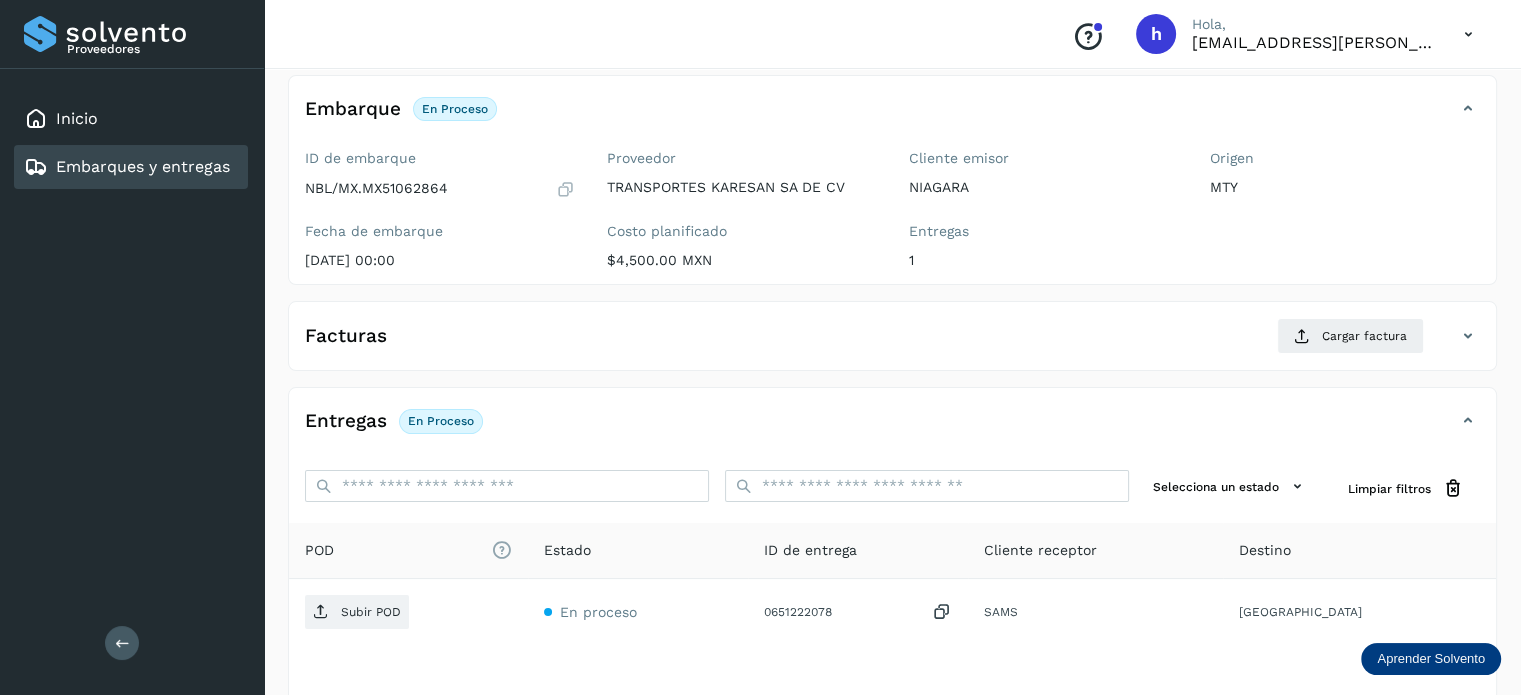 scroll, scrollTop: 110, scrollLeft: 0, axis: vertical 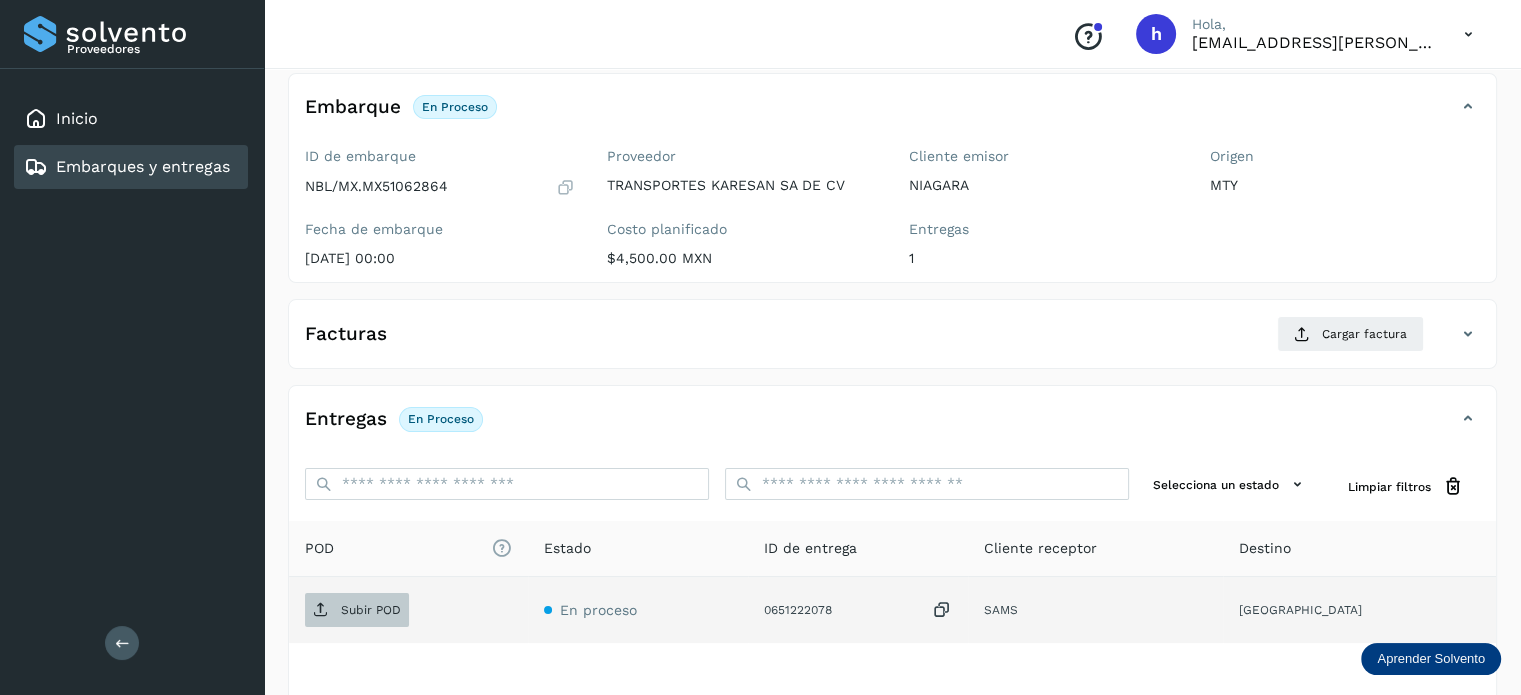 click on "Subir POD" at bounding box center (371, 610) 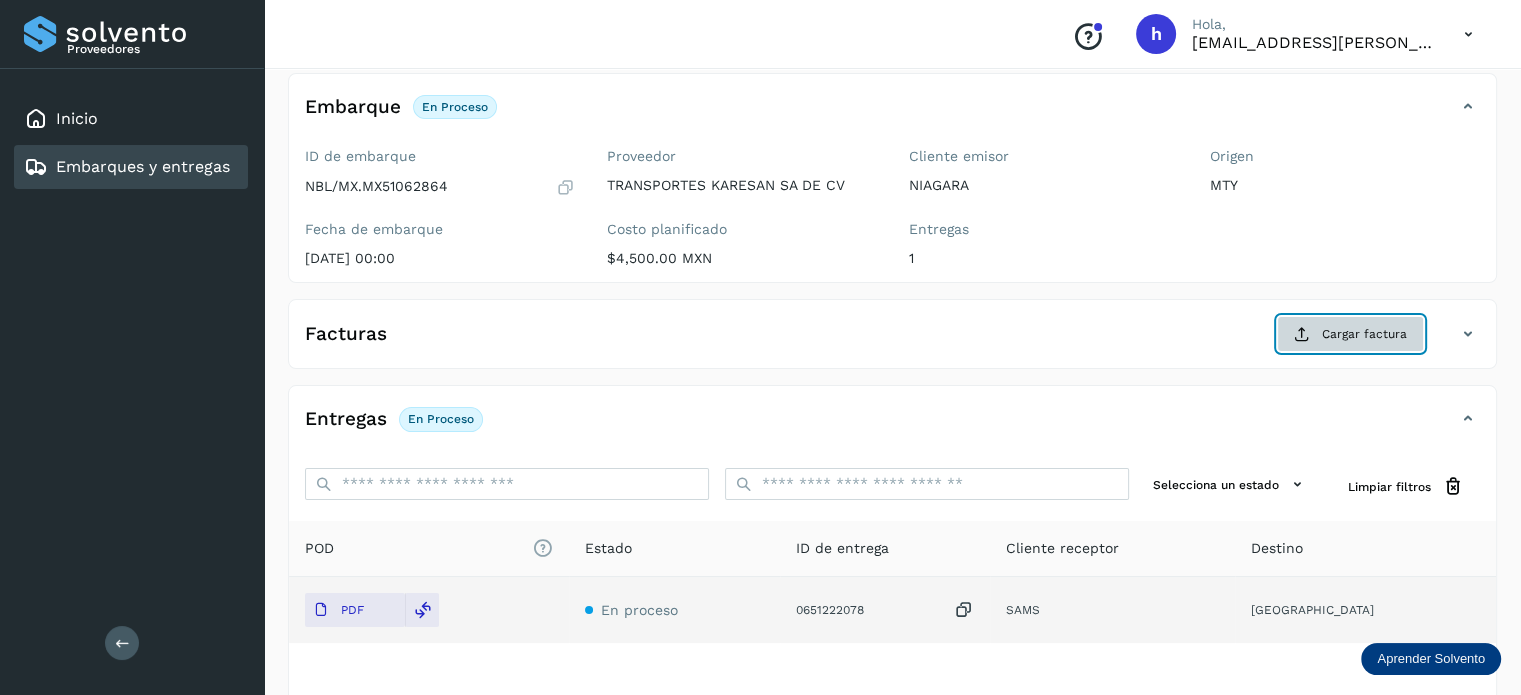 click at bounding box center [1302, 334] 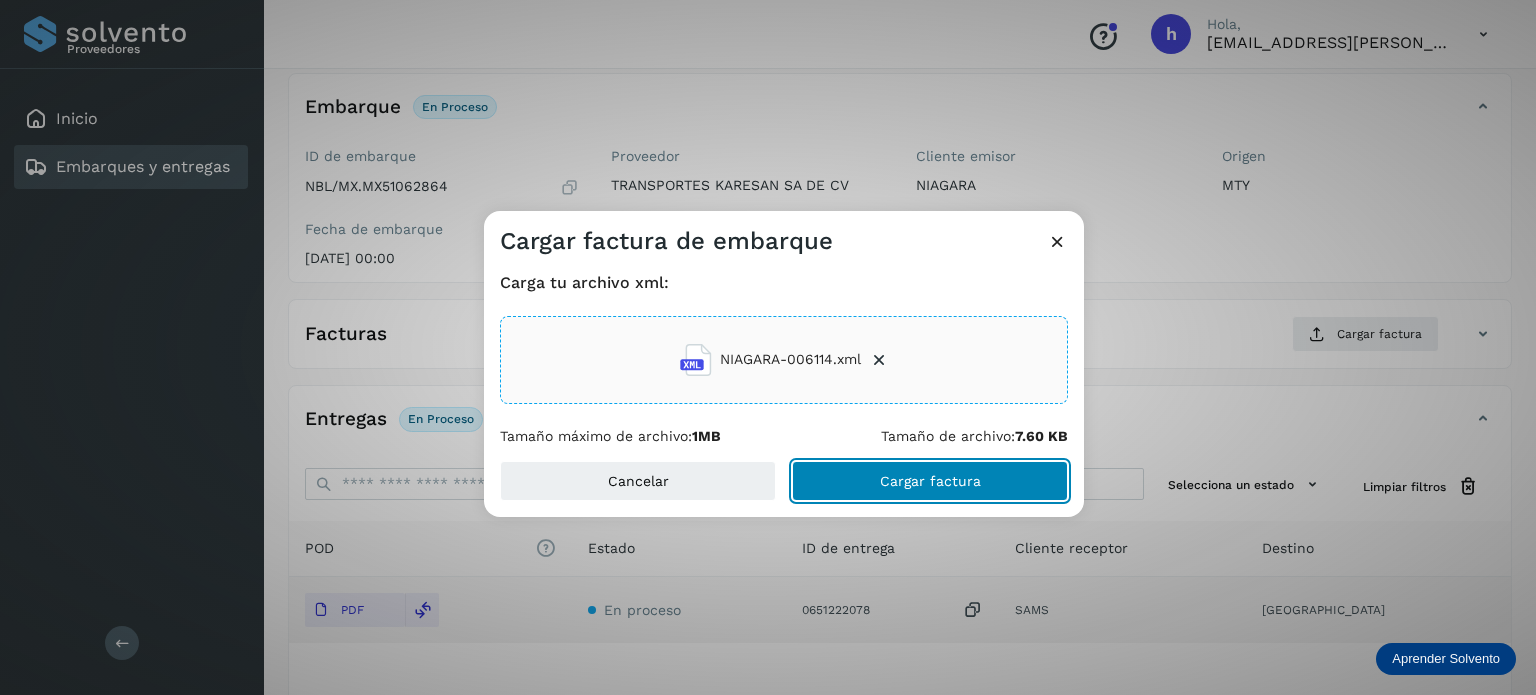 click on "Cargar factura" 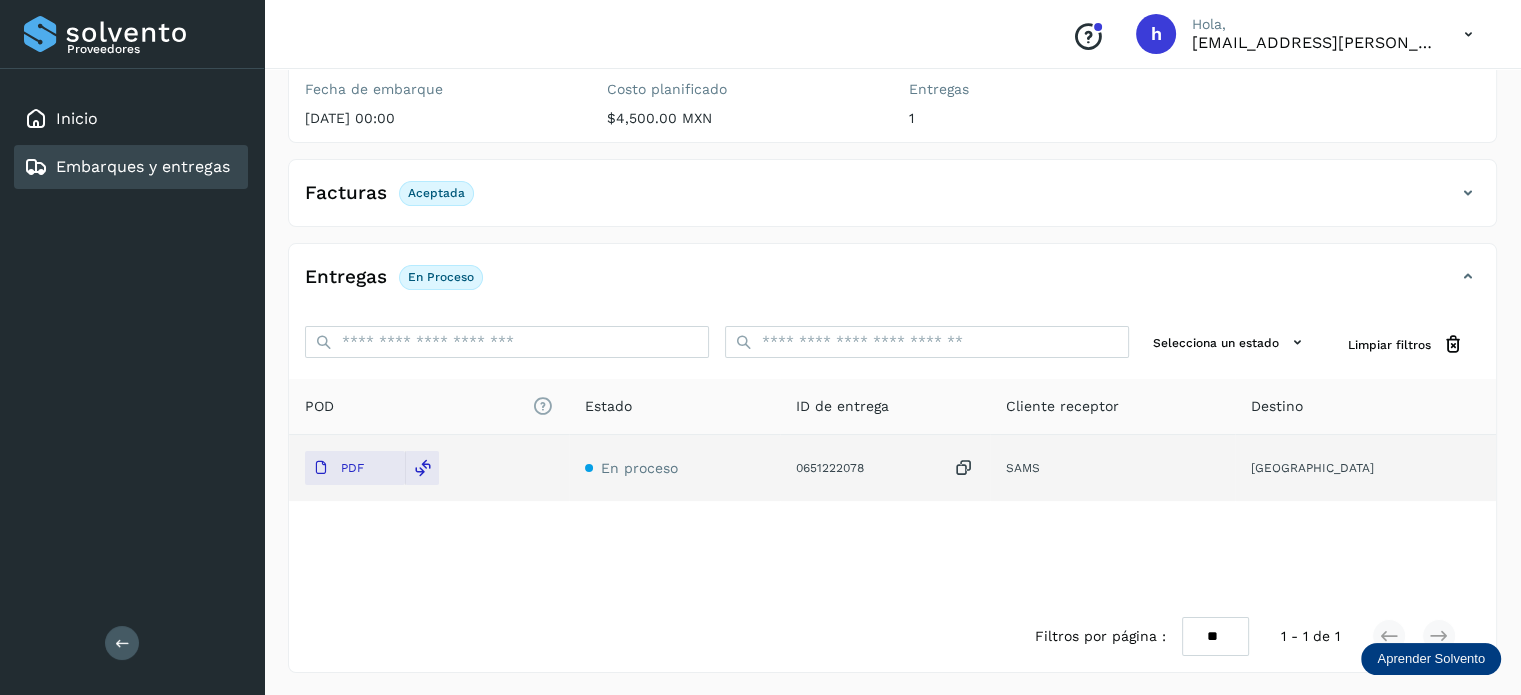 scroll, scrollTop: 0, scrollLeft: 0, axis: both 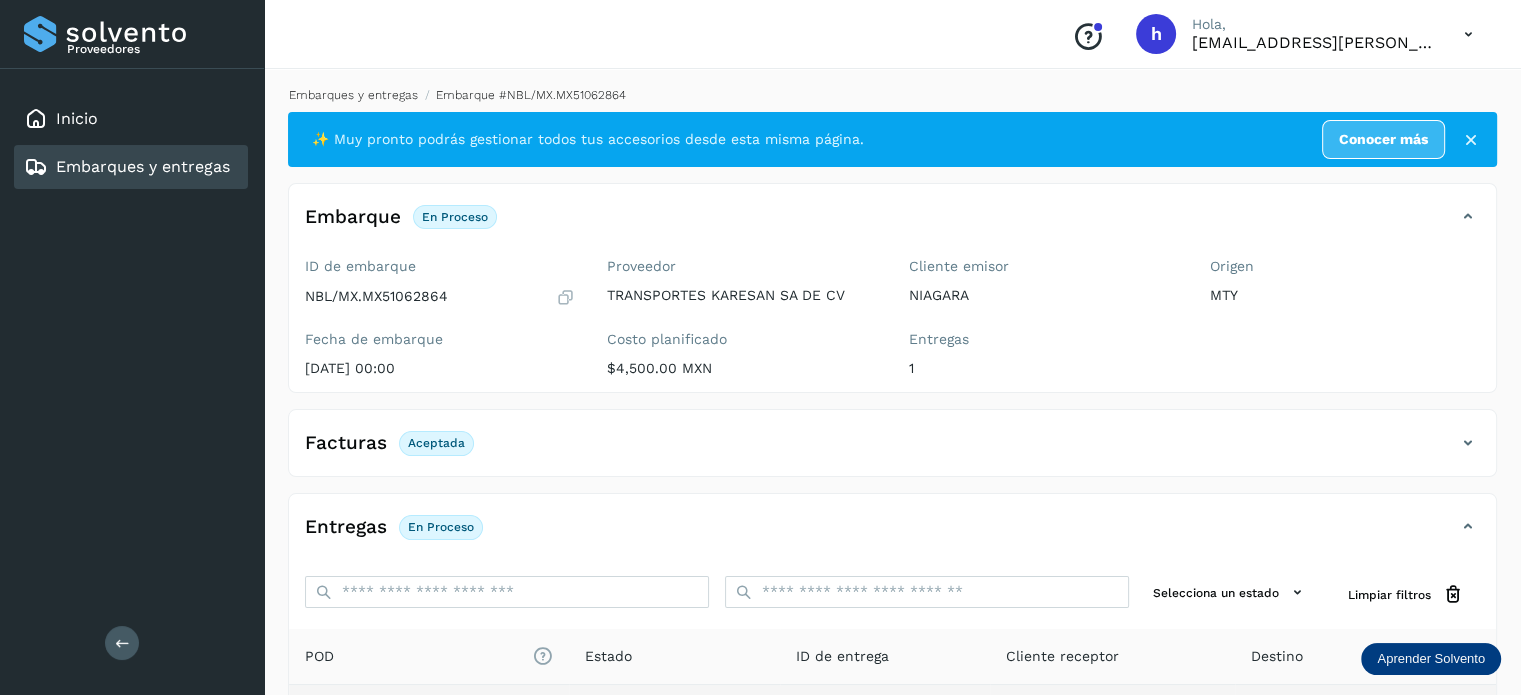 click on "Embarques y entregas" at bounding box center [353, 95] 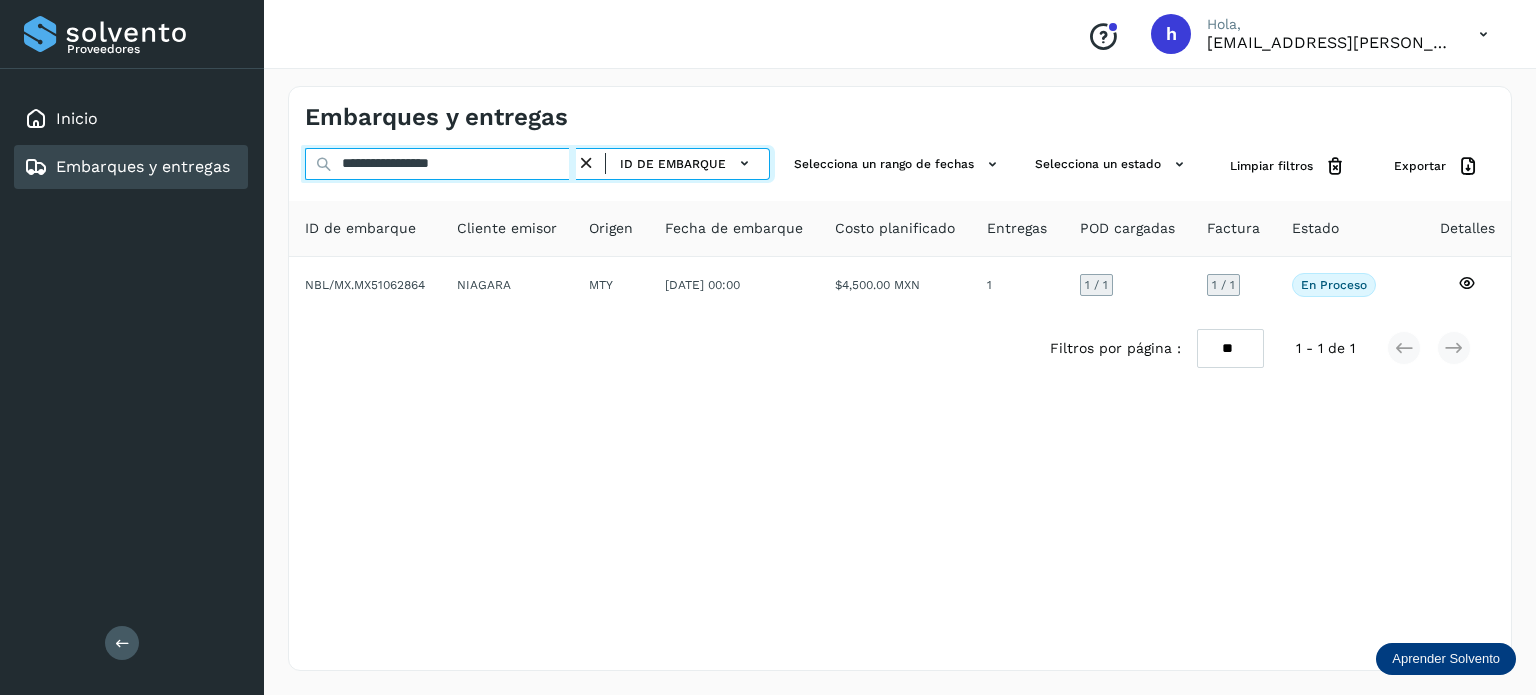 drag, startPoint x: 511, startPoint y: 165, endPoint x: 164, endPoint y: 209, distance: 349.7785 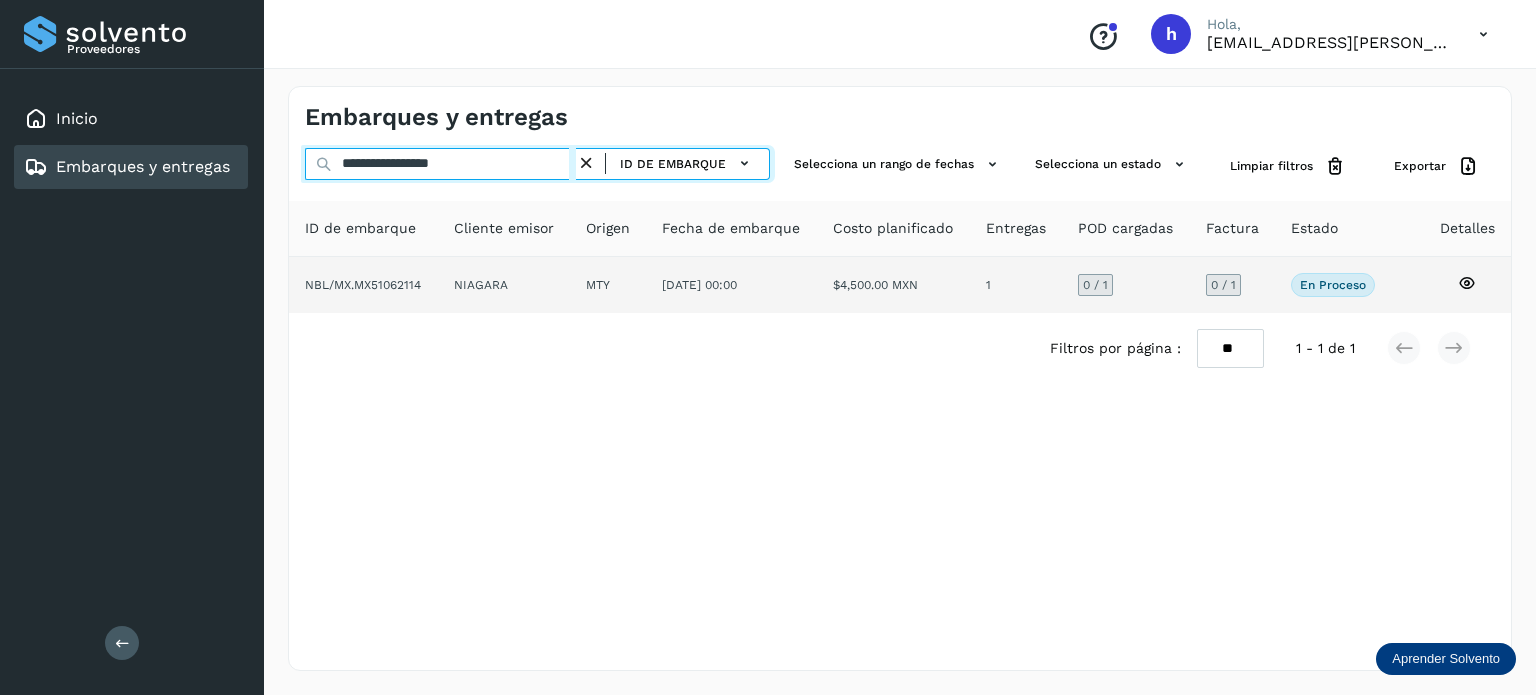 type on "**********" 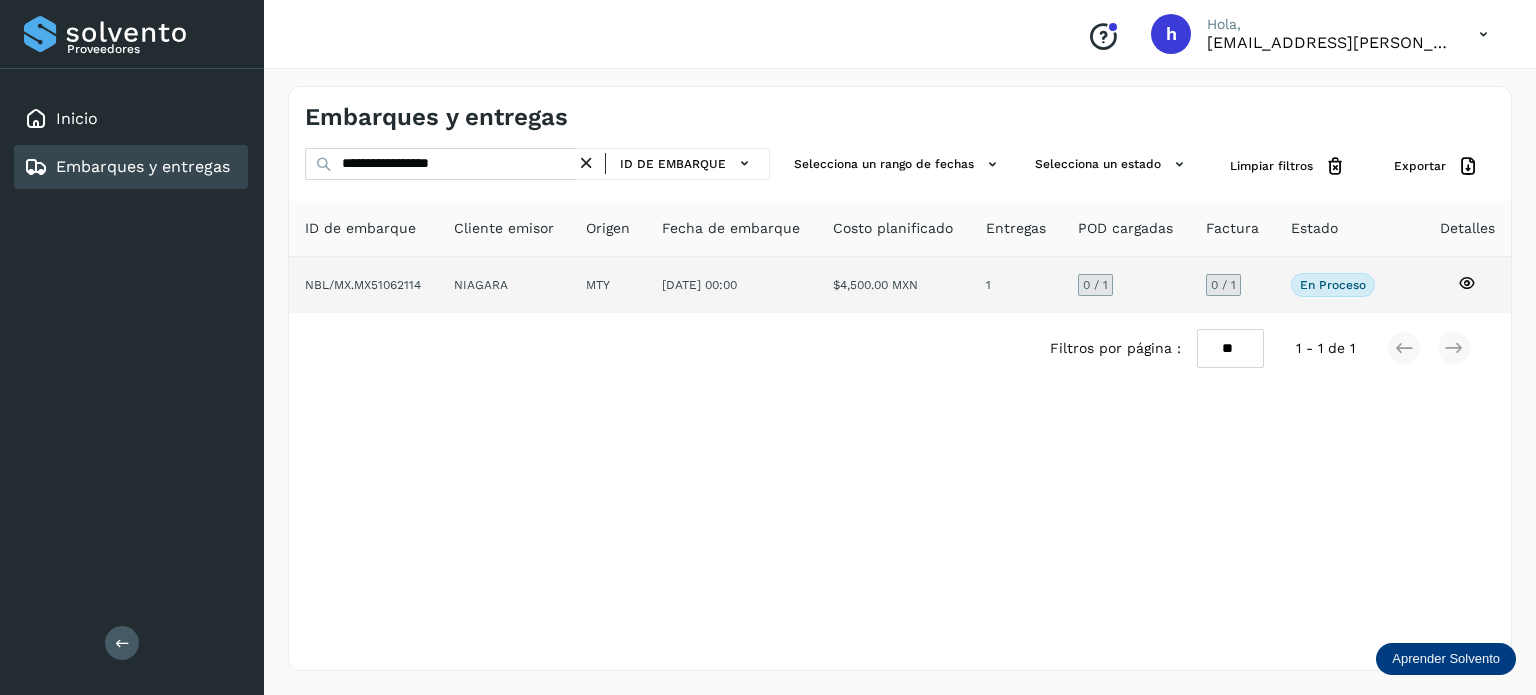 click on "NBL/MX.MX51062114" 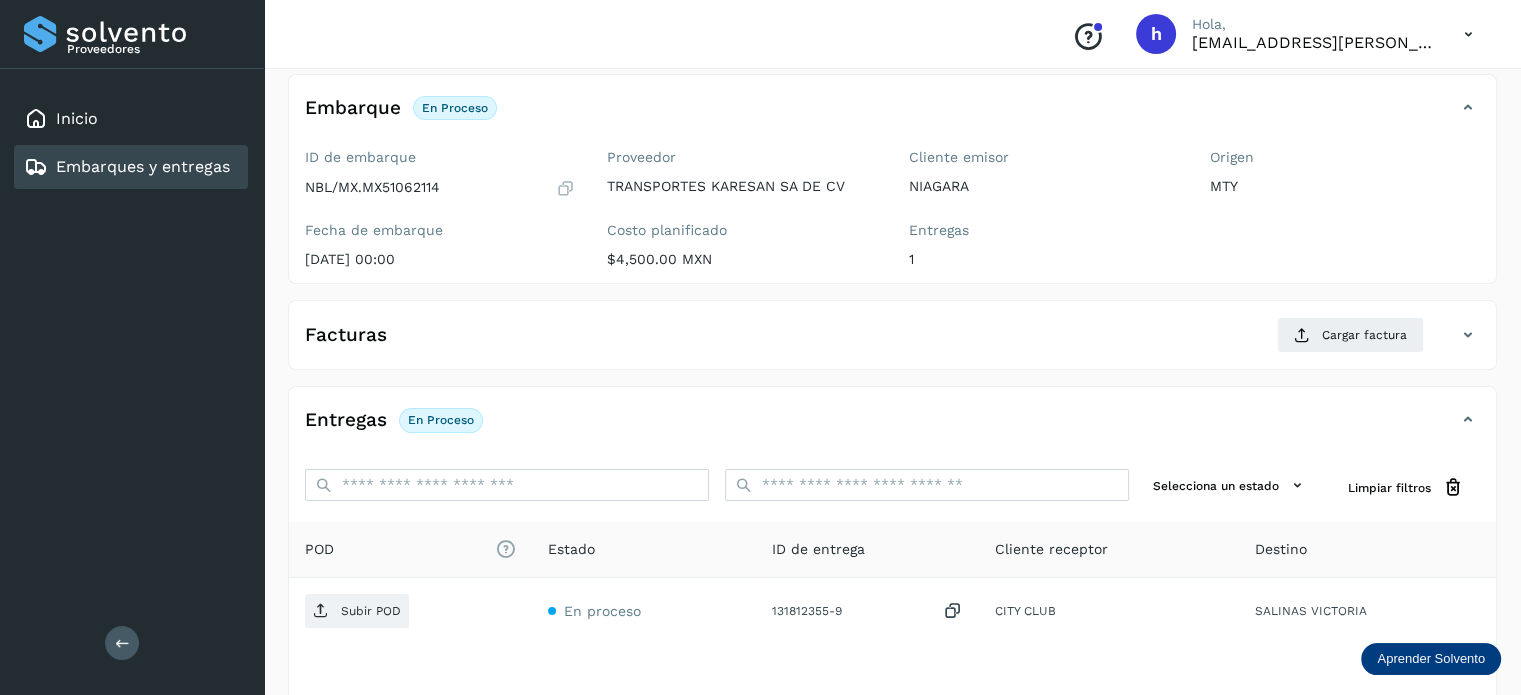 scroll, scrollTop: 112, scrollLeft: 0, axis: vertical 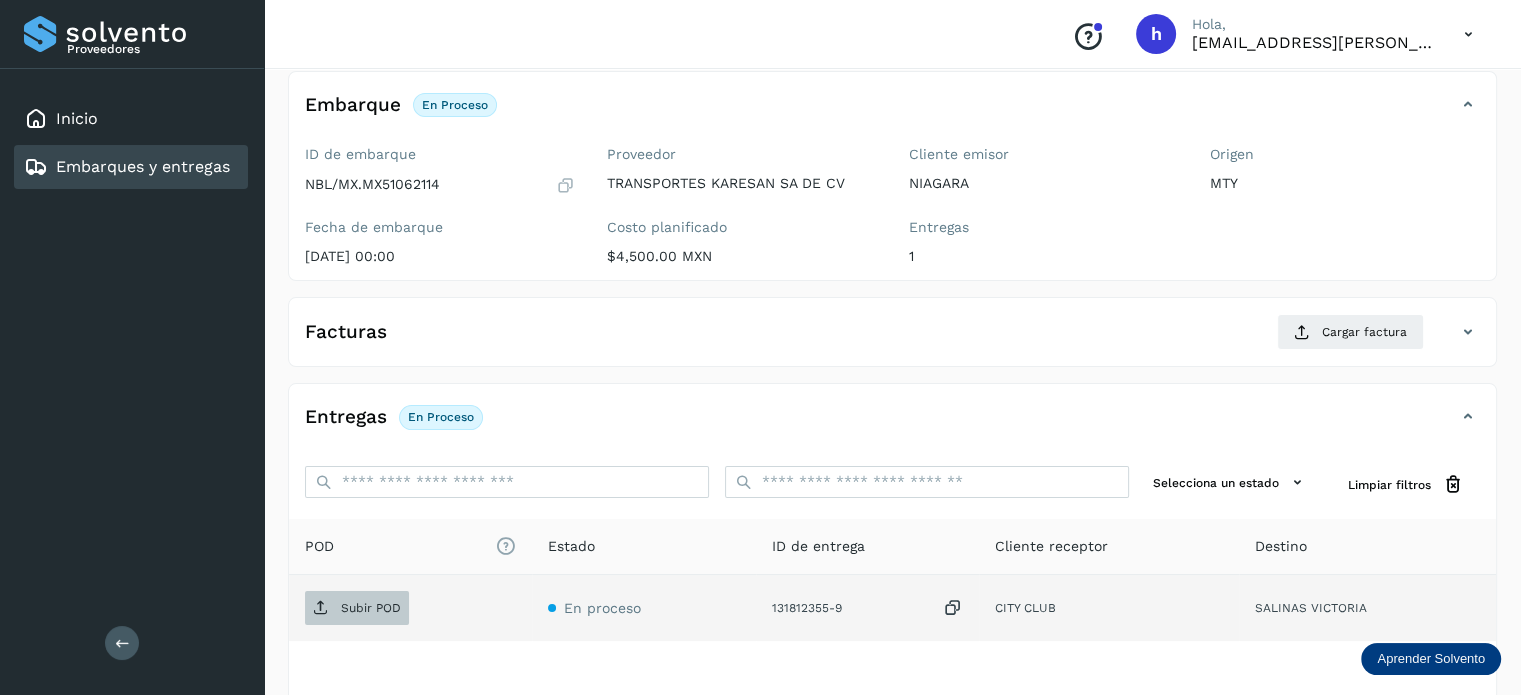 click on "Subir POD" at bounding box center (371, 608) 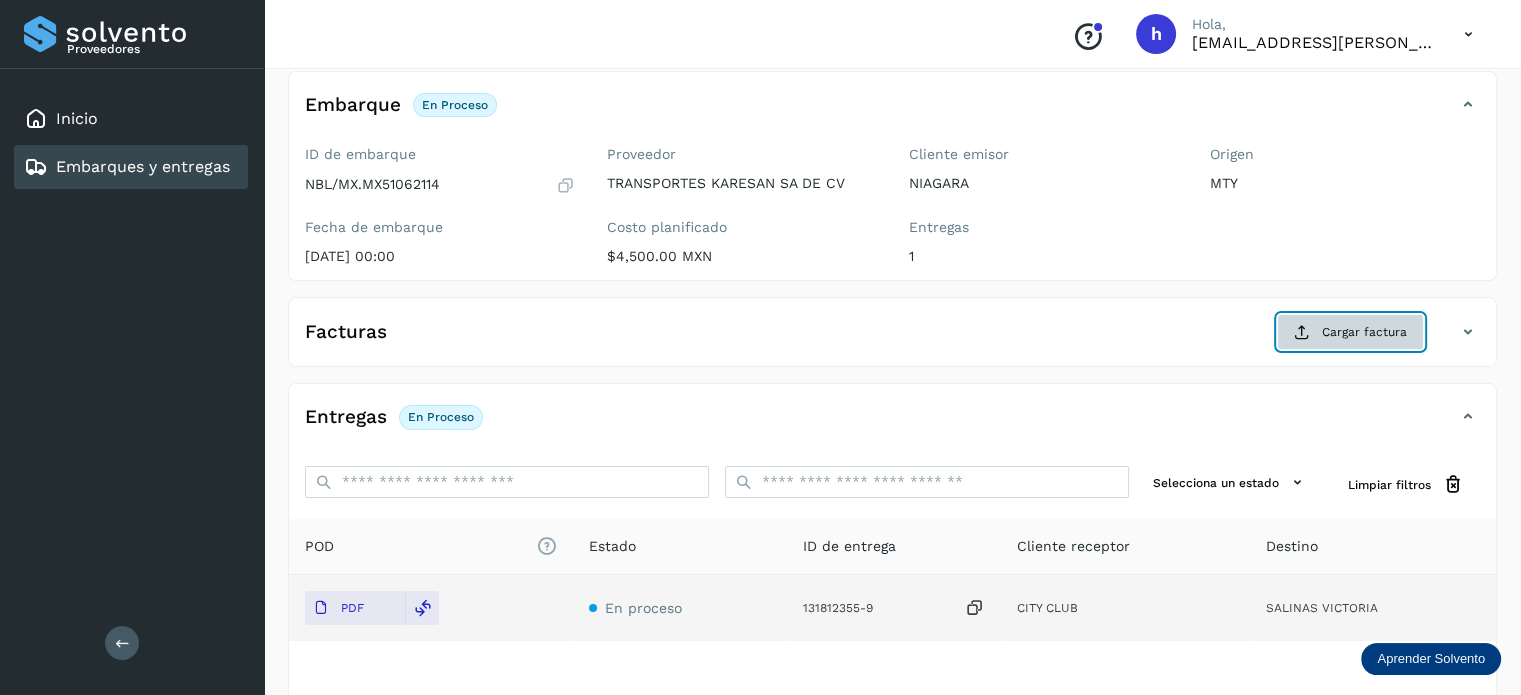 click on "Cargar factura" 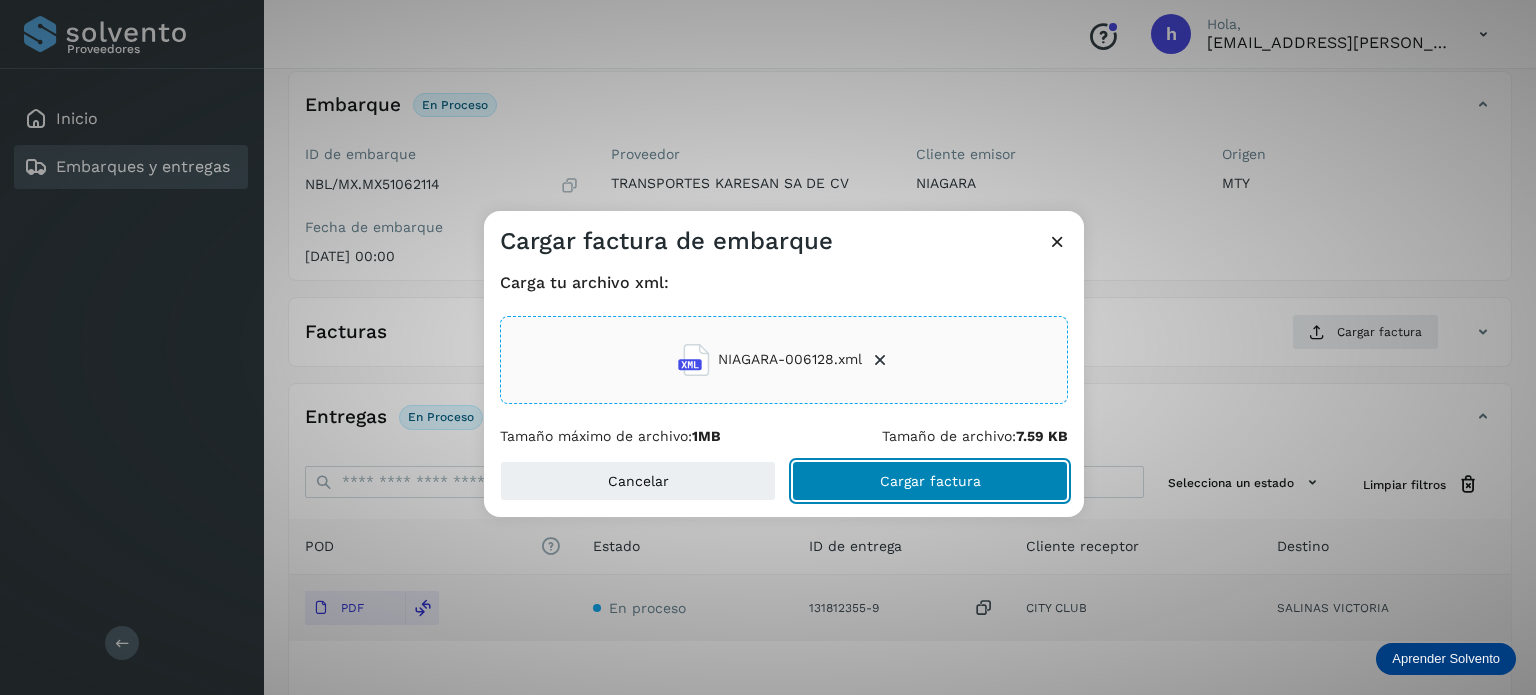 click on "Cargar factura" 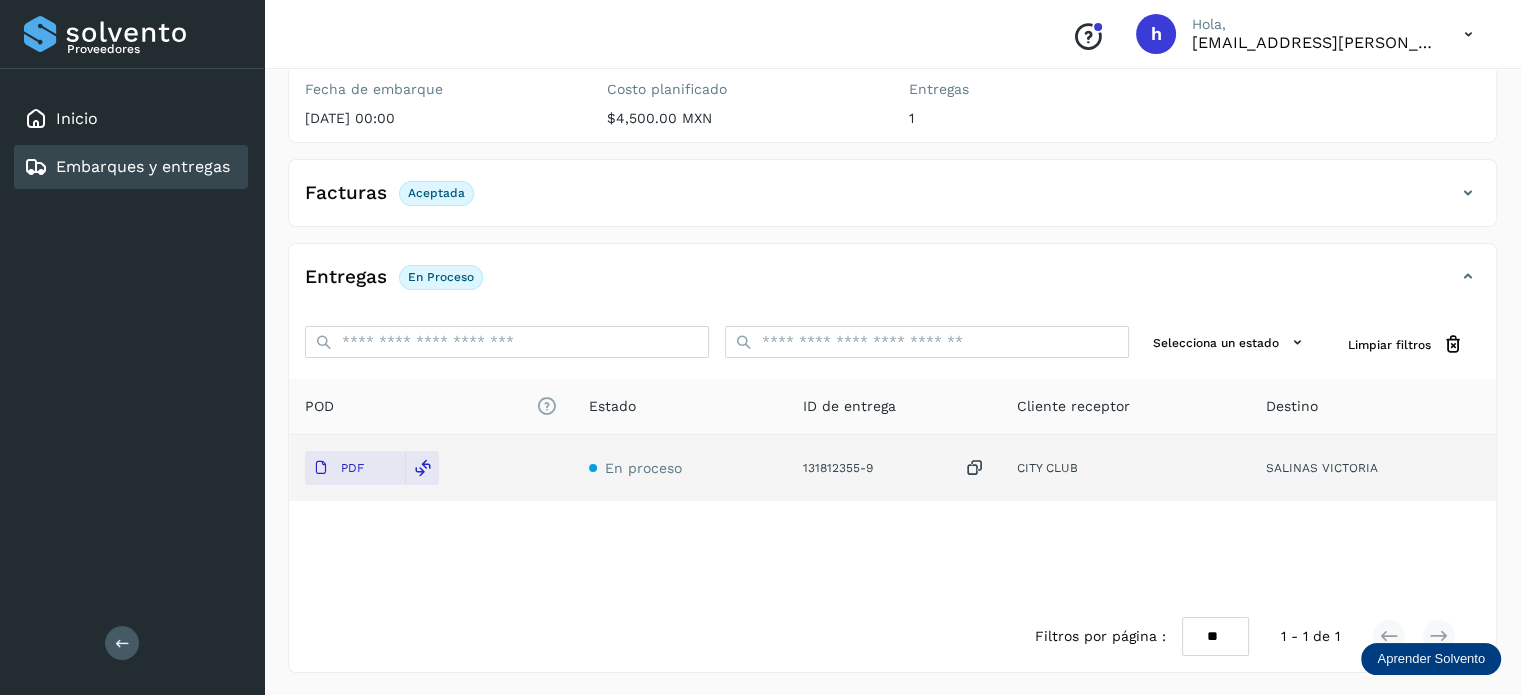 scroll, scrollTop: 0, scrollLeft: 0, axis: both 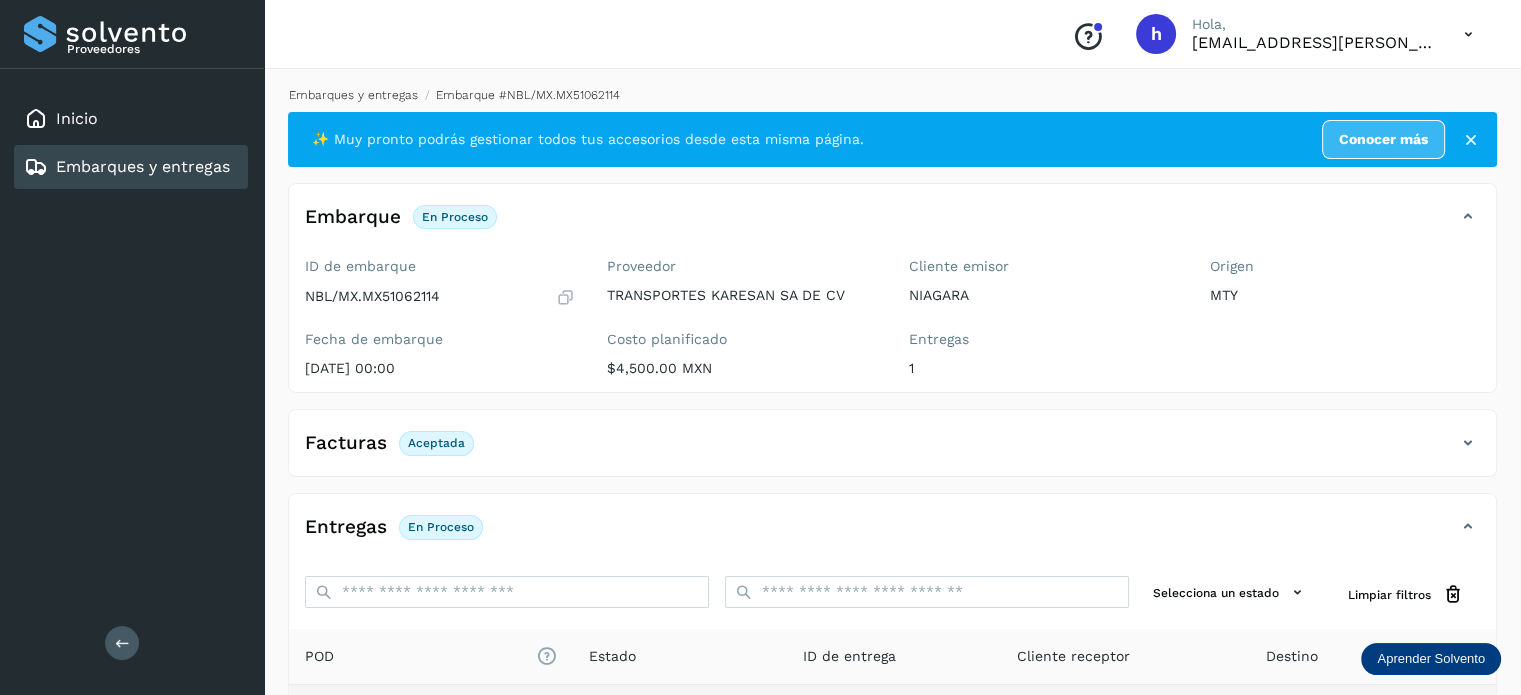 click on "Embarques y entregas" at bounding box center (353, 95) 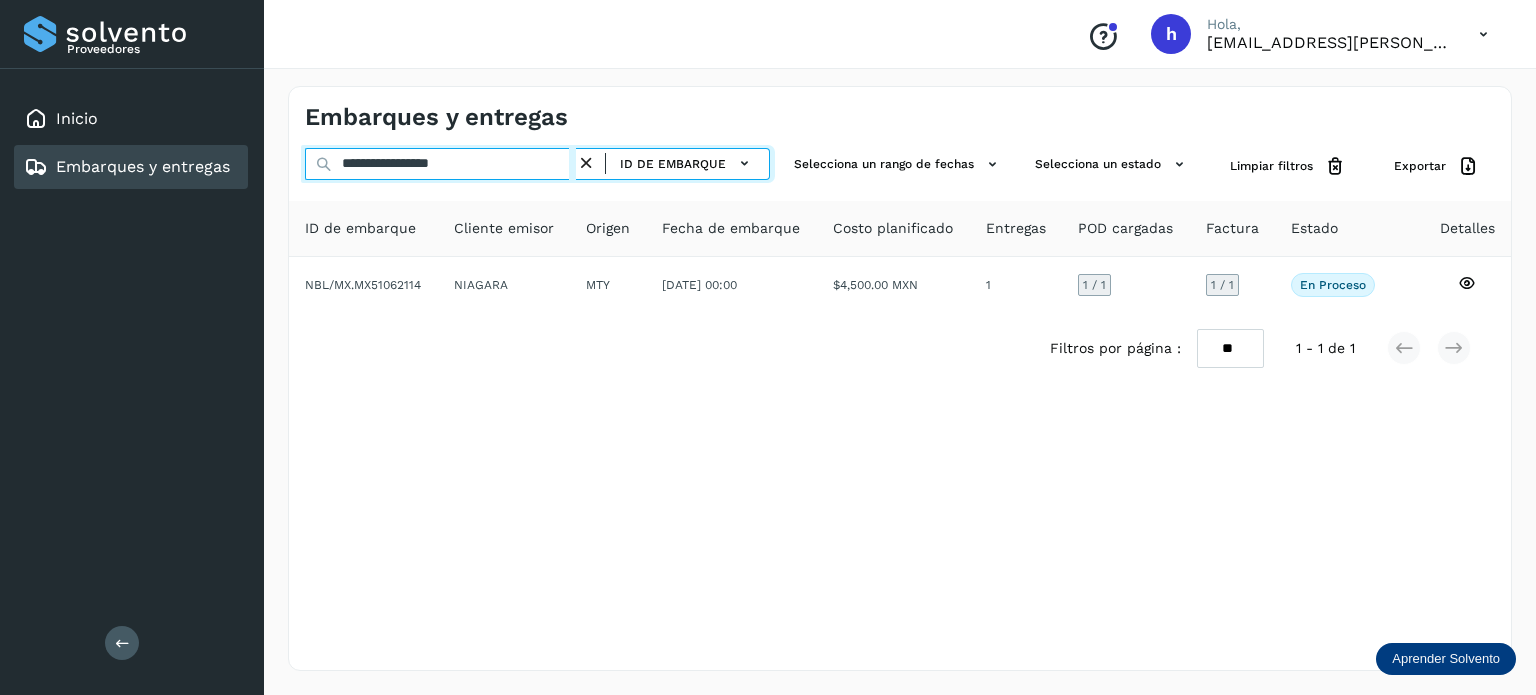 drag, startPoint x: 496, startPoint y: 173, endPoint x: 196, endPoint y: 202, distance: 301.3984 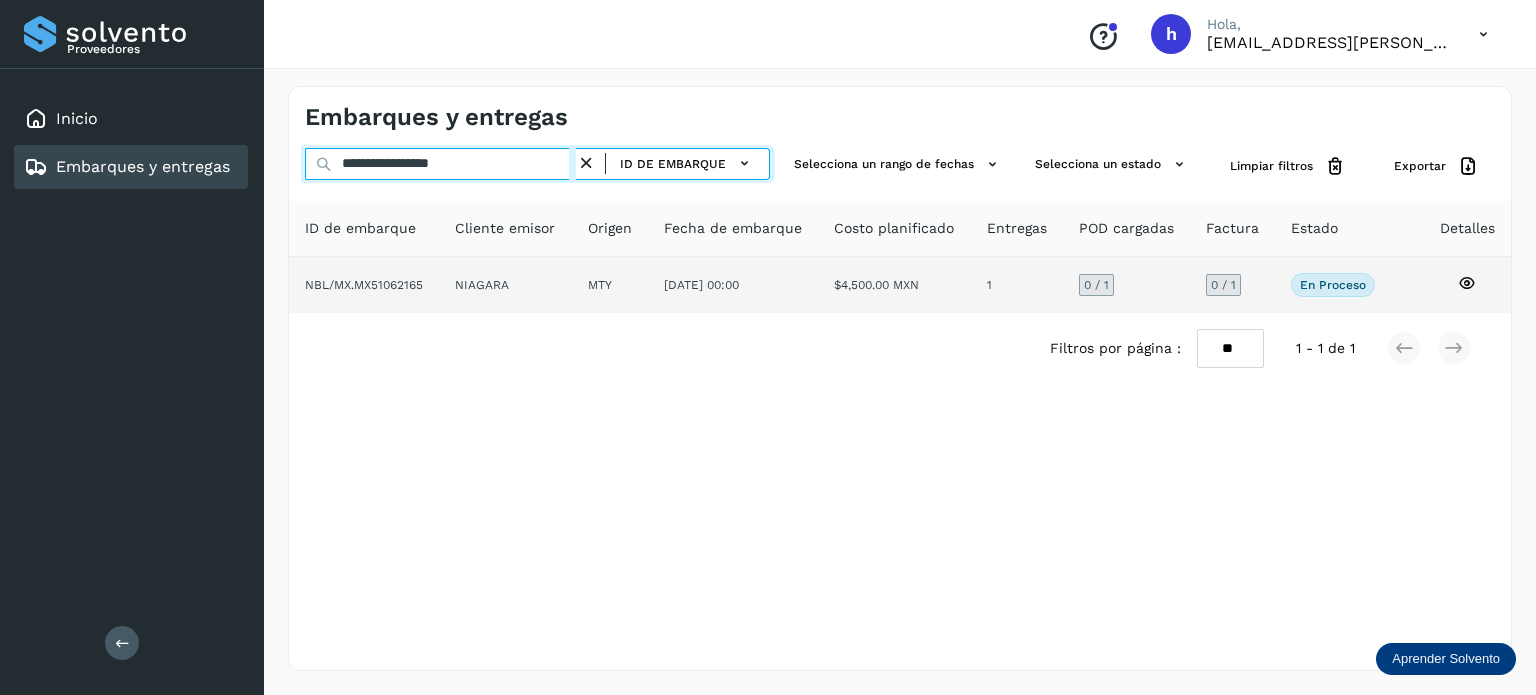 type on "**********" 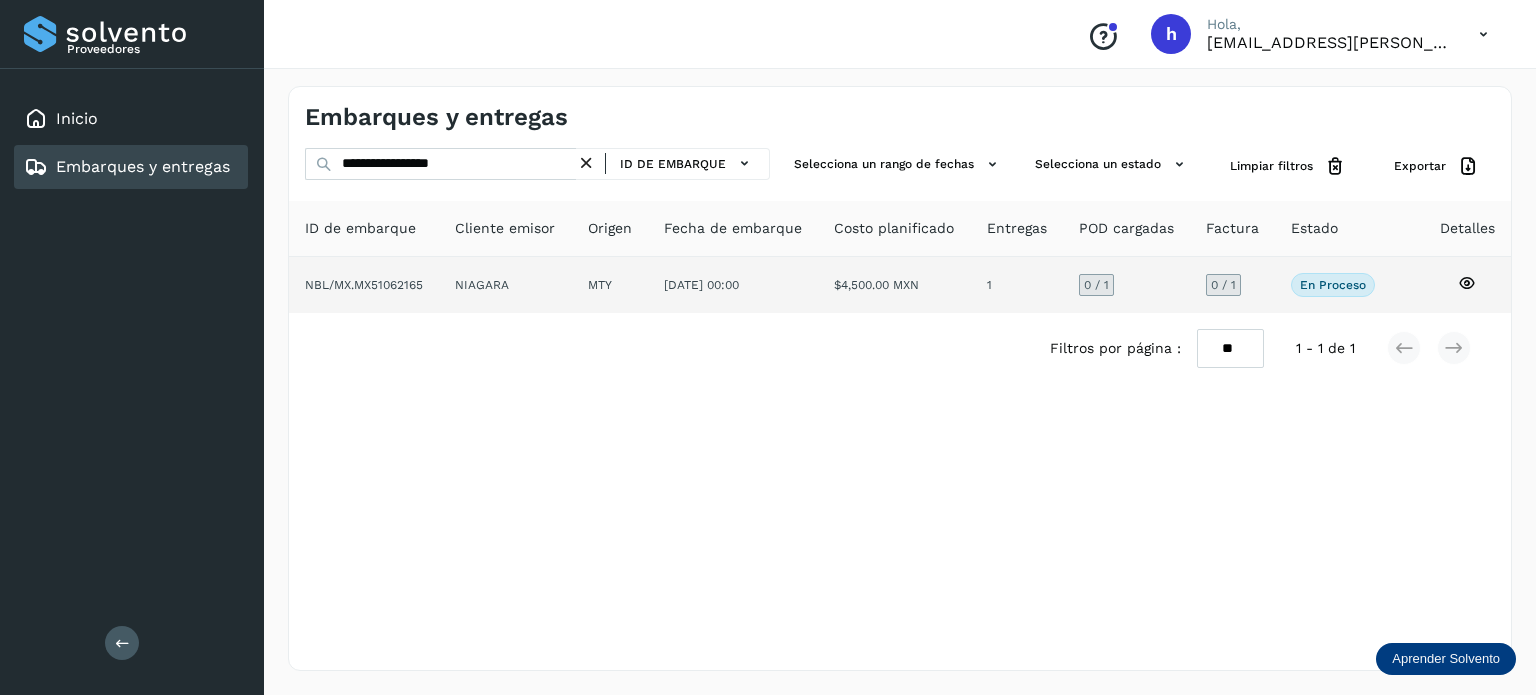 click on "NBL/MX.MX51062165" 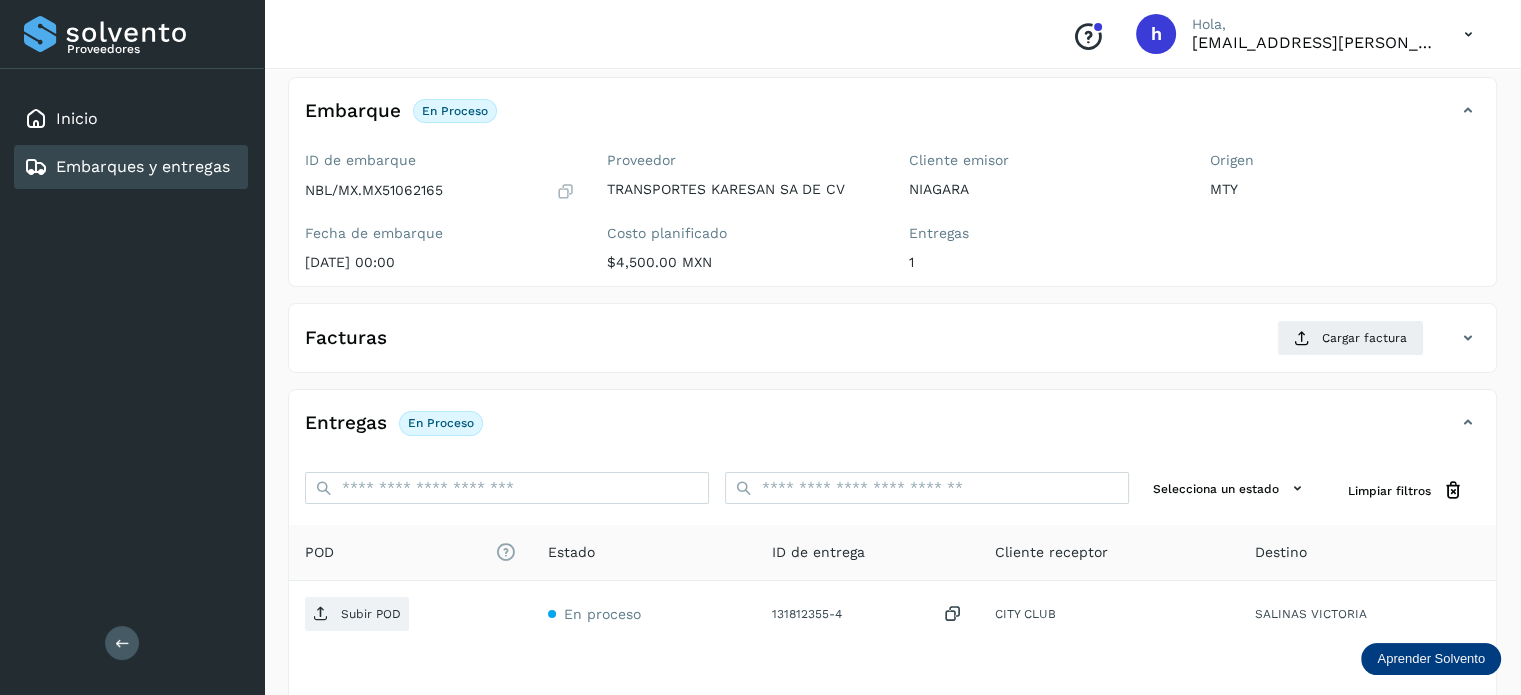 scroll, scrollTop: 109, scrollLeft: 0, axis: vertical 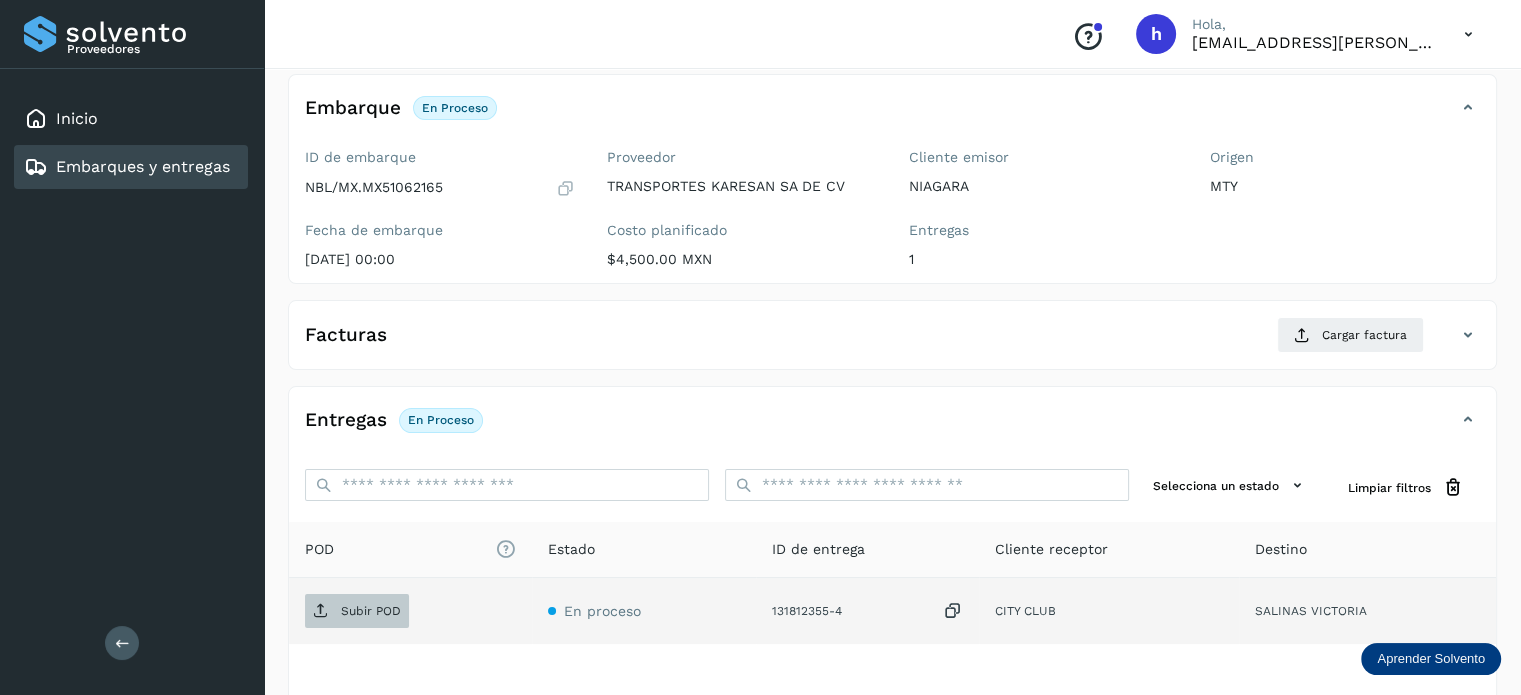 click on "Subir POD" at bounding box center (371, 611) 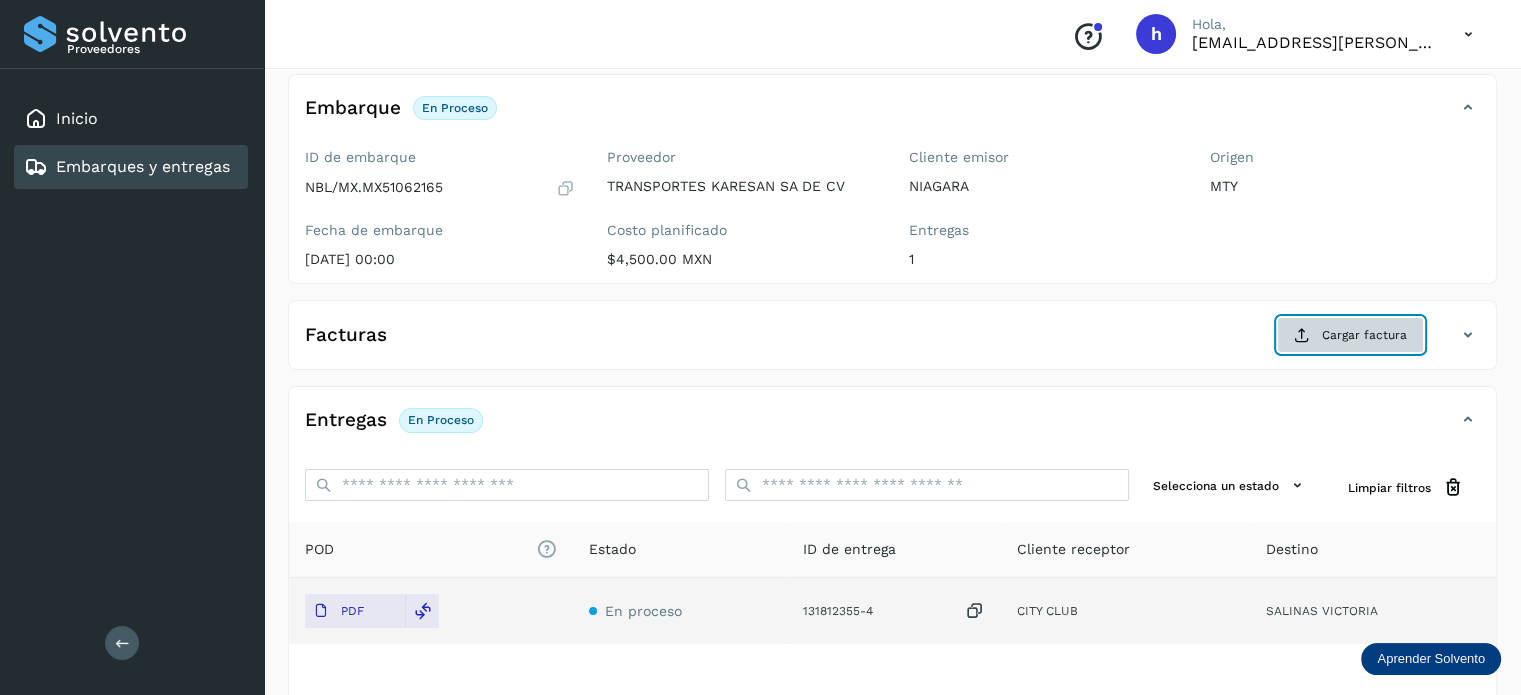 click on "Cargar factura" 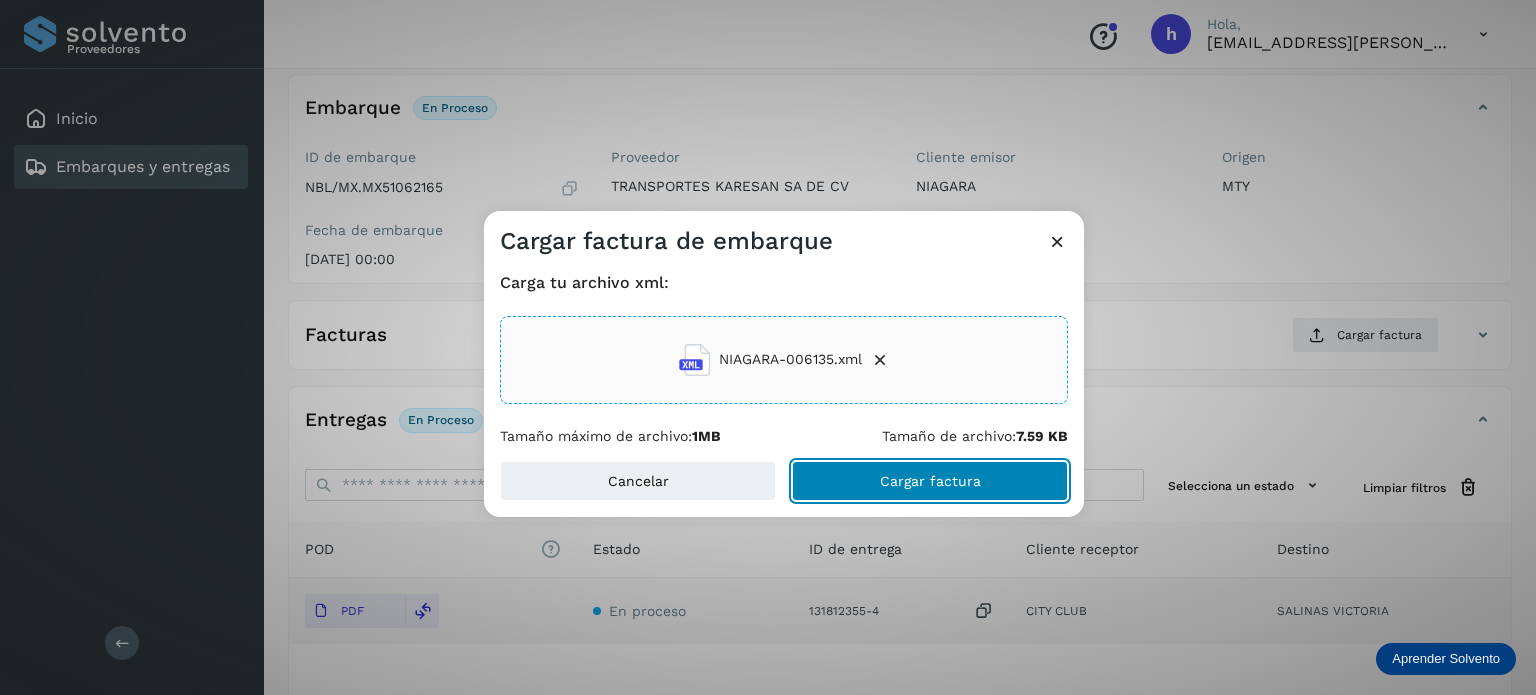 click on "Cargar factura" 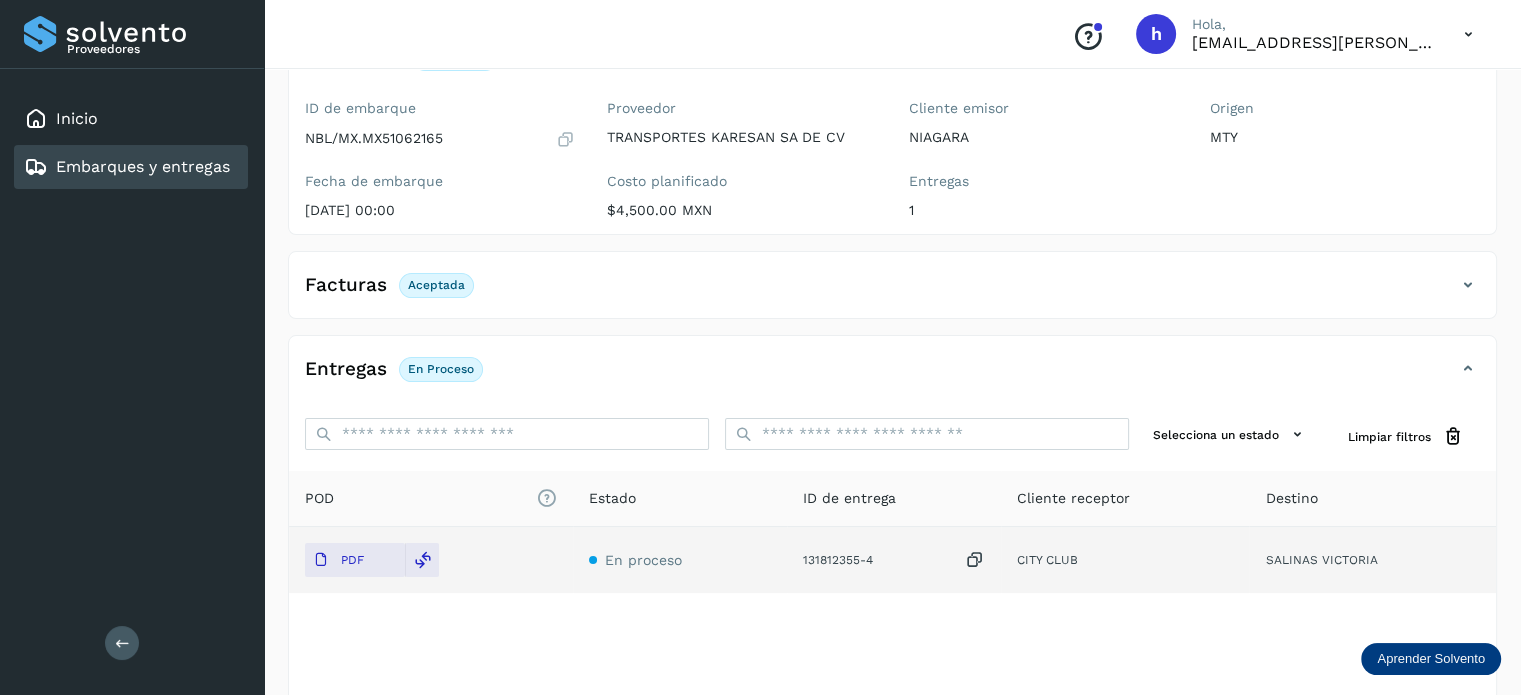 scroll, scrollTop: 0, scrollLeft: 0, axis: both 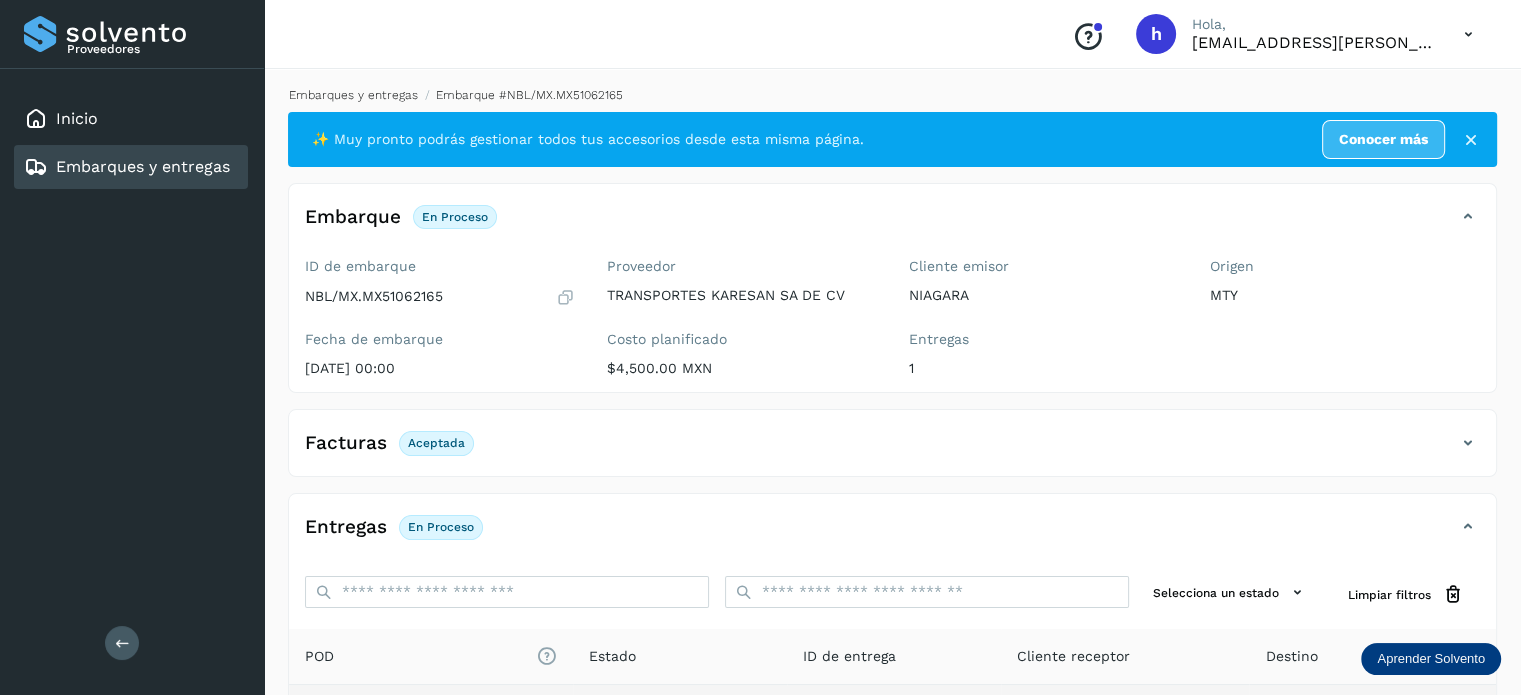 click on "Embarques y entregas" at bounding box center [353, 95] 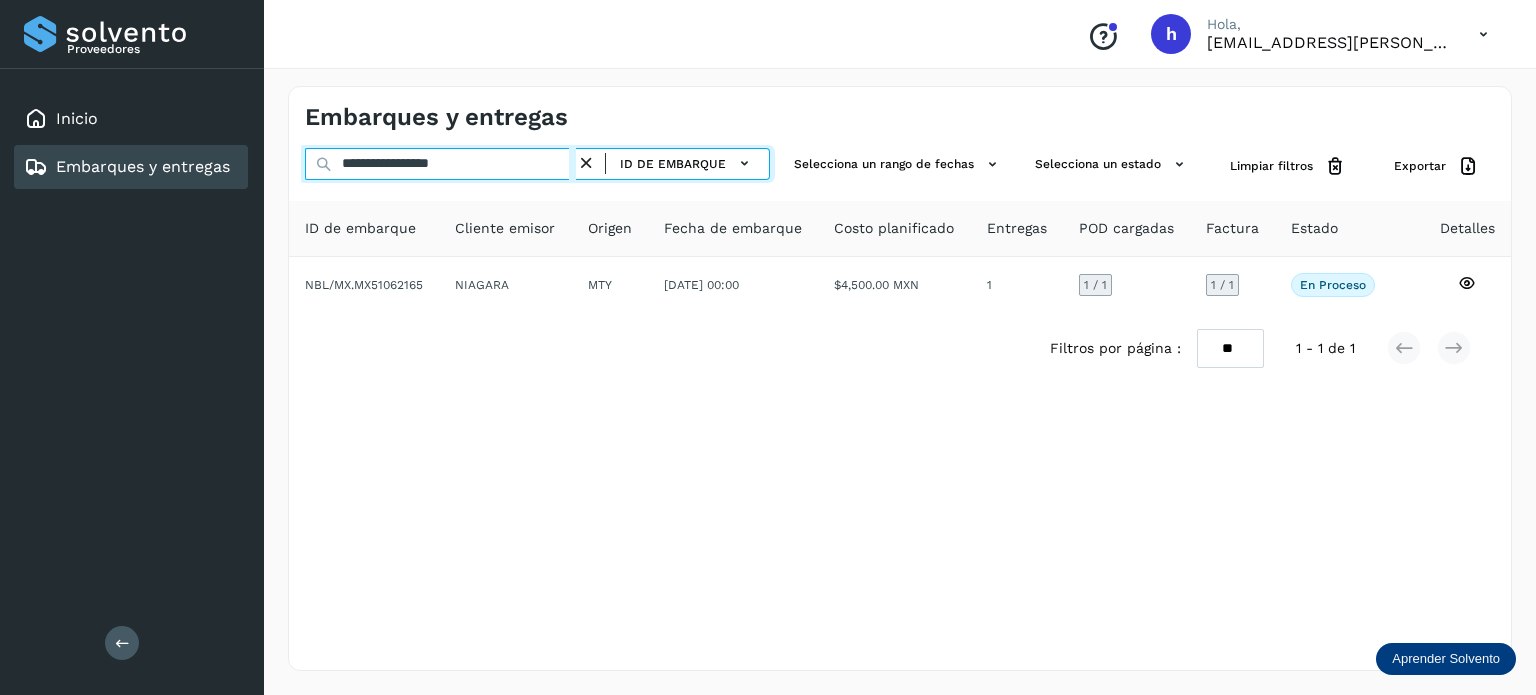 drag, startPoint x: 513, startPoint y: 169, endPoint x: 55, endPoint y: 227, distance: 461.65787 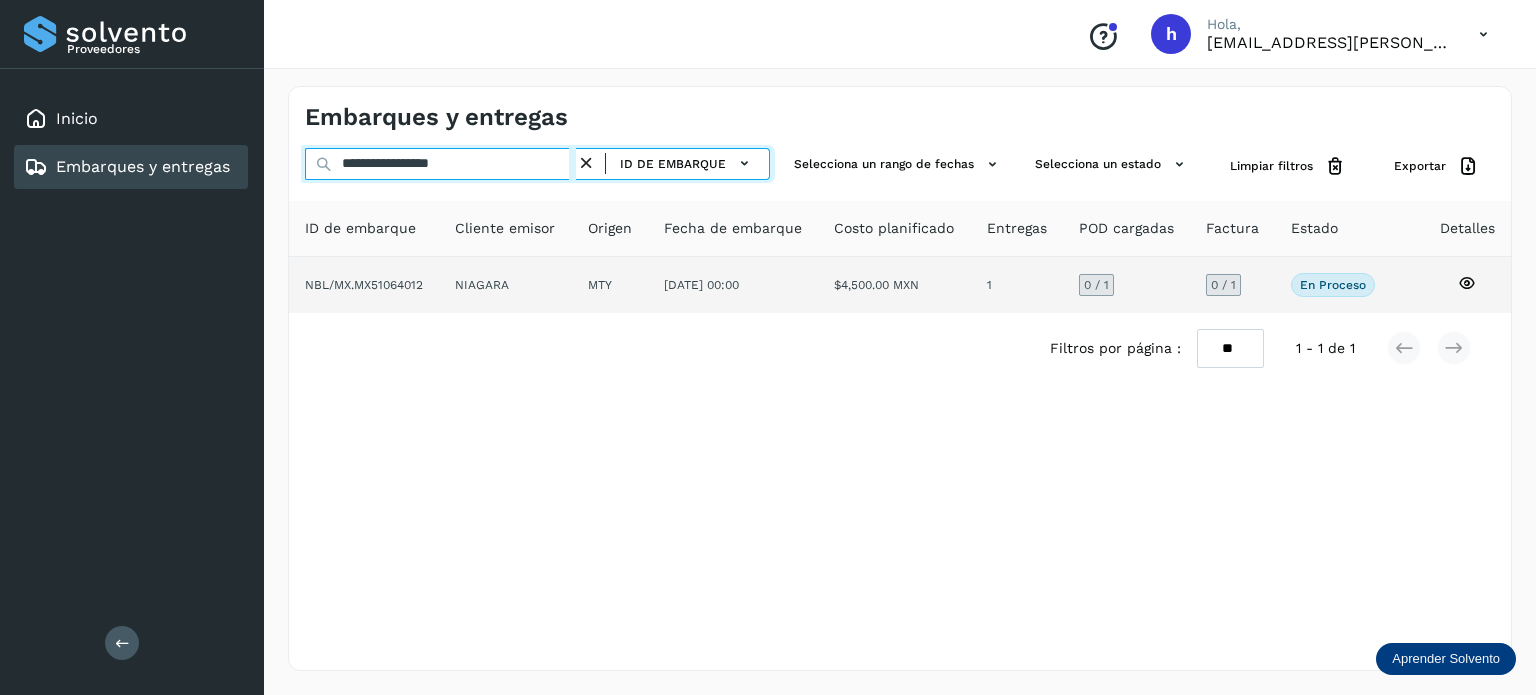 type on "**********" 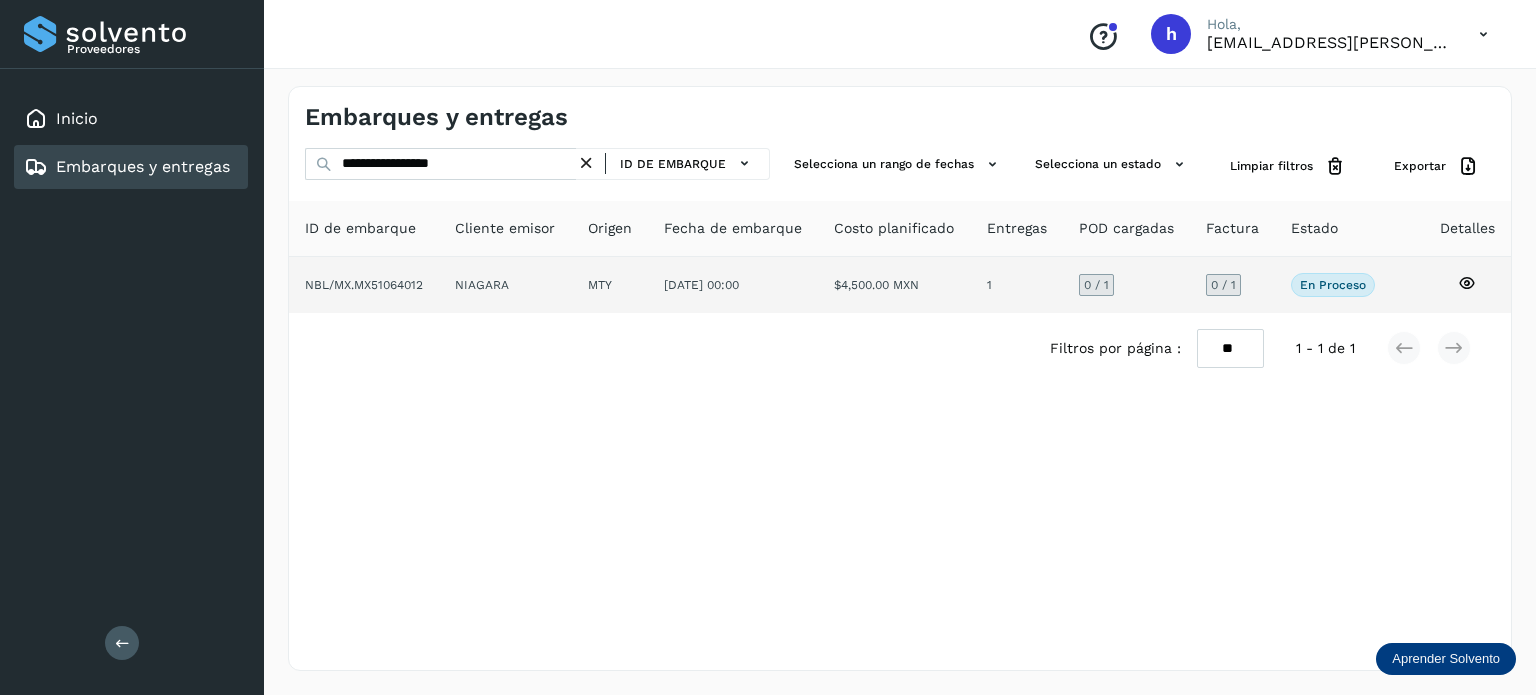 click on "NBL/MX.MX51064012" 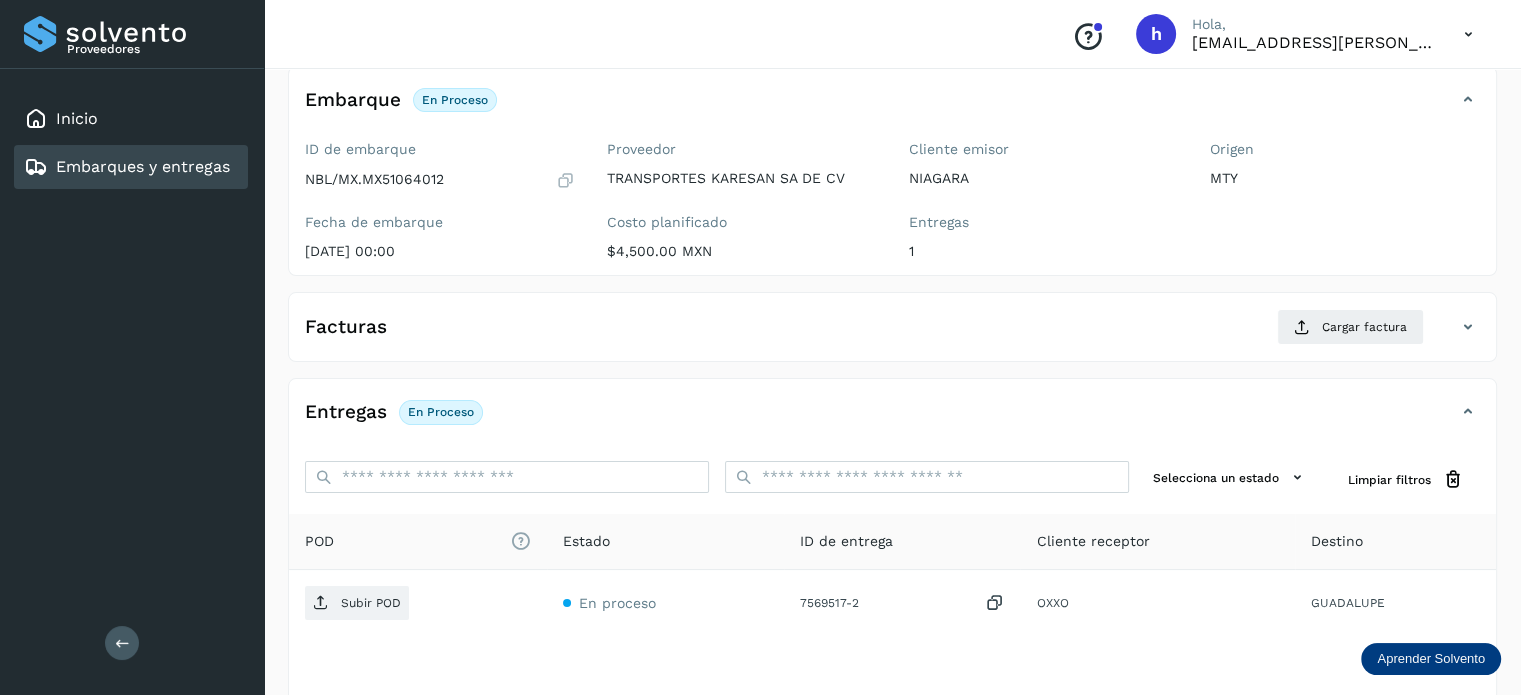 scroll, scrollTop: 119, scrollLeft: 0, axis: vertical 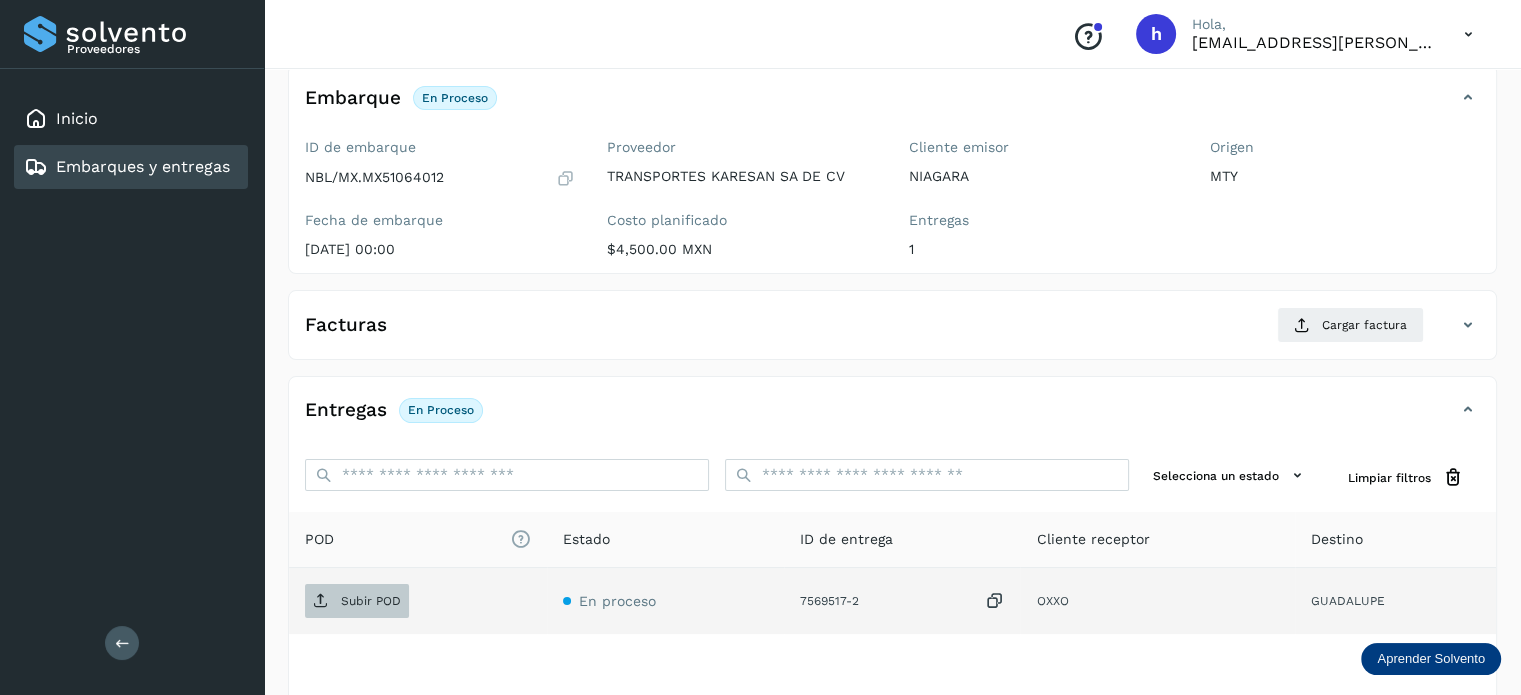 click on "Subir POD" at bounding box center (357, 601) 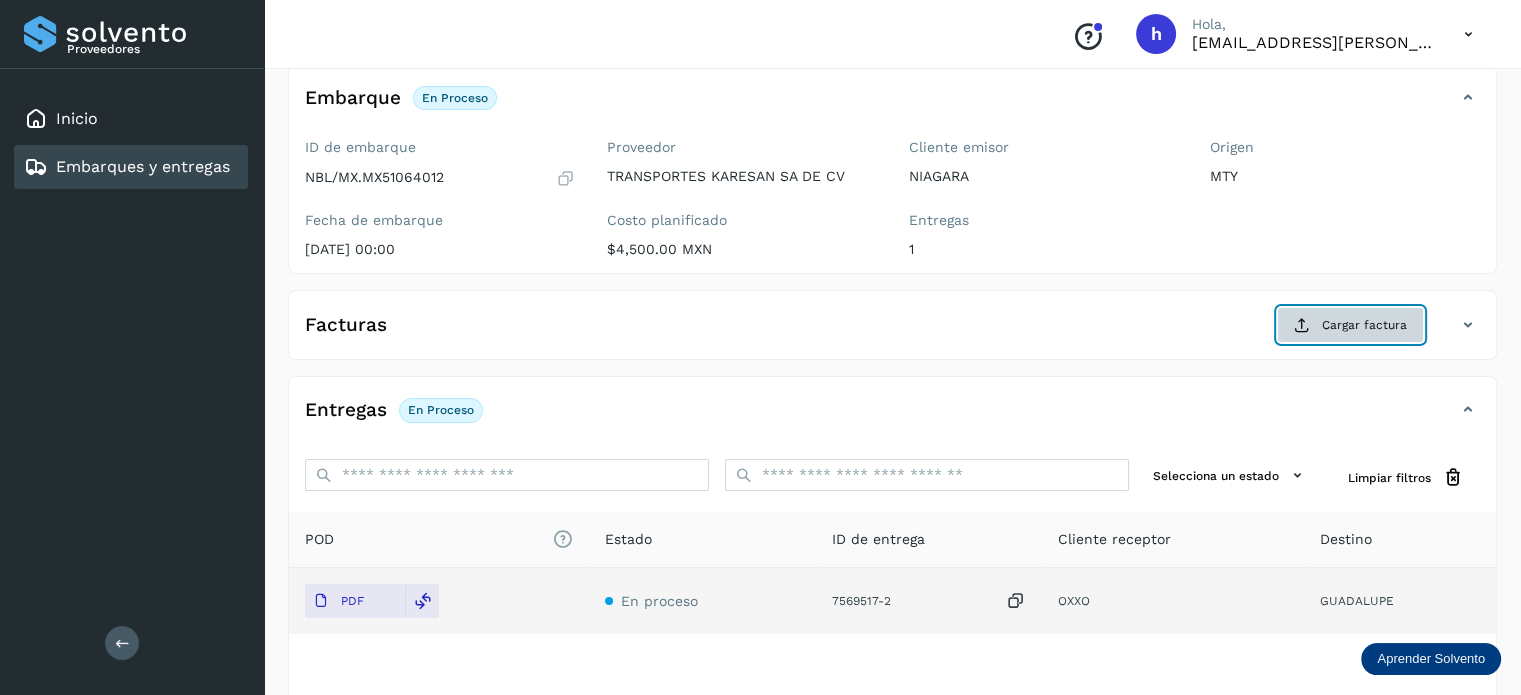 click on "Cargar factura" 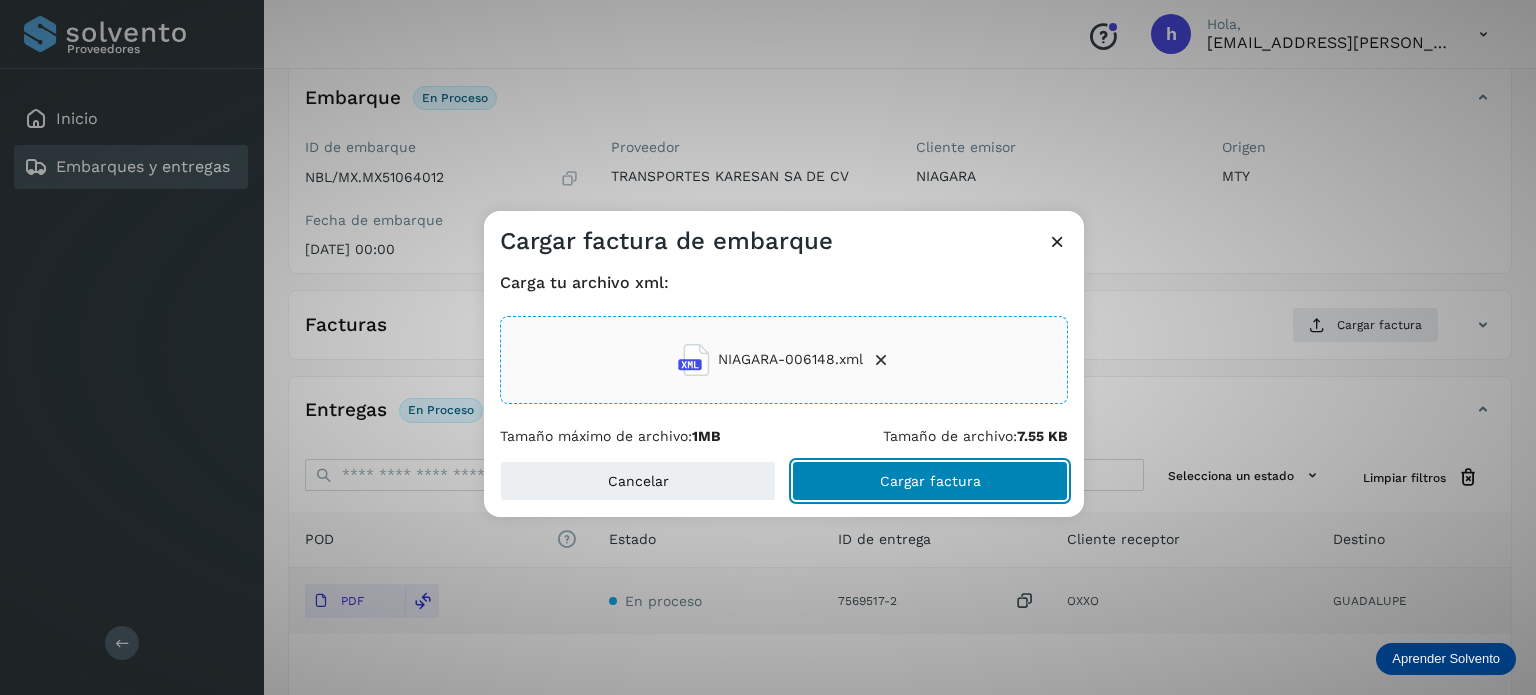 click on "Cargar factura" 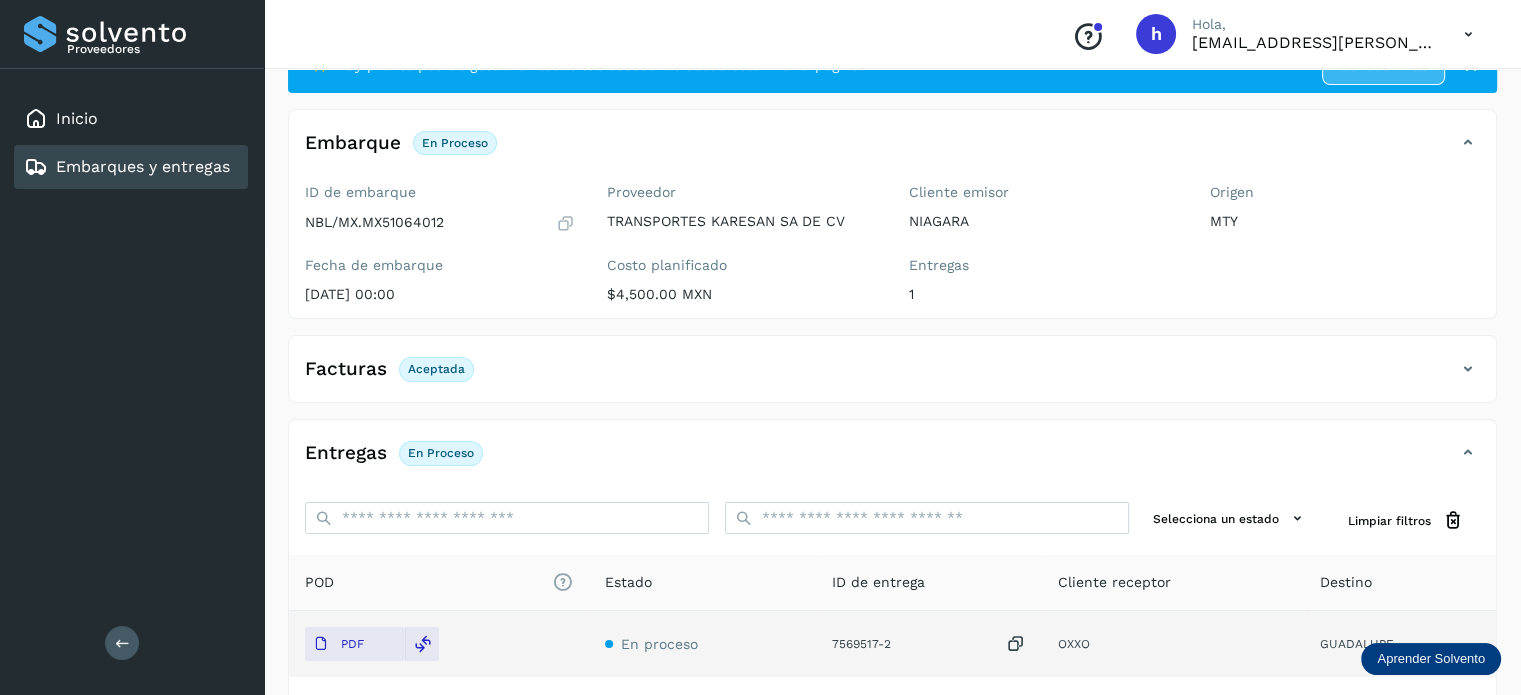 scroll, scrollTop: 0, scrollLeft: 0, axis: both 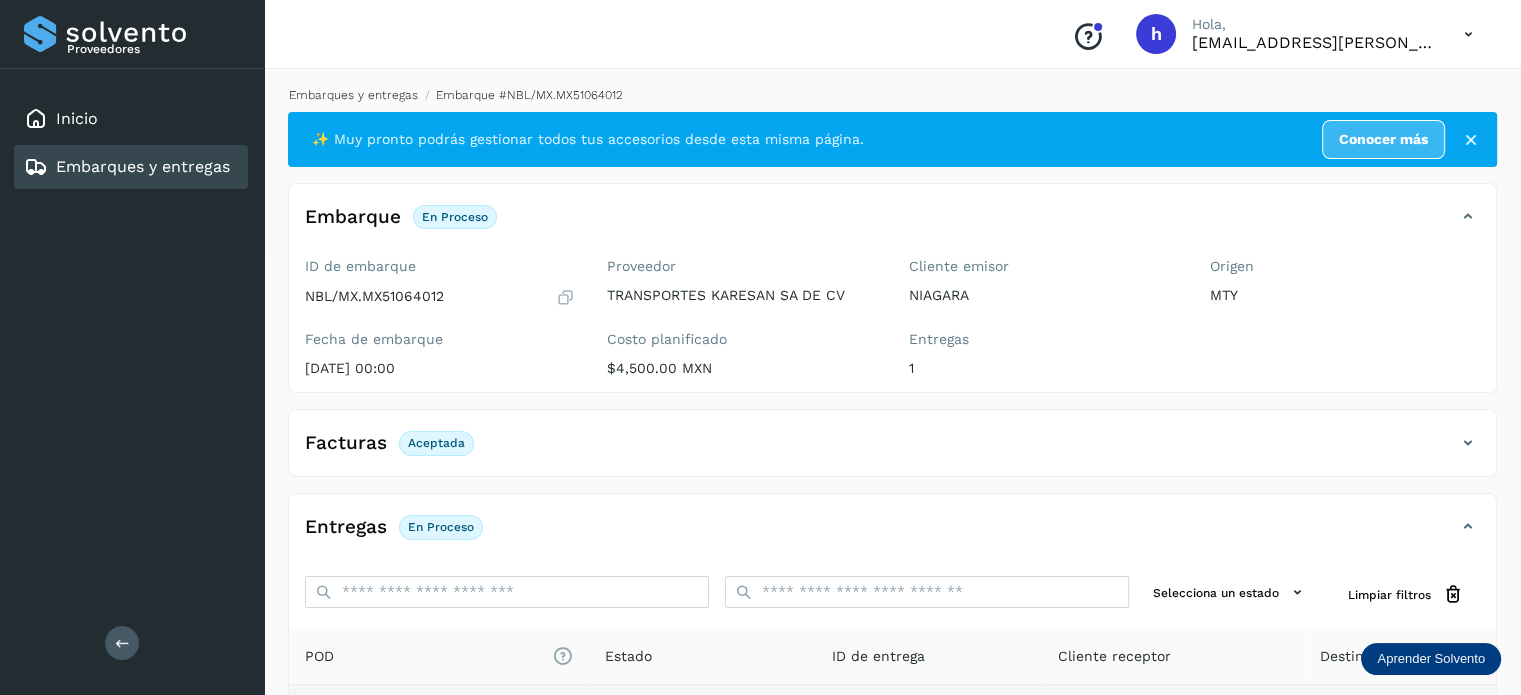 click on "Embarques y entregas" at bounding box center [353, 95] 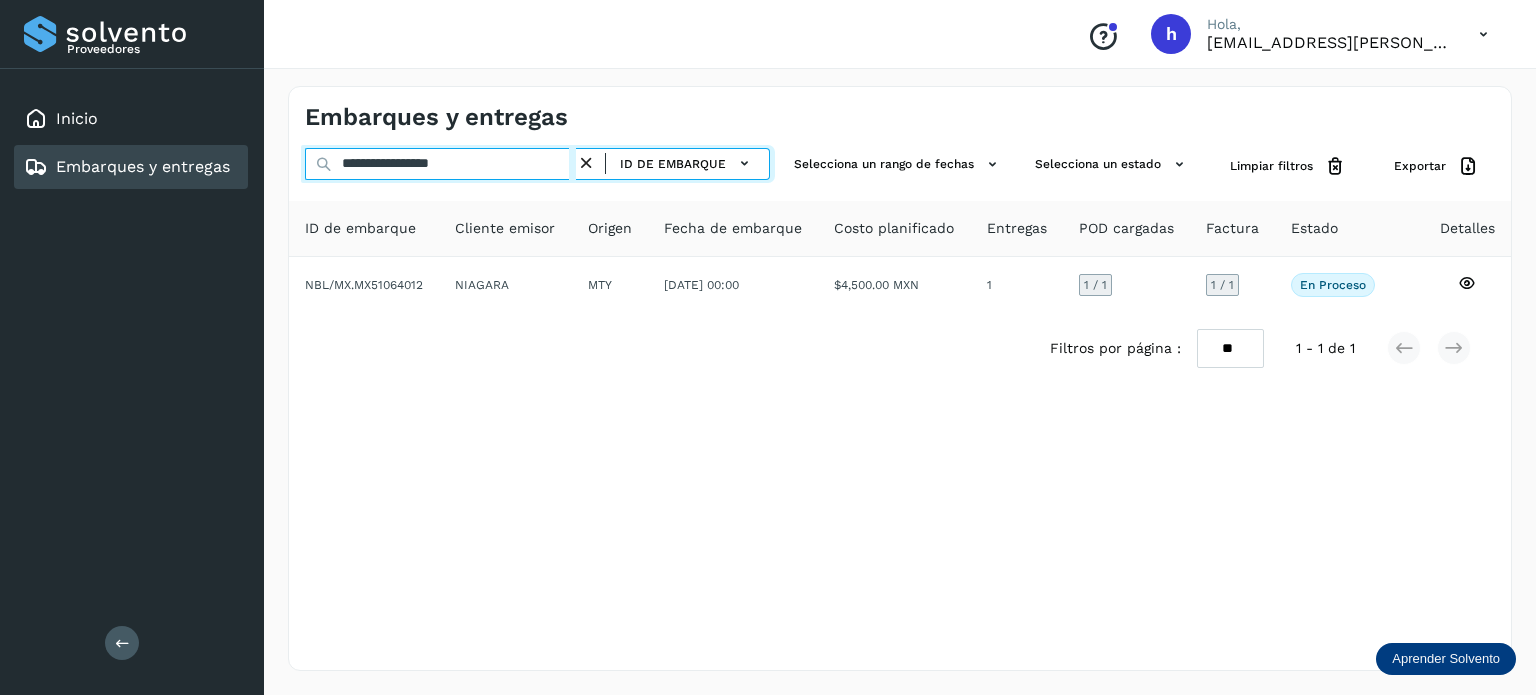 drag, startPoint x: 524, startPoint y: 167, endPoint x: 132, endPoint y: 203, distance: 393.6496 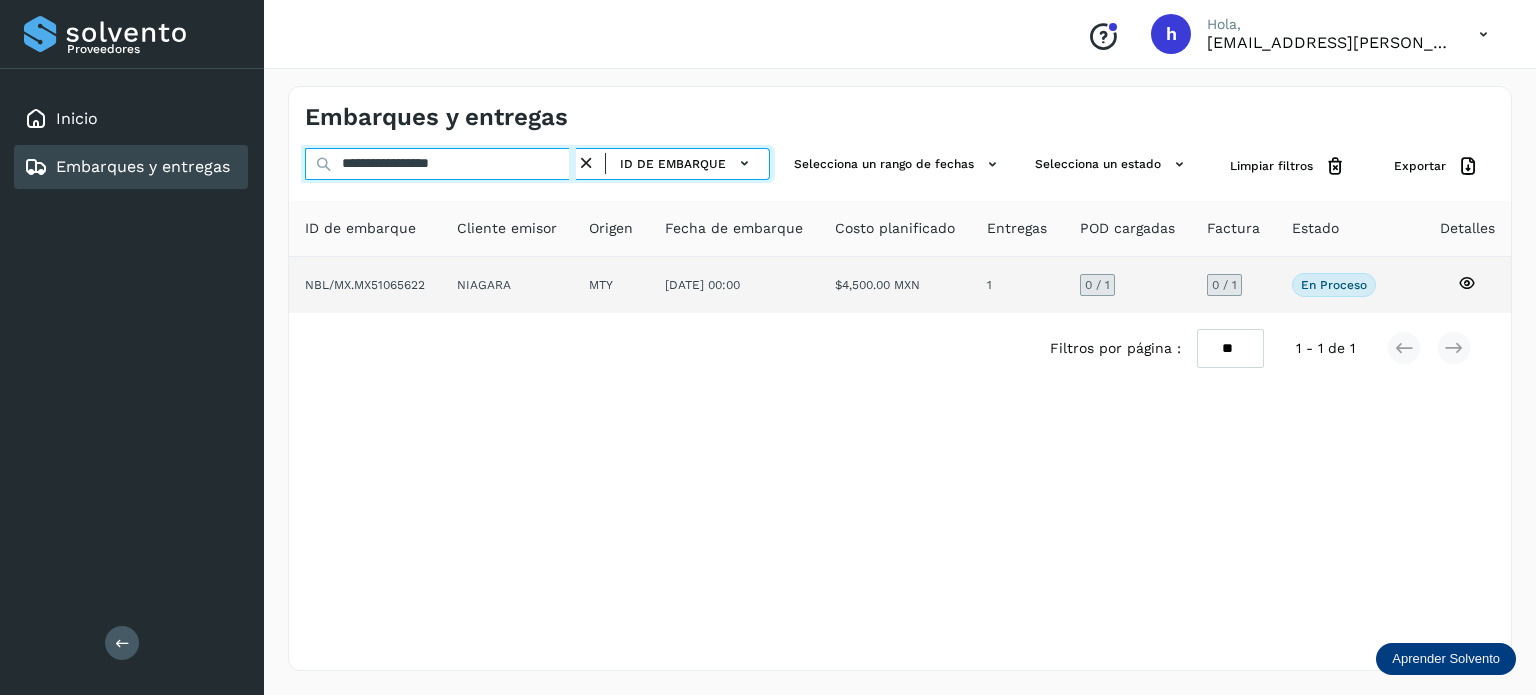 type on "**********" 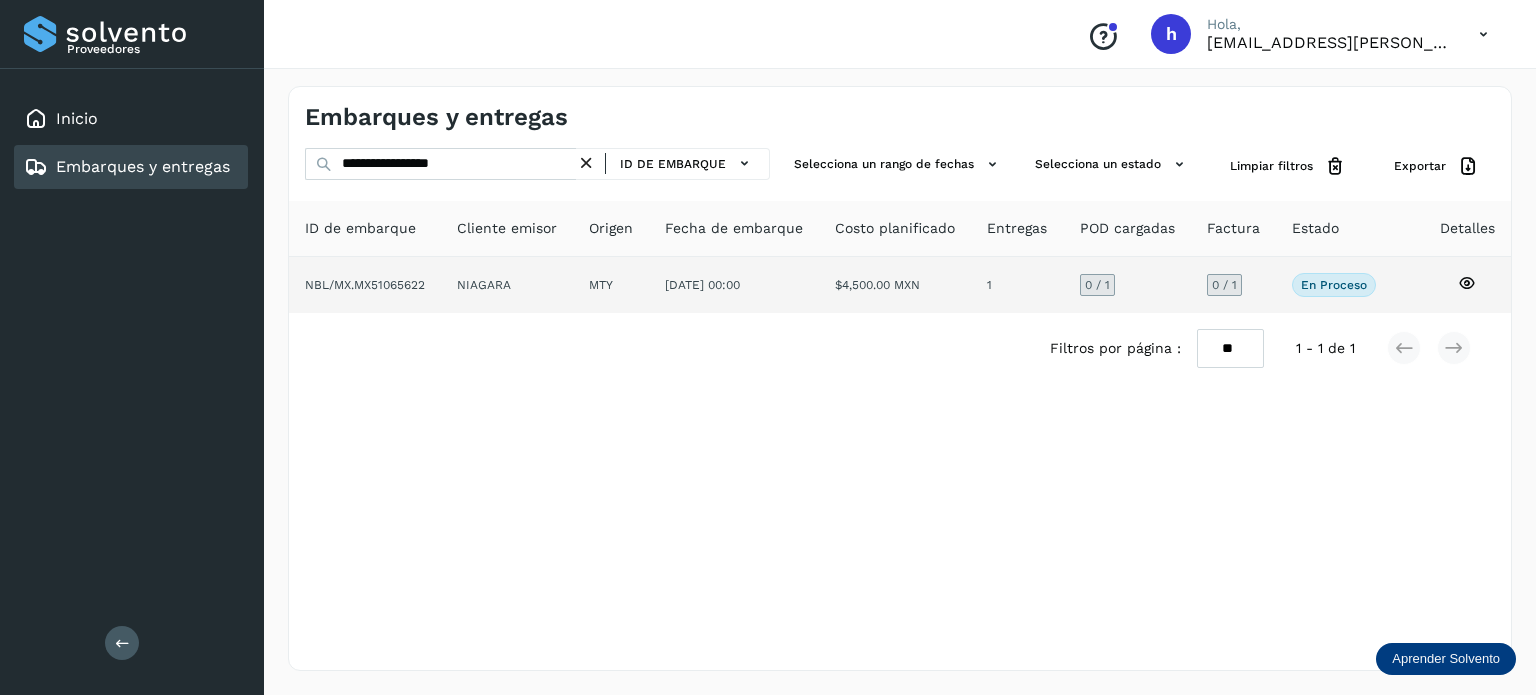 click on "NBL/MX.MX51065622" 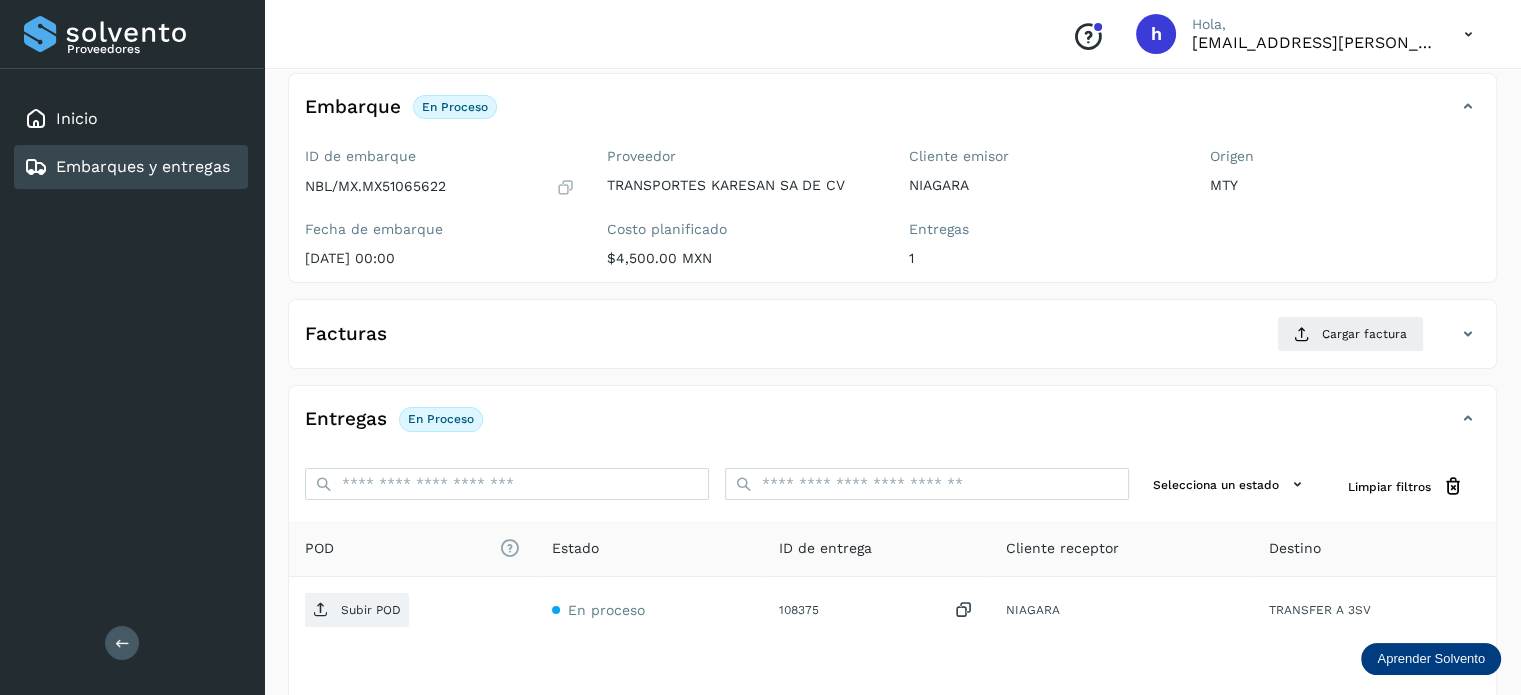 scroll, scrollTop: 112, scrollLeft: 0, axis: vertical 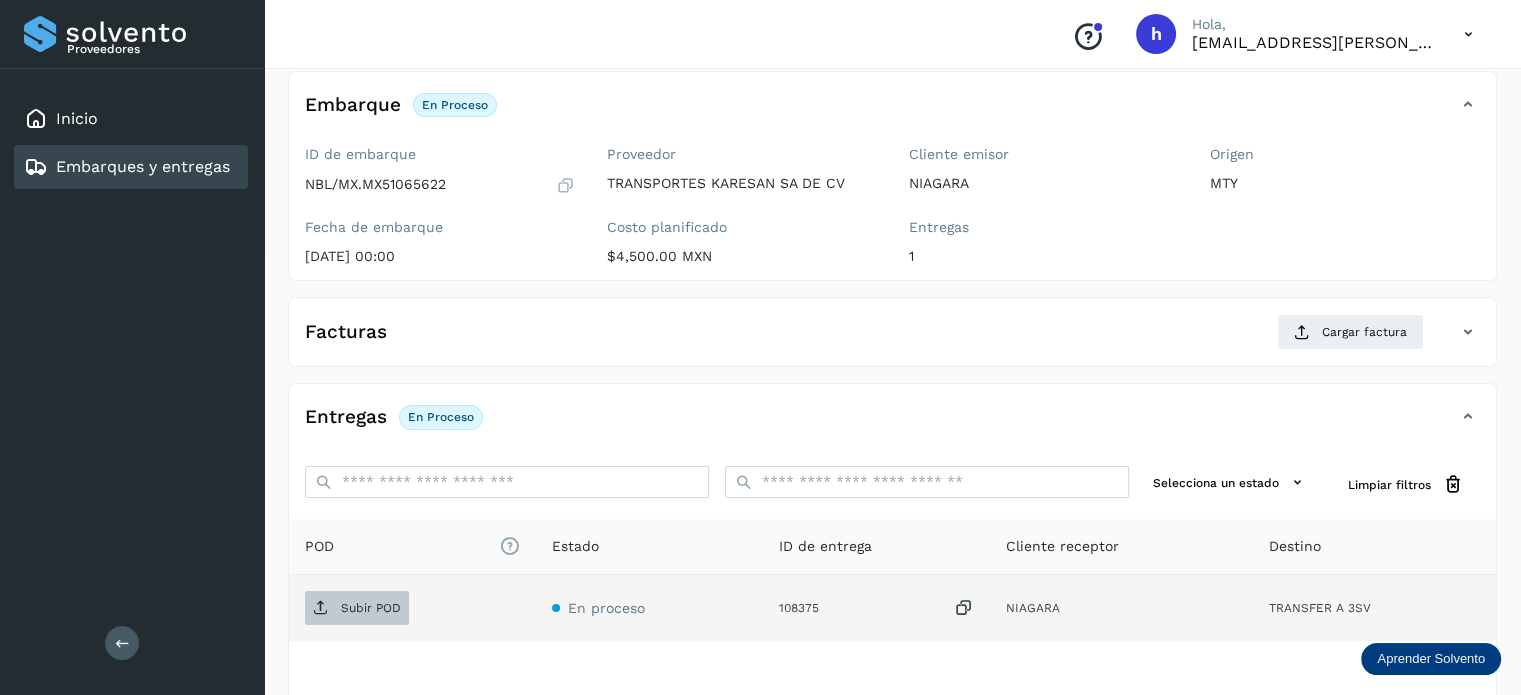 click on "Subir POD" at bounding box center [371, 608] 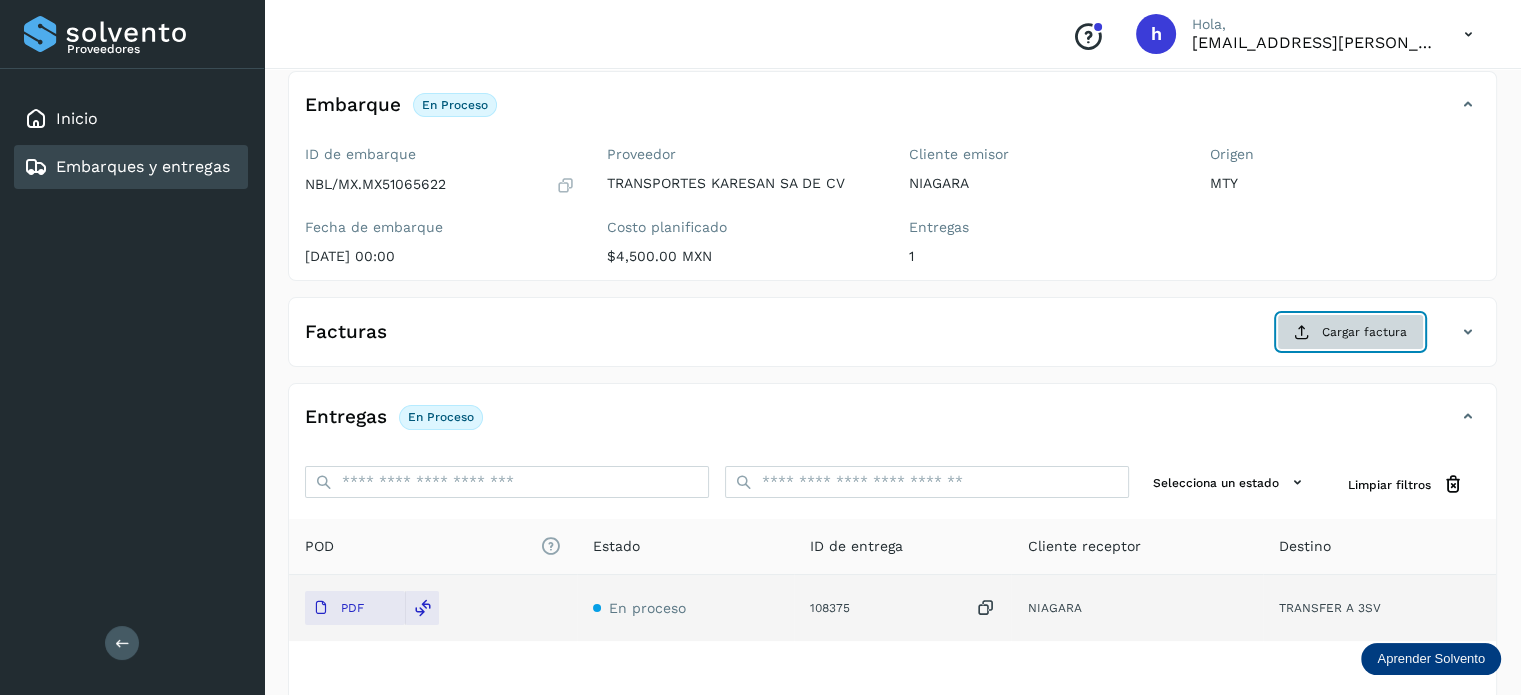 click on "Cargar factura" 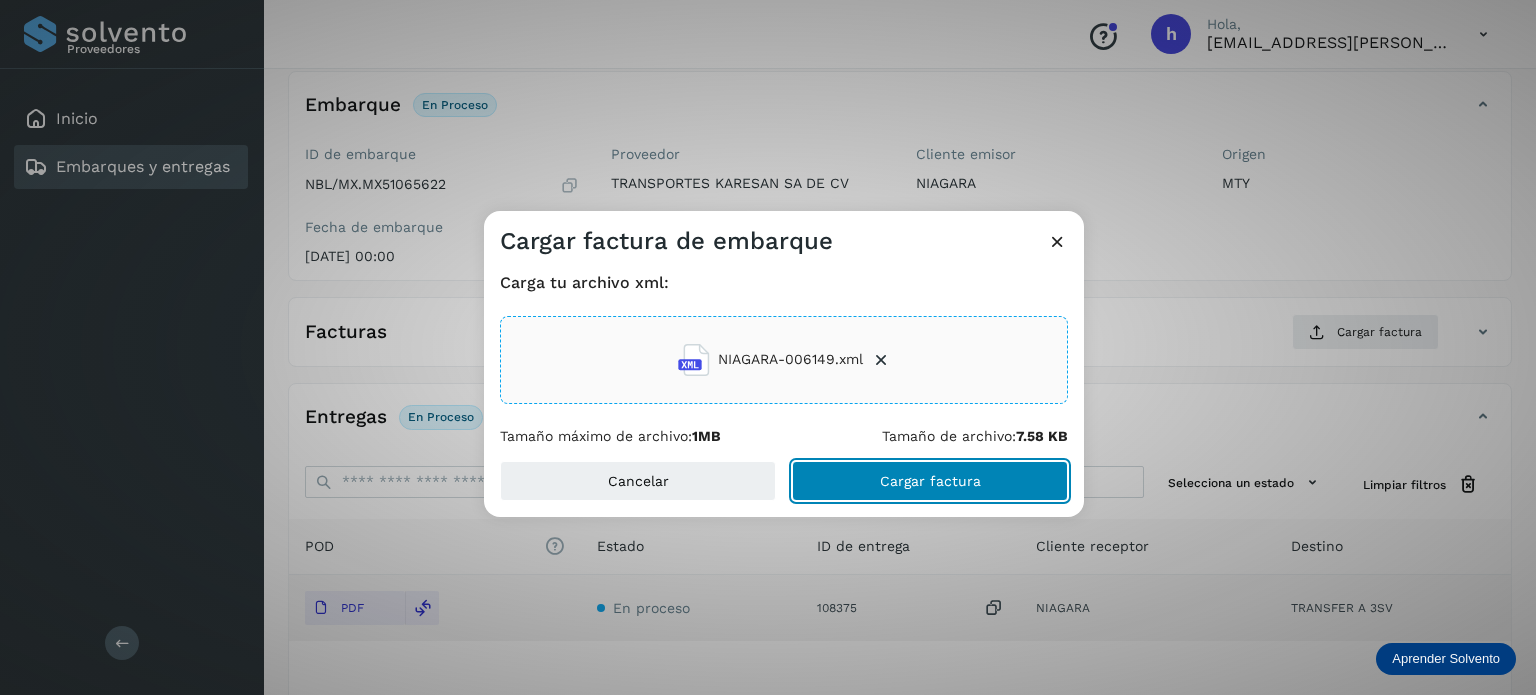 click on "Cargar factura" 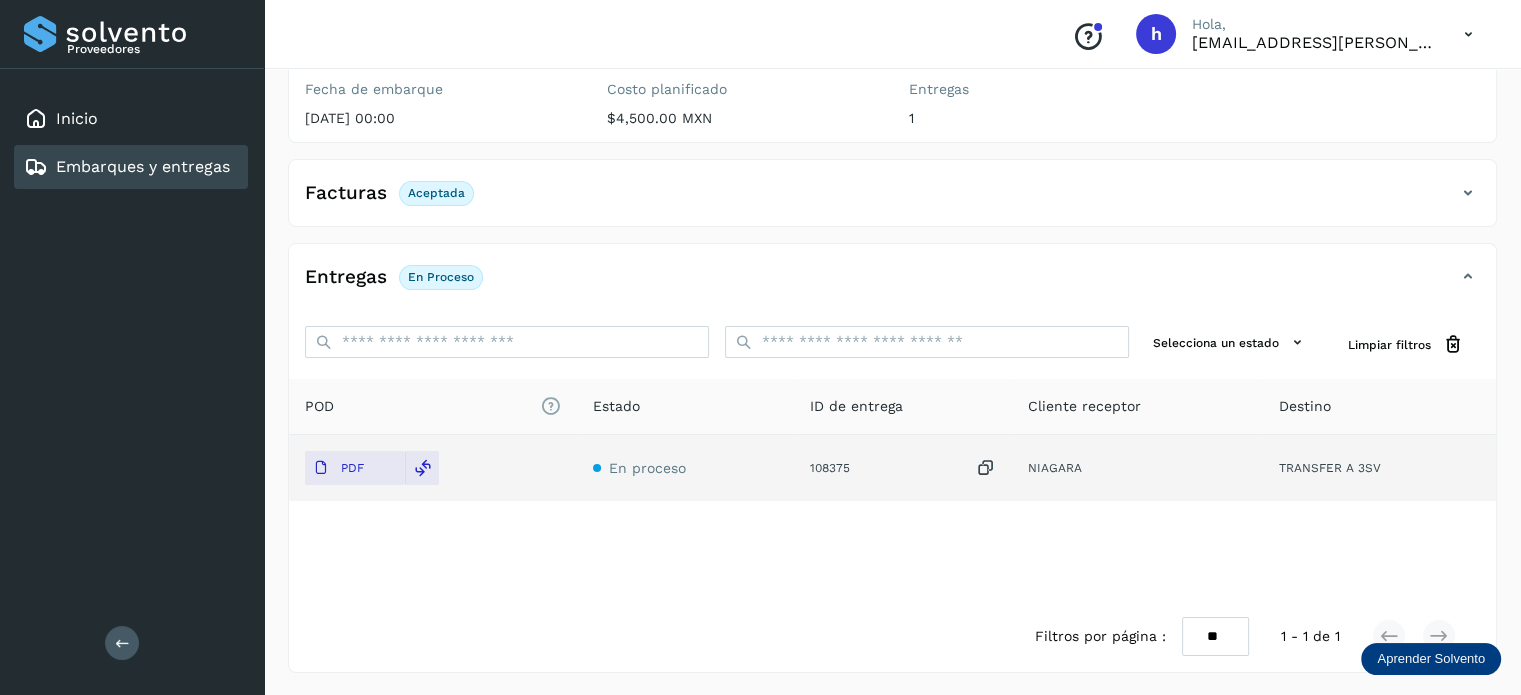 scroll, scrollTop: 0, scrollLeft: 0, axis: both 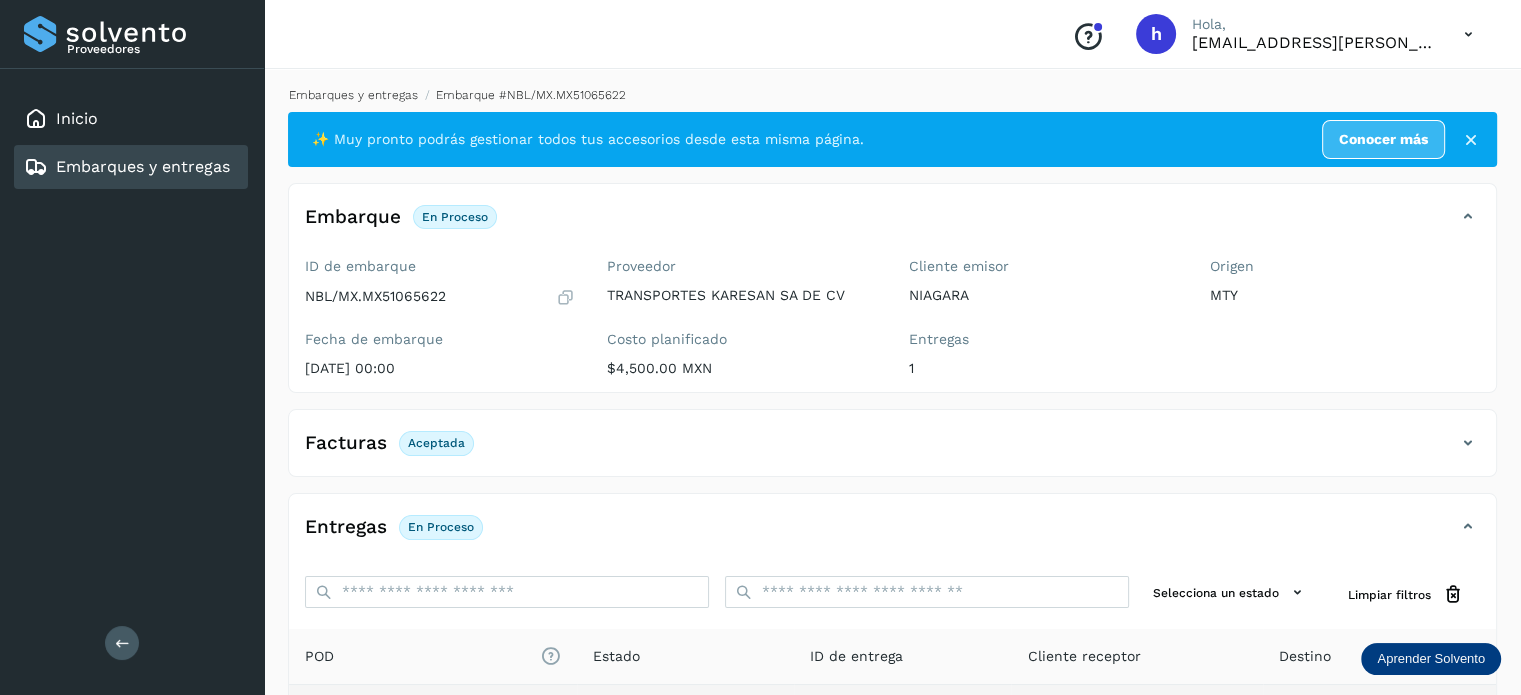 click on "Embarques y entregas" at bounding box center [353, 95] 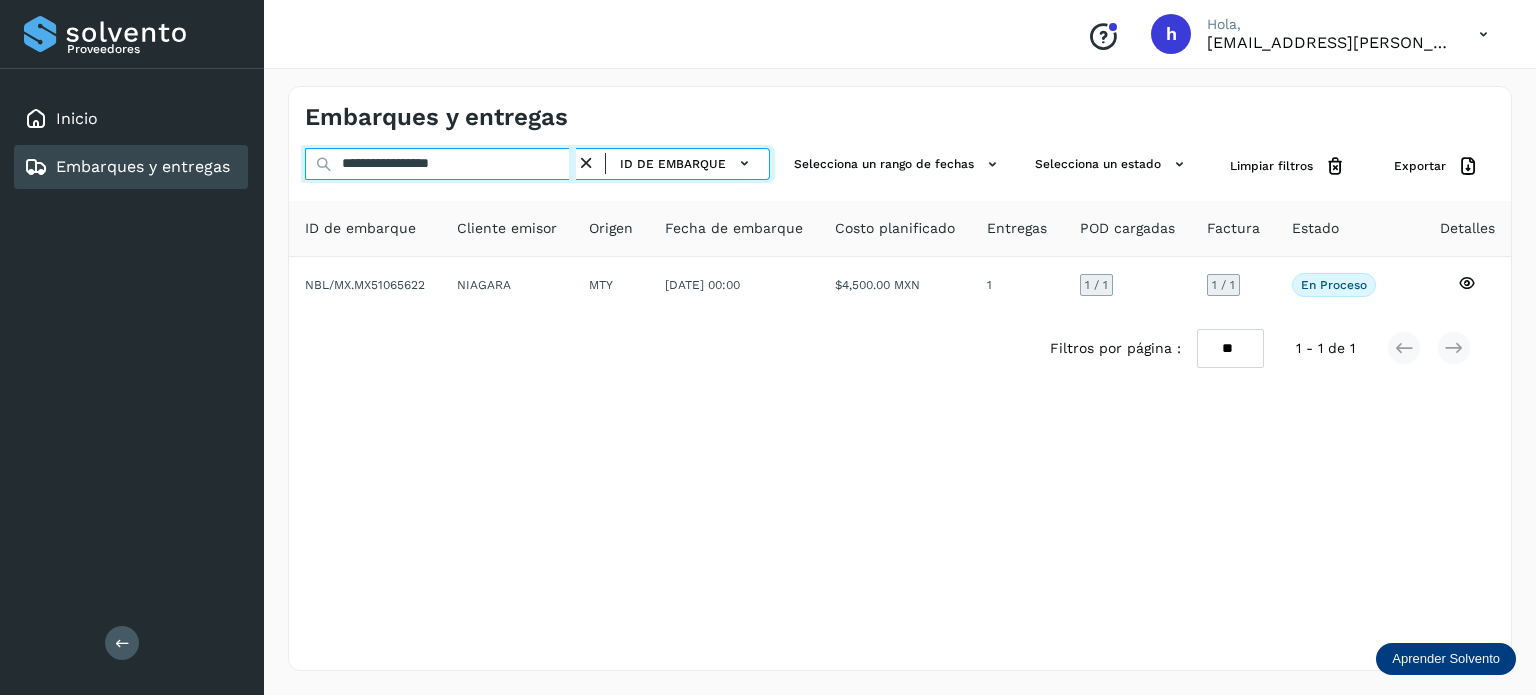 drag, startPoint x: 542, startPoint y: 156, endPoint x: 72, endPoint y: 201, distance: 472.14935 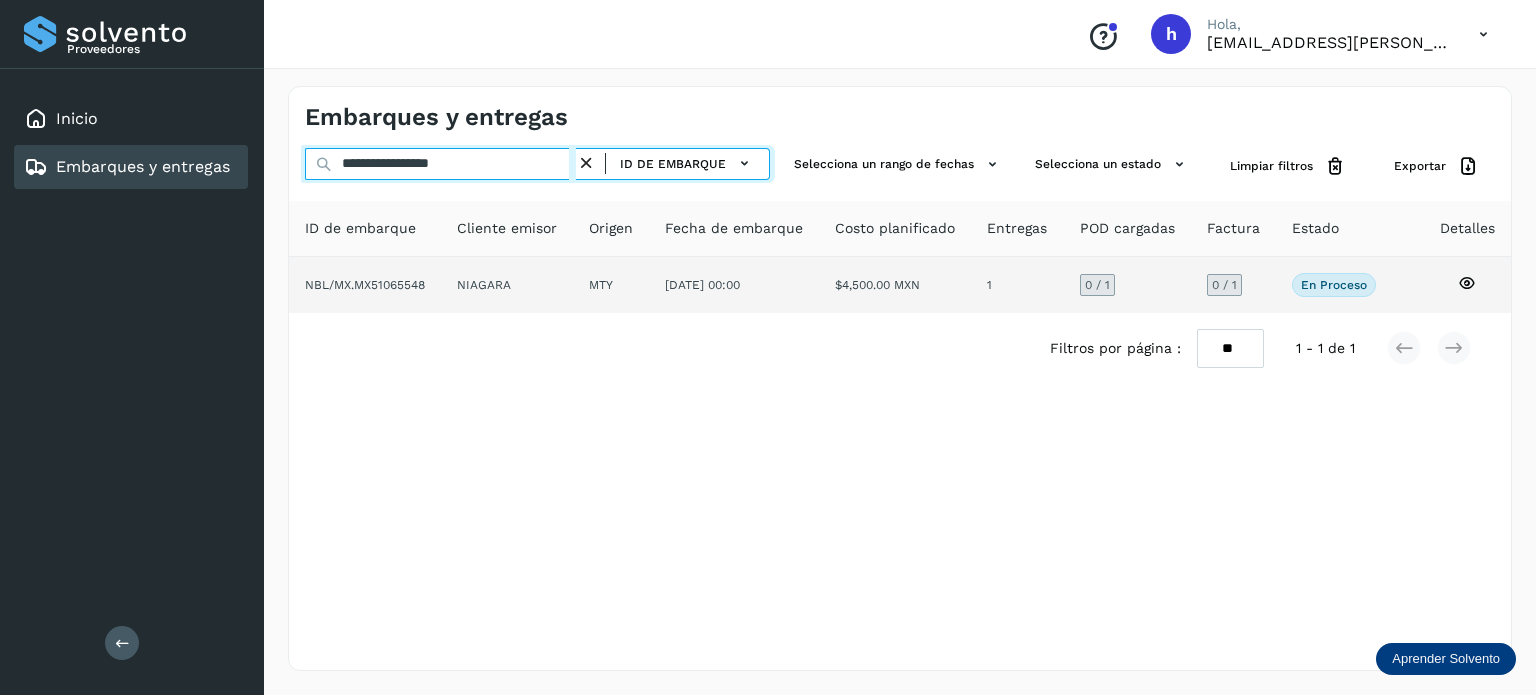 type on "**********" 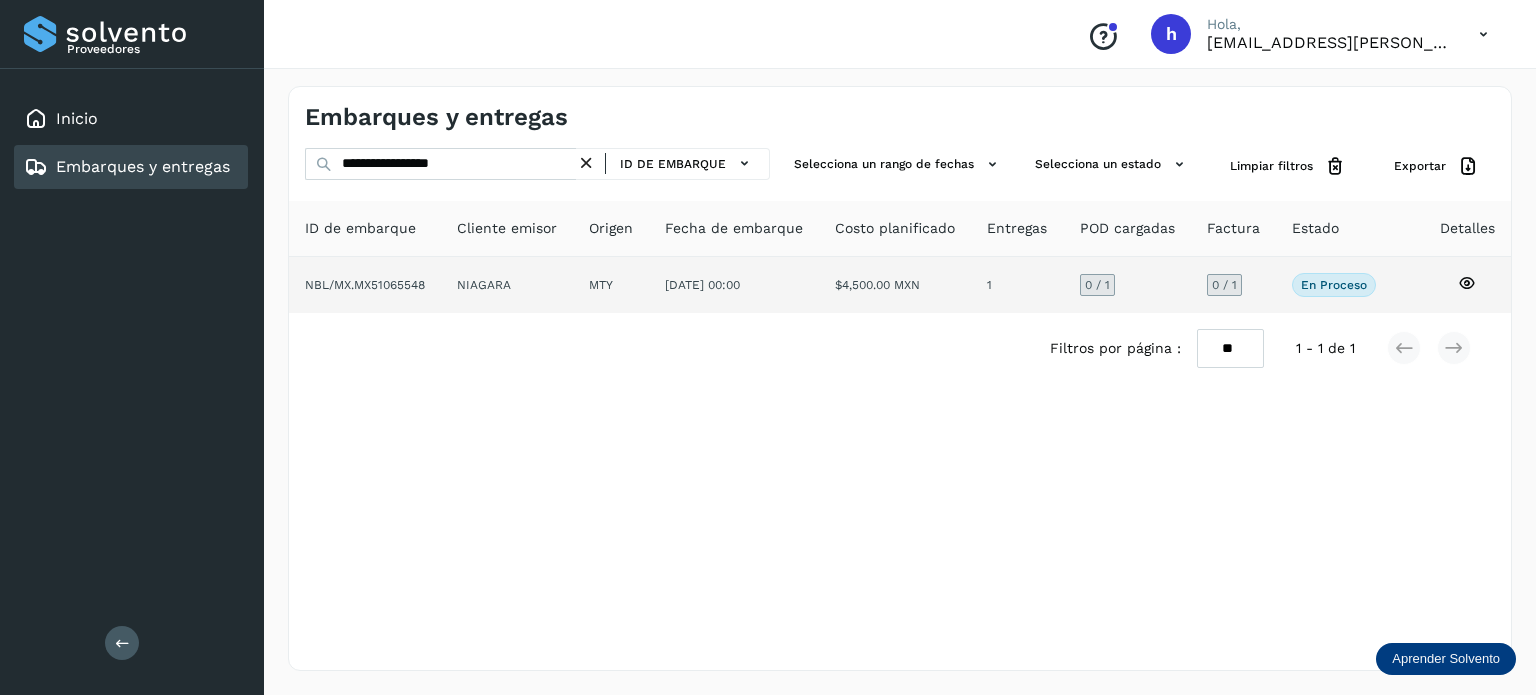 click on "NBL/MX.MX51065548" 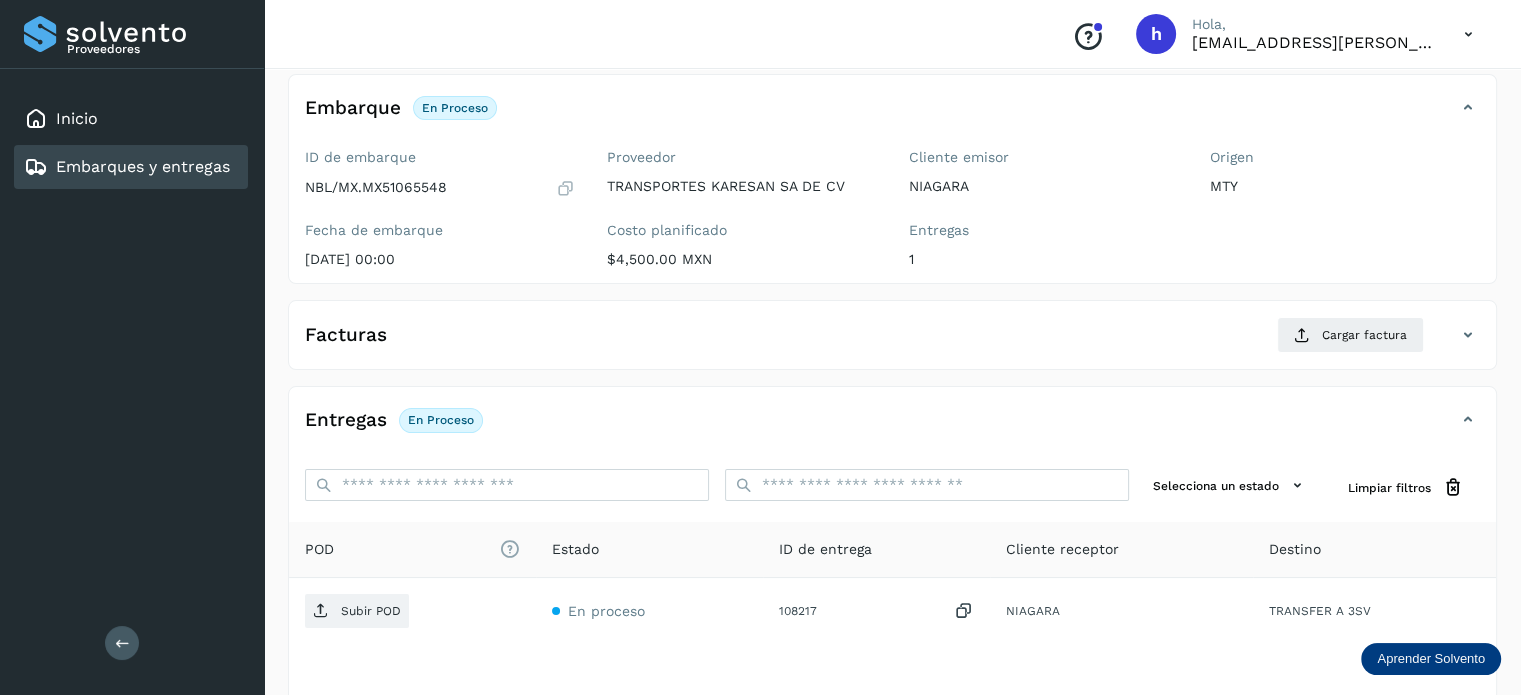 scroll, scrollTop: 114, scrollLeft: 0, axis: vertical 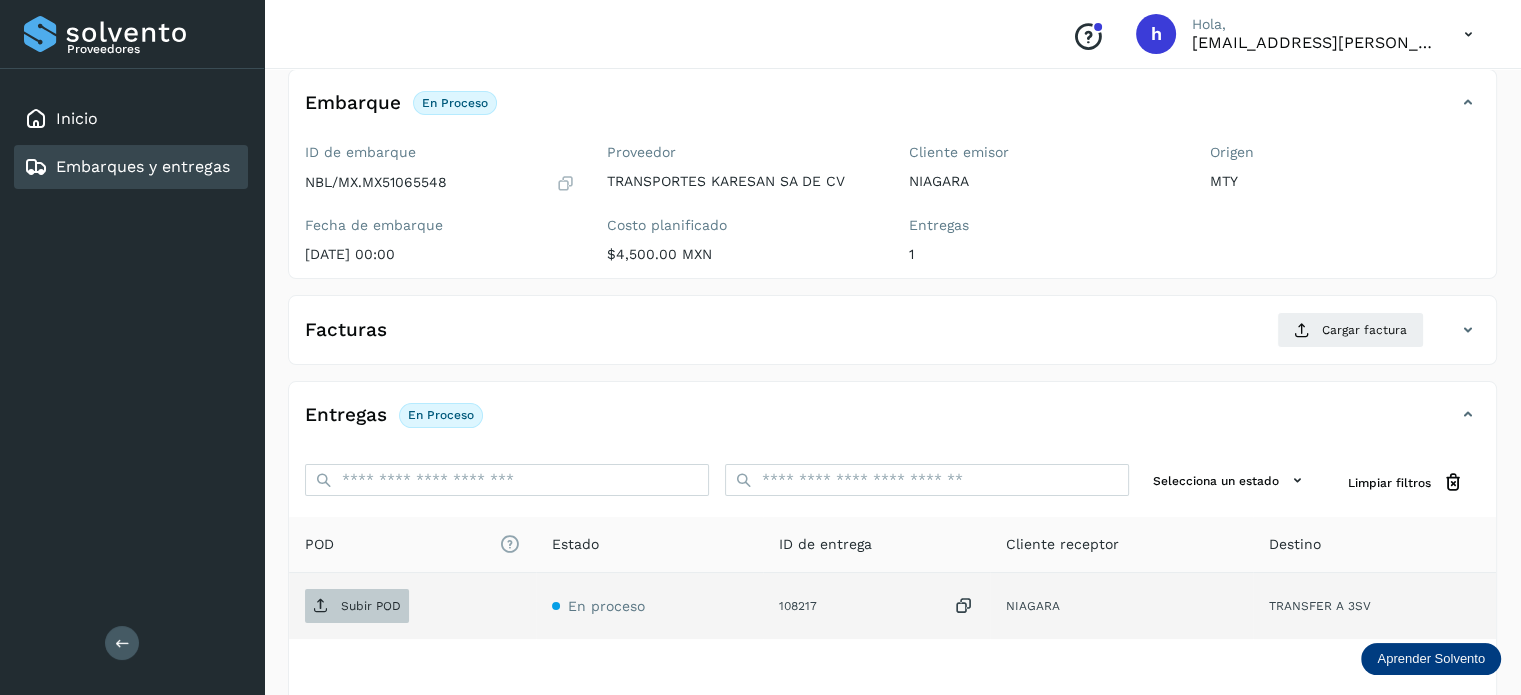 click on "Subir POD" at bounding box center [357, 606] 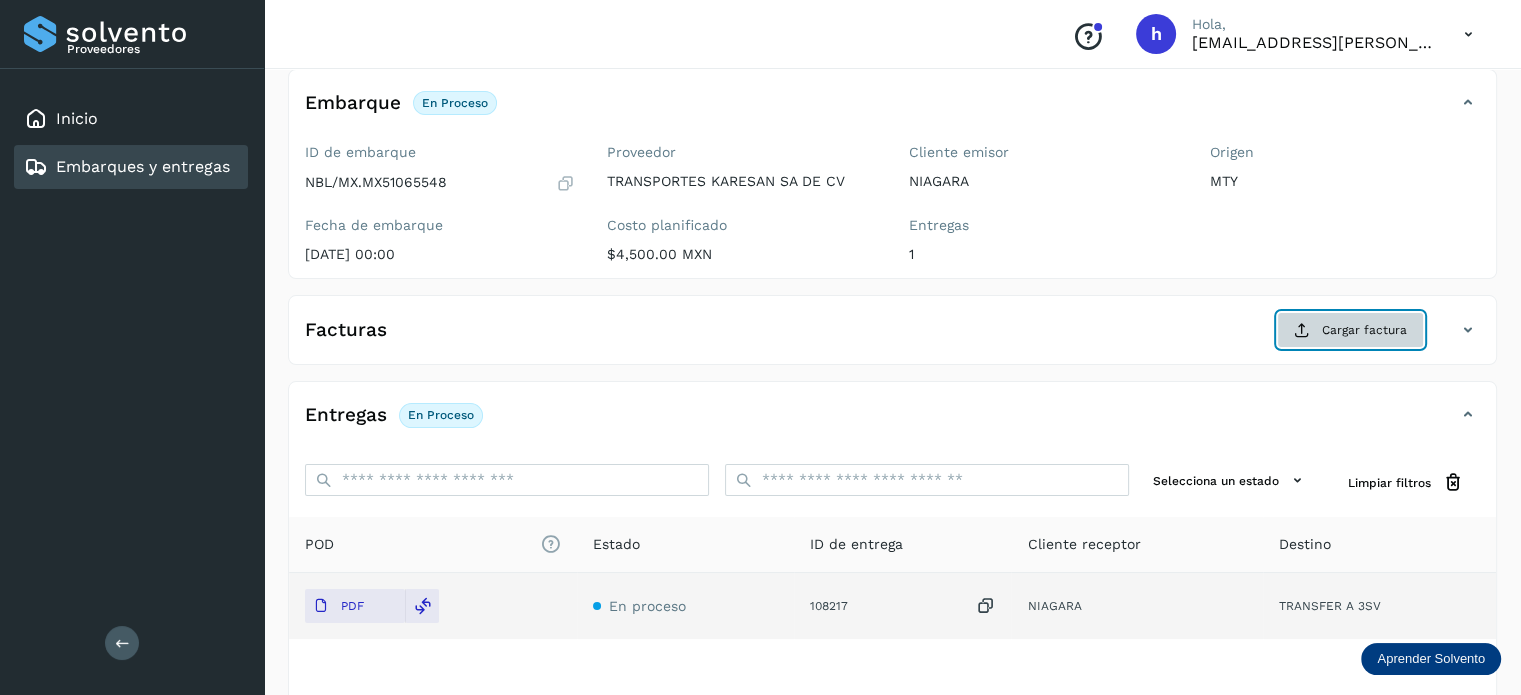 click on "Cargar factura" 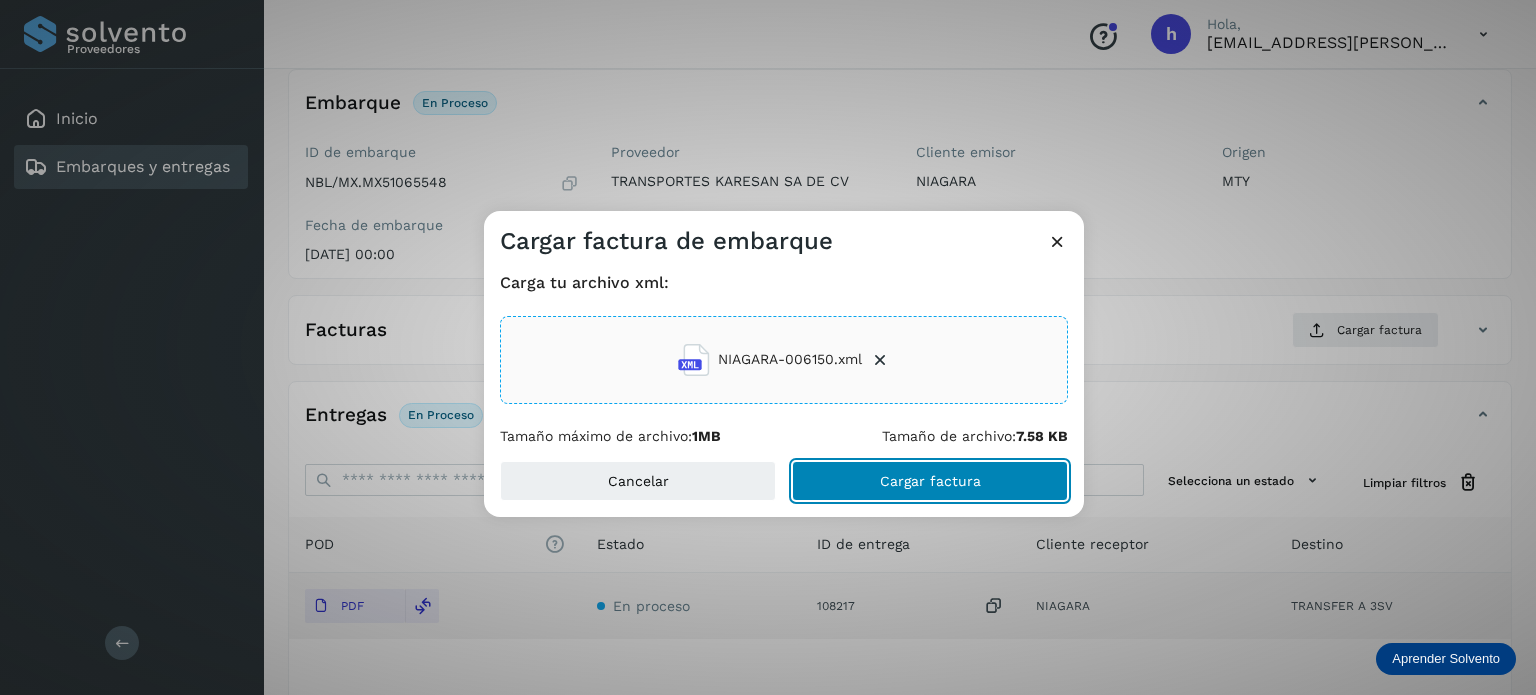 click on "Cargar factura" 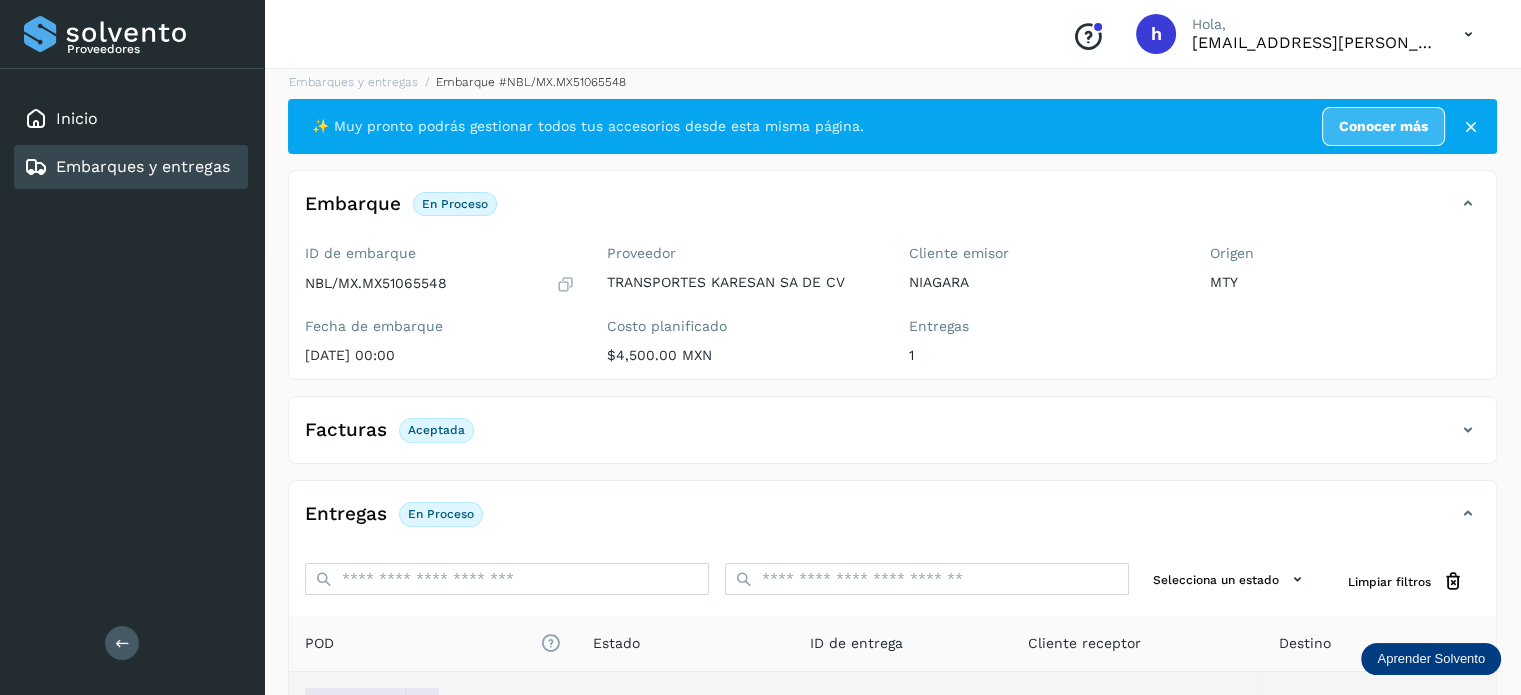 scroll, scrollTop: 0, scrollLeft: 0, axis: both 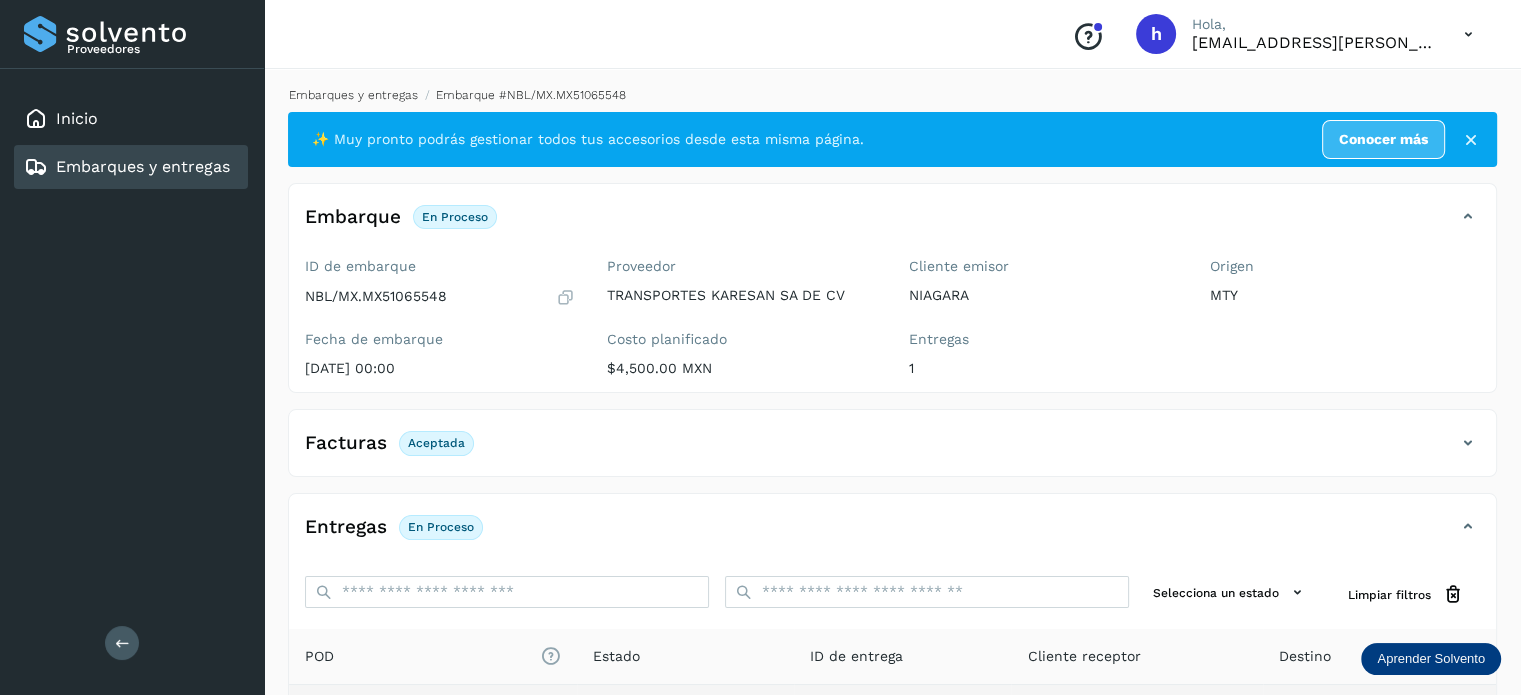 click on "Embarques y entregas" at bounding box center (353, 95) 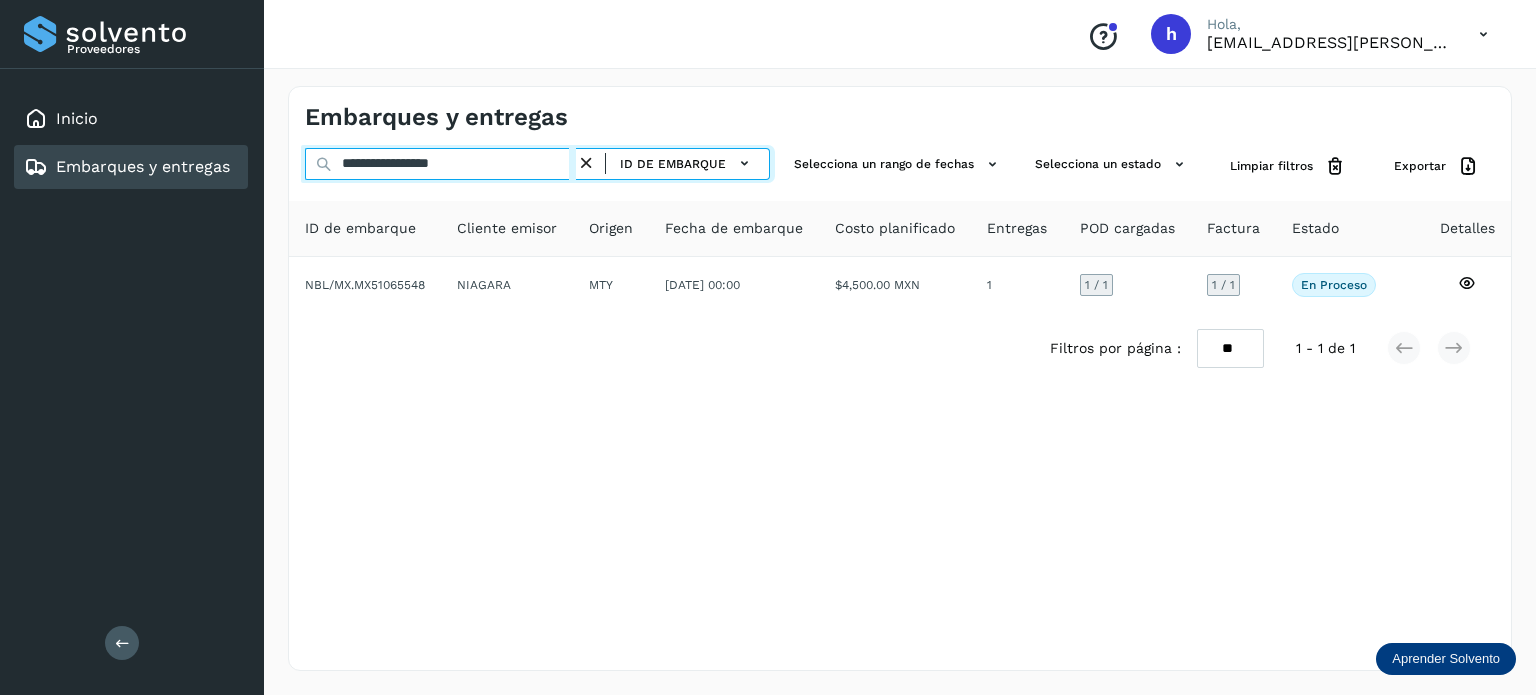 drag, startPoint x: 514, startPoint y: 172, endPoint x: 123, endPoint y: 239, distance: 396.69888 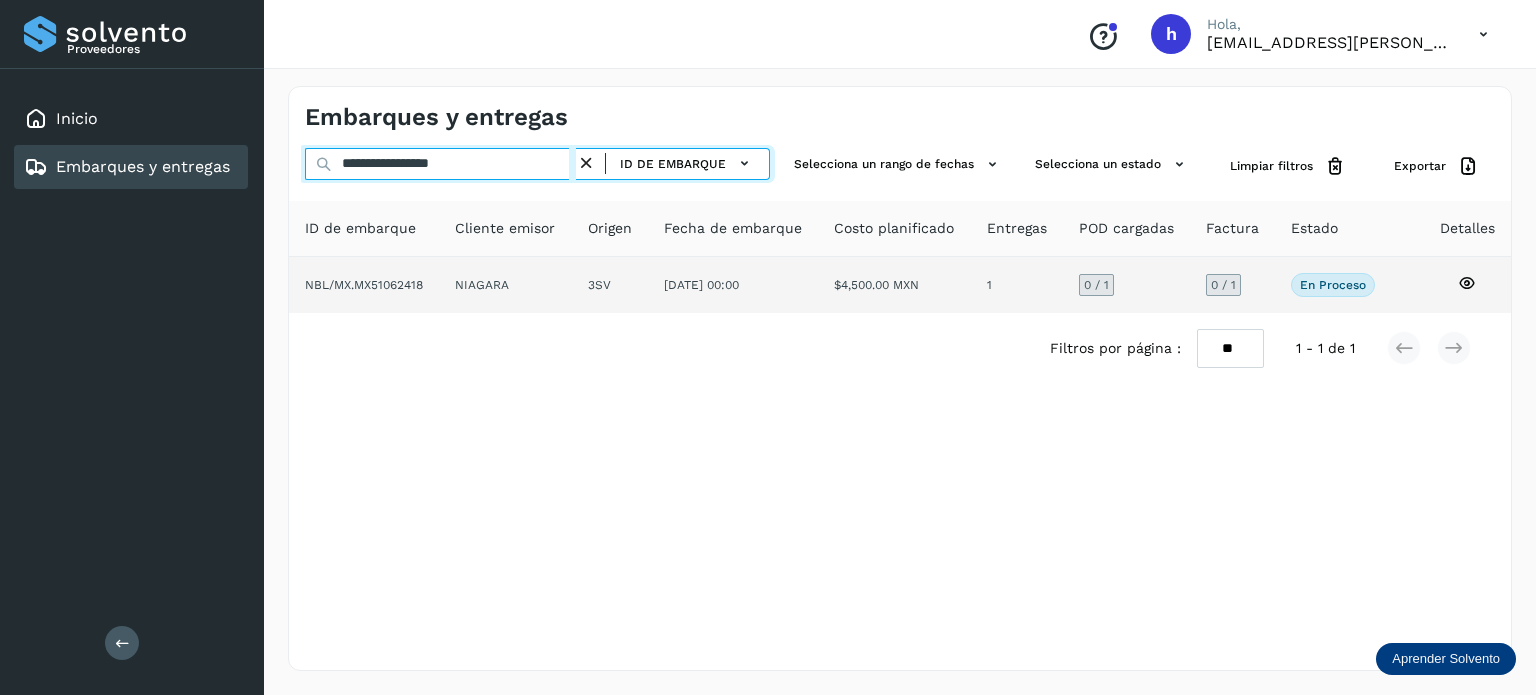 type on "**********" 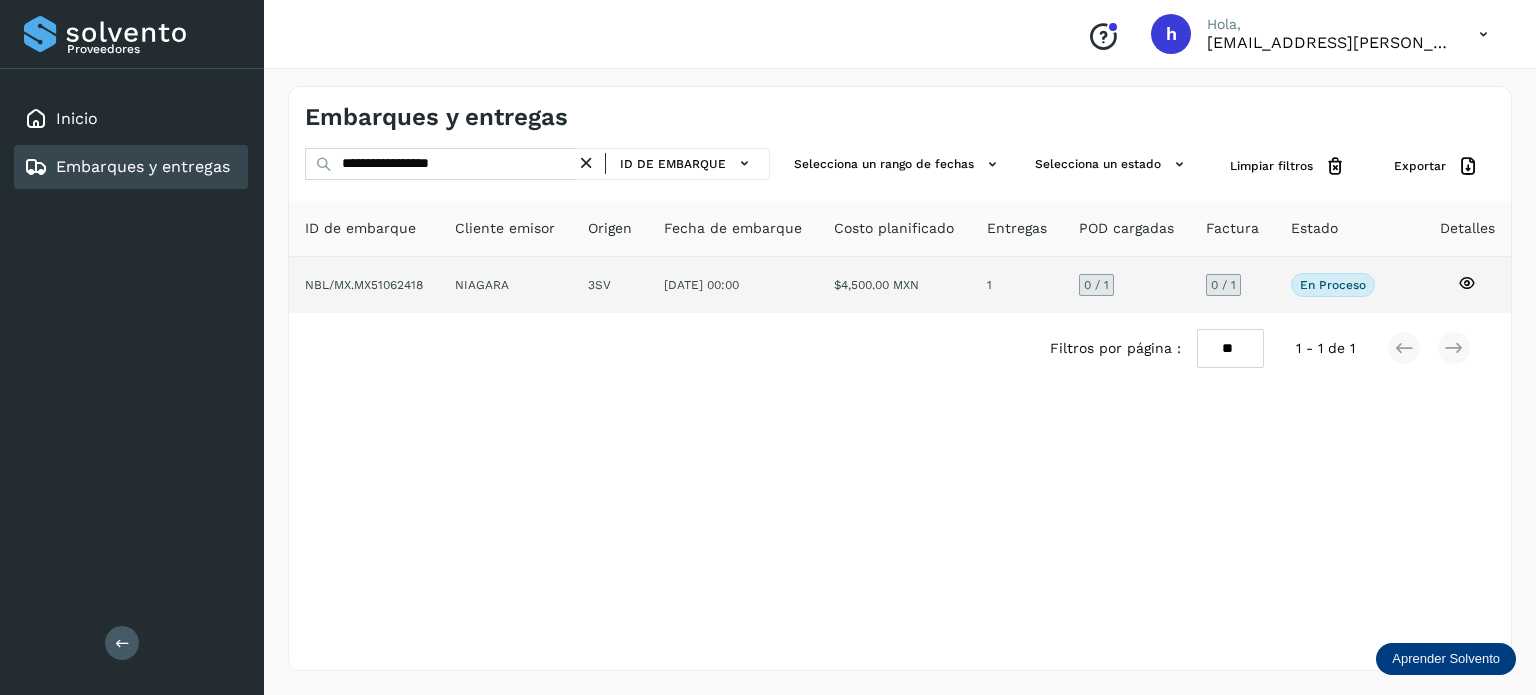 click on "NBL/MX.MX51062418" 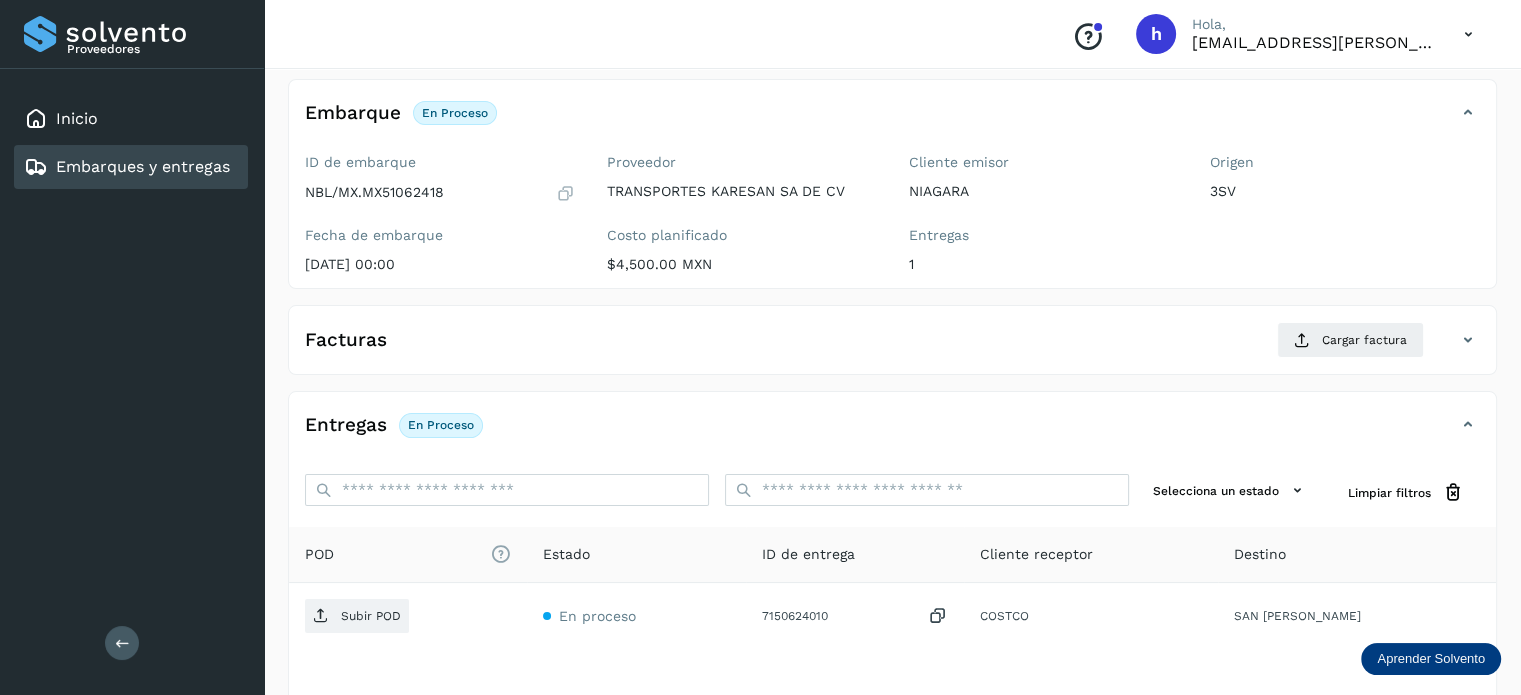 scroll, scrollTop: 112, scrollLeft: 0, axis: vertical 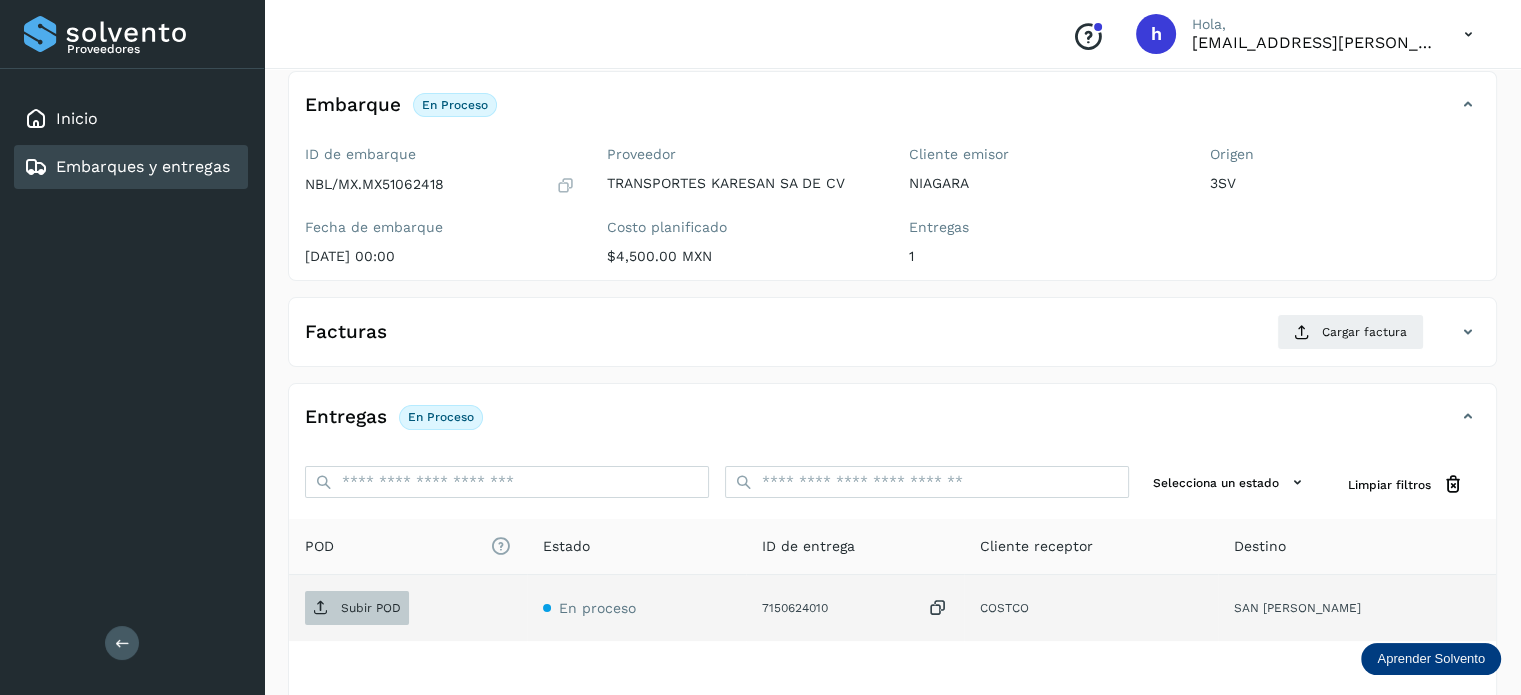click on "Subir POD" at bounding box center (357, 608) 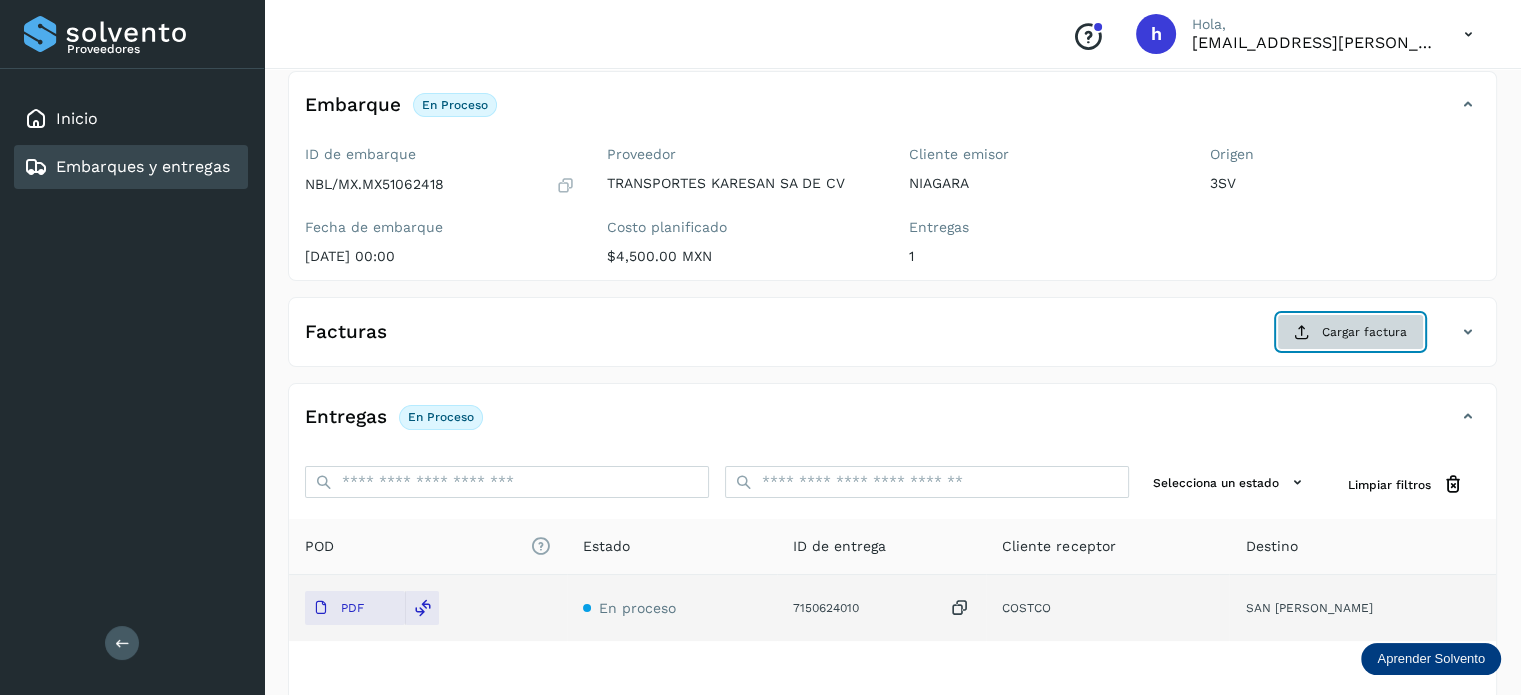 click on "Cargar factura" 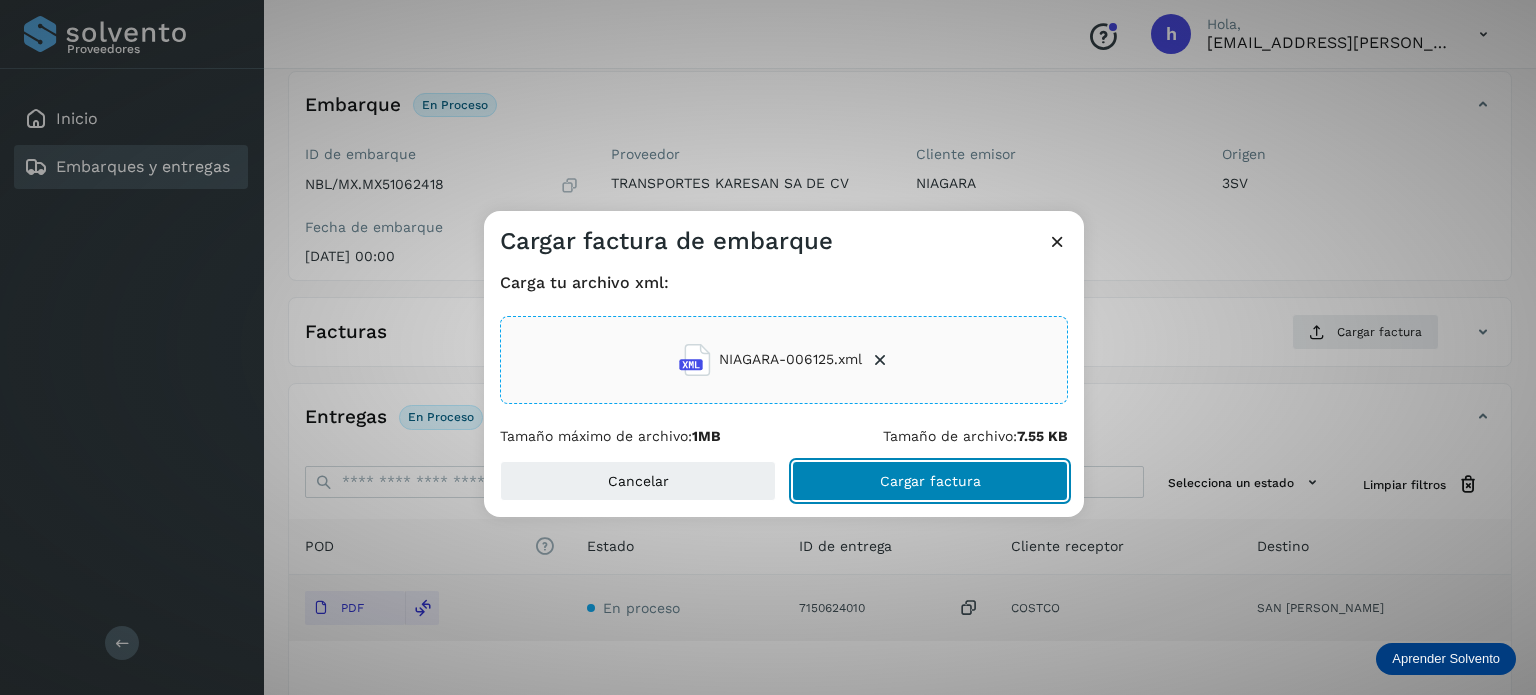 click on "Cargar factura" 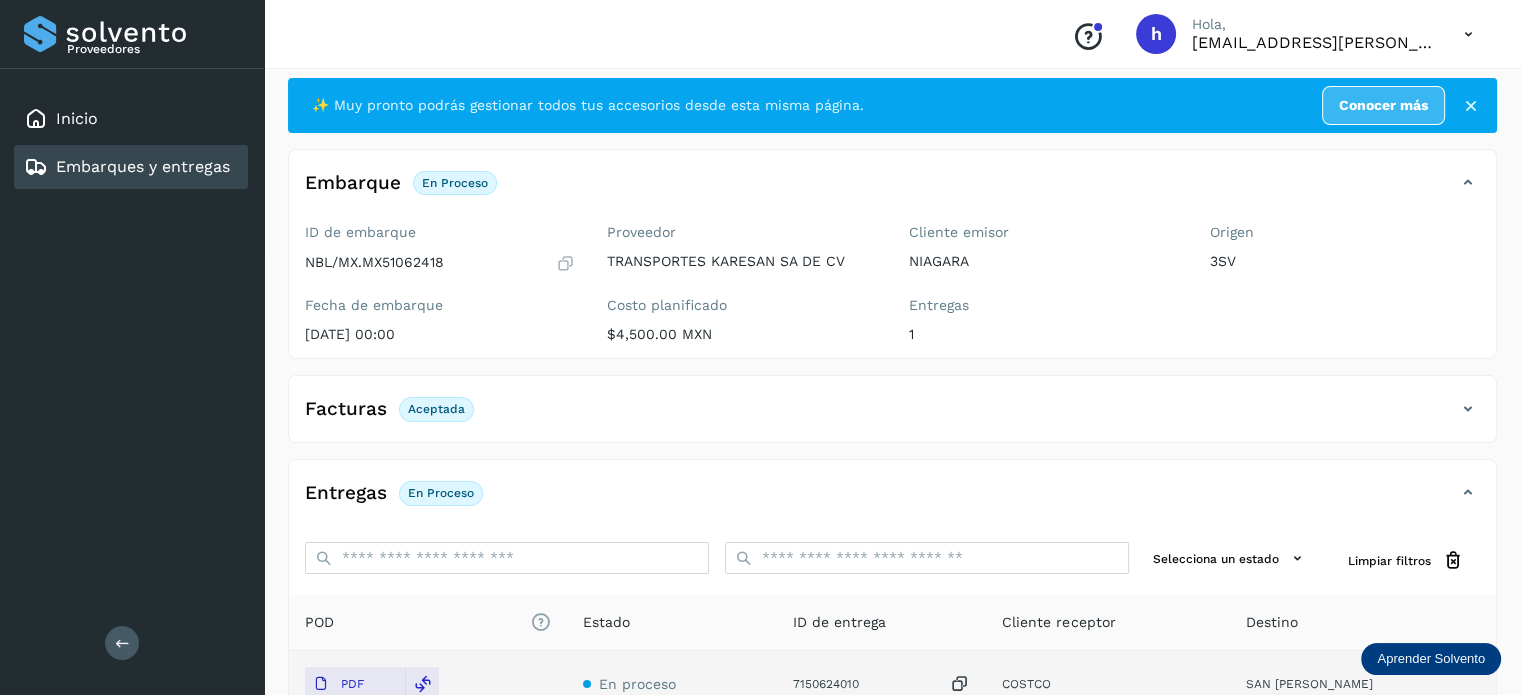scroll, scrollTop: 0, scrollLeft: 0, axis: both 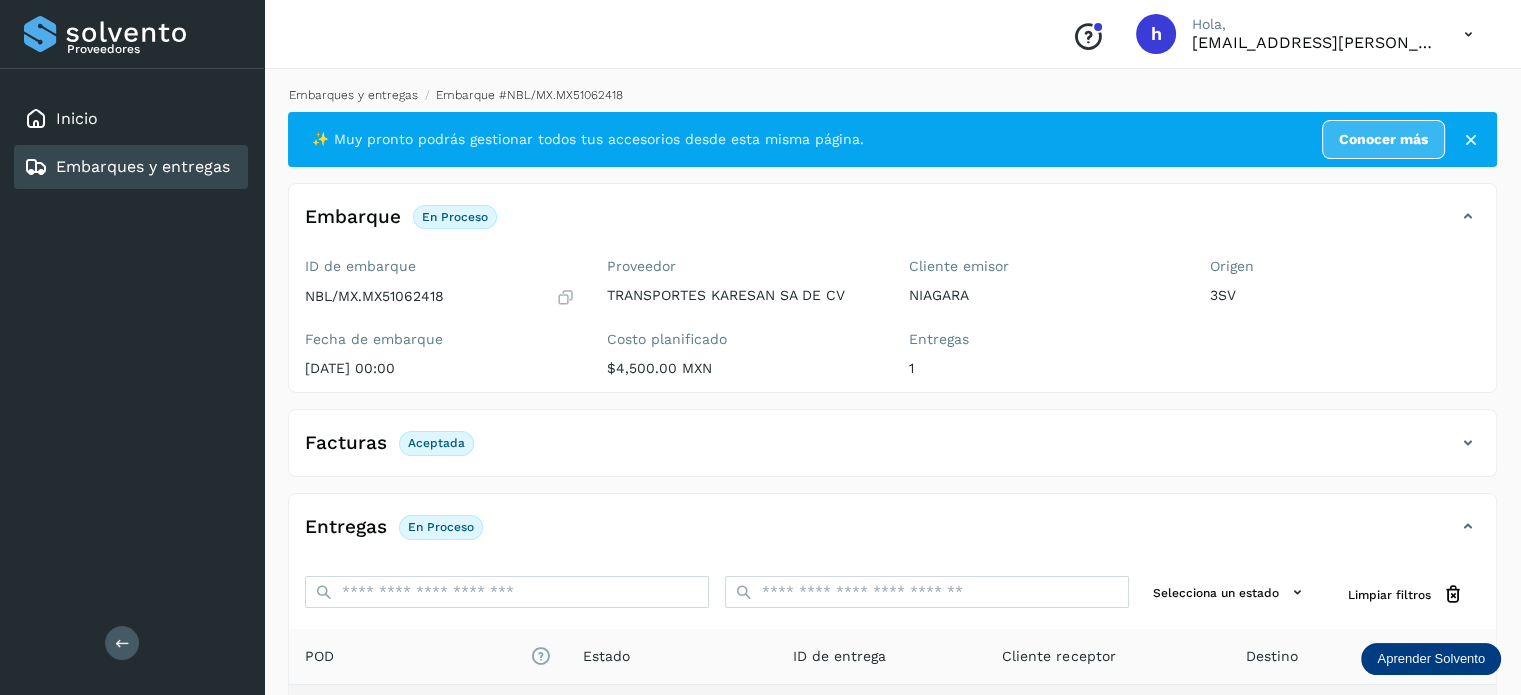 click on "Embarques y entregas" at bounding box center [353, 95] 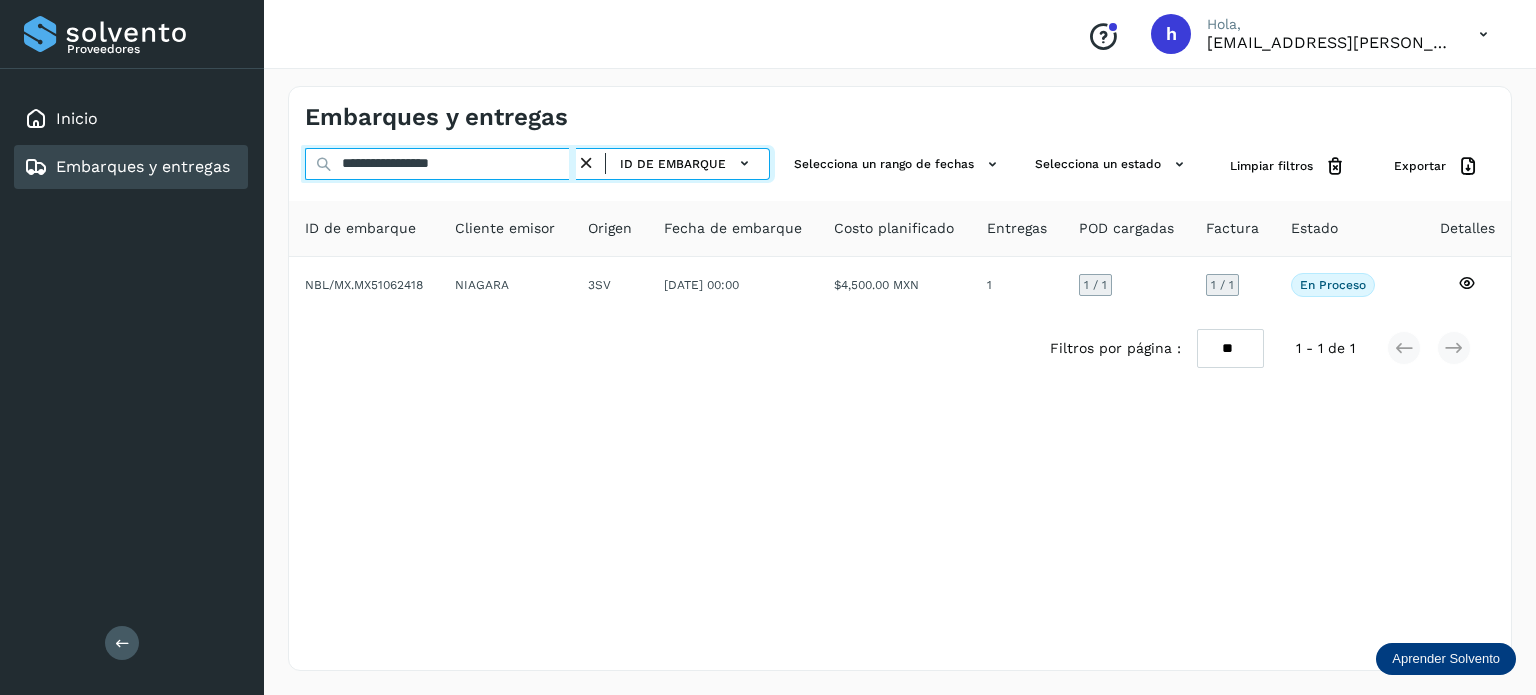 drag, startPoint x: 533, startPoint y: 167, endPoint x: 73, endPoint y: 220, distance: 463.04318 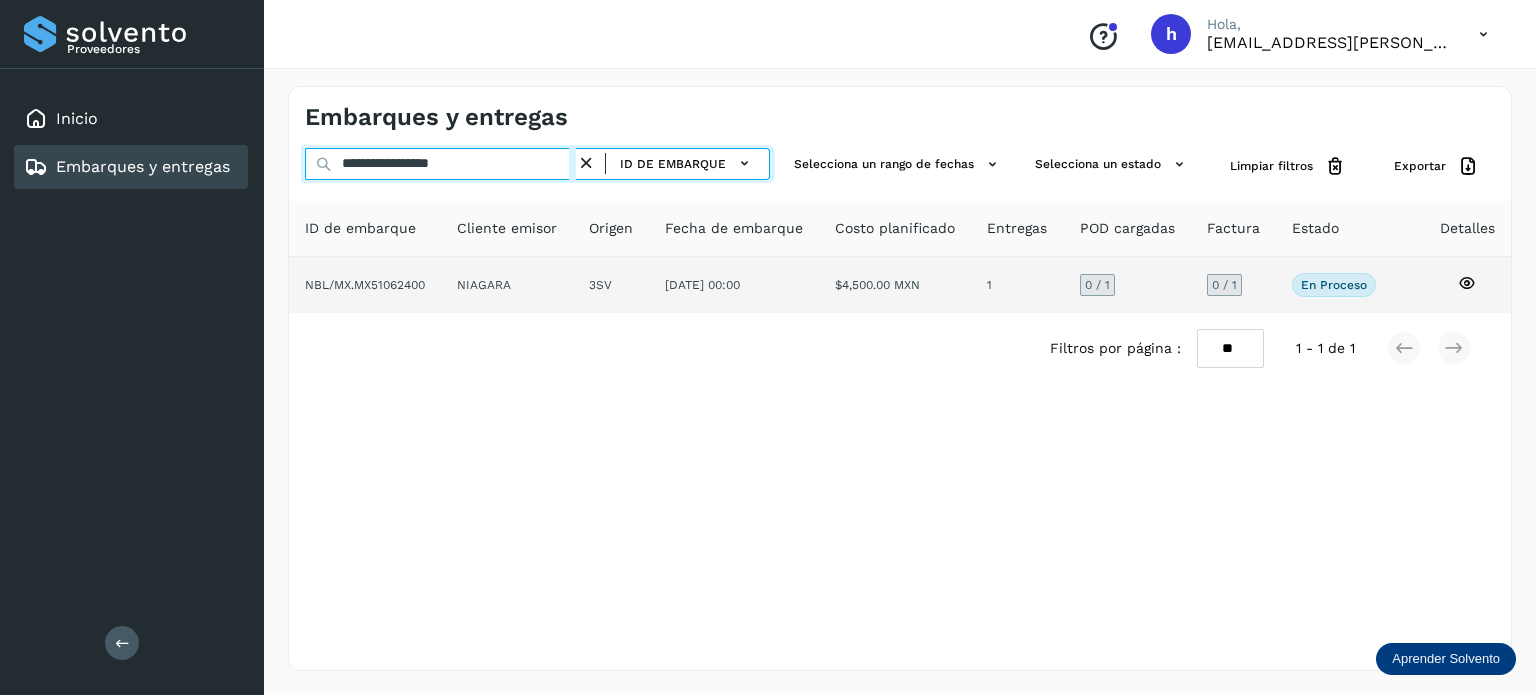 type on "**********" 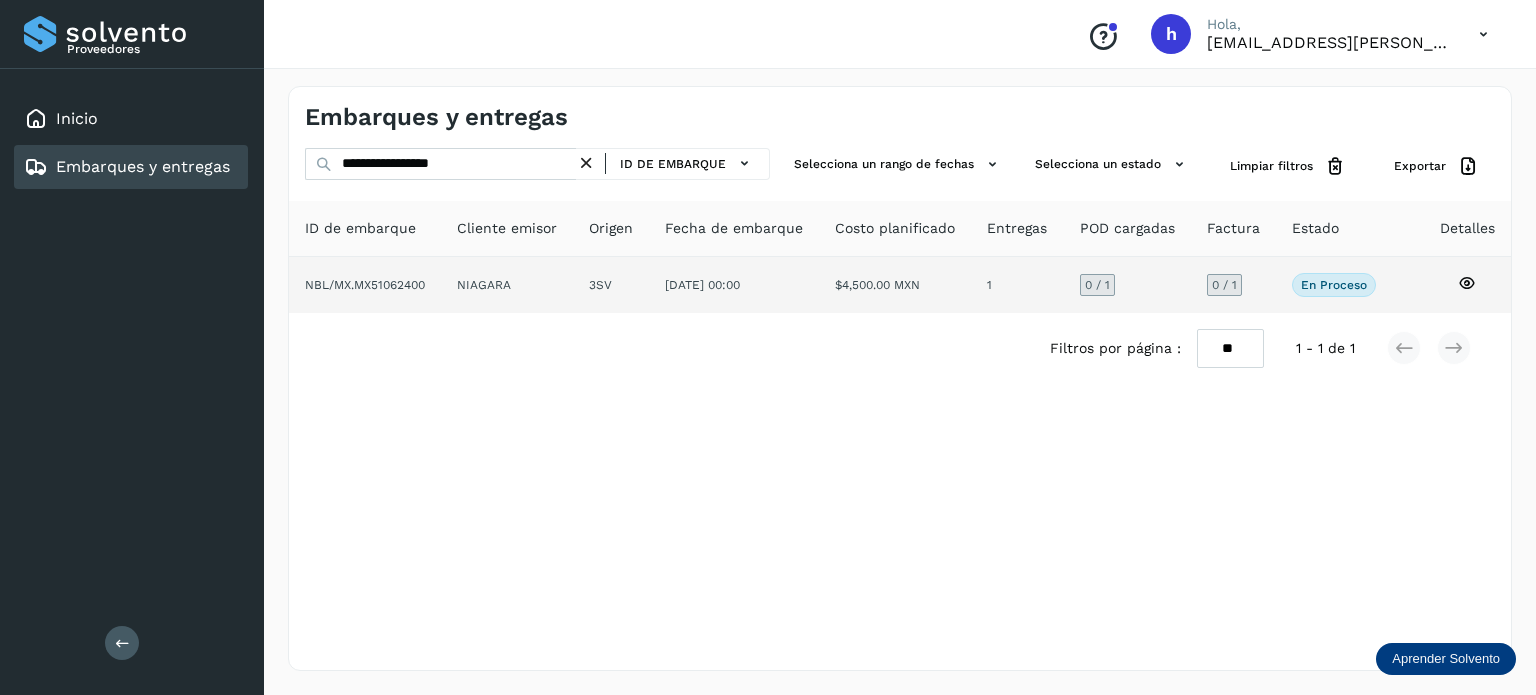 click on "NIAGARA" 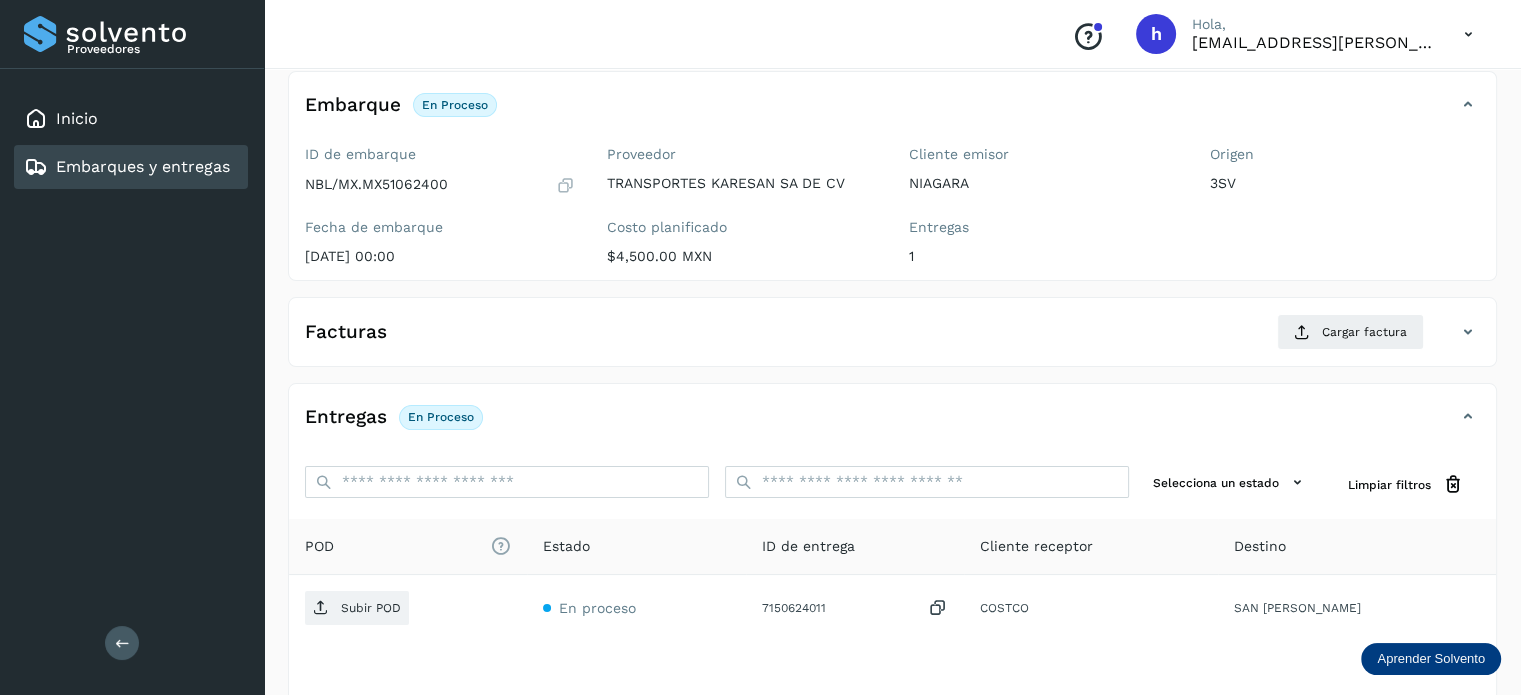 scroll, scrollTop: 116, scrollLeft: 0, axis: vertical 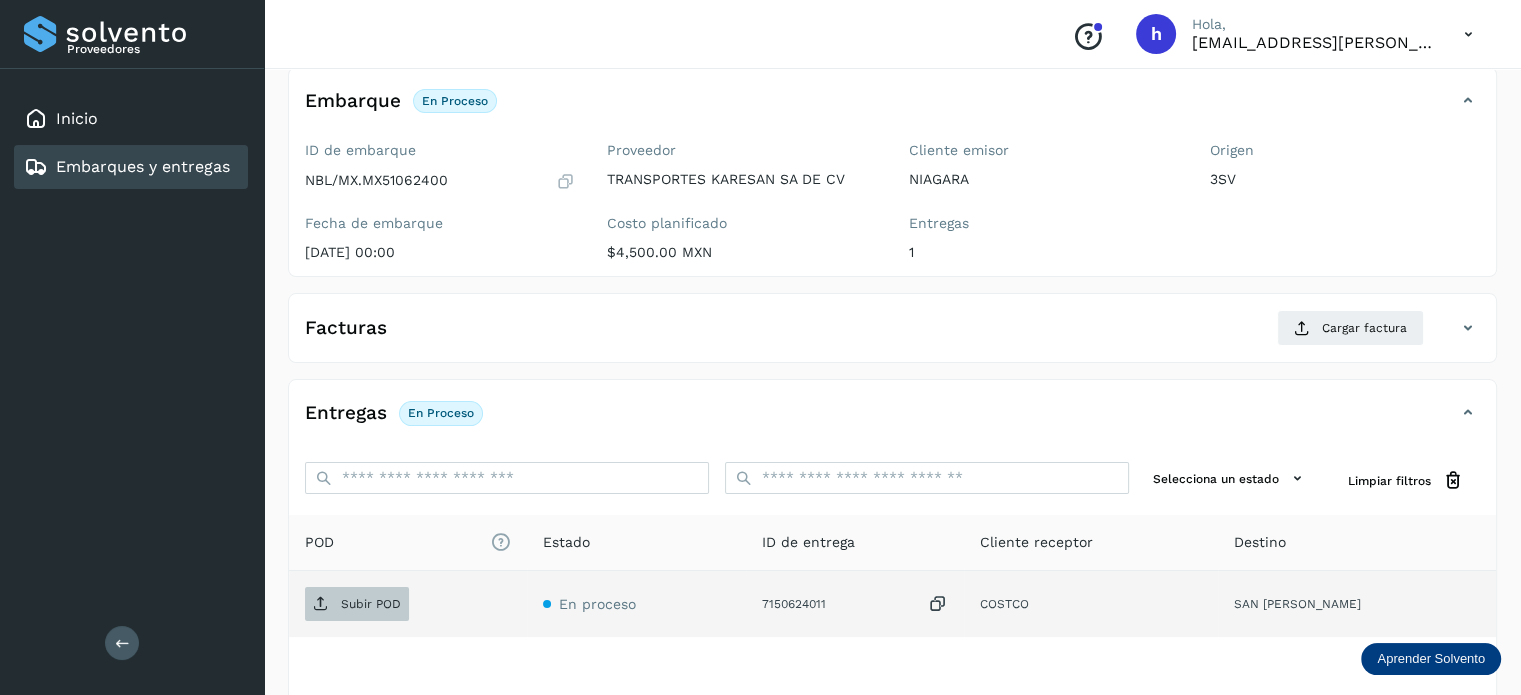 click on "Subir POD" at bounding box center (371, 604) 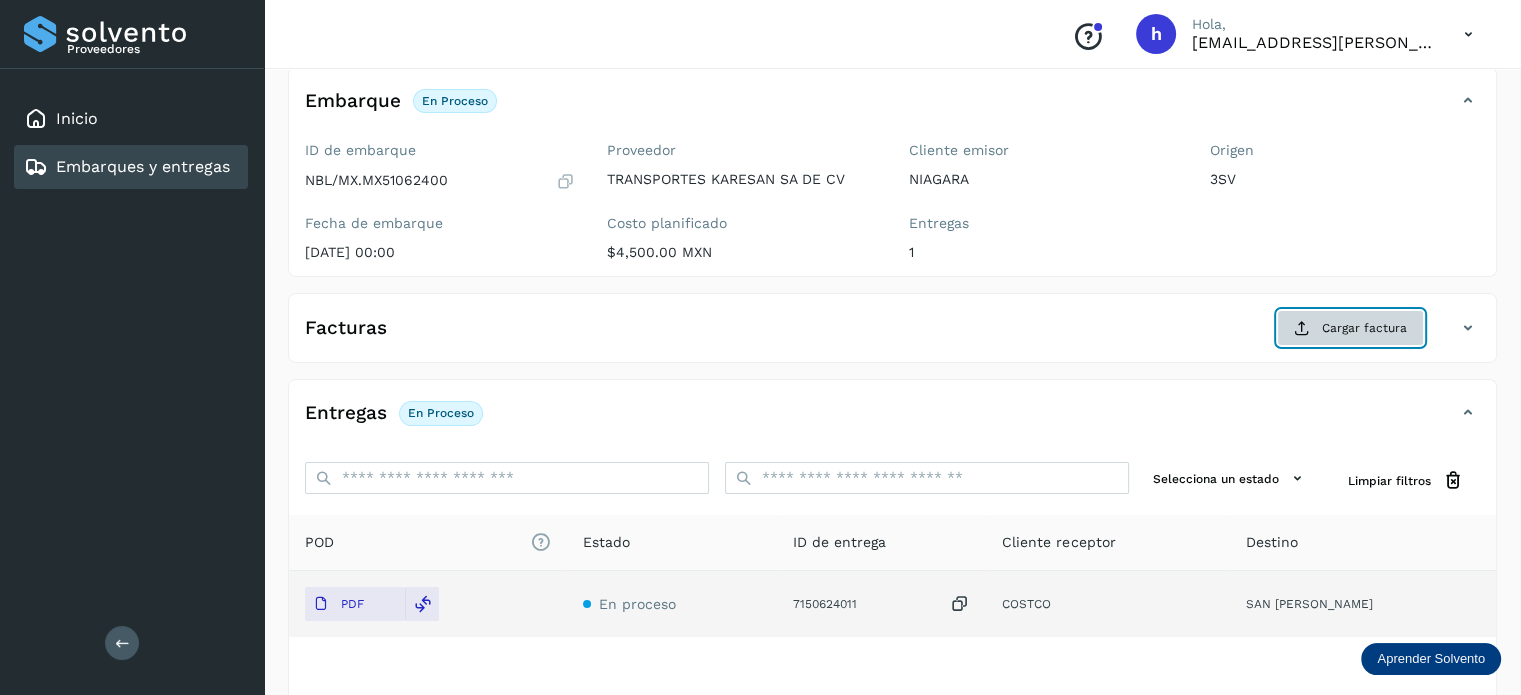 click on "Cargar factura" 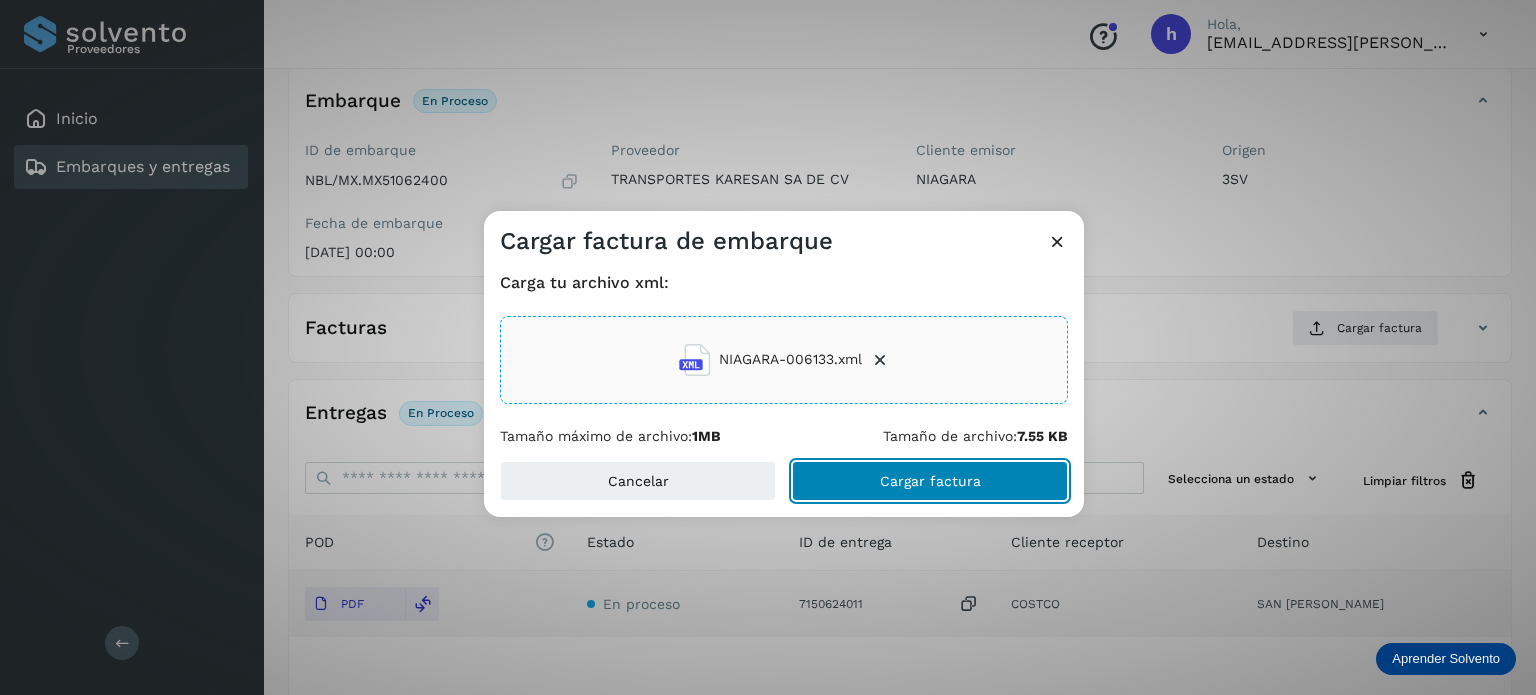 click on "Cargar factura" 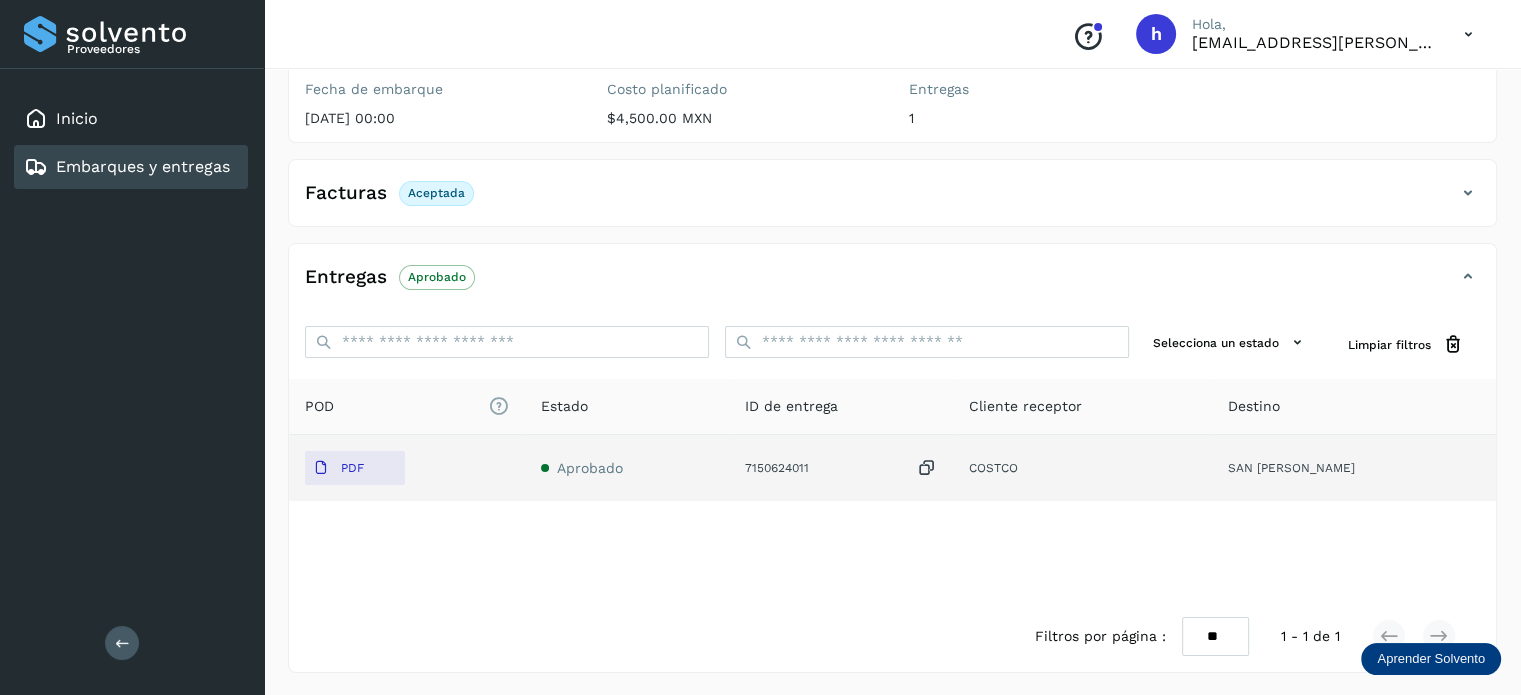 scroll, scrollTop: 0, scrollLeft: 0, axis: both 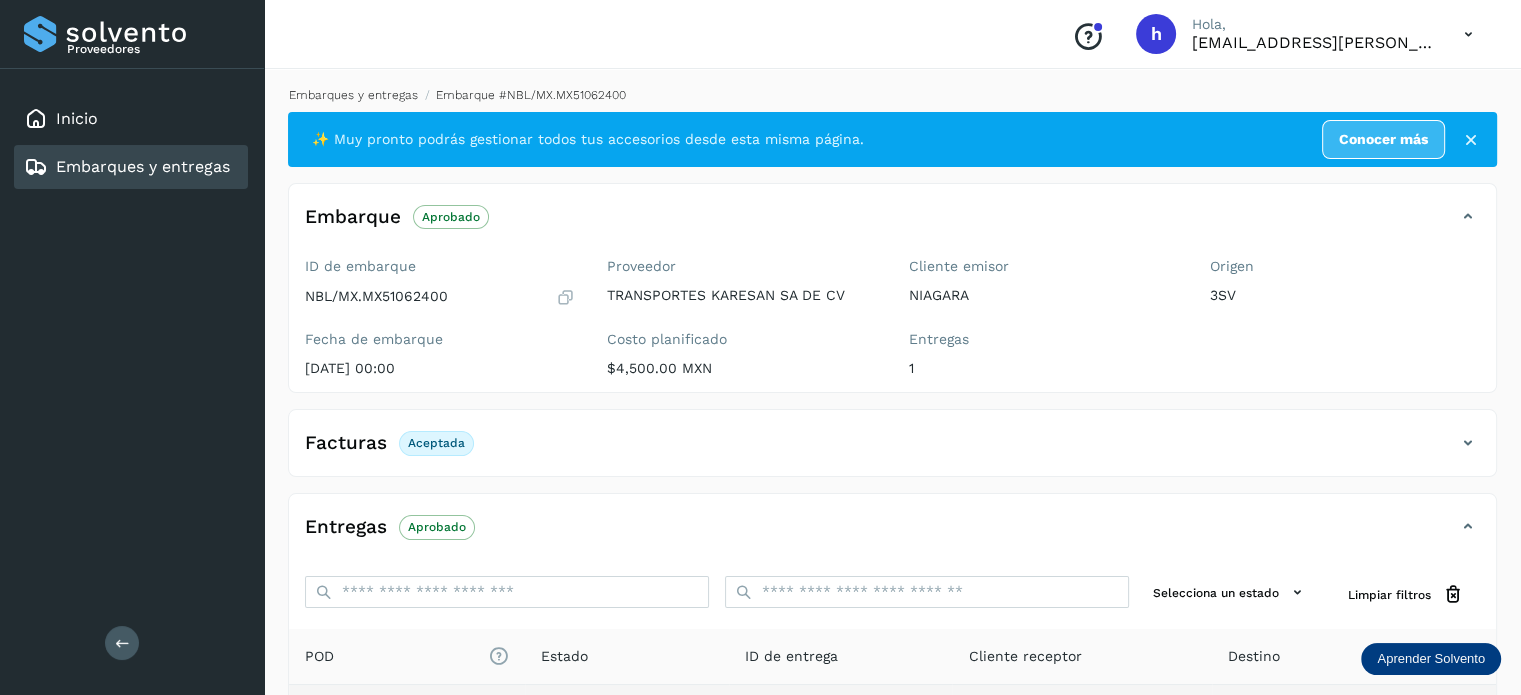 click on "Embarques y entregas" at bounding box center (353, 95) 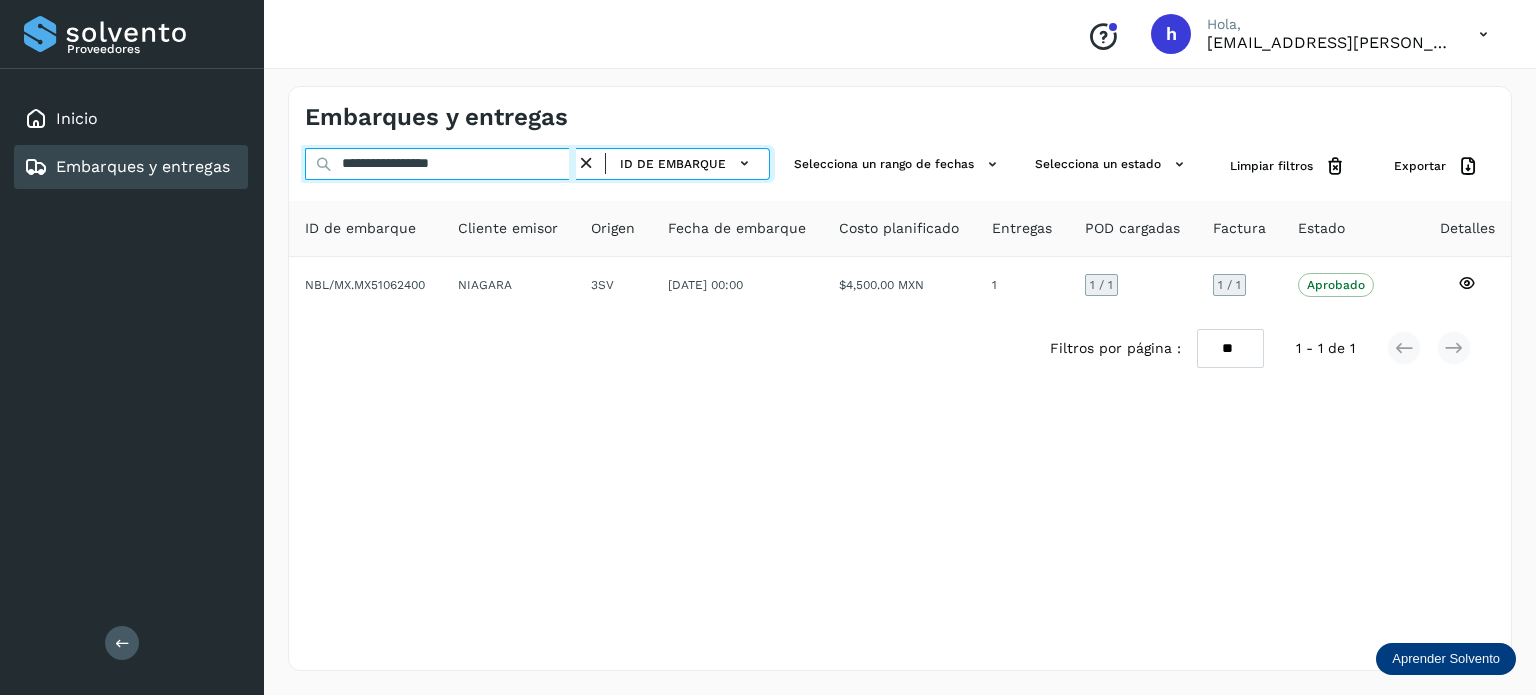 drag, startPoint x: 512, startPoint y: 159, endPoint x: 194, endPoint y: 182, distance: 318.8307 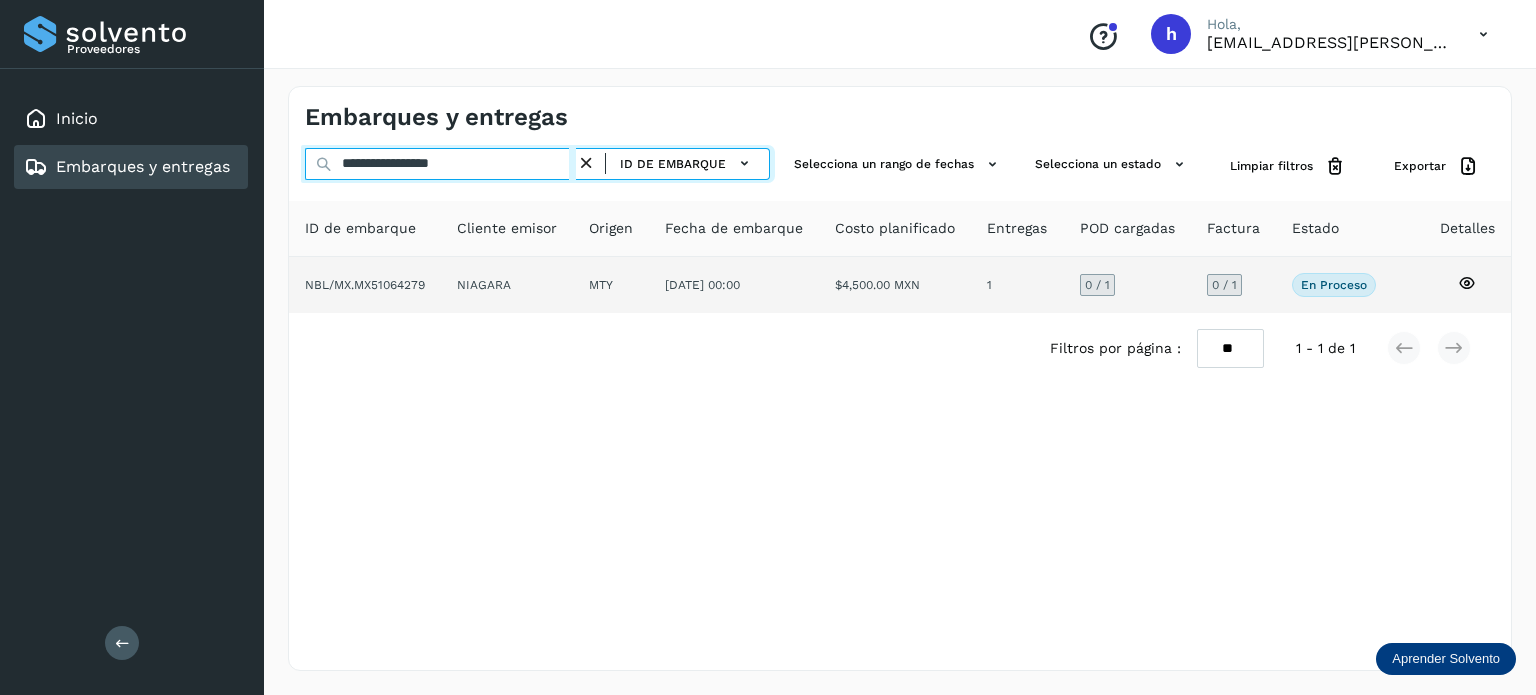 type on "**********" 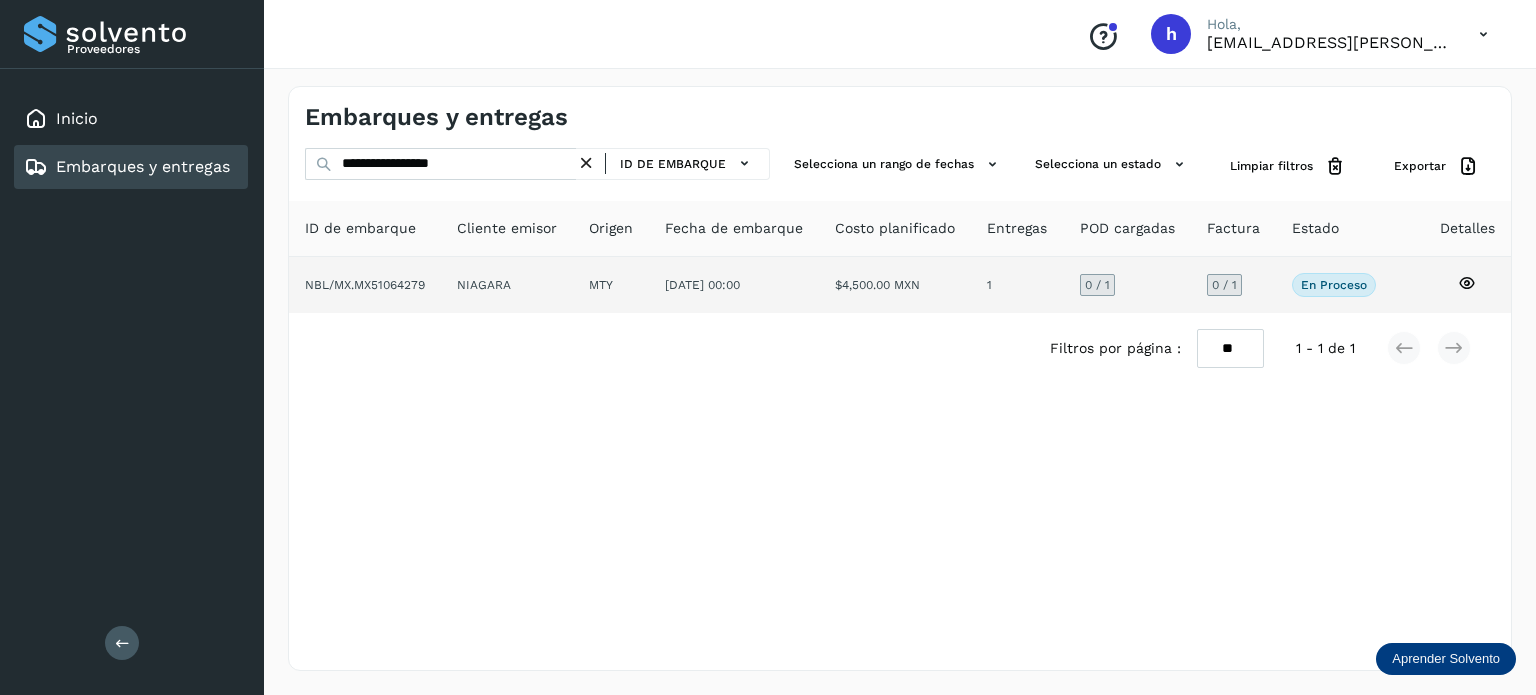 click on "NBL/MX.MX51064279" 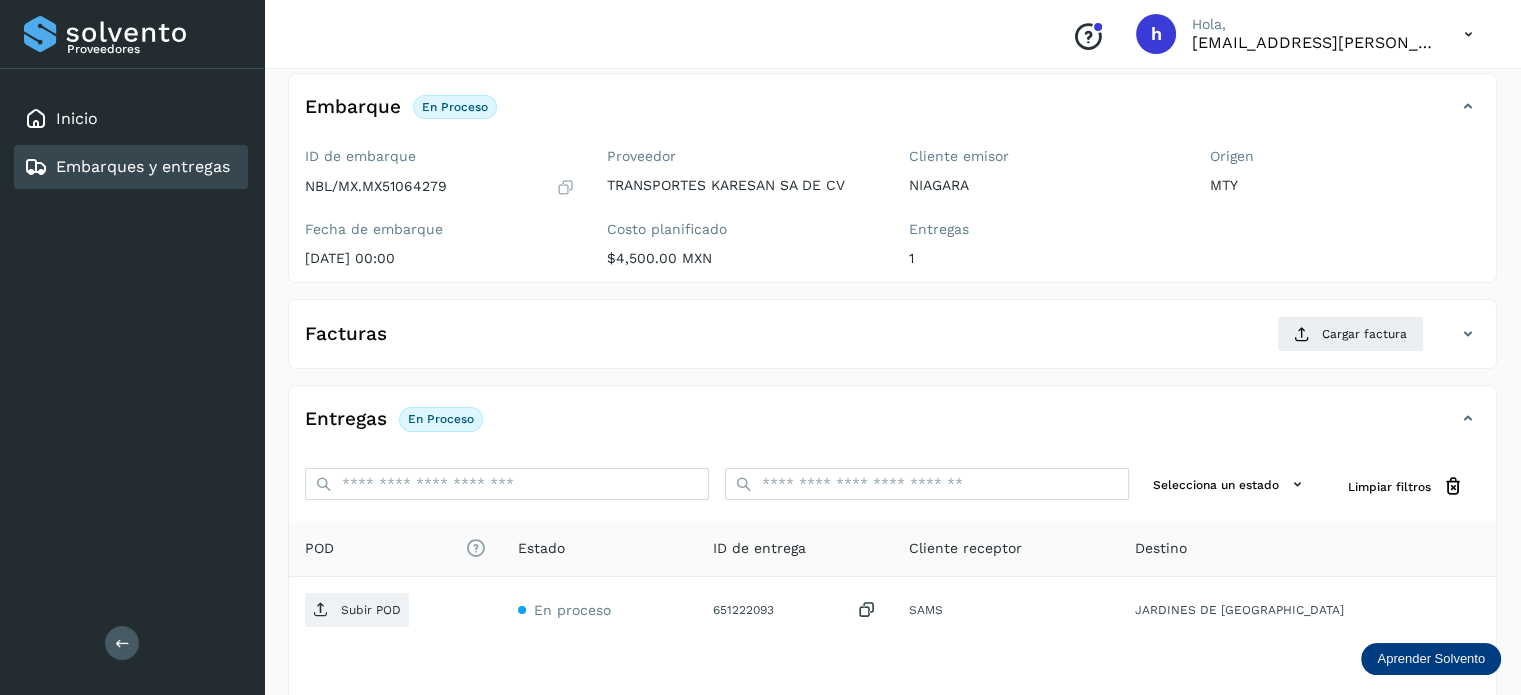 scroll, scrollTop: 112, scrollLeft: 0, axis: vertical 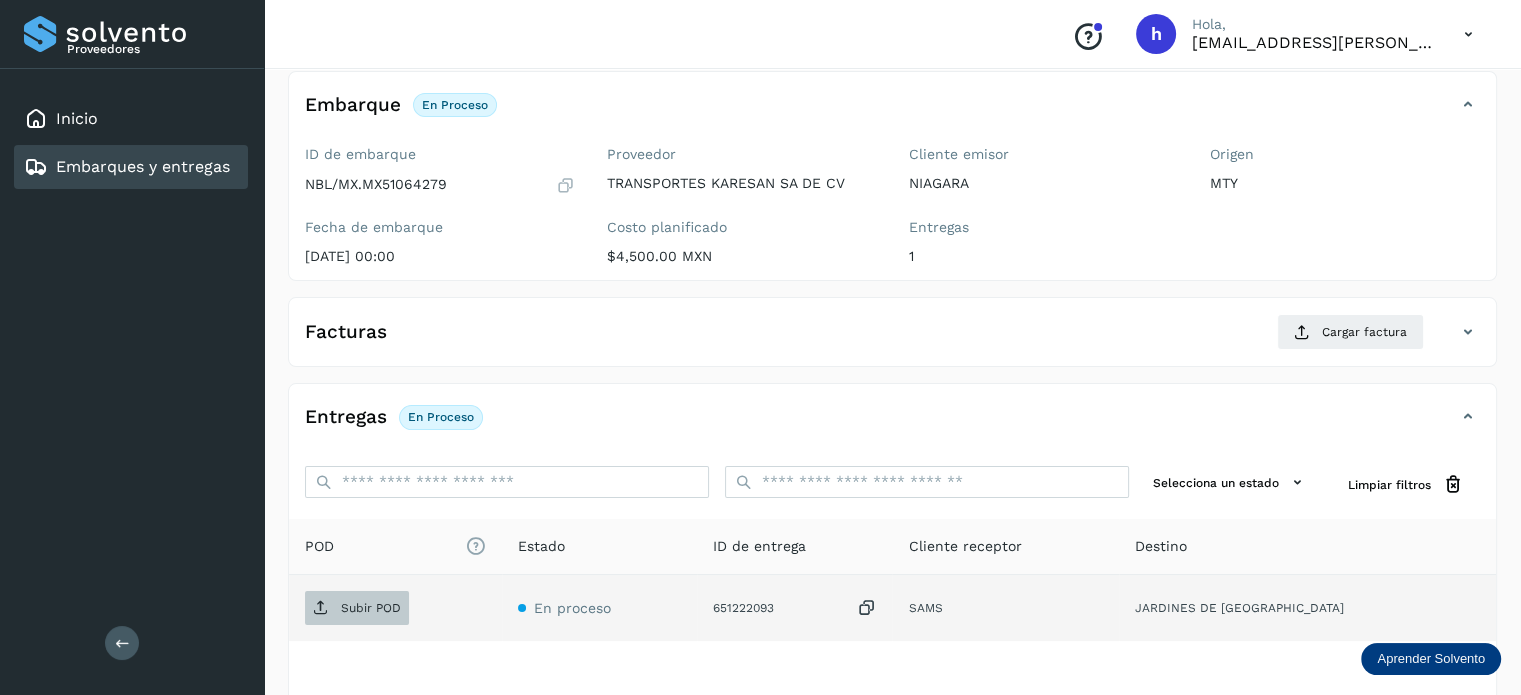 click on "Subir POD" at bounding box center [371, 608] 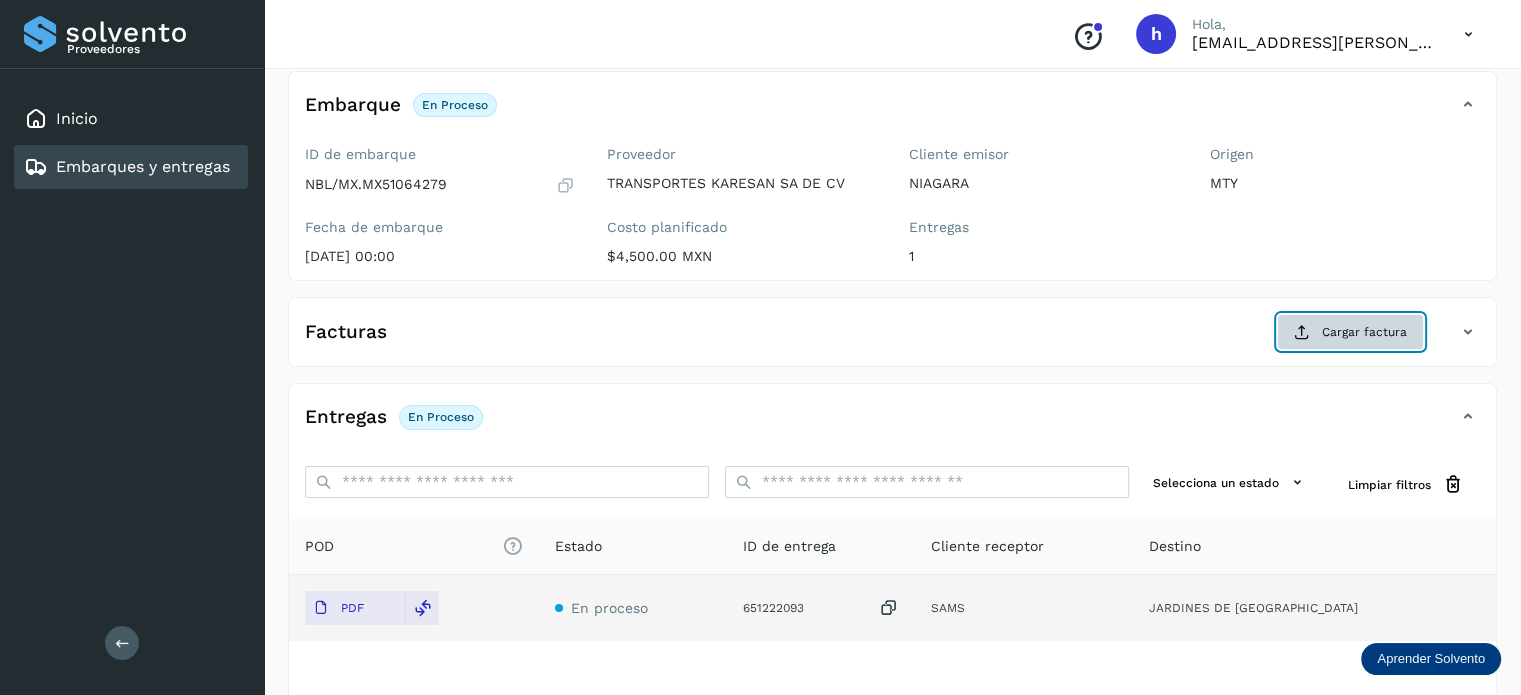 click on "Cargar factura" 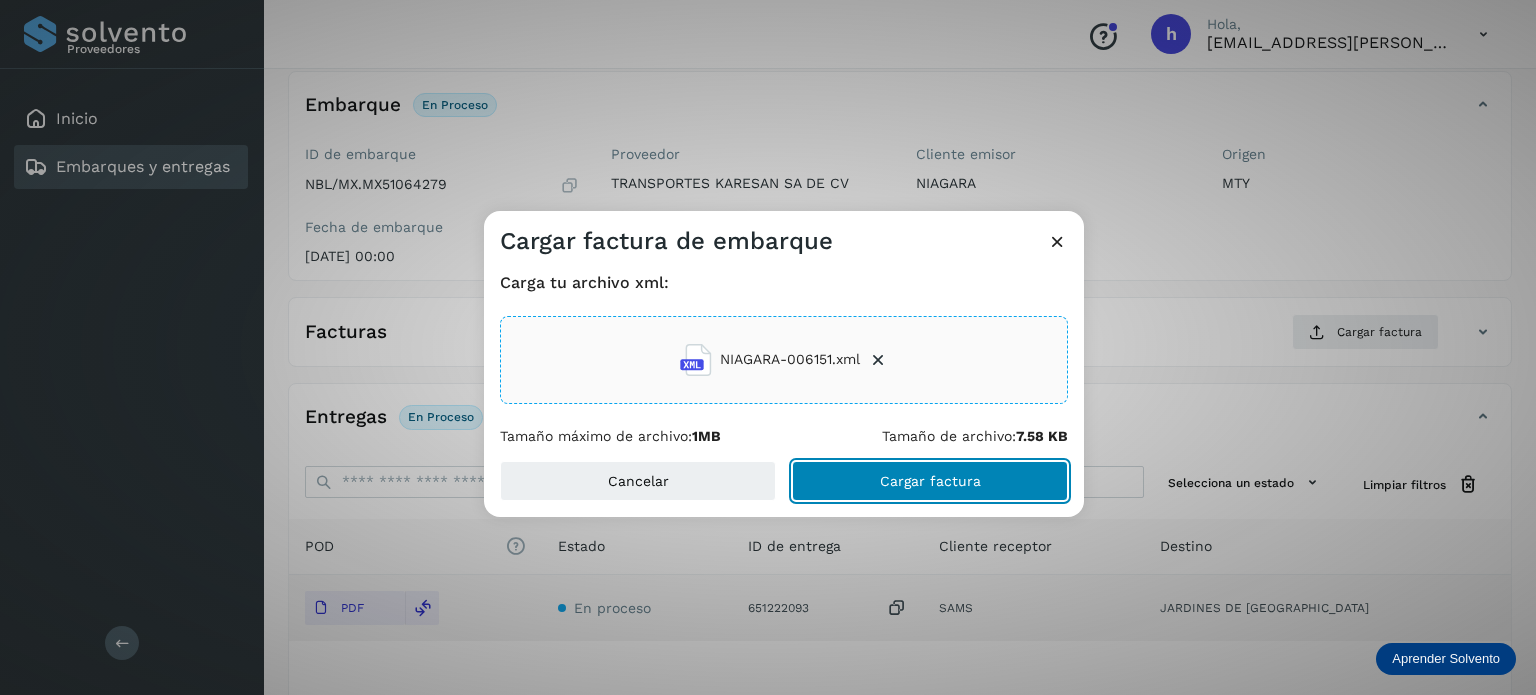 click on "Cargar factura" 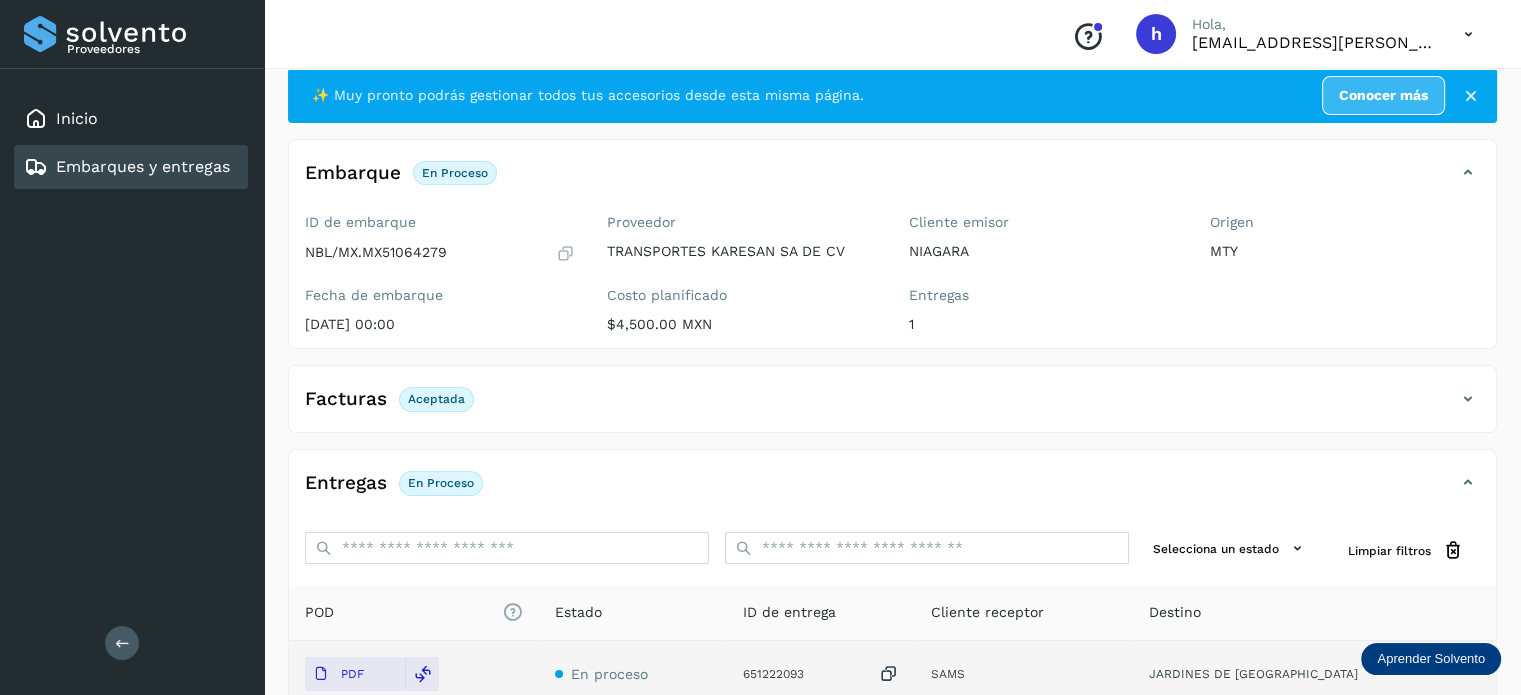 scroll, scrollTop: 0, scrollLeft: 0, axis: both 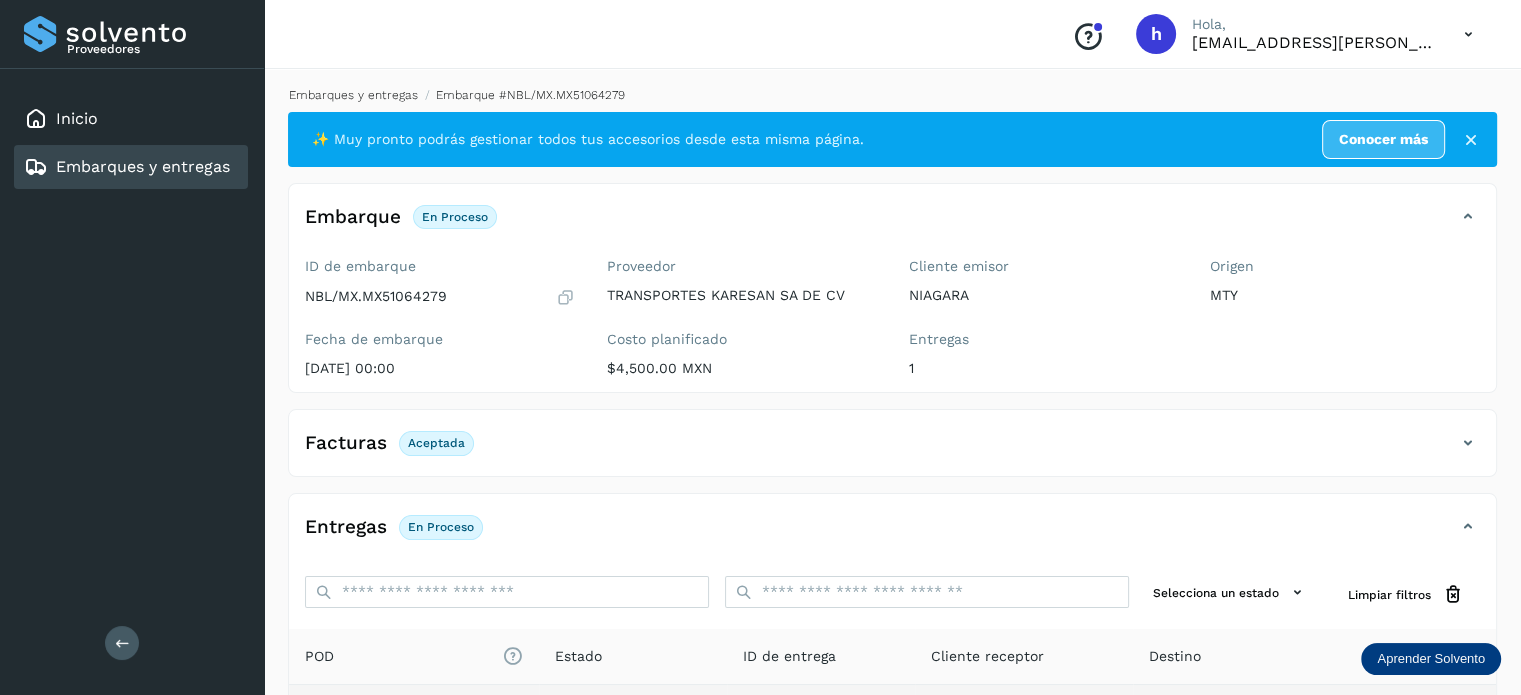 click on "Embarques y entregas" at bounding box center (353, 95) 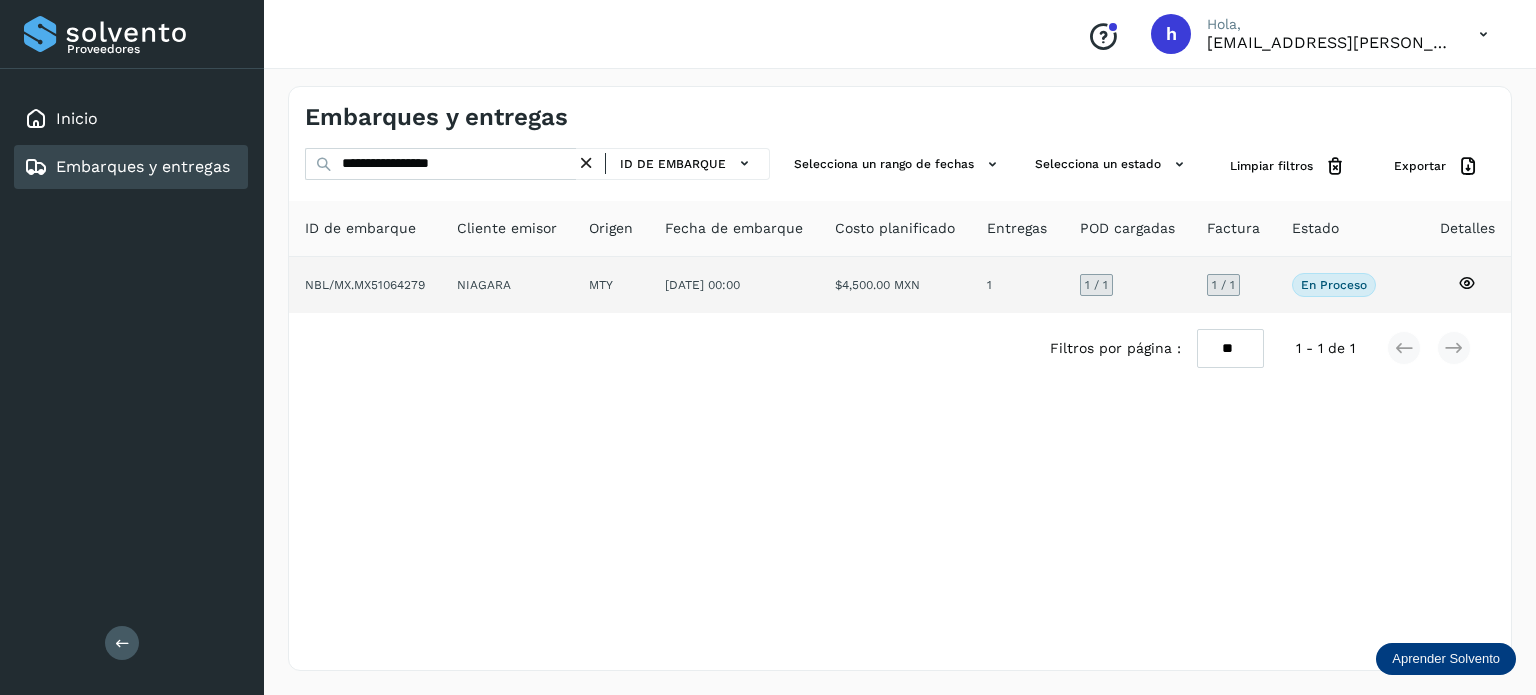 click on "NIAGARA" 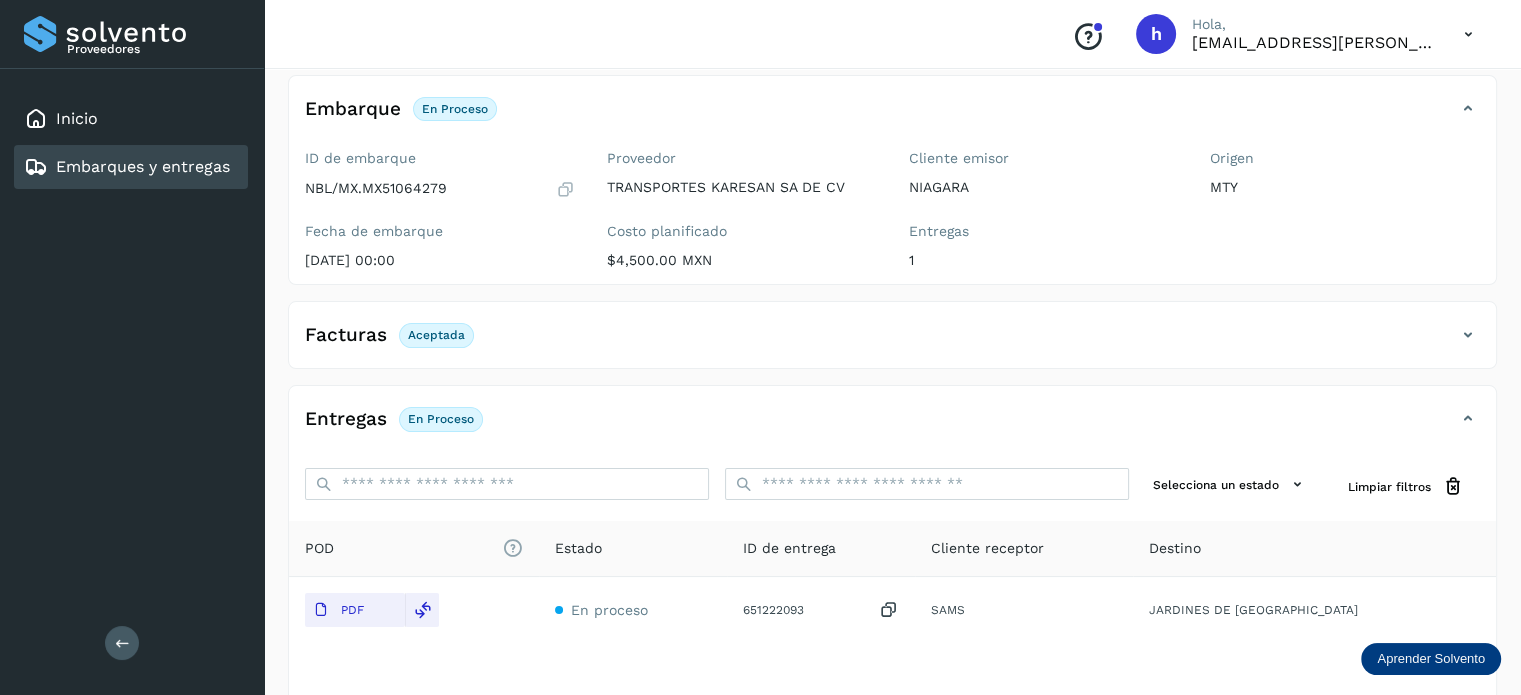 scroll, scrollTop: 115, scrollLeft: 0, axis: vertical 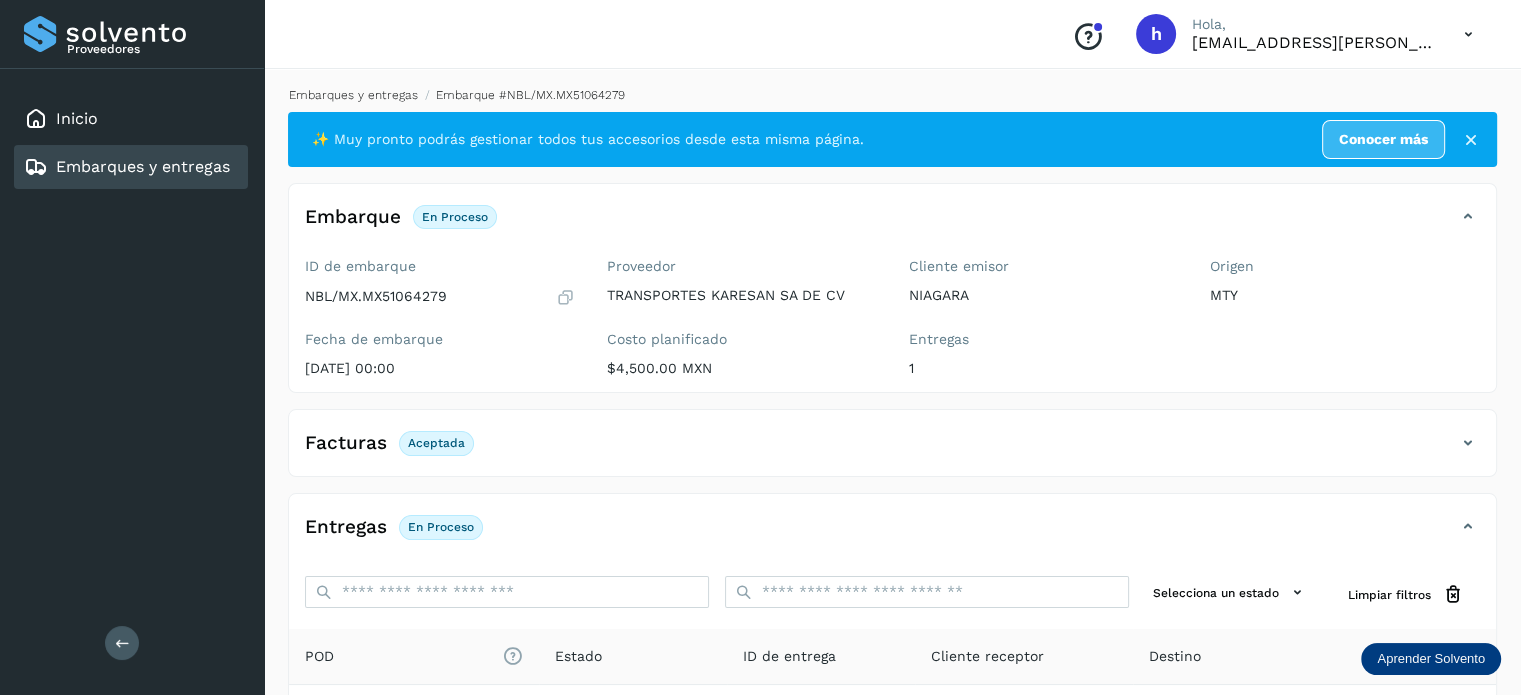 click on "Embarques y entregas" at bounding box center (353, 95) 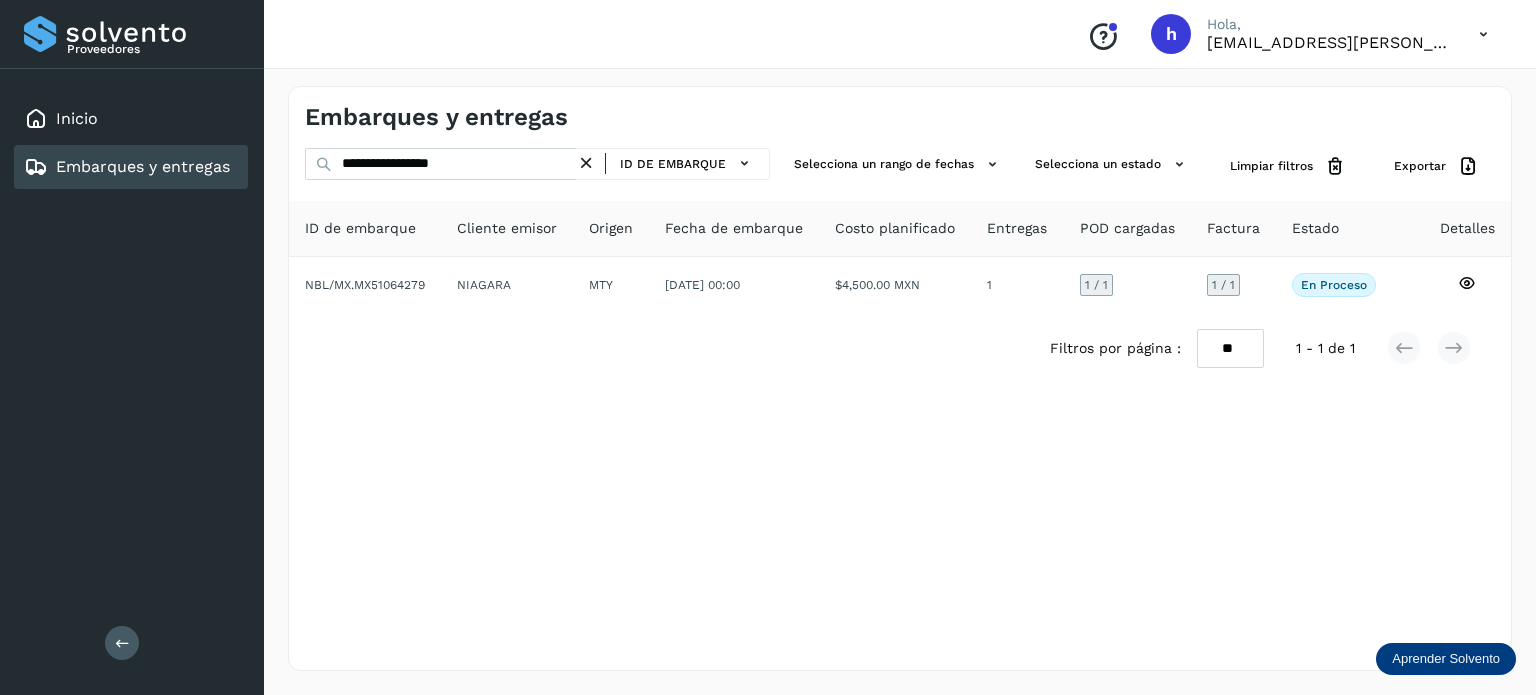 click on "Embarques y entregas" at bounding box center [602, 117] 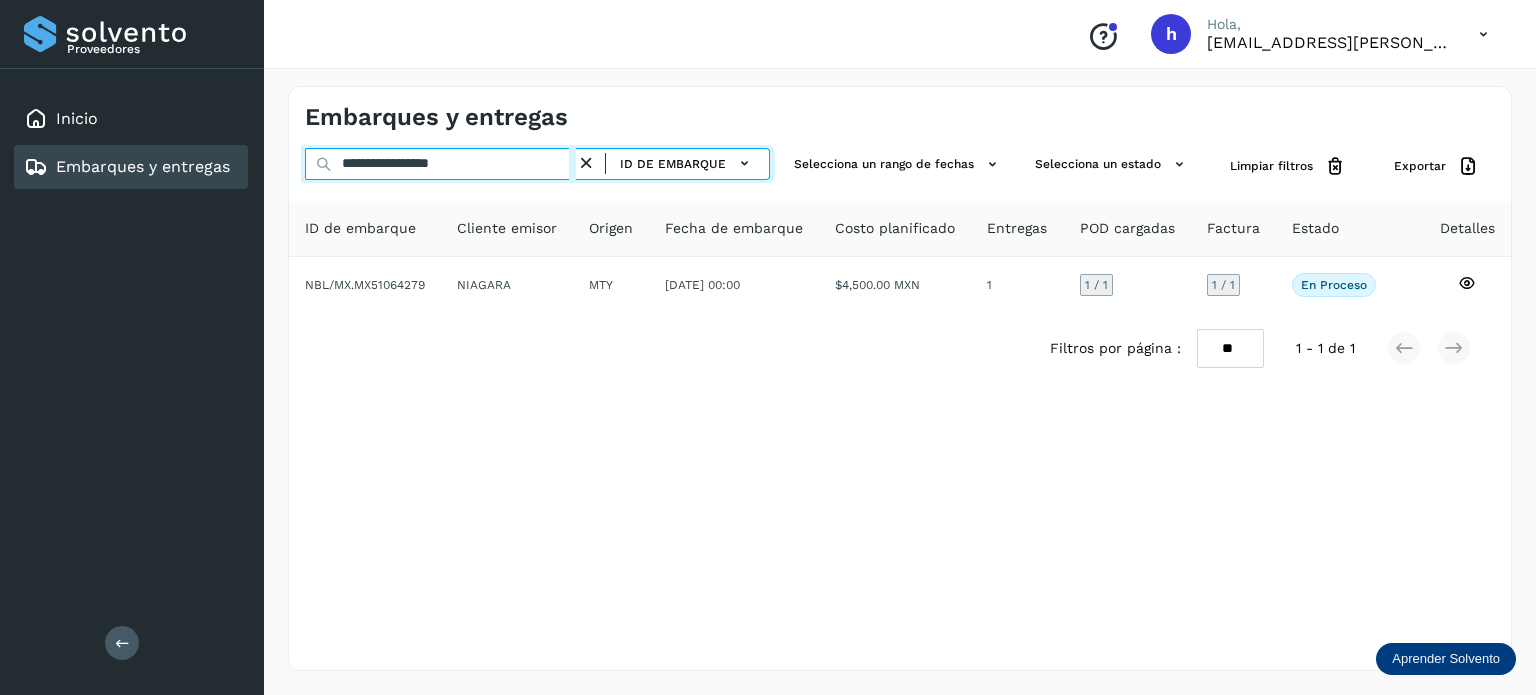 drag, startPoint x: 508, startPoint y: 156, endPoint x: 140, endPoint y: 181, distance: 368.8482 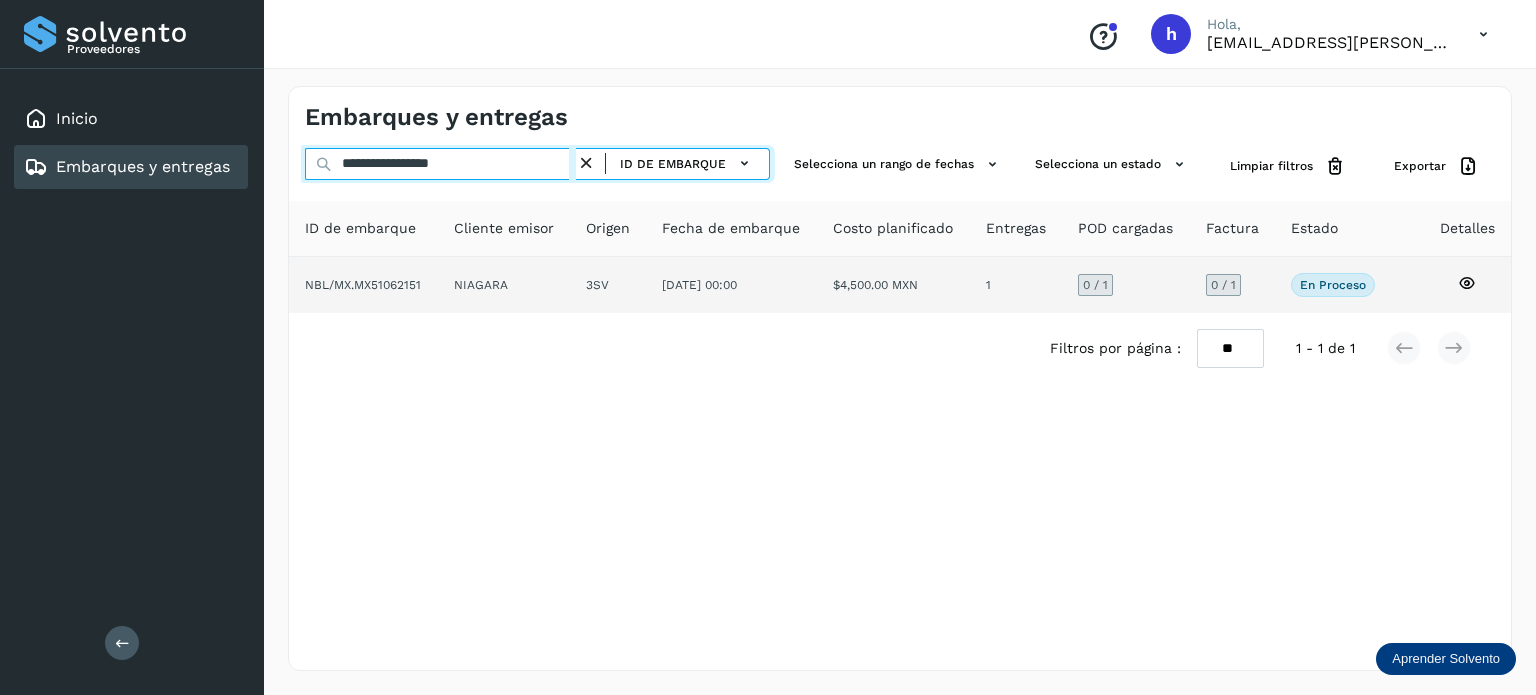 type on "**********" 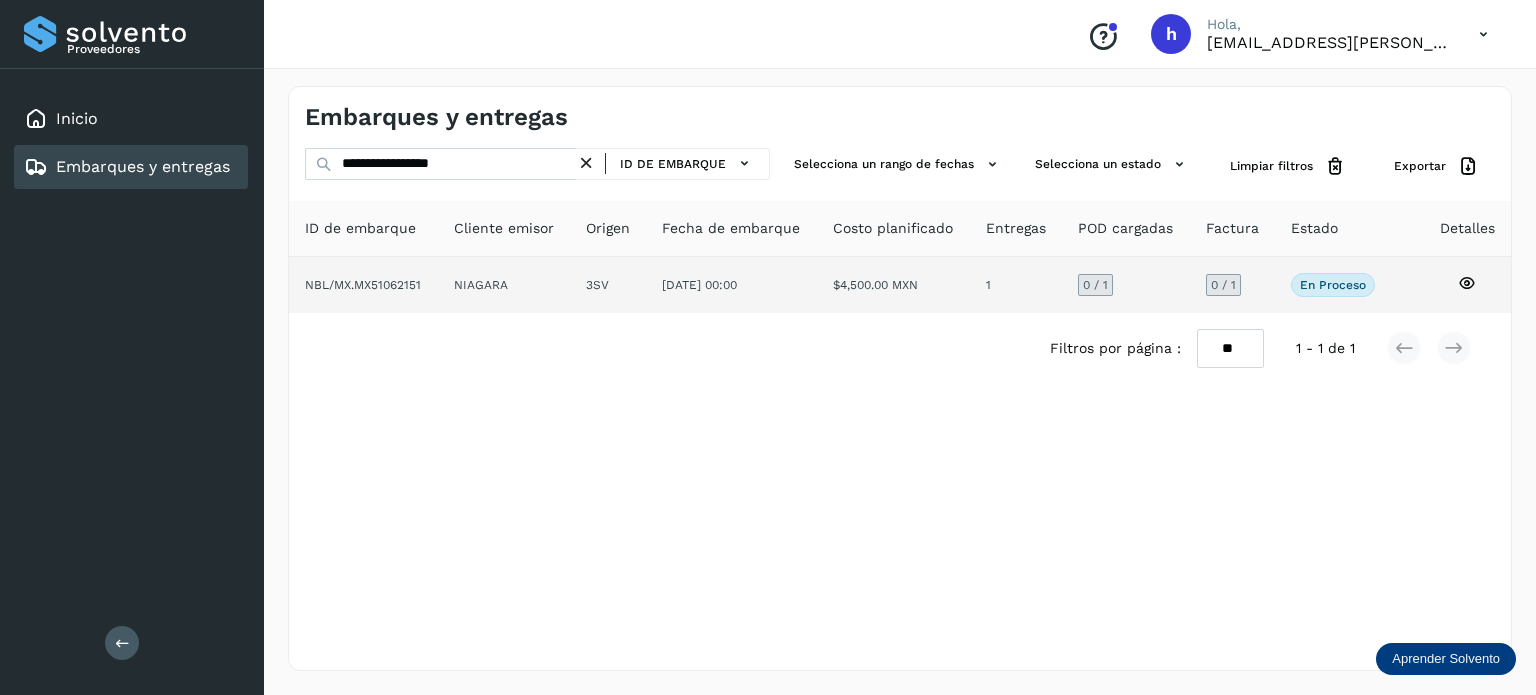 click on "NBL/MX.MX51062151" 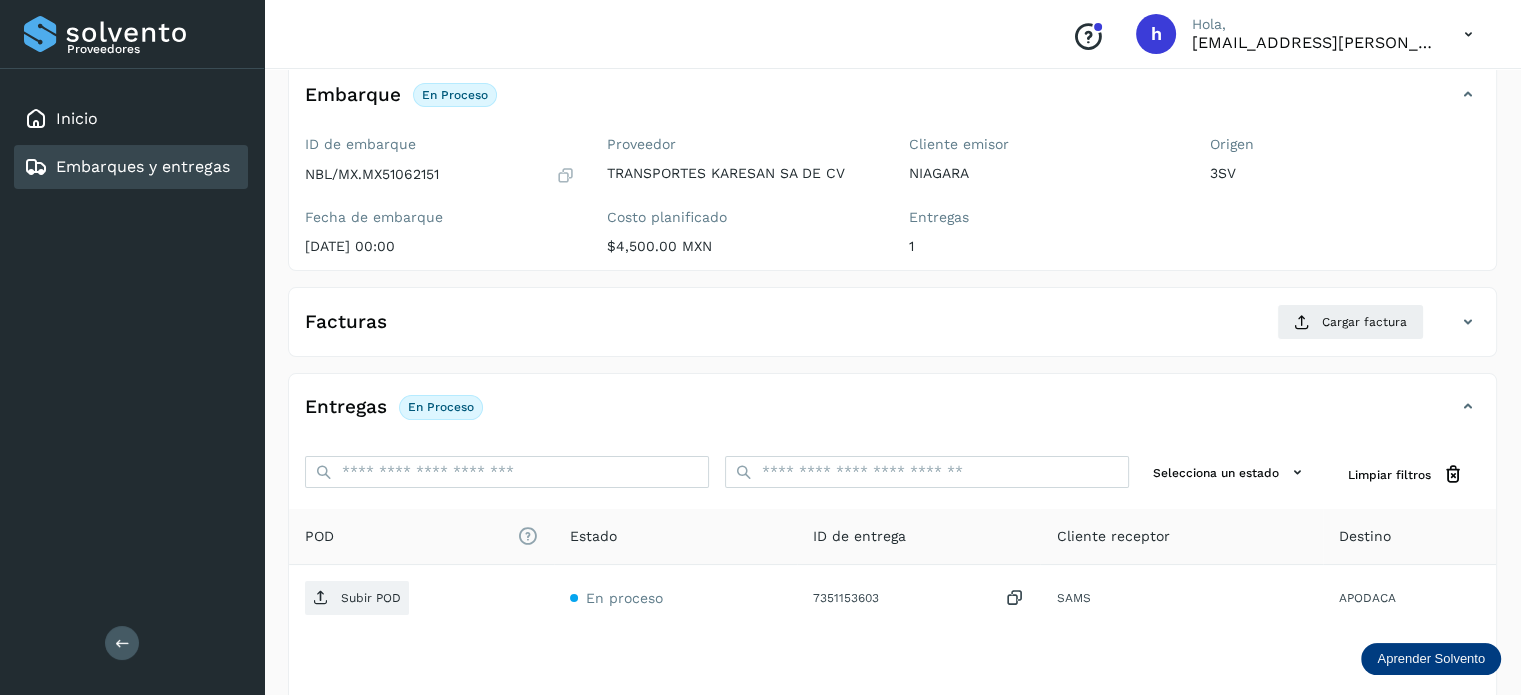 scroll, scrollTop: 123, scrollLeft: 0, axis: vertical 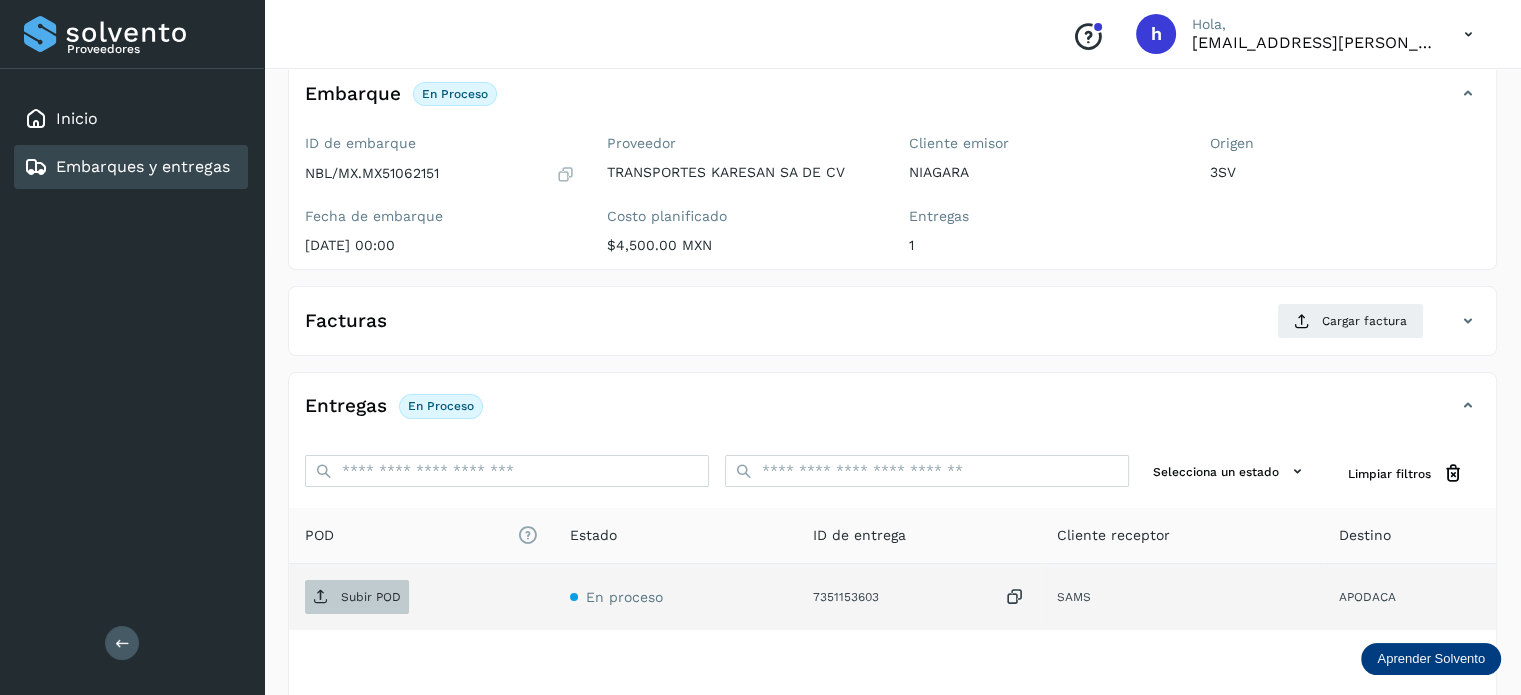 click on "Subir POD" at bounding box center (371, 597) 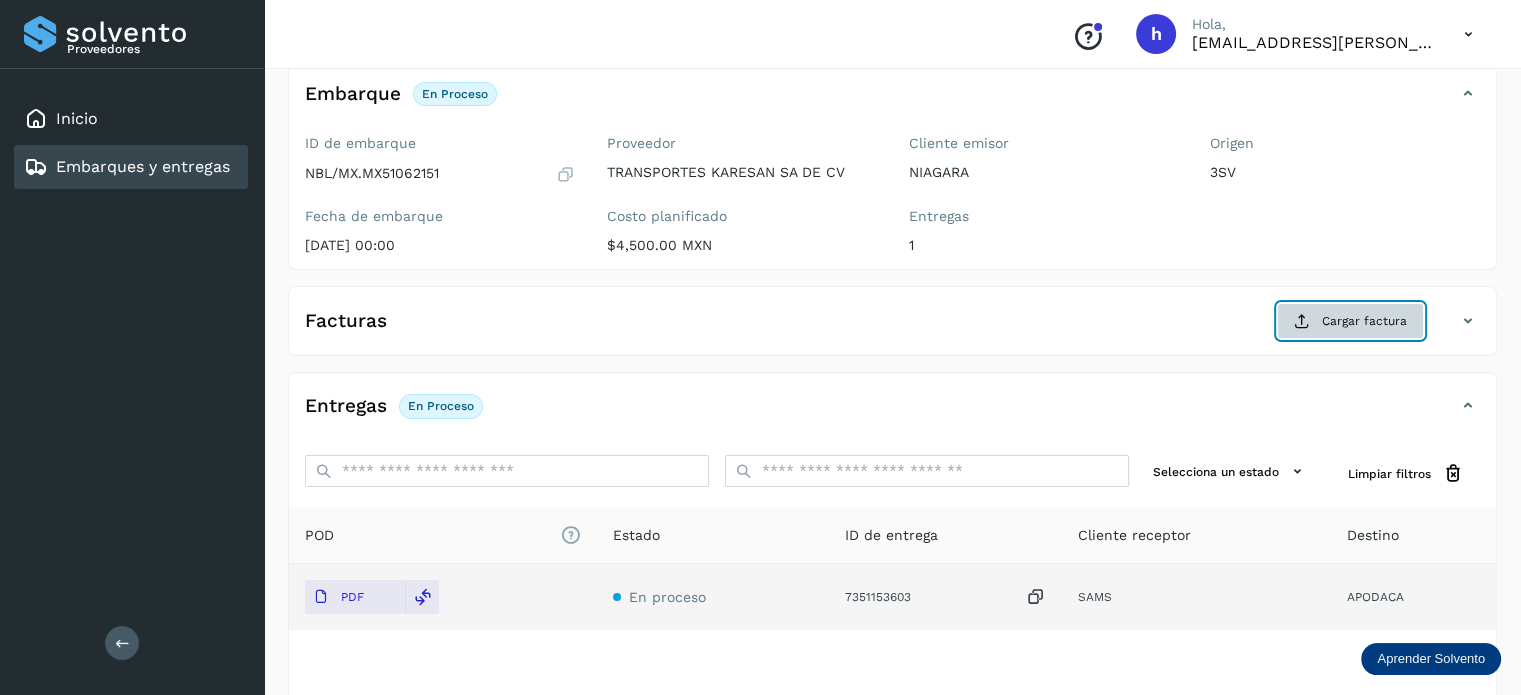 click on "Cargar factura" 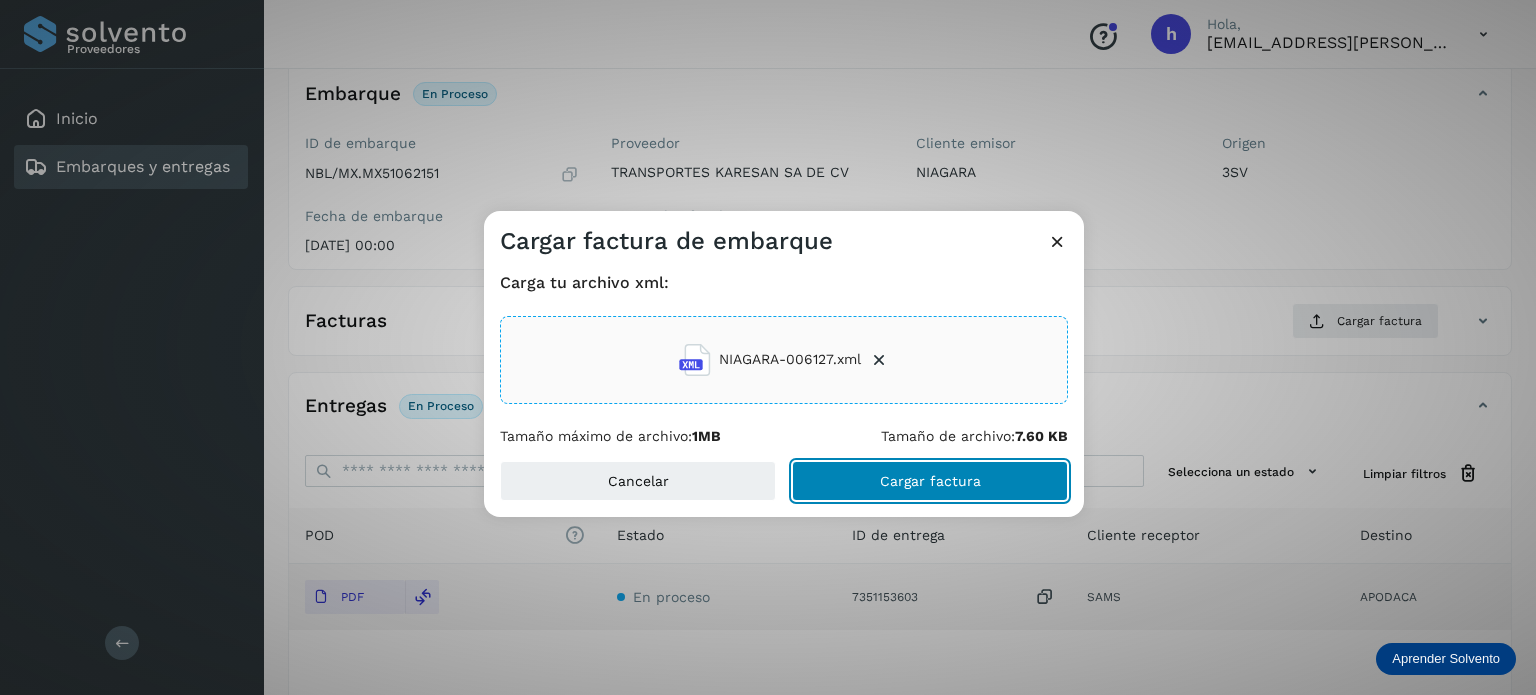 click on "Cargar factura" 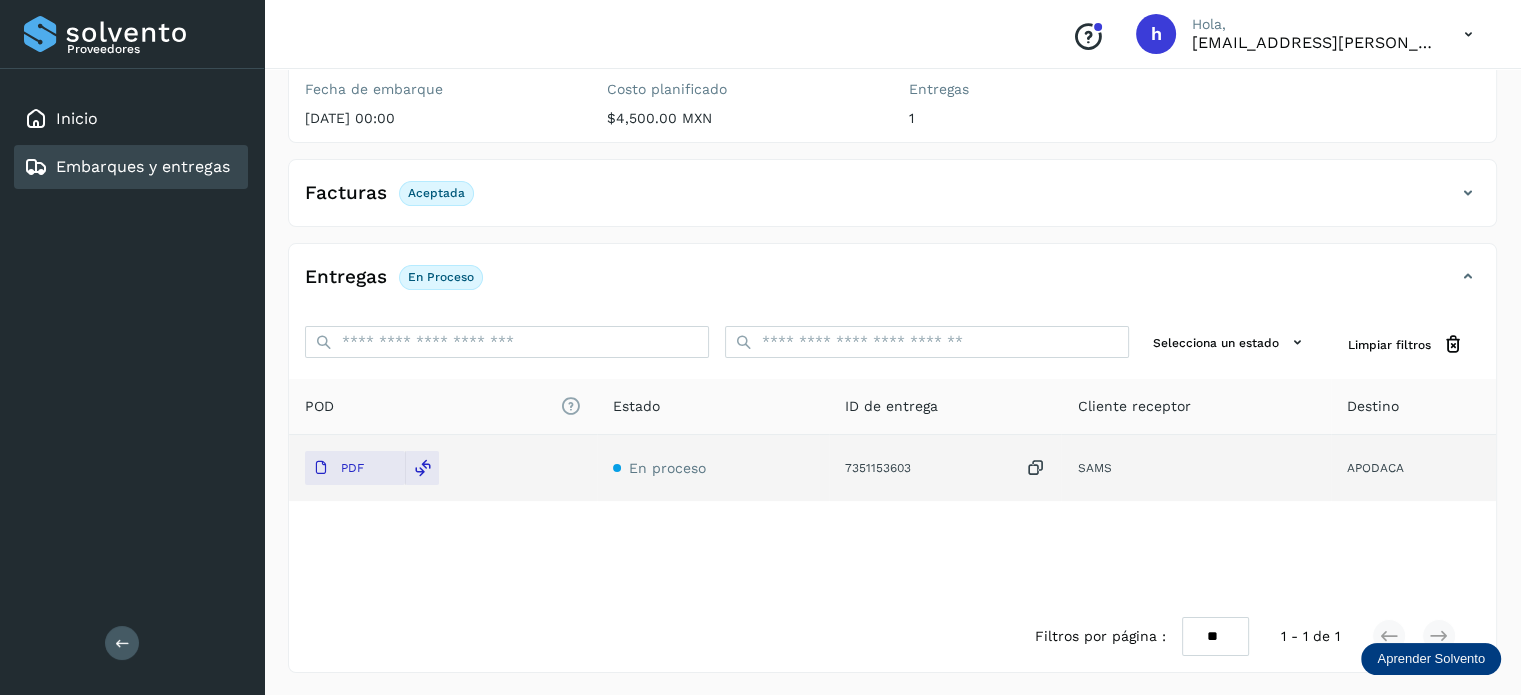 scroll, scrollTop: 0, scrollLeft: 0, axis: both 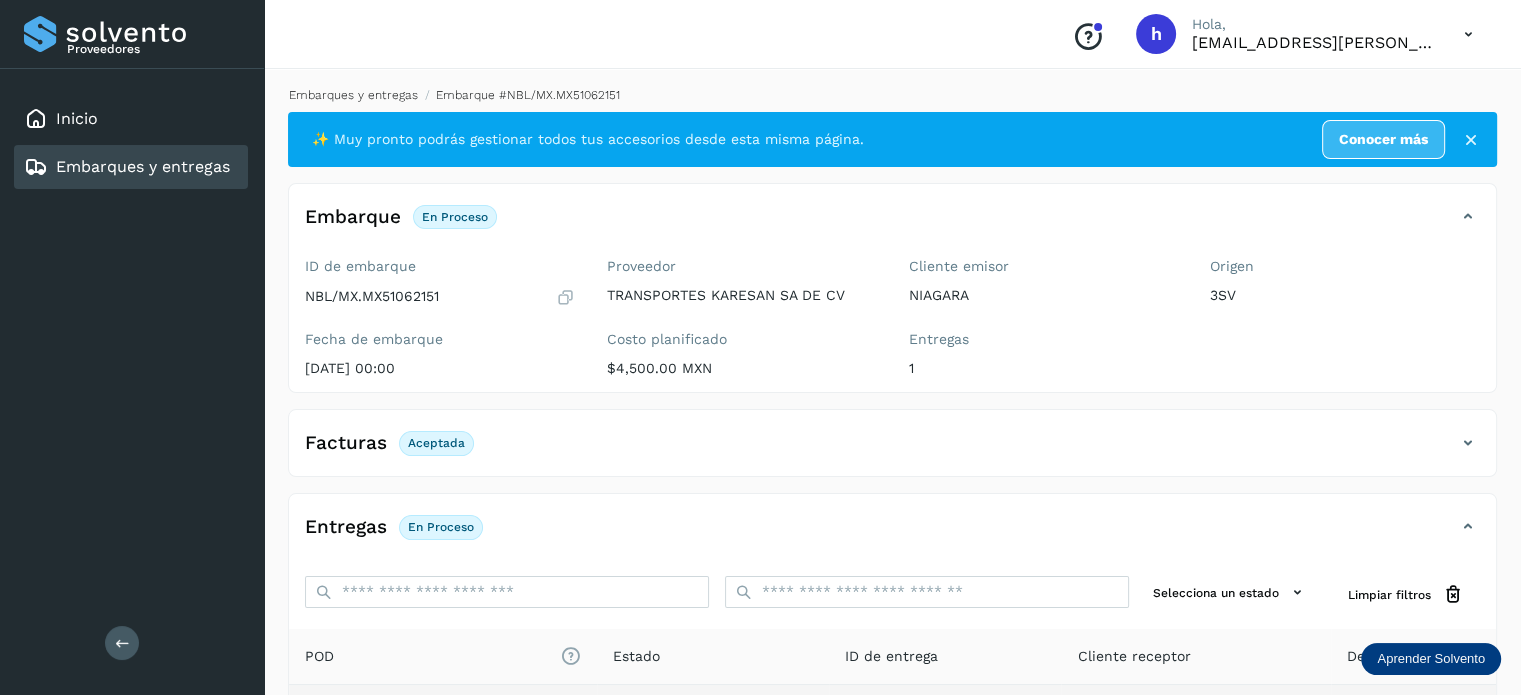 click on "Embarques y entregas" at bounding box center [353, 95] 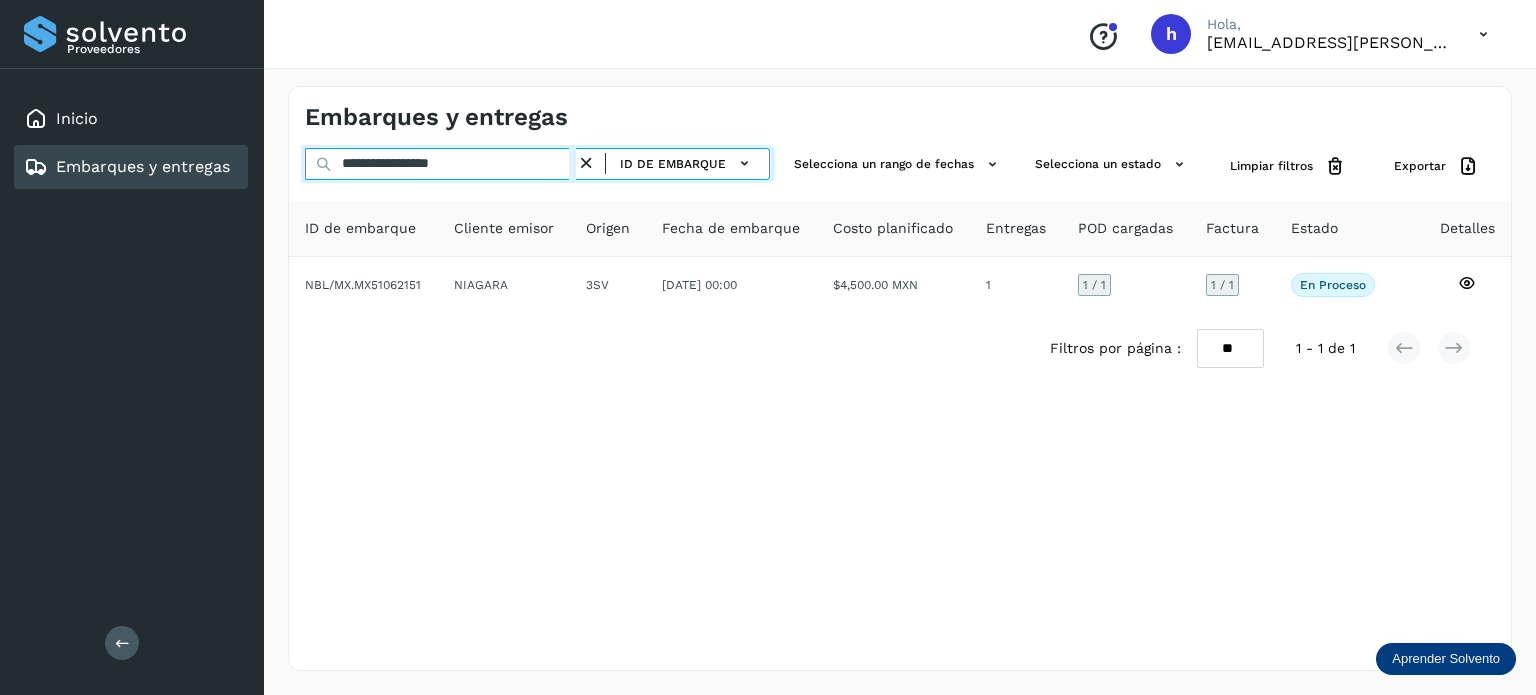 drag, startPoint x: 532, startPoint y: 167, endPoint x: 190, endPoint y: 183, distance: 342.37405 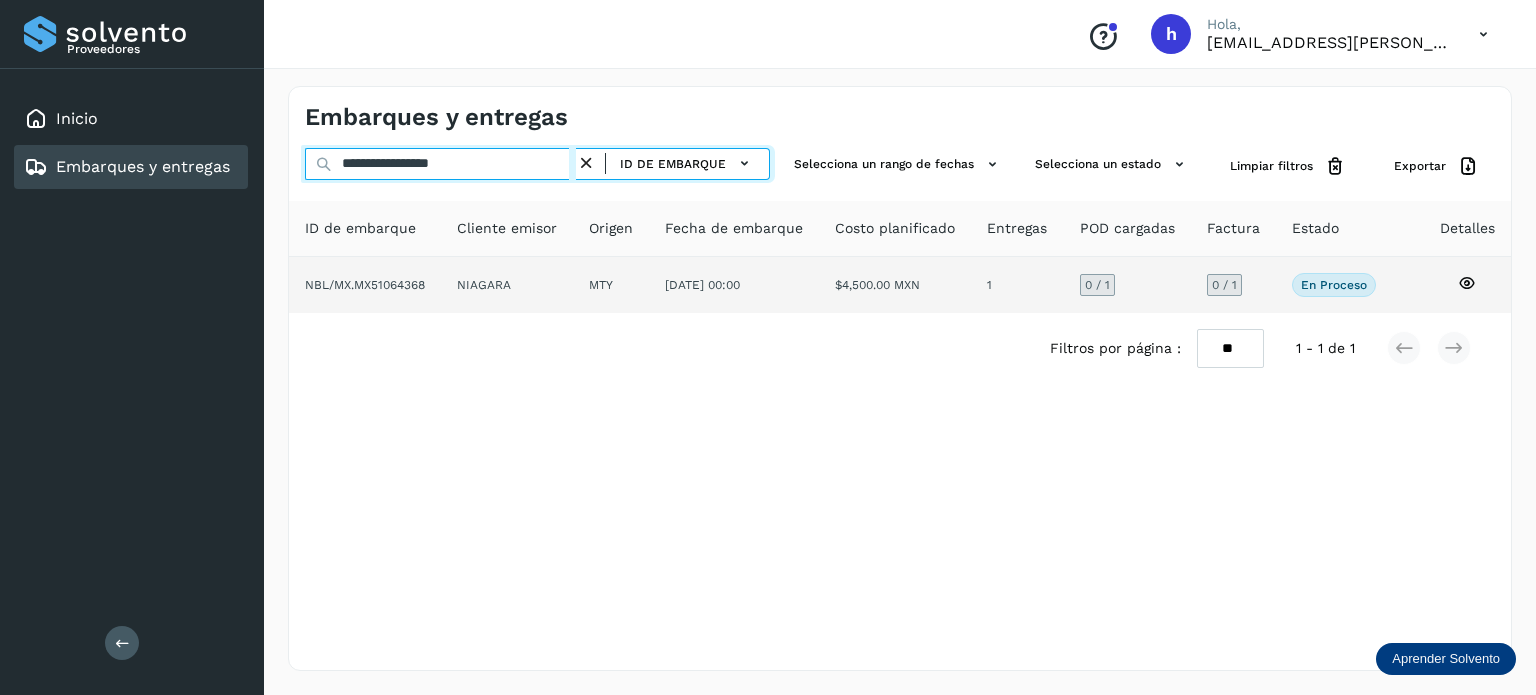 type on "**********" 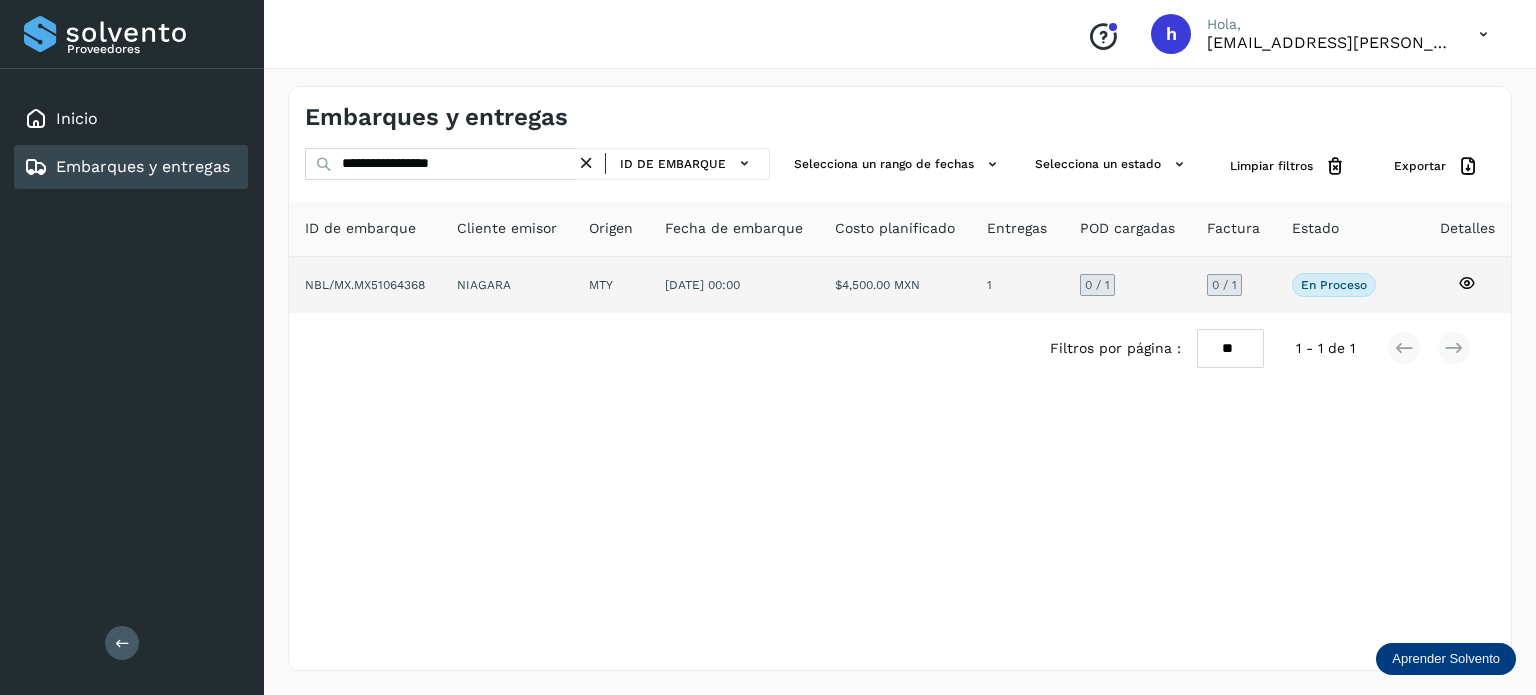 click on "NIAGARA" 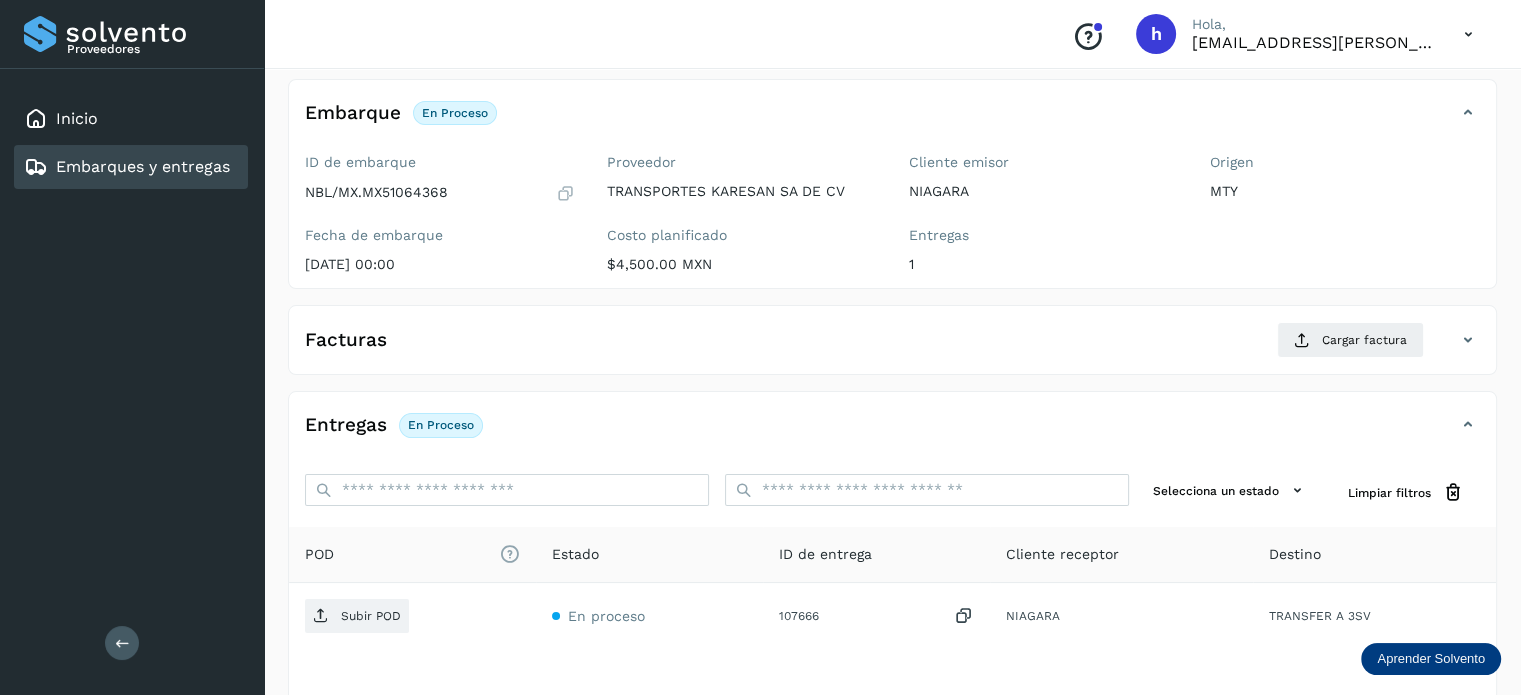 scroll, scrollTop: 107, scrollLeft: 0, axis: vertical 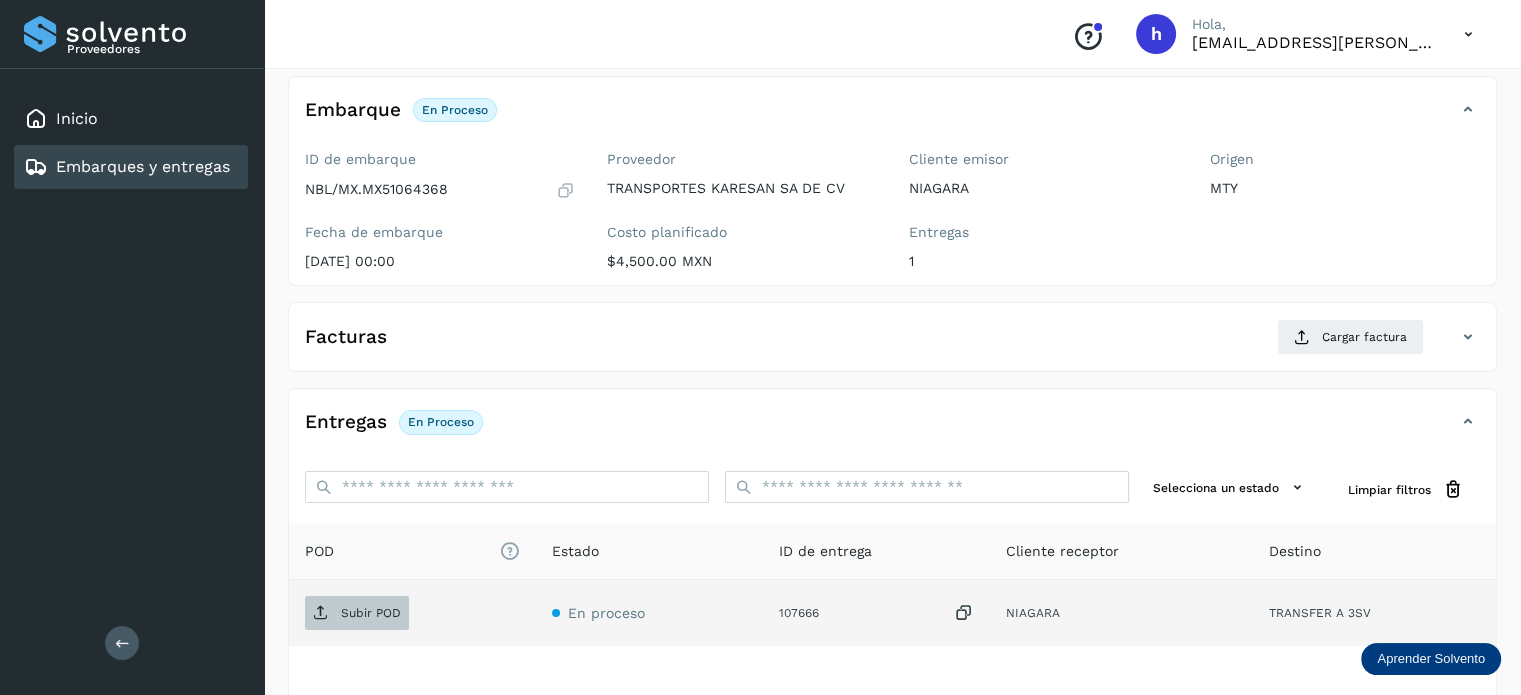 click on "Subir POD" at bounding box center [371, 613] 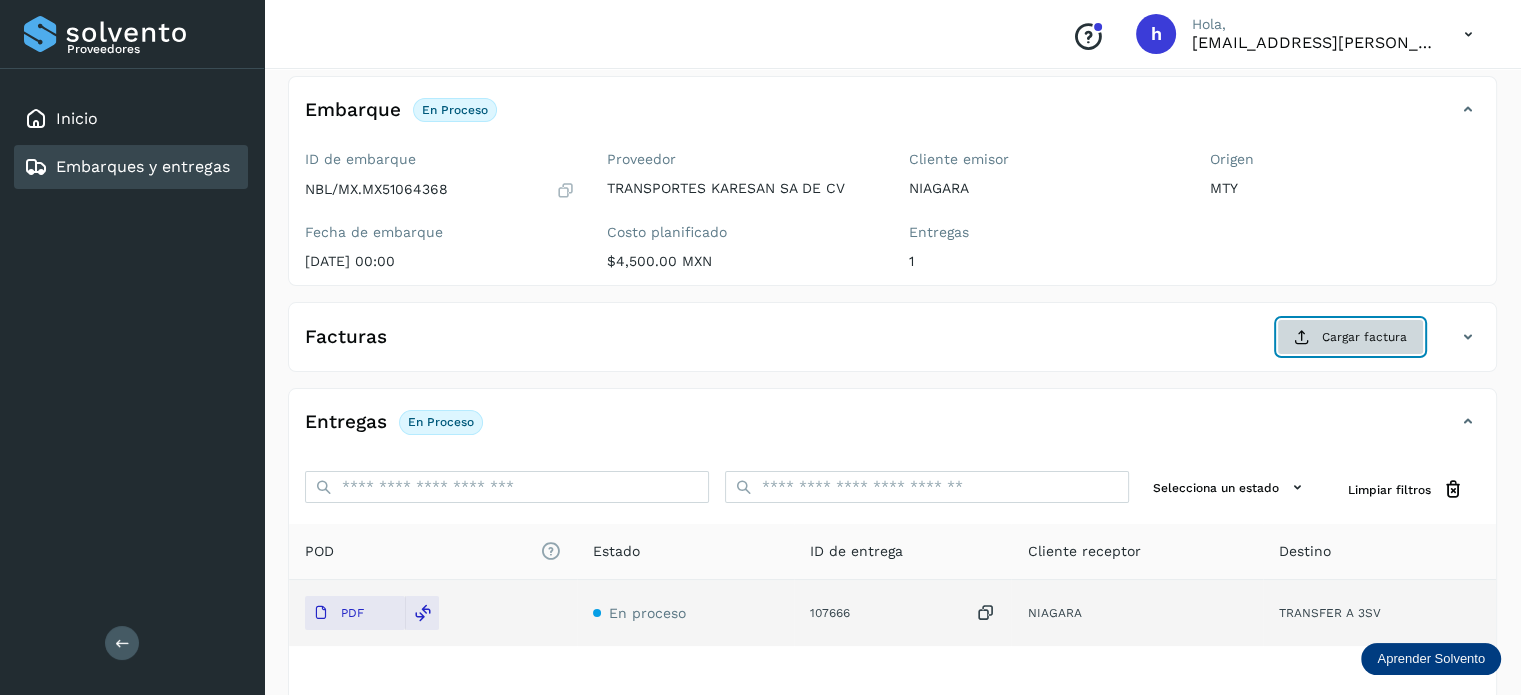 click on "Cargar factura" 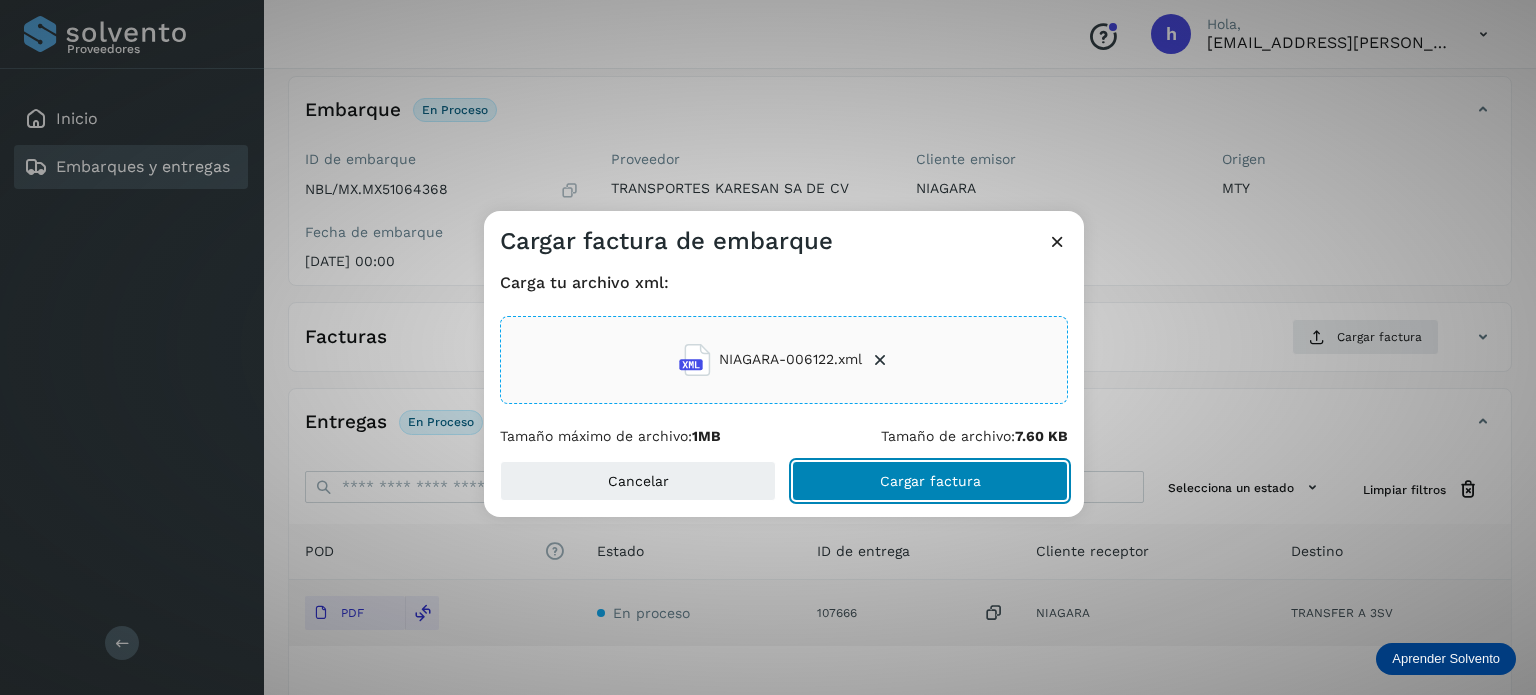 click on "Cargar factura" 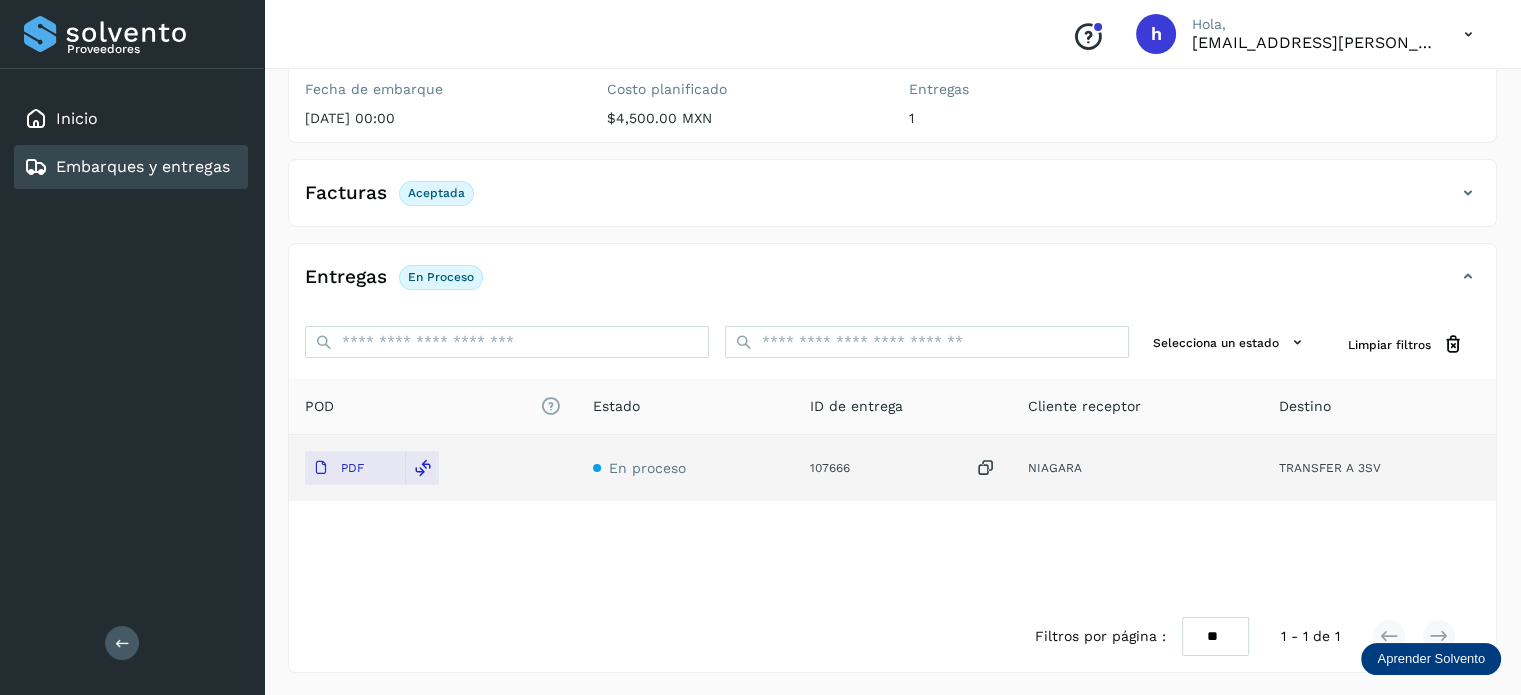 scroll, scrollTop: 0, scrollLeft: 0, axis: both 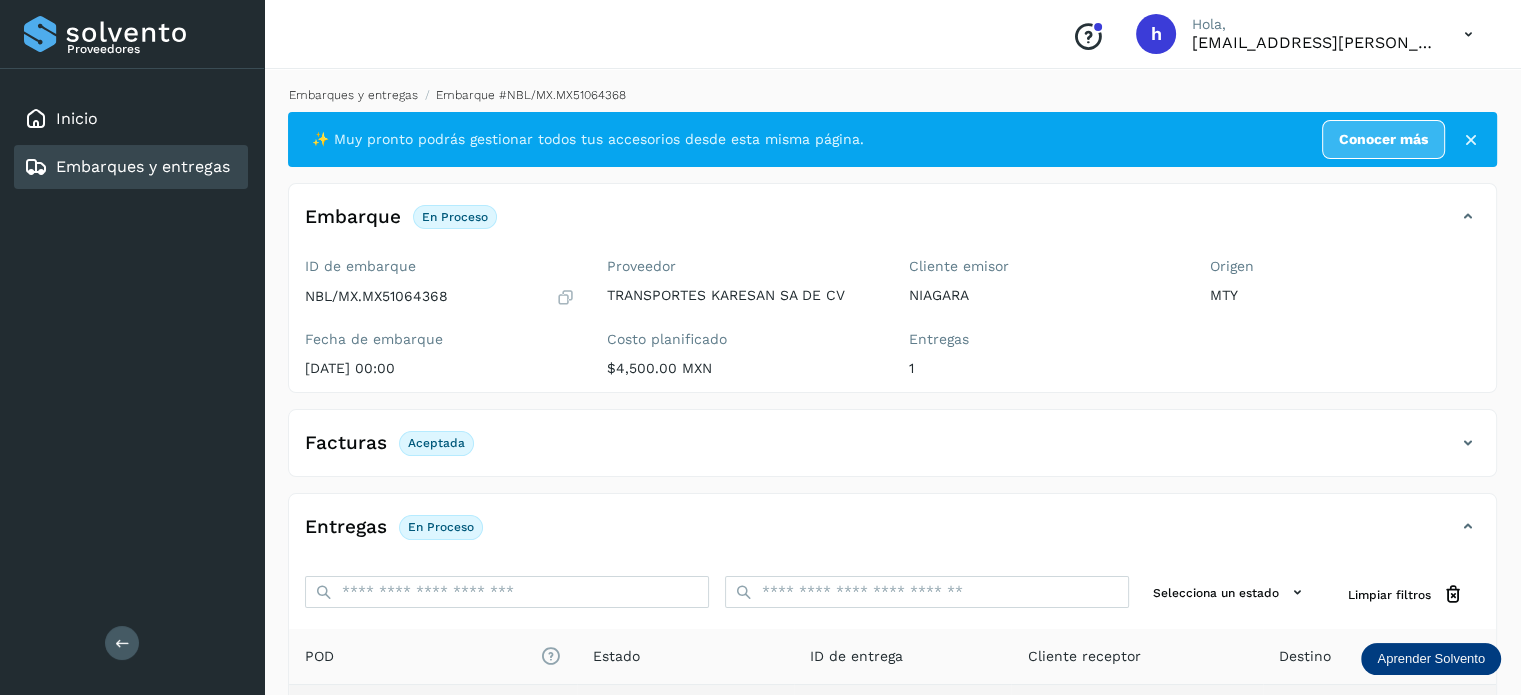 click on "Embarques y entregas" at bounding box center [353, 95] 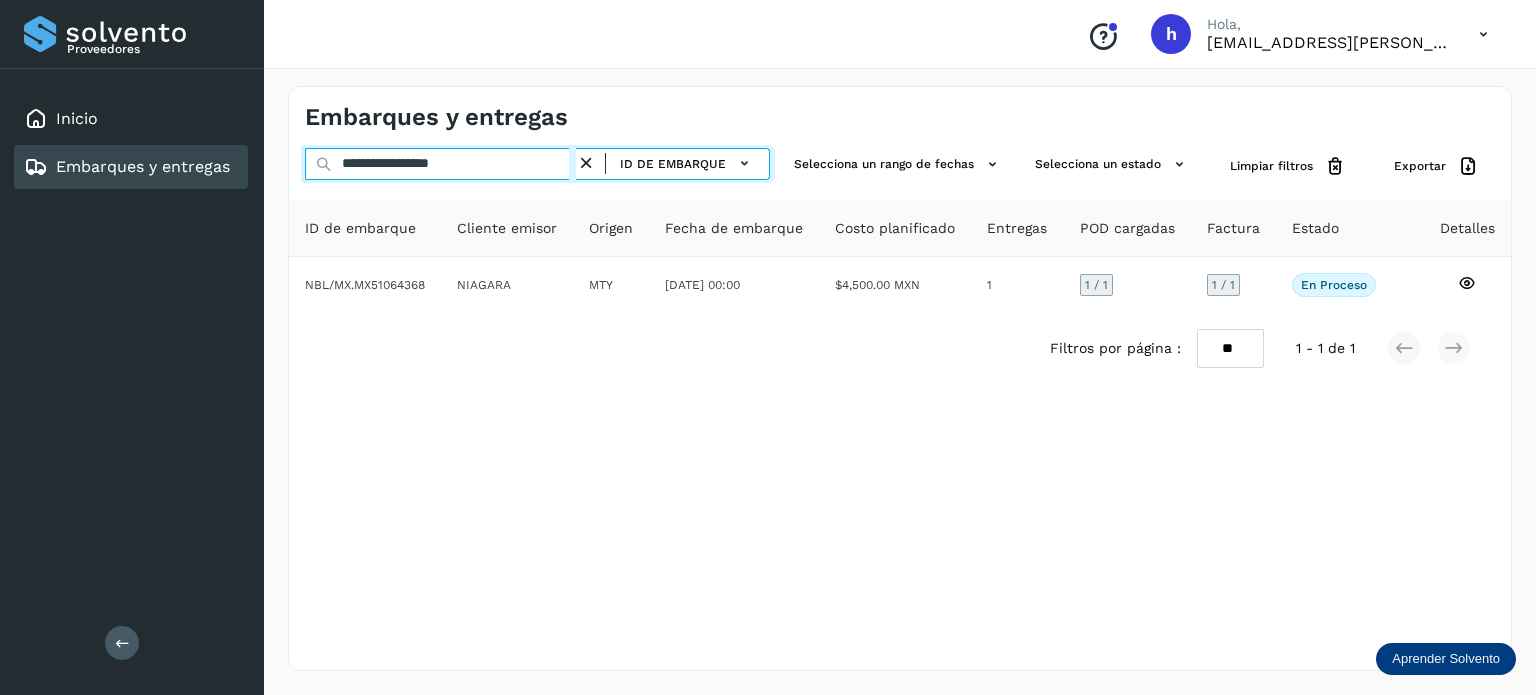 click on "**********" at bounding box center (440, 164) 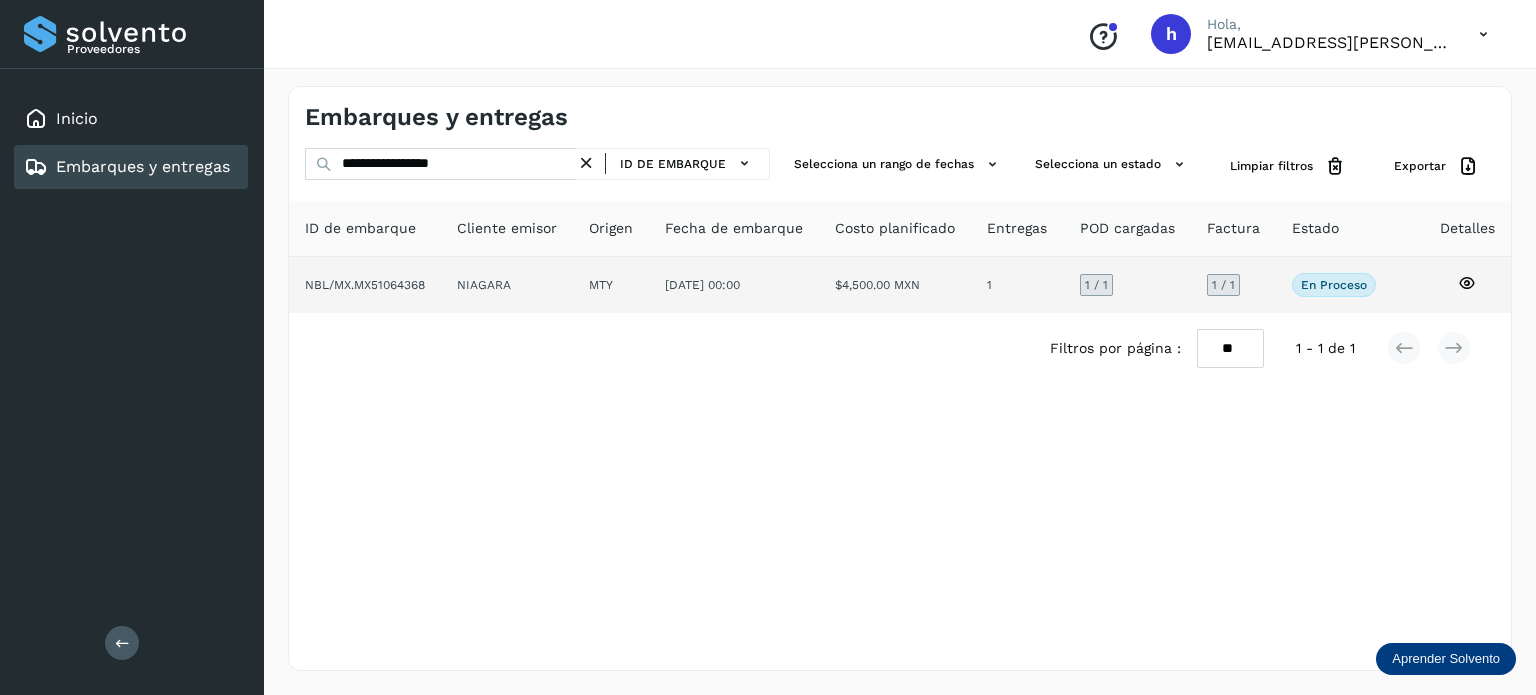 click on "NBL/MX.MX51064368" 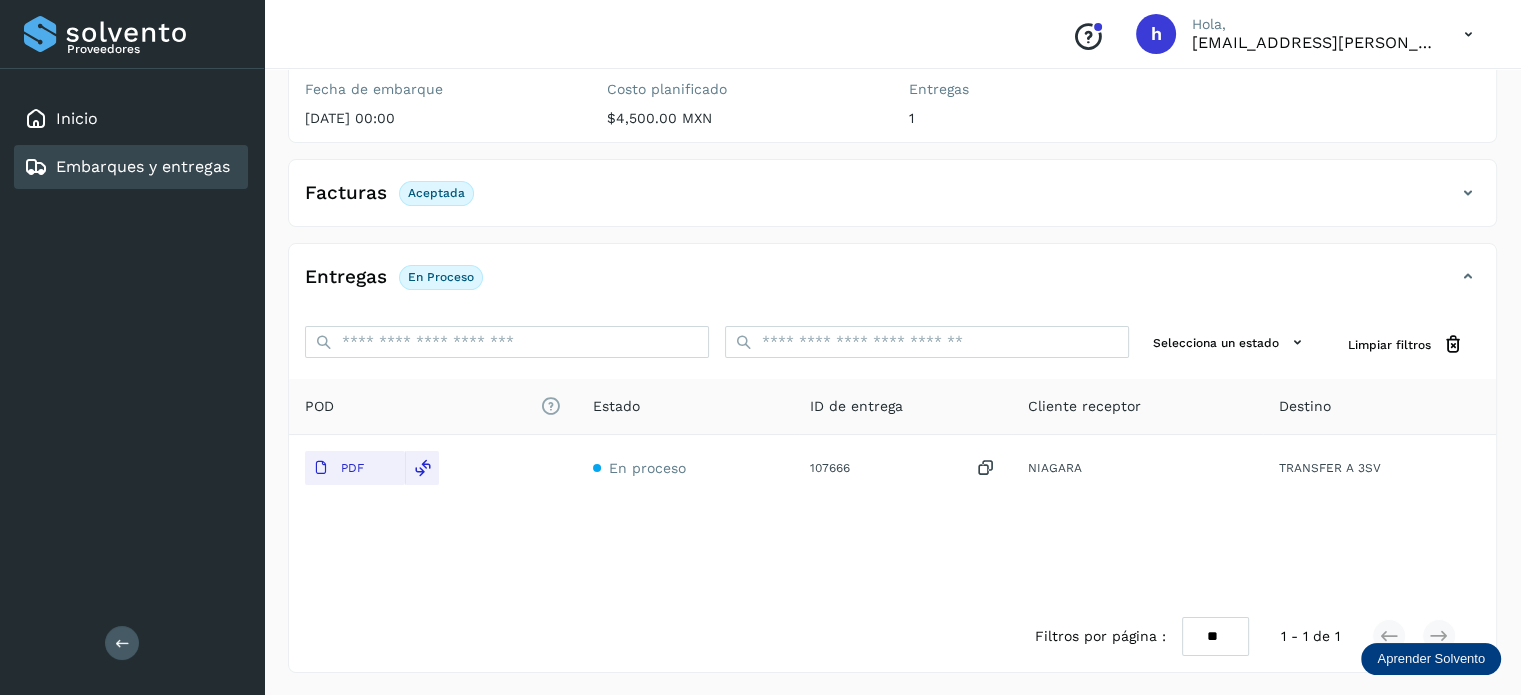 scroll, scrollTop: 0, scrollLeft: 0, axis: both 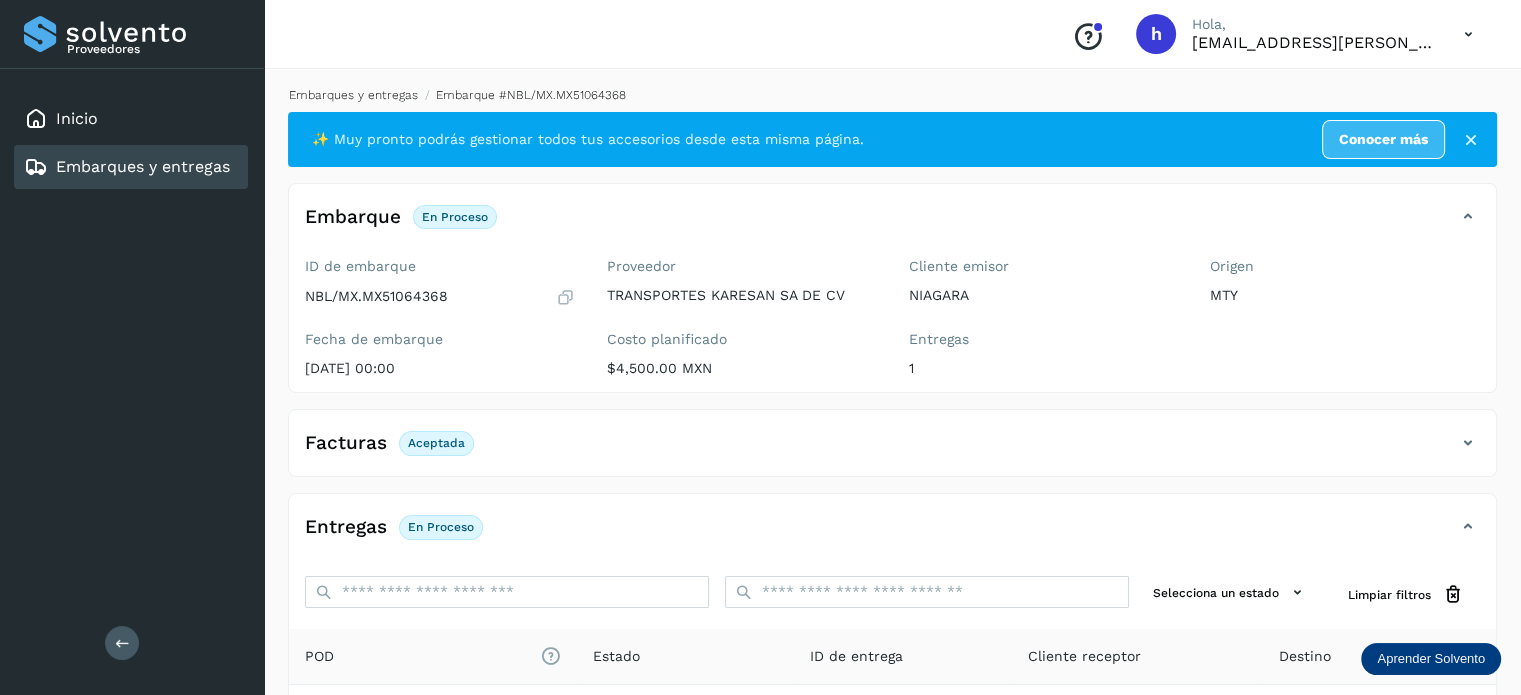 click on "Embarques y entregas" at bounding box center (353, 95) 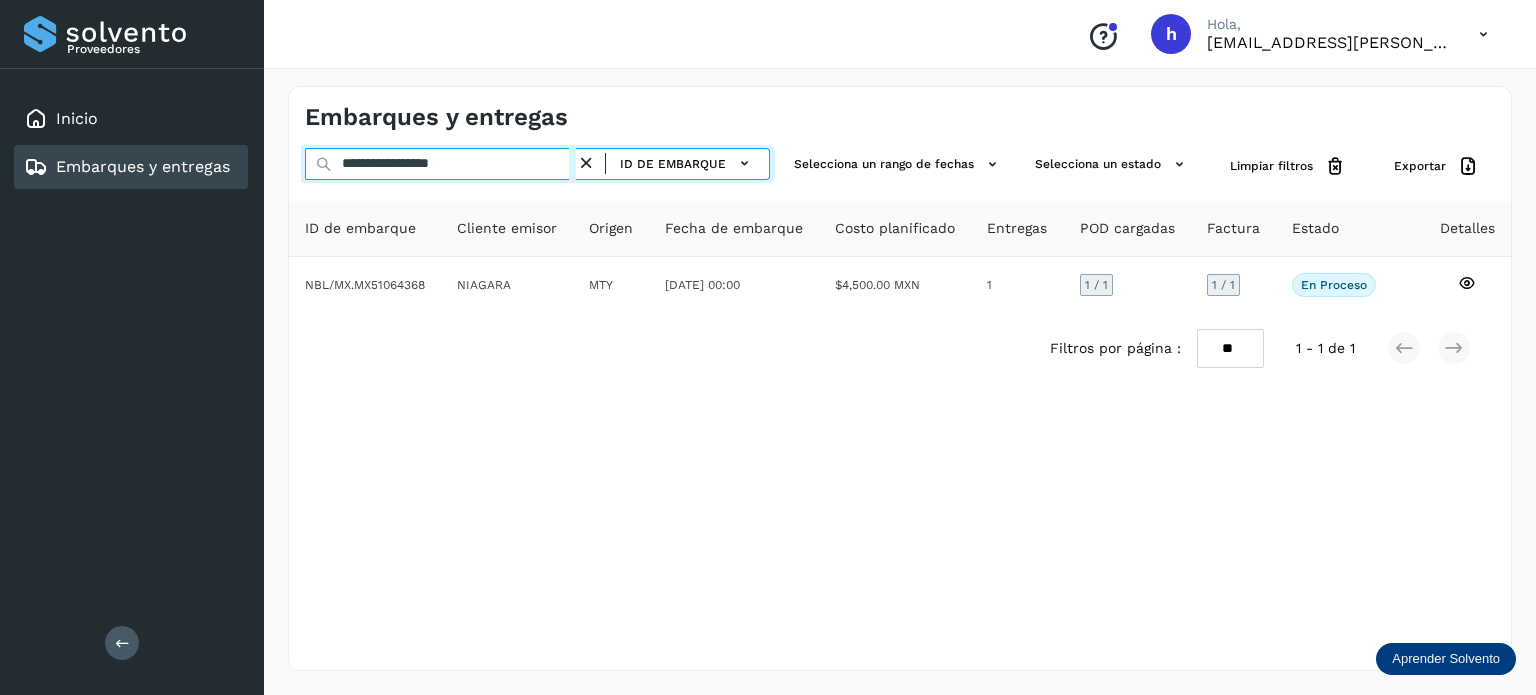 drag, startPoint x: 500, startPoint y: 169, endPoint x: 208, endPoint y: 188, distance: 292.6175 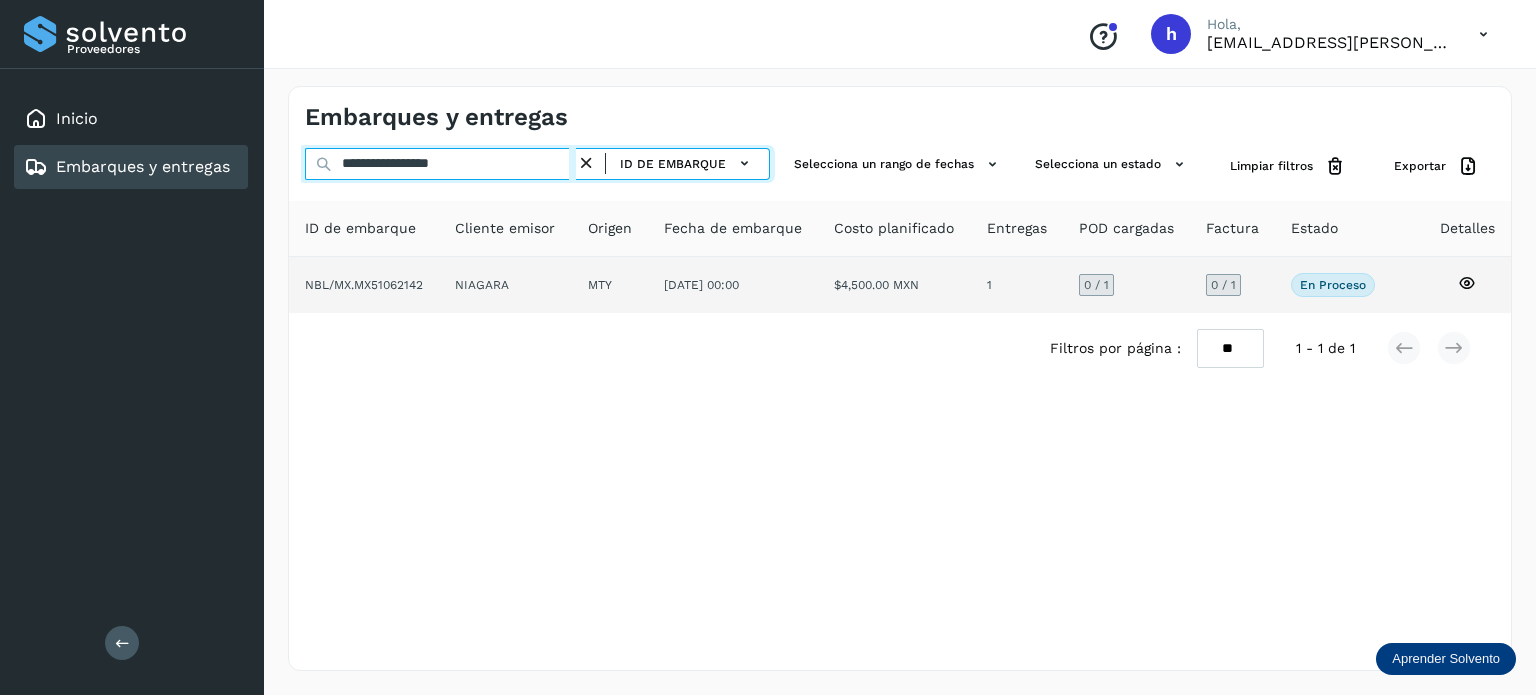 type on "**********" 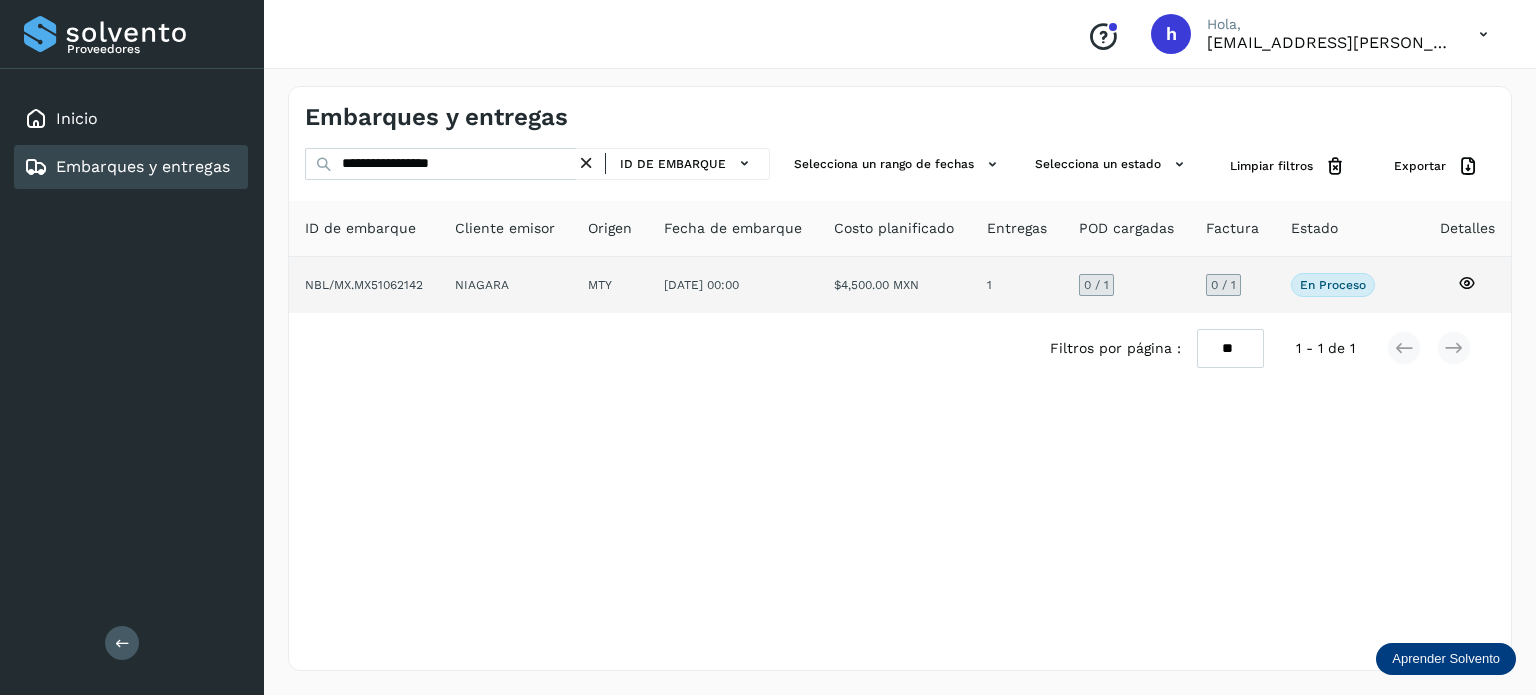 click on "NIAGARA" 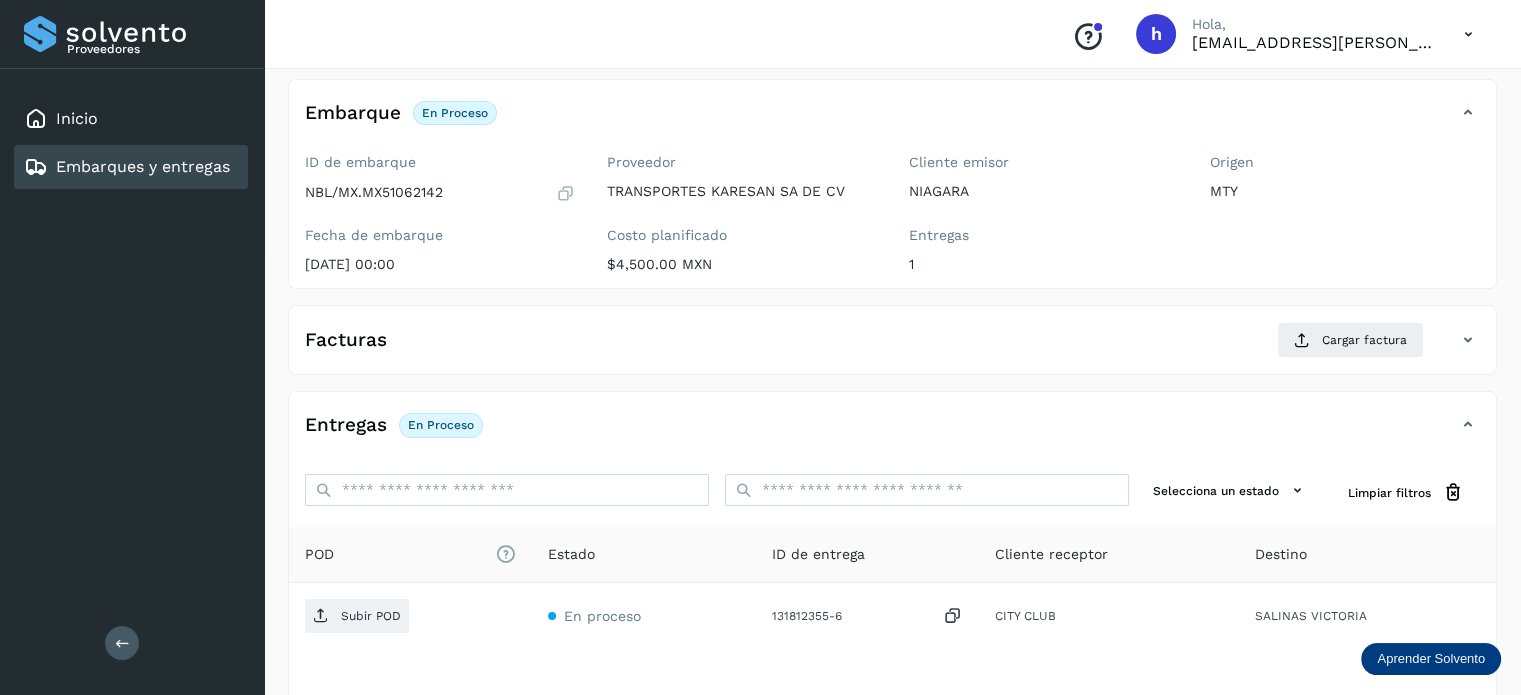 scroll, scrollTop: 108, scrollLeft: 0, axis: vertical 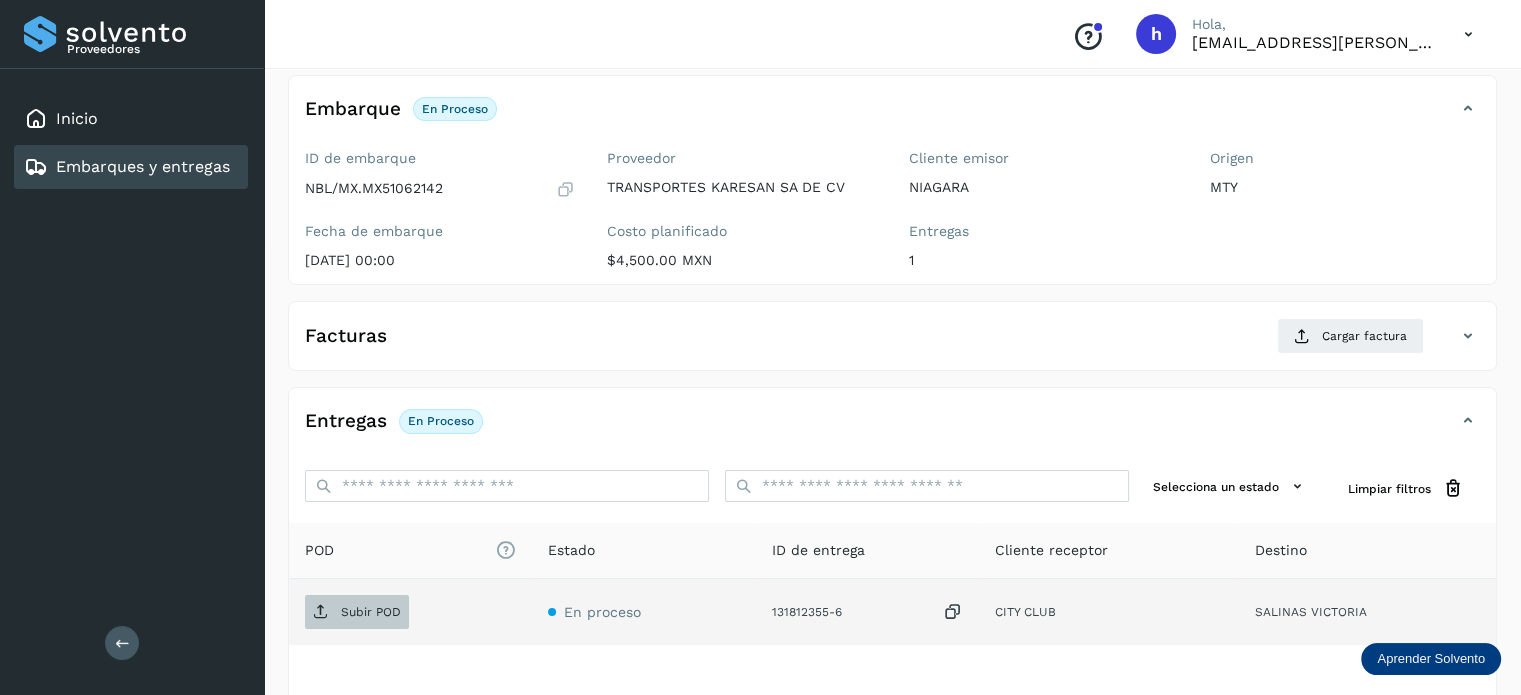 click on "Subir POD" at bounding box center (357, 612) 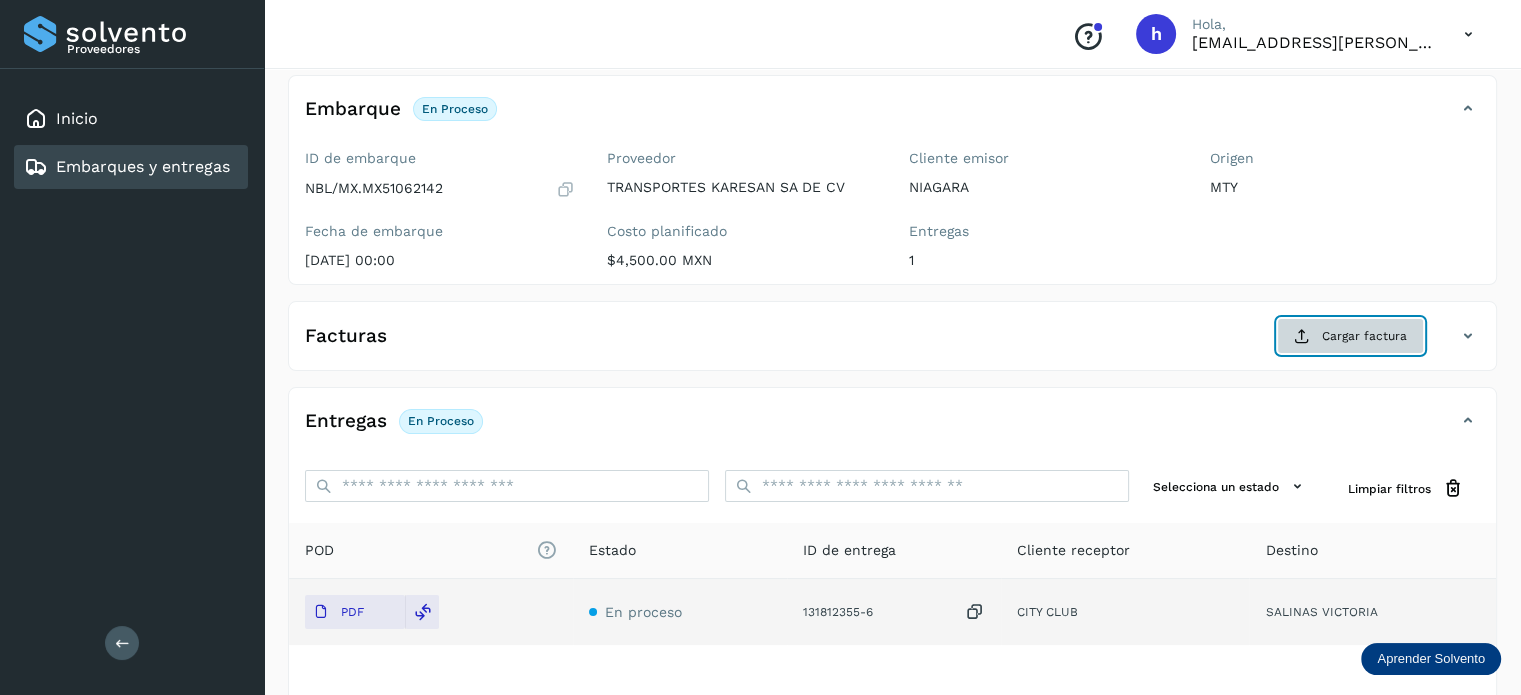 click on "Cargar factura" 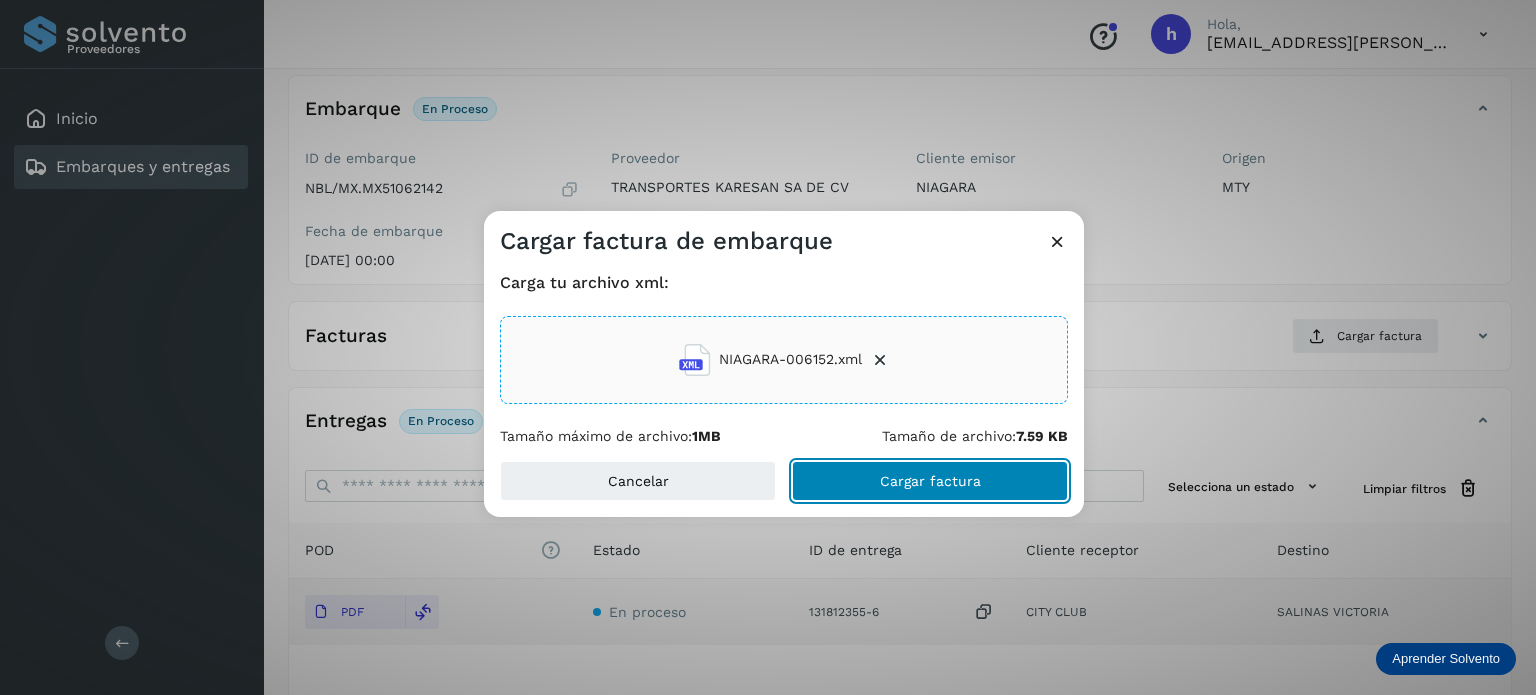click on "Cargar factura" 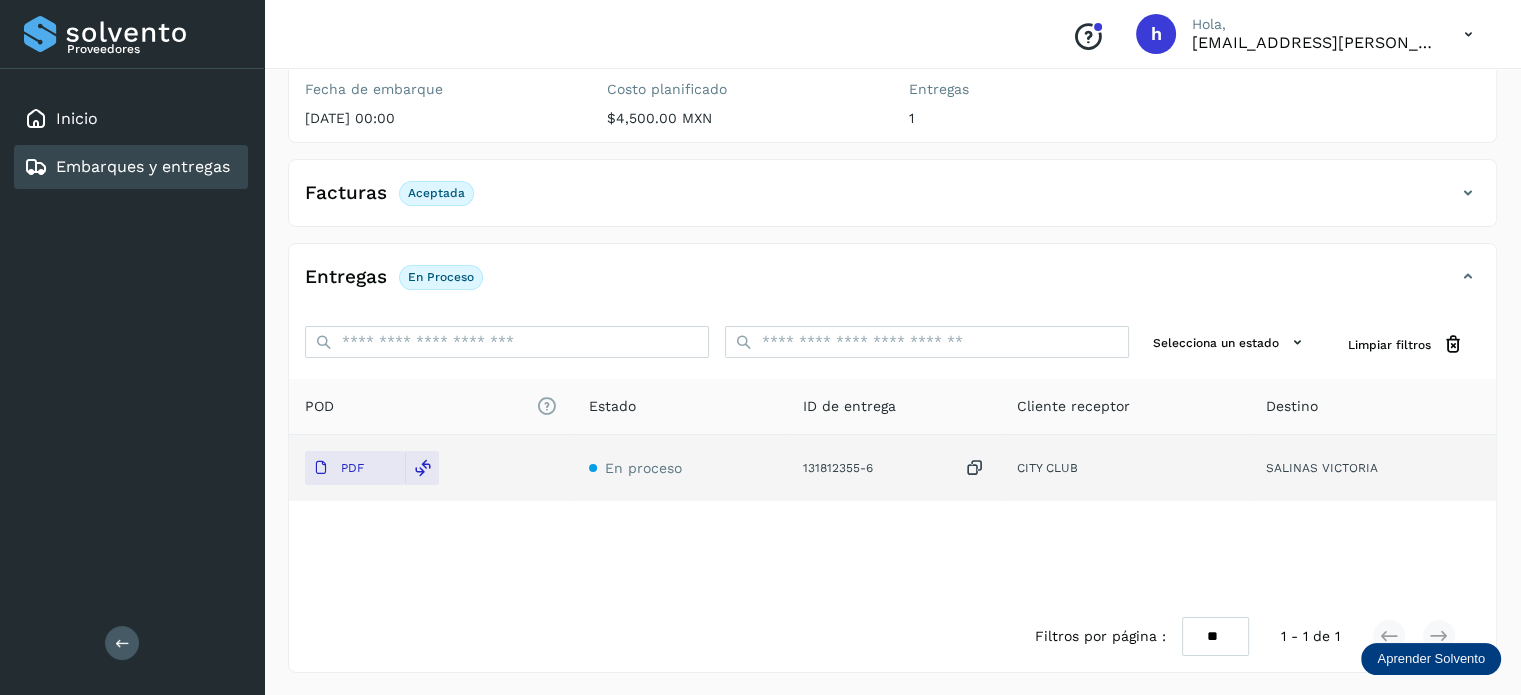 scroll, scrollTop: 0, scrollLeft: 0, axis: both 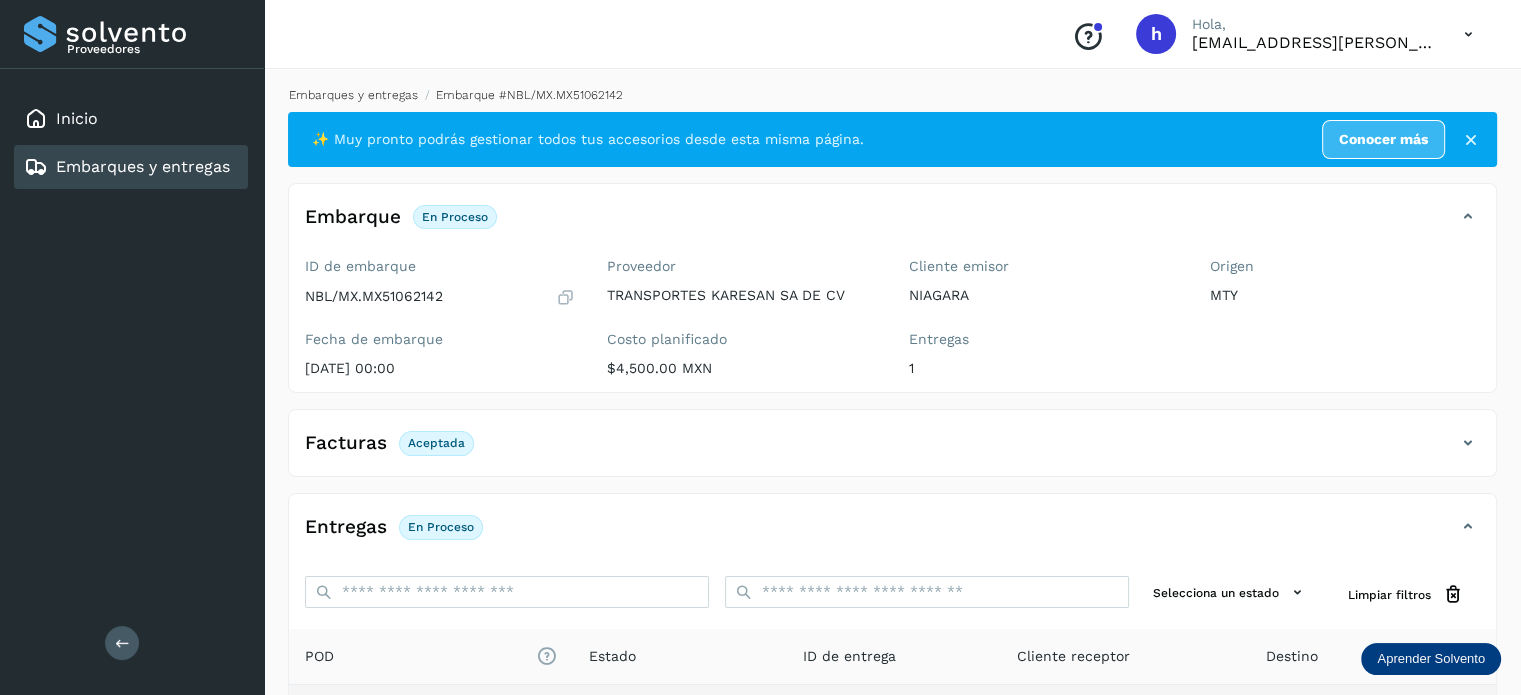 click on "Embarques y entregas" at bounding box center (353, 95) 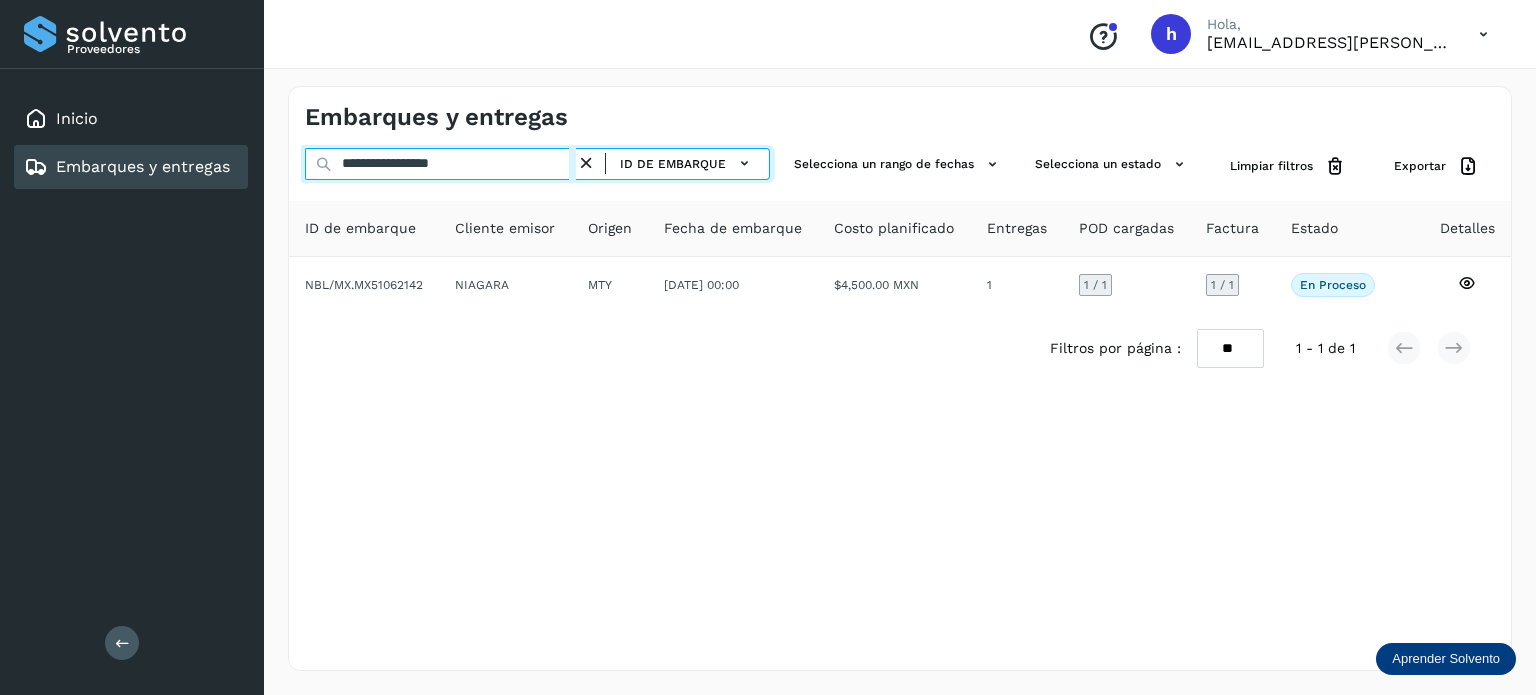 drag, startPoint x: 509, startPoint y: 160, endPoint x: 143, endPoint y: 187, distance: 366.99454 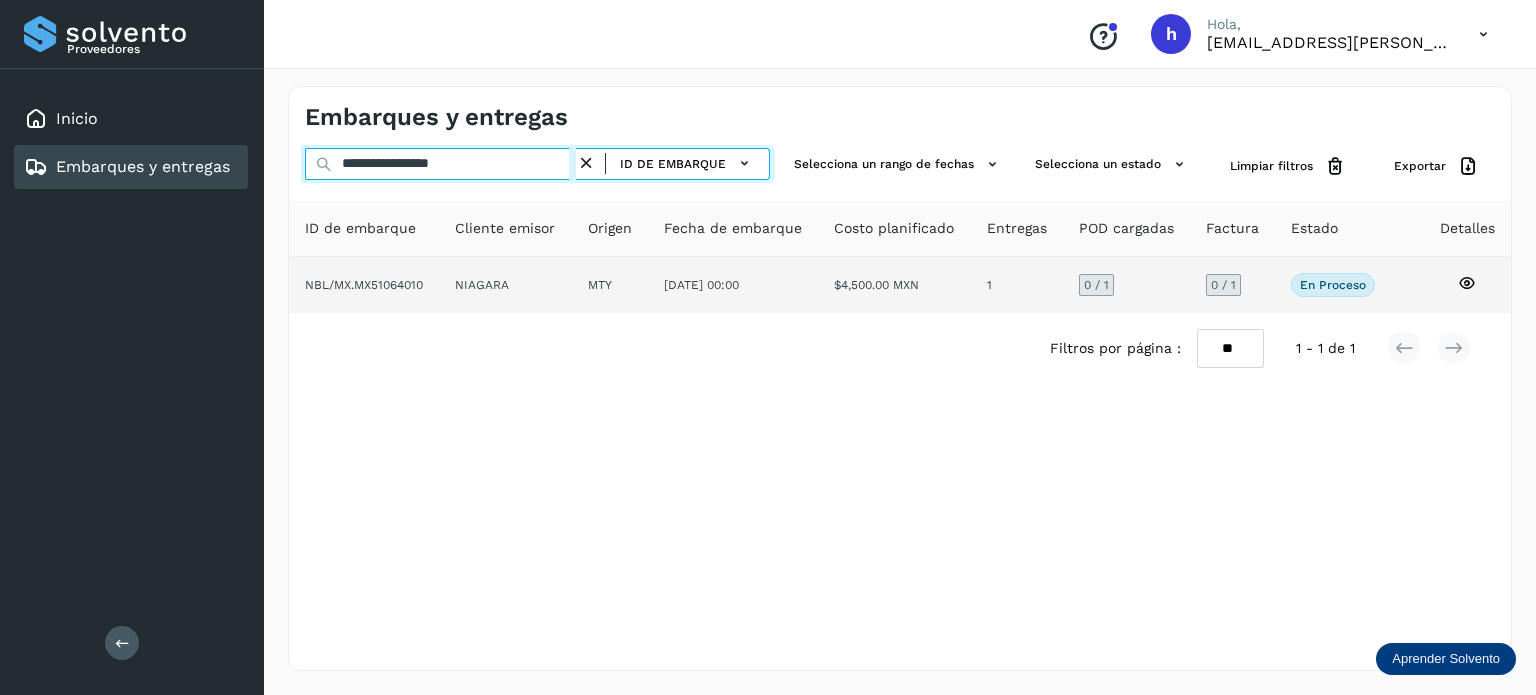 type on "**********" 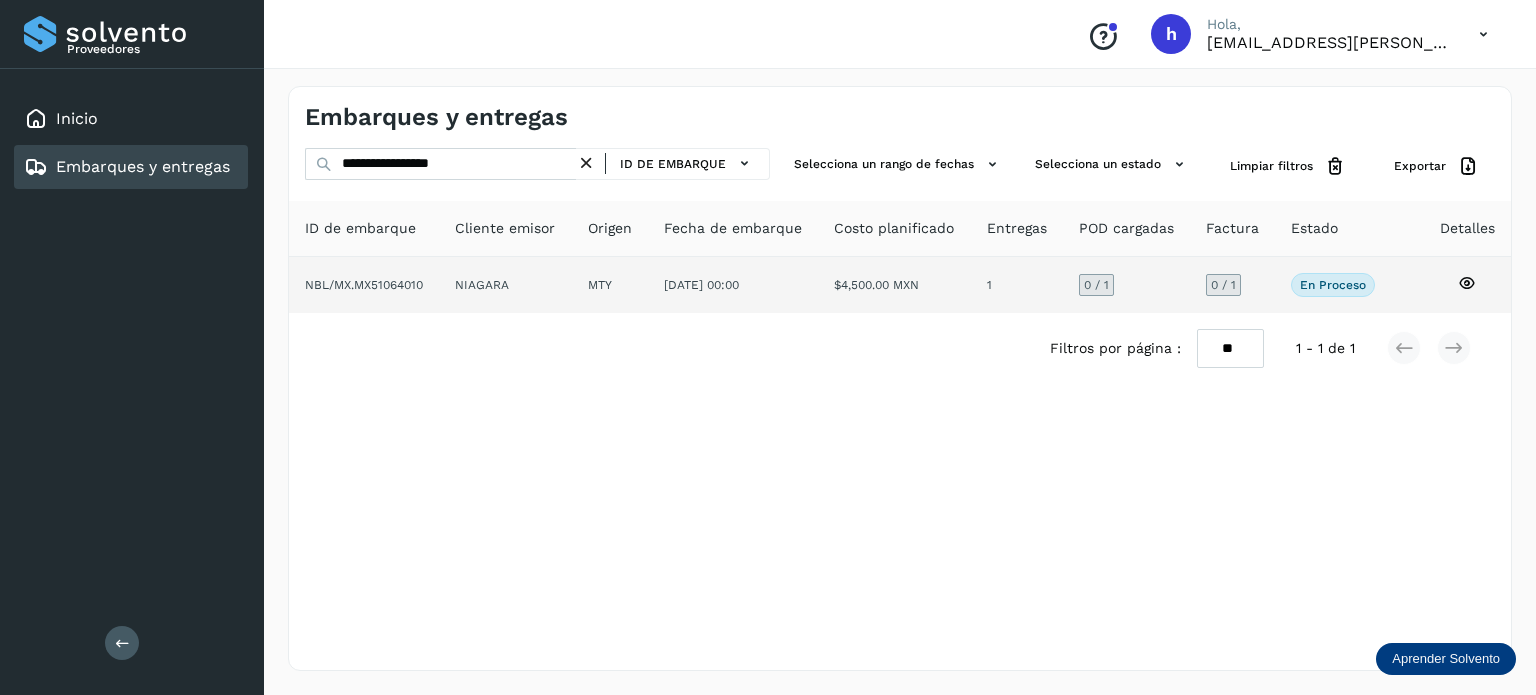 click on "NBL/MX.MX51064010" 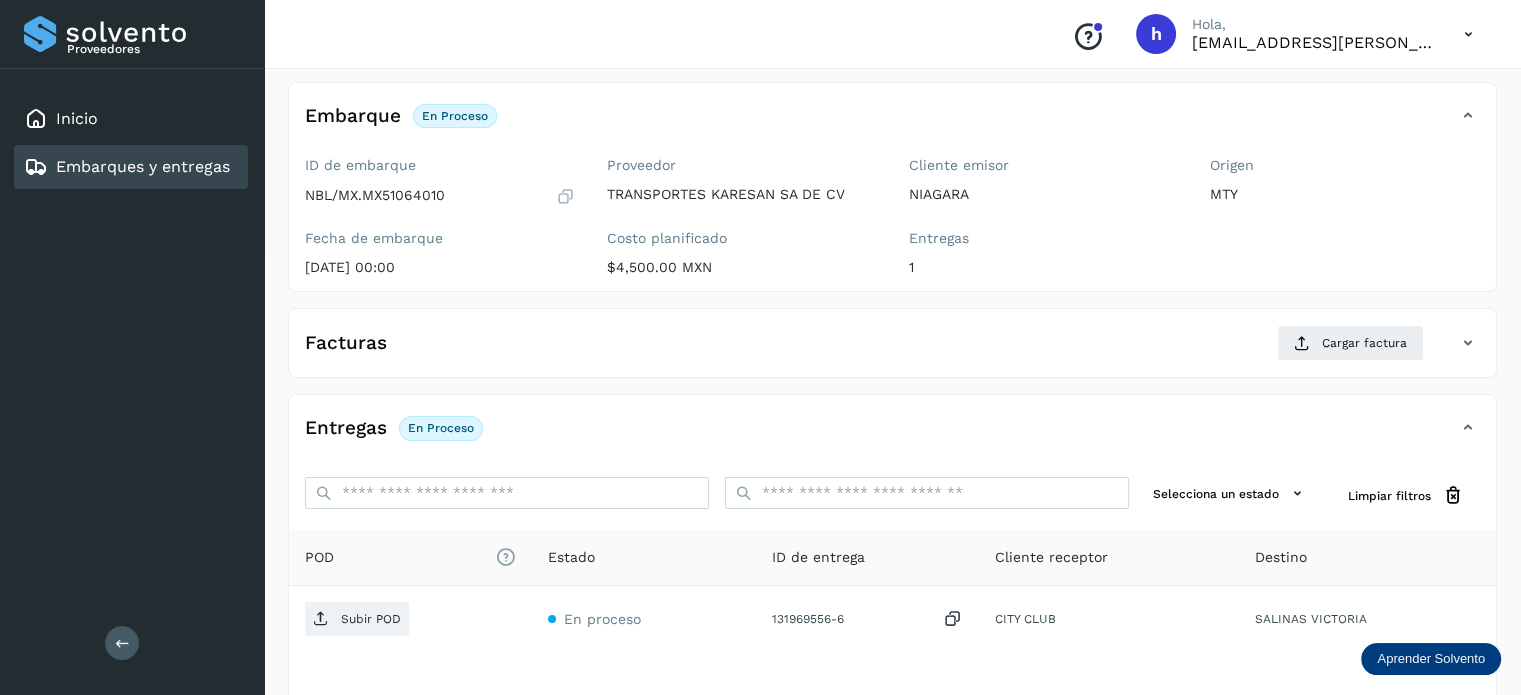 scroll, scrollTop: 106, scrollLeft: 0, axis: vertical 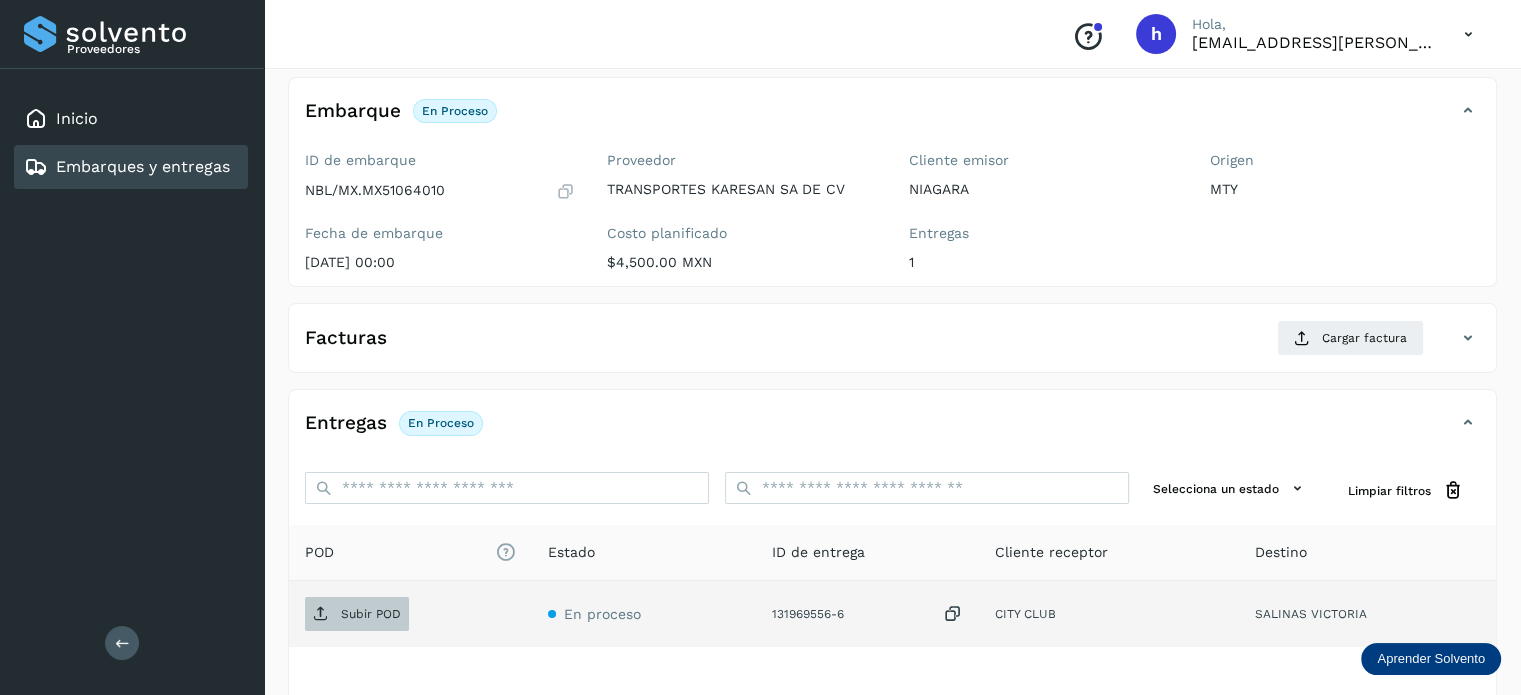 click on "Subir POD" at bounding box center (371, 614) 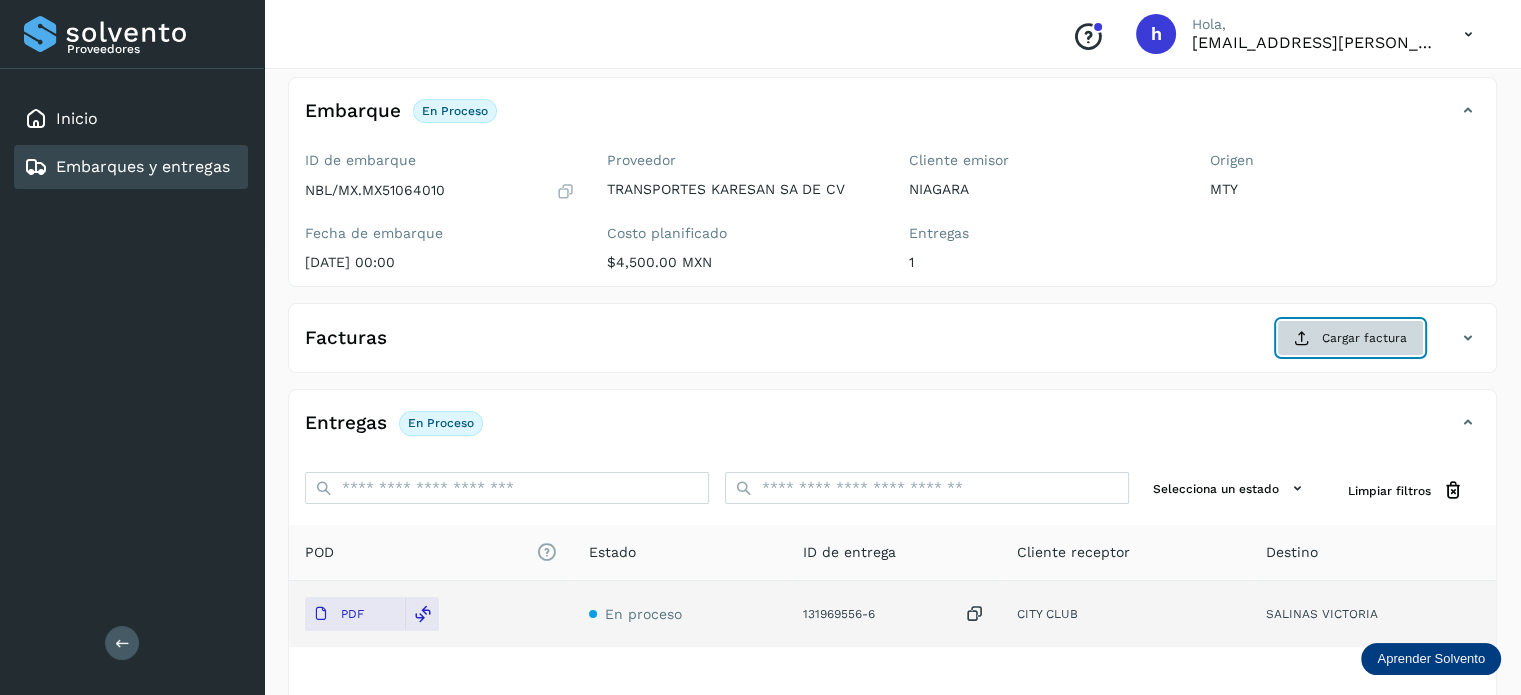 click on "Cargar factura" 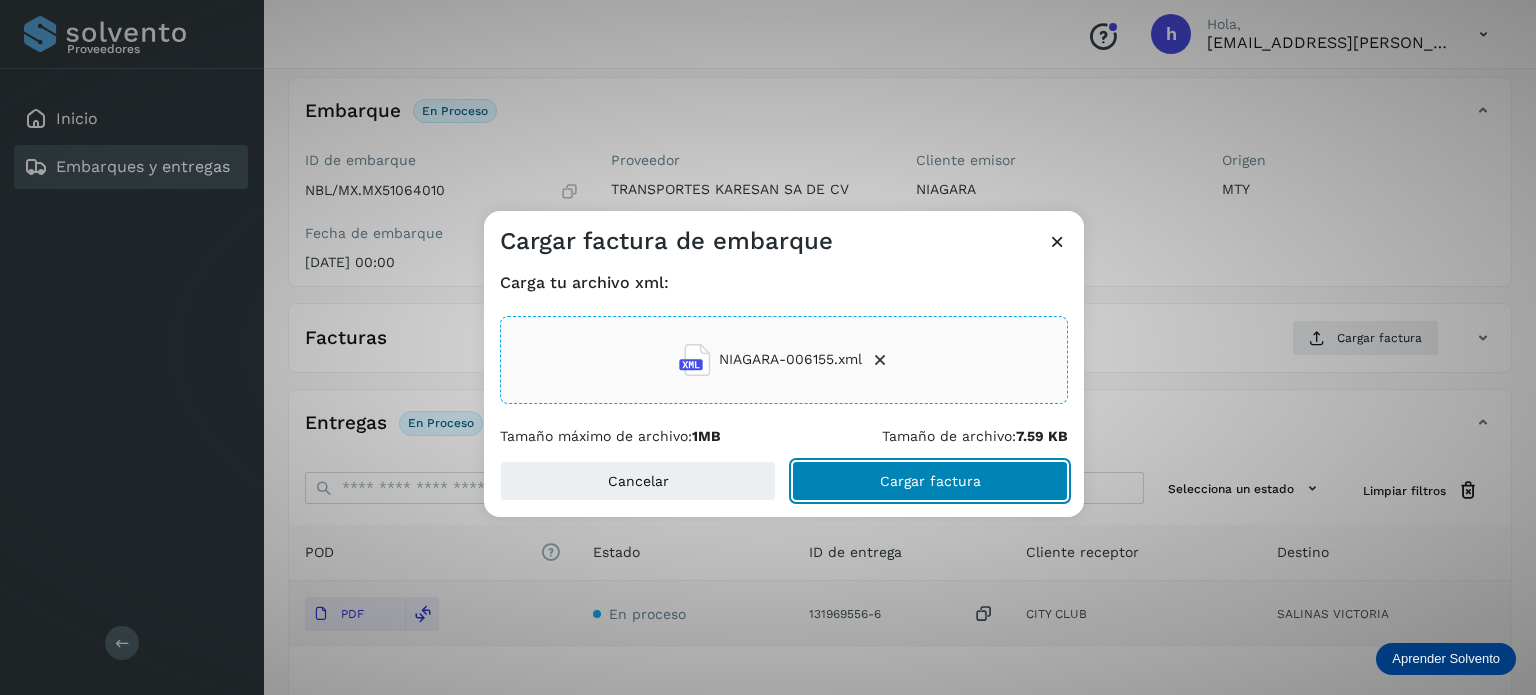 click on "Cargar factura" 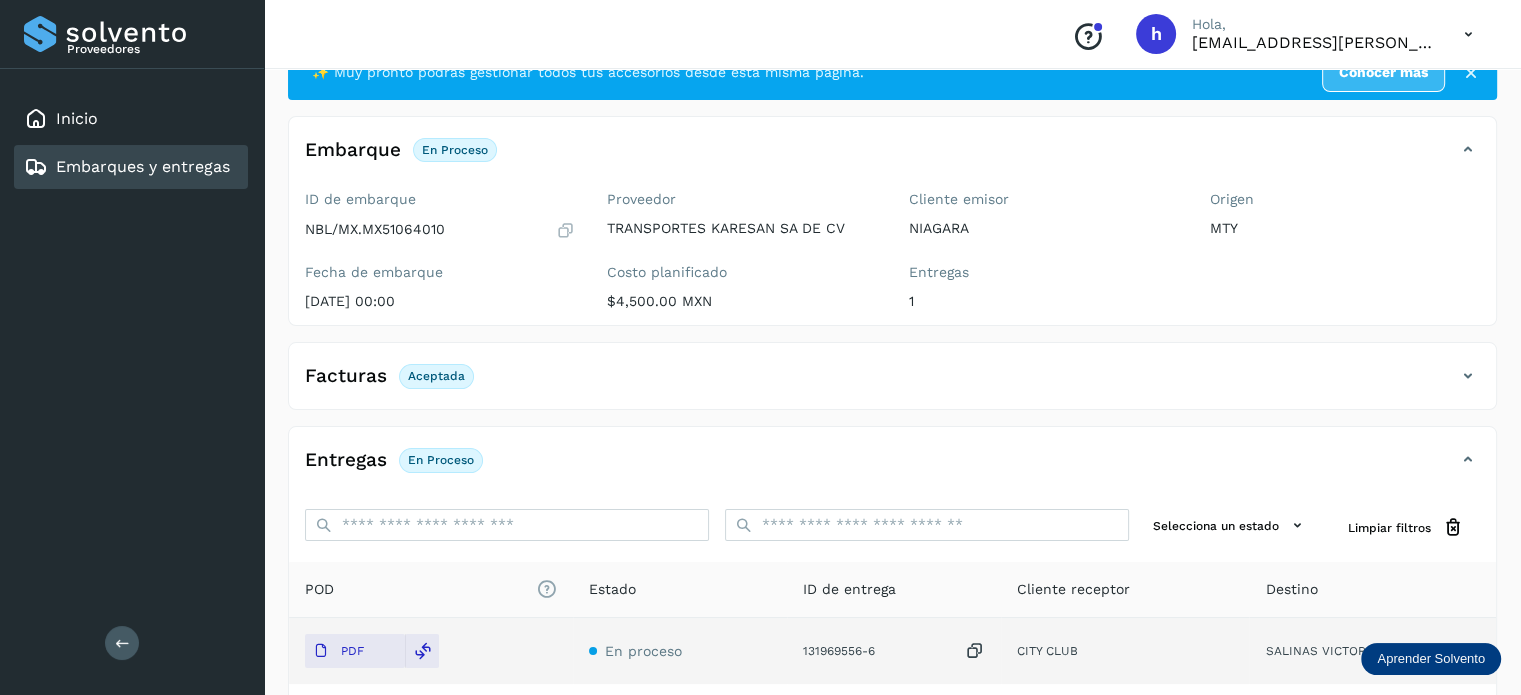 scroll, scrollTop: 0, scrollLeft: 0, axis: both 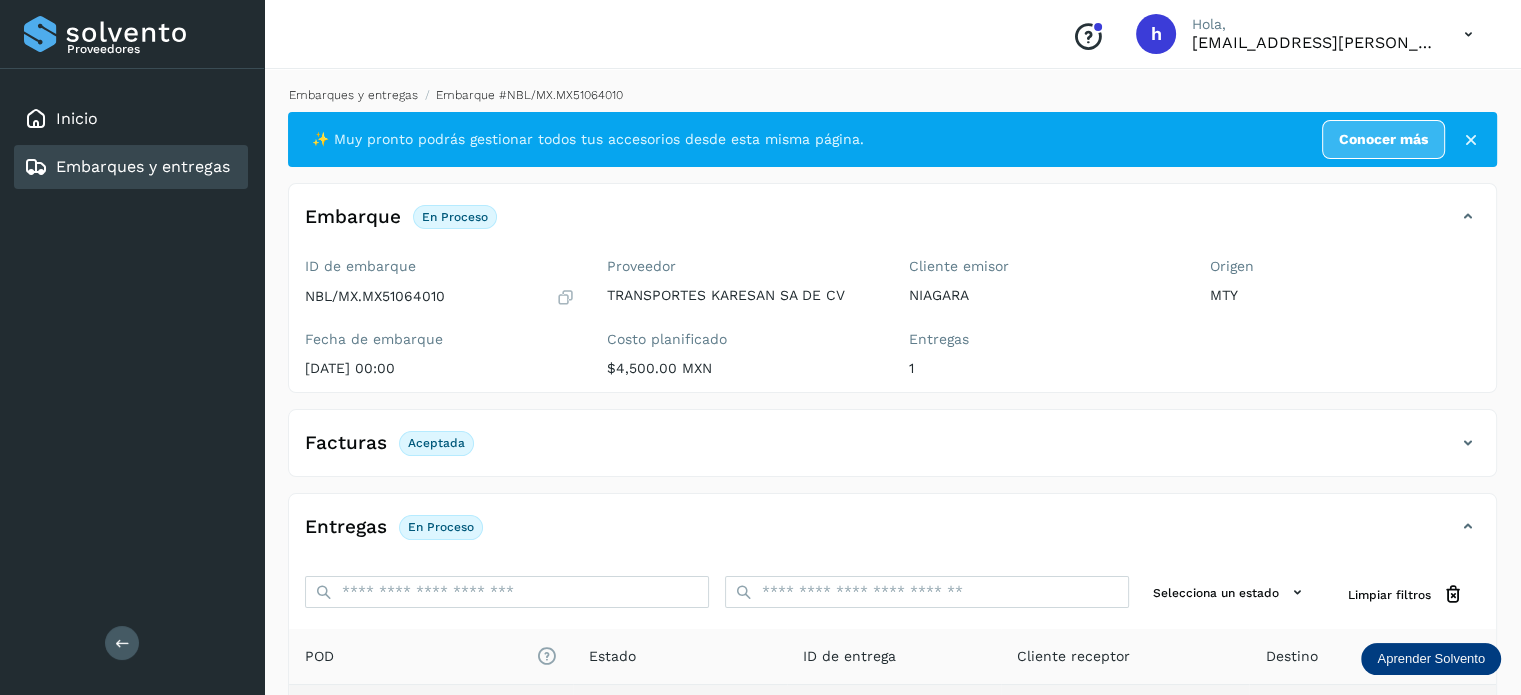 click on "Embarques y entregas" at bounding box center (353, 95) 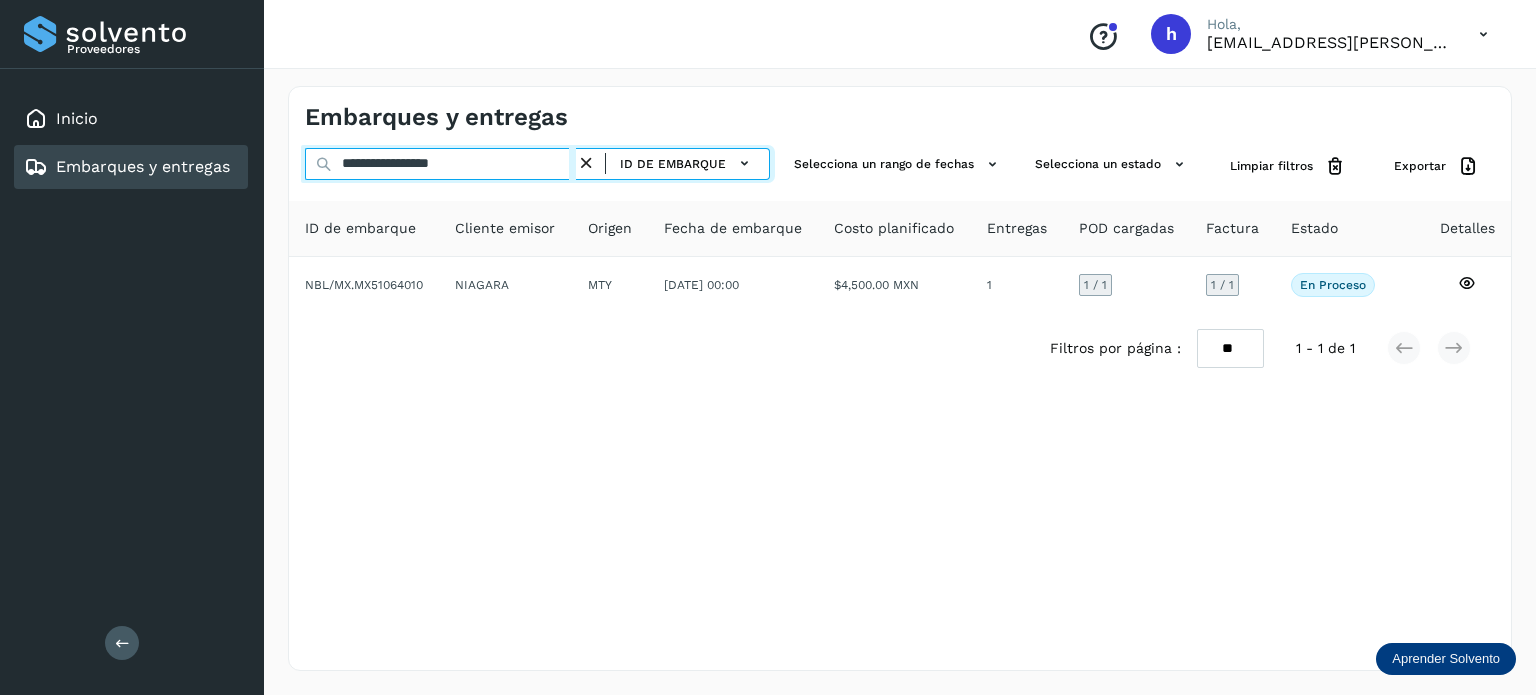 drag, startPoint x: 503, startPoint y: 171, endPoint x: 144, endPoint y: 247, distance: 366.9564 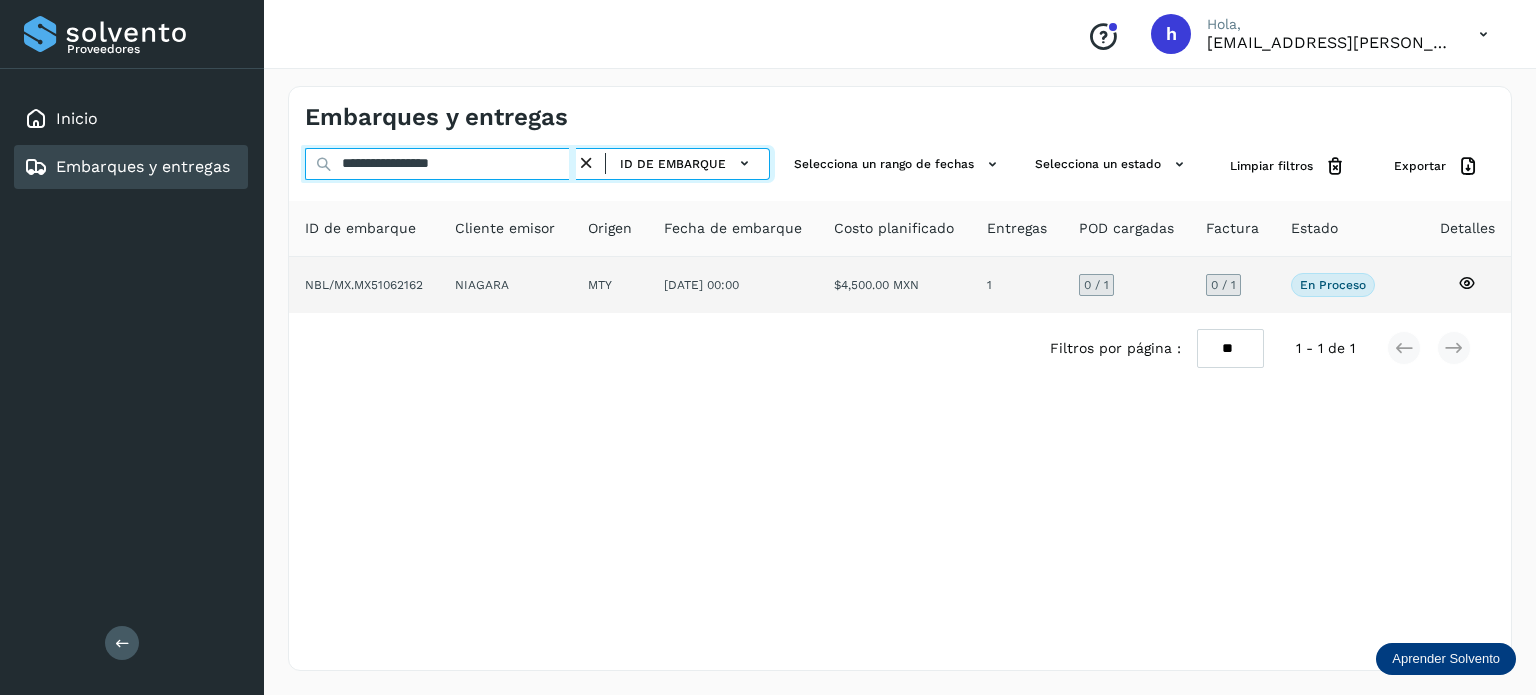 type on "**********" 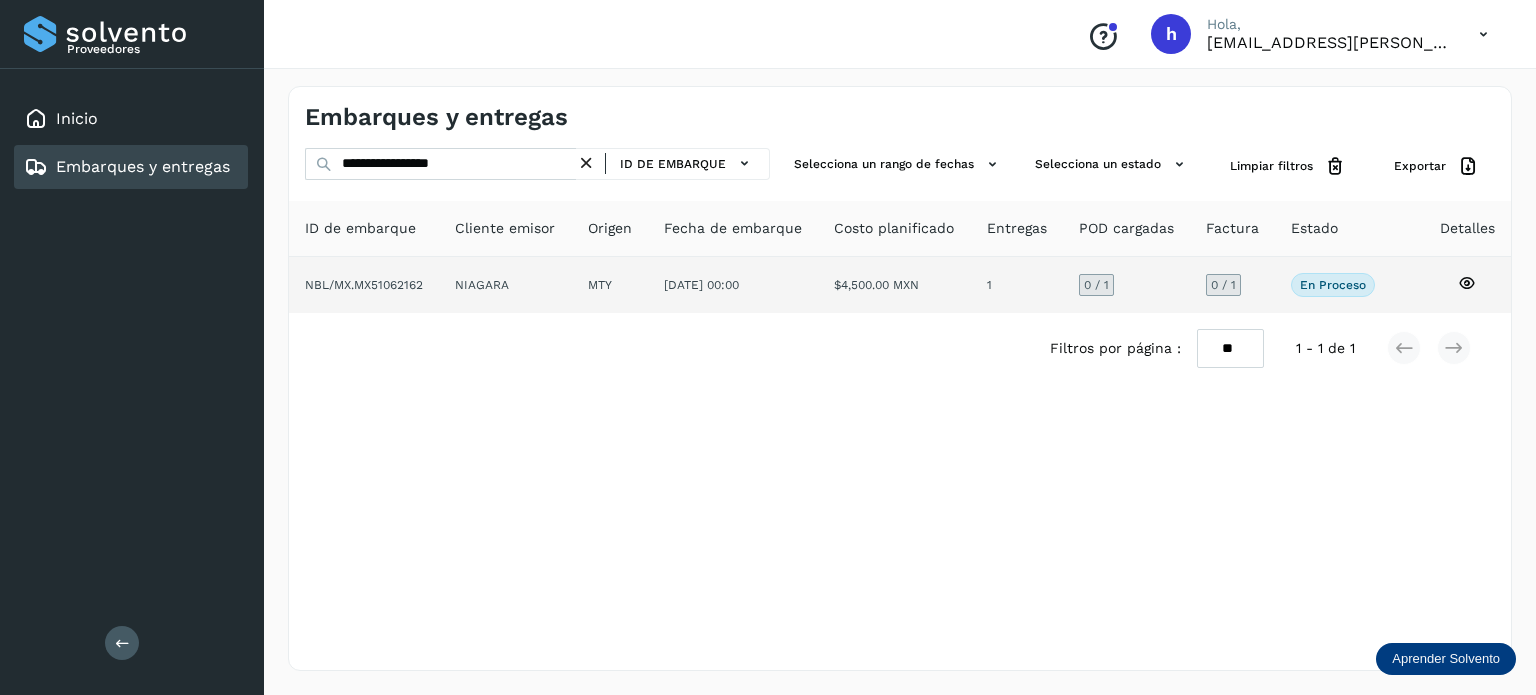 click on "NIAGARA" 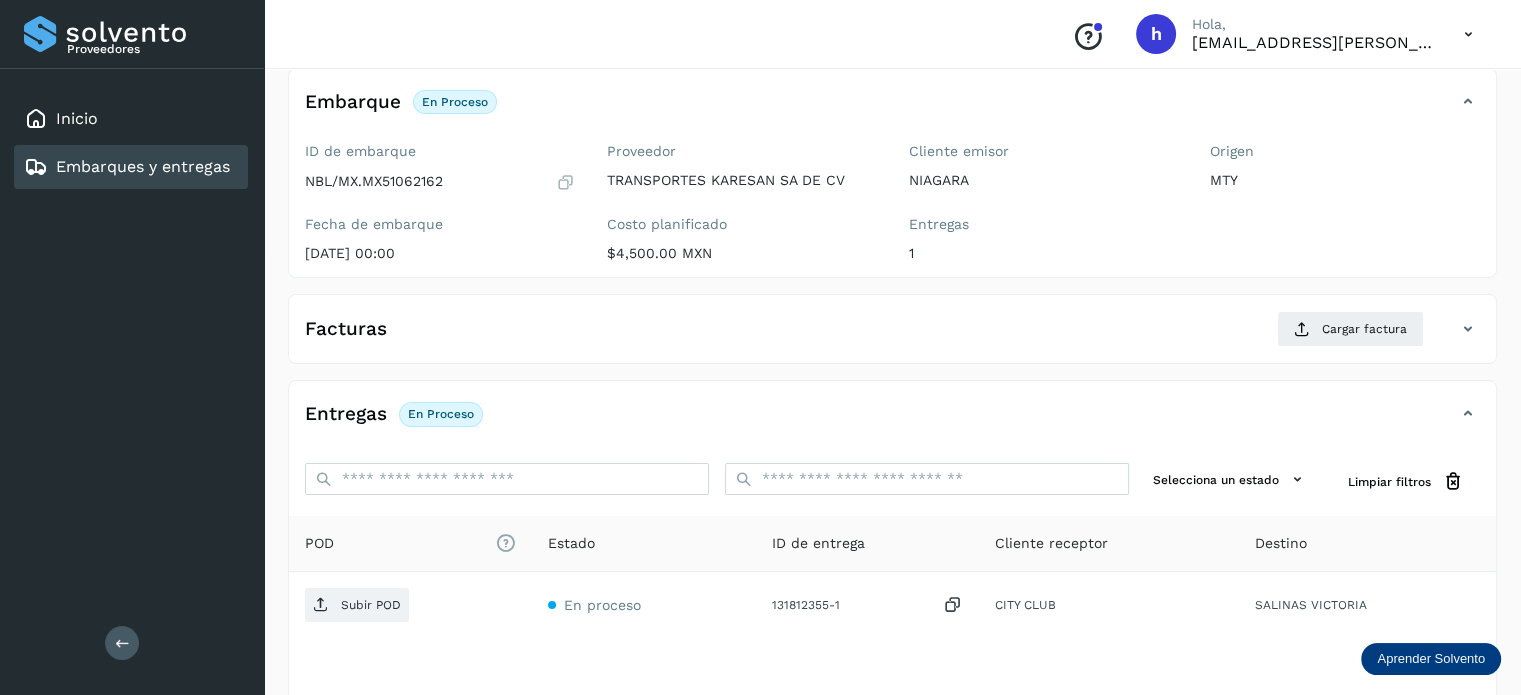 scroll, scrollTop: 116, scrollLeft: 0, axis: vertical 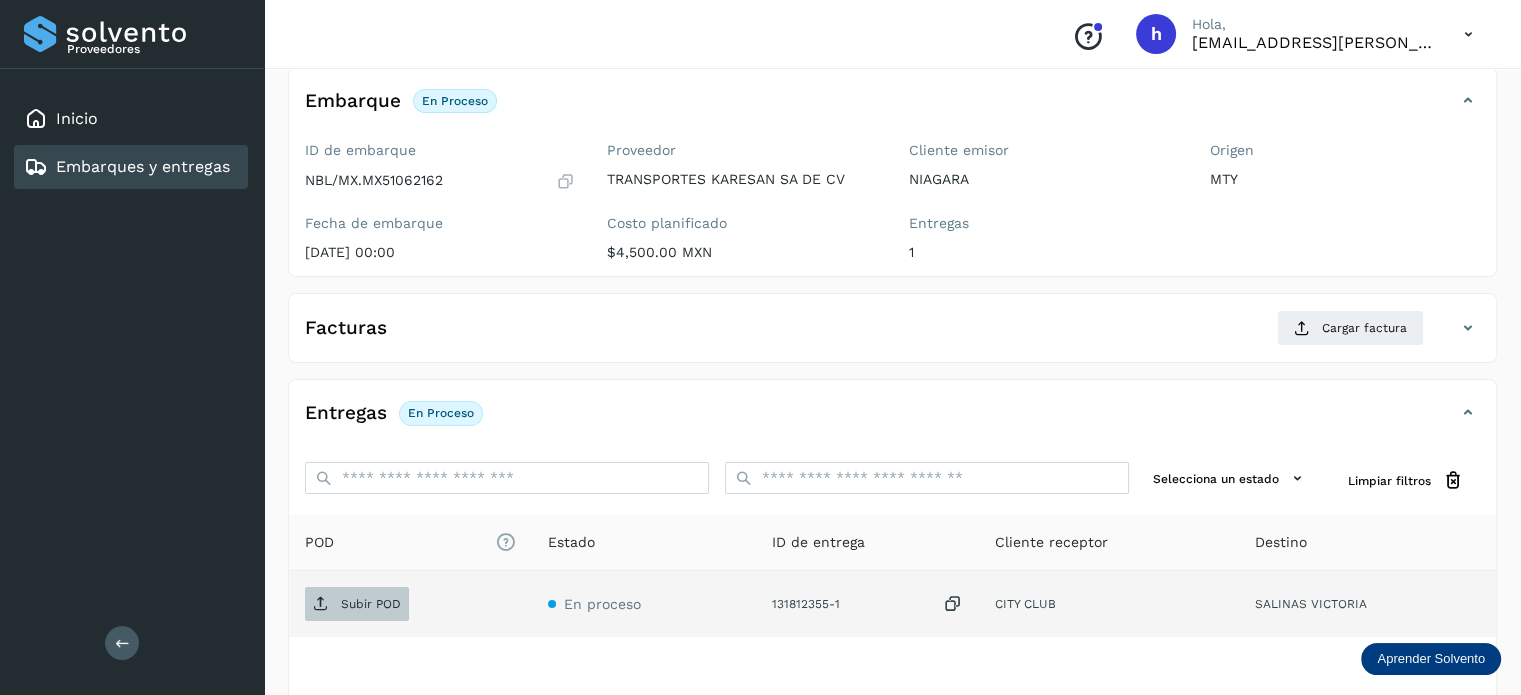 click on "Subir POD" at bounding box center [371, 604] 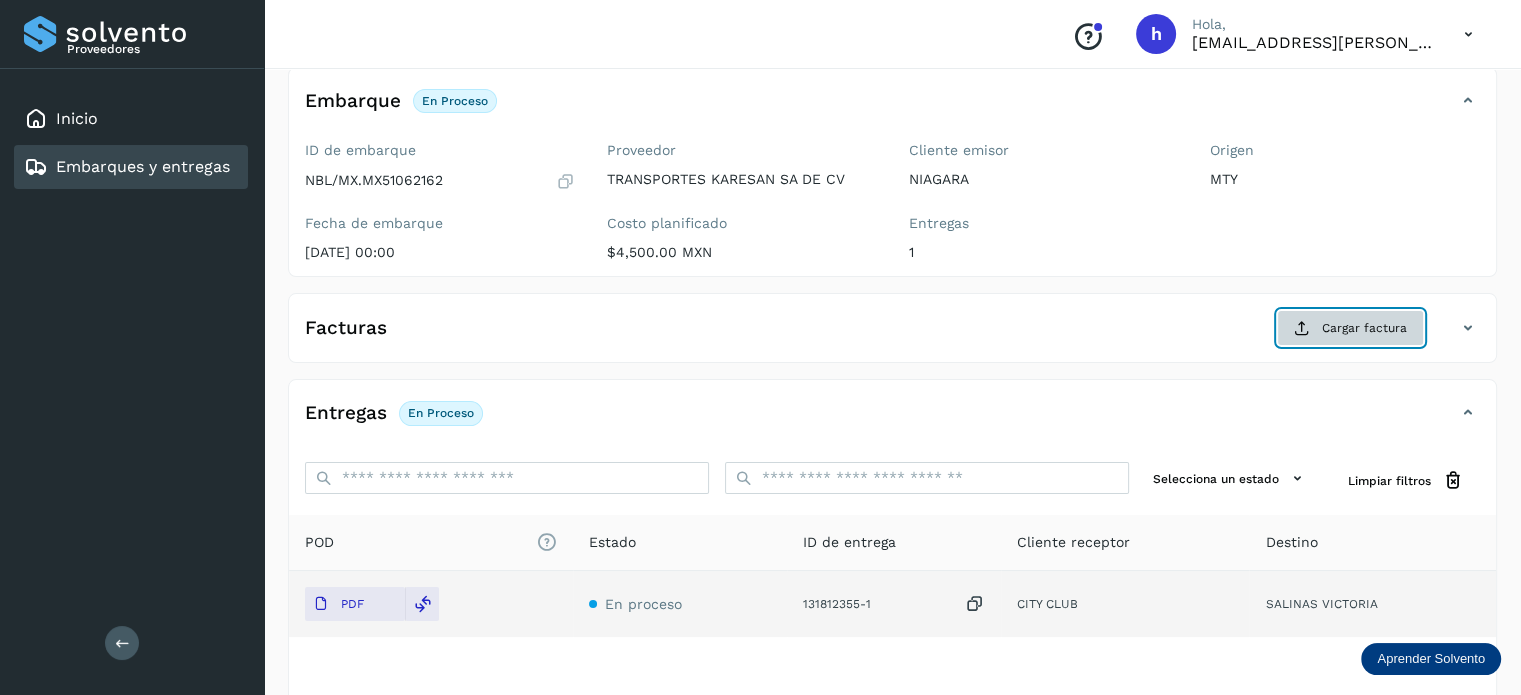 click on "Cargar factura" 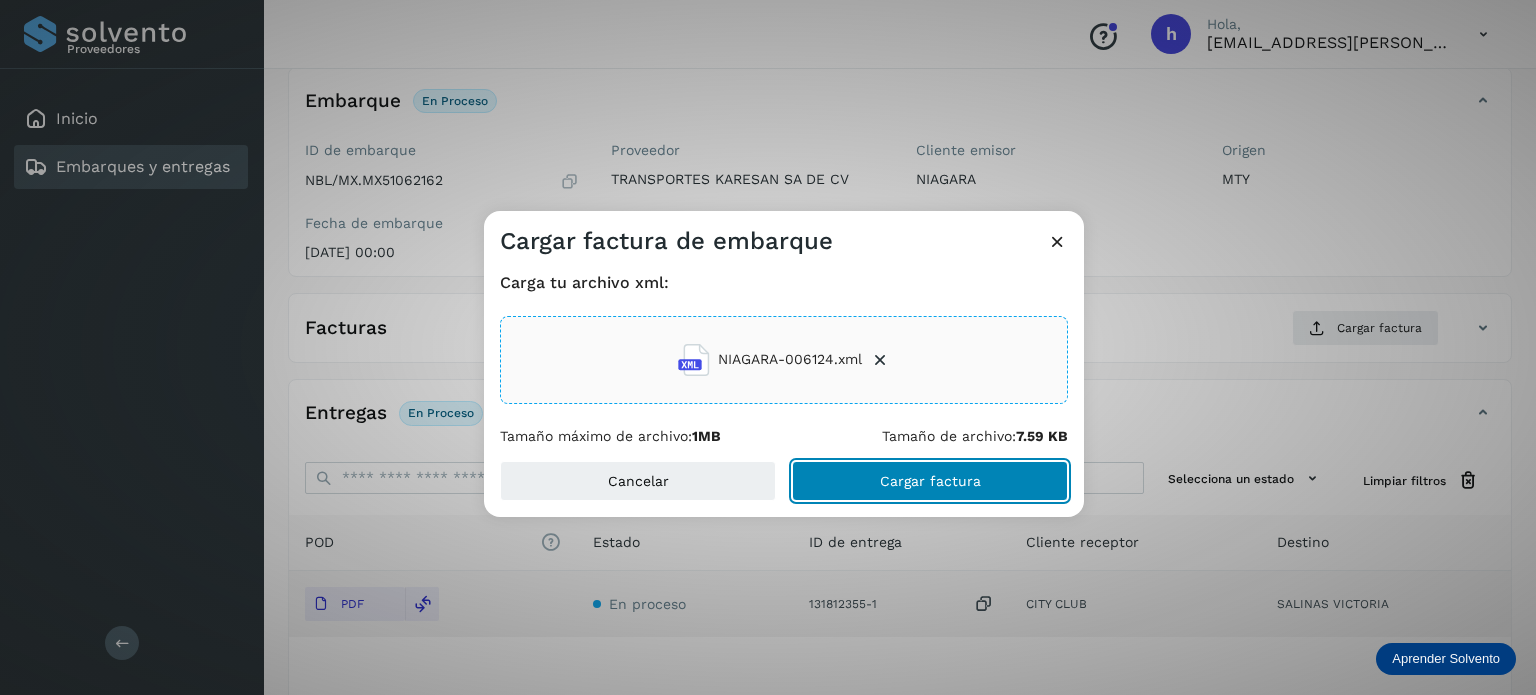 click on "Cargar factura" 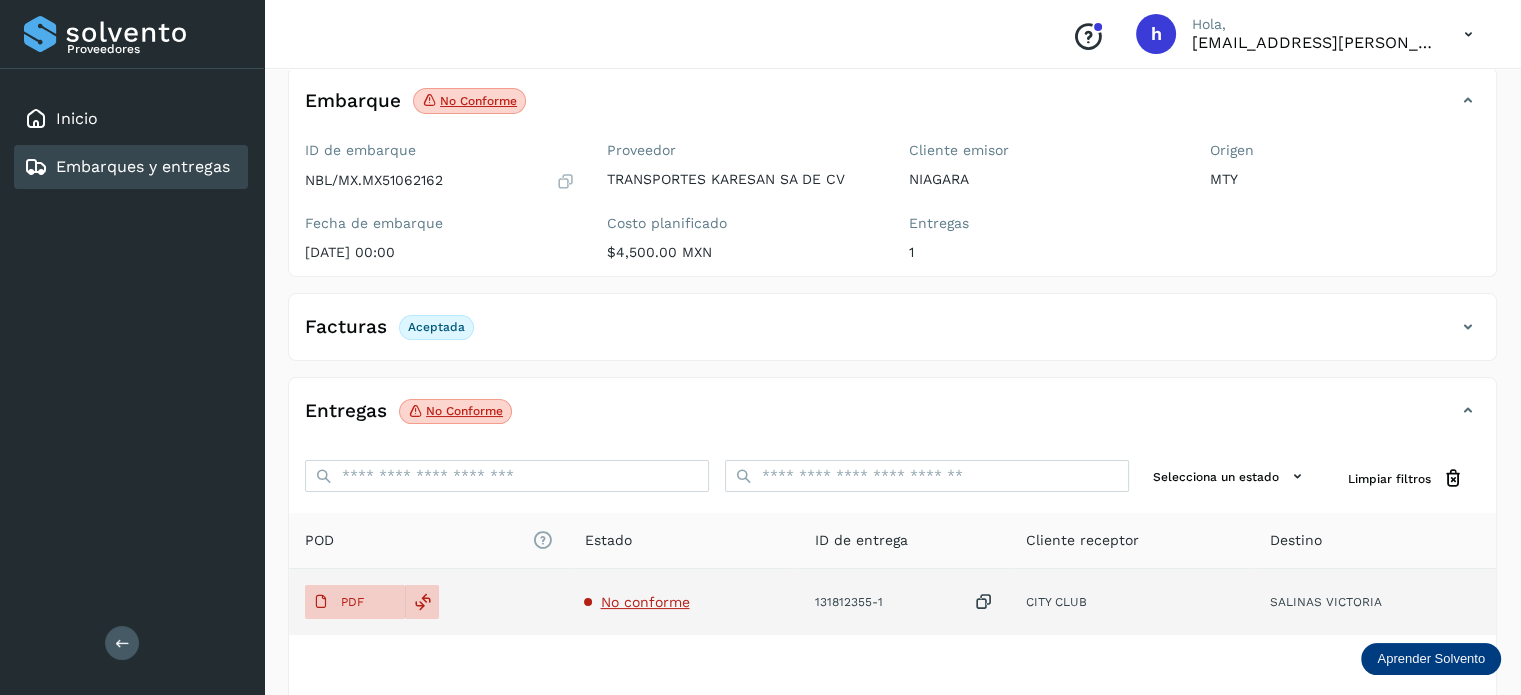 scroll, scrollTop: 116, scrollLeft: 0, axis: vertical 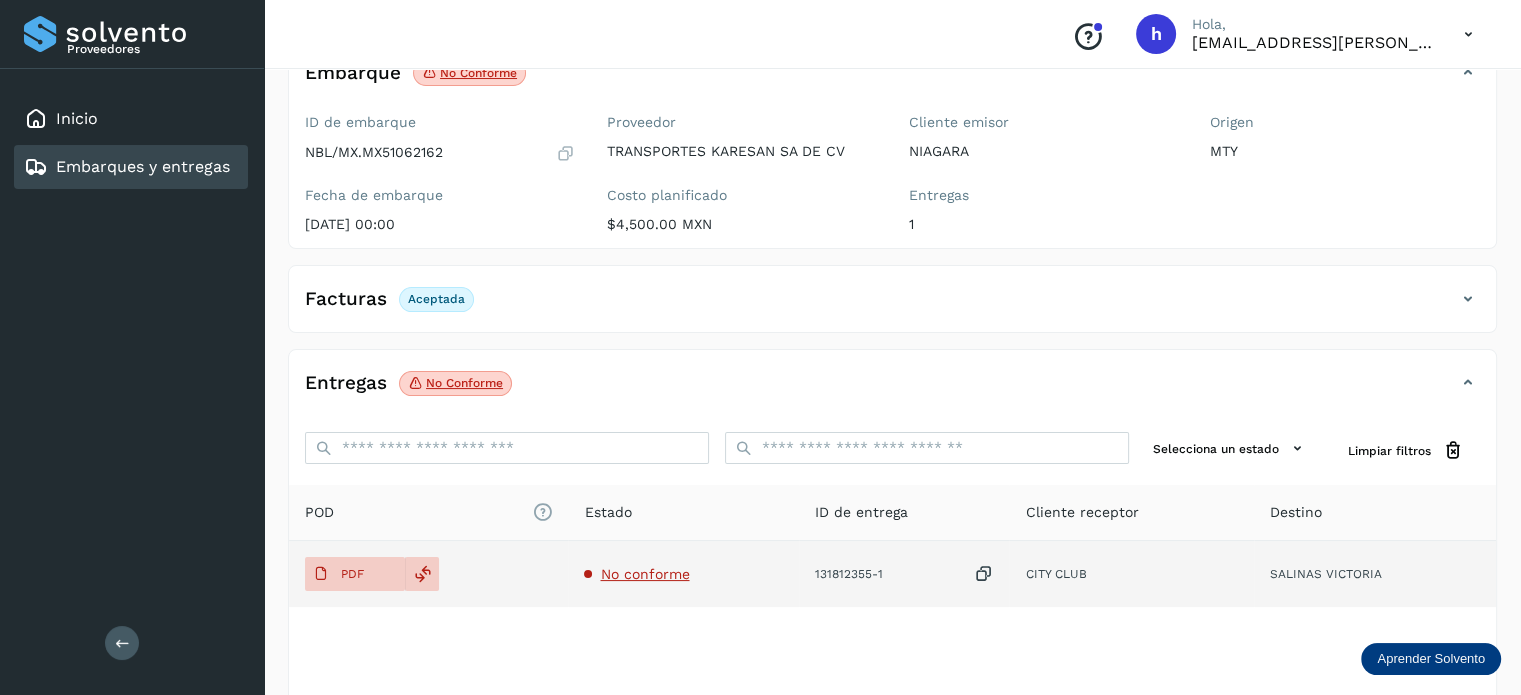 click at bounding box center [983, 574] 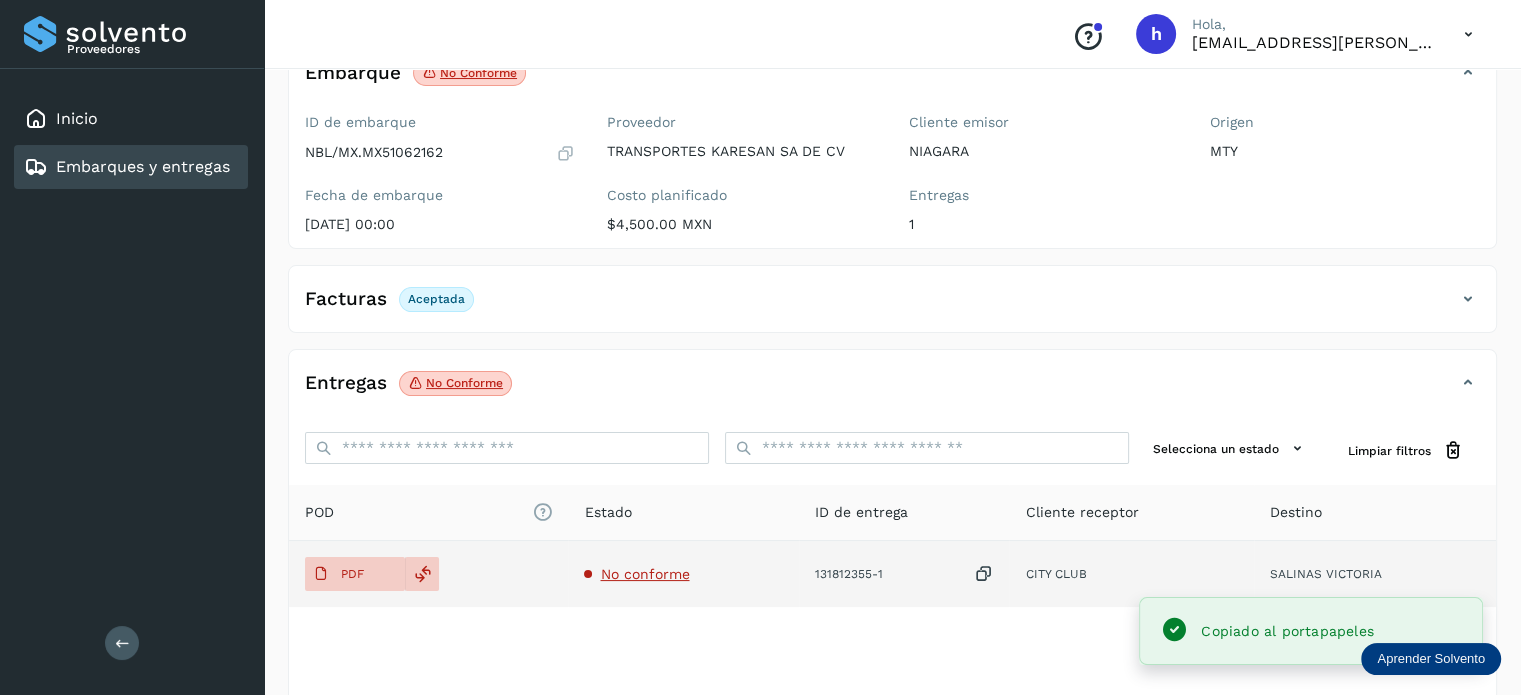 click on "No conforme" at bounding box center (644, 574) 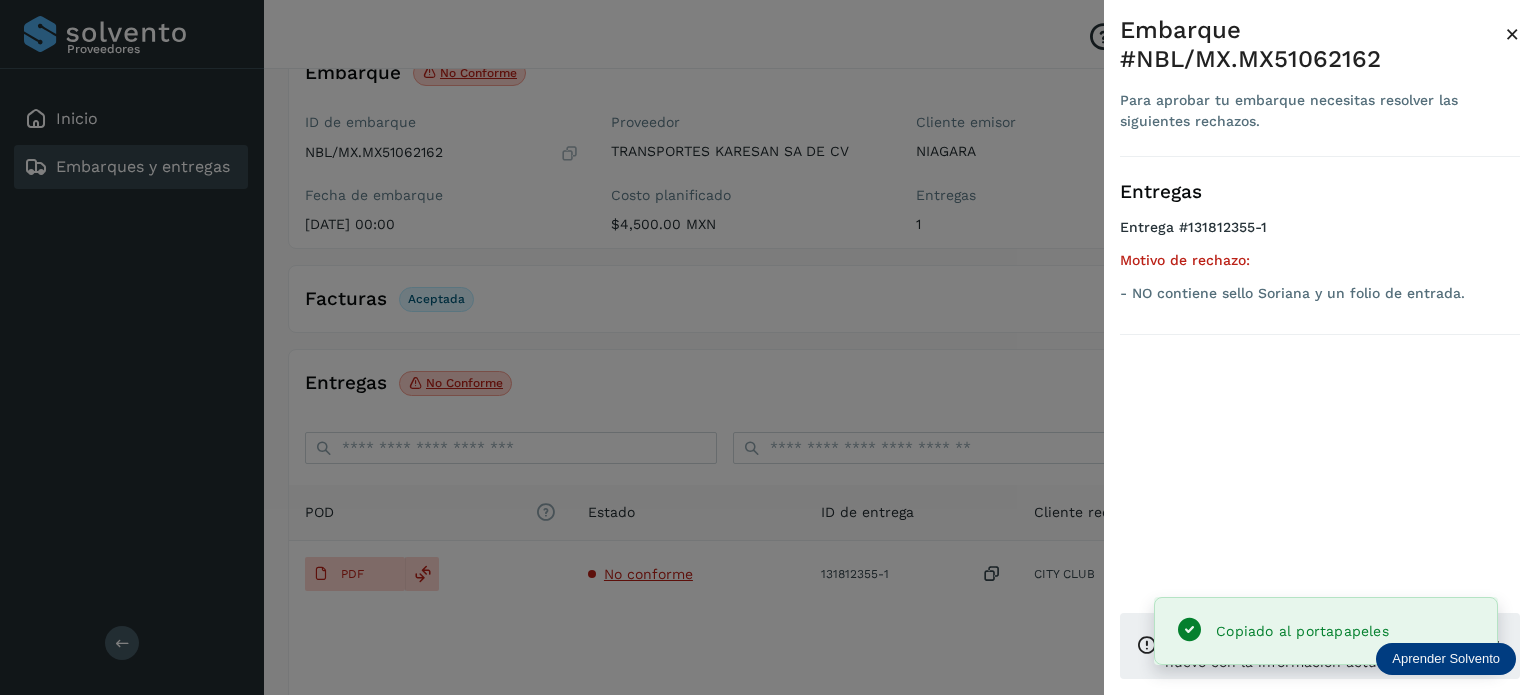 click at bounding box center [768, 347] 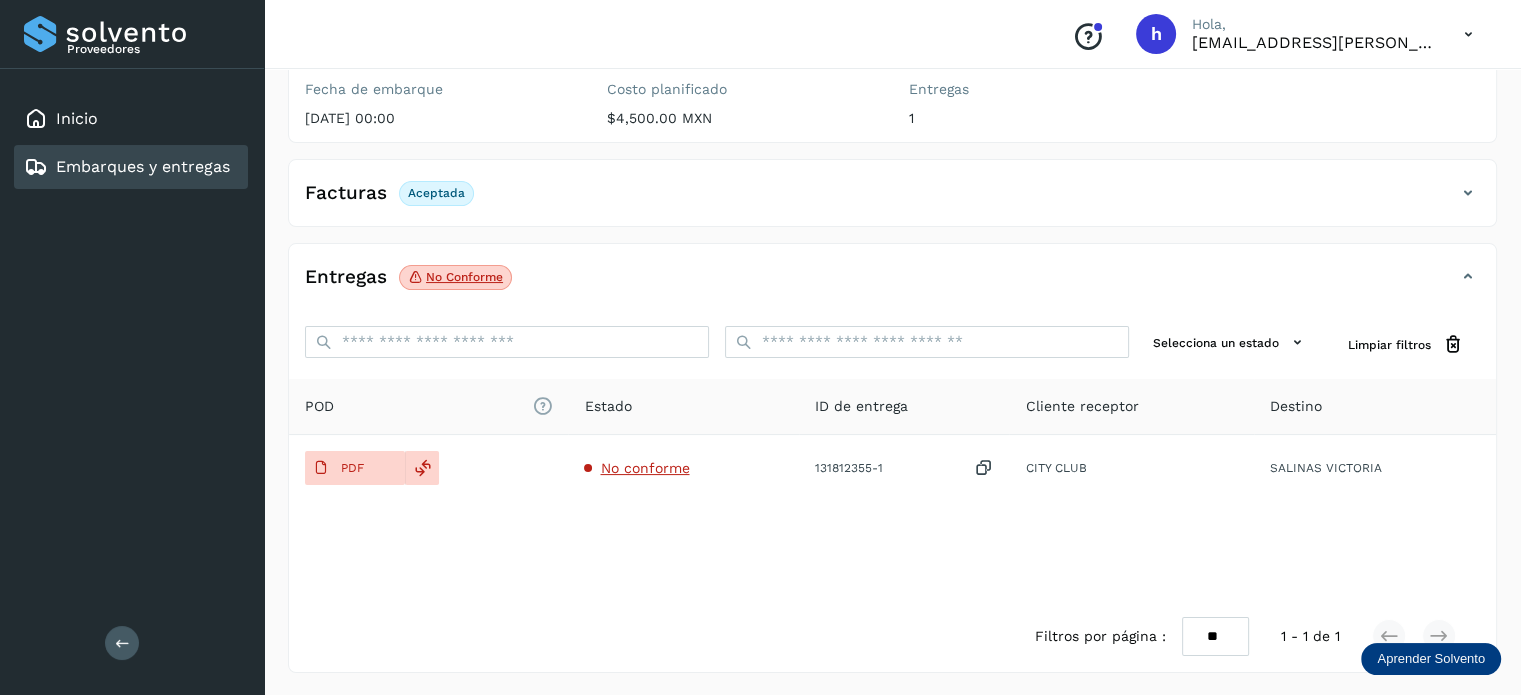 scroll, scrollTop: 0, scrollLeft: 0, axis: both 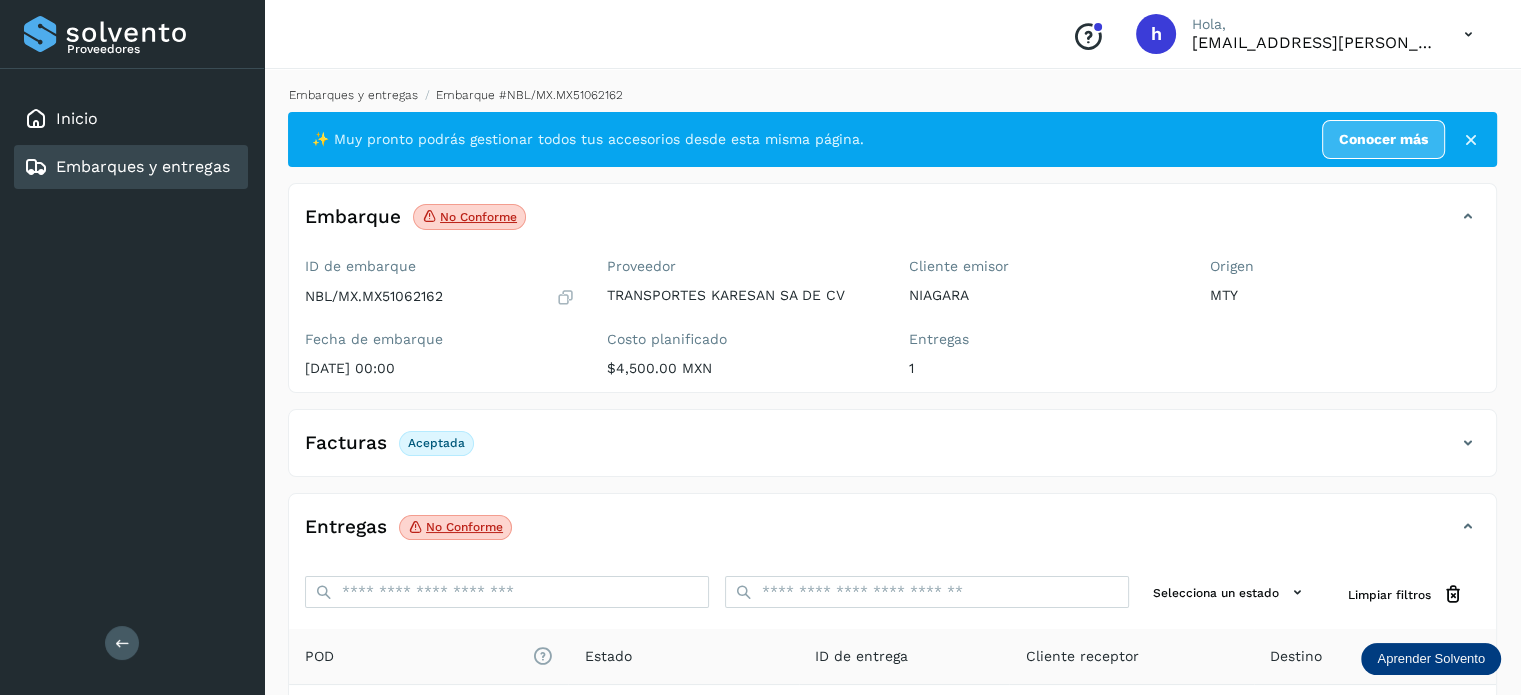 click on "Embarques y entregas" at bounding box center (353, 95) 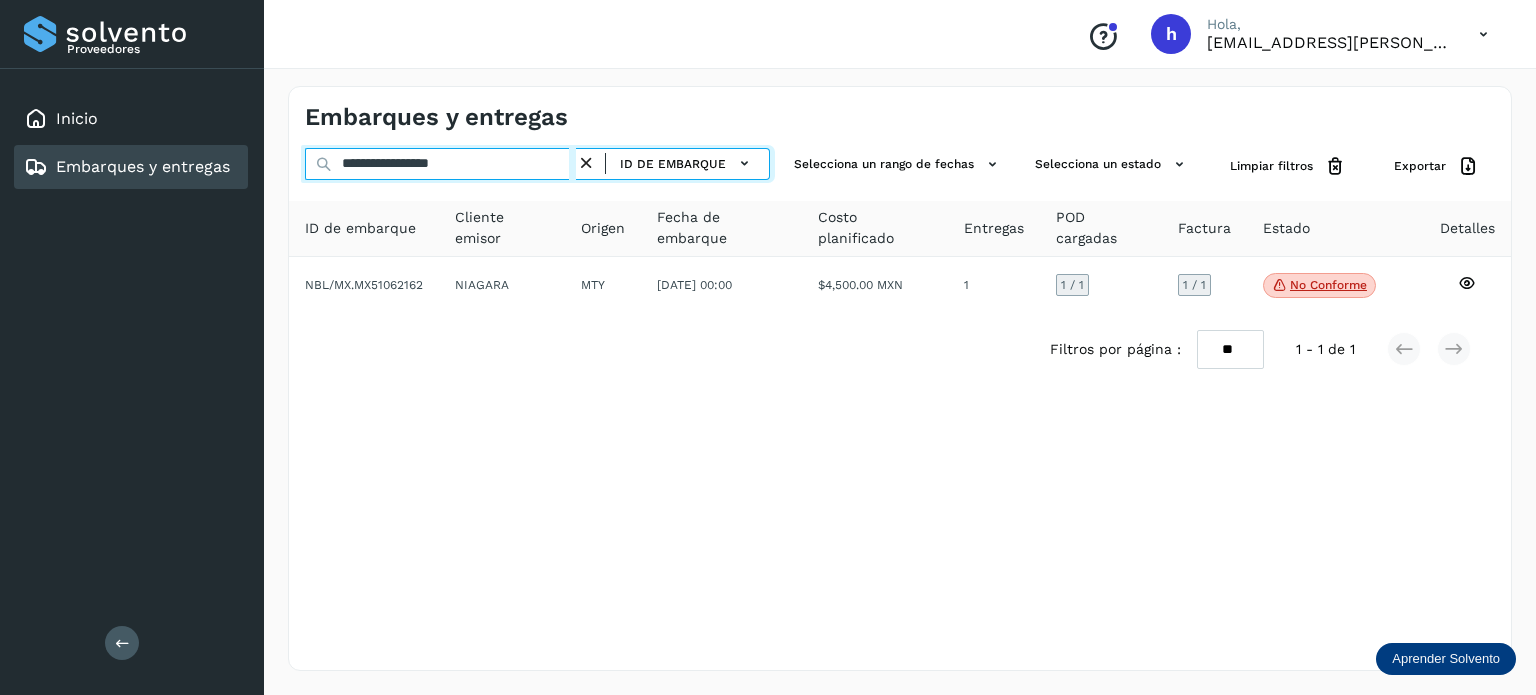 drag, startPoint x: 514, startPoint y: 169, endPoint x: 180, endPoint y: 206, distance: 336.04315 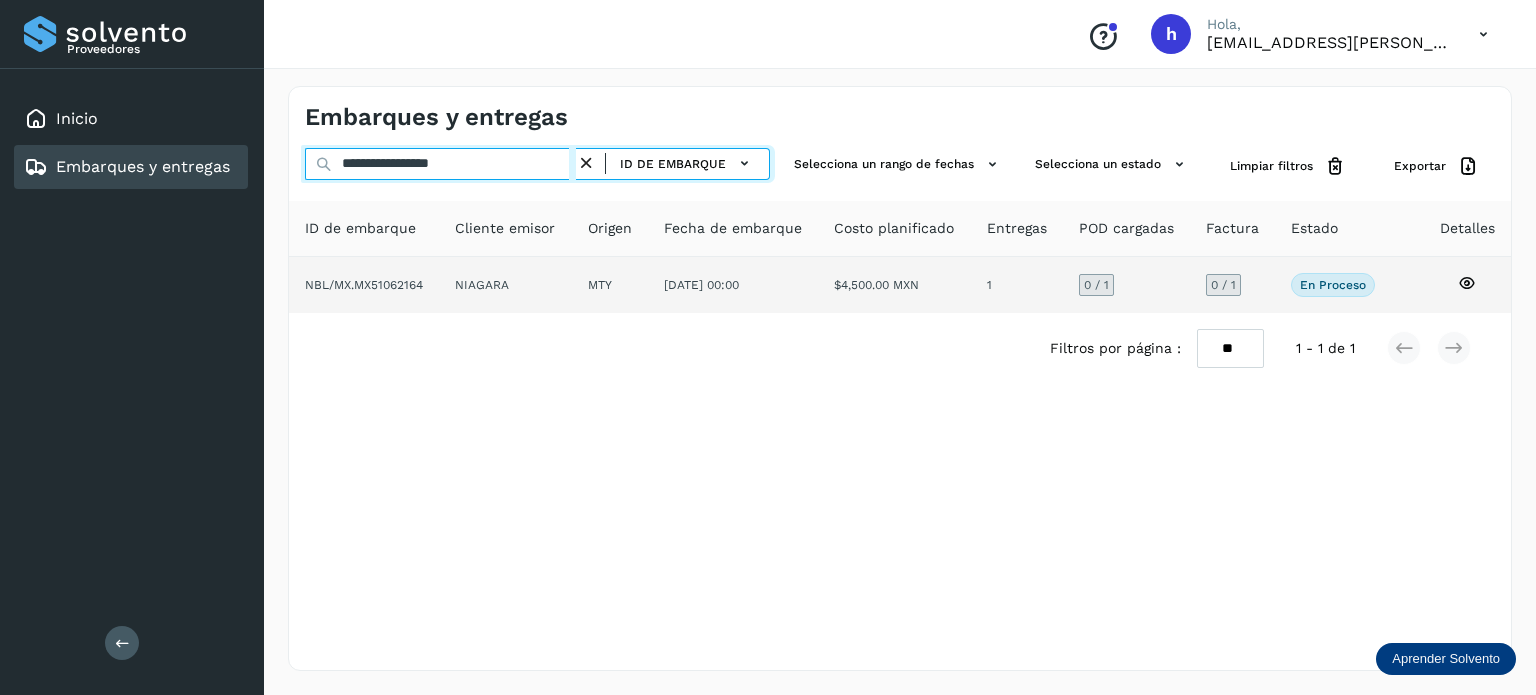 type on "**********" 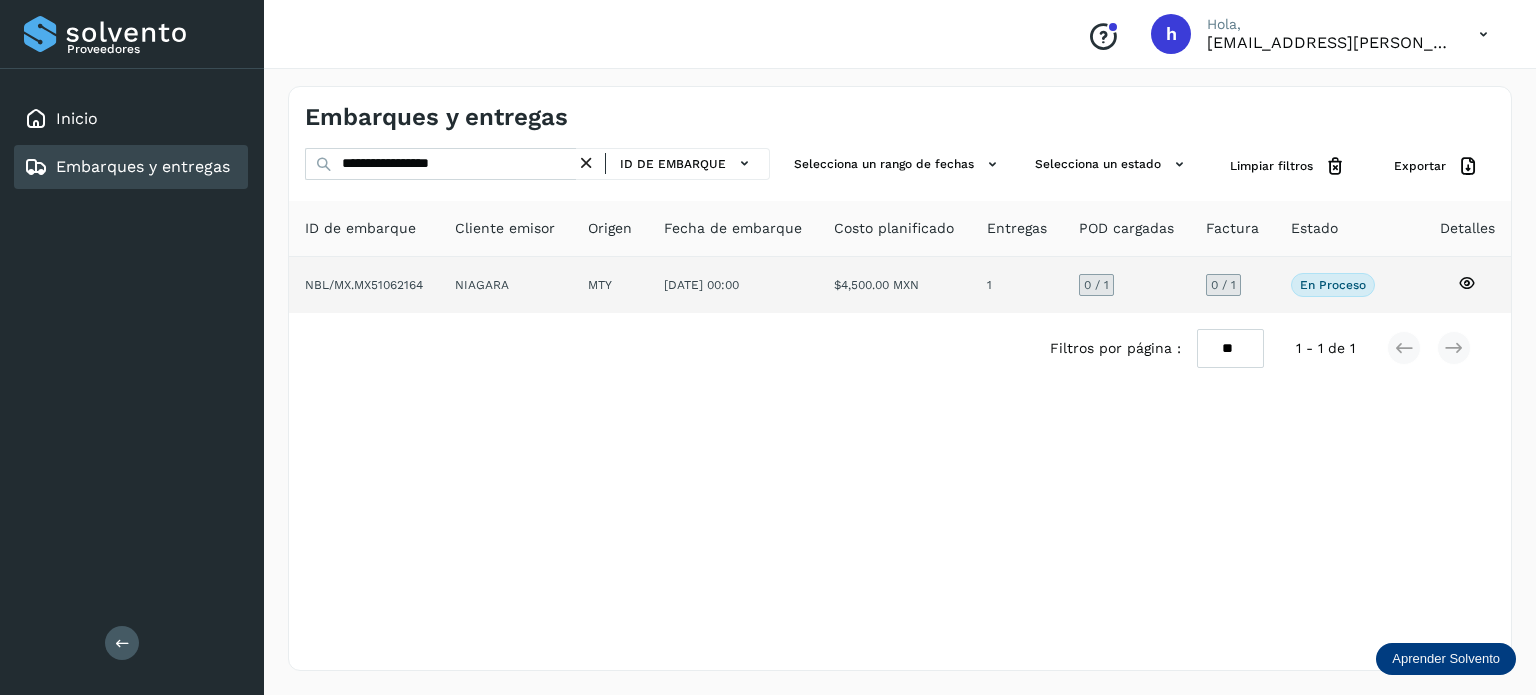 click on "NBL/MX.MX51062164" 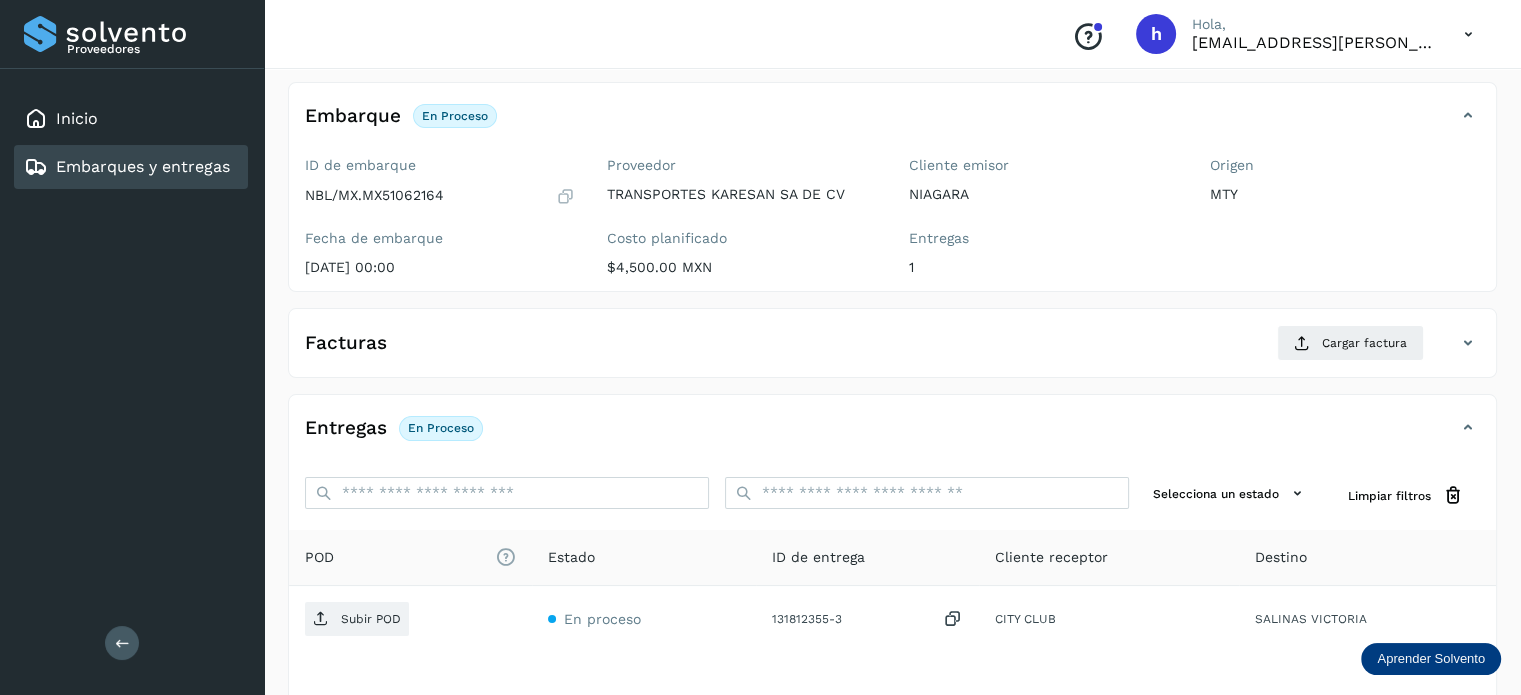 scroll, scrollTop: 108, scrollLeft: 0, axis: vertical 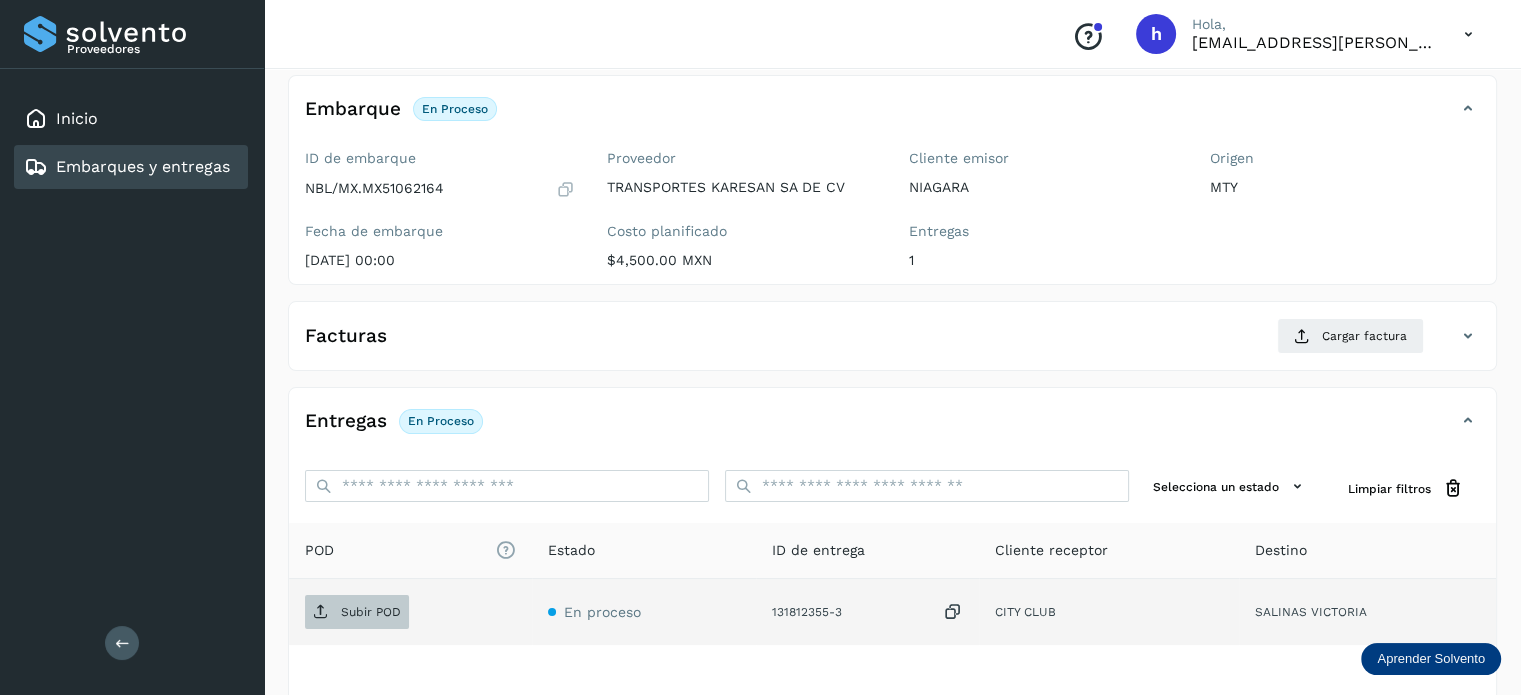 click on "Subir POD" at bounding box center (357, 612) 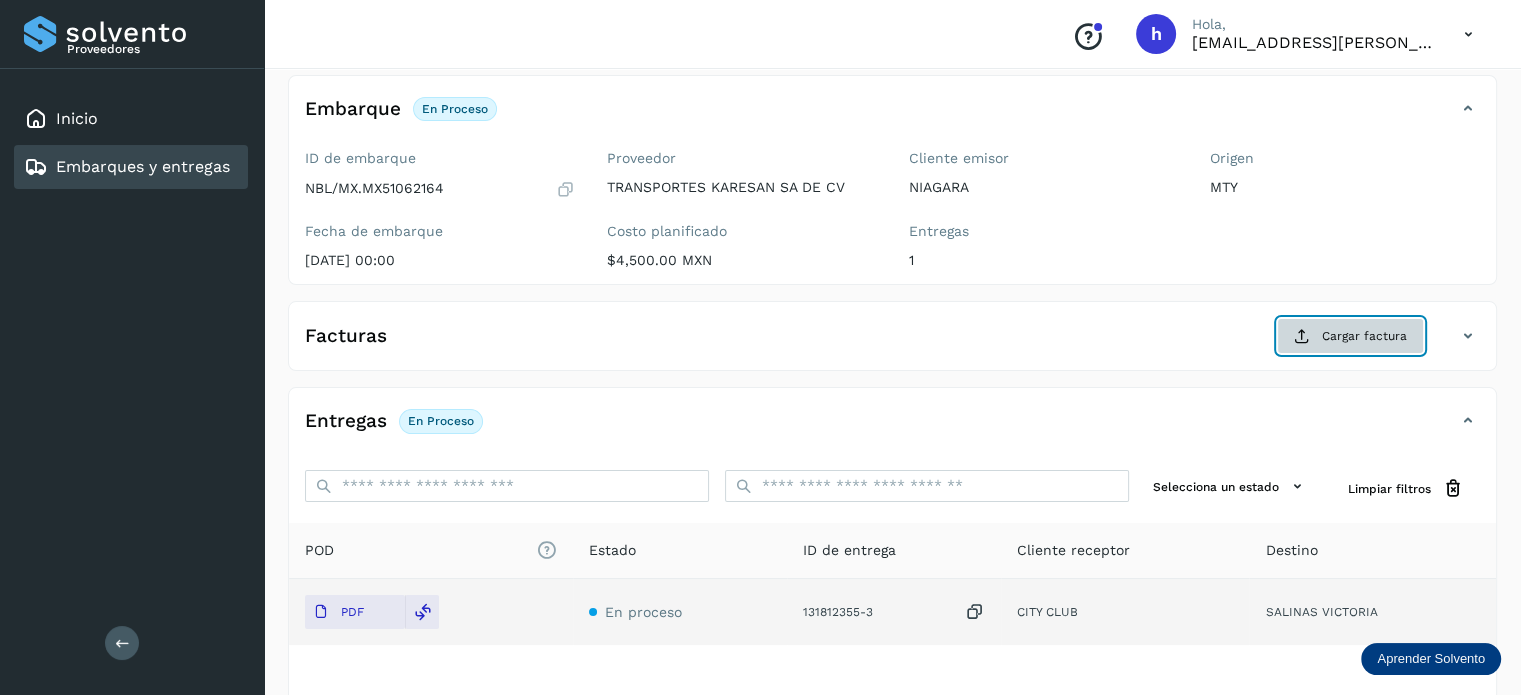 click on "Cargar factura" 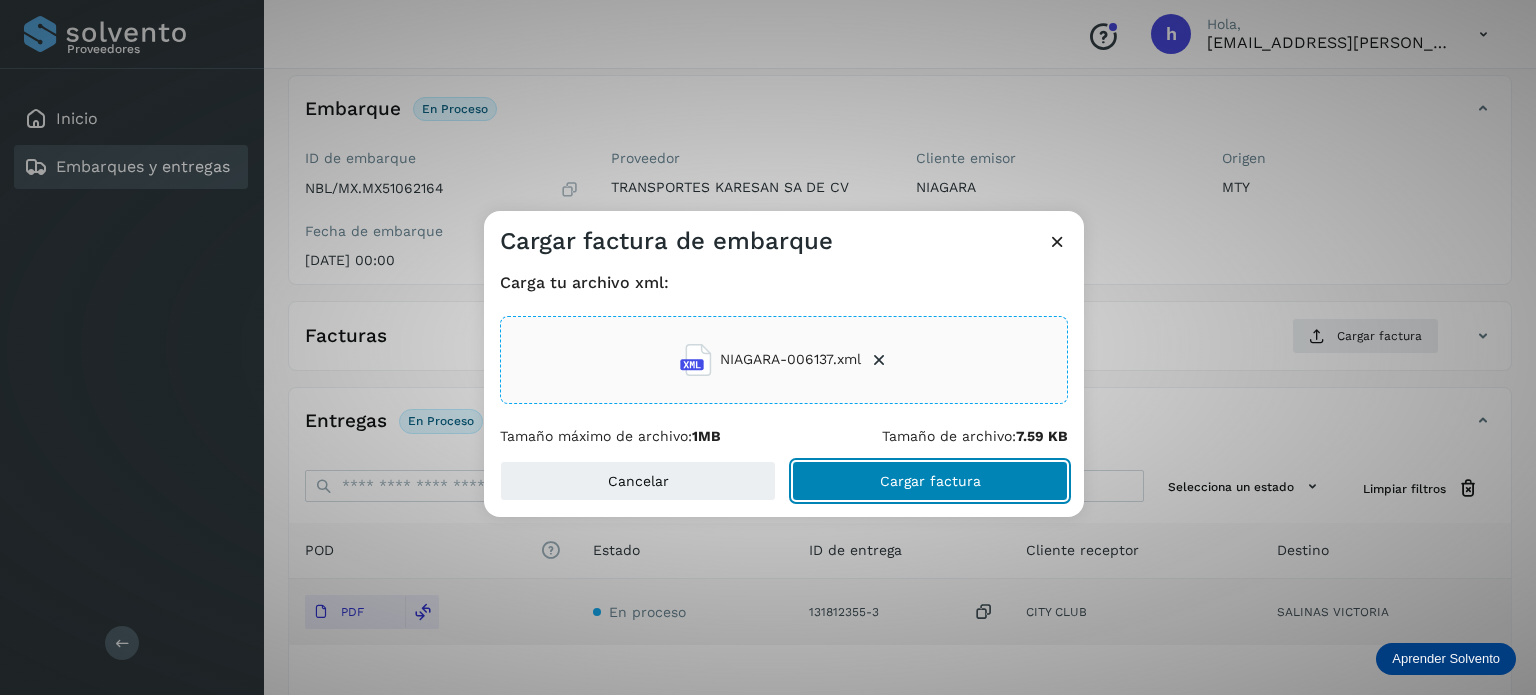 click on "Cargar factura" 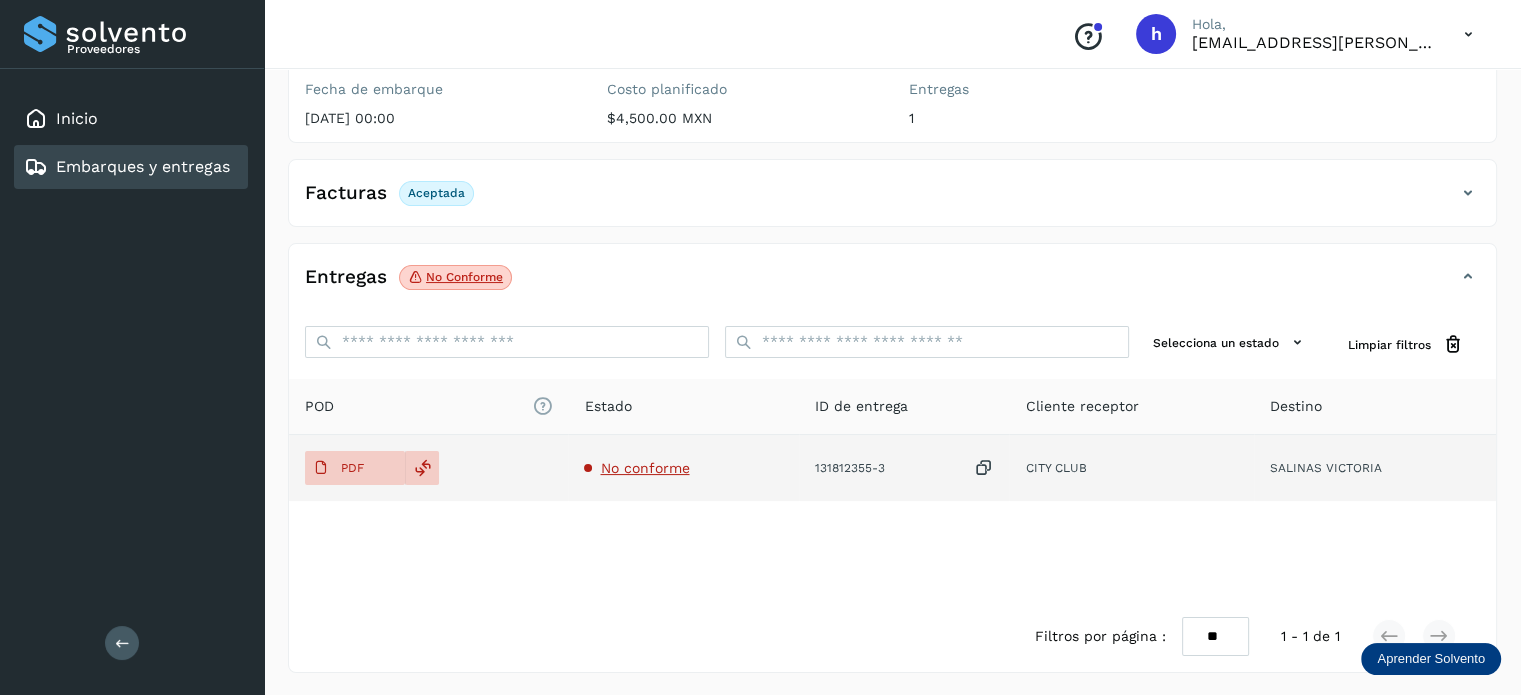 scroll, scrollTop: 0, scrollLeft: 0, axis: both 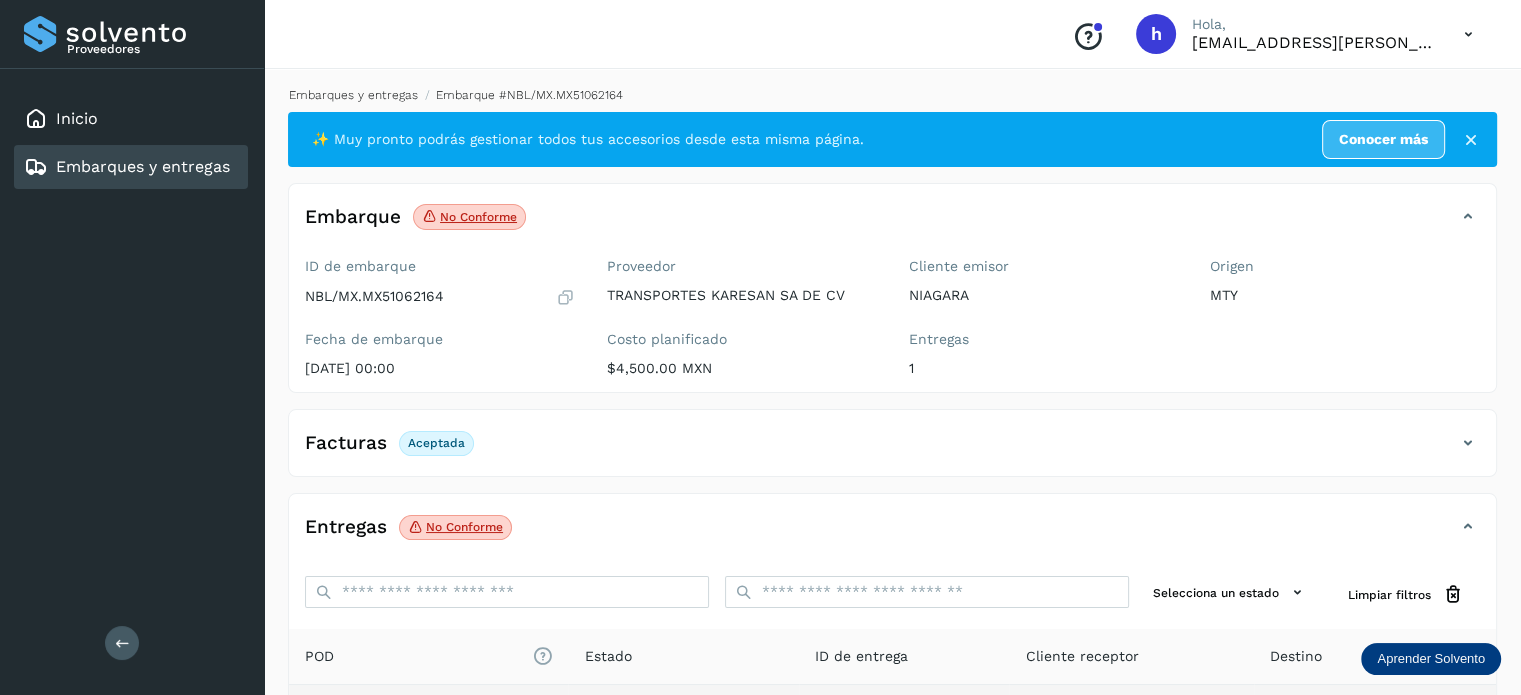 click on "Embarques y entregas" at bounding box center (353, 95) 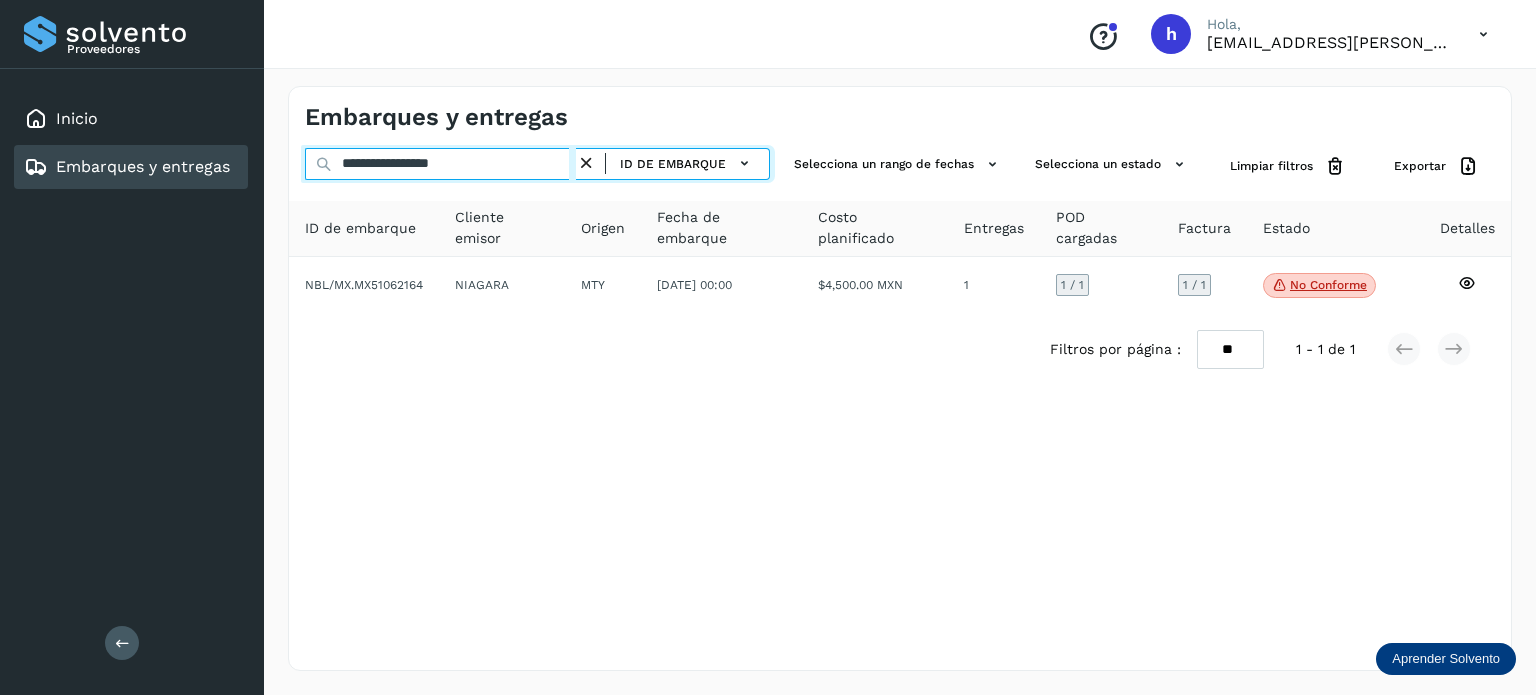 drag, startPoint x: 512, startPoint y: 162, endPoint x: 17, endPoint y: 156, distance: 495.03638 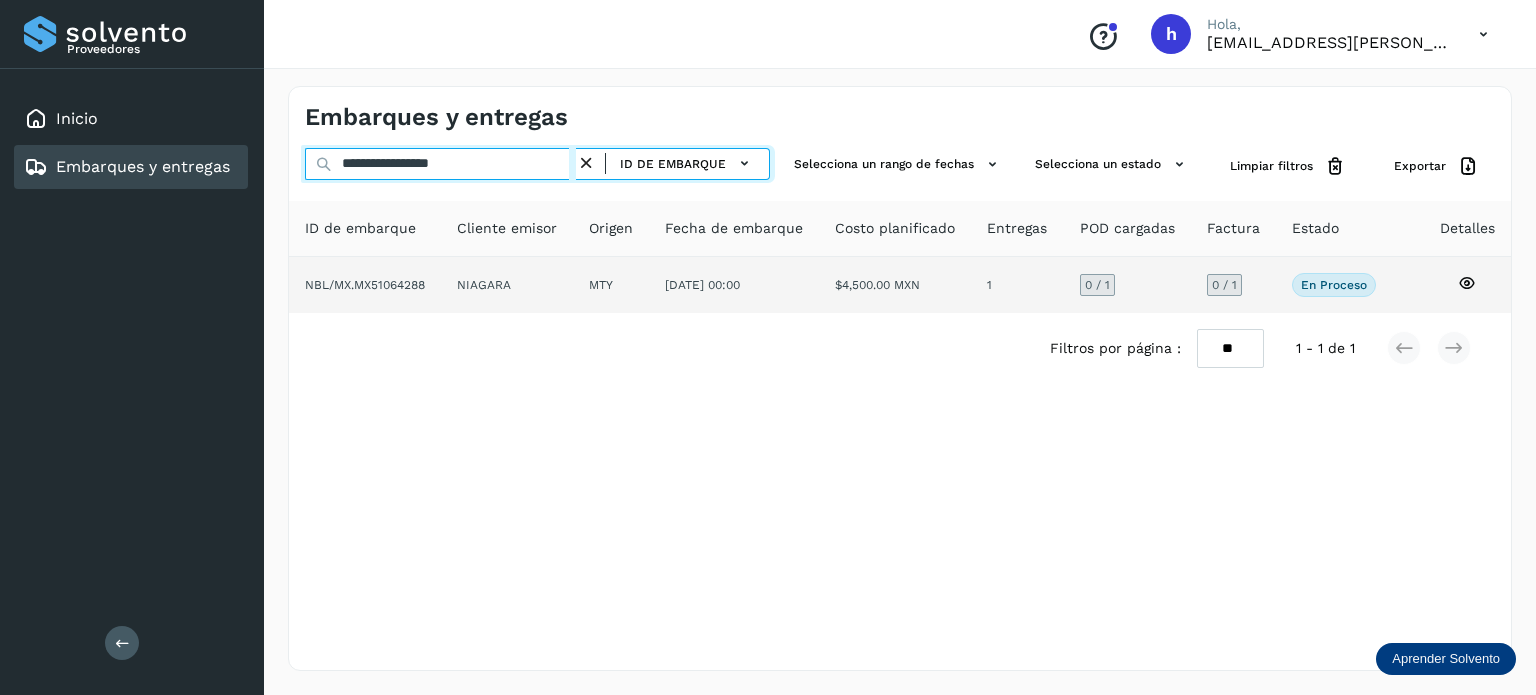 type on "**********" 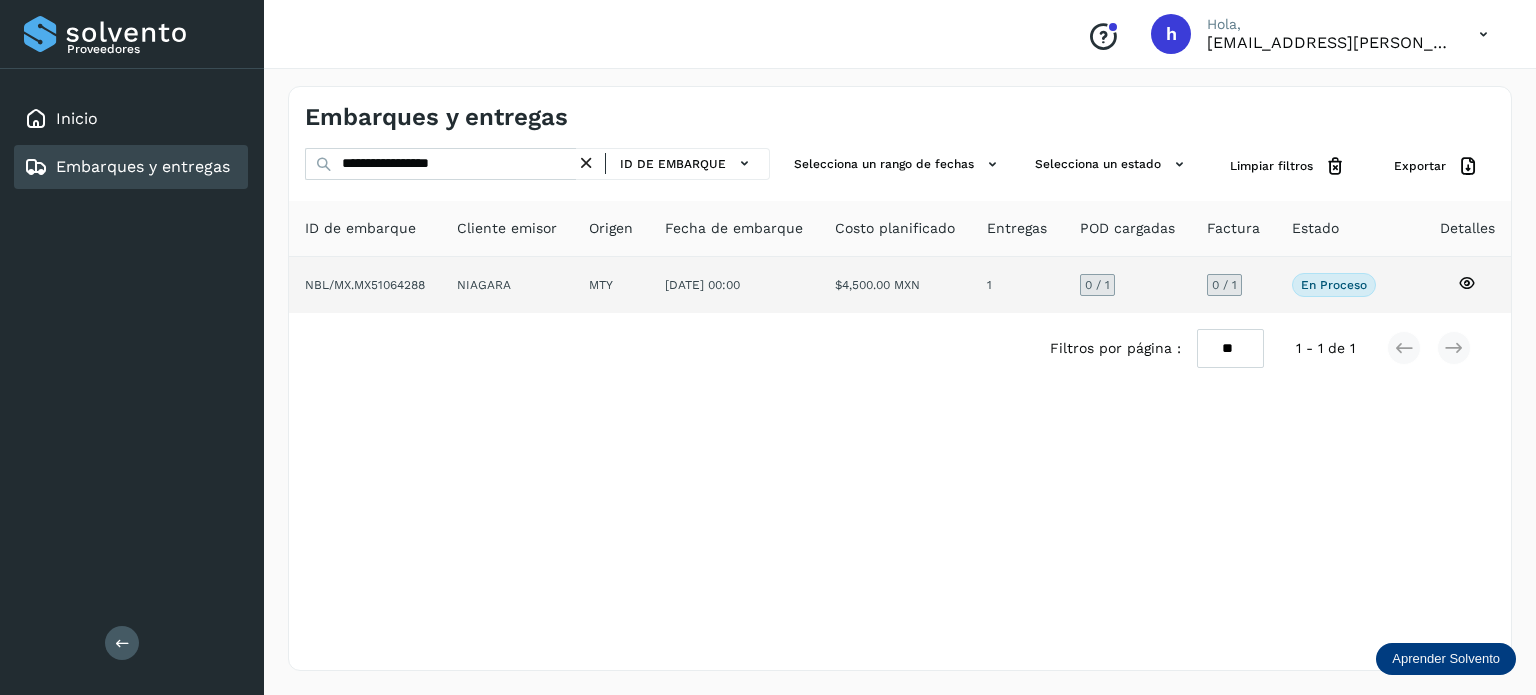 click on "NIAGARA" 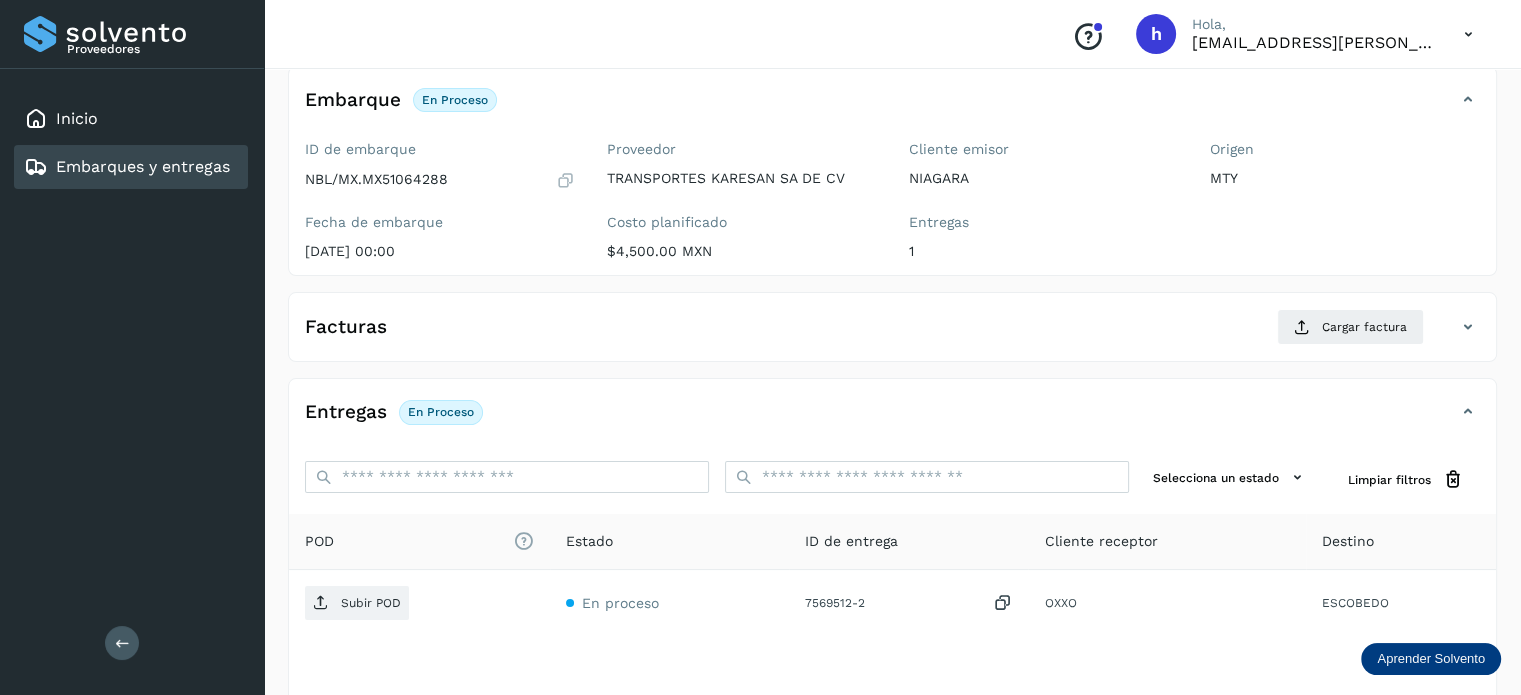 scroll, scrollTop: 125, scrollLeft: 0, axis: vertical 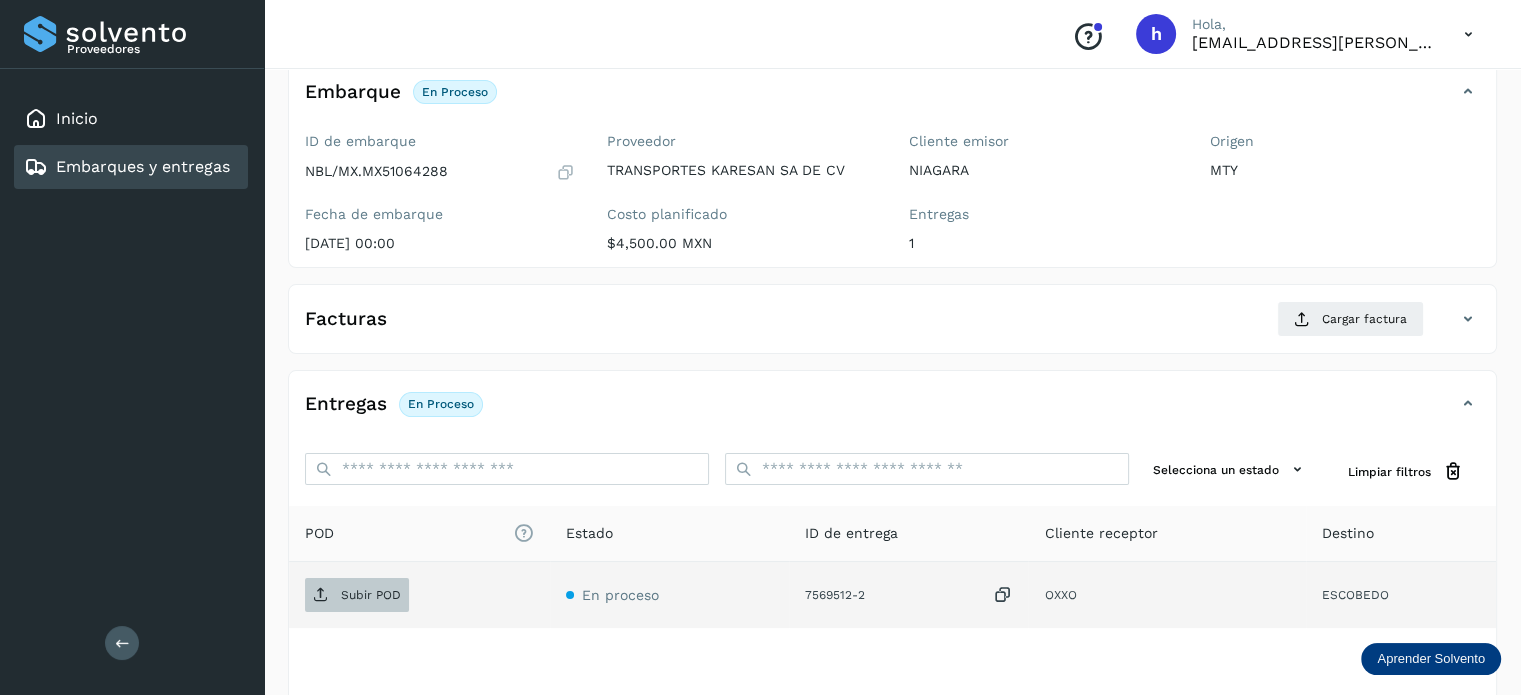 click on "Subir POD" at bounding box center [371, 595] 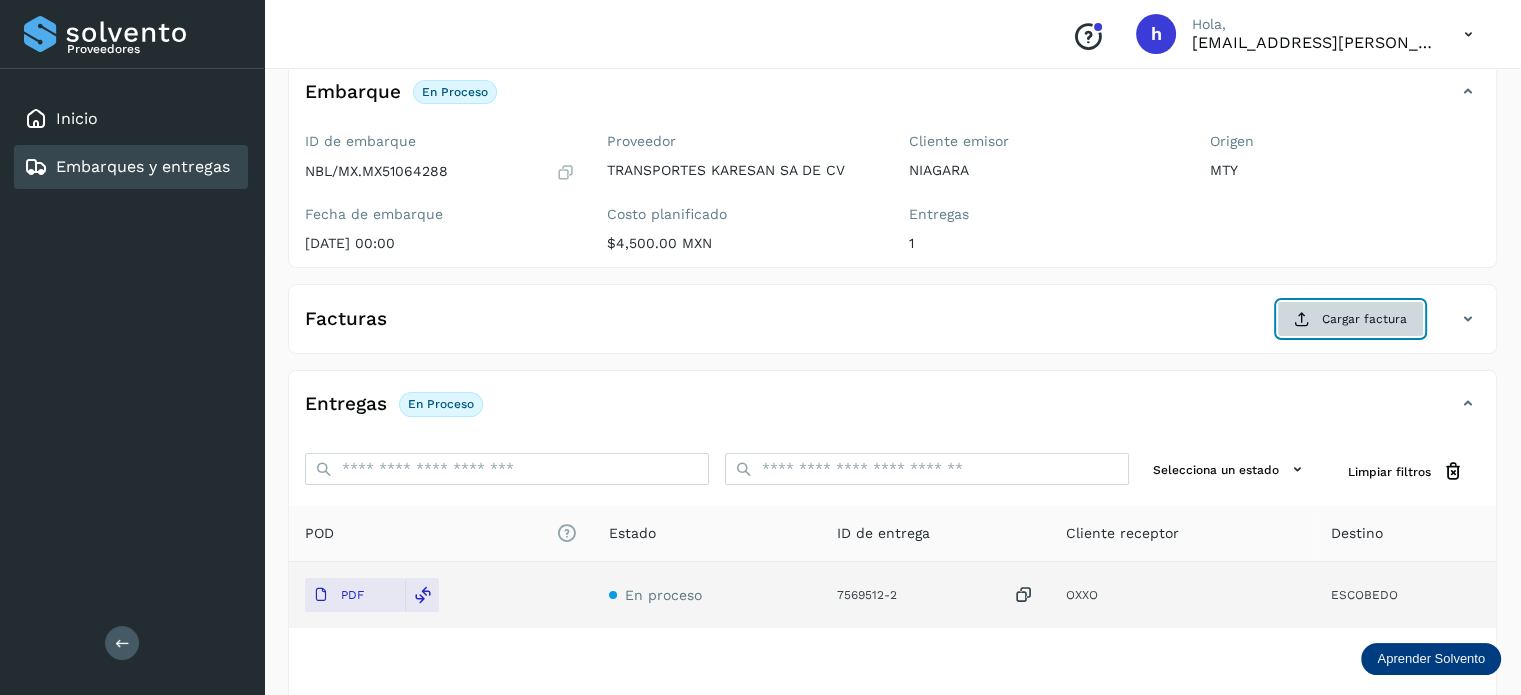 click on "Cargar factura" 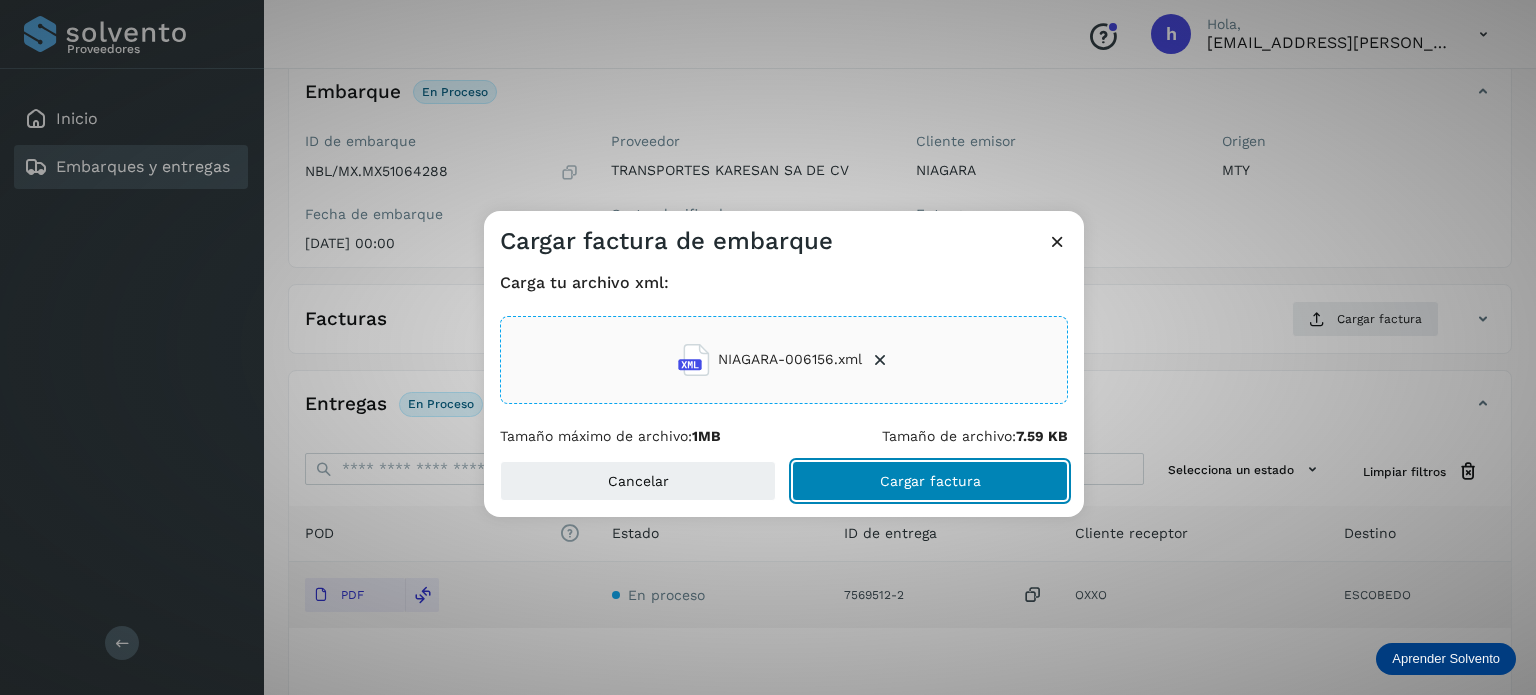 click on "Cargar factura" 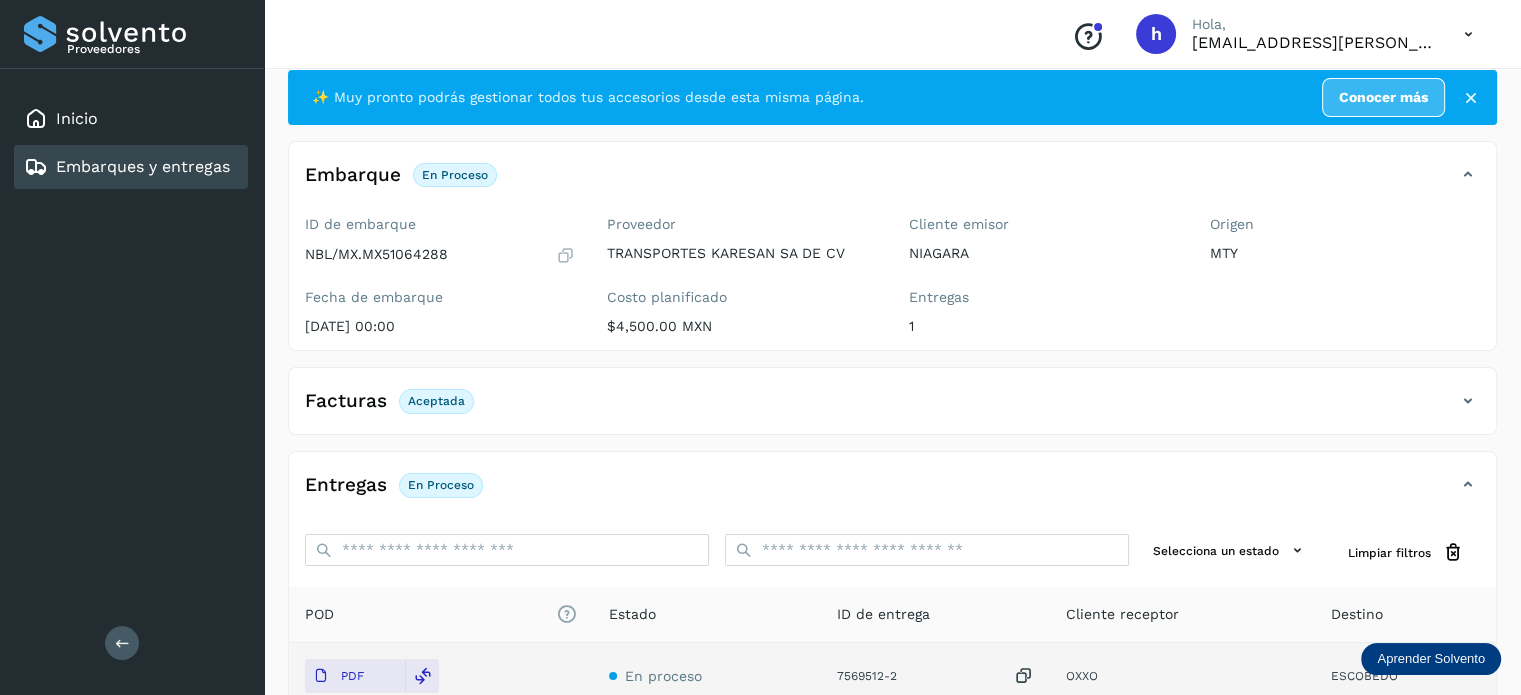 scroll, scrollTop: 0, scrollLeft: 0, axis: both 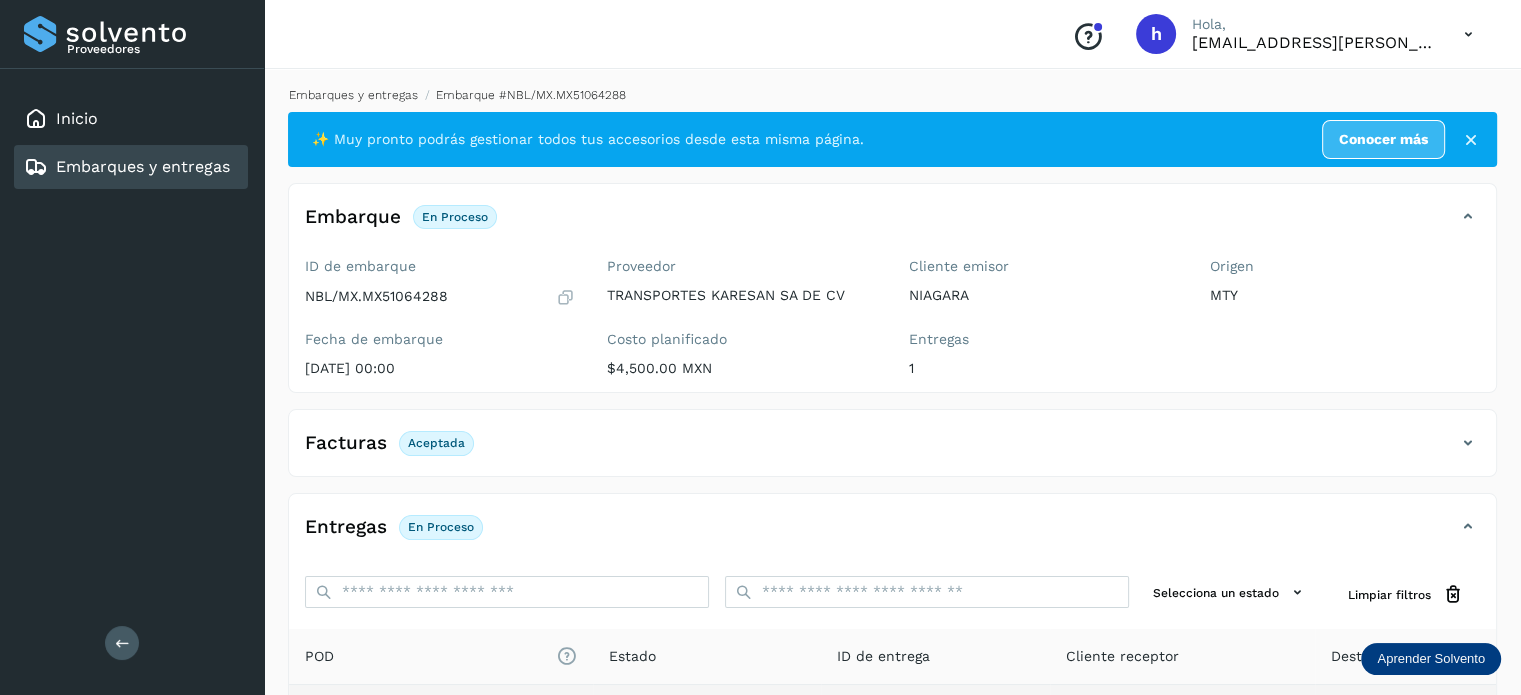 click on "Embarques y entregas" at bounding box center [353, 95] 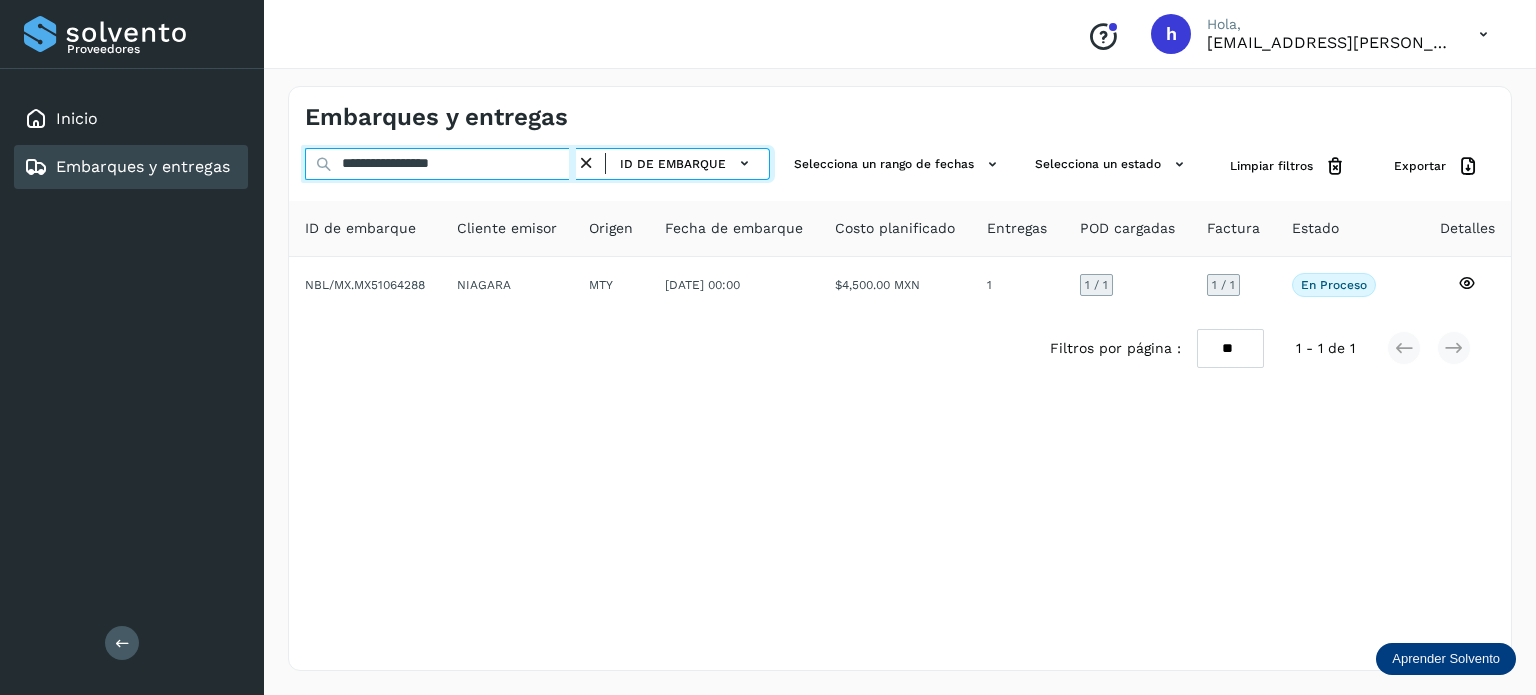 drag, startPoint x: 529, startPoint y: 155, endPoint x: 86, endPoint y: 191, distance: 444.46036 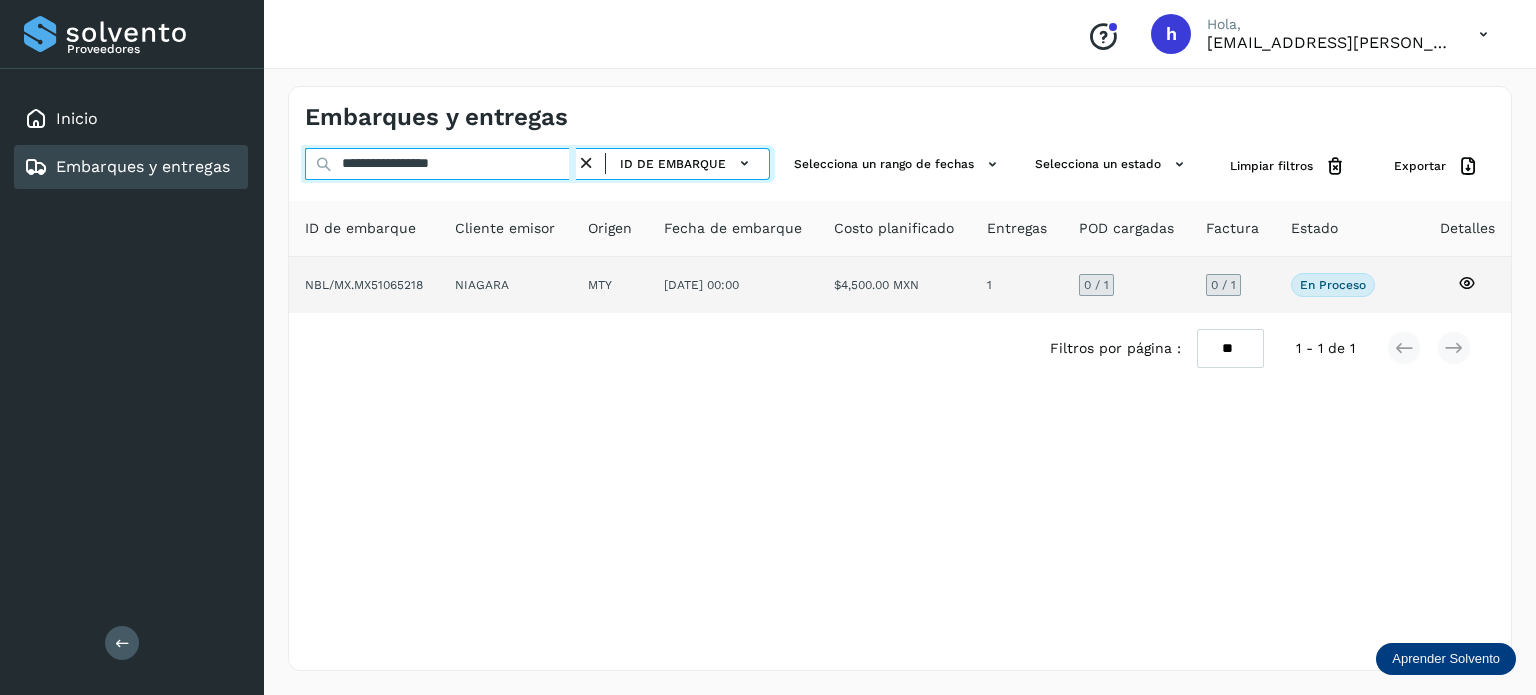 type on "**********" 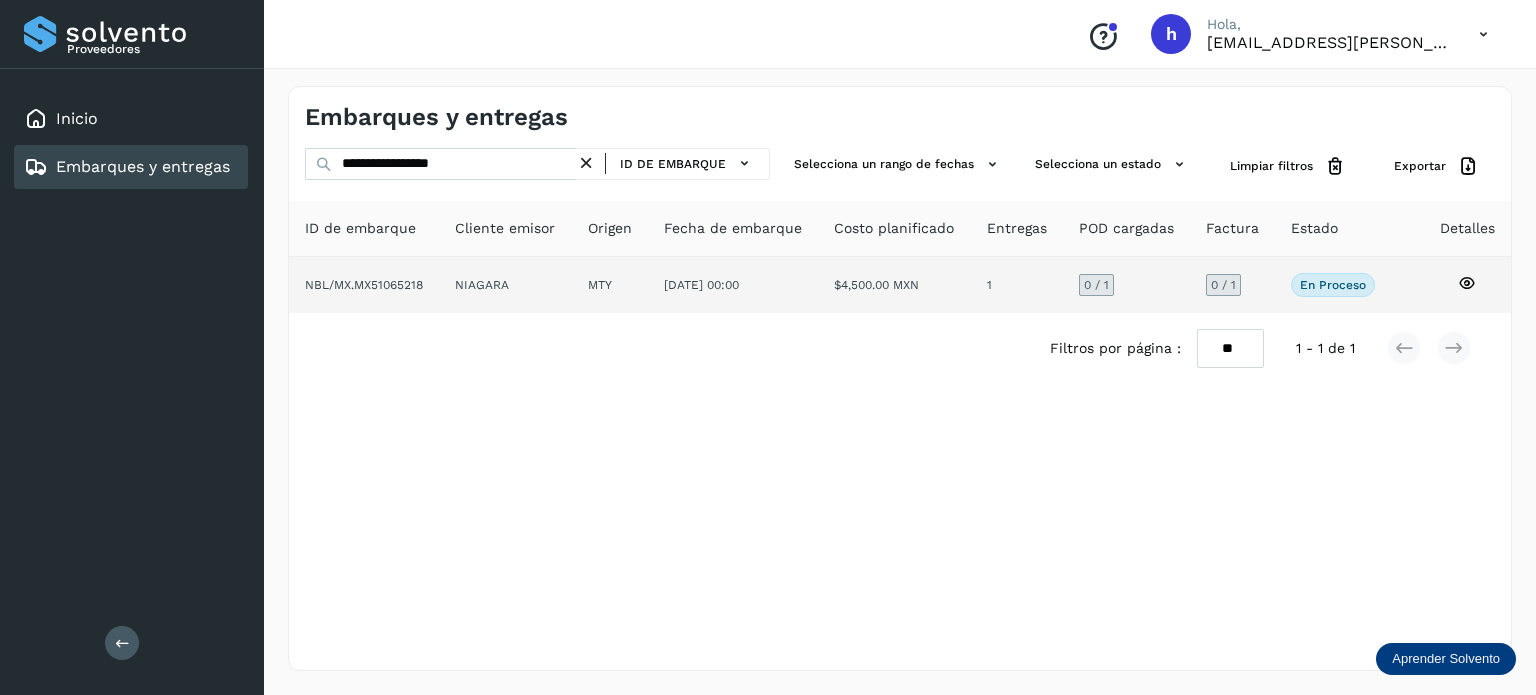 click on "NBL/MX.MX51065218" 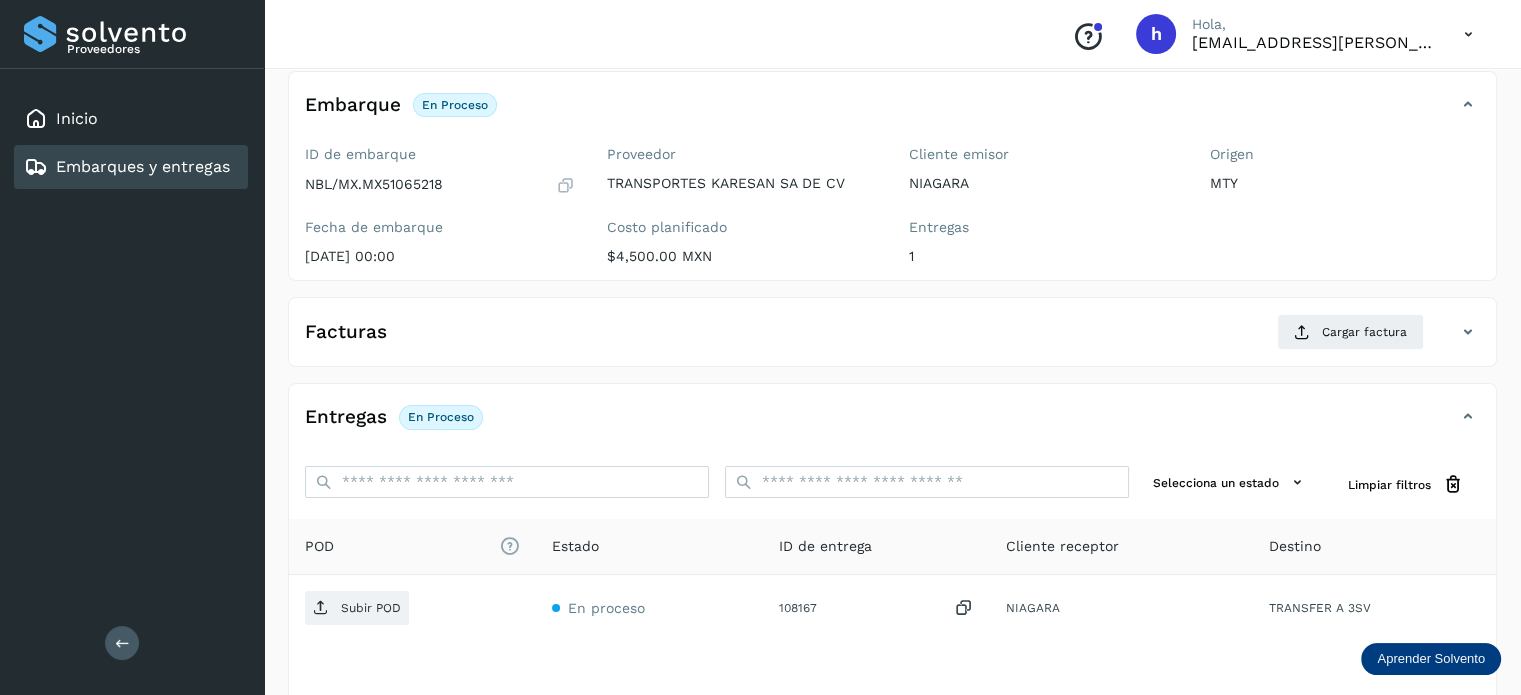 scroll, scrollTop: 114, scrollLeft: 0, axis: vertical 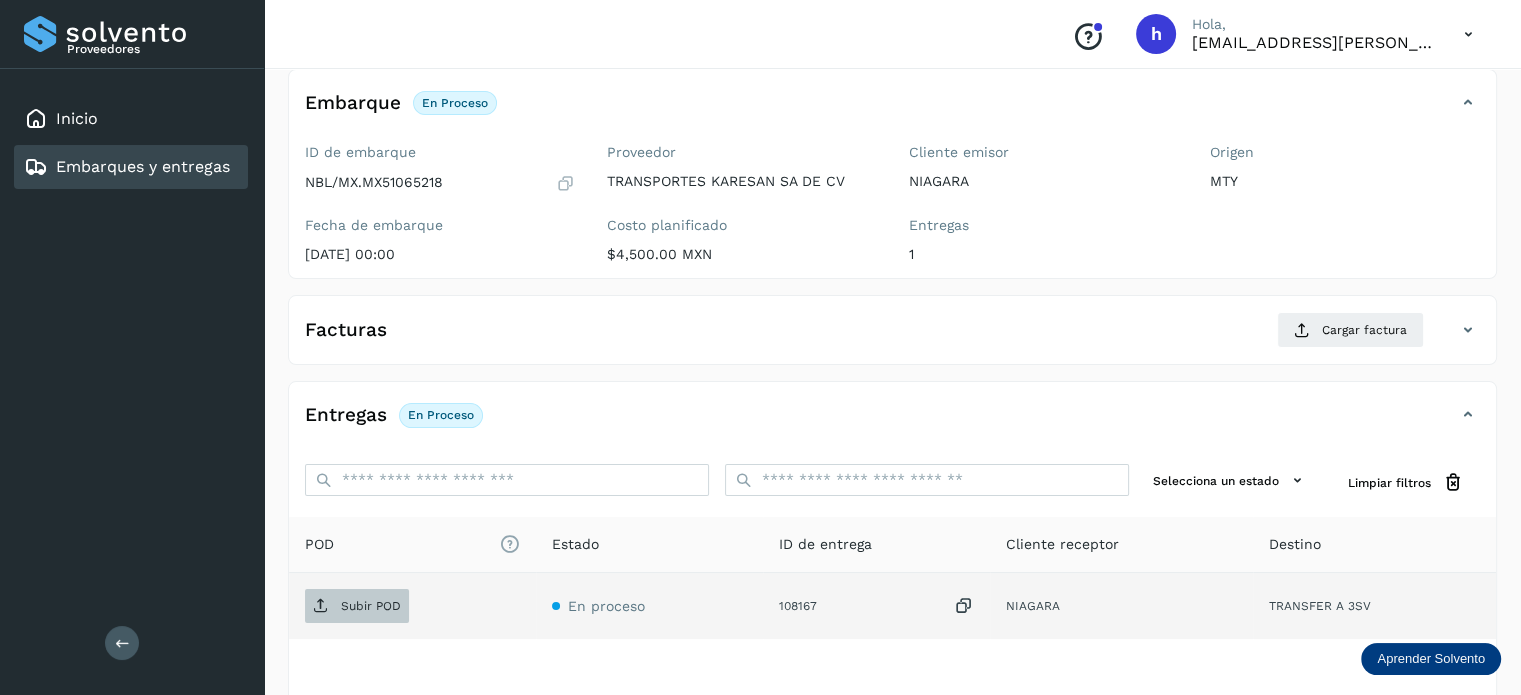 click on "Subir POD" at bounding box center [371, 606] 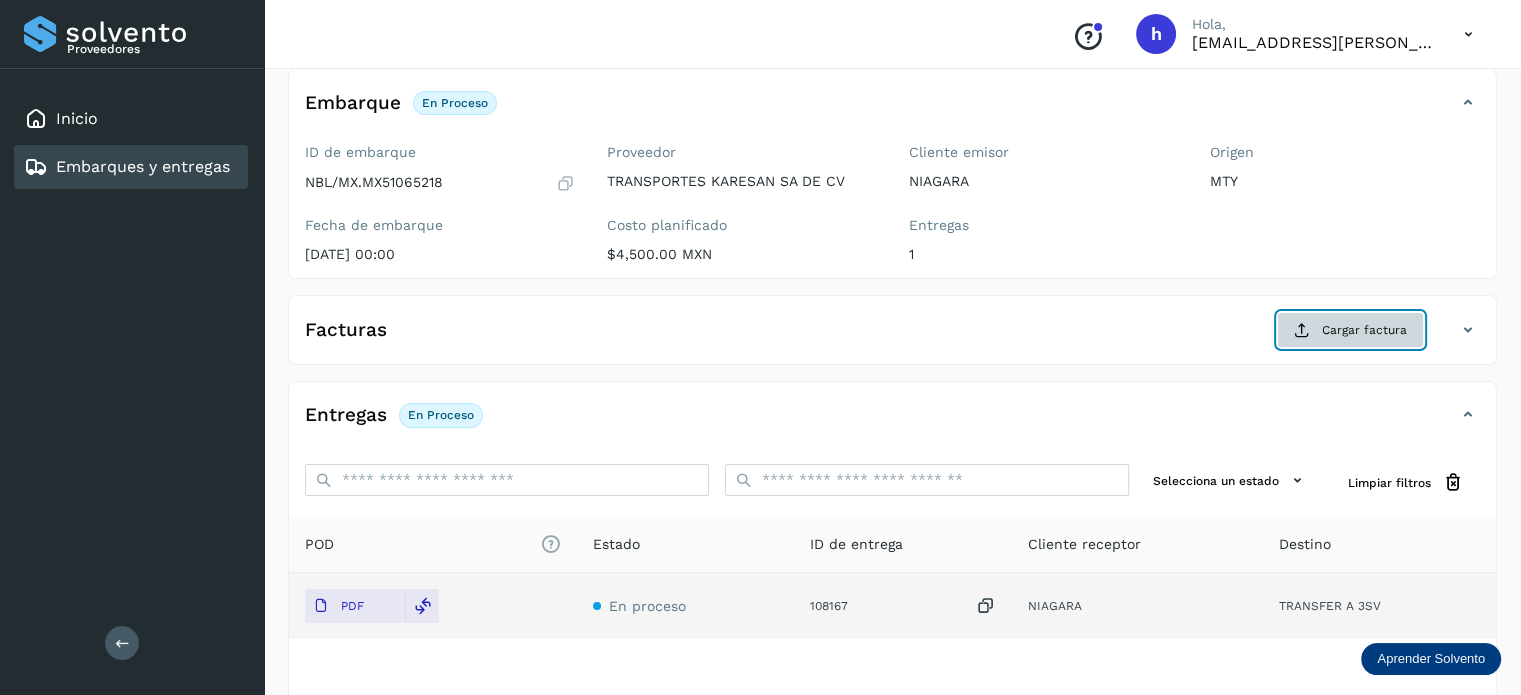 click on "Cargar factura" 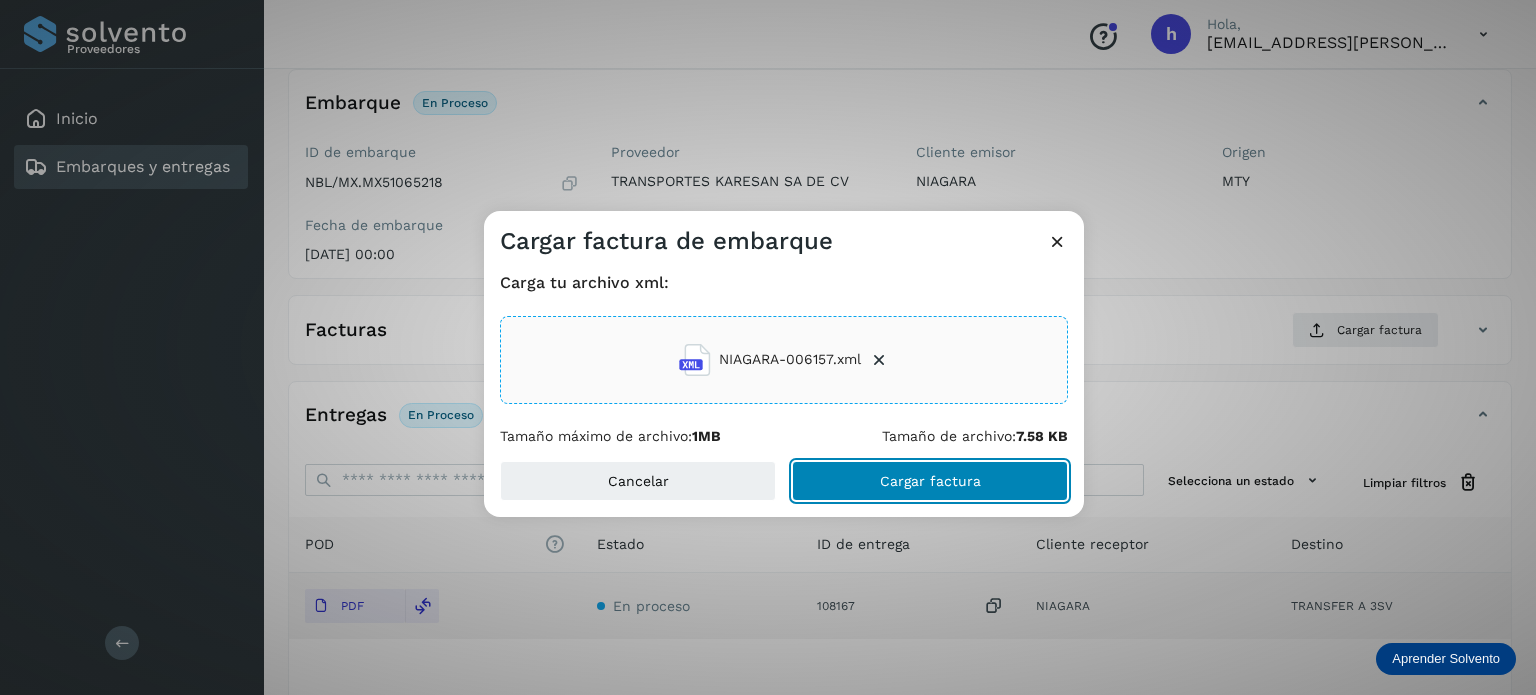 click on "Cargar factura" 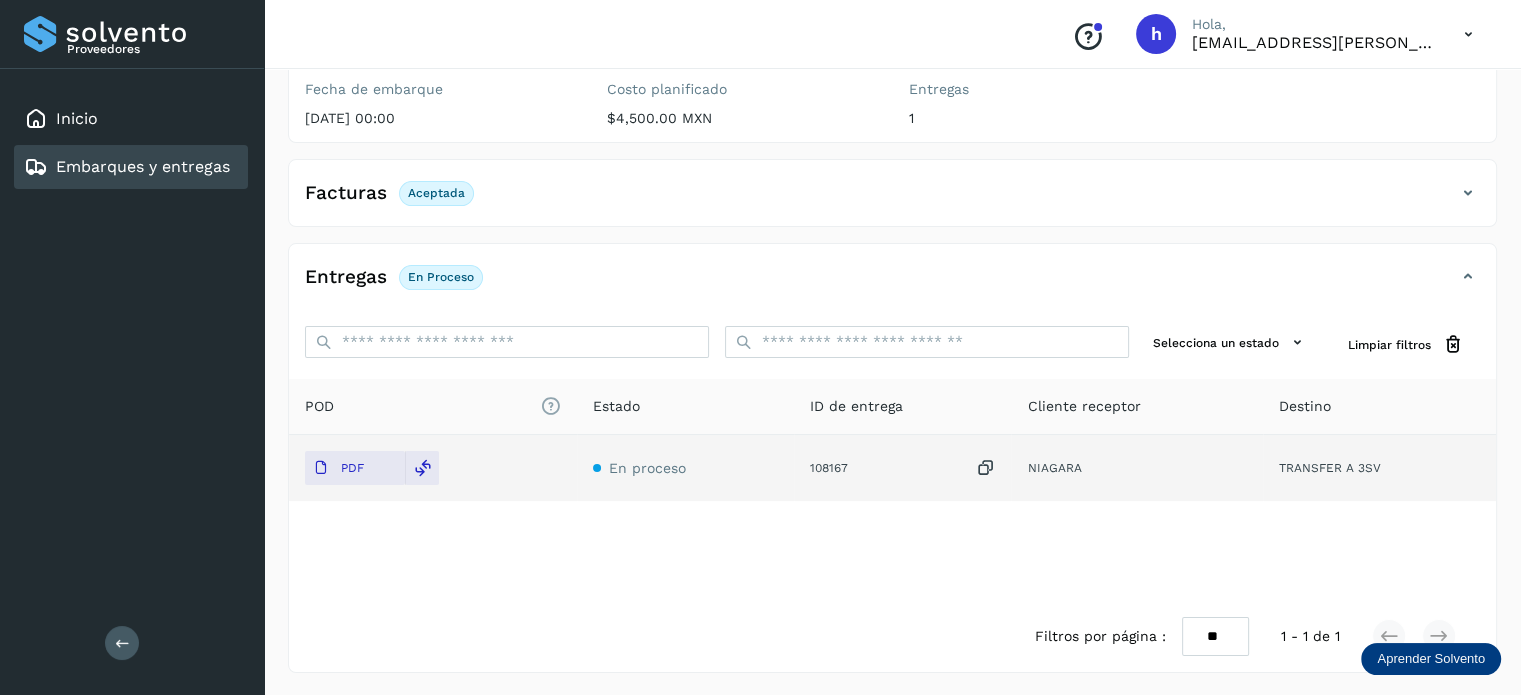 scroll, scrollTop: 0, scrollLeft: 0, axis: both 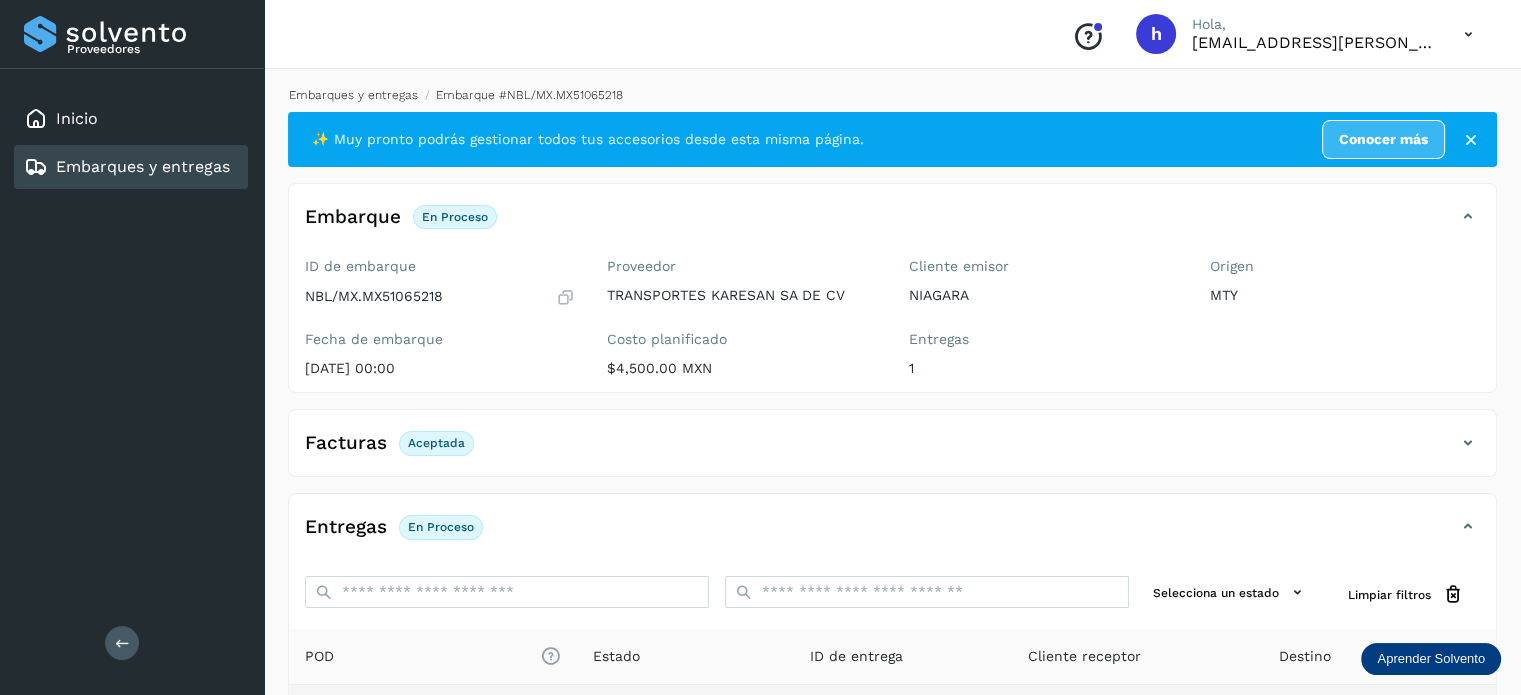 click on "Embarques y entregas" at bounding box center (353, 95) 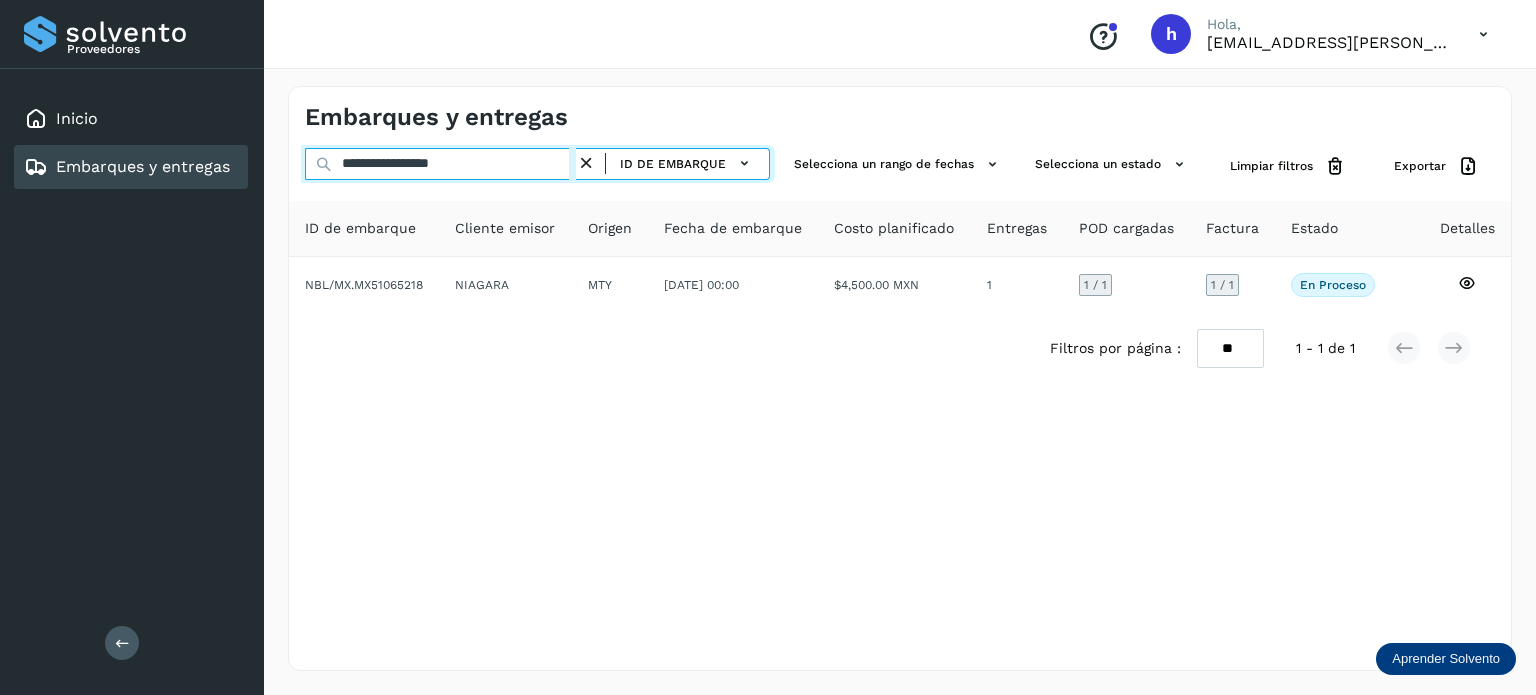 drag, startPoint x: 492, startPoint y: 161, endPoint x: 96, endPoint y: 179, distance: 396.40887 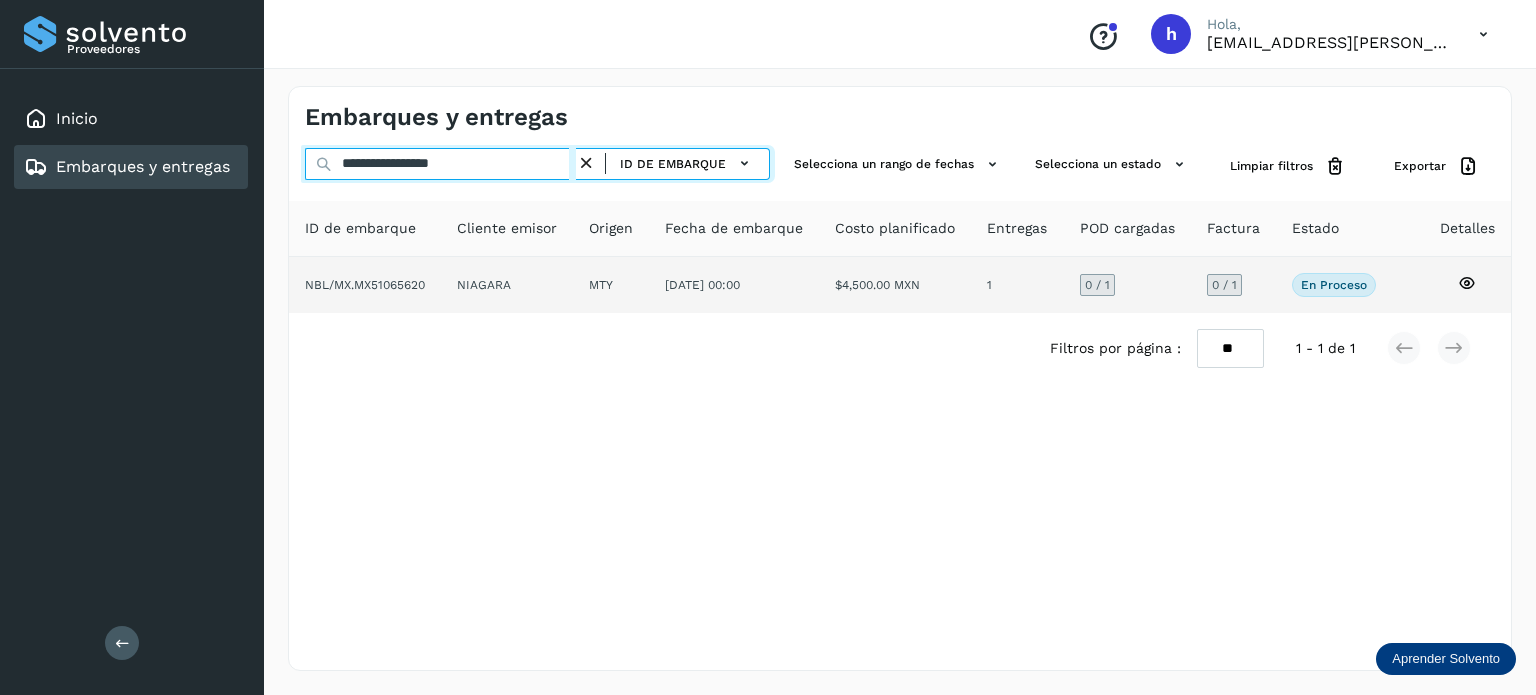 type on "**********" 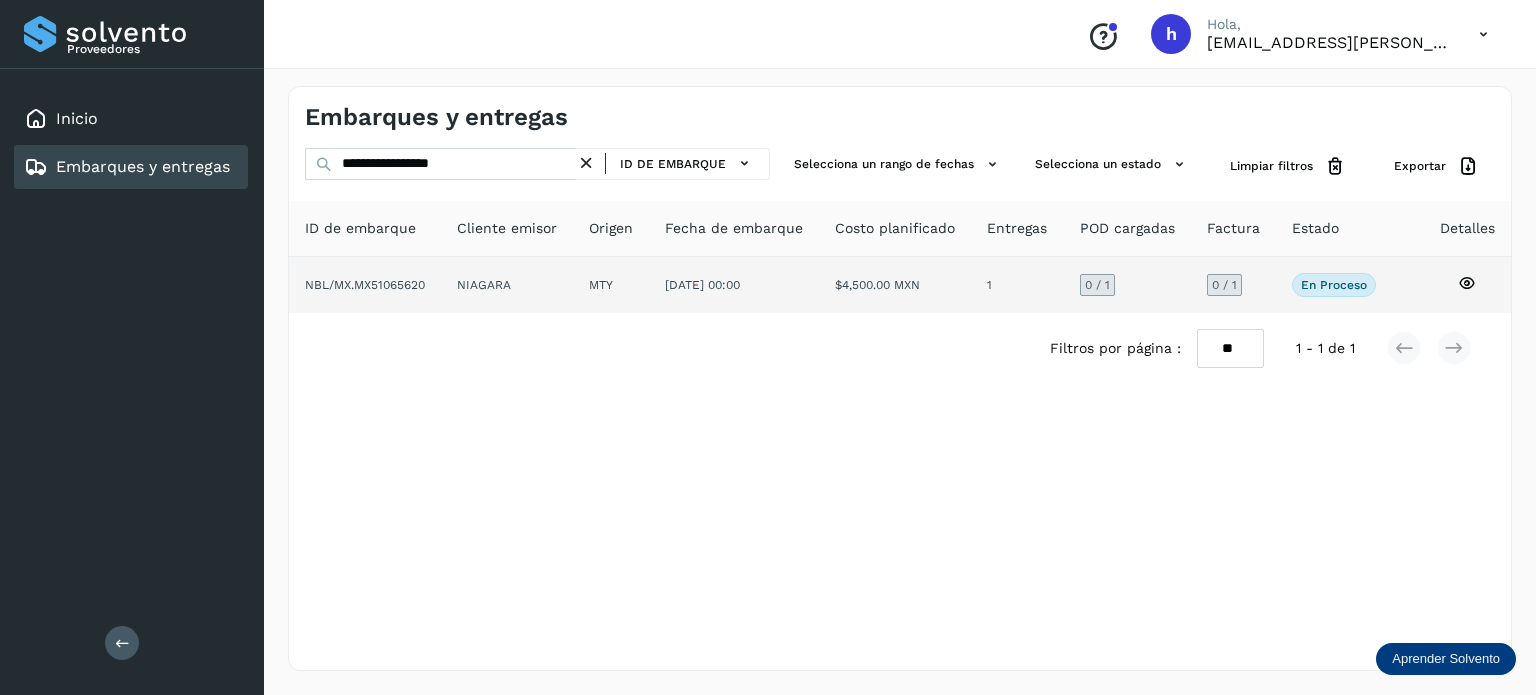 click on "NBL/MX.MX51065620" 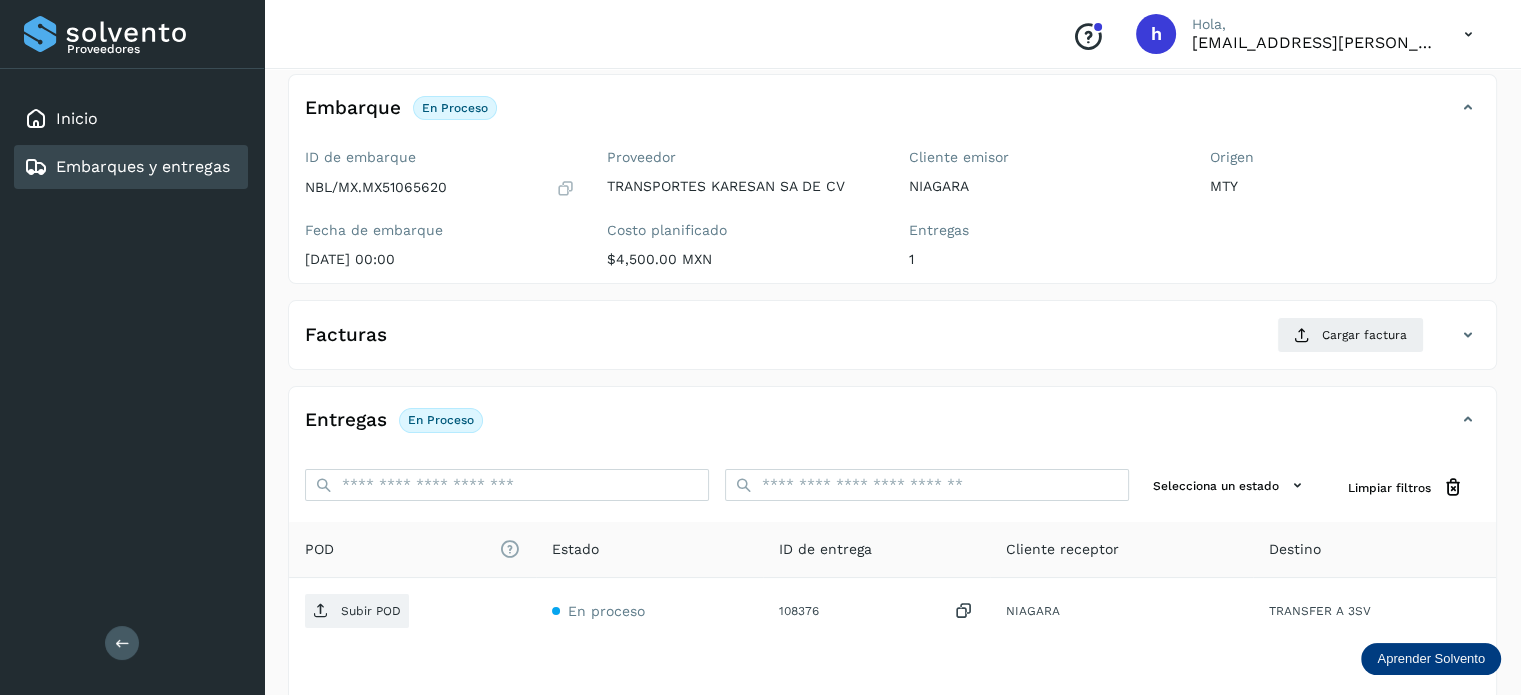 scroll, scrollTop: 112, scrollLeft: 0, axis: vertical 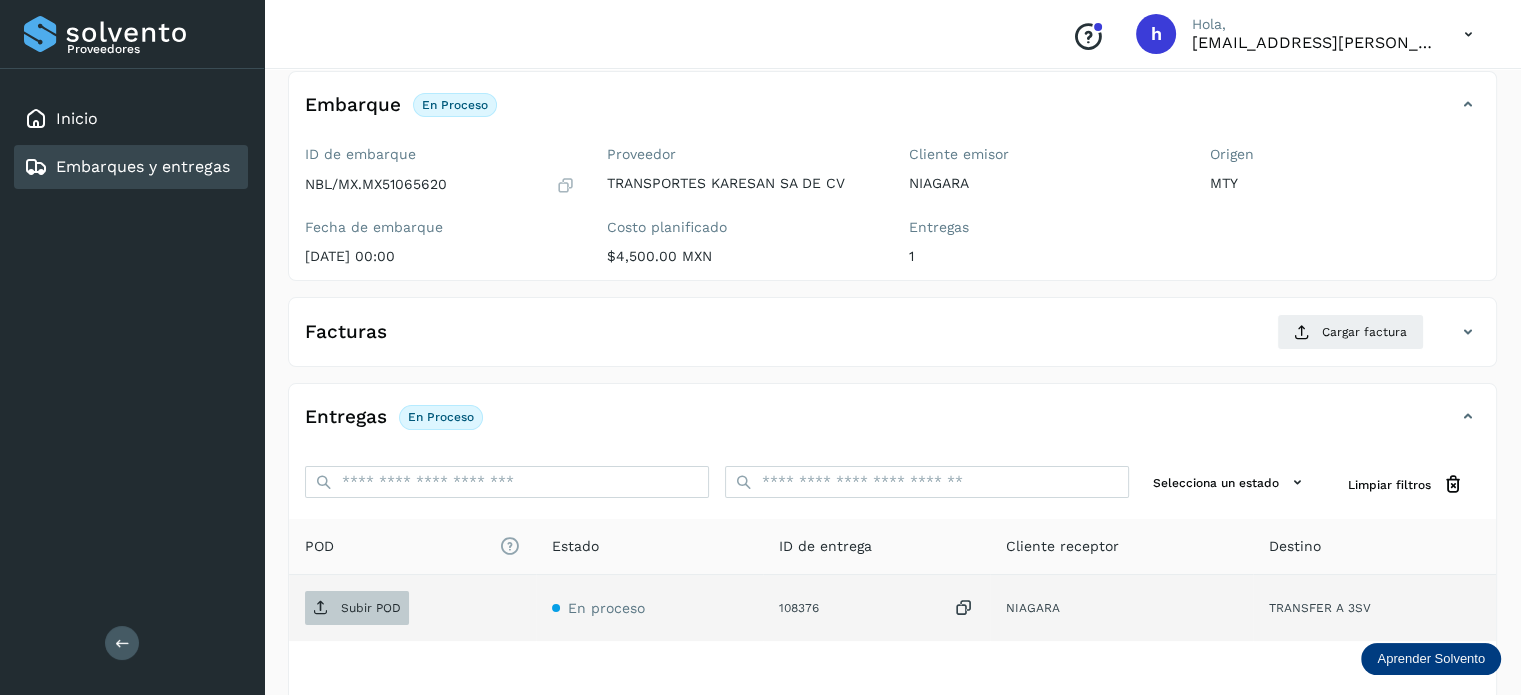 click on "Subir POD" at bounding box center (371, 608) 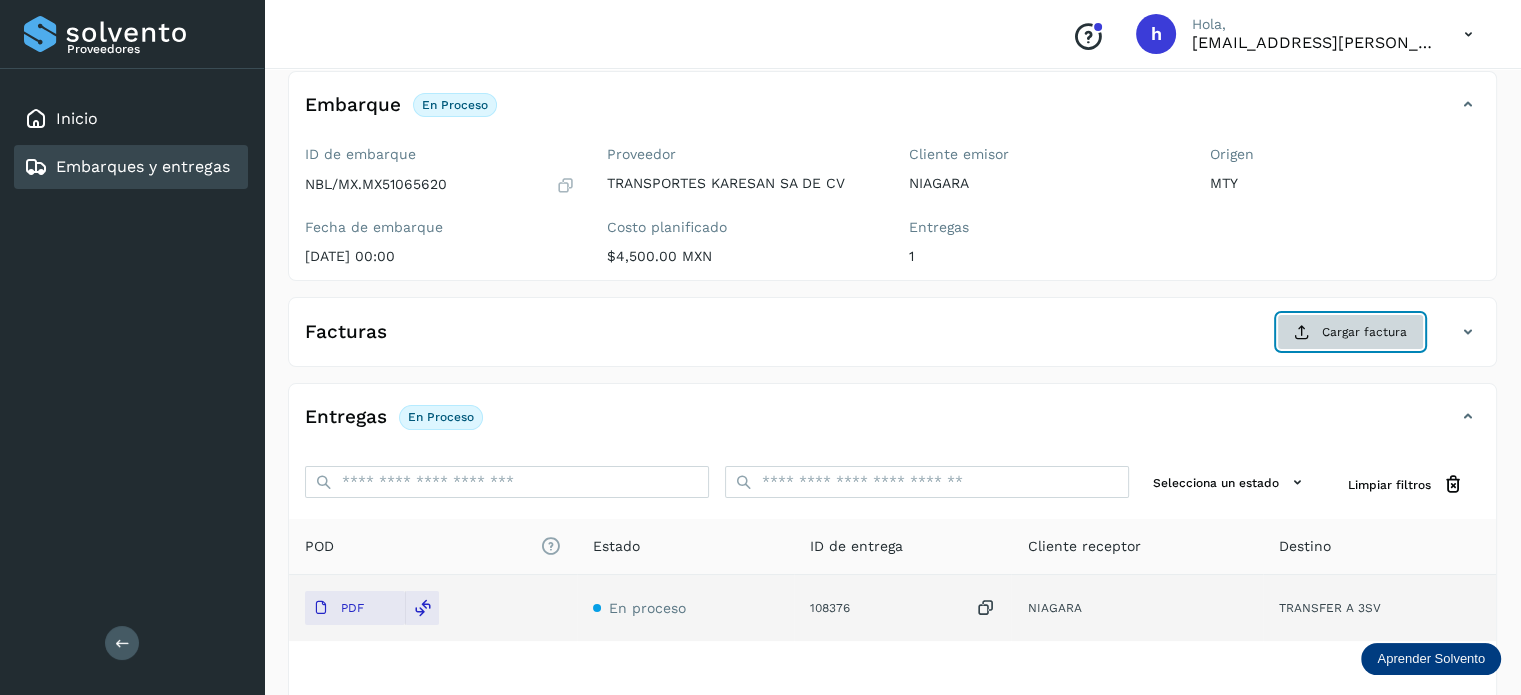 click on "Cargar factura" 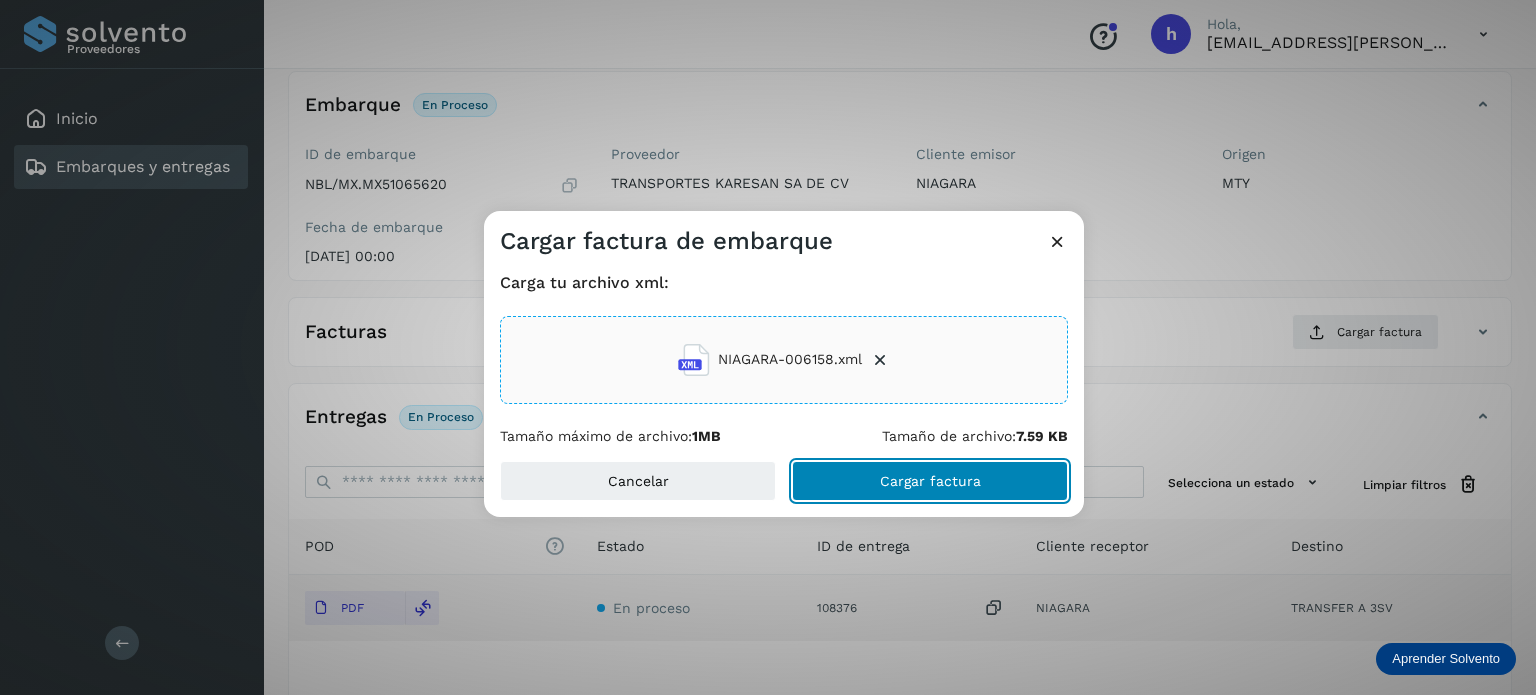 click on "Cargar factura" 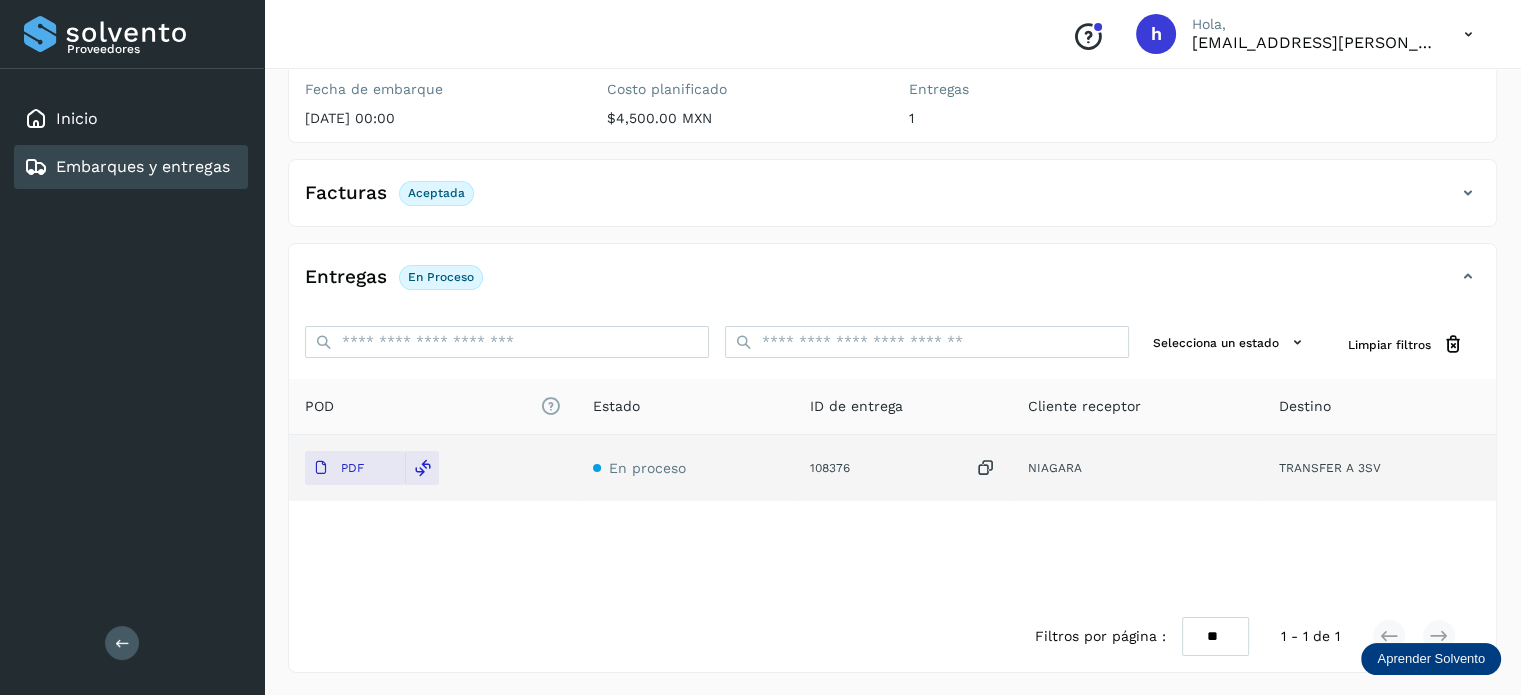 scroll, scrollTop: 0, scrollLeft: 0, axis: both 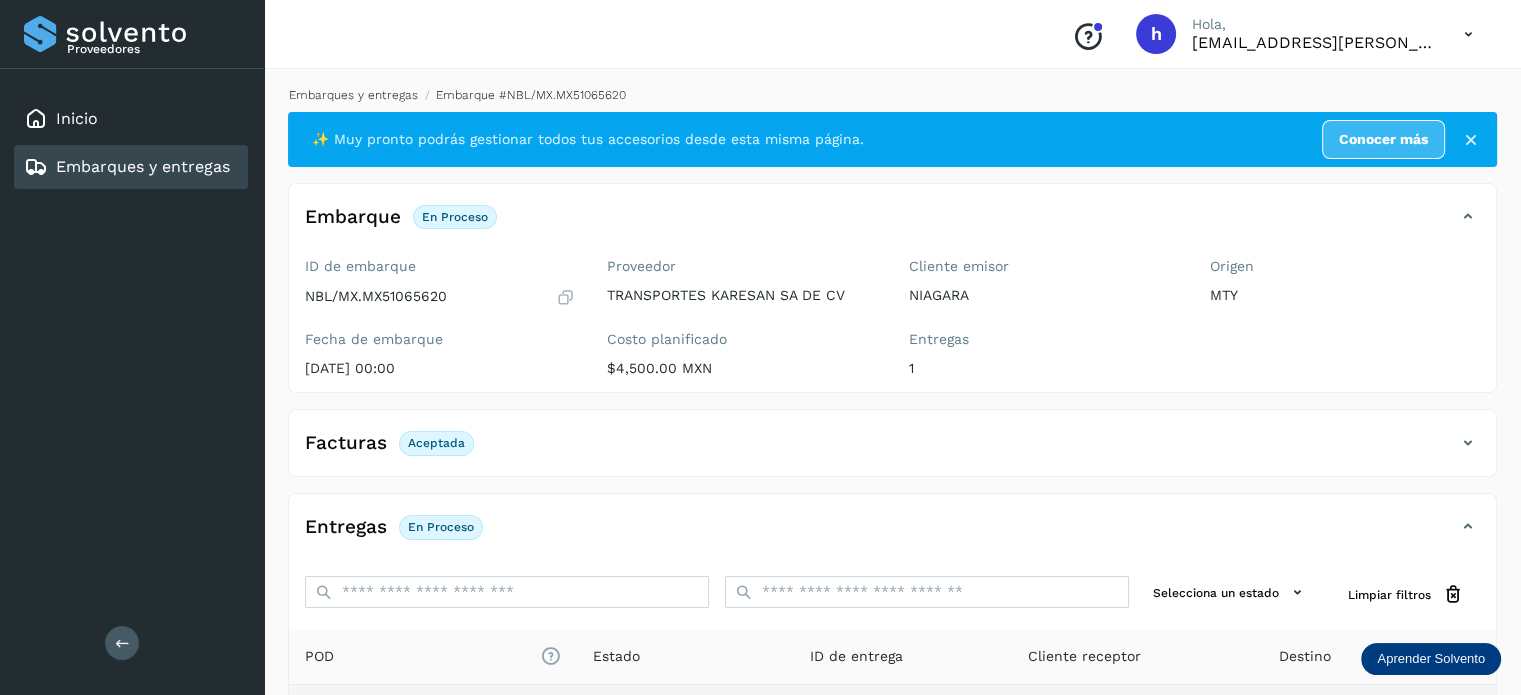 click on "Embarques y entregas" at bounding box center (353, 95) 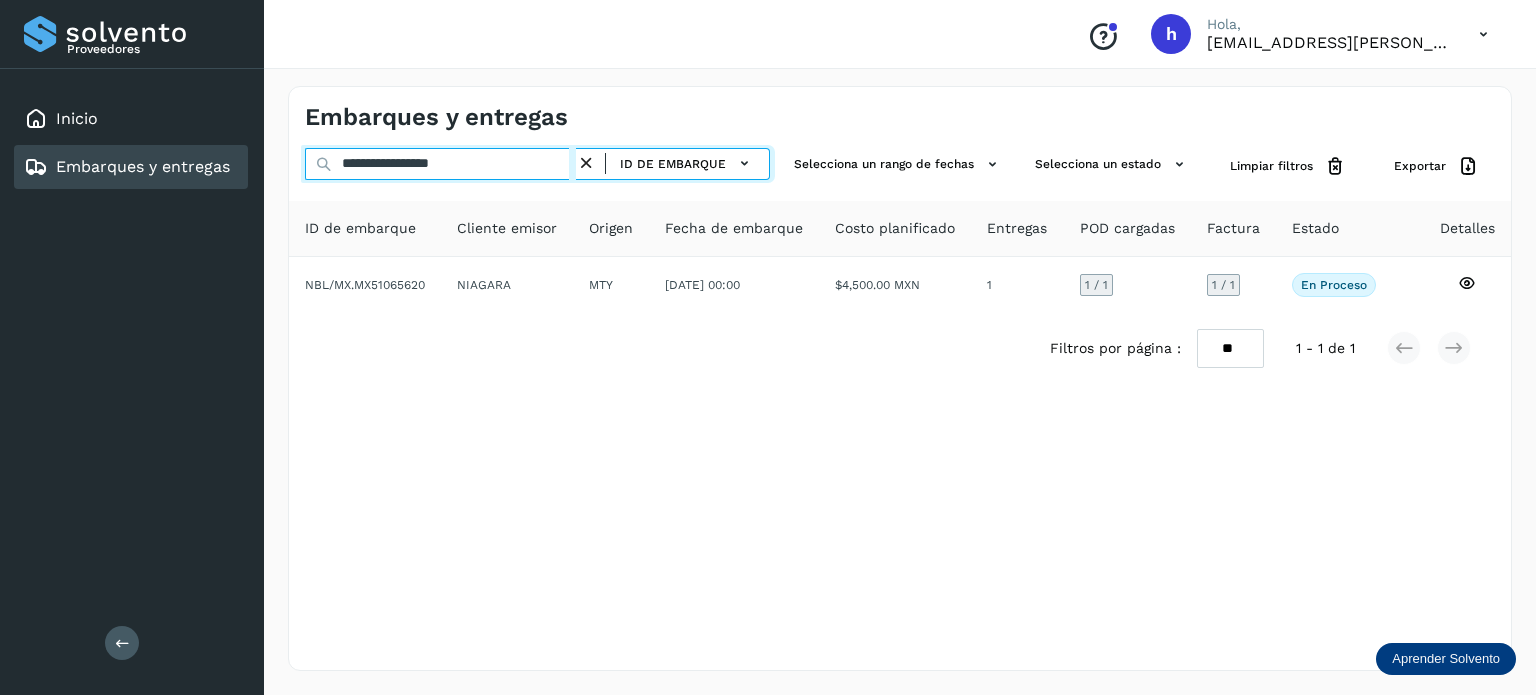 drag, startPoint x: 516, startPoint y: 166, endPoint x: 30, endPoint y: 200, distance: 487.18784 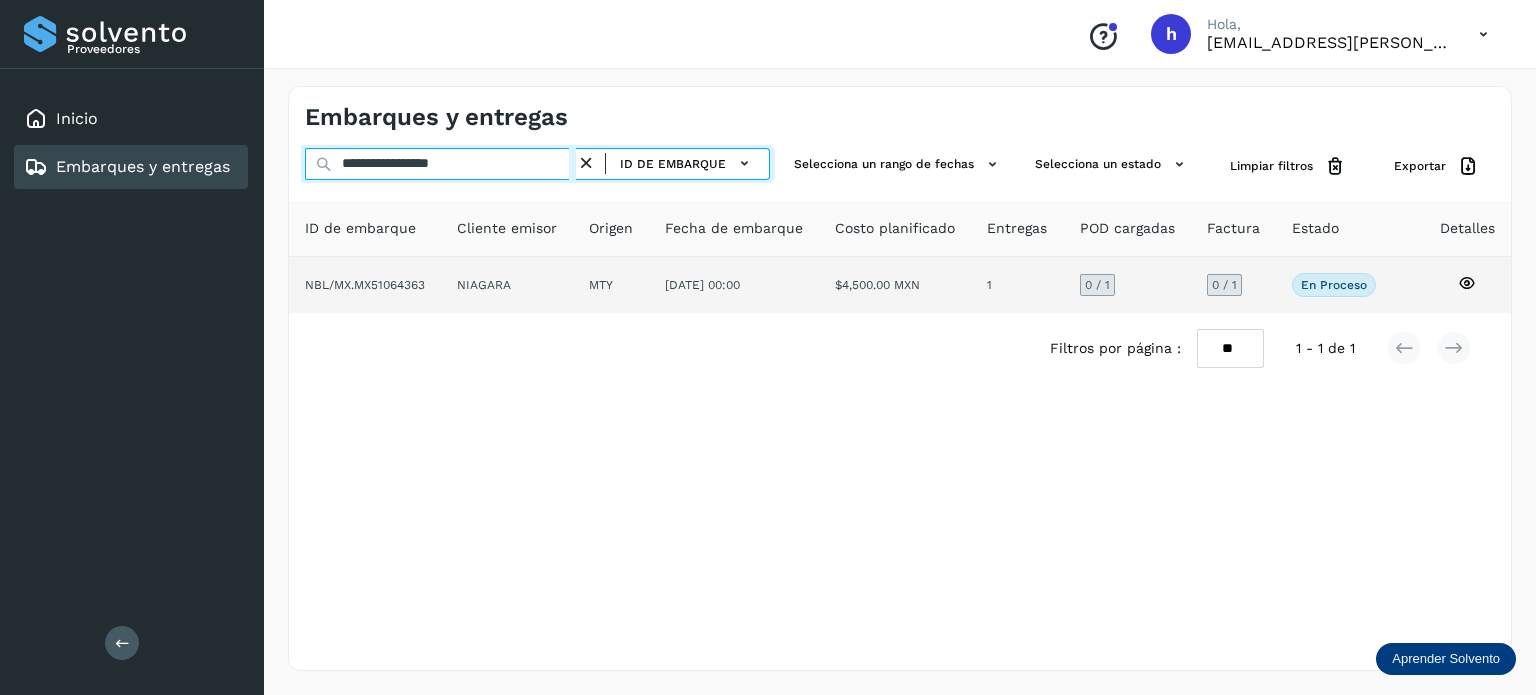 type on "**********" 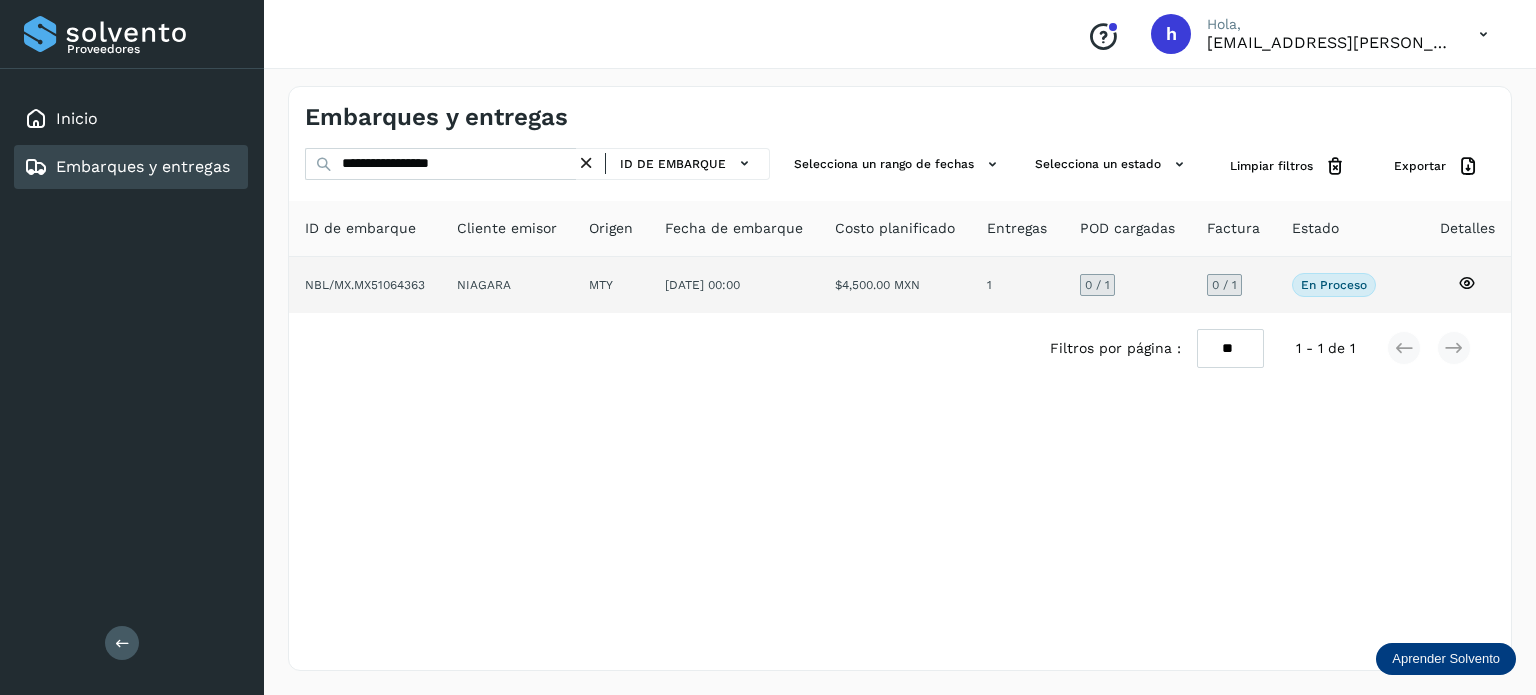 click on "NBL/MX.MX51064363" 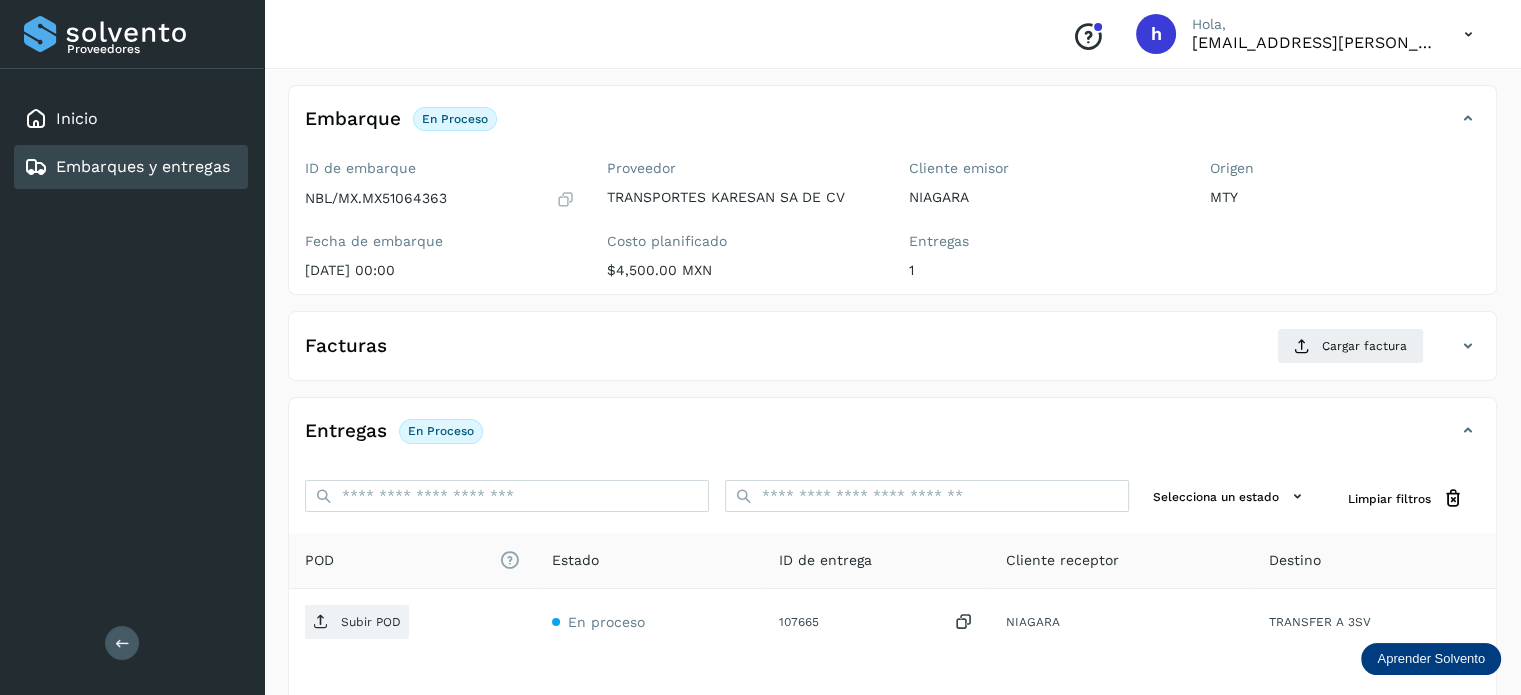 scroll, scrollTop: 104, scrollLeft: 0, axis: vertical 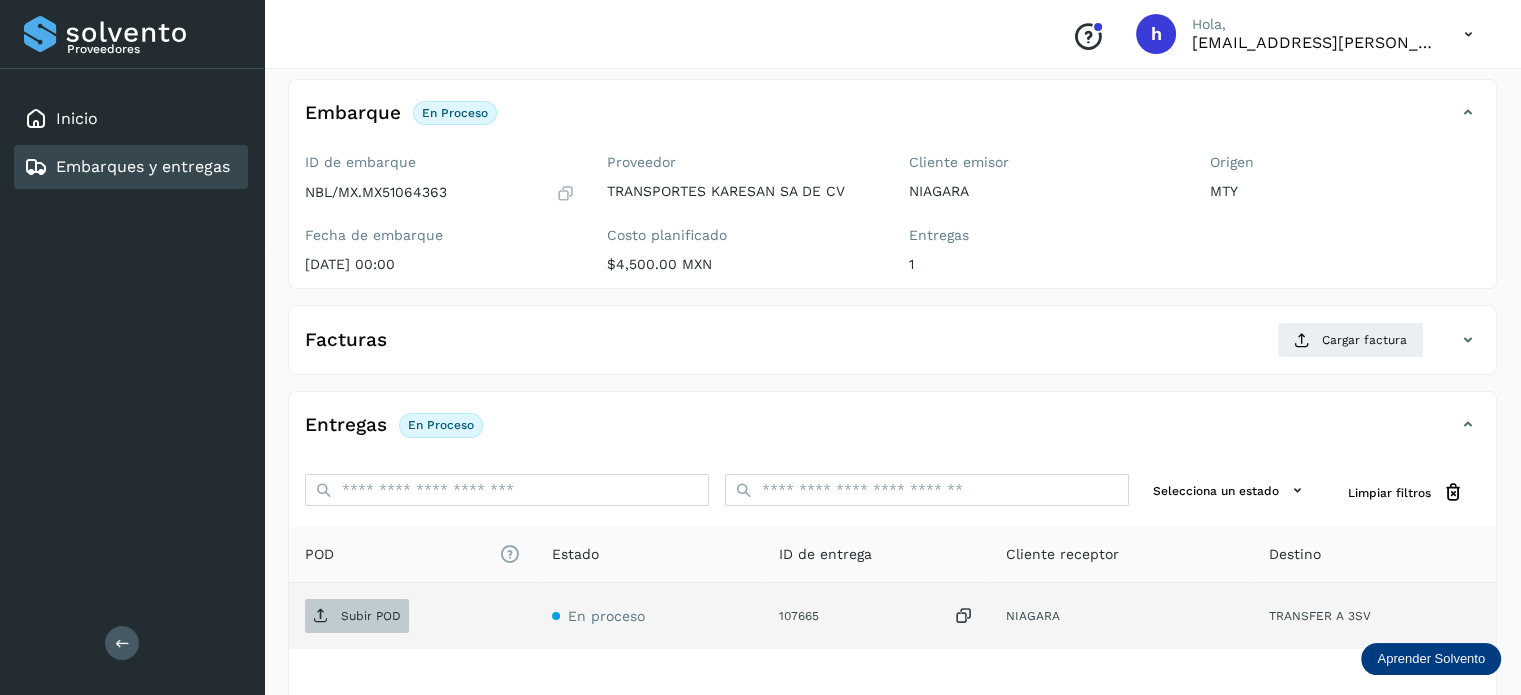 click on "Subir POD" at bounding box center [357, 616] 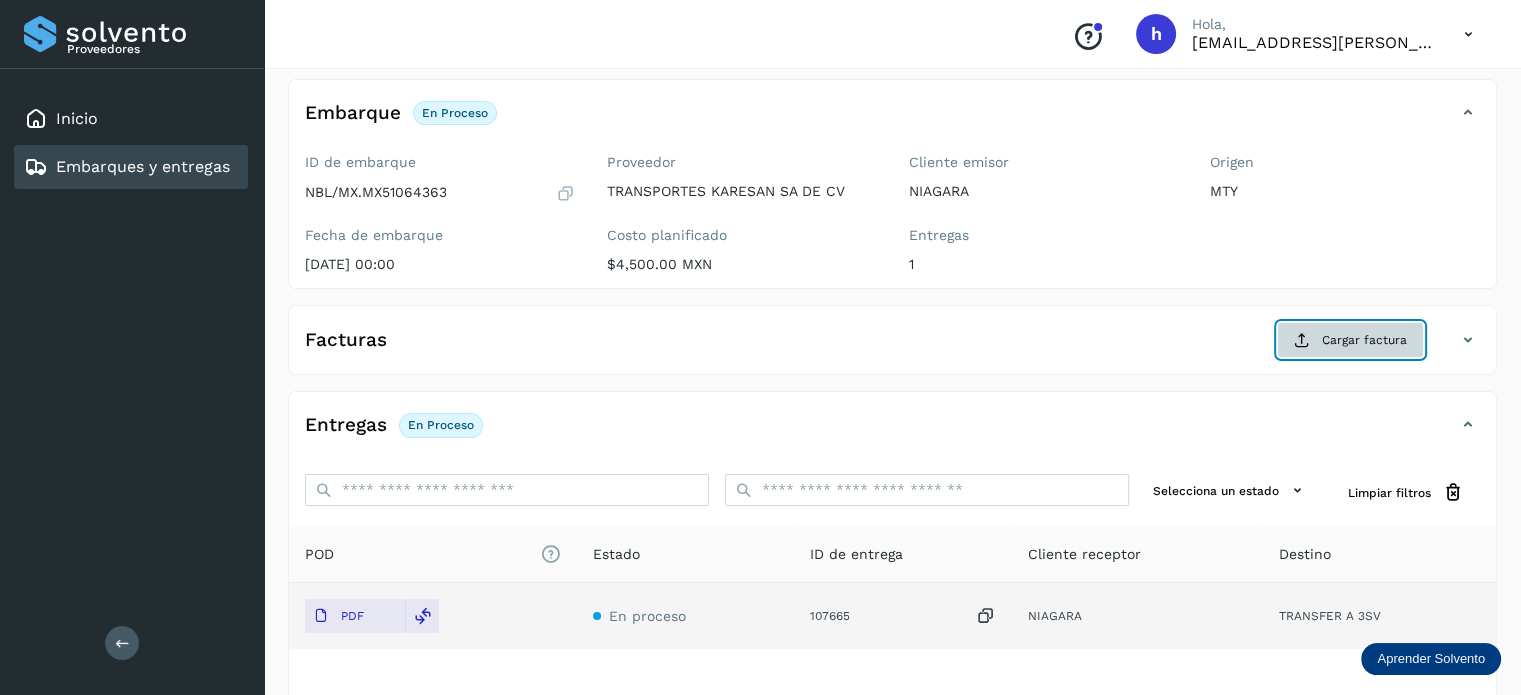 click on "Cargar factura" 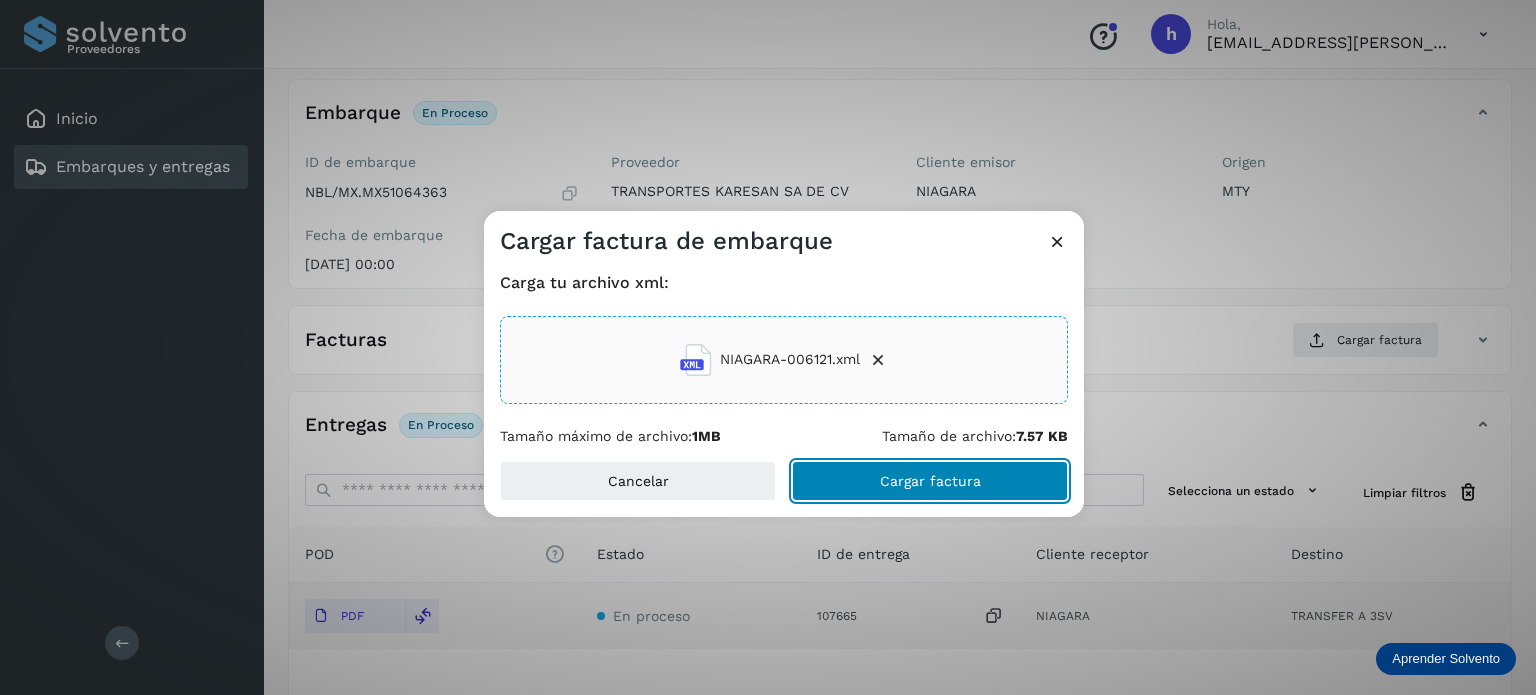 click on "Cargar factura" 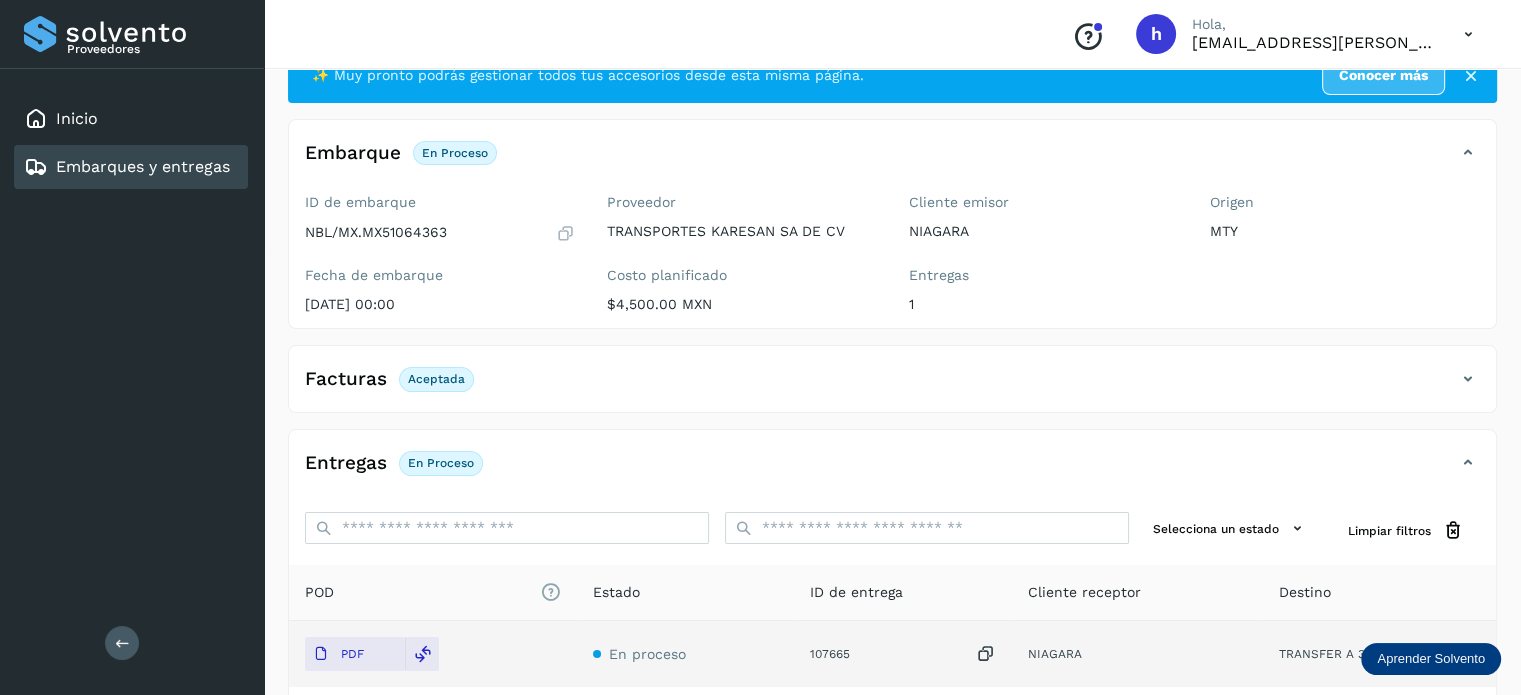 scroll, scrollTop: 0, scrollLeft: 0, axis: both 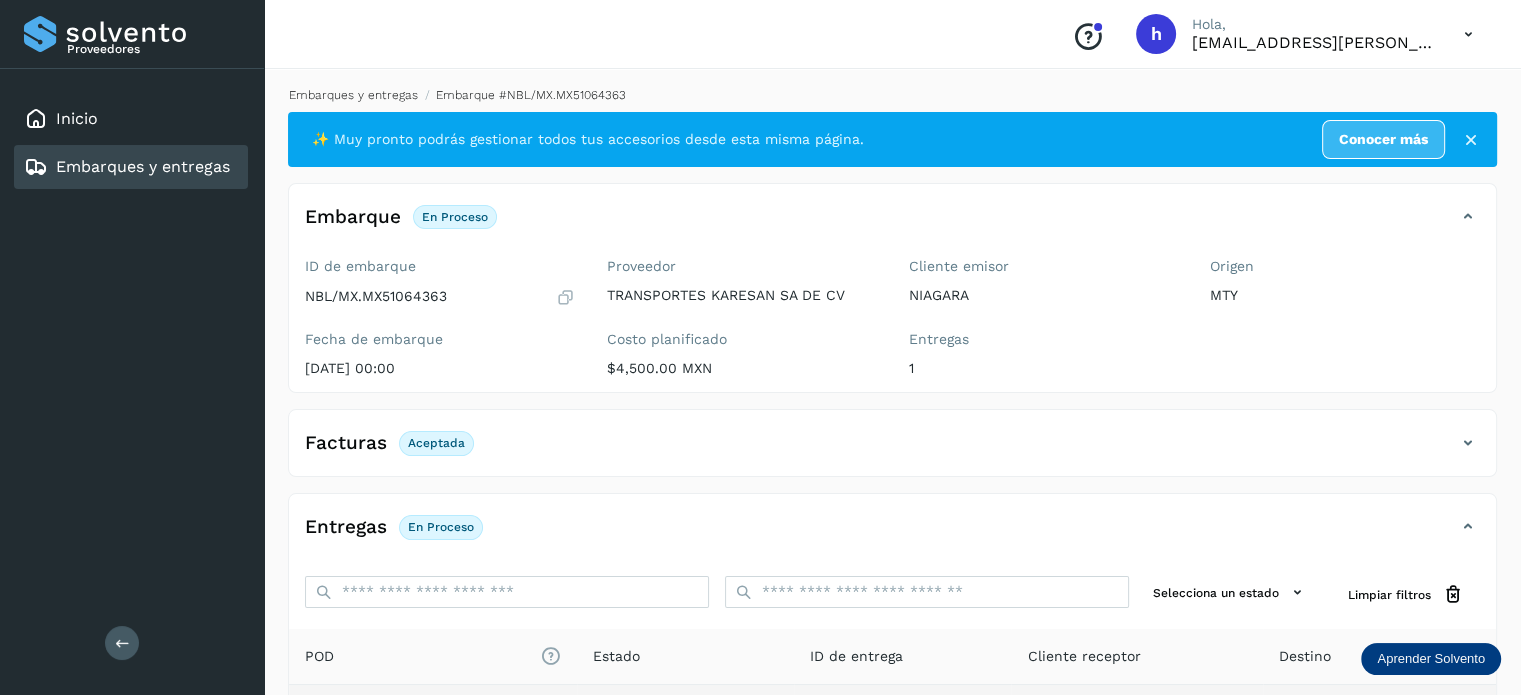 click on "Embarques y entregas" at bounding box center (353, 95) 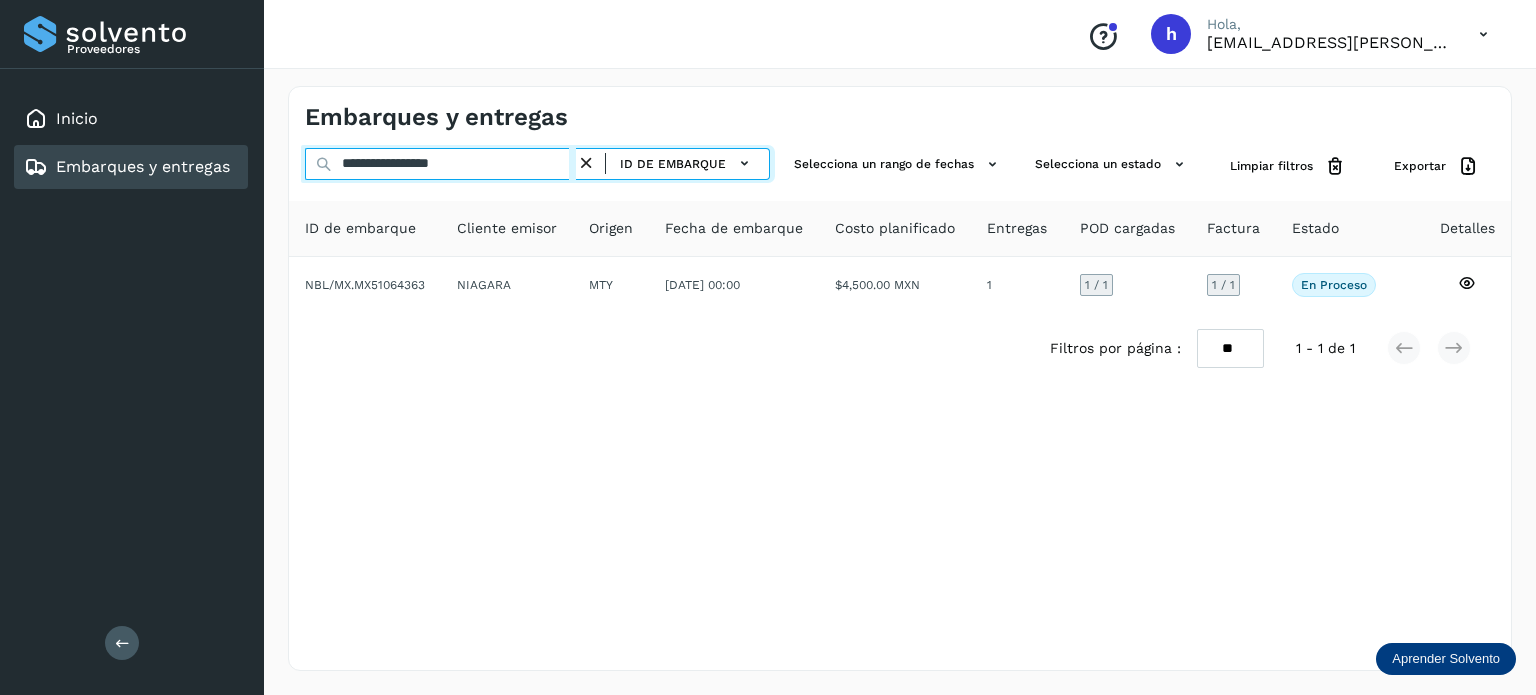 drag, startPoint x: 522, startPoint y: 169, endPoint x: 92, endPoint y: 207, distance: 431.6758 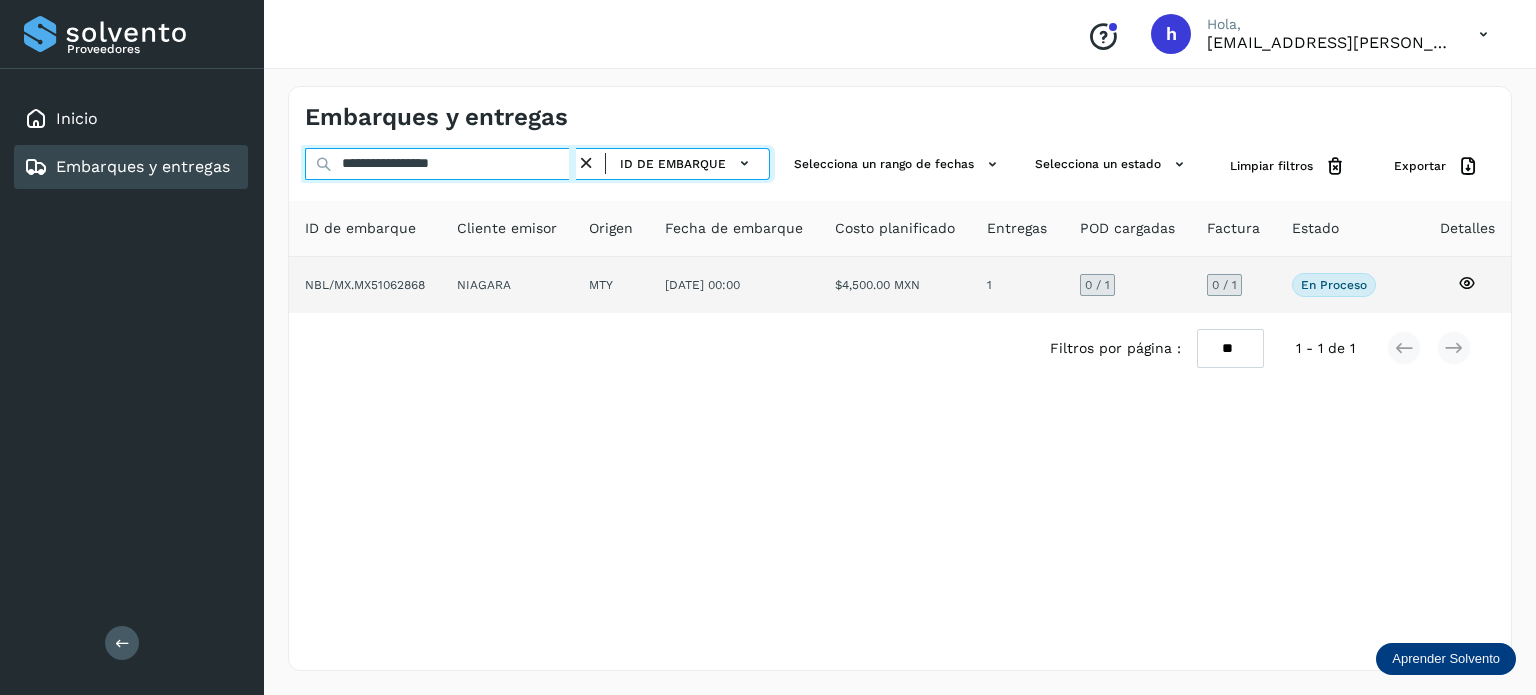 type on "**********" 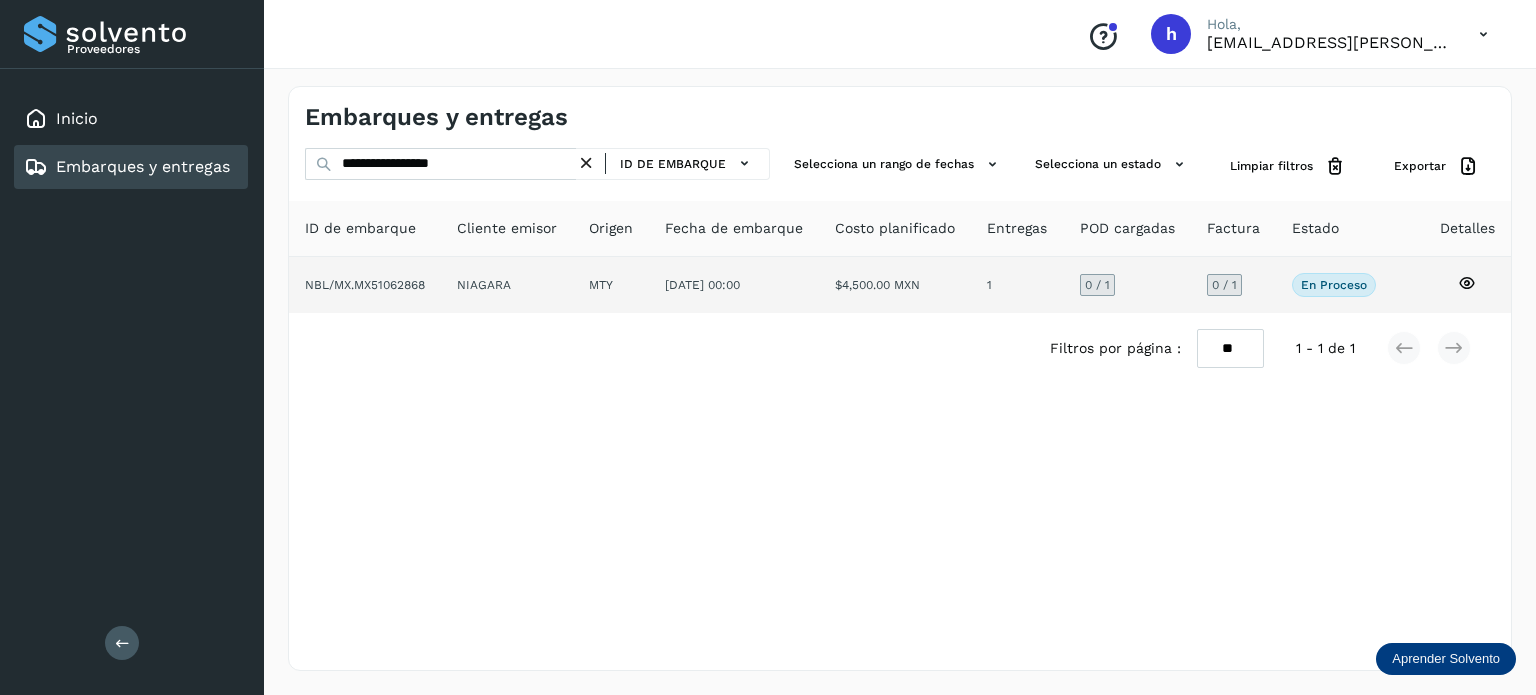 click on "NBL/MX.MX51062868" 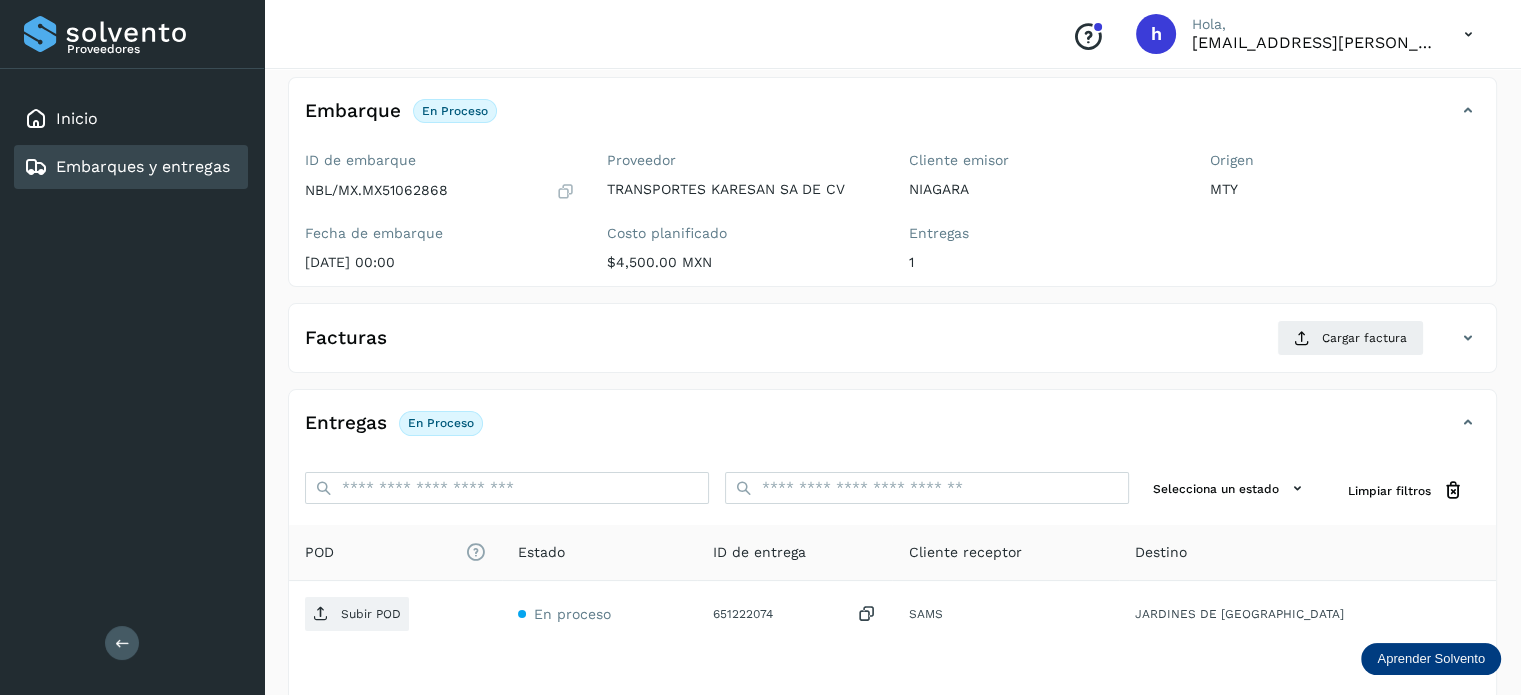 scroll, scrollTop: 112, scrollLeft: 0, axis: vertical 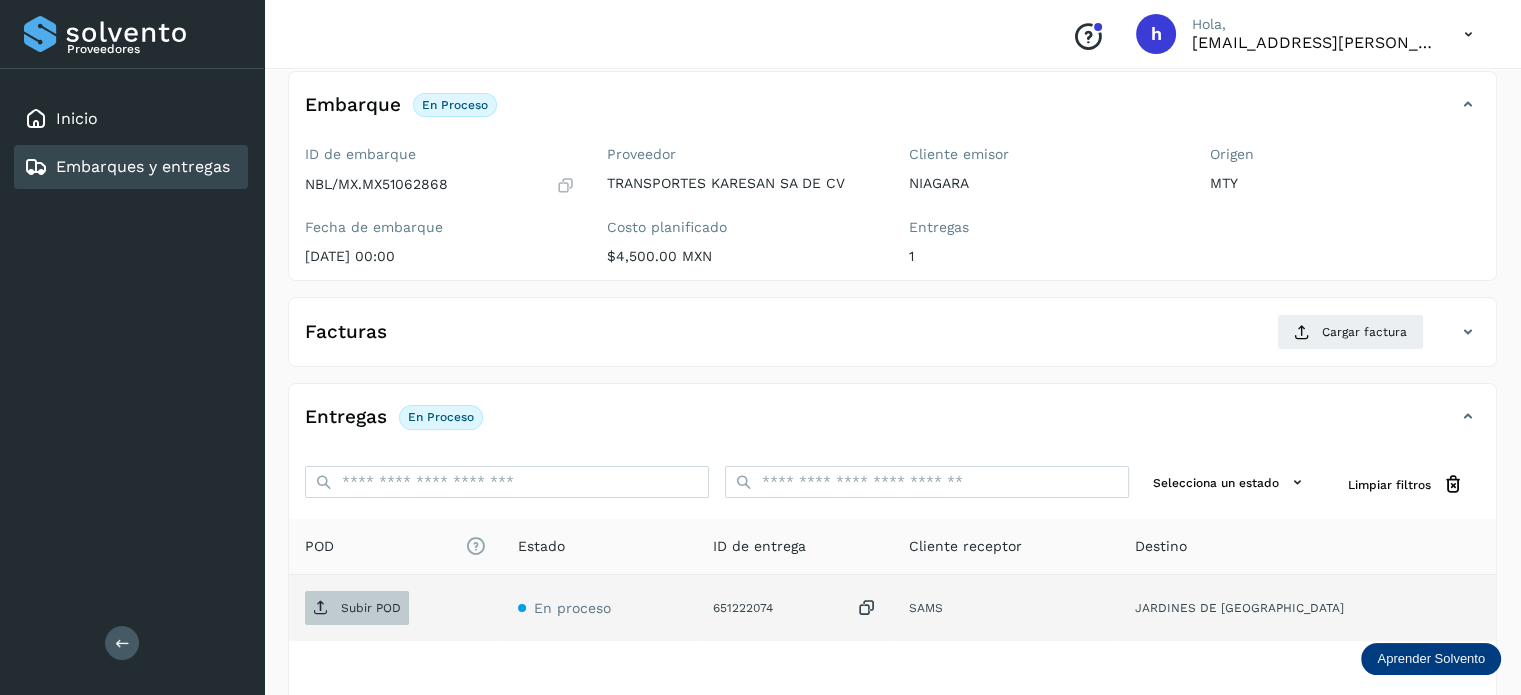 click at bounding box center [321, 608] 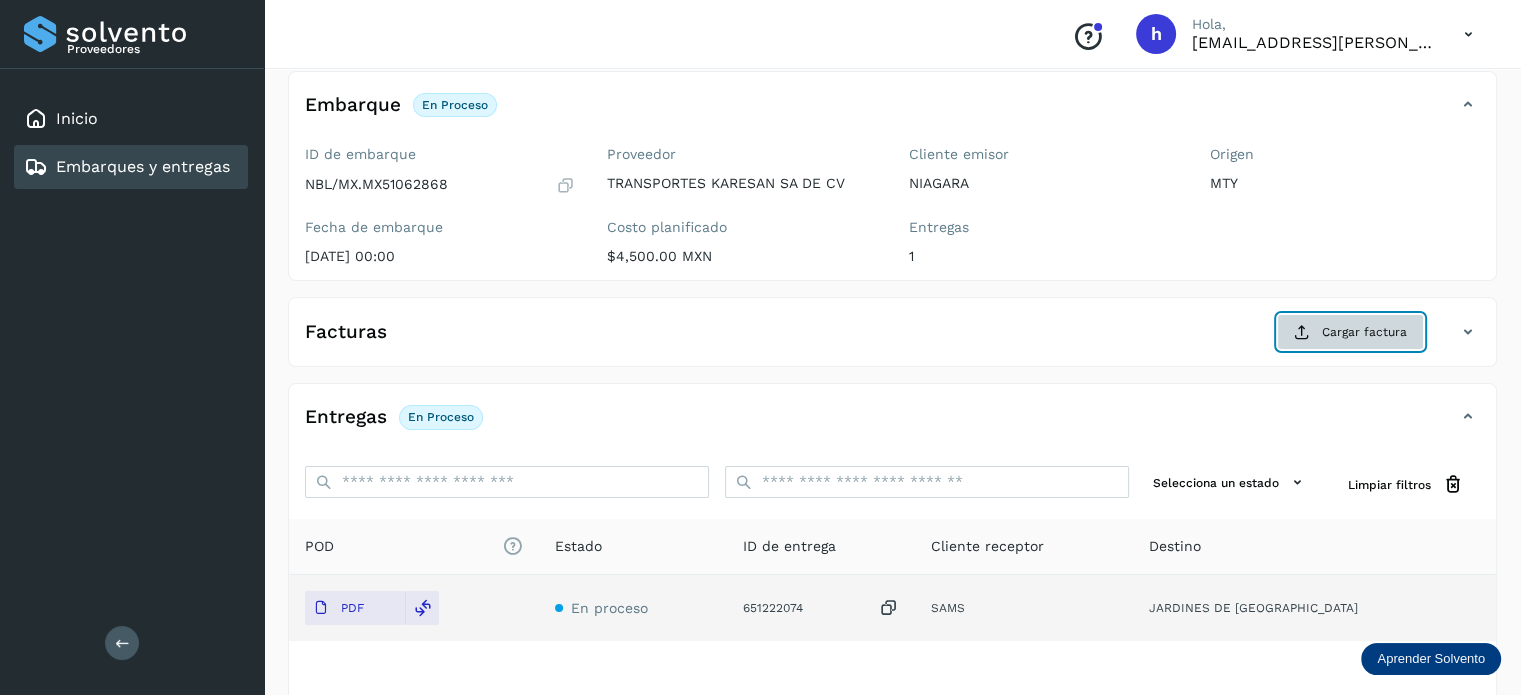 click on "Cargar factura" 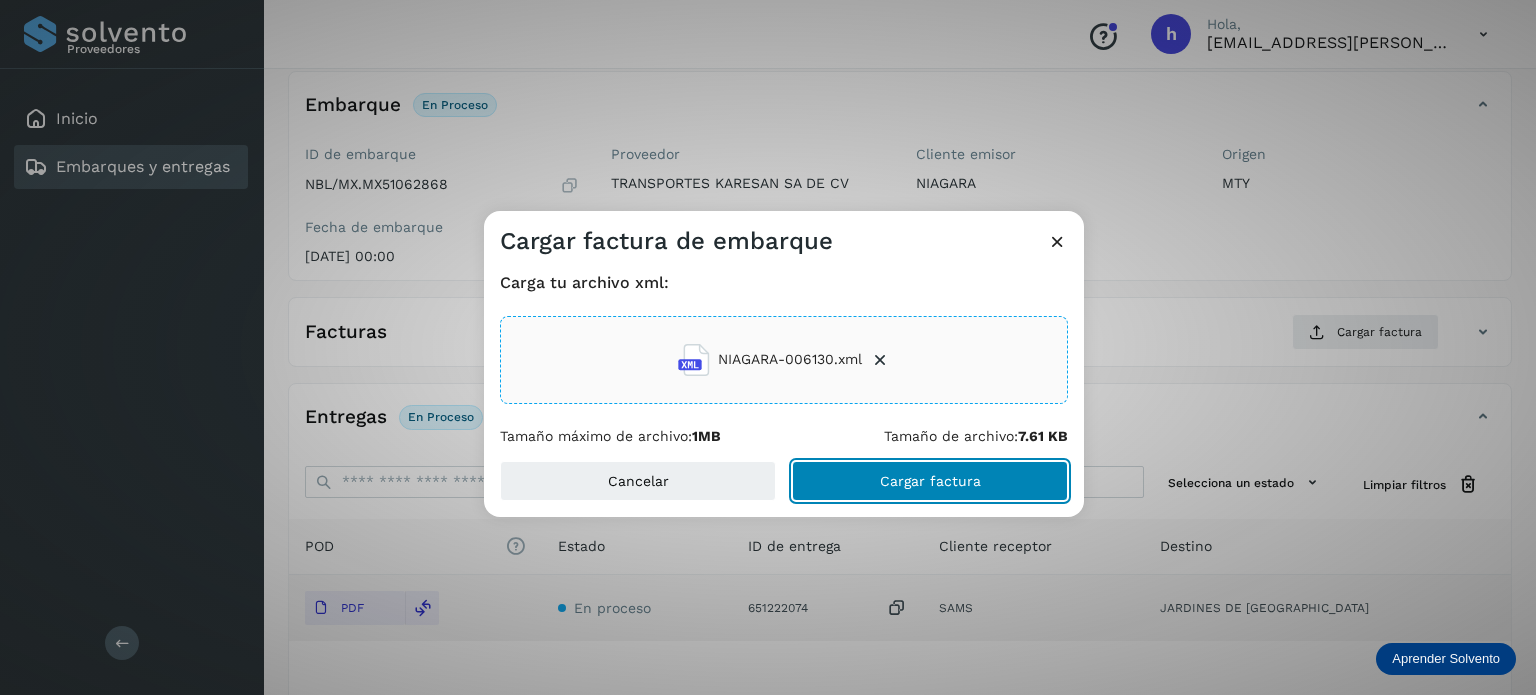 click on "Cargar factura" 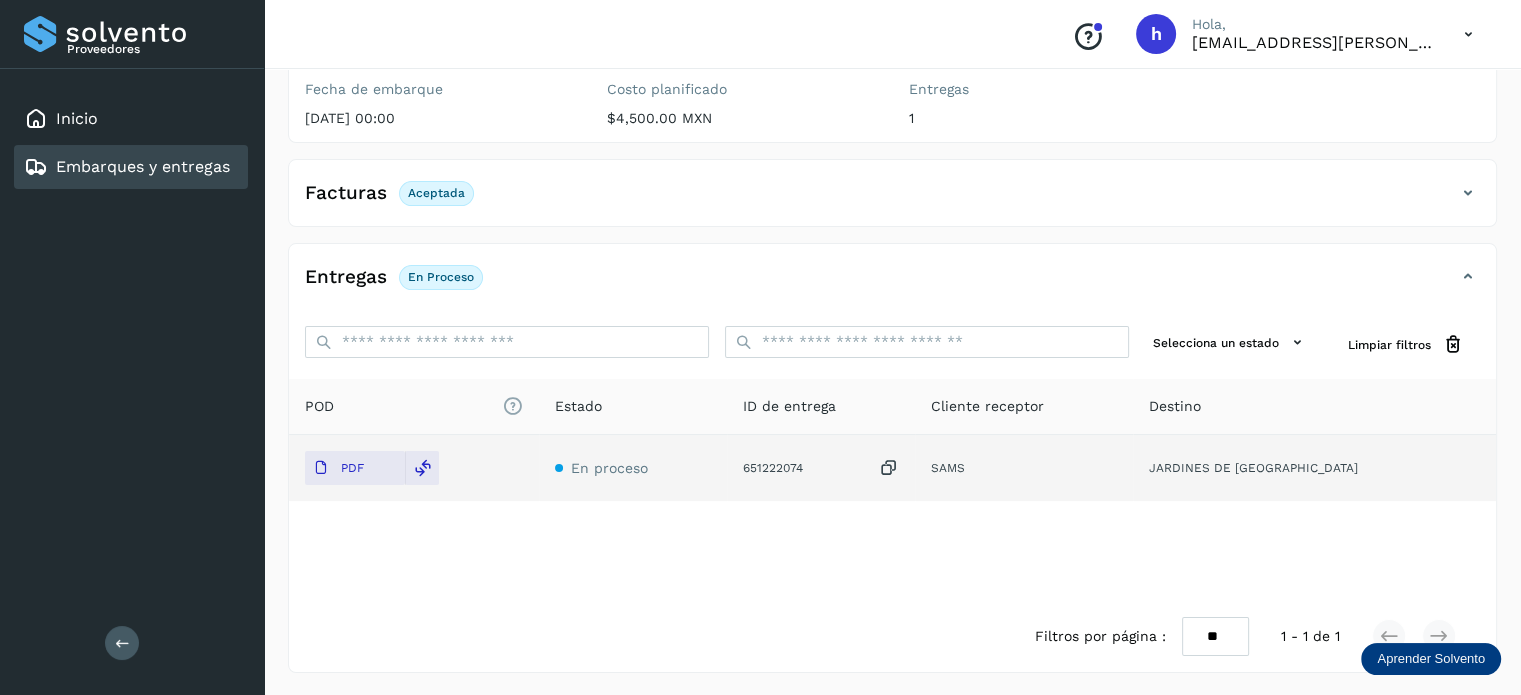 scroll, scrollTop: 0, scrollLeft: 0, axis: both 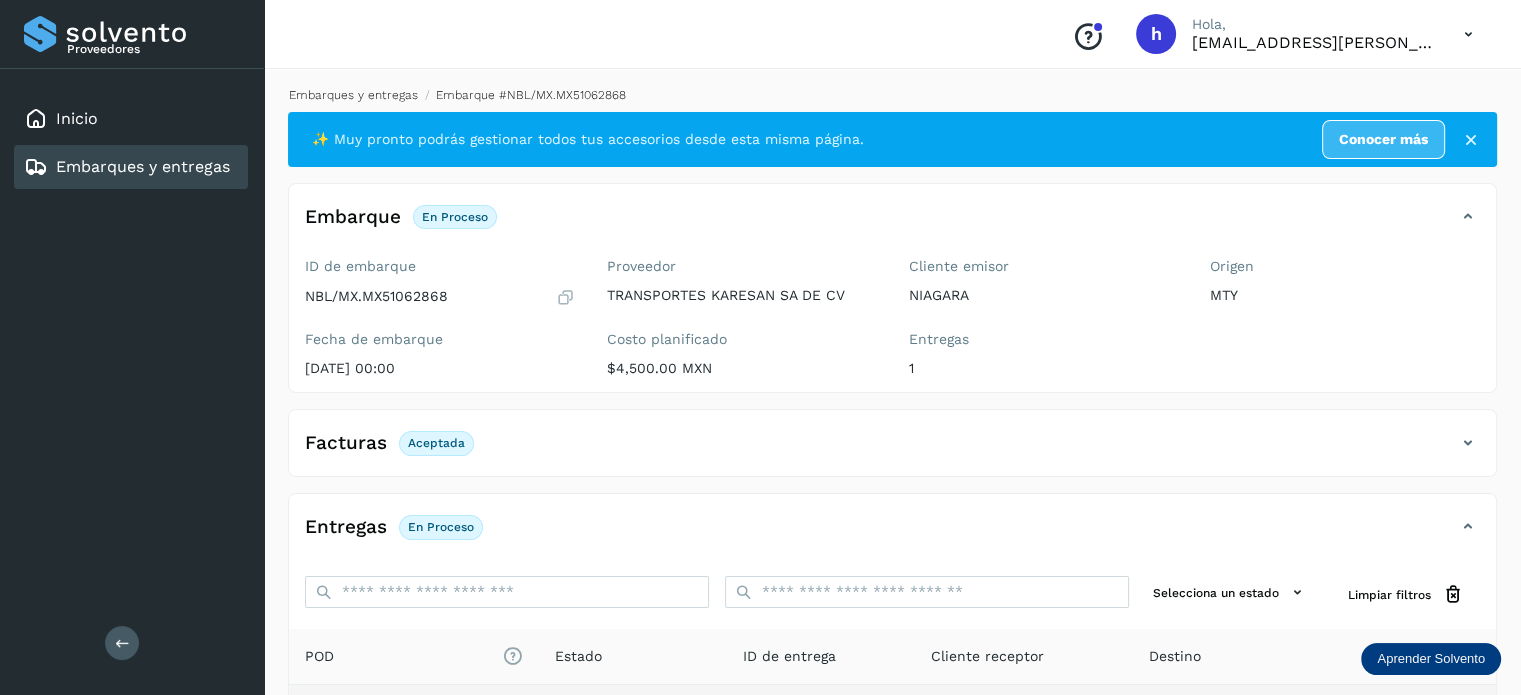 click on "Embarques y entregas" at bounding box center (353, 95) 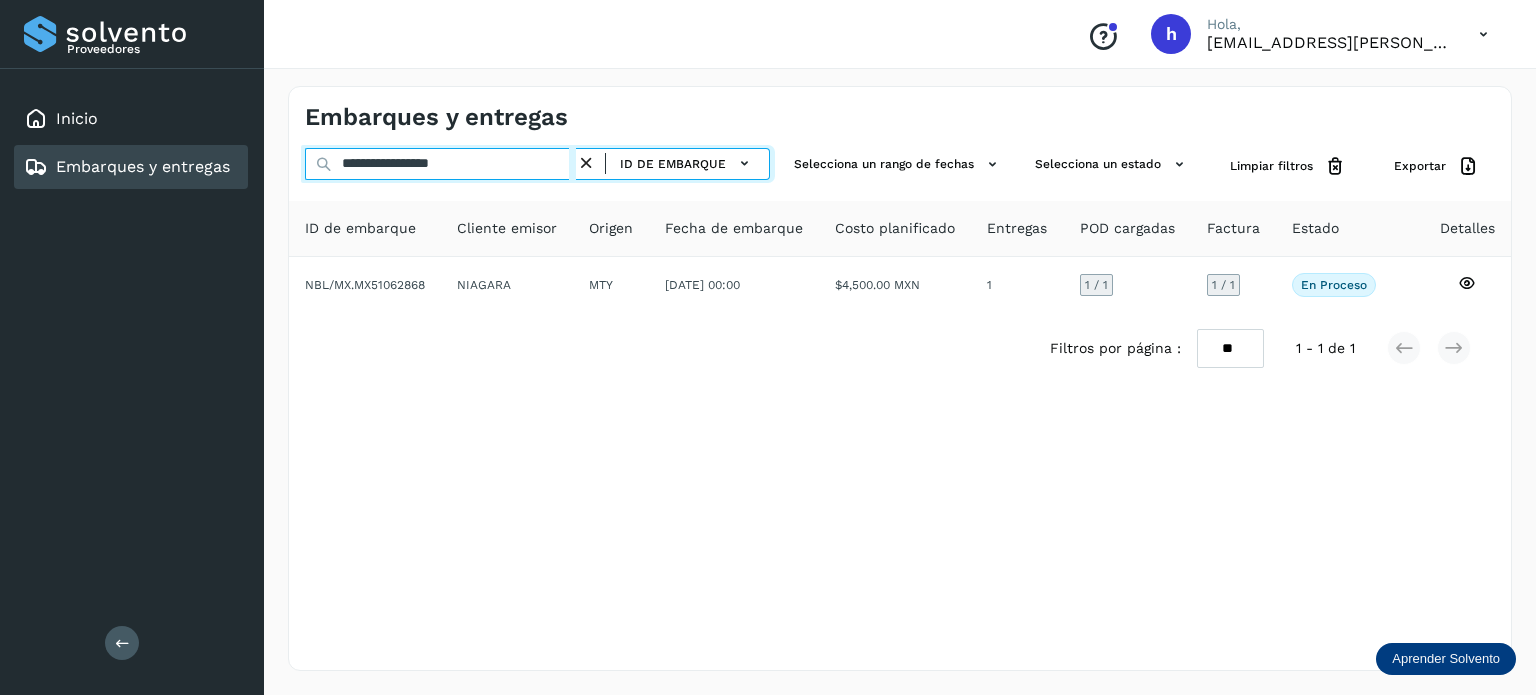drag, startPoint x: 557, startPoint y: 175, endPoint x: 125, endPoint y: 180, distance: 432.02893 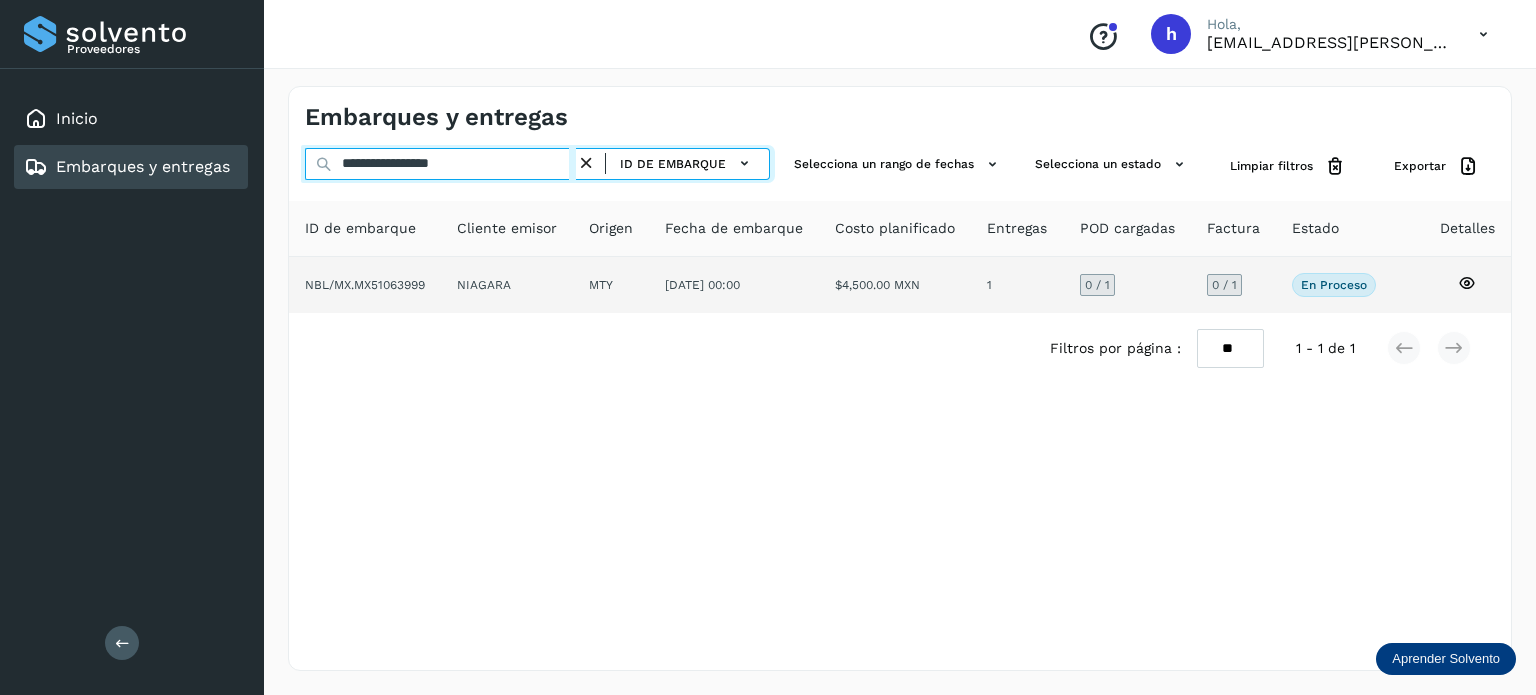 type on "**********" 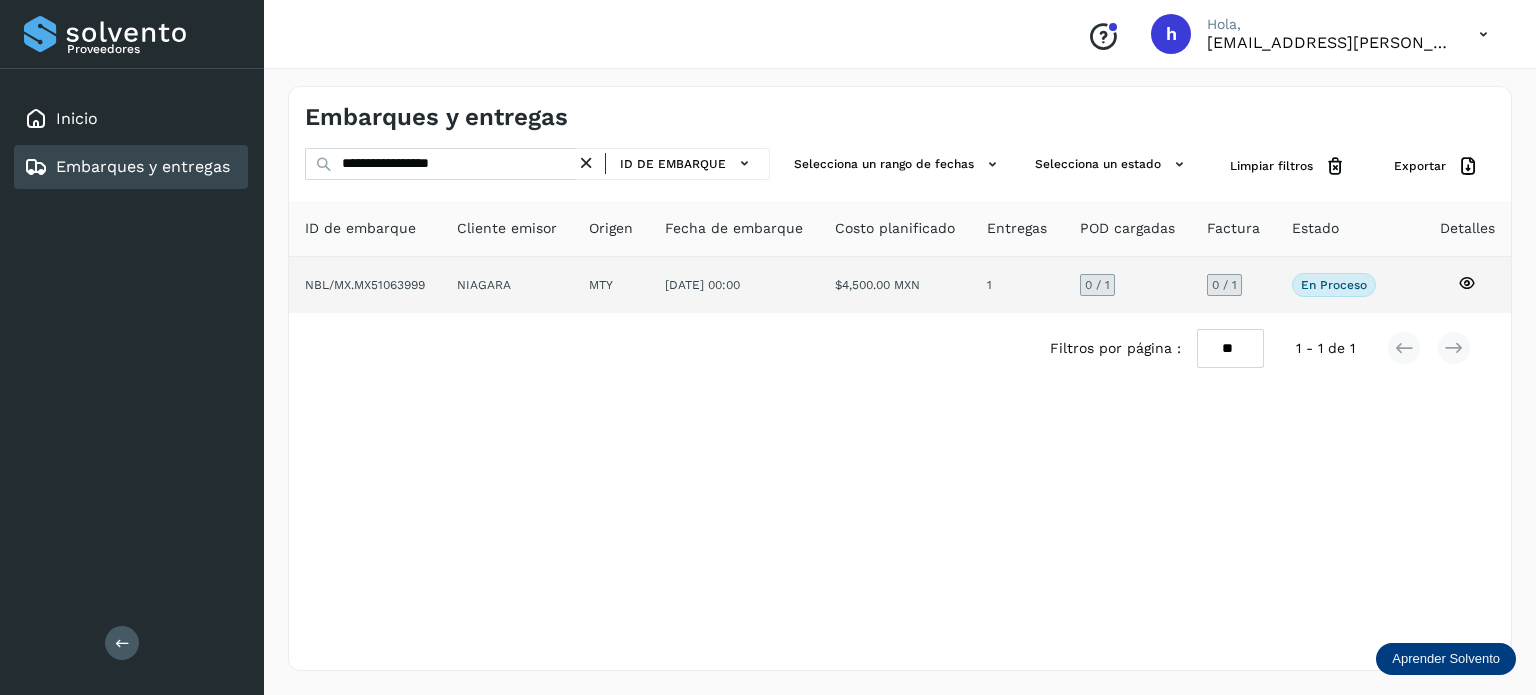click on "NIAGARA" 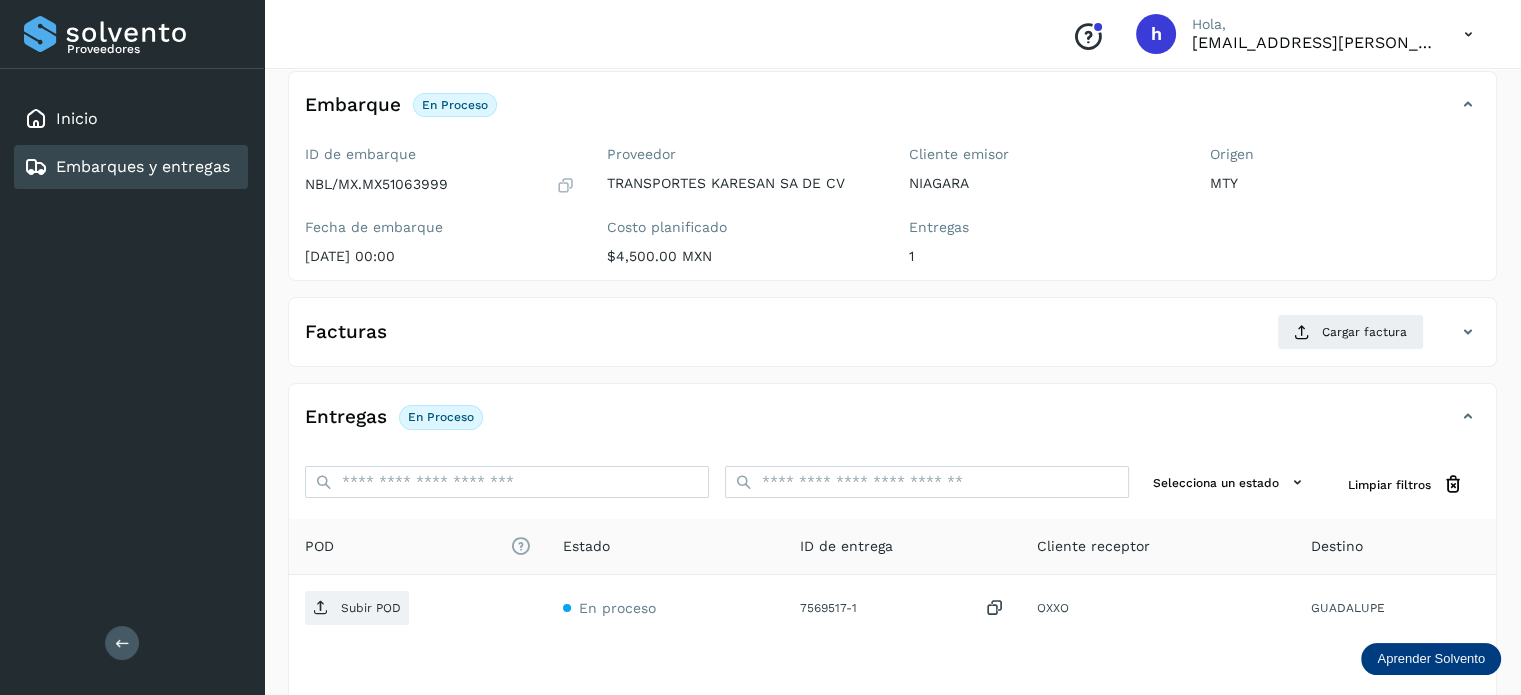 scroll, scrollTop: 112, scrollLeft: 0, axis: vertical 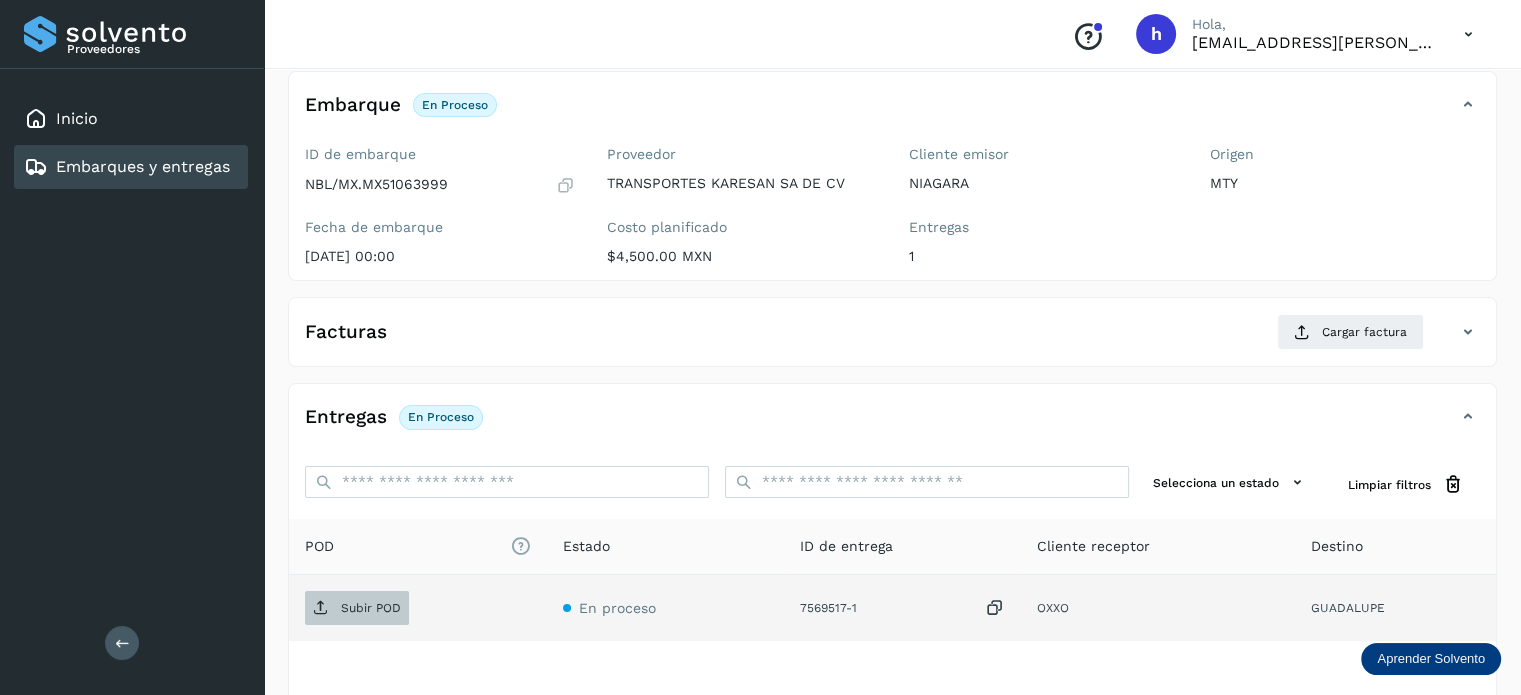 click on "Subir POD" at bounding box center (357, 608) 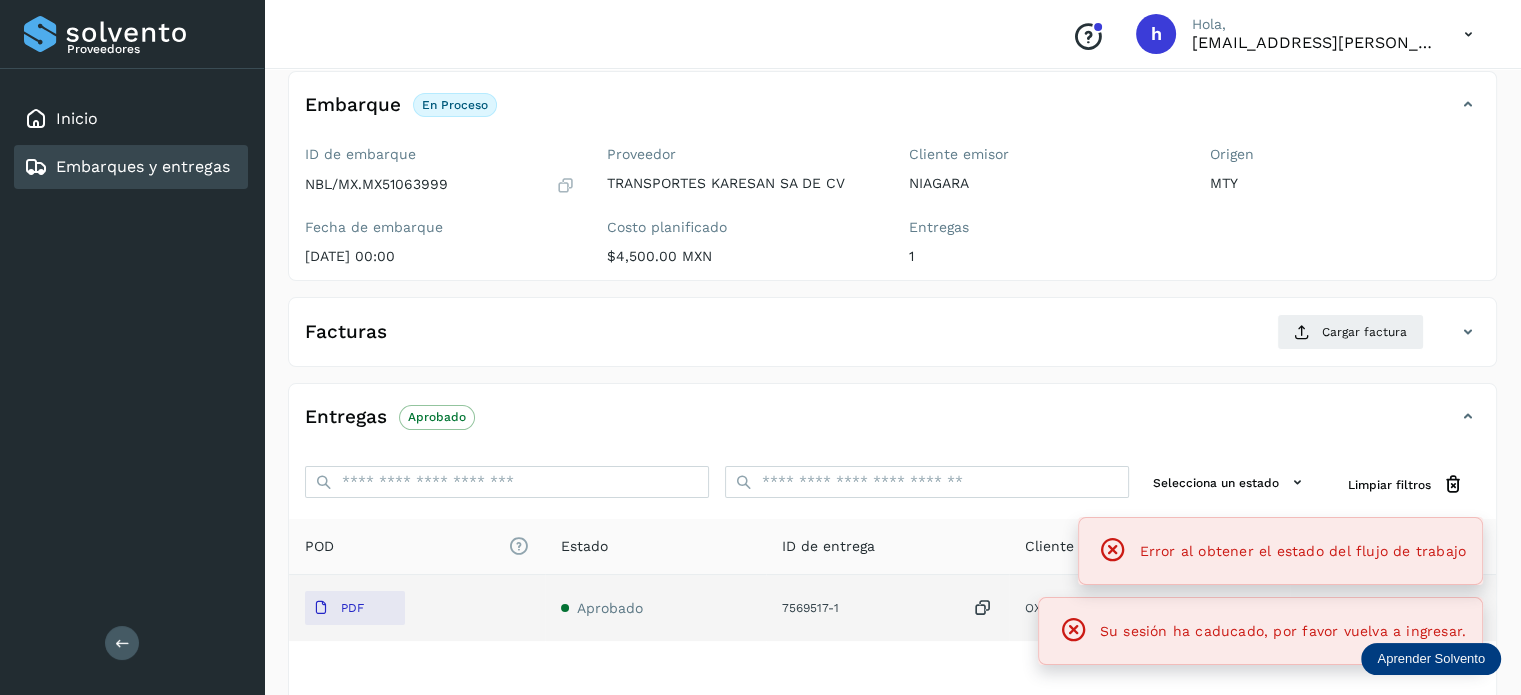 scroll, scrollTop: 0, scrollLeft: 0, axis: both 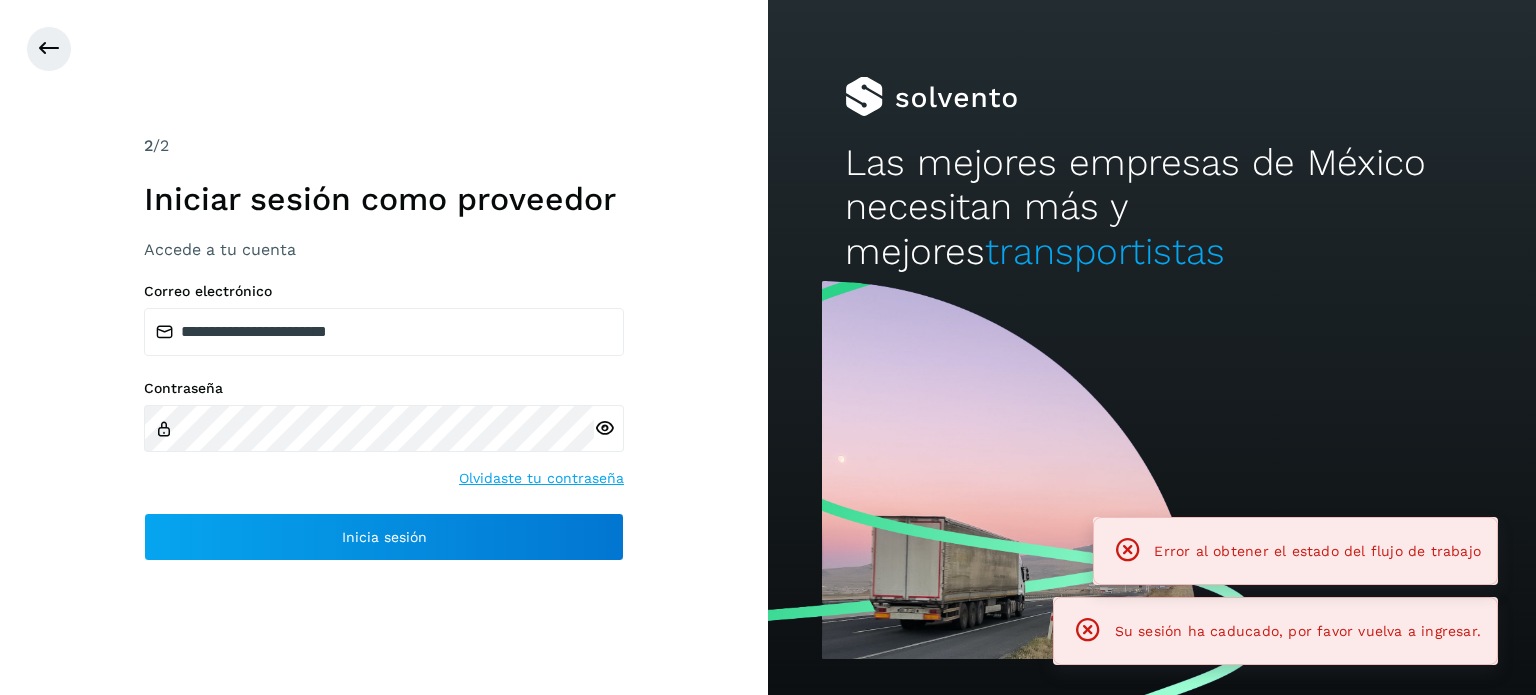 click at bounding box center [1152, 485] 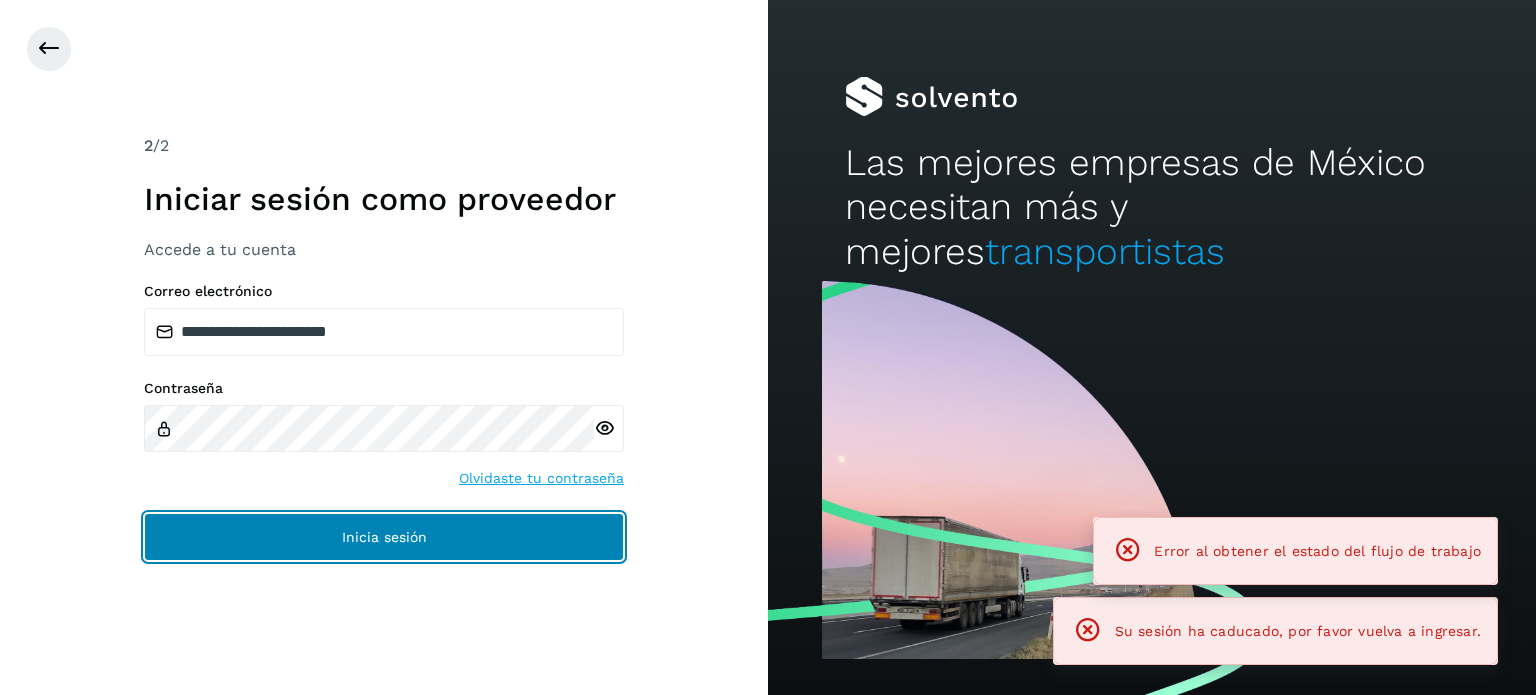 click on "Inicia sesión" at bounding box center [384, 537] 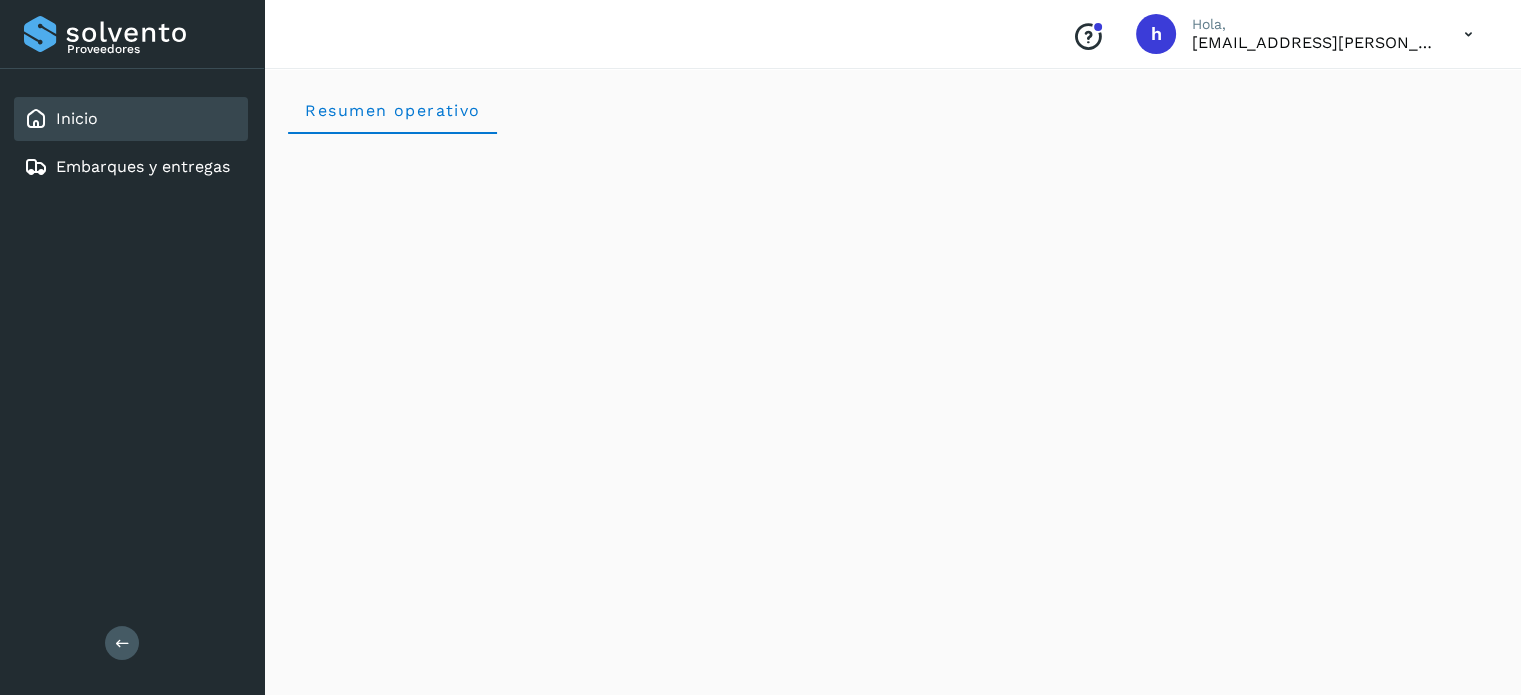 click on "Resumen operativo" at bounding box center [892, 110] 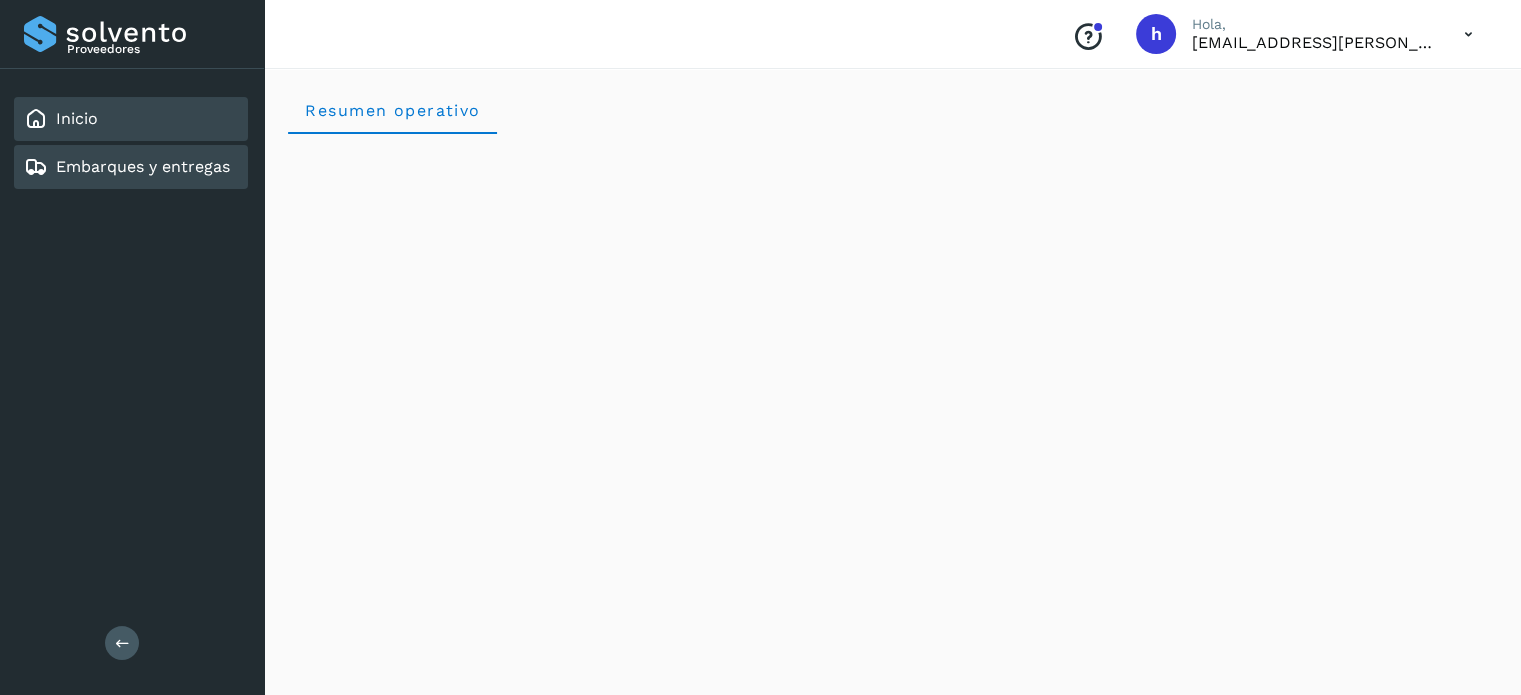 click on "Embarques y entregas" at bounding box center (143, 166) 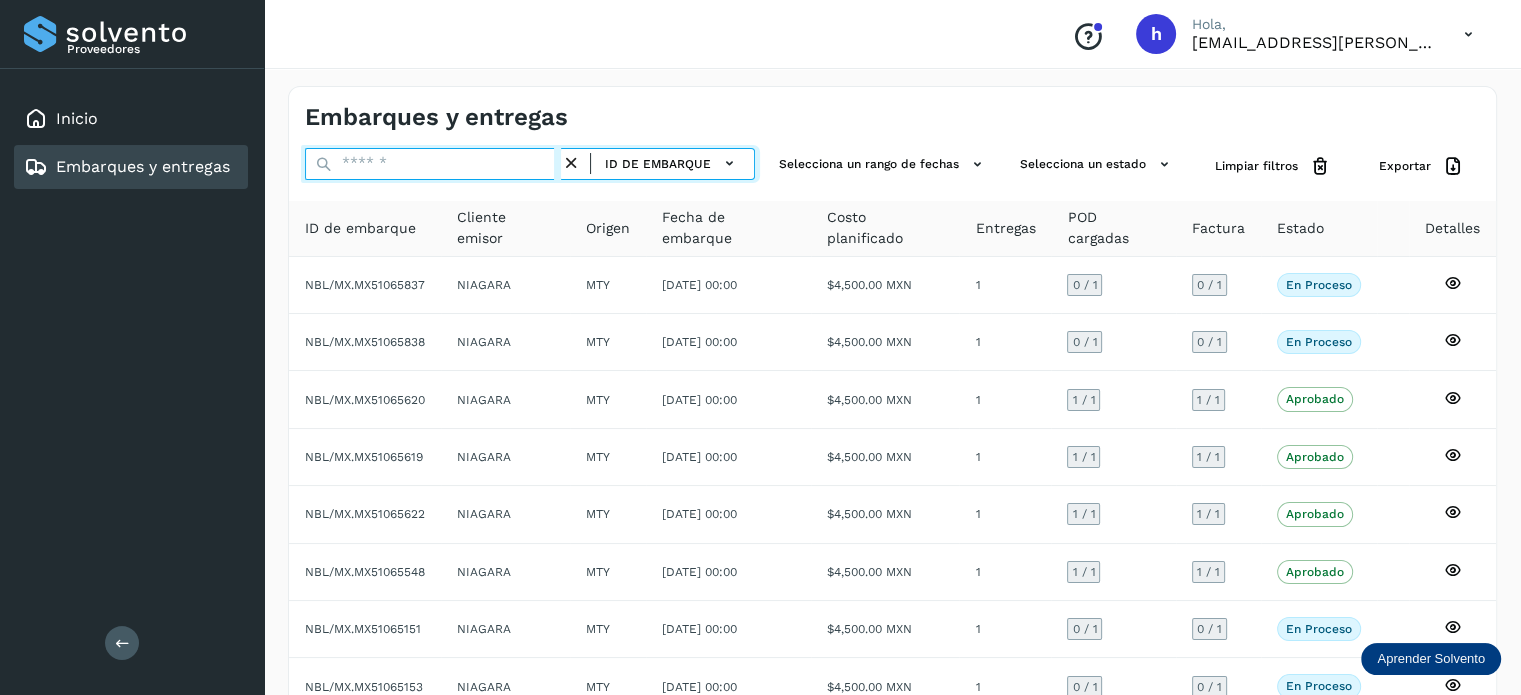click at bounding box center (433, 164) 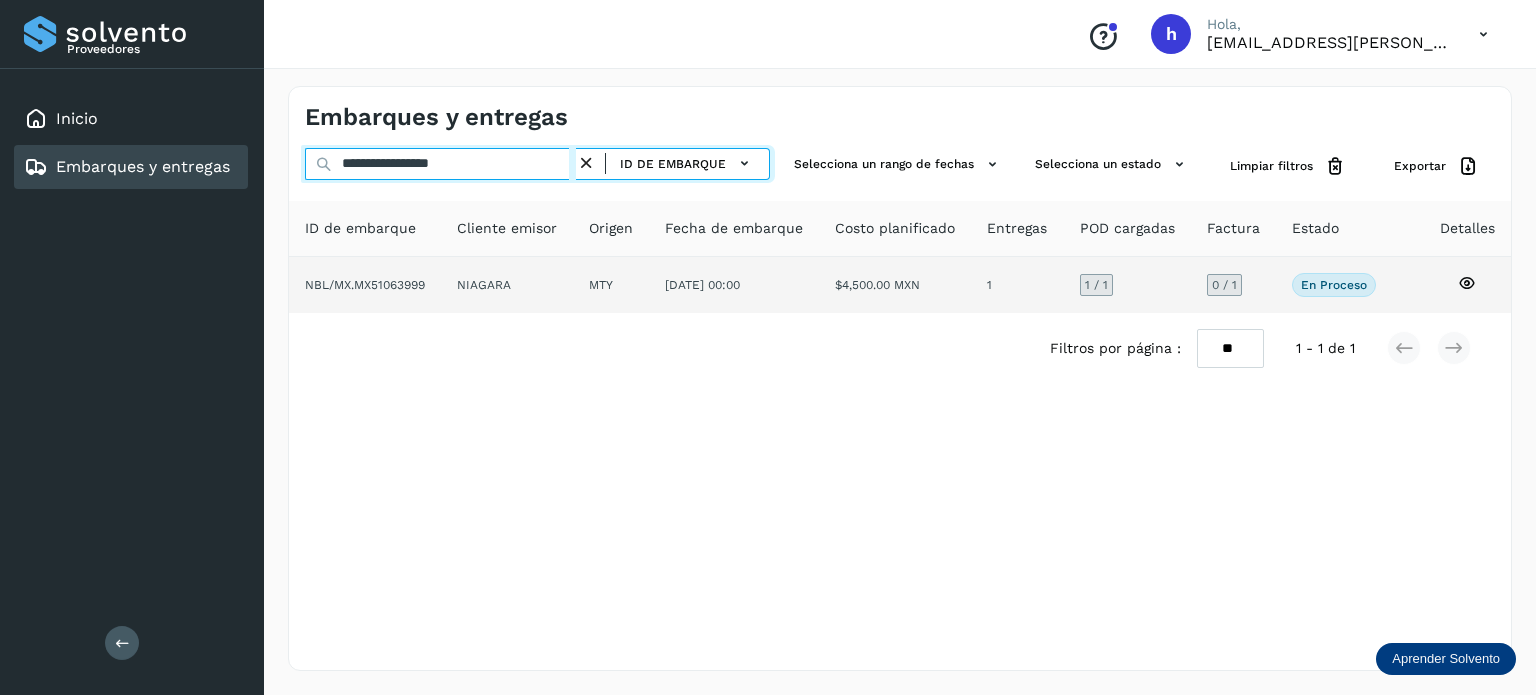 type on "**********" 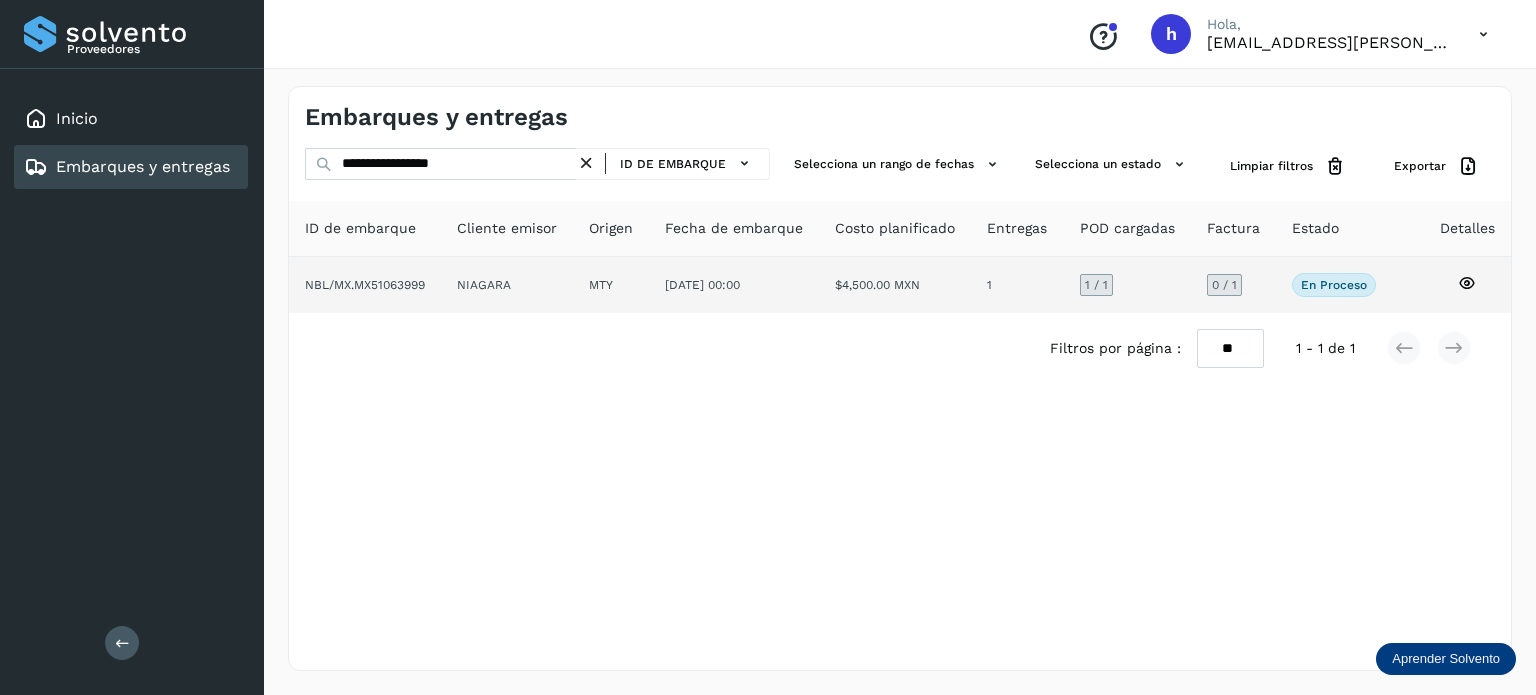 click on "NBL/MX.MX51063999" 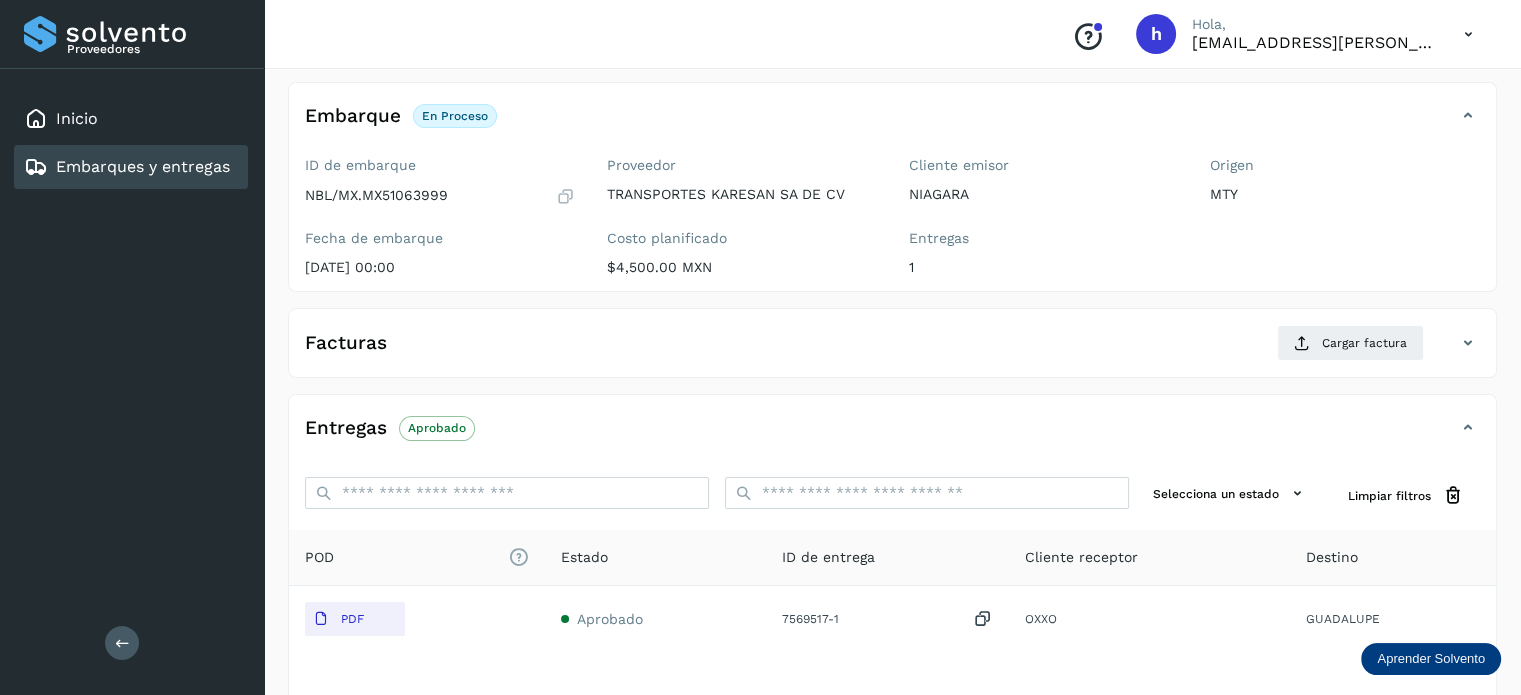 scroll, scrollTop: 106, scrollLeft: 0, axis: vertical 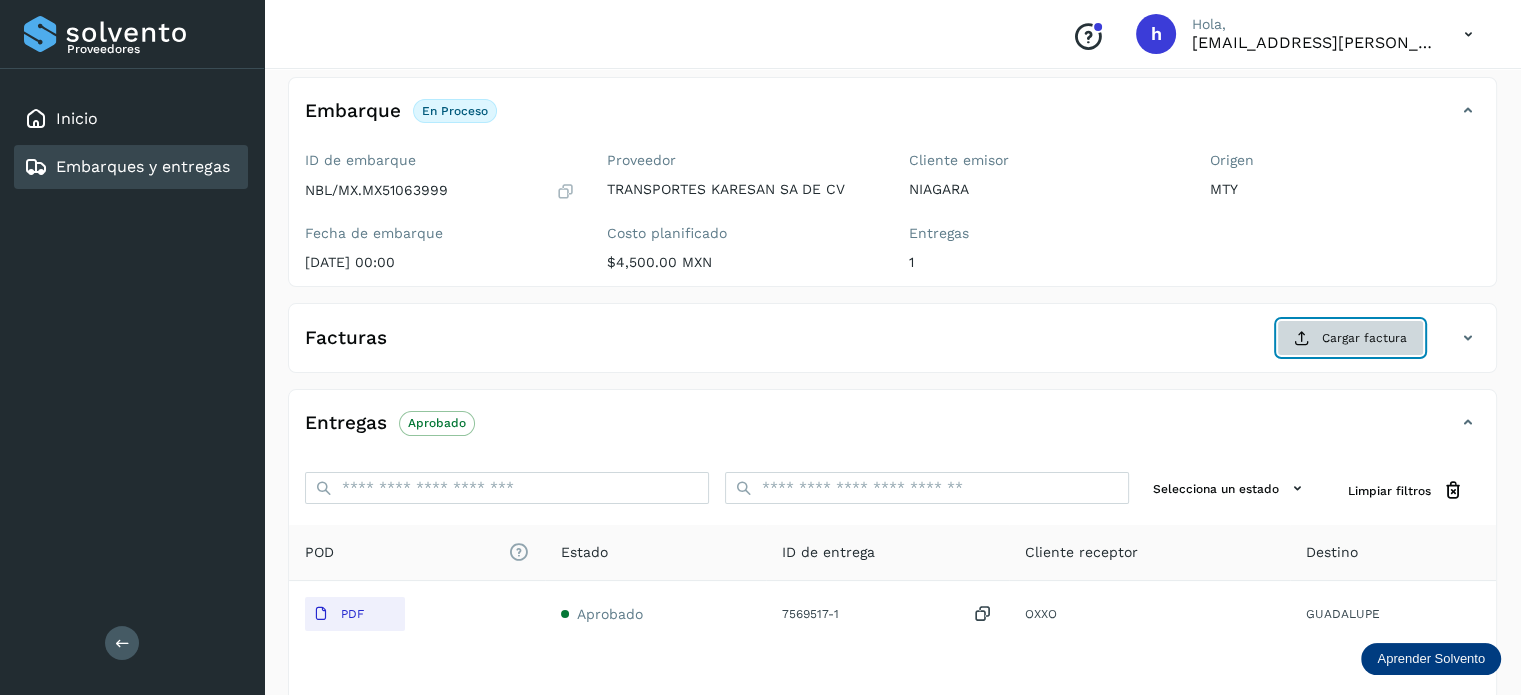 click on "Cargar factura" 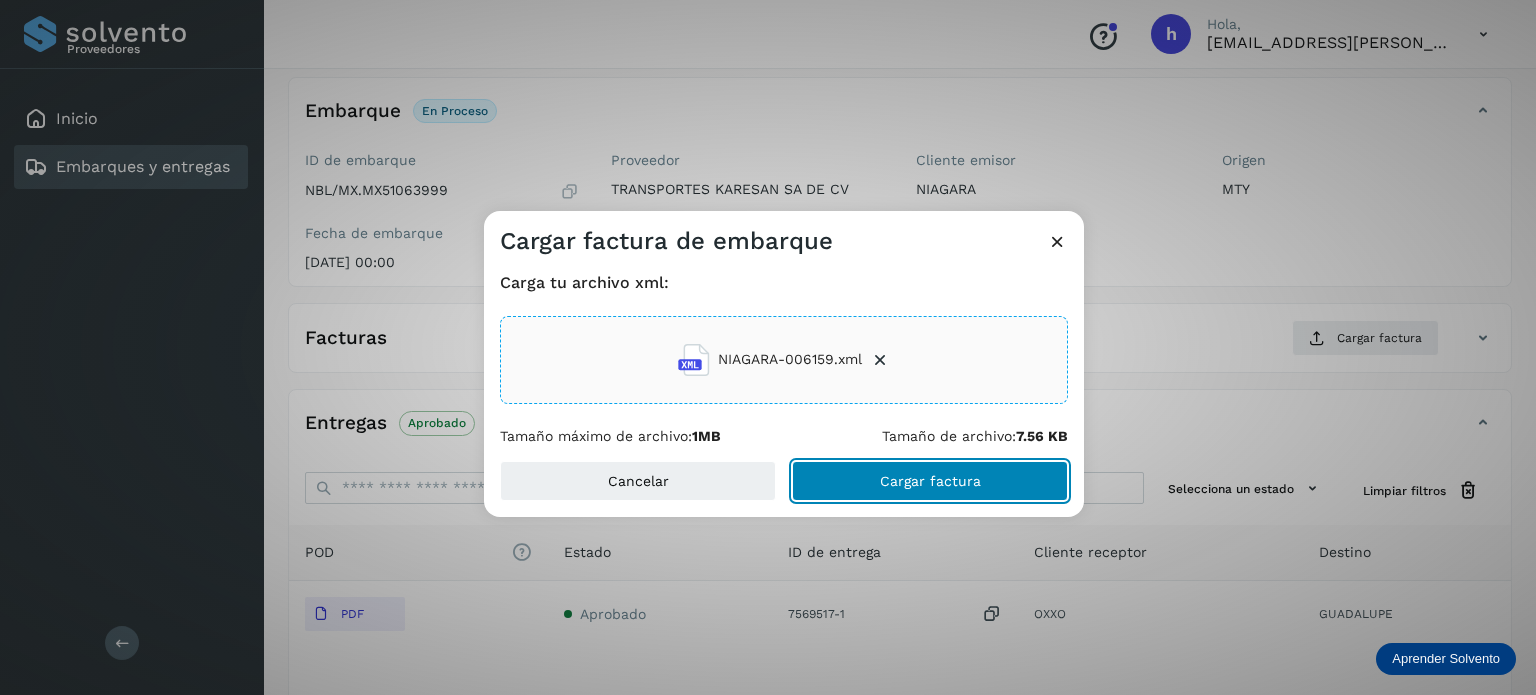 click on "Cargar factura" 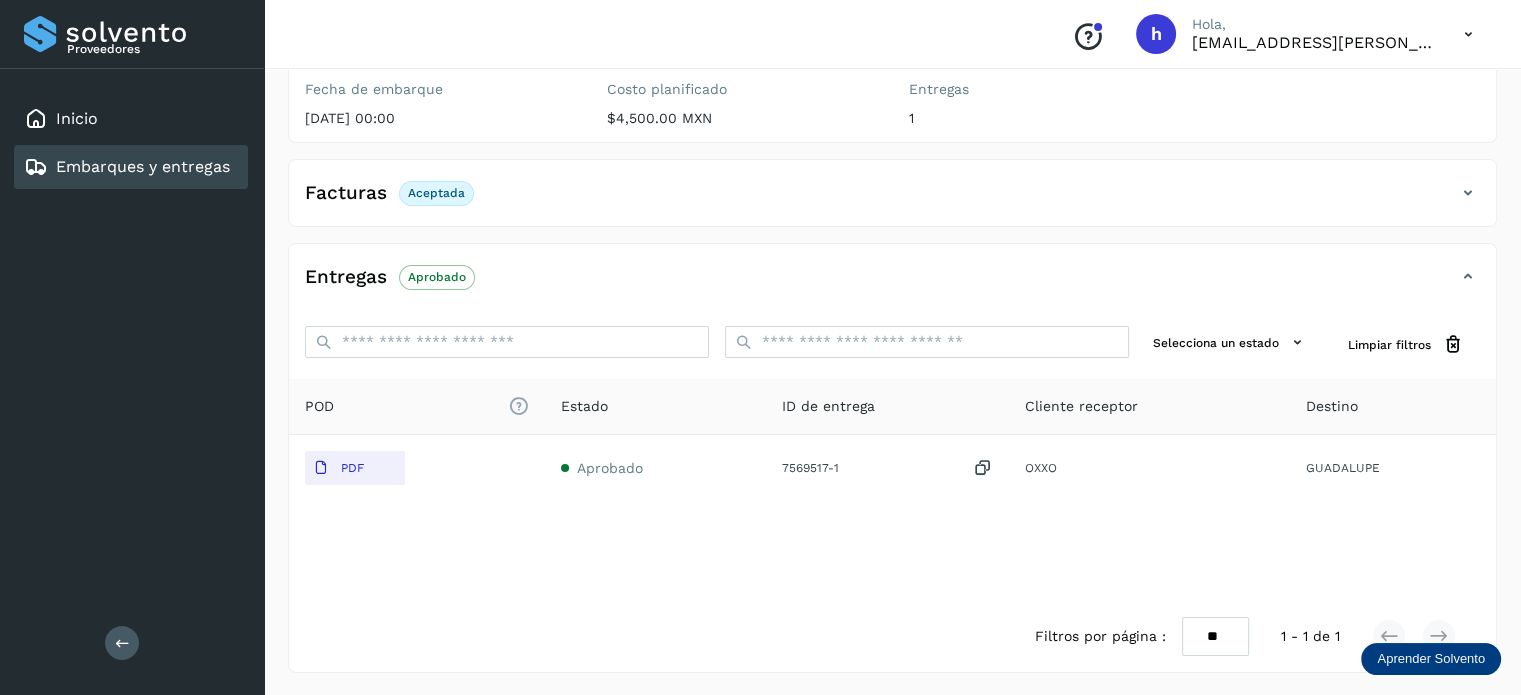 scroll, scrollTop: 0, scrollLeft: 0, axis: both 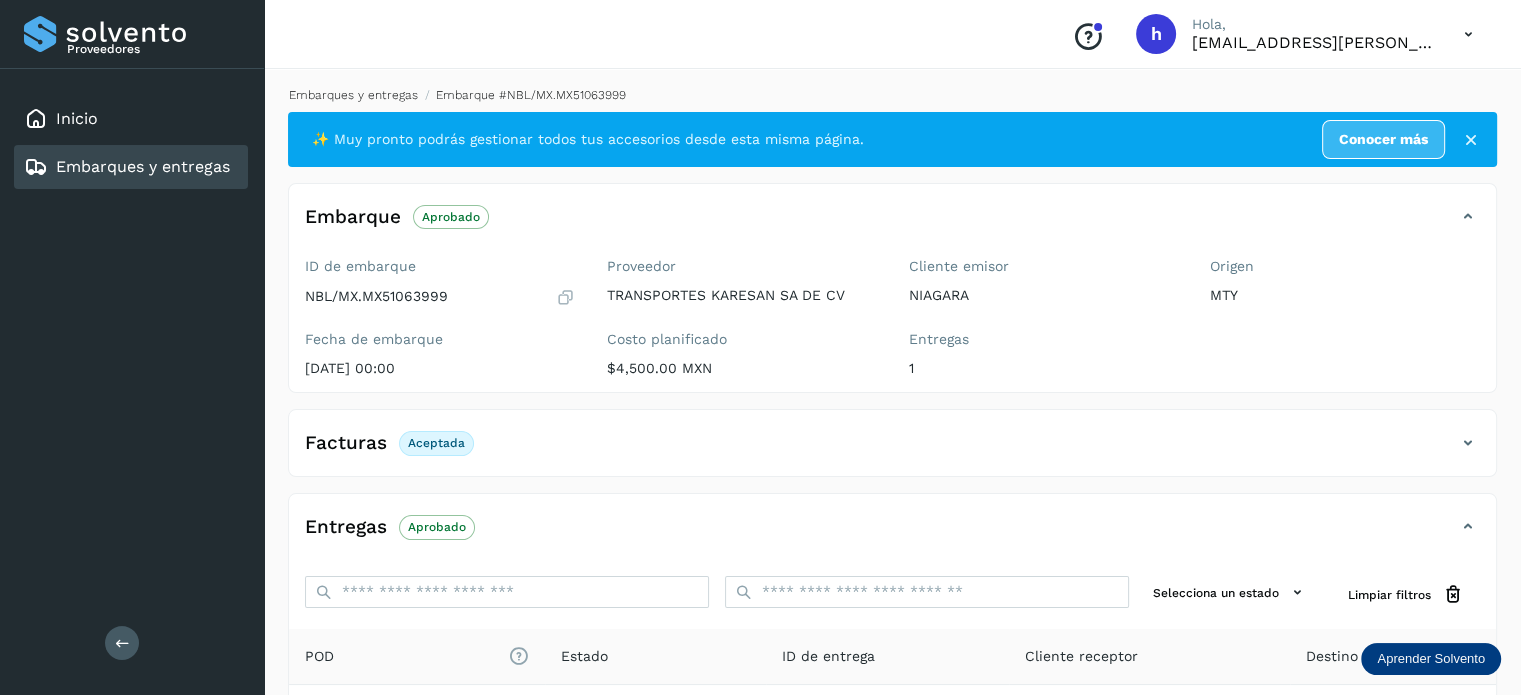 click on "Embarques y entregas" at bounding box center (353, 95) 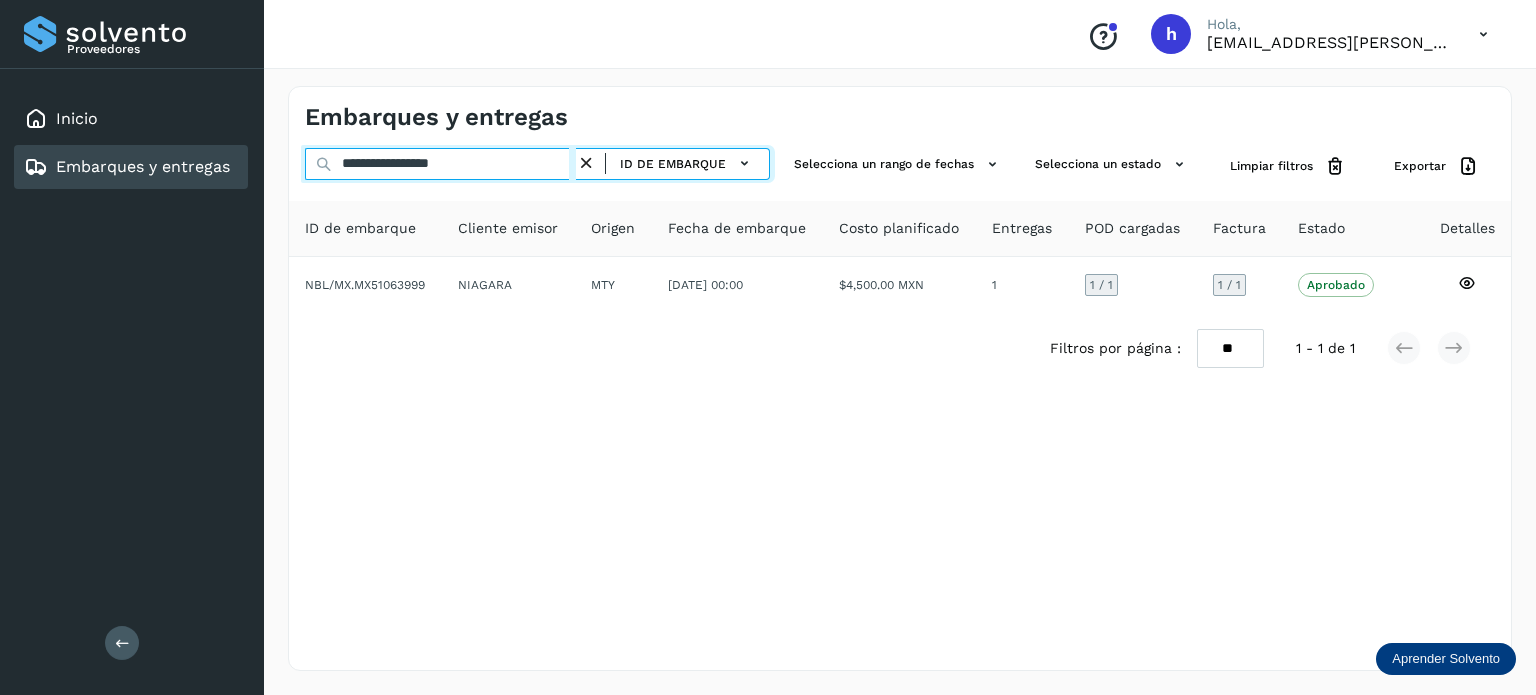 drag, startPoint x: 503, startPoint y: 175, endPoint x: 34, endPoint y: 234, distance: 472.69653 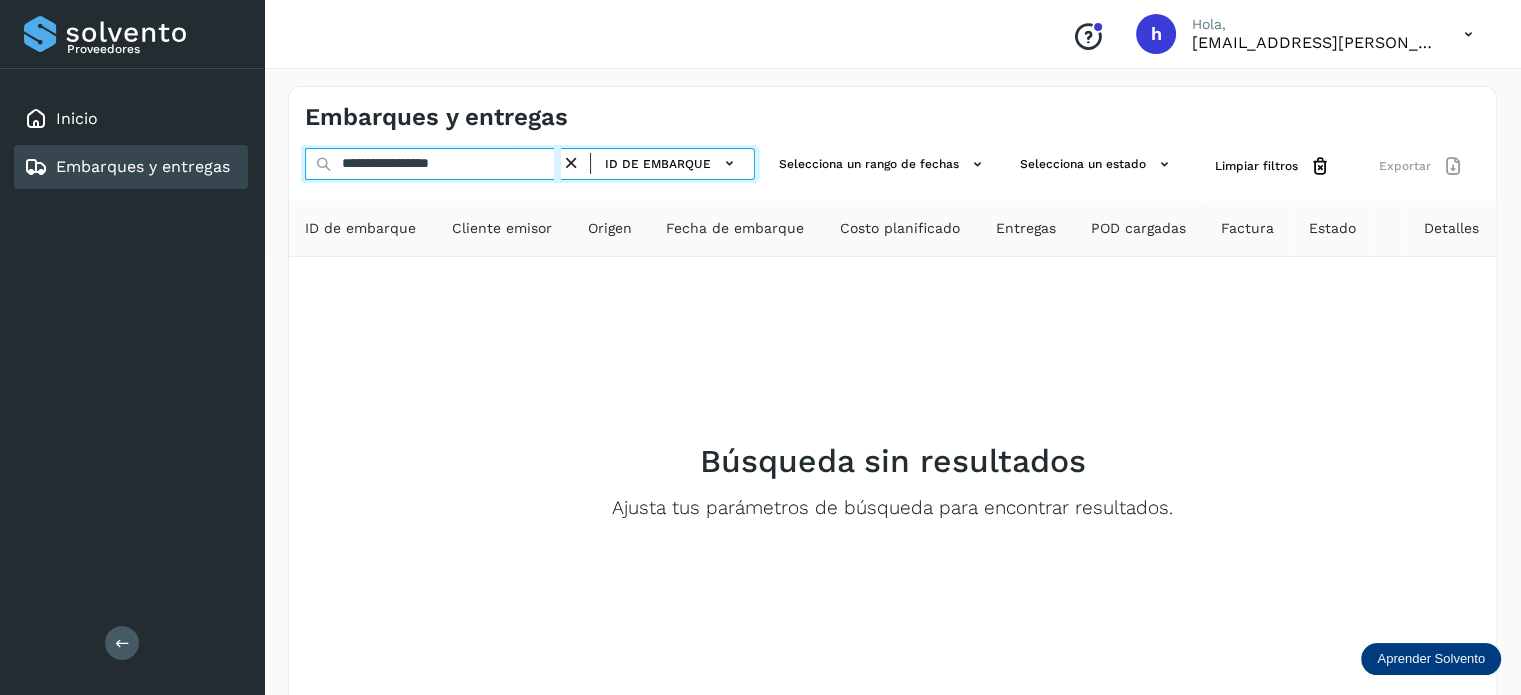 click on "**********" at bounding box center [433, 164] 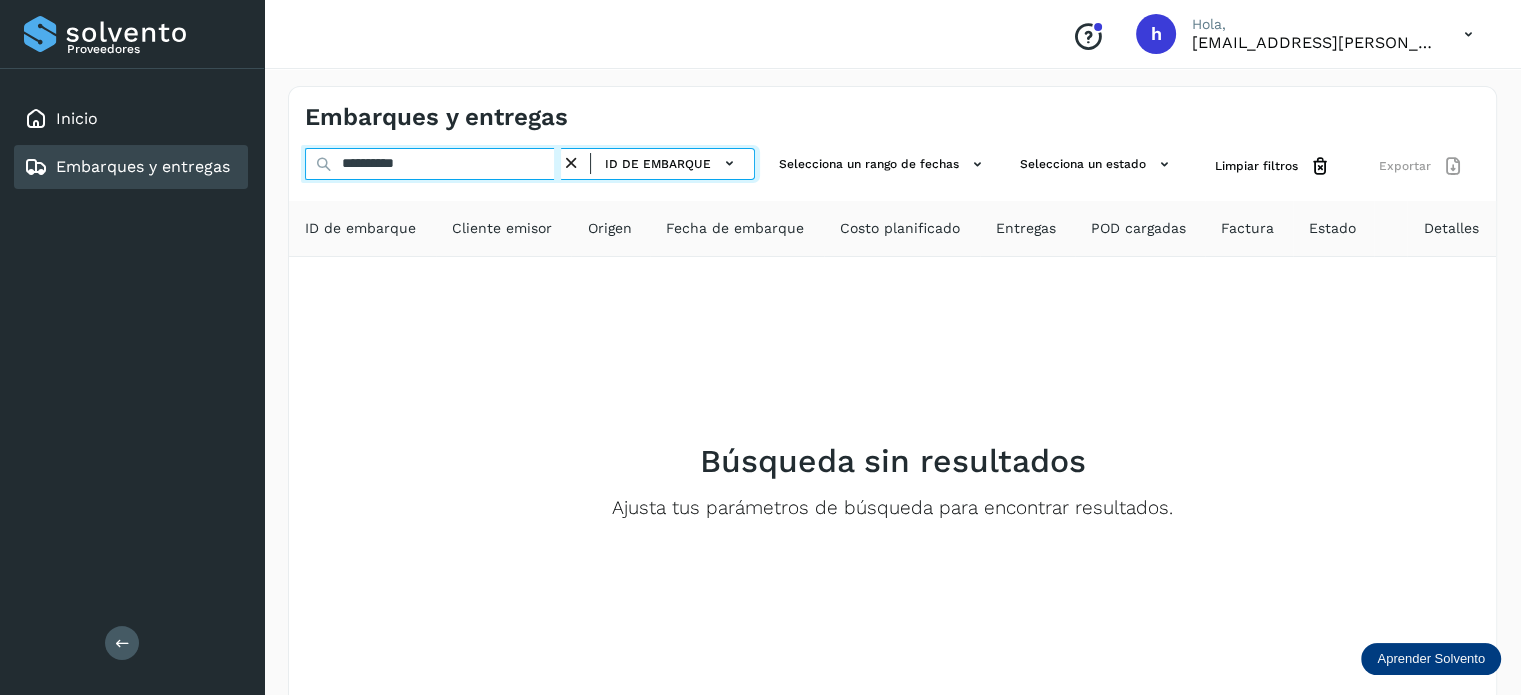 drag, startPoint x: 478, startPoint y: 166, endPoint x: 117, endPoint y: 189, distance: 361.73193 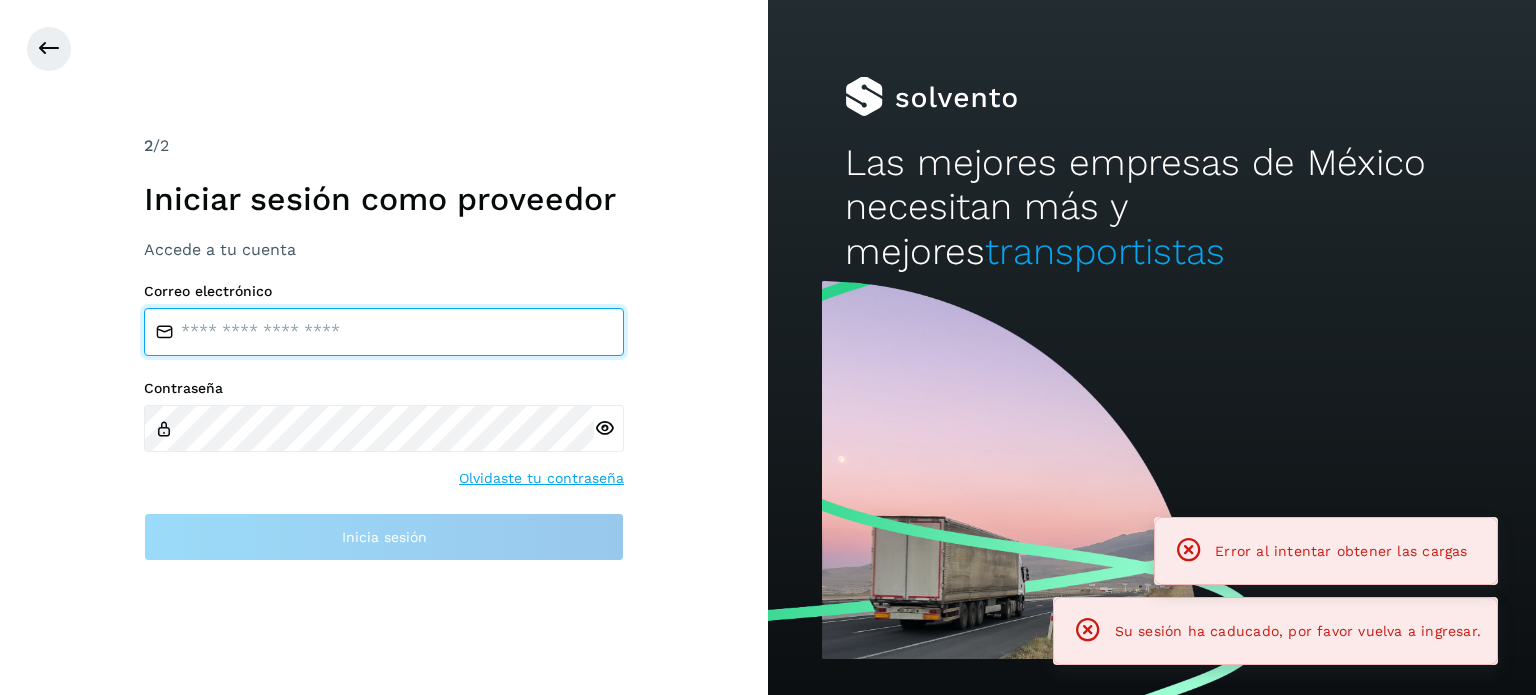 type on "**********" 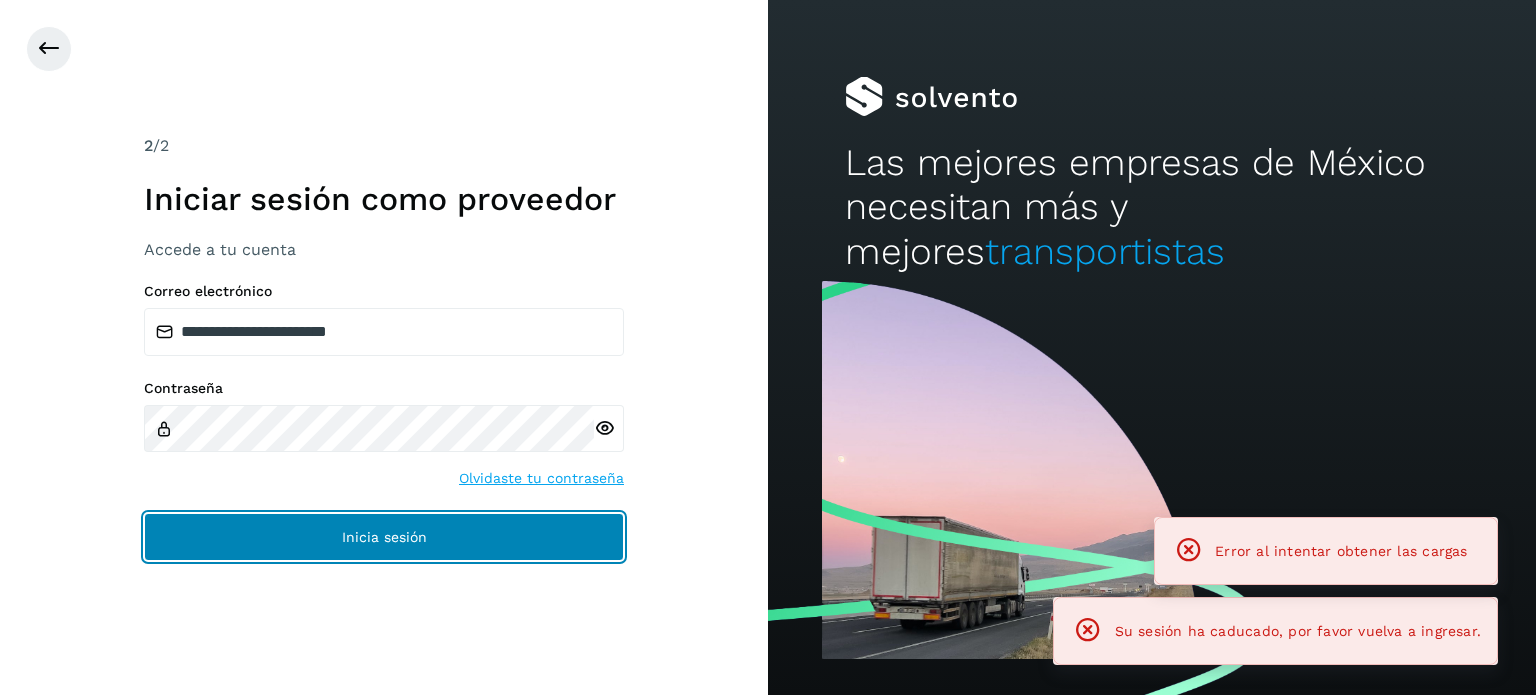 click on "Inicia sesión" at bounding box center (384, 537) 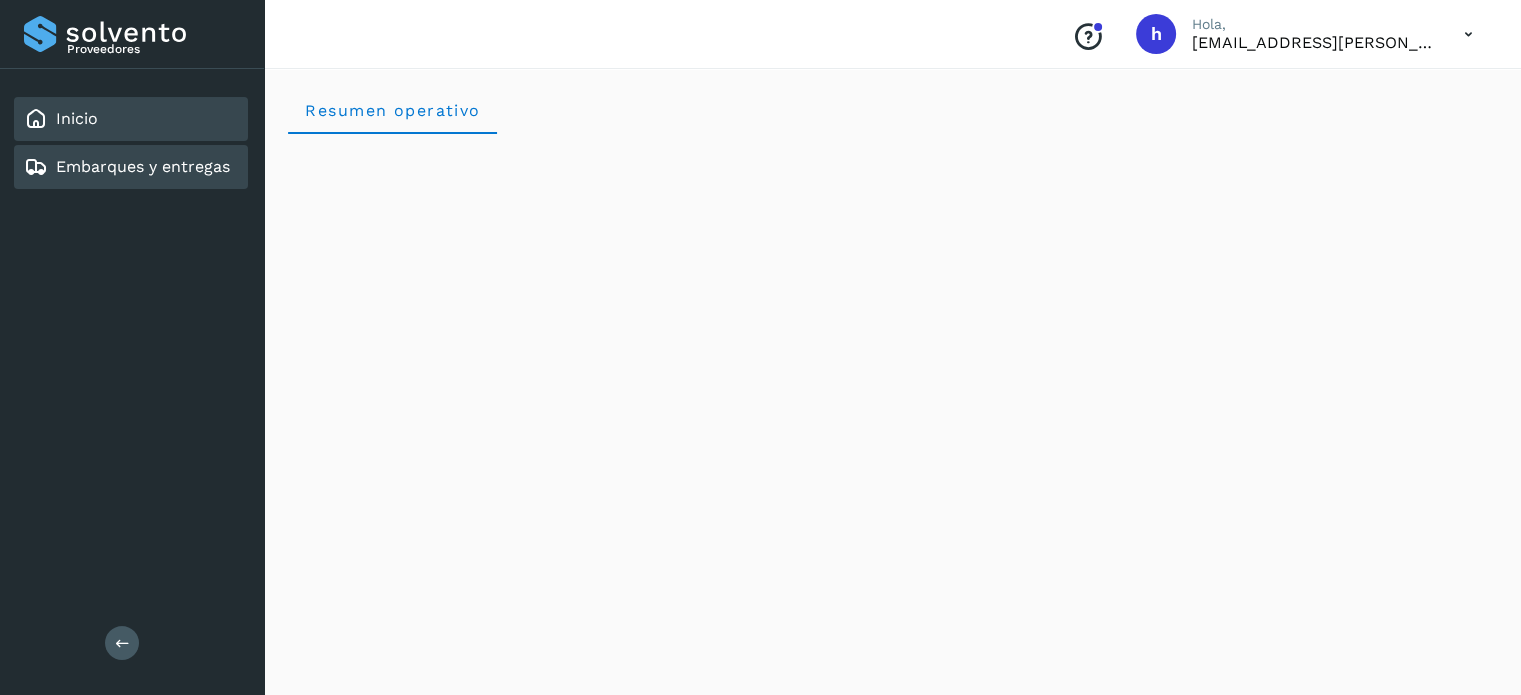 click on "Embarques y entregas" at bounding box center (143, 166) 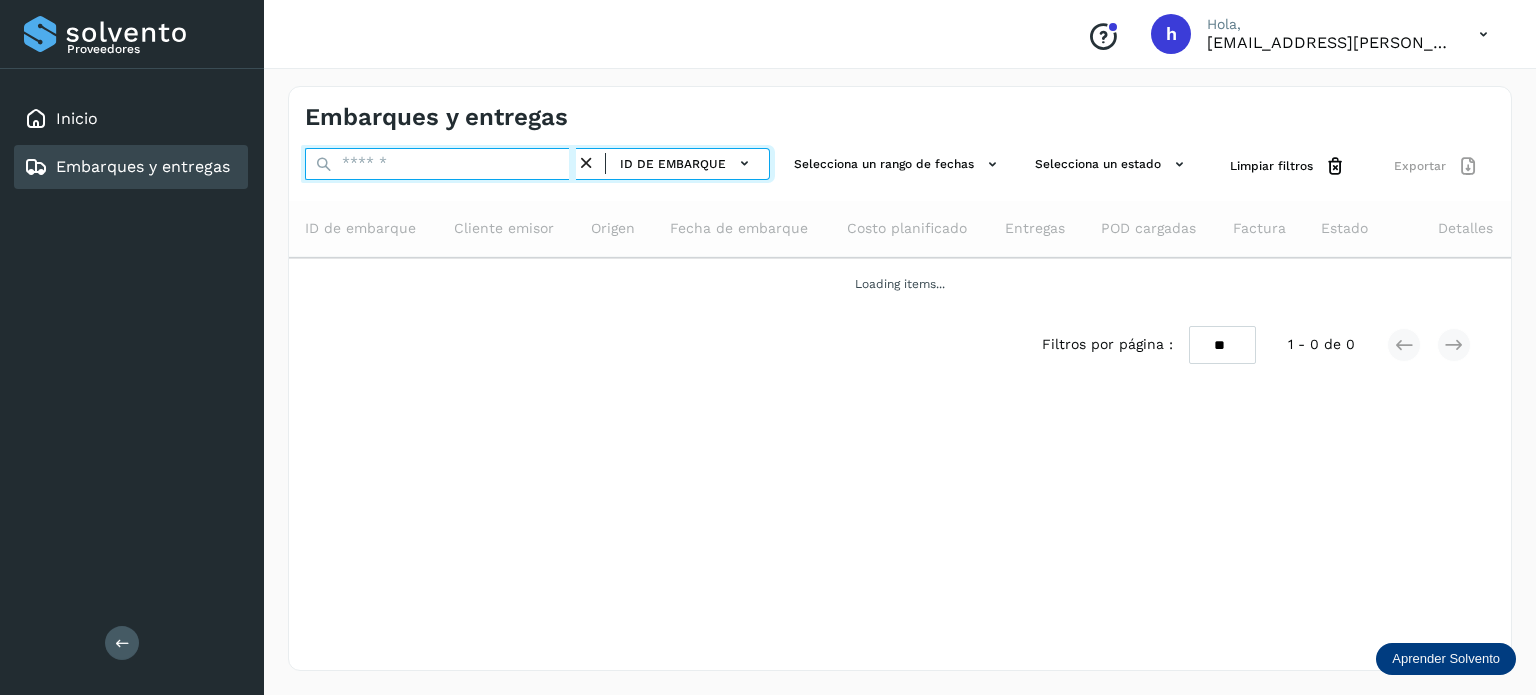 click at bounding box center [440, 164] 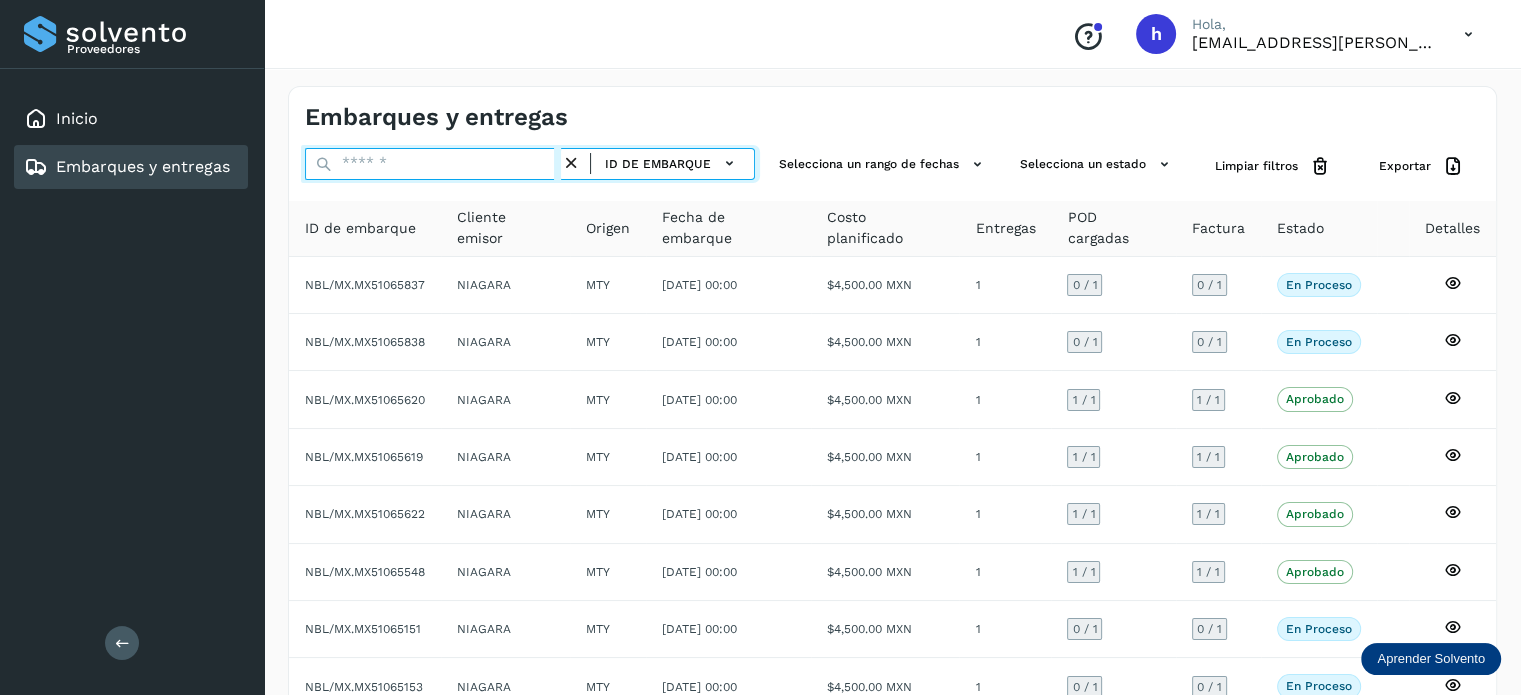 click at bounding box center (433, 164) 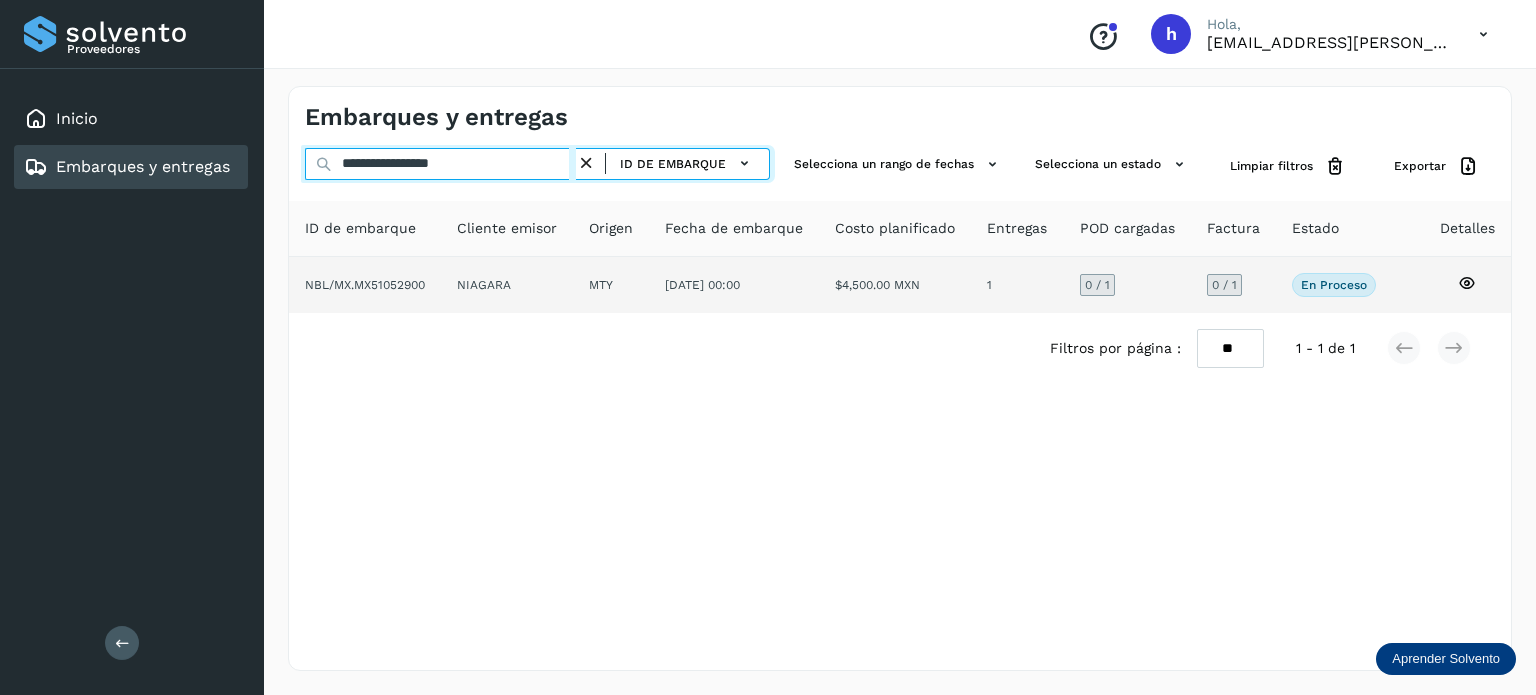 type on "**********" 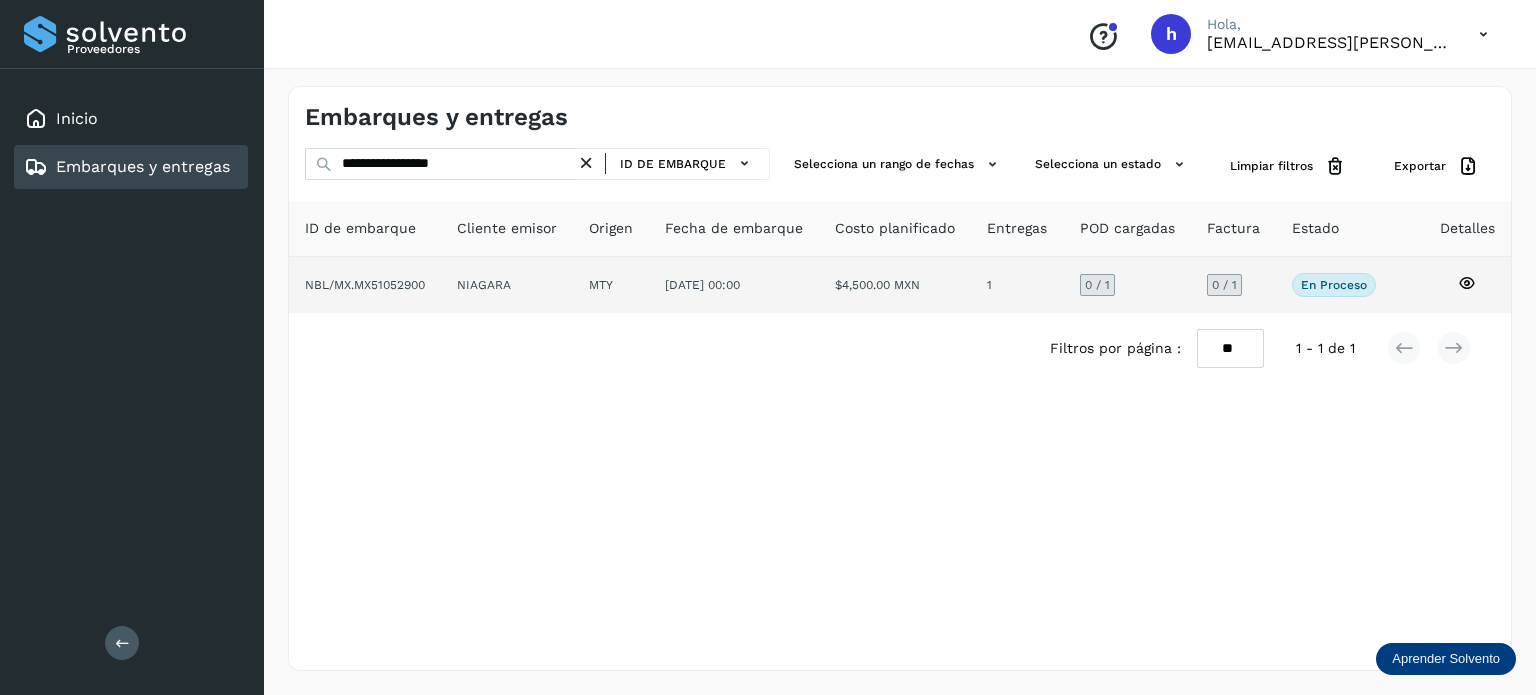 click on "NIAGARA" 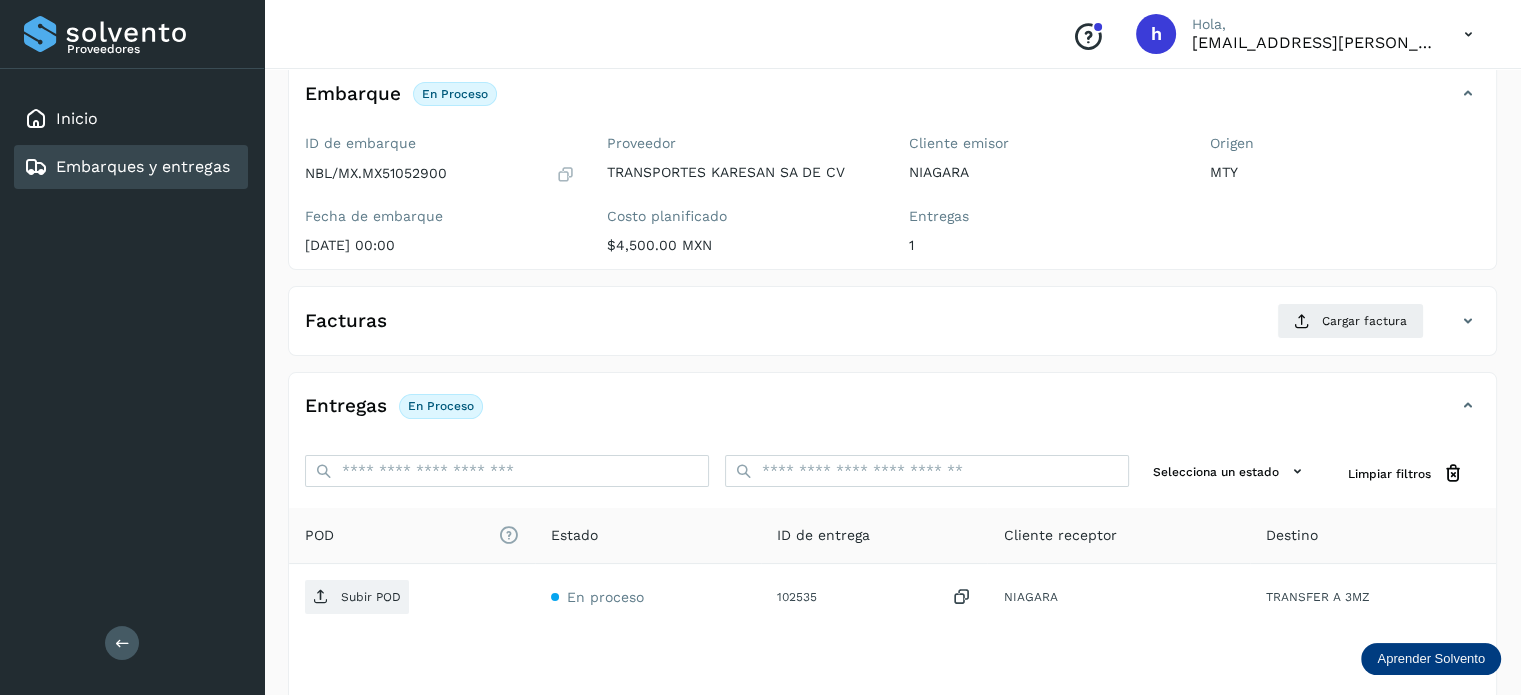scroll, scrollTop: 124, scrollLeft: 0, axis: vertical 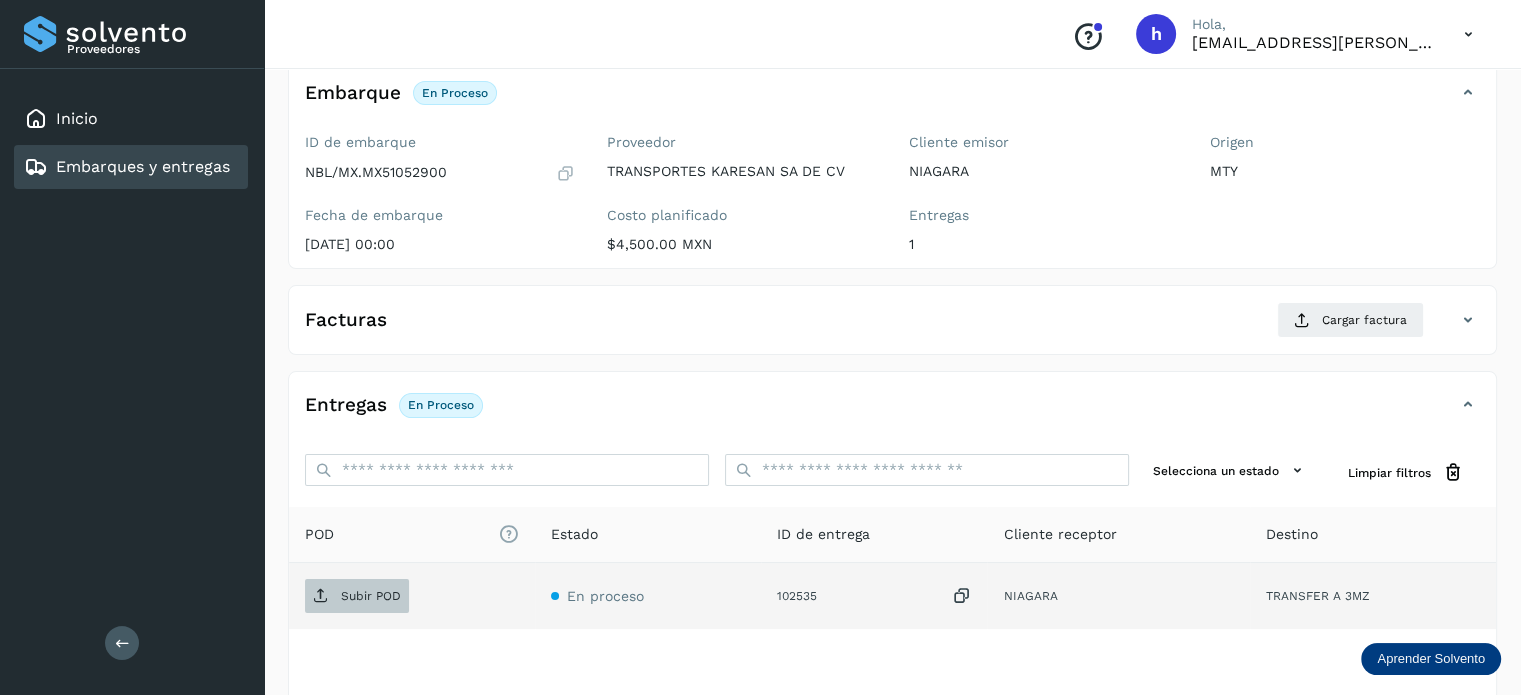 click on "Subir POD" at bounding box center (371, 596) 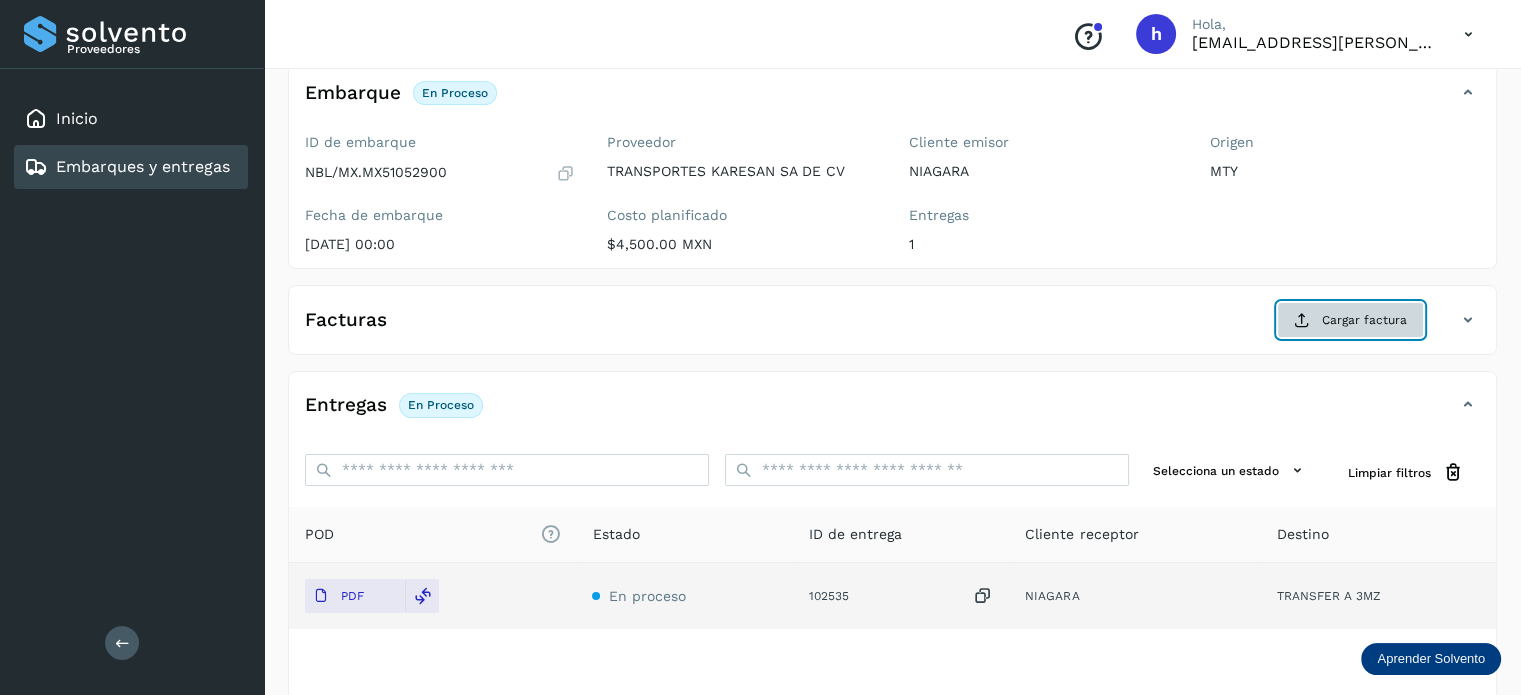 click on "Cargar factura" 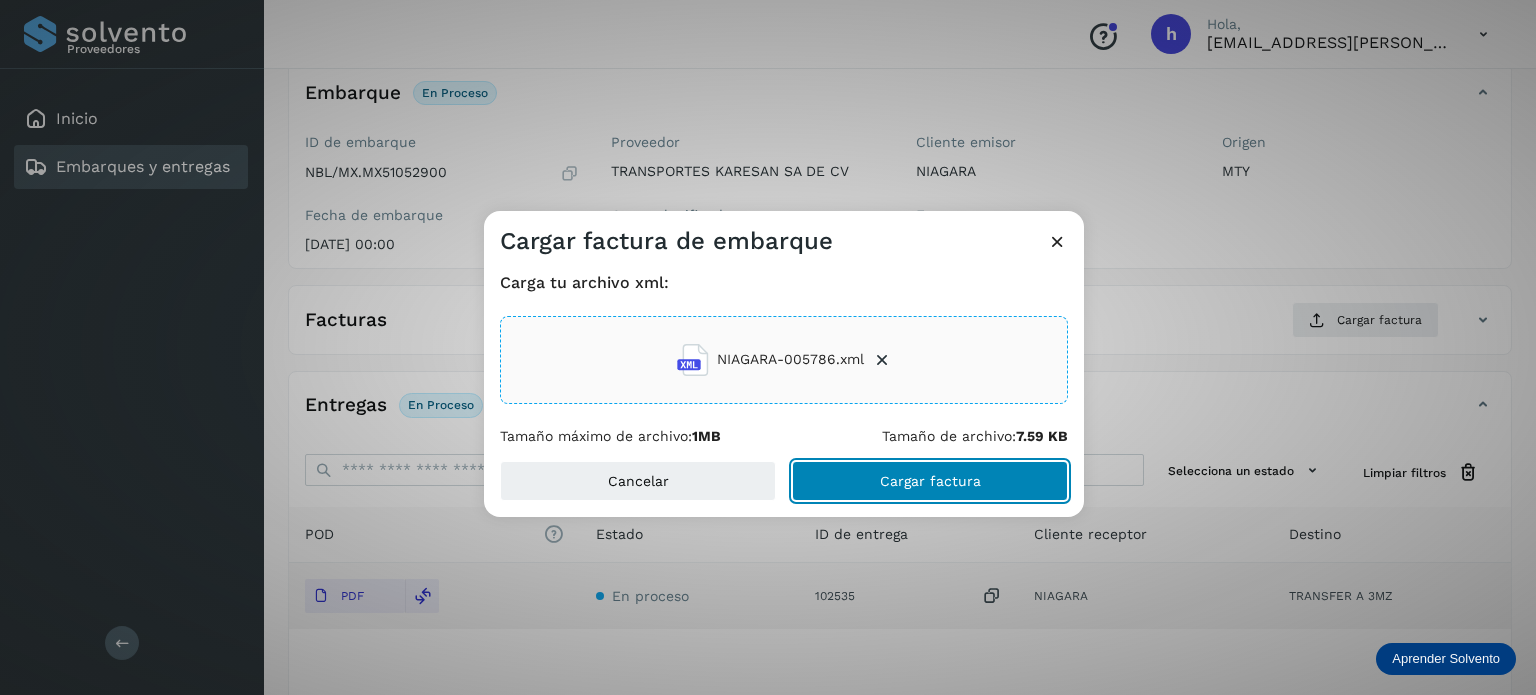 click on "Cargar factura" 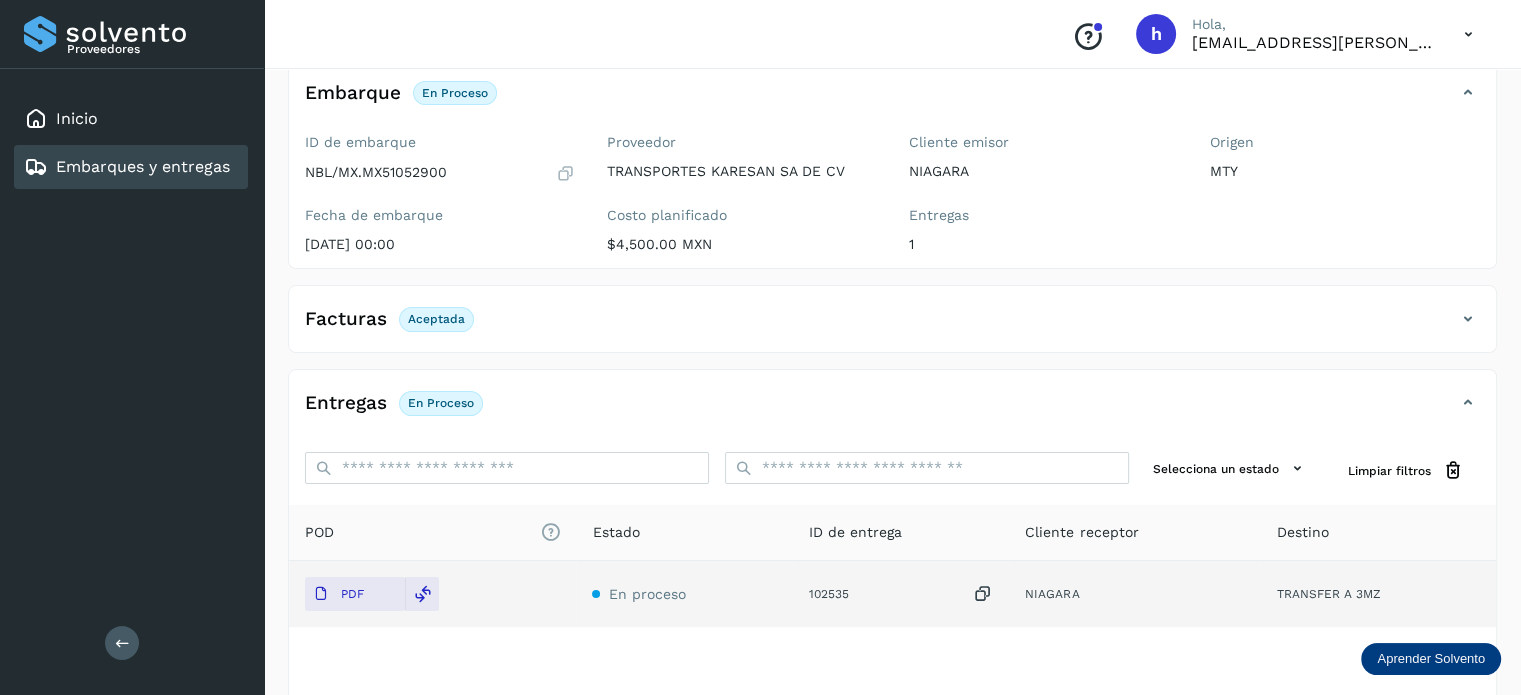 scroll, scrollTop: 0, scrollLeft: 0, axis: both 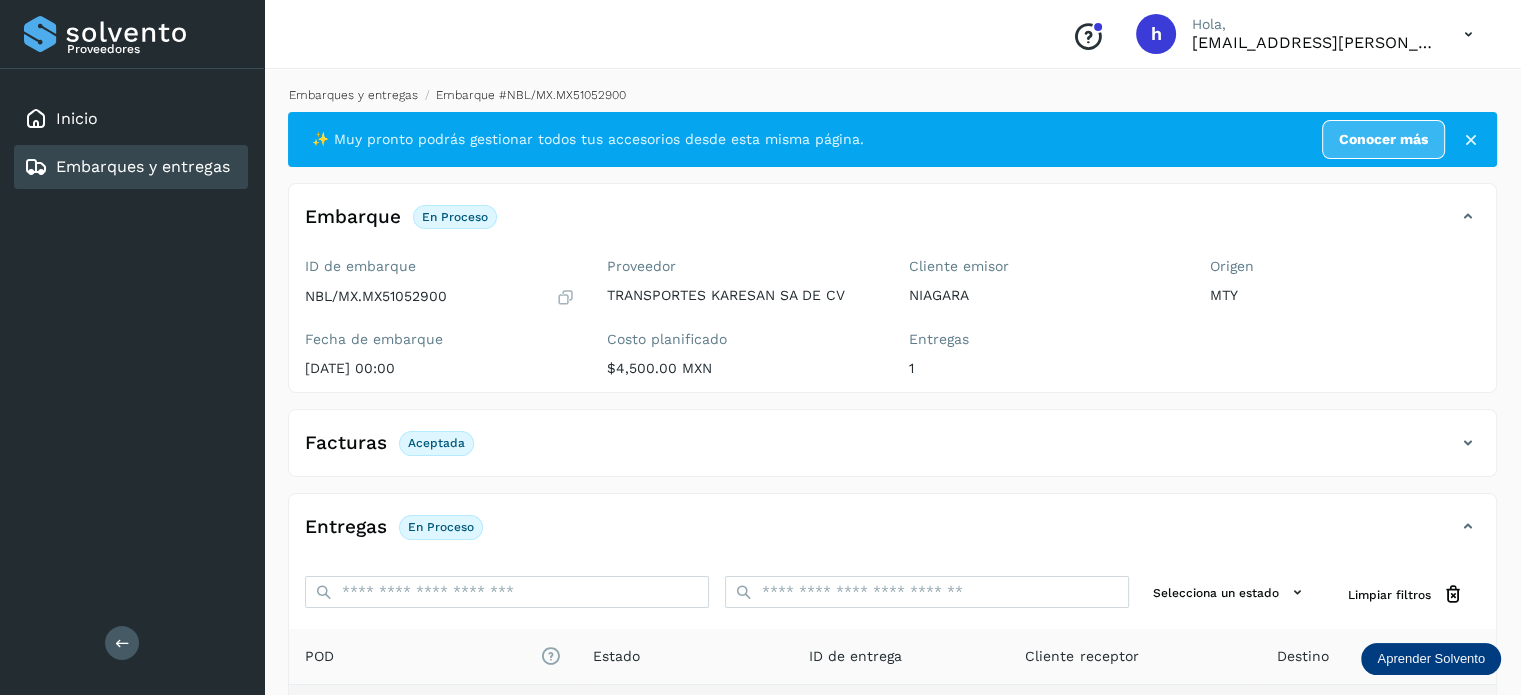 click on "Embarques y entregas" at bounding box center (353, 95) 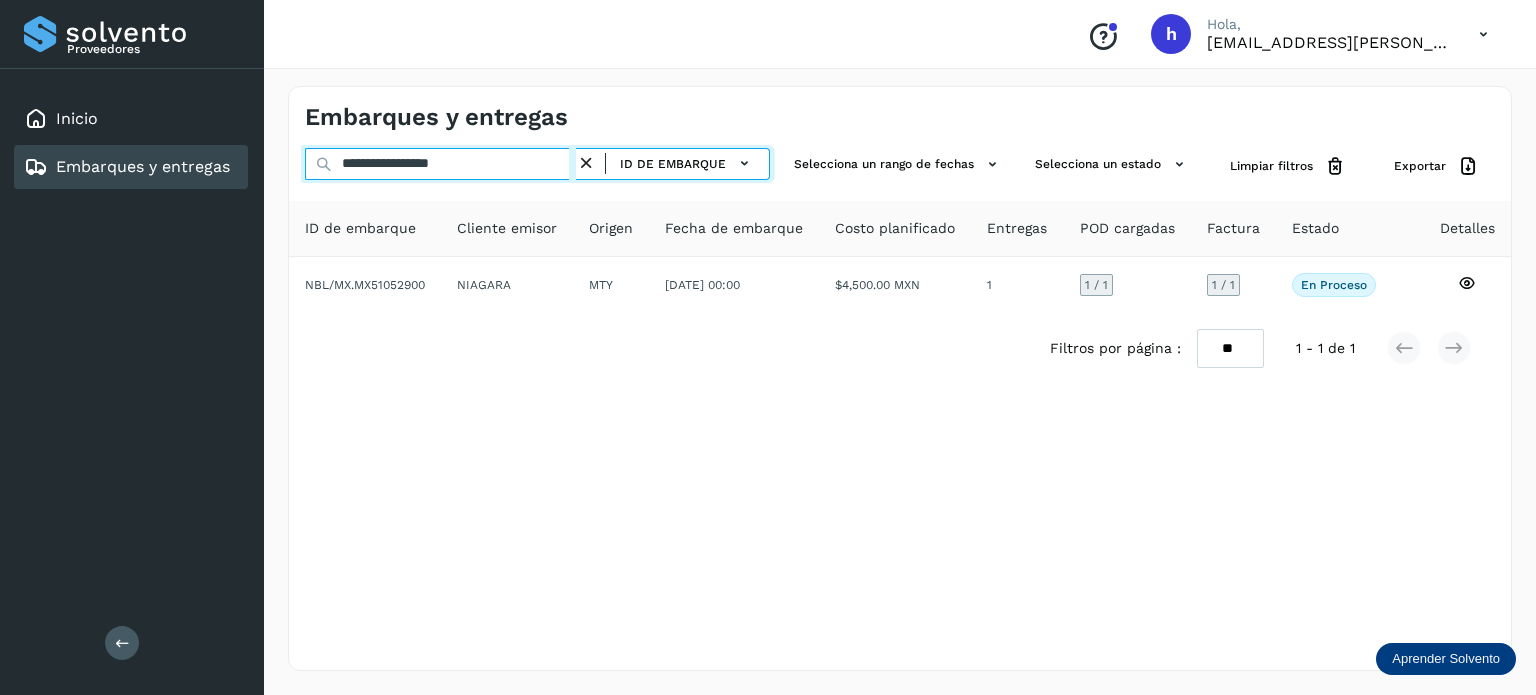 drag, startPoint x: 502, startPoint y: 167, endPoint x: 175, endPoint y: 211, distance: 329.94696 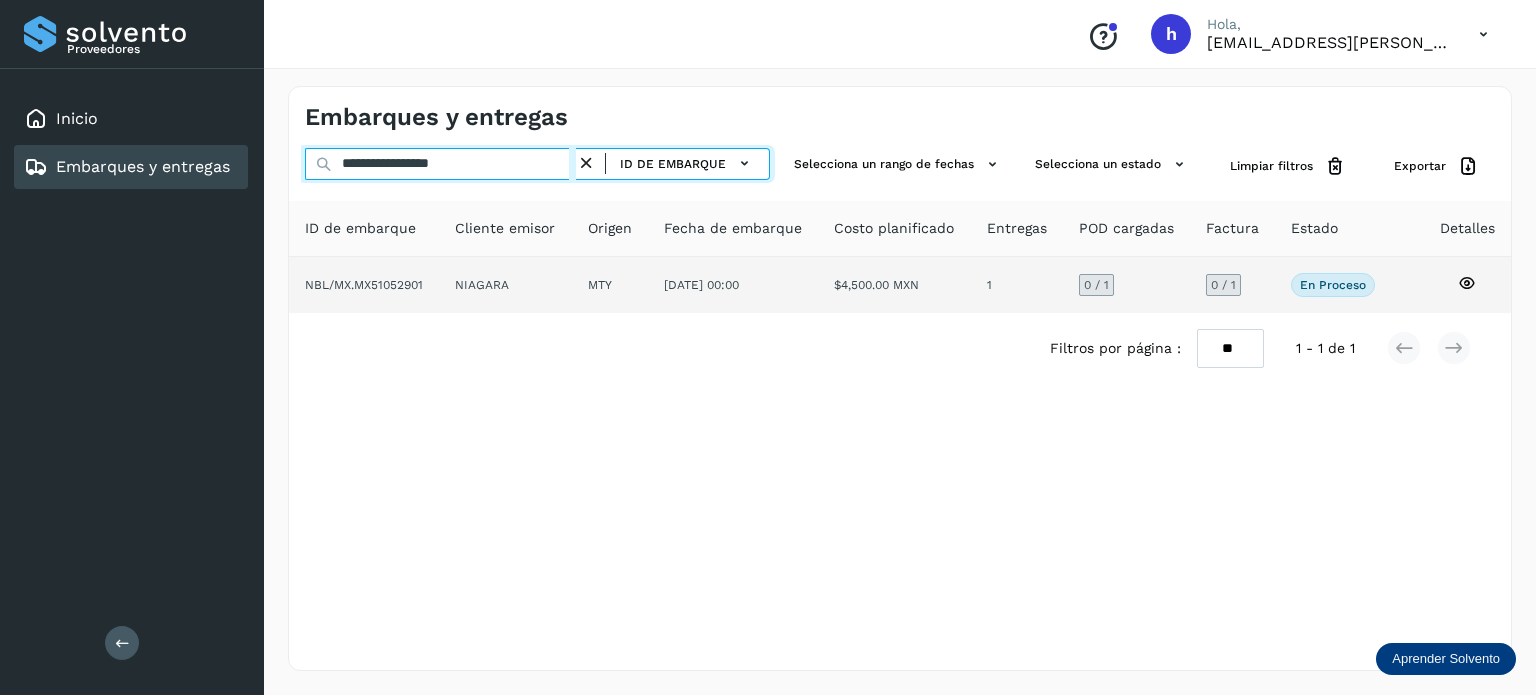 type on "**********" 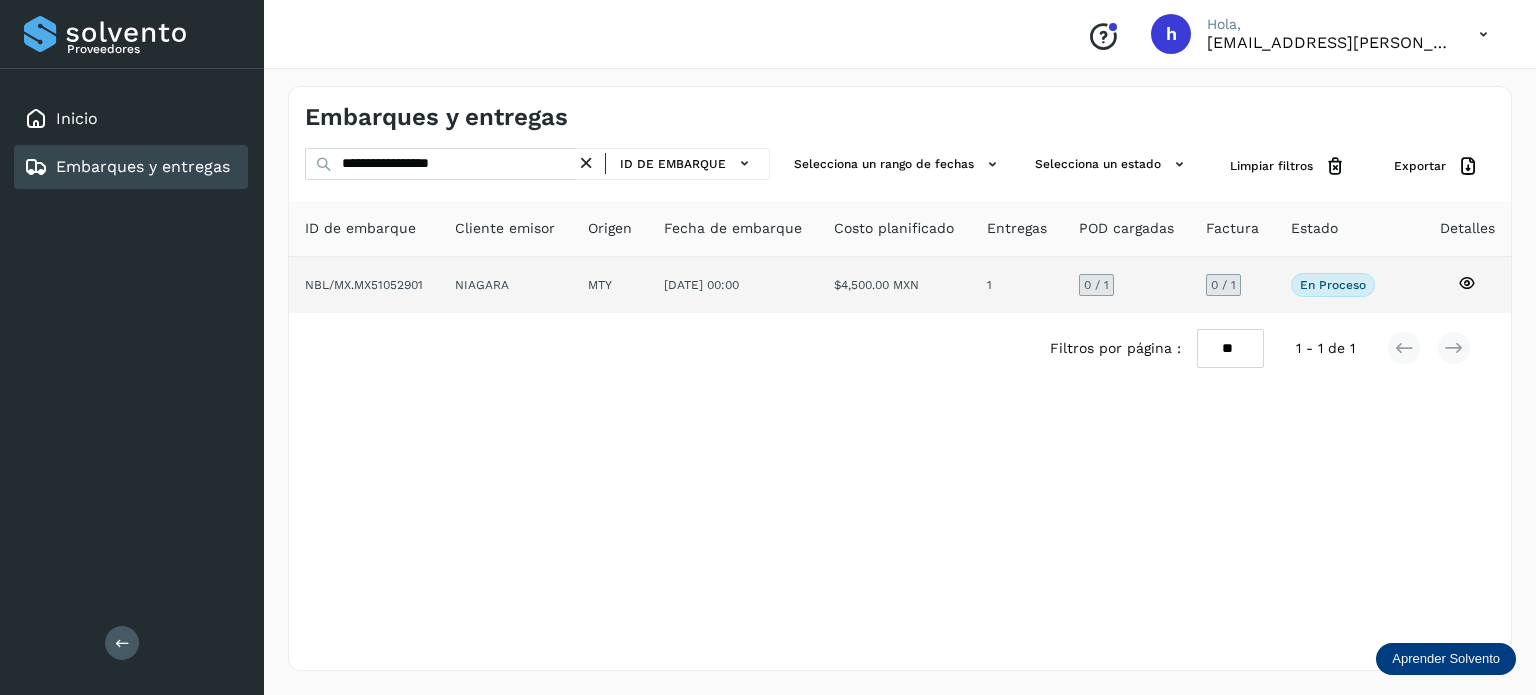 click on "NBL/MX.MX51052901" 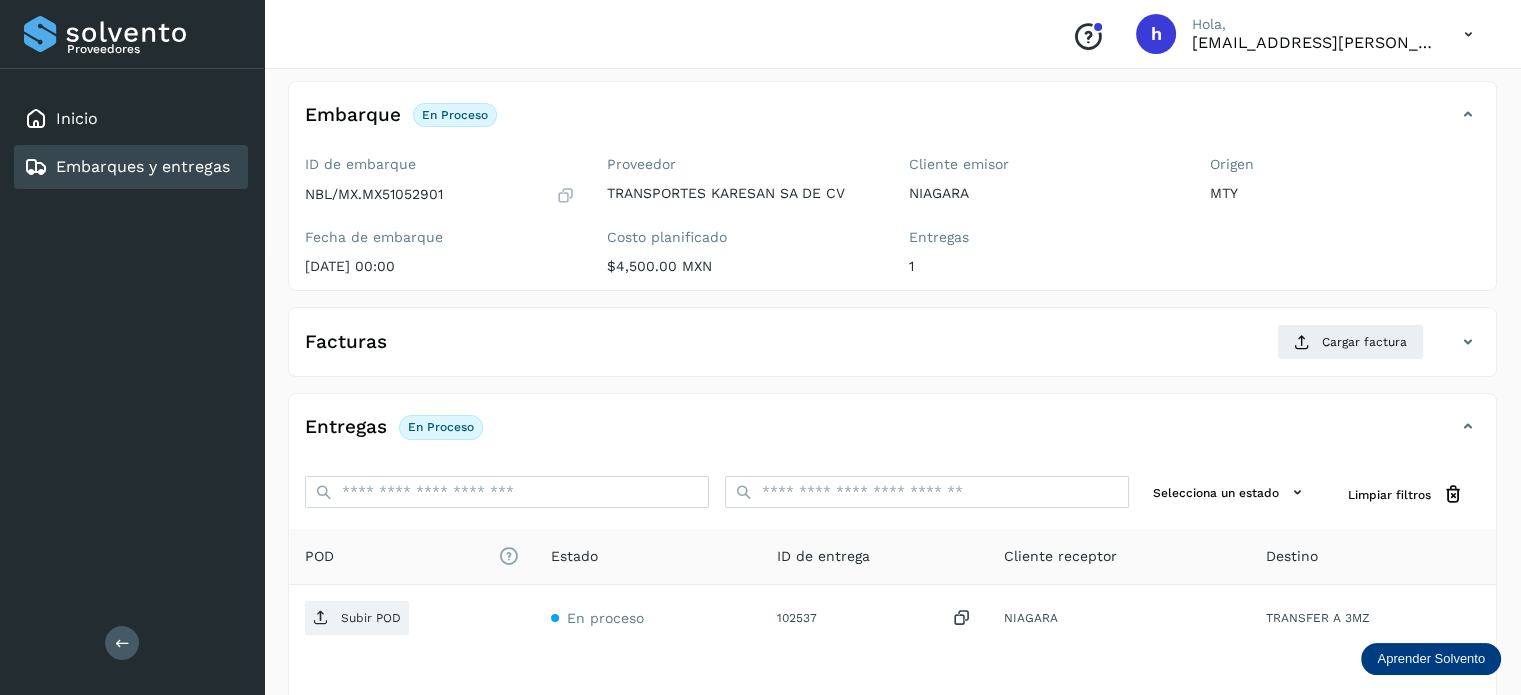 scroll, scrollTop: 112, scrollLeft: 0, axis: vertical 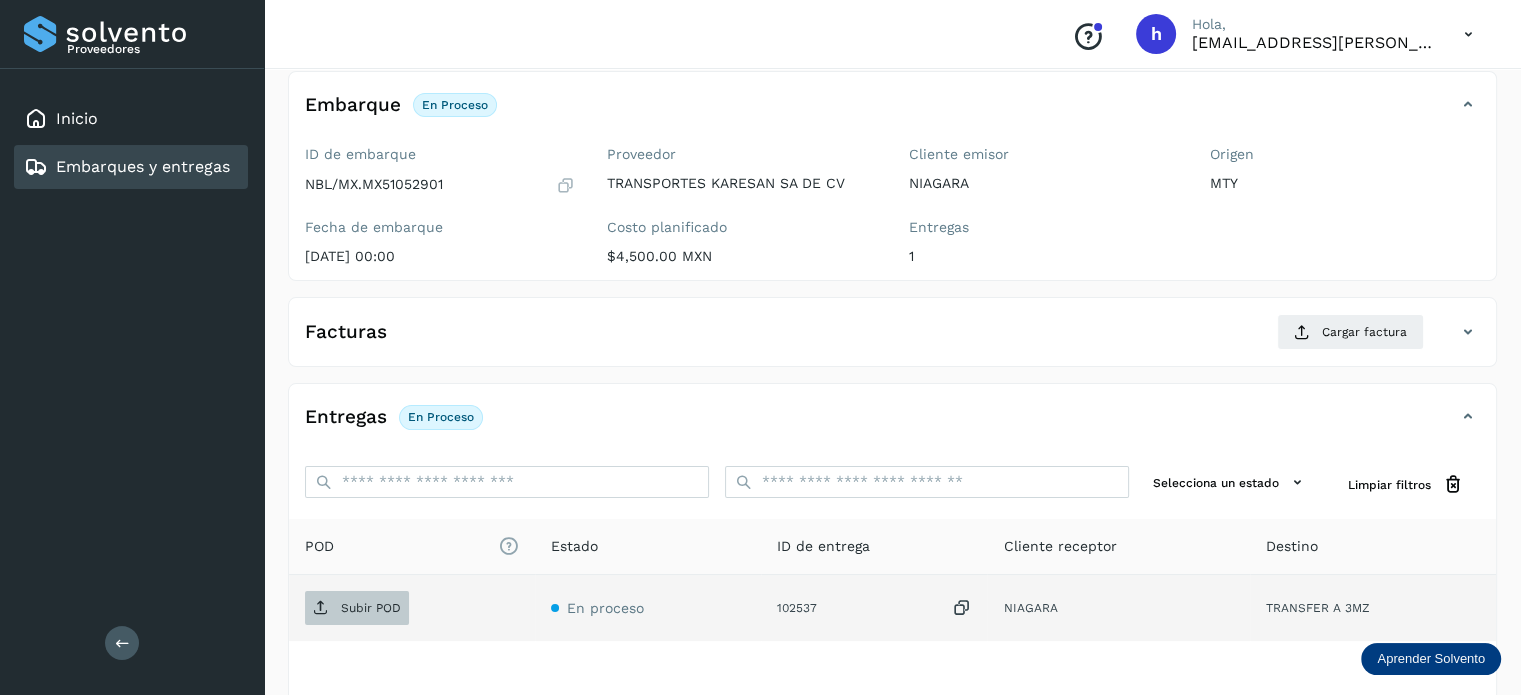click on "Subir POD" at bounding box center (371, 608) 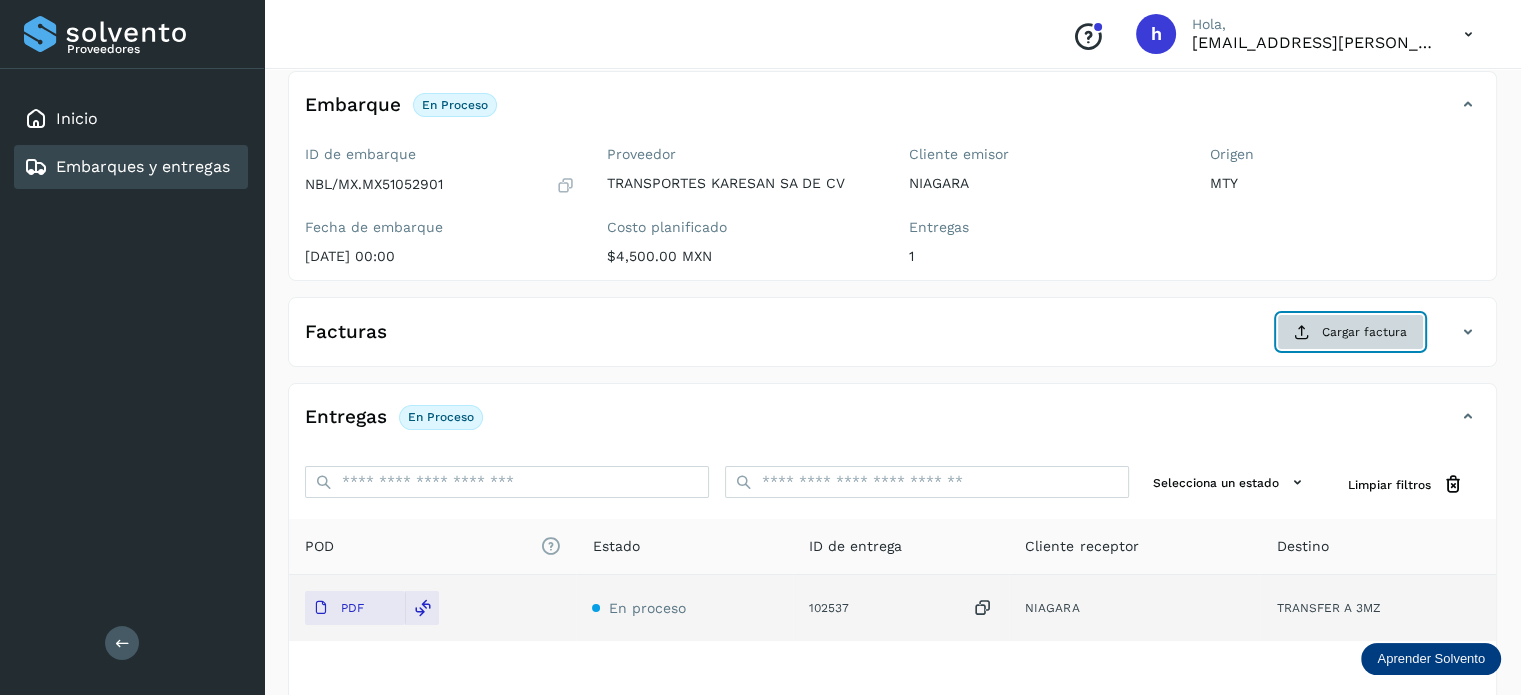 click on "Cargar factura" 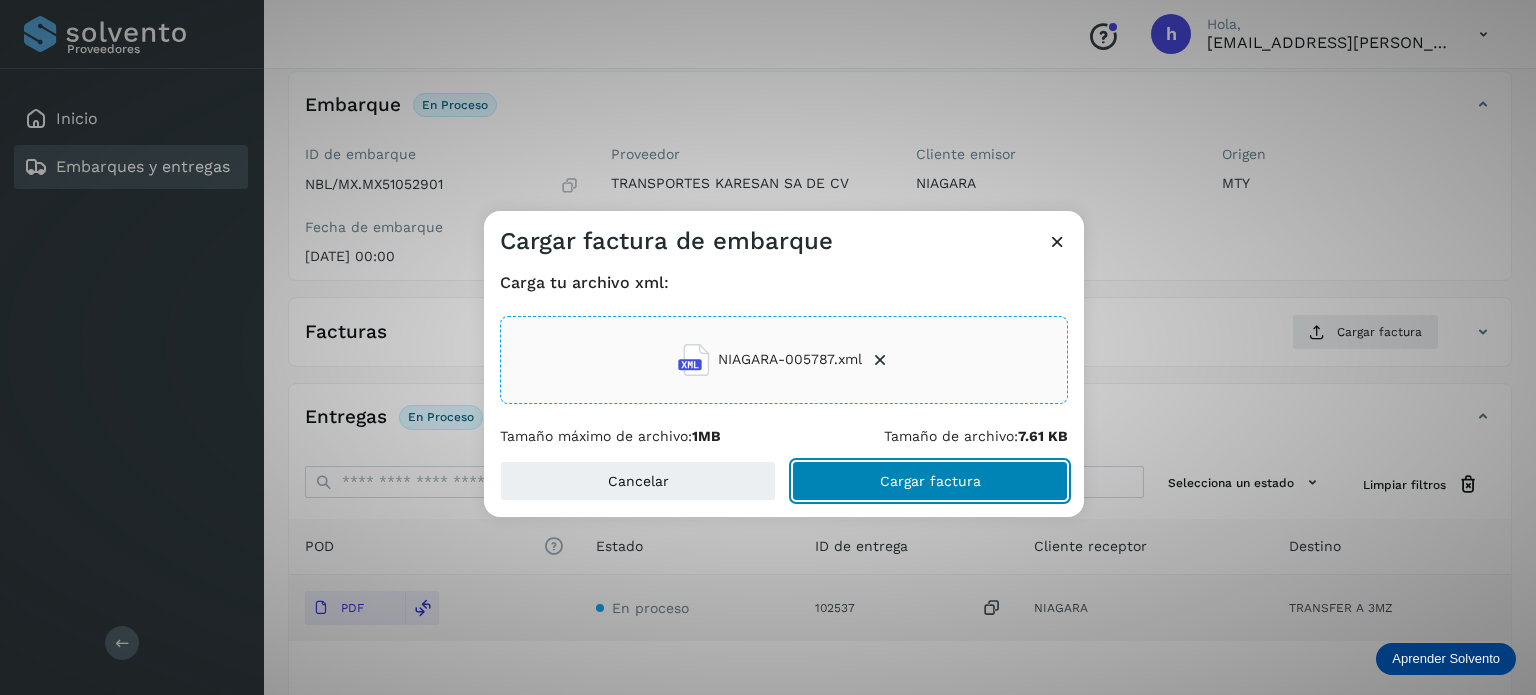 click on "Cargar factura" 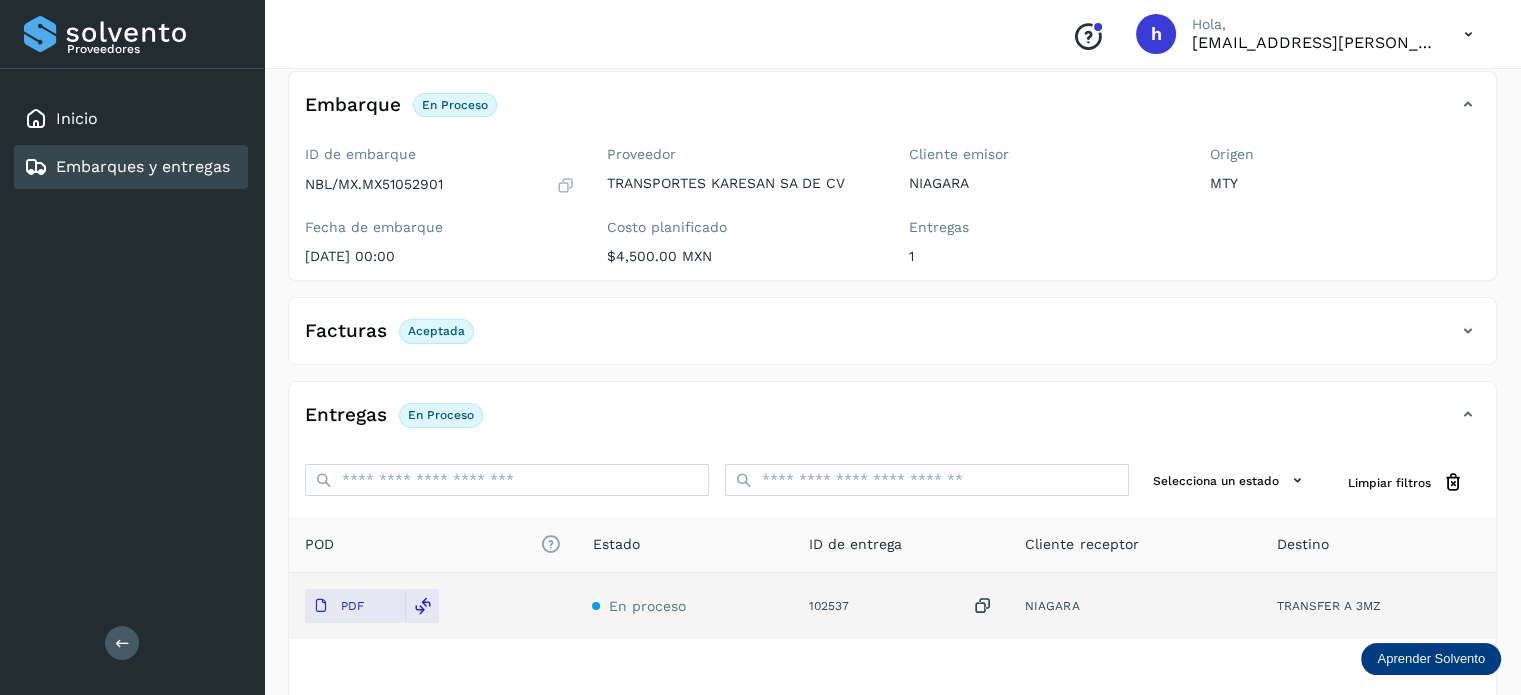 scroll, scrollTop: 0, scrollLeft: 0, axis: both 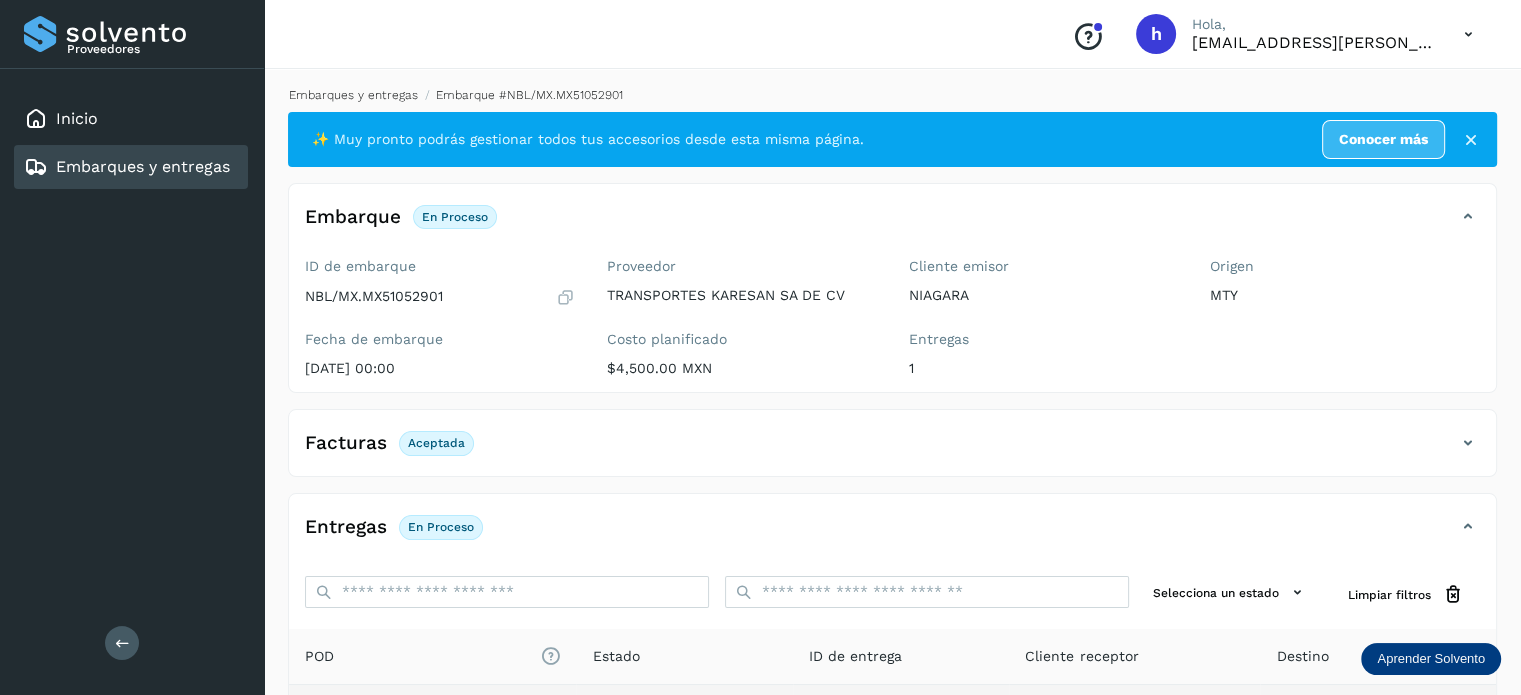 click on "Embarques y entregas" at bounding box center (353, 95) 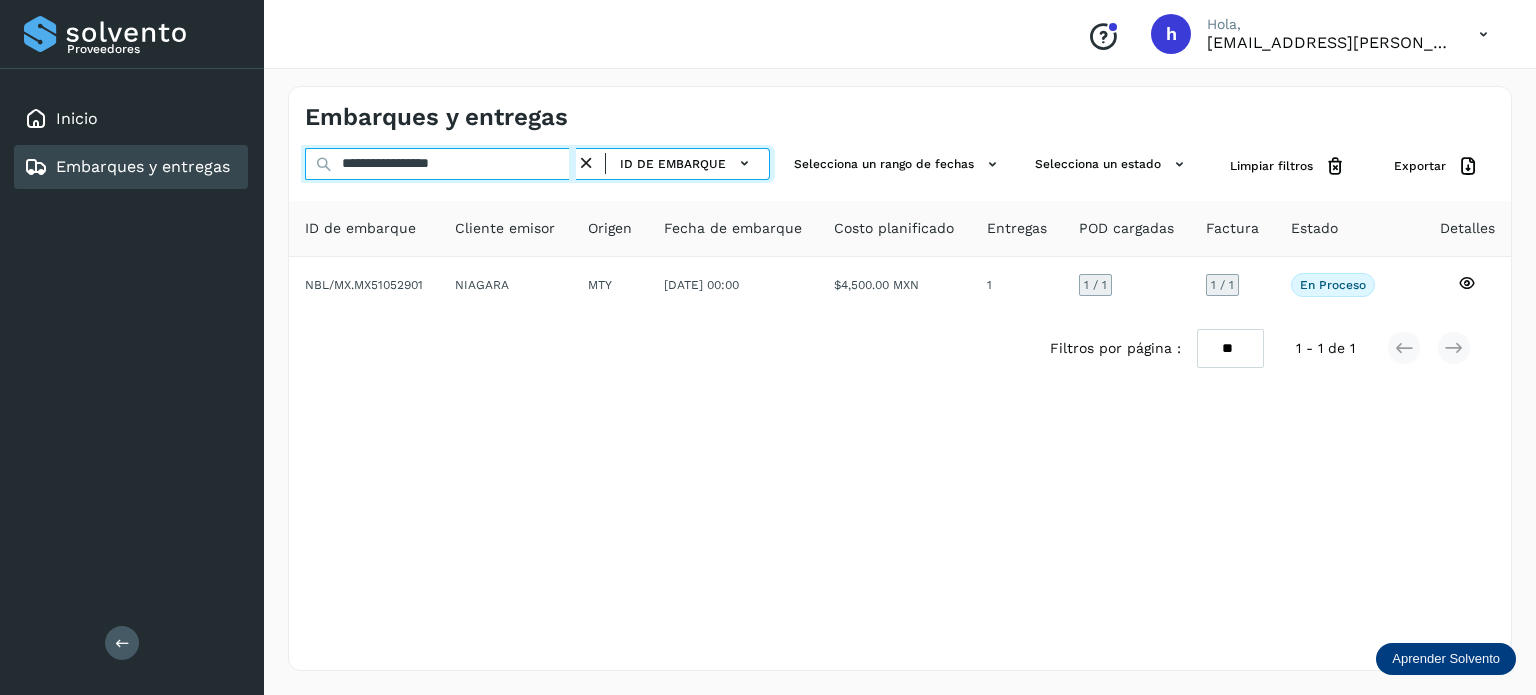 drag, startPoint x: 516, startPoint y: 159, endPoint x: 161, endPoint y: 186, distance: 356.02527 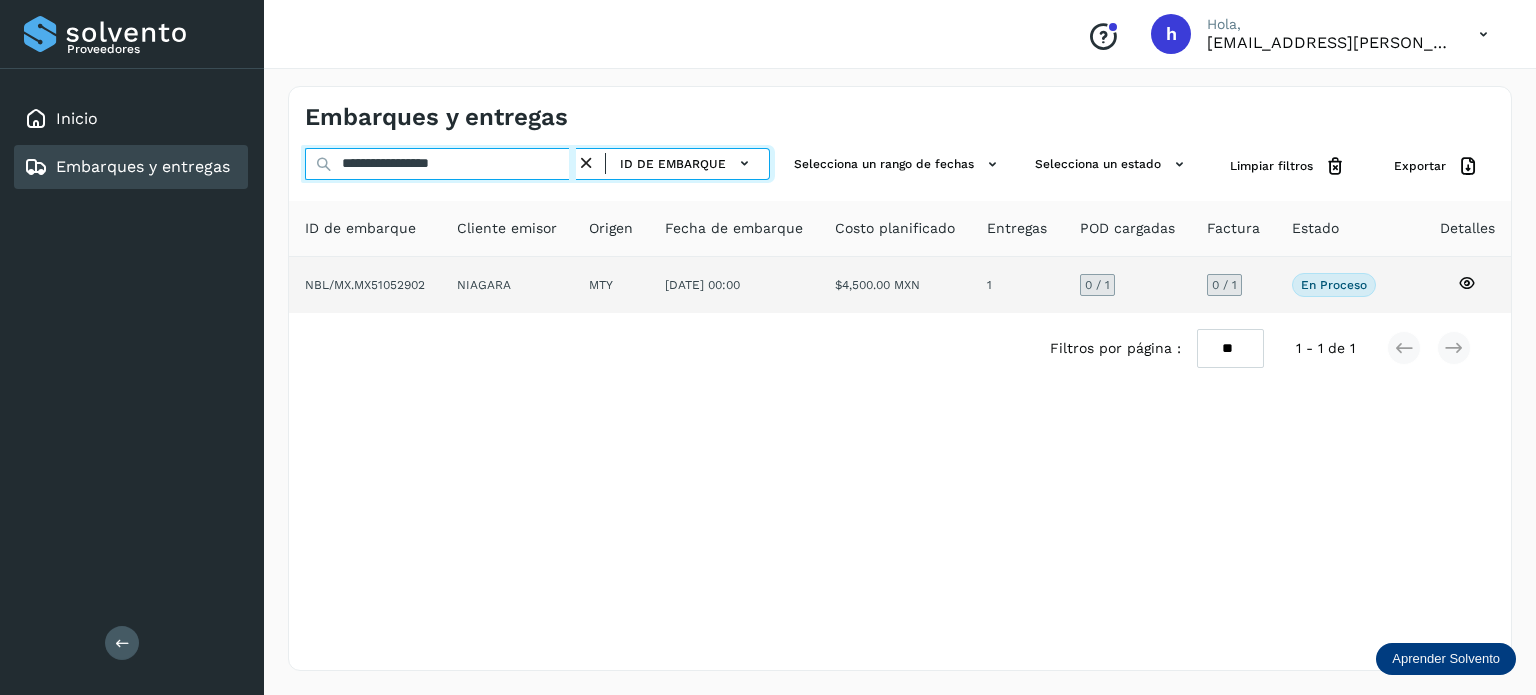 type on "**********" 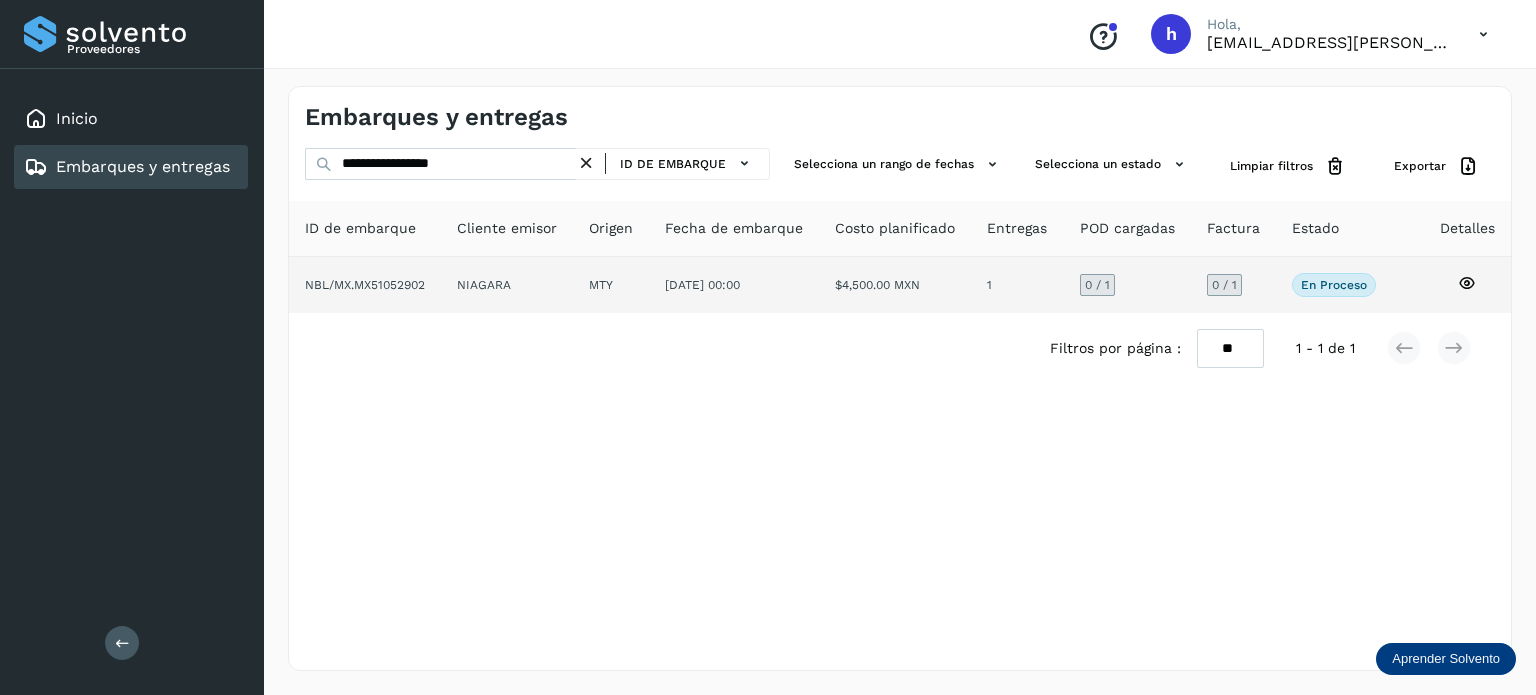 click on "NBL/MX.MX51052902" 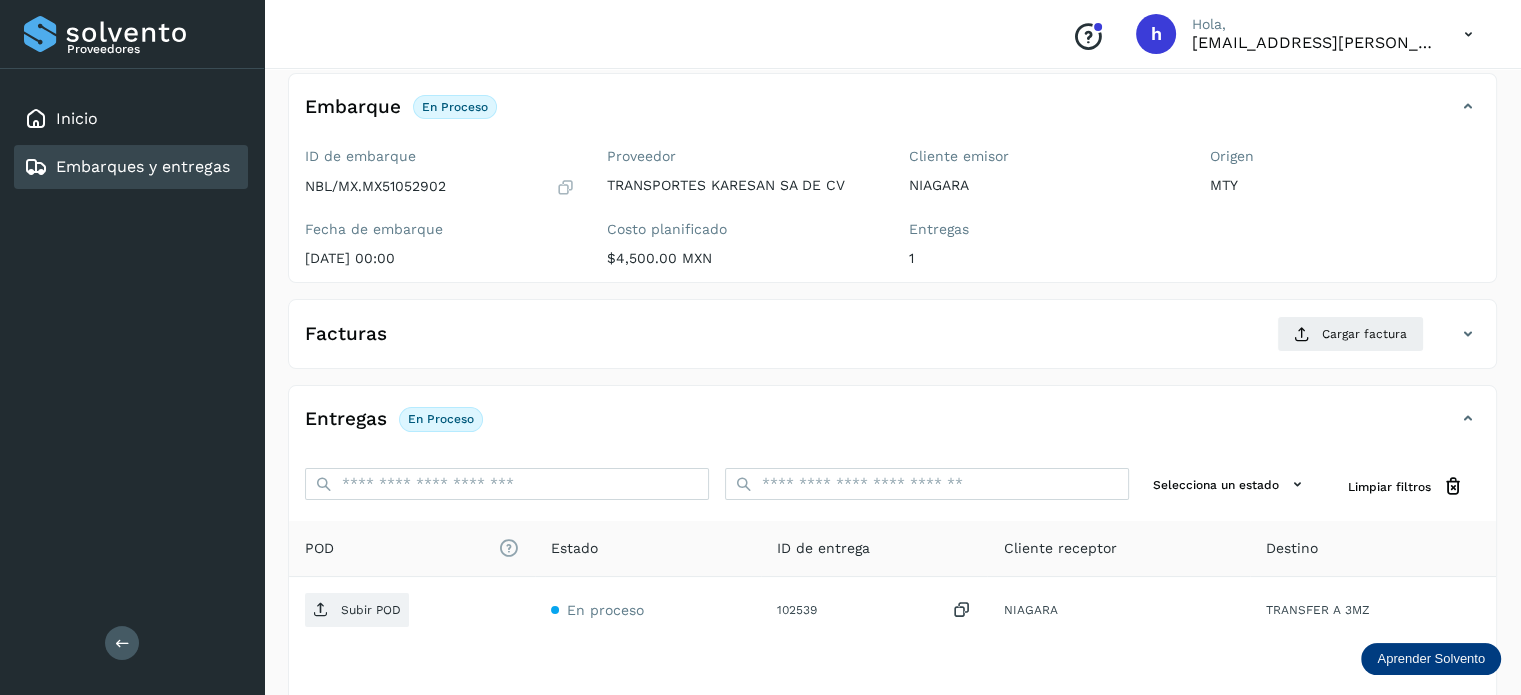 scroll, scrollTop: 112, scrollLeft: 0, axis: vertical 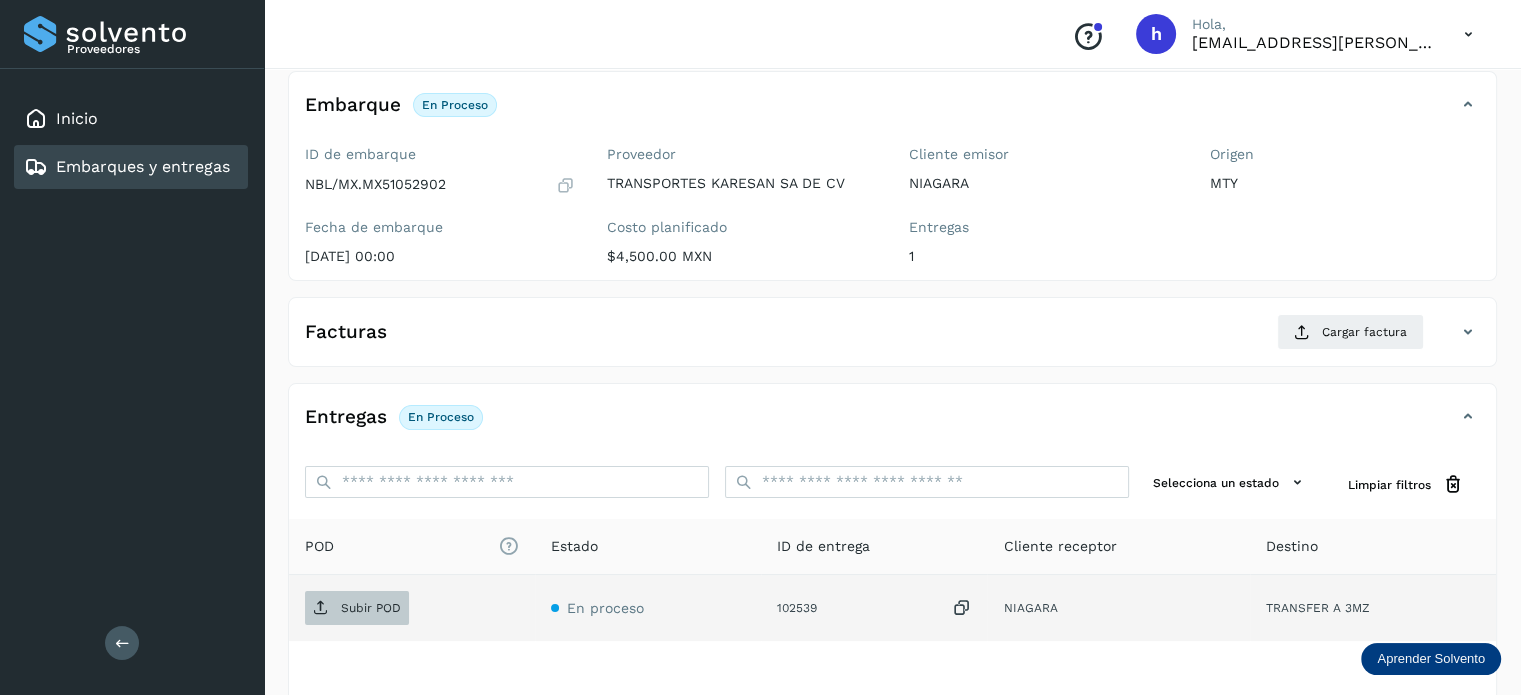 click on "Subir POD" at bounding box center [371, 608] 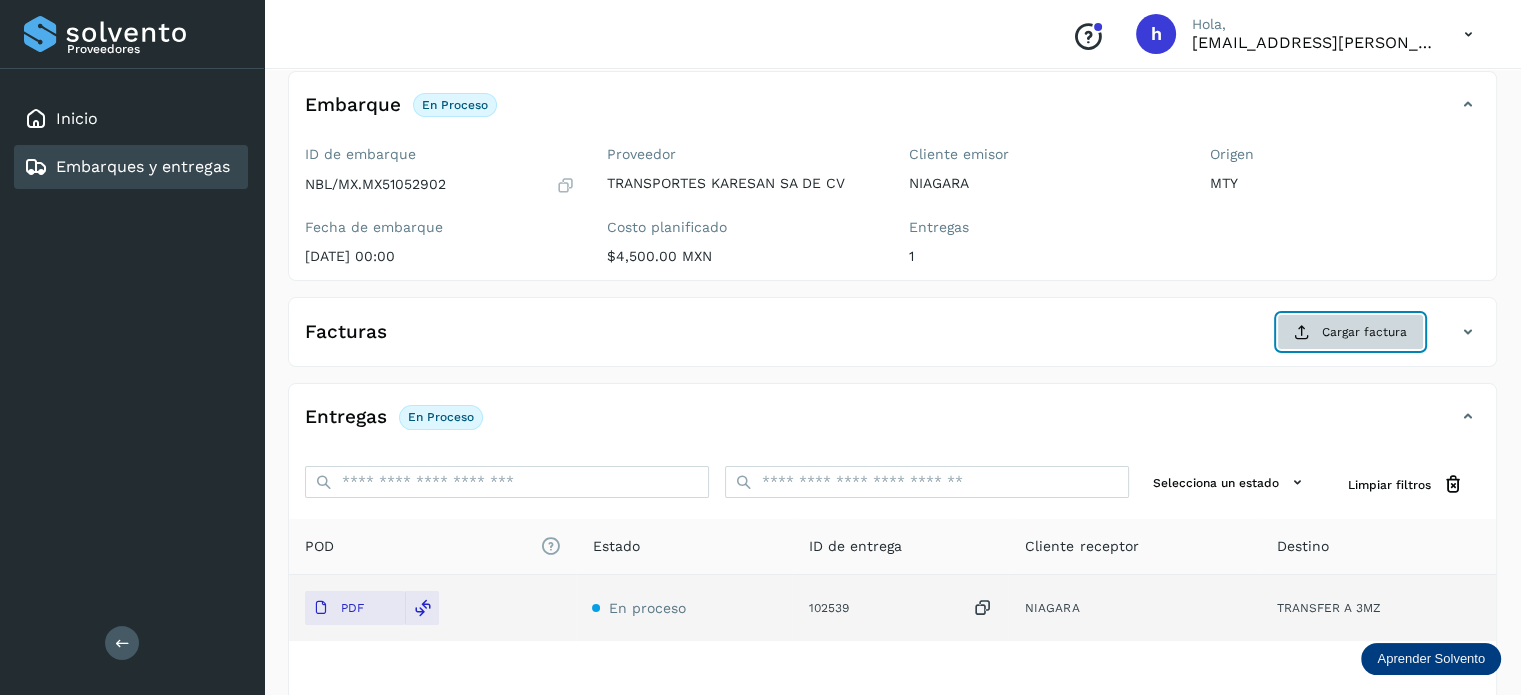 click on "Cargar factura" 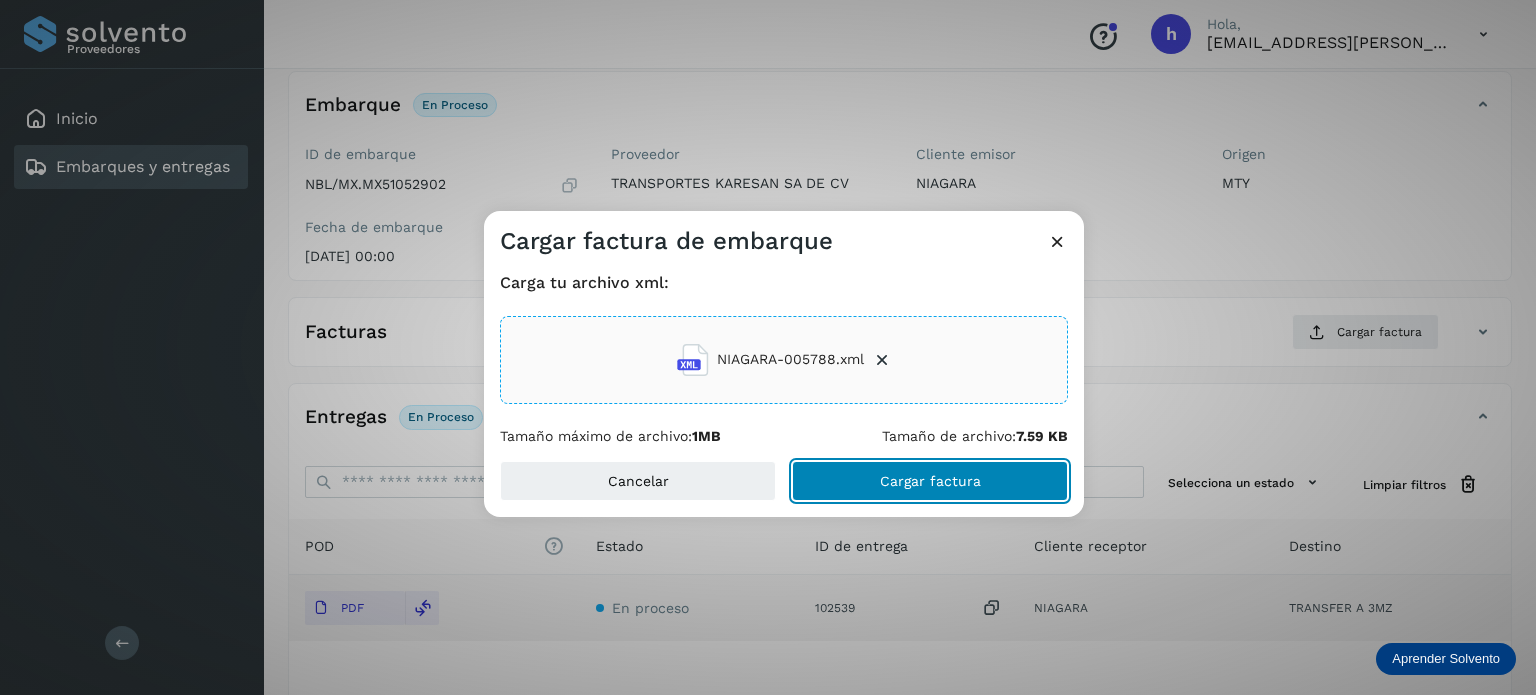 click on "Cargar factura" 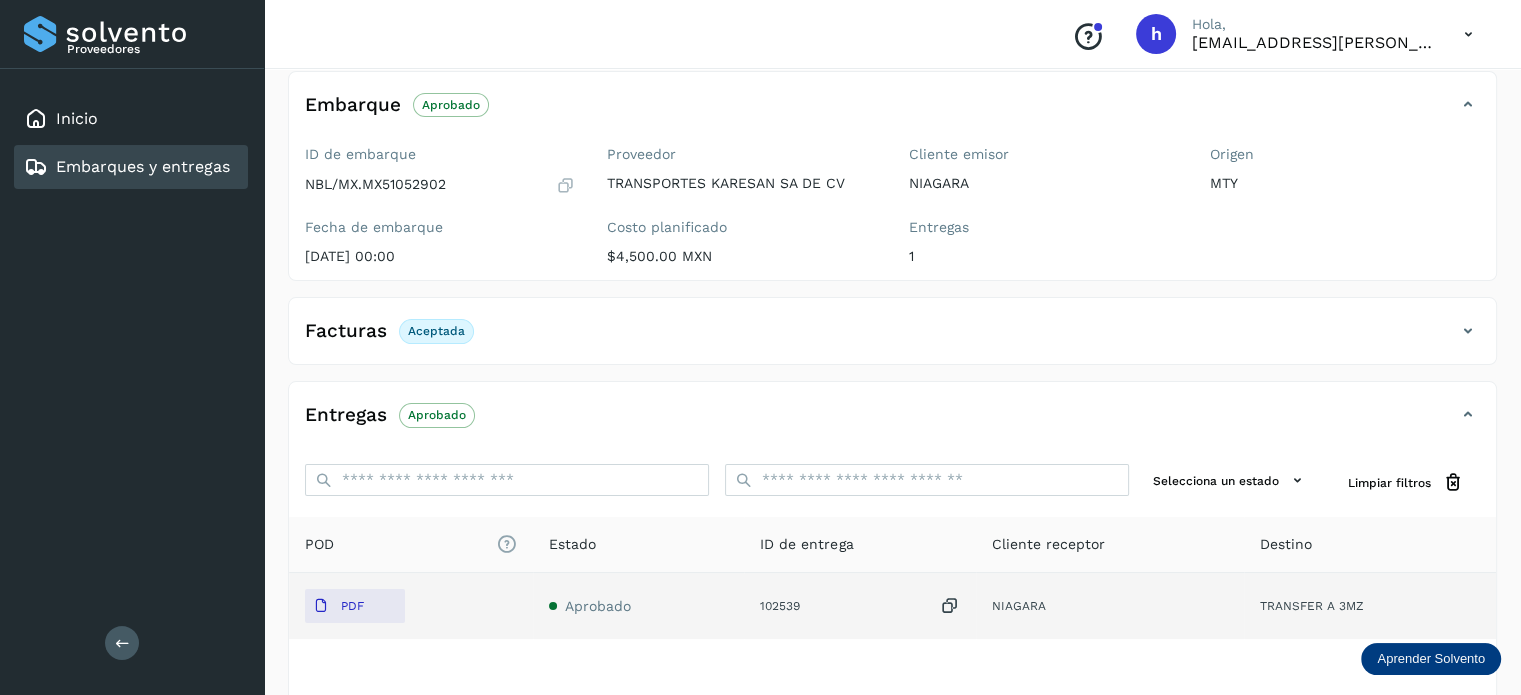 scroll, scrollTop: 0, scrollLeft: 0, axis: both 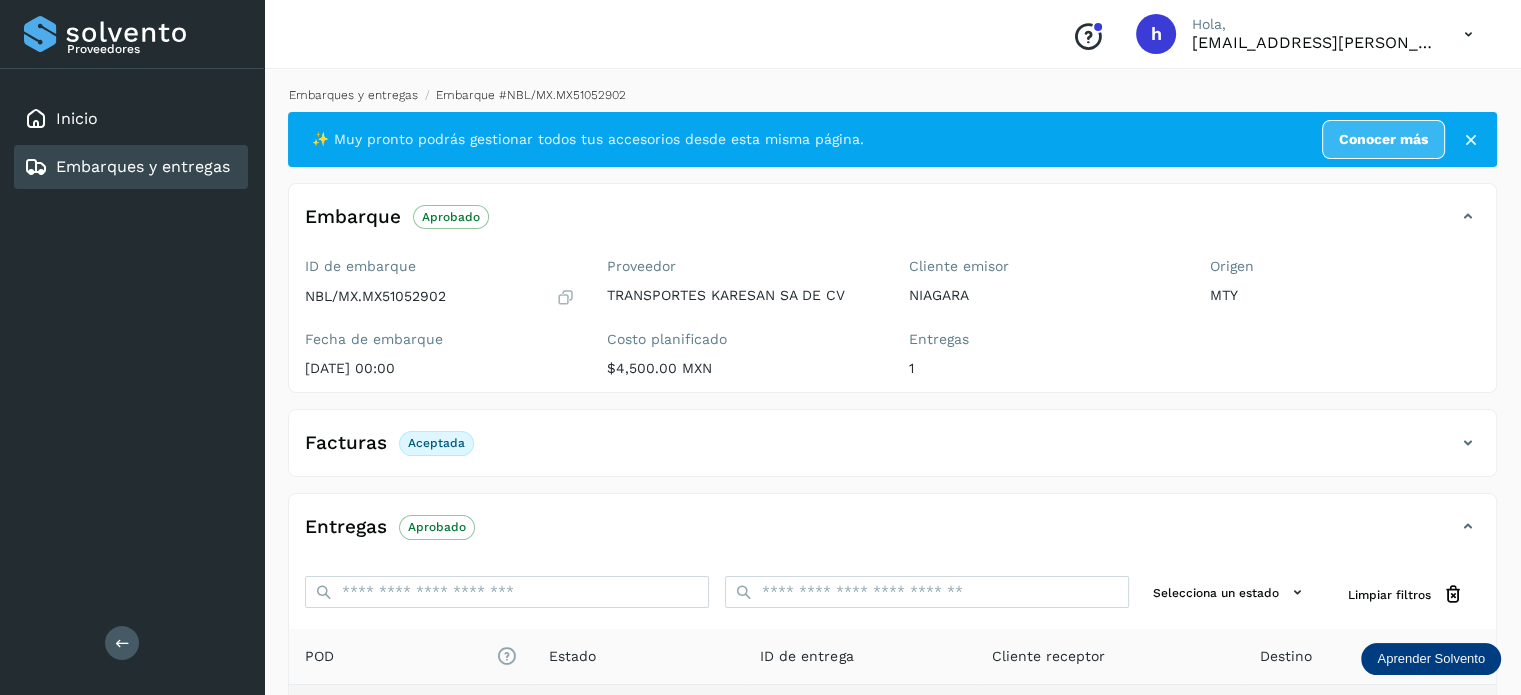 click on "Embarques y entregas" at bounding box center [353, 95] 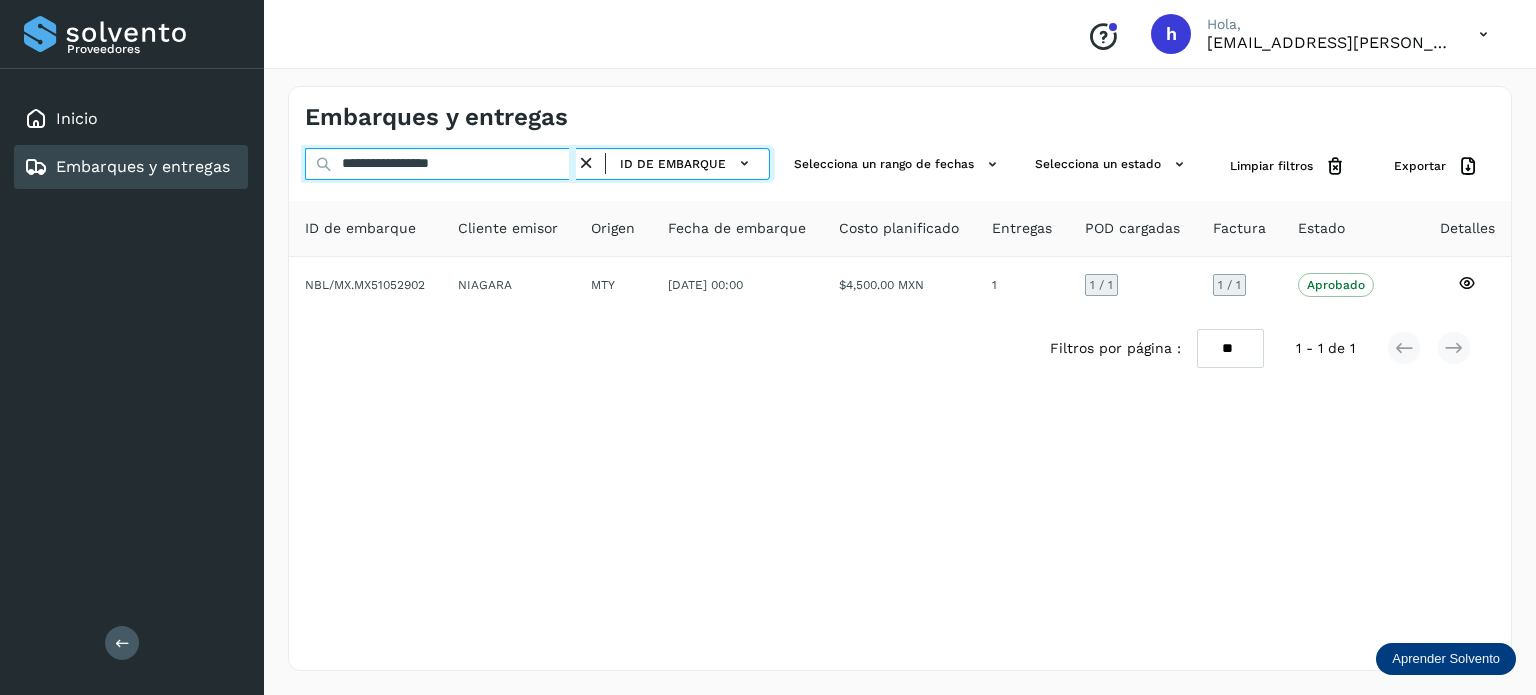 drag, startPoint x: 504, startPoint y: 171, endPoint x: 188, endPoint y: 189, distance: 316.51224 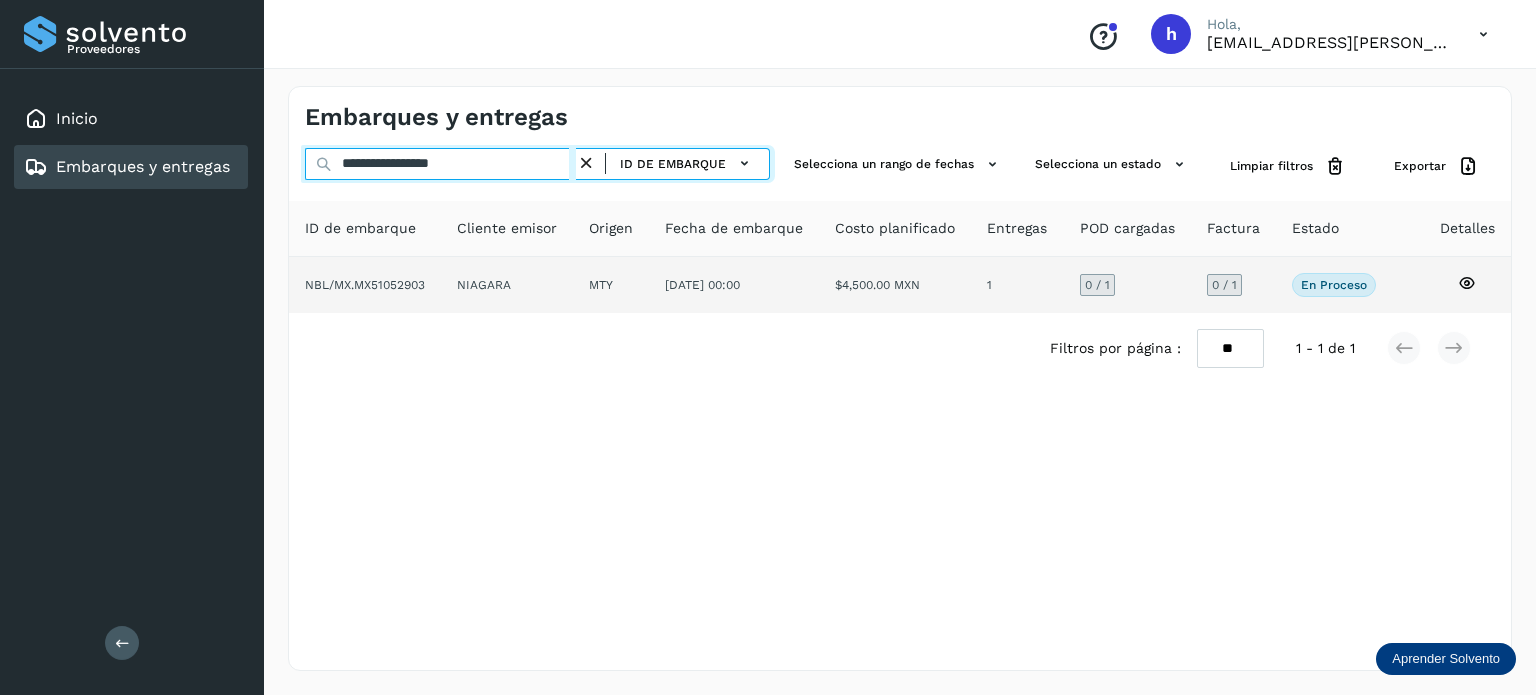 type on "**********" 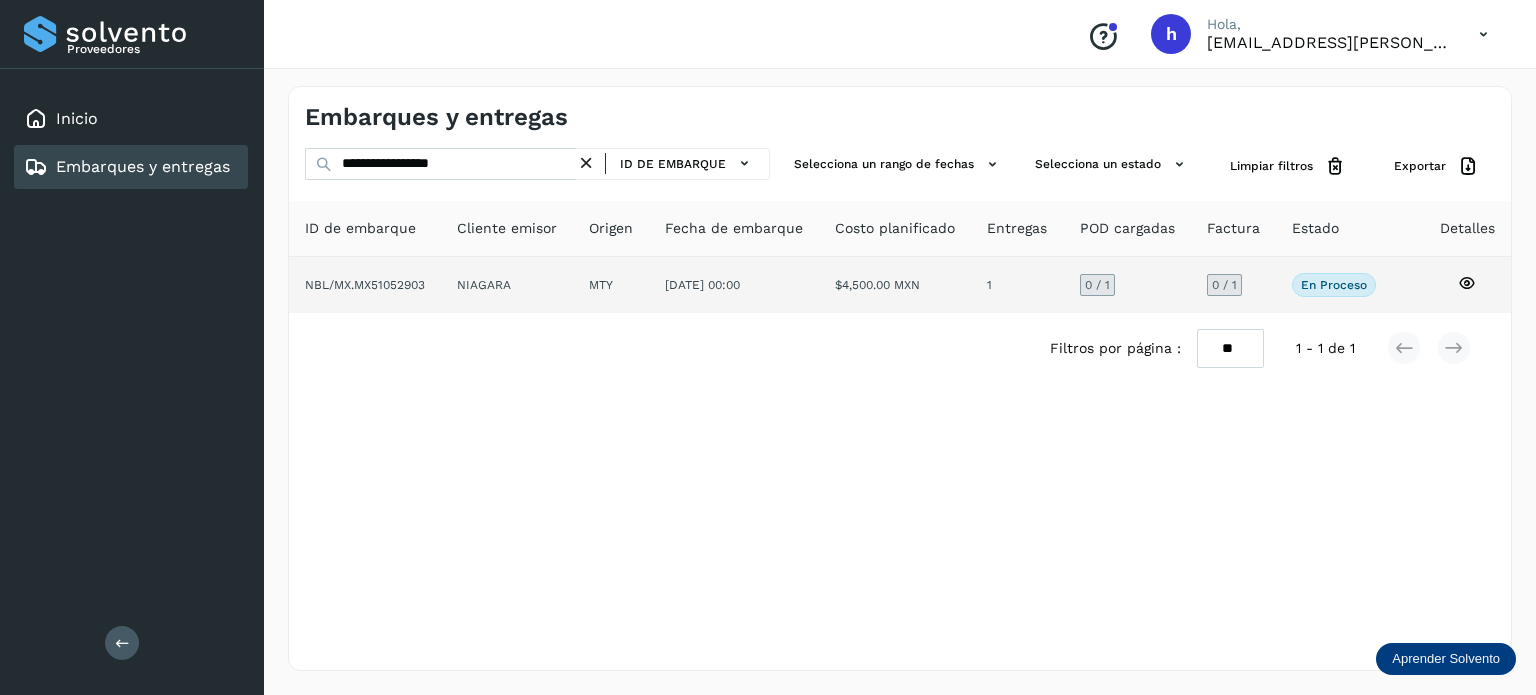 click on "NIAGARA" 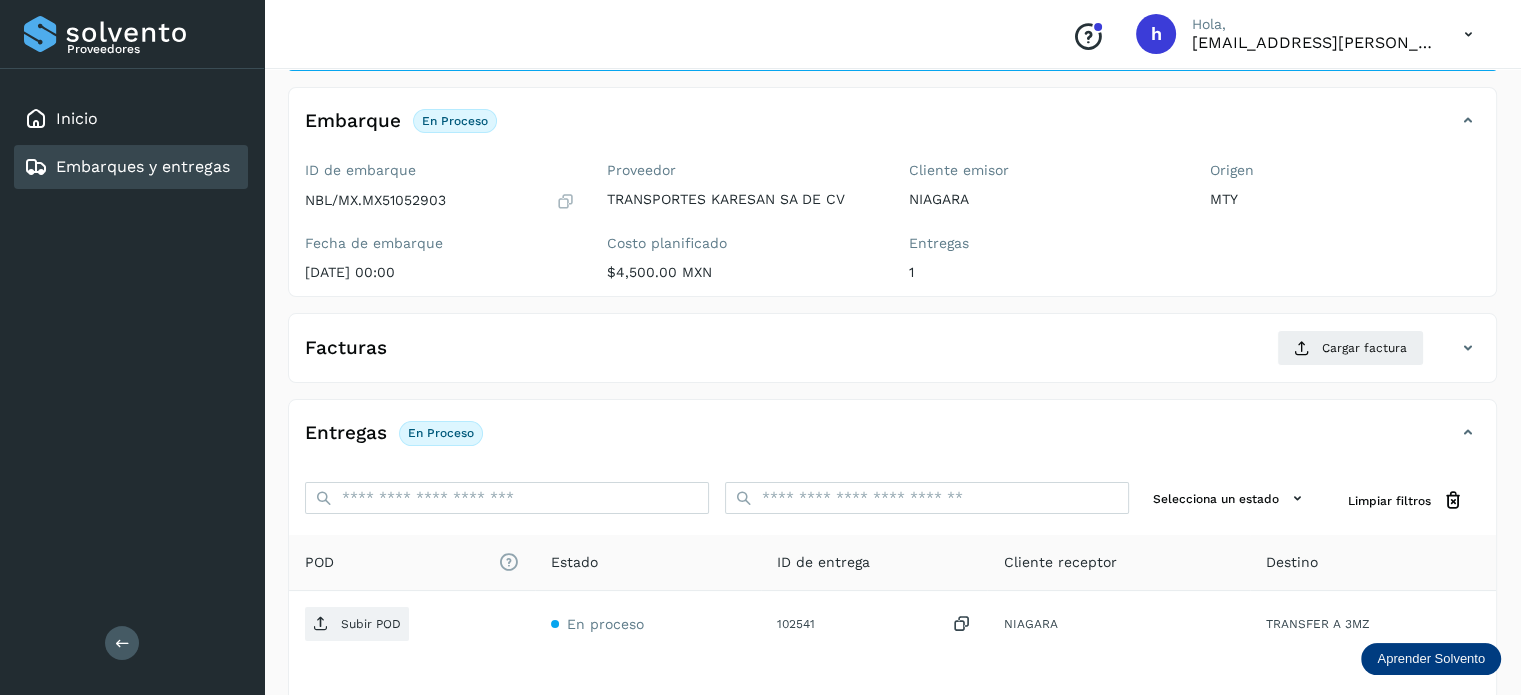 scroll, scrollTop: 102, scrollLeft: 0, axis: vertical 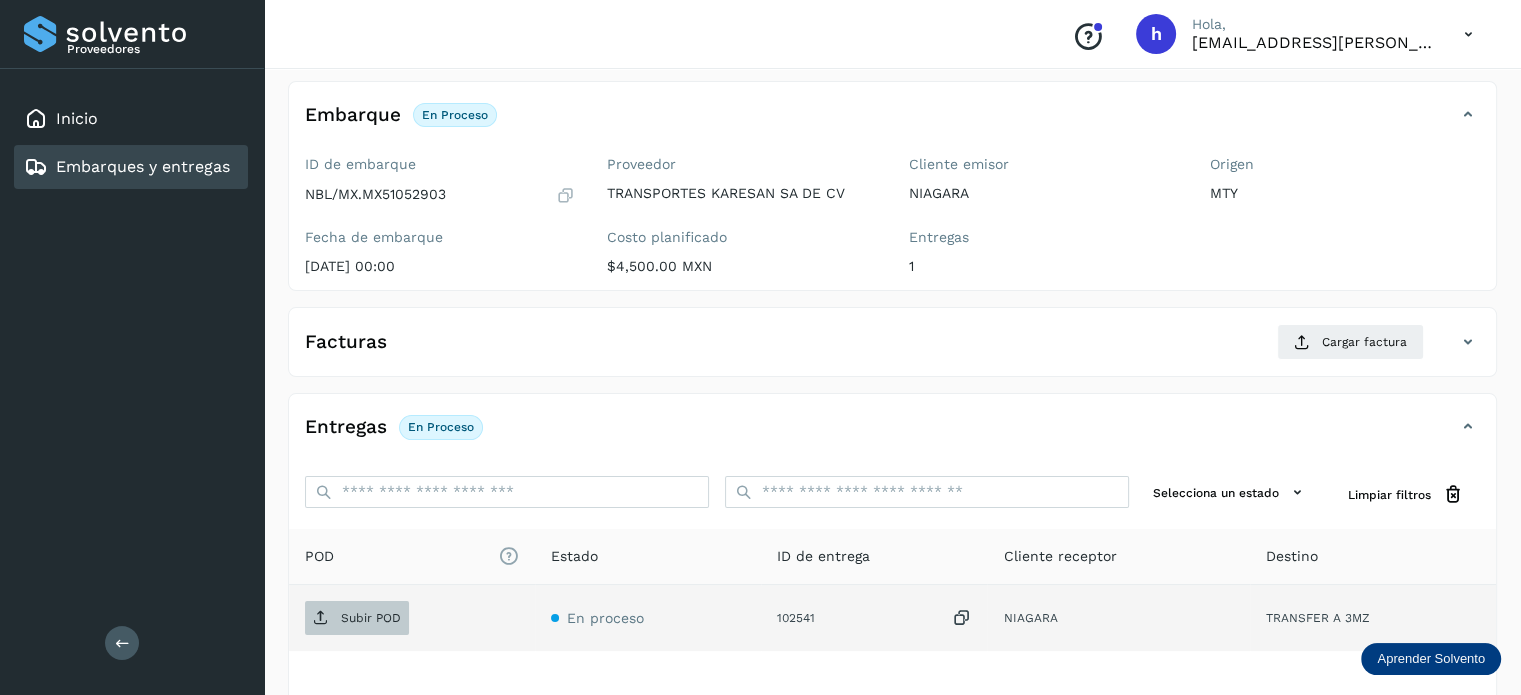 click on "Subir POD" at bounding box center (371, 618) 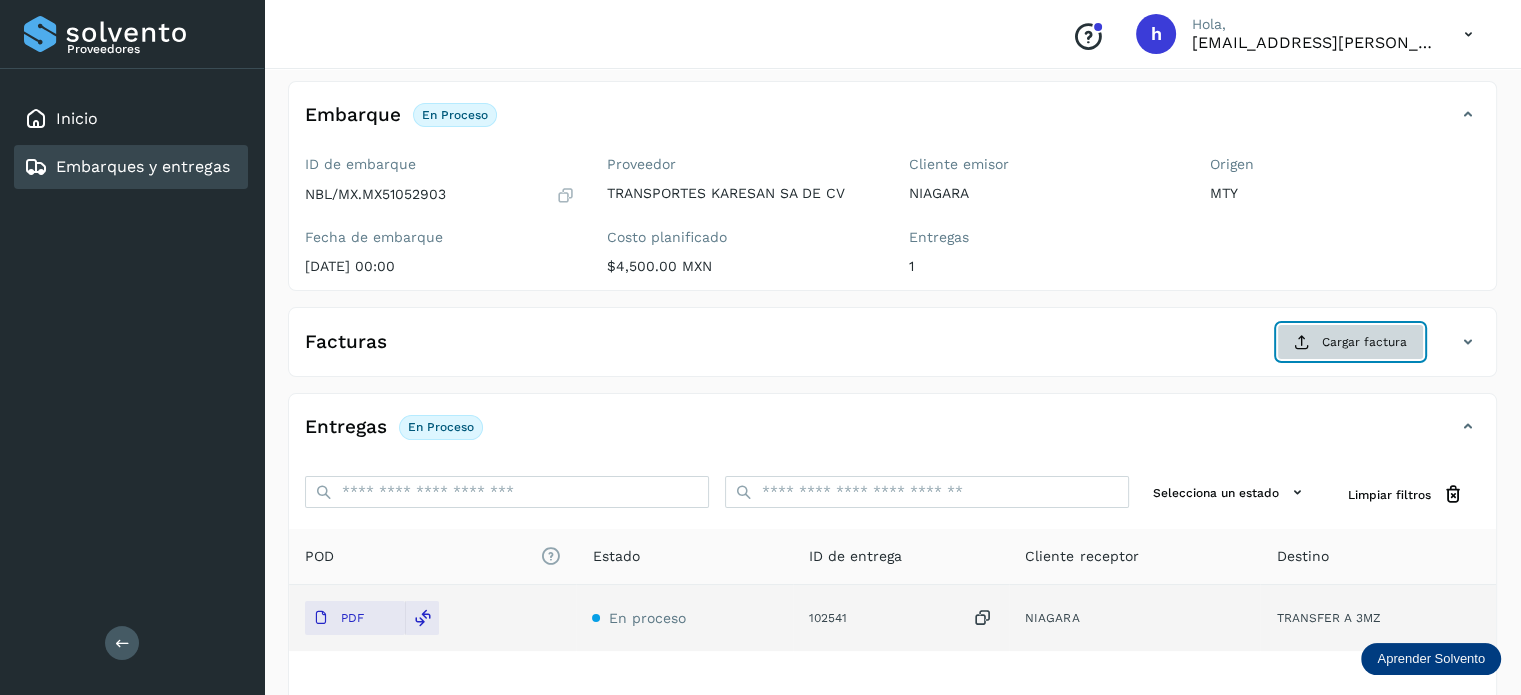 click on "Cargar factura" at bounding box center [1350, 342] 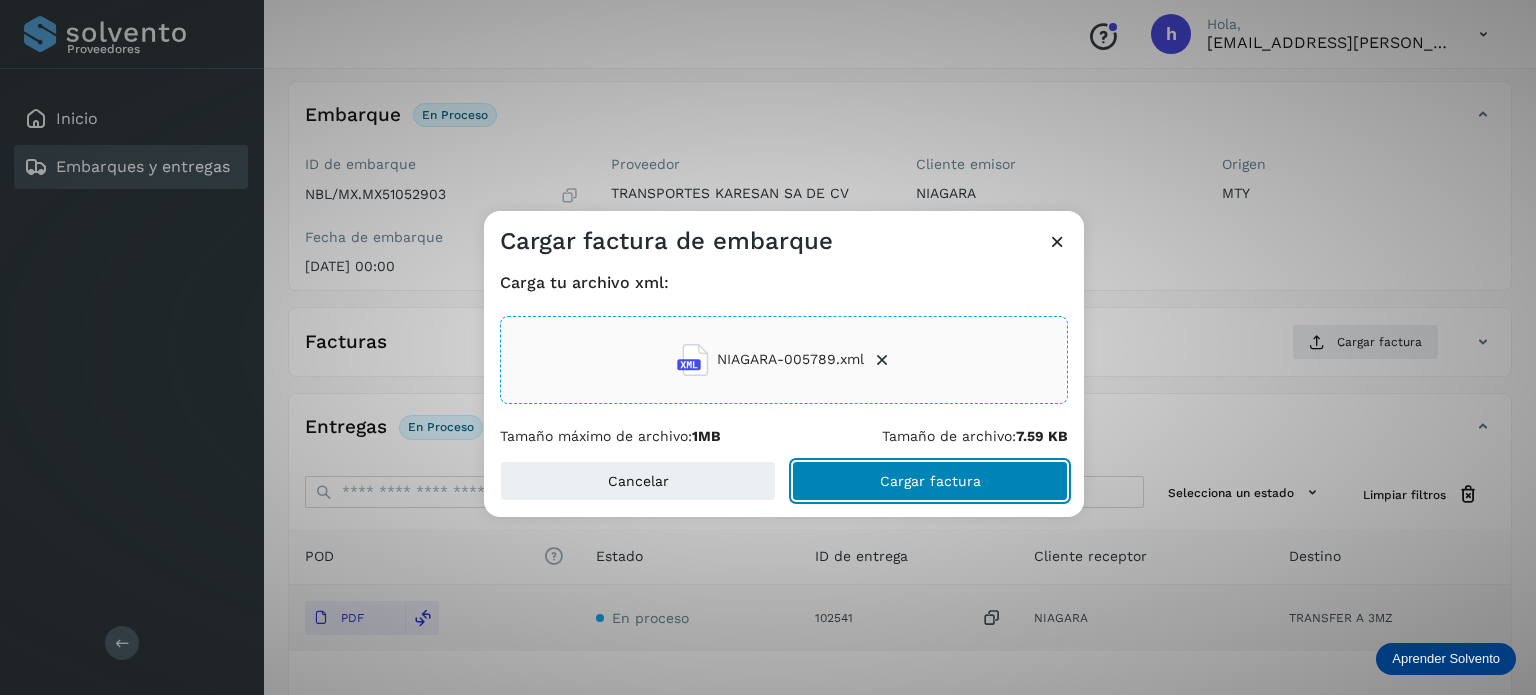click on "Cargar factura" 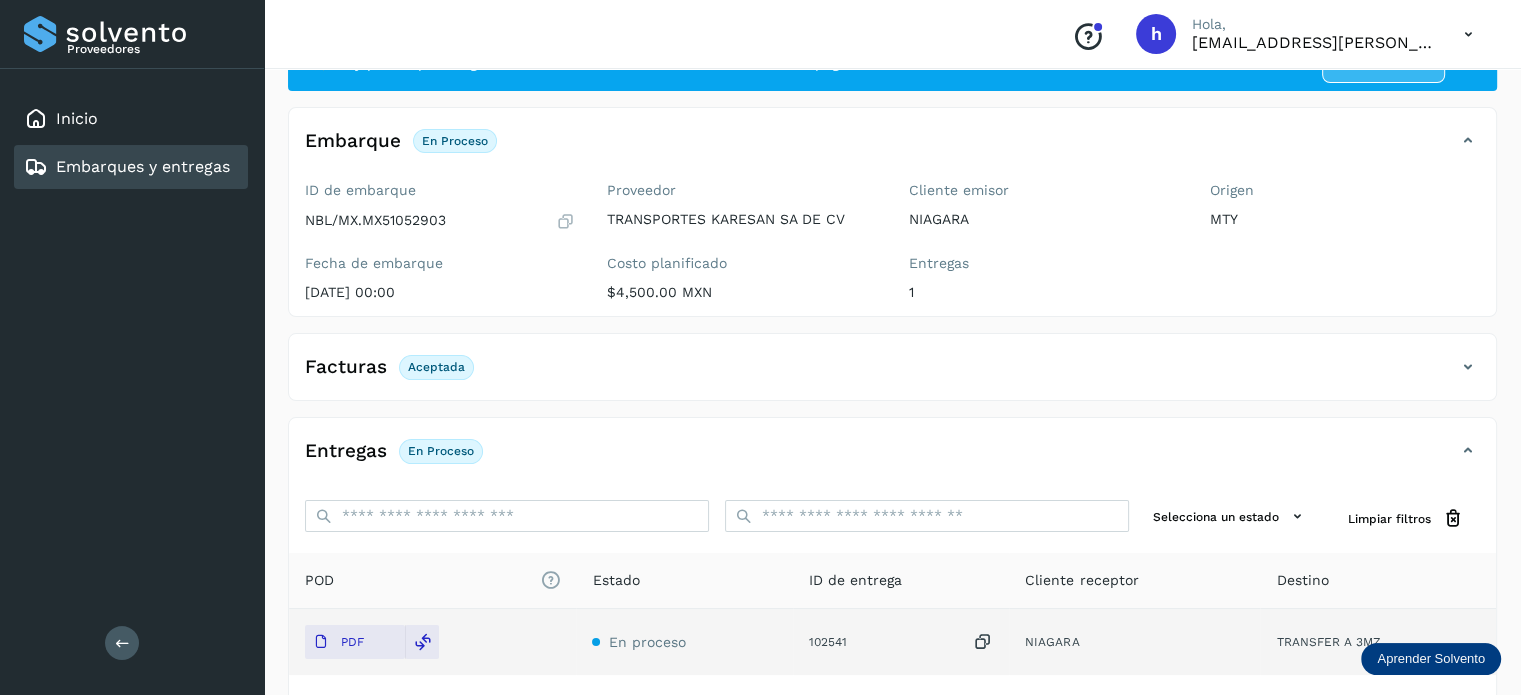 scroll, scrollTop: 0, scrollLeft: 0, axis: both 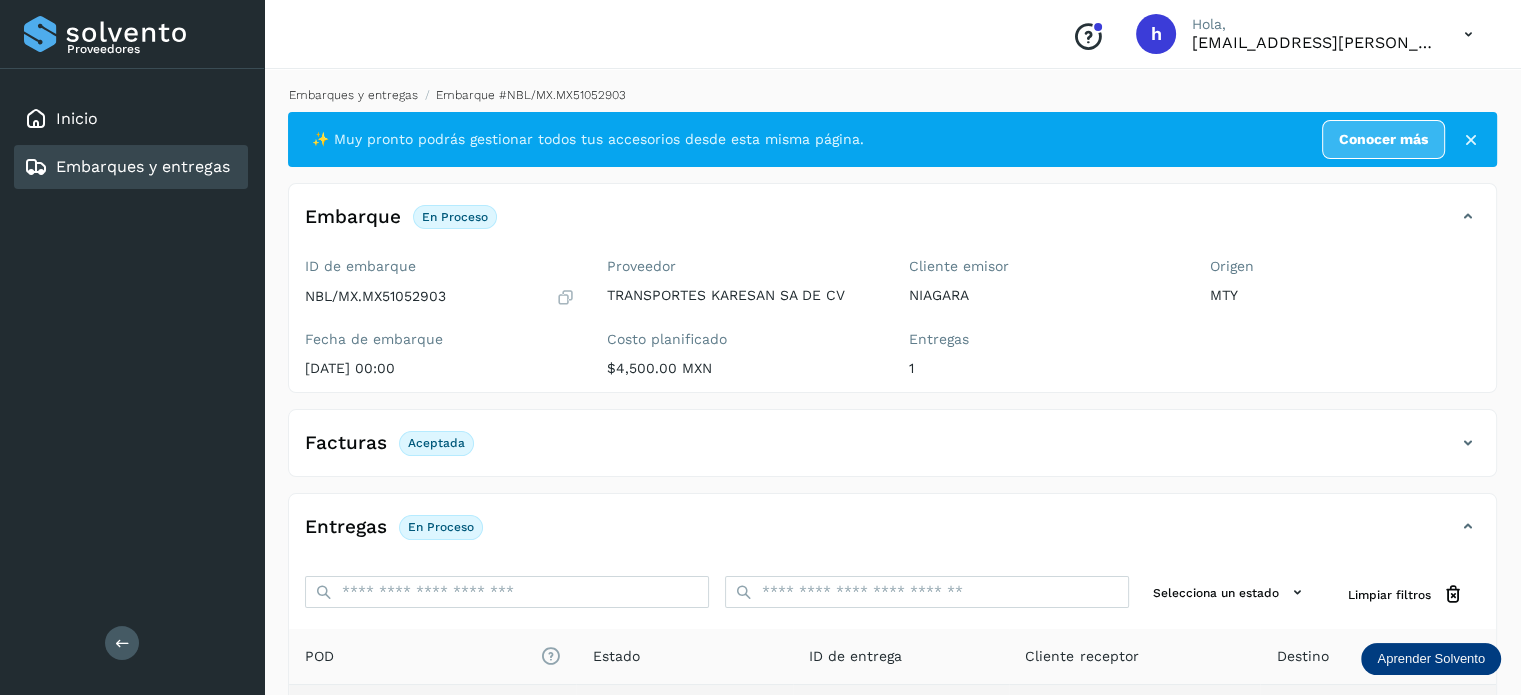 click on "Embarques y entregas" at bounding box center (353, 95) 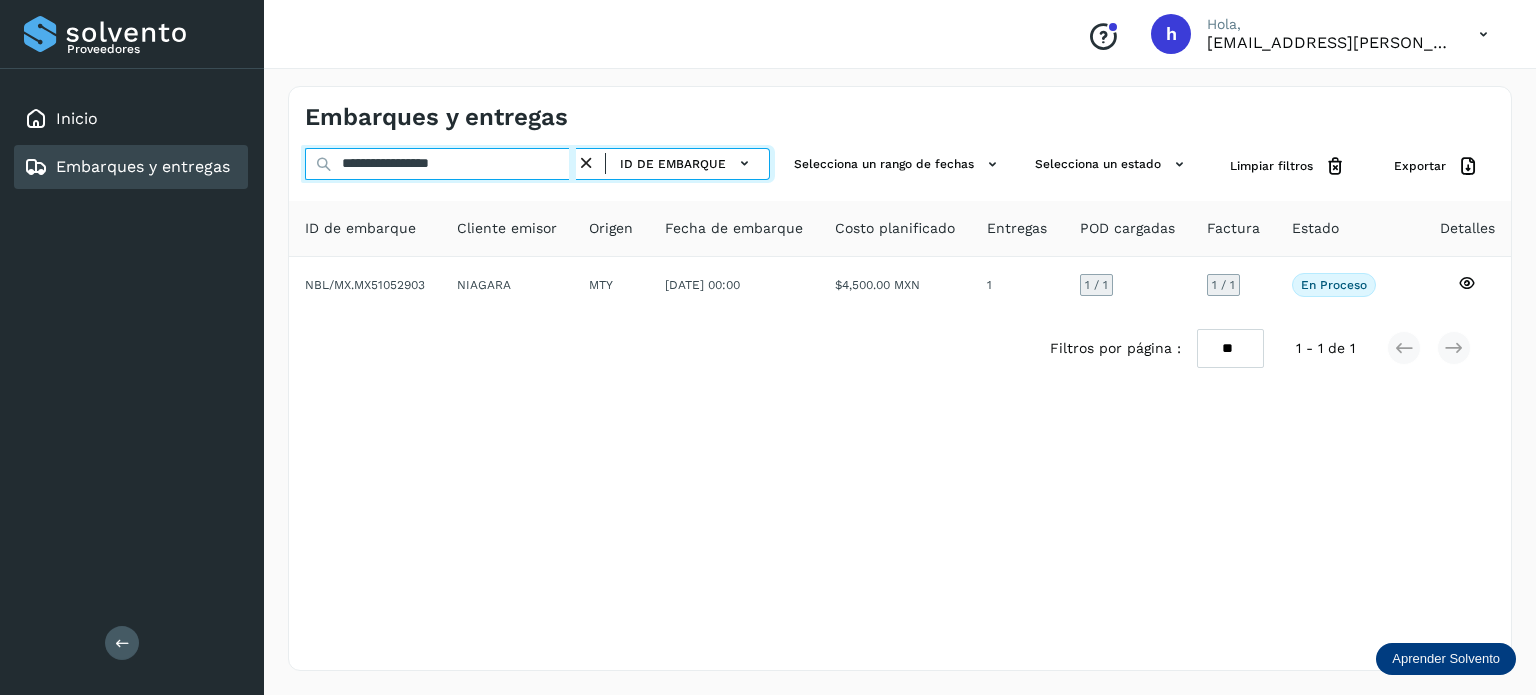 drag, startPoint x: 528, startPoint y: 167, endPoint x: 130, endPoint y: 194, distance: 398.91476 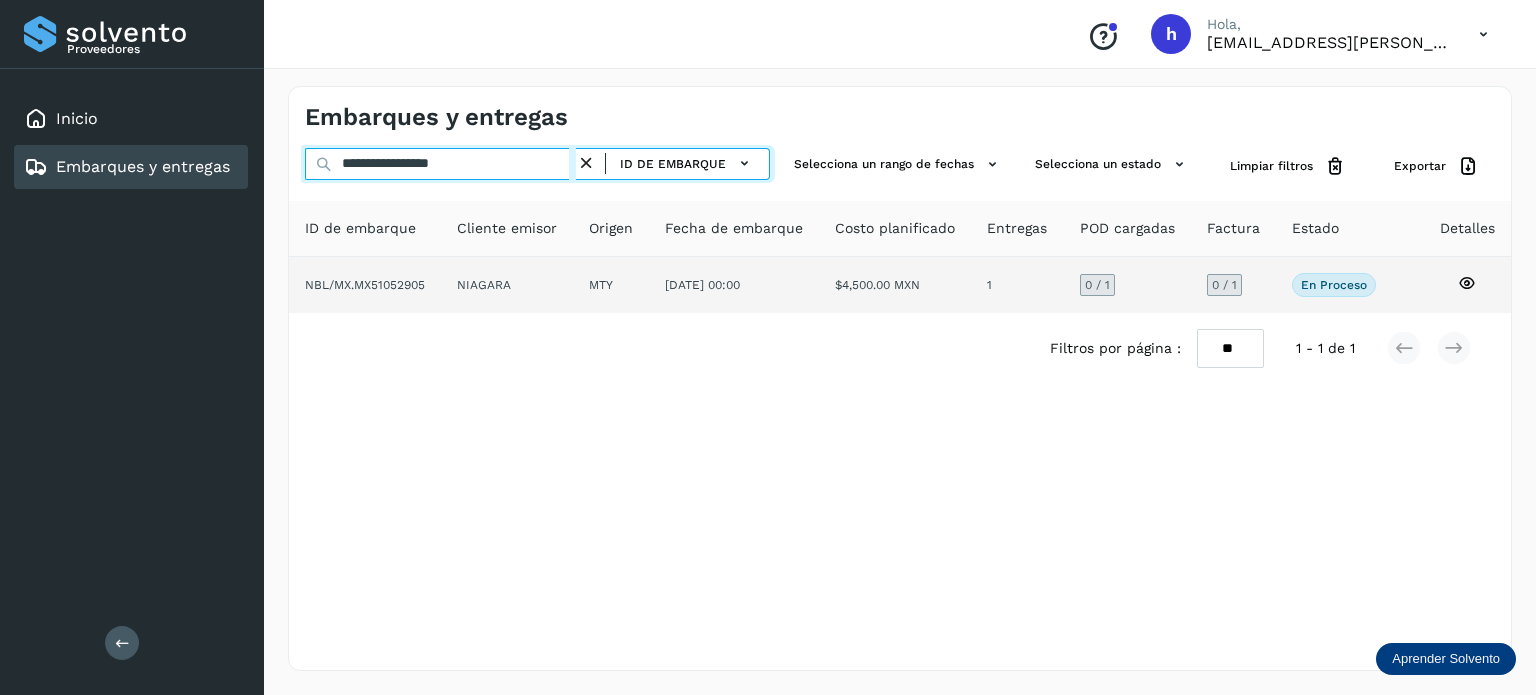 type on "**********" 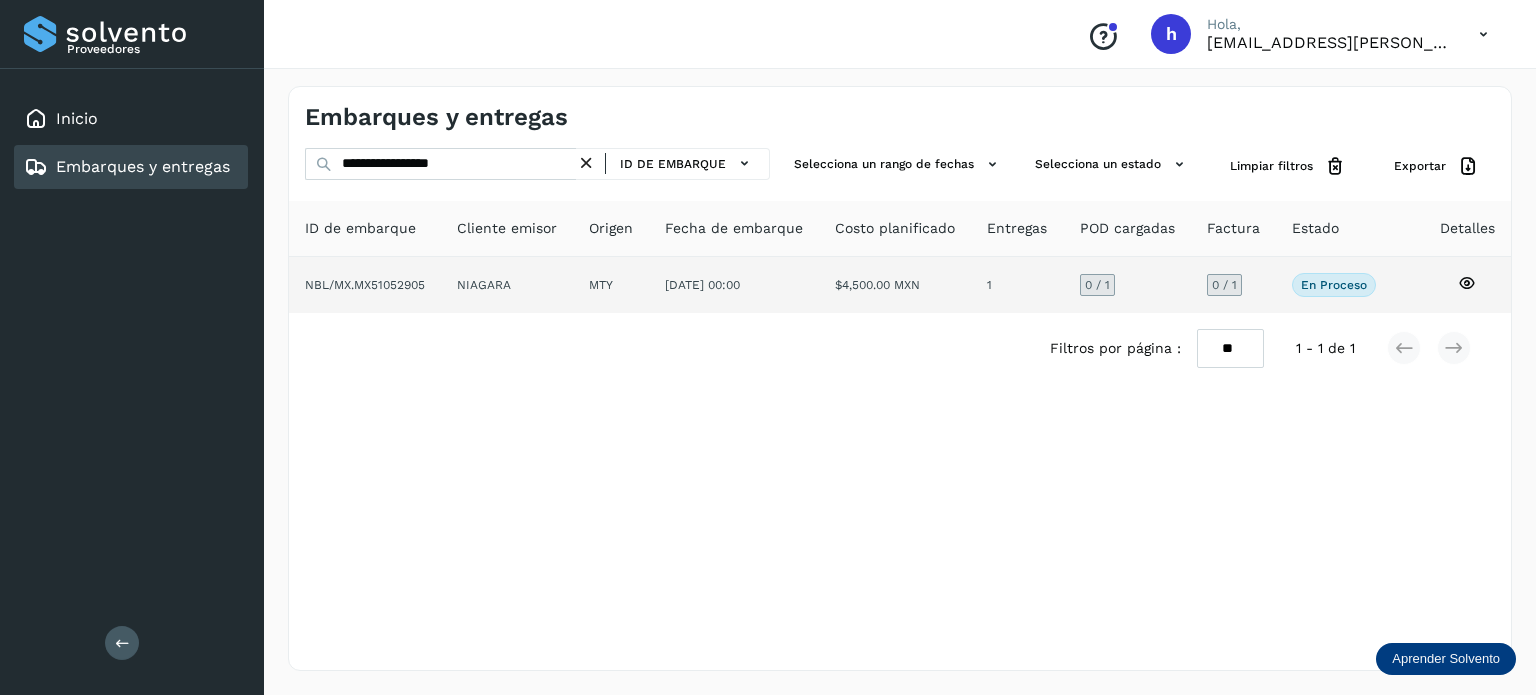 click on "NBL/MX.MX51052905" 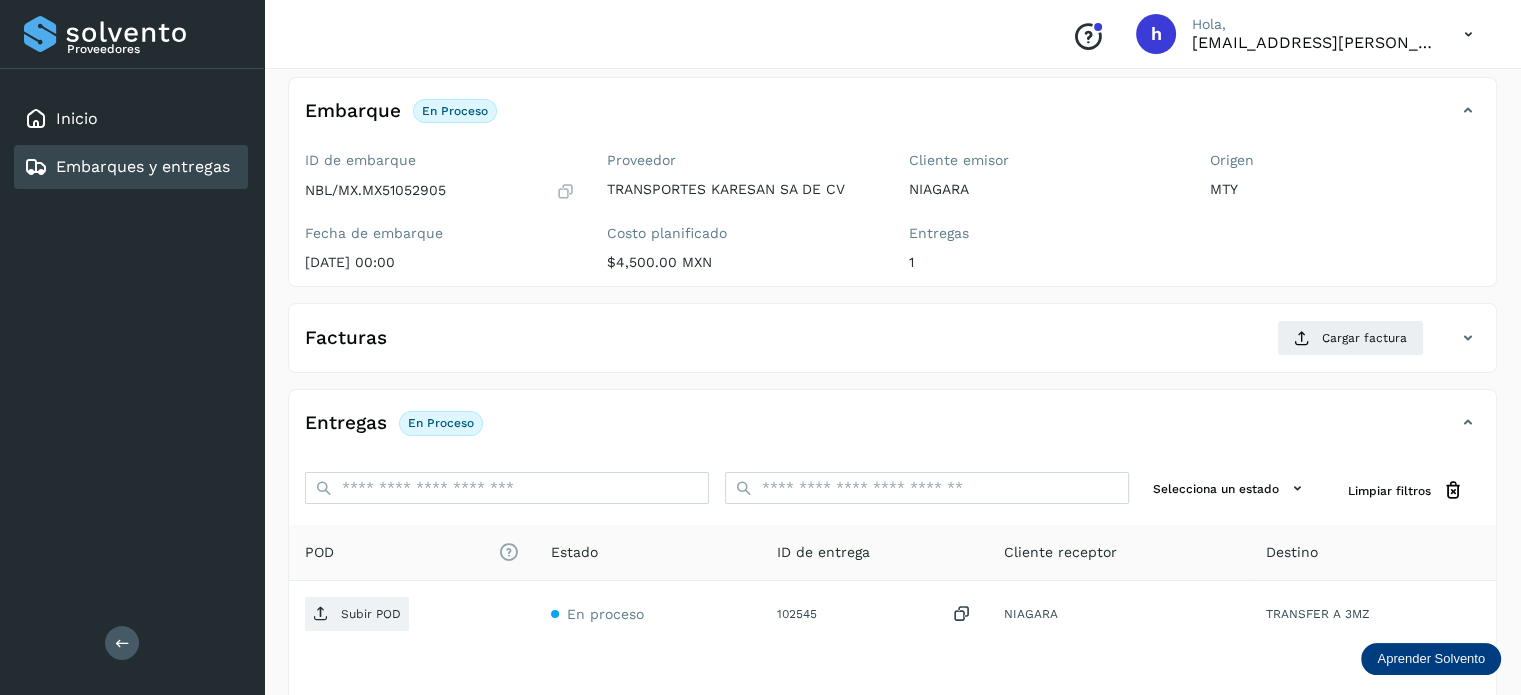 scroll, scrollTop: 107, scrollLeft: 0, axis: vertical 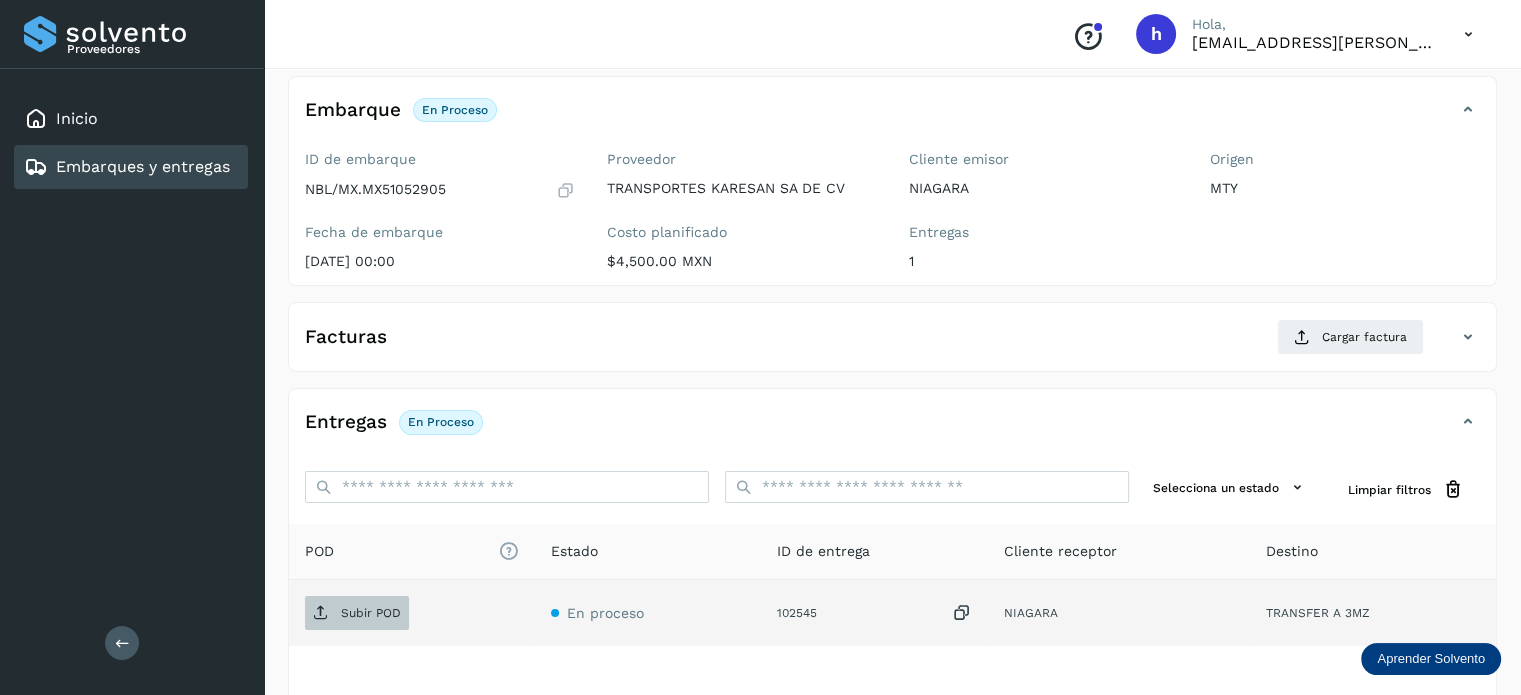 click on "Subir POD" at bounding box center [371, 613] 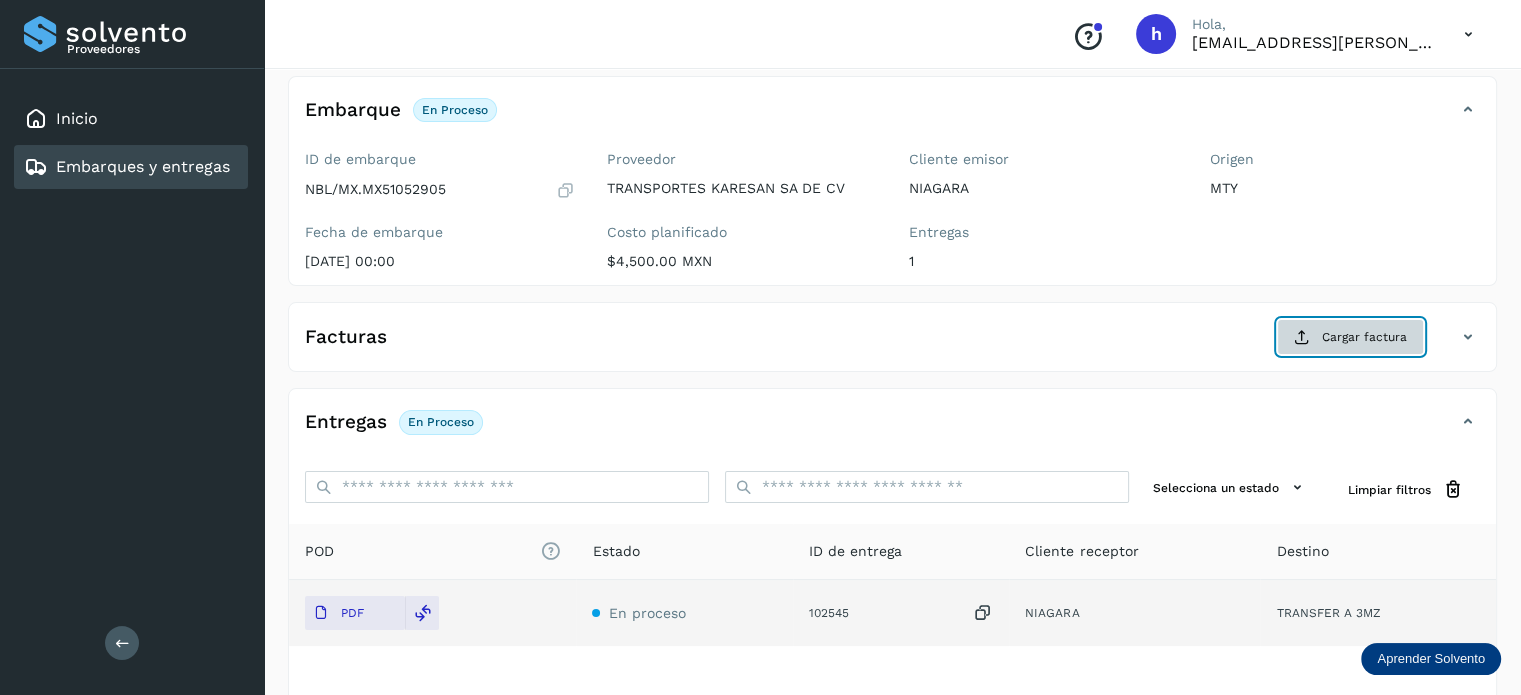 click on "Cargar factura" at bounding box center [1350, 337] 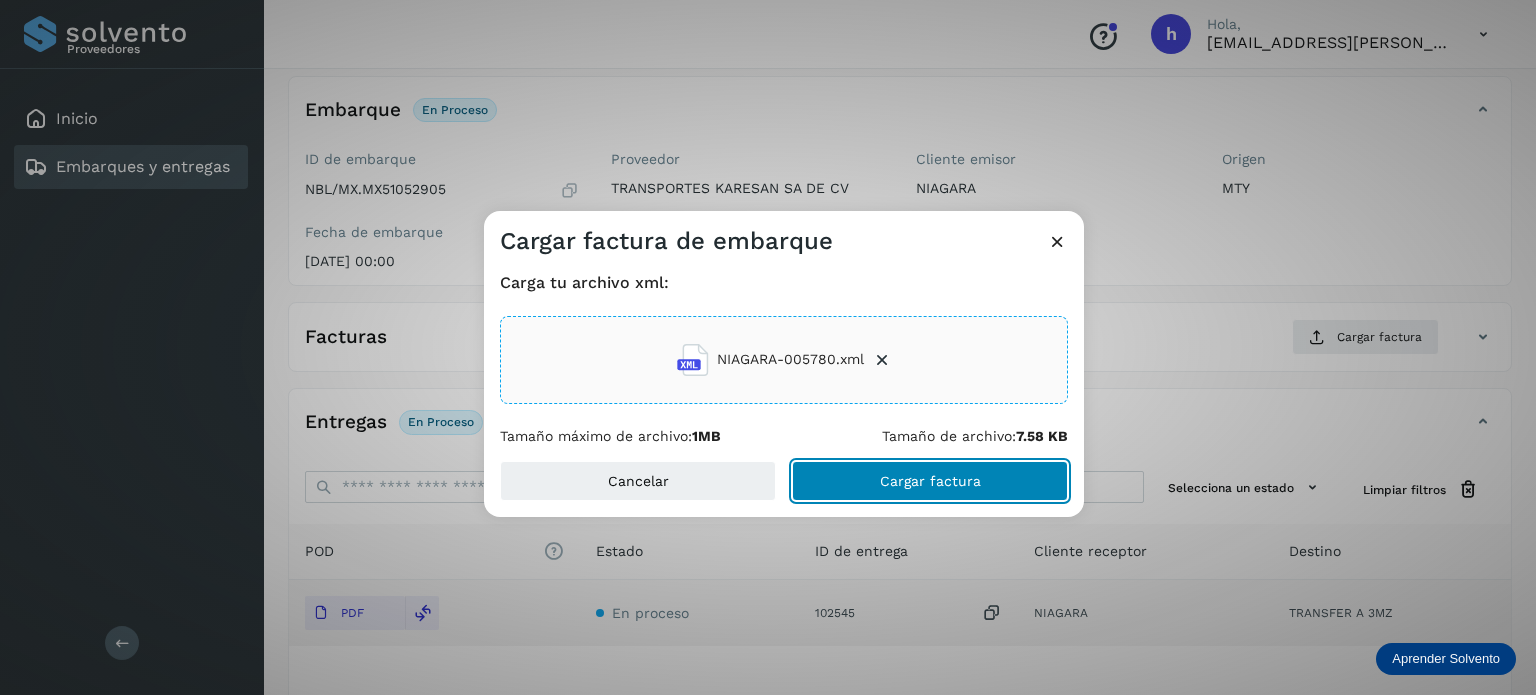 click on "Cargar factura" 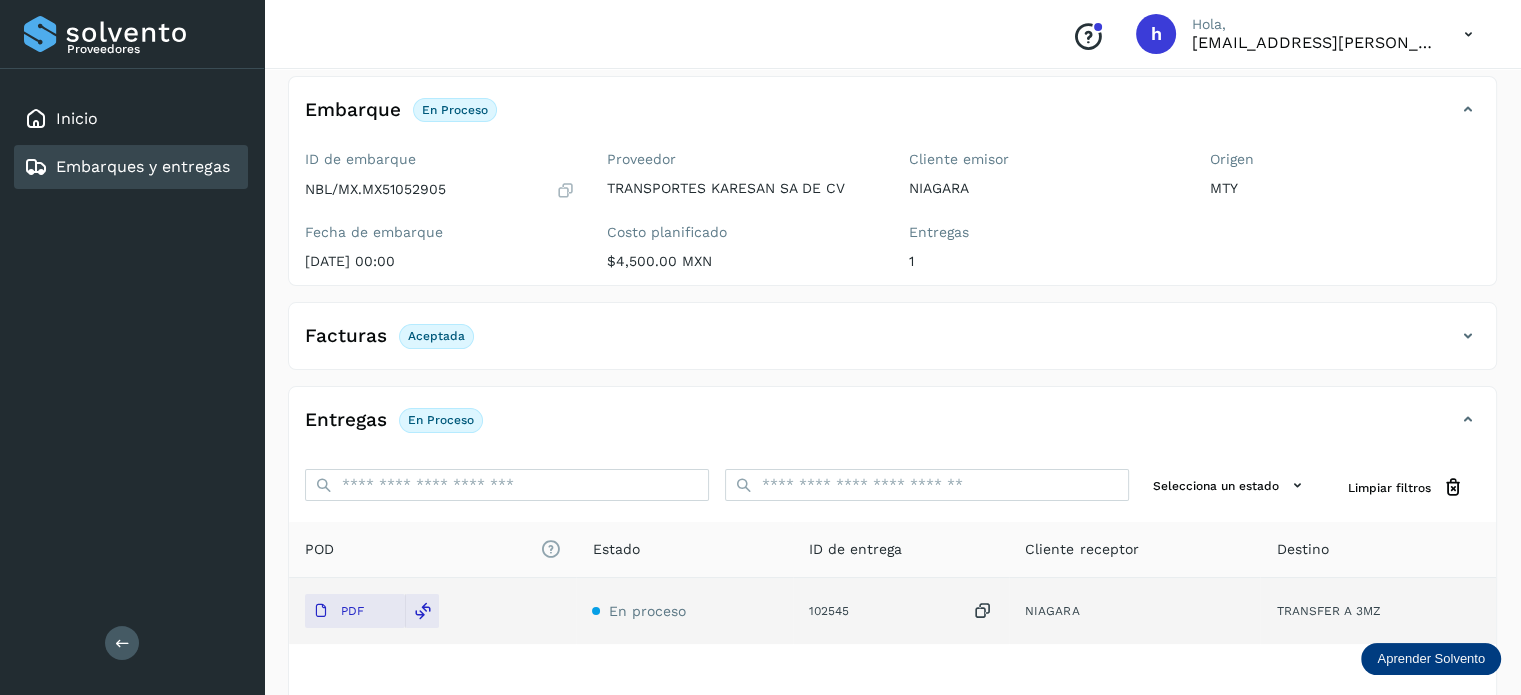 scroll, scrollTop: 0, scrollLeft: 0, axis: both 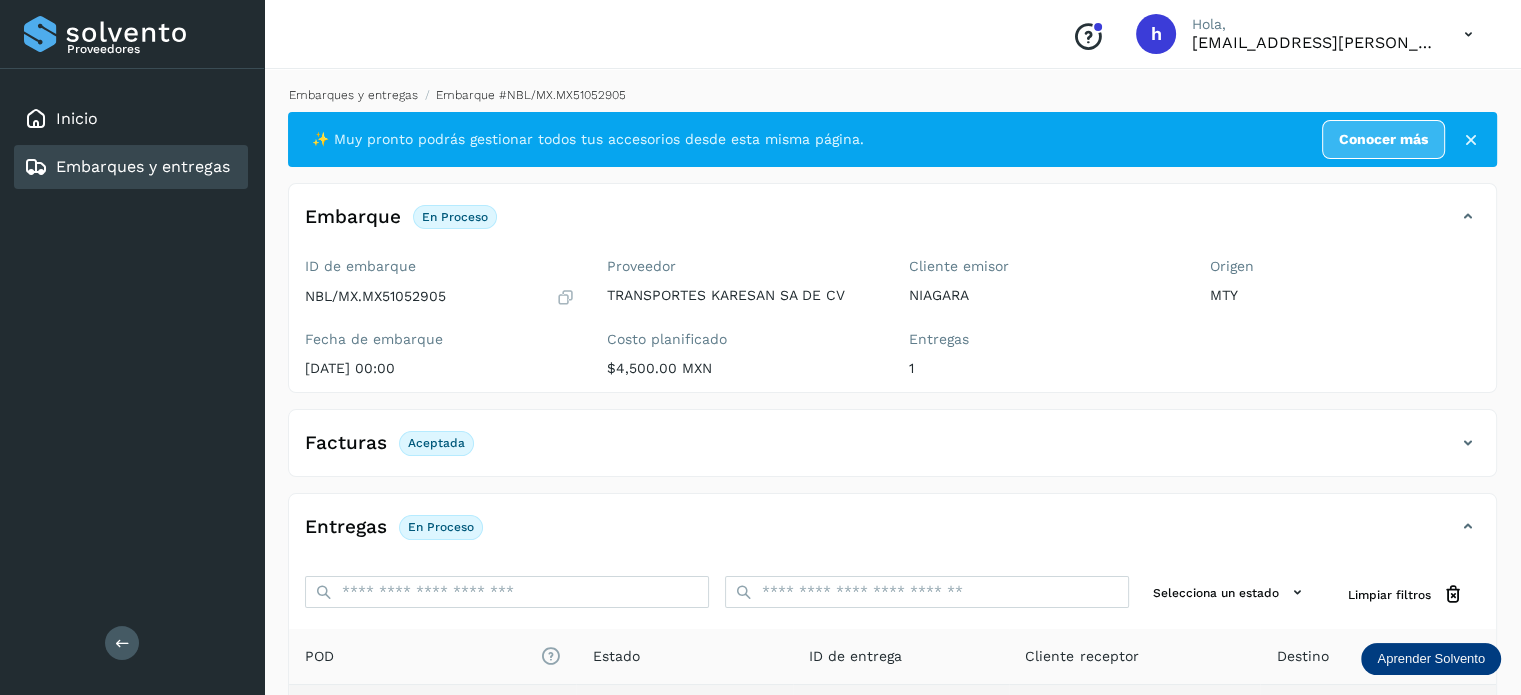 click on "Embarques y entregas" at bounding box center (353, 95) 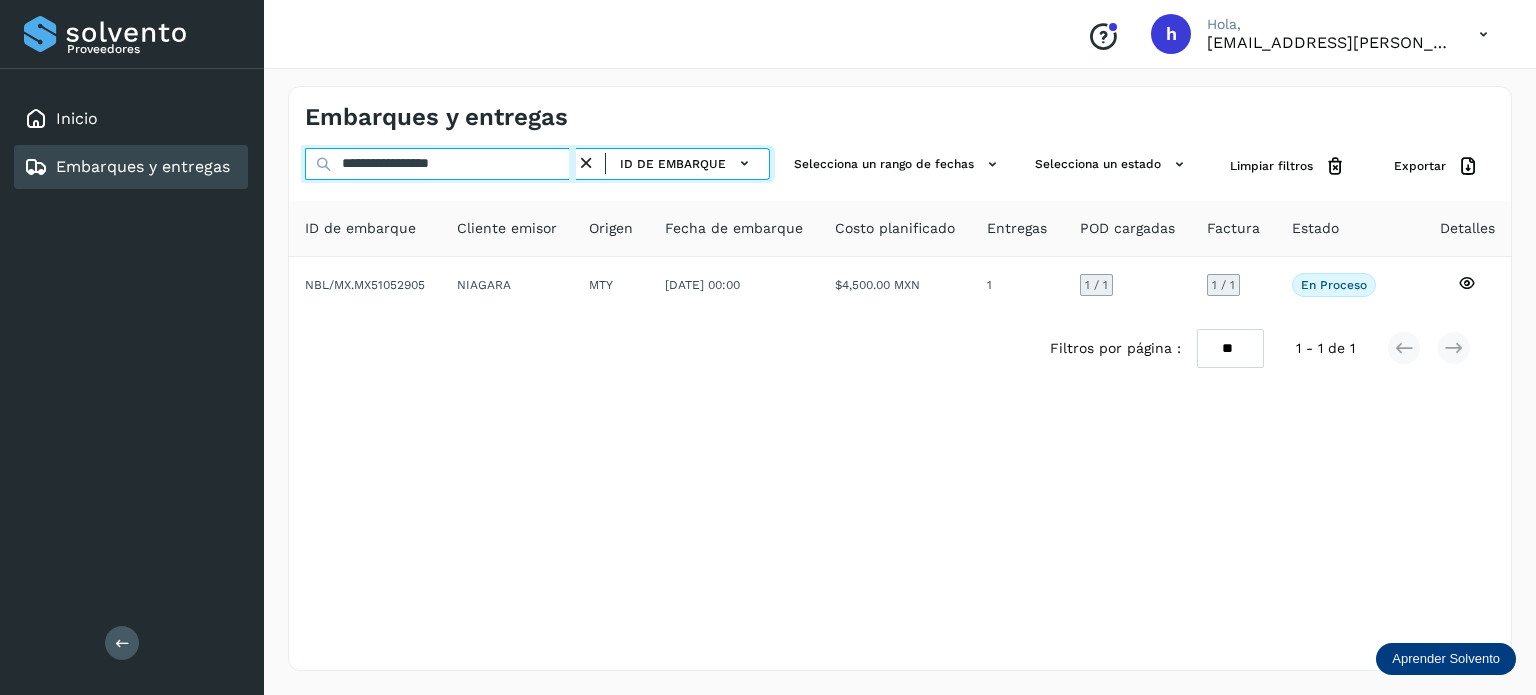 drag, startPoint x: 520, startPoint y: 156, endPoint x: 187, endPoint y: 168, distance: 333.21616 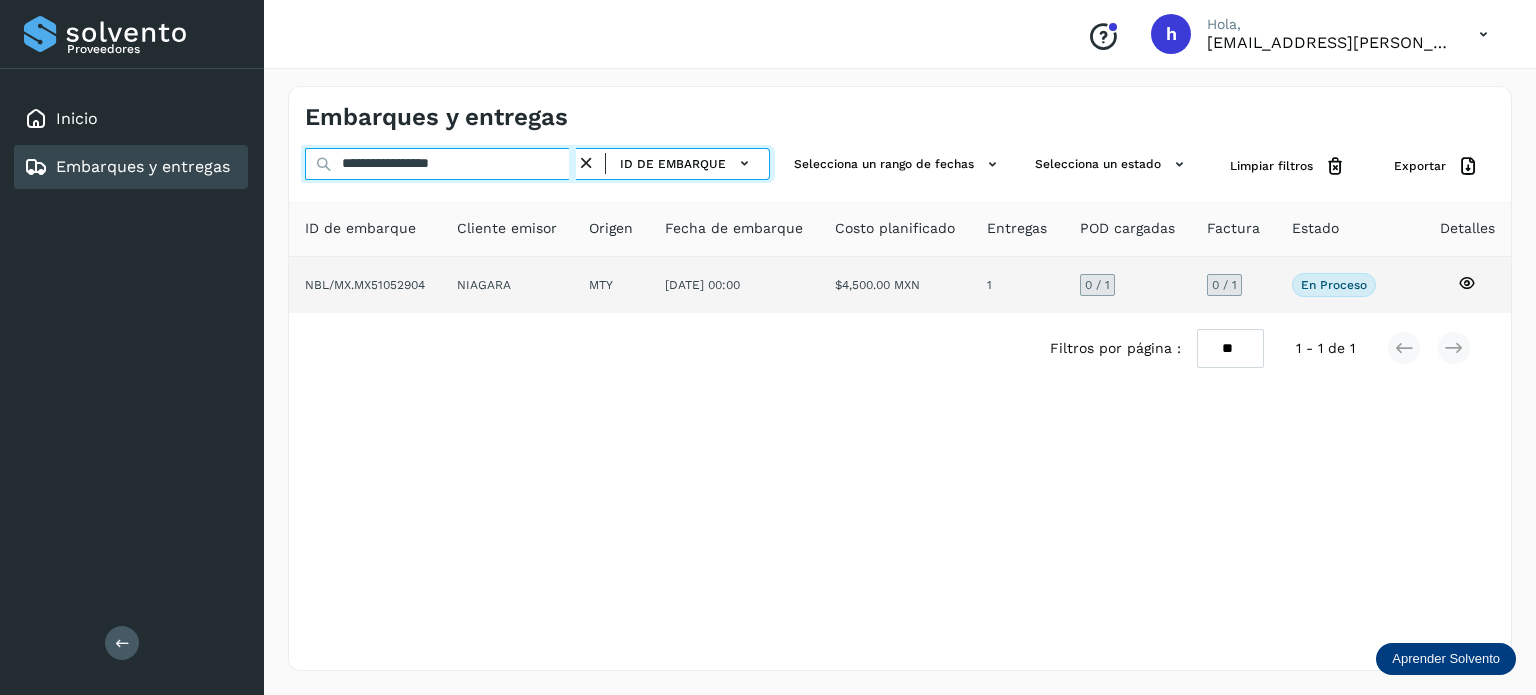 type on "**********" 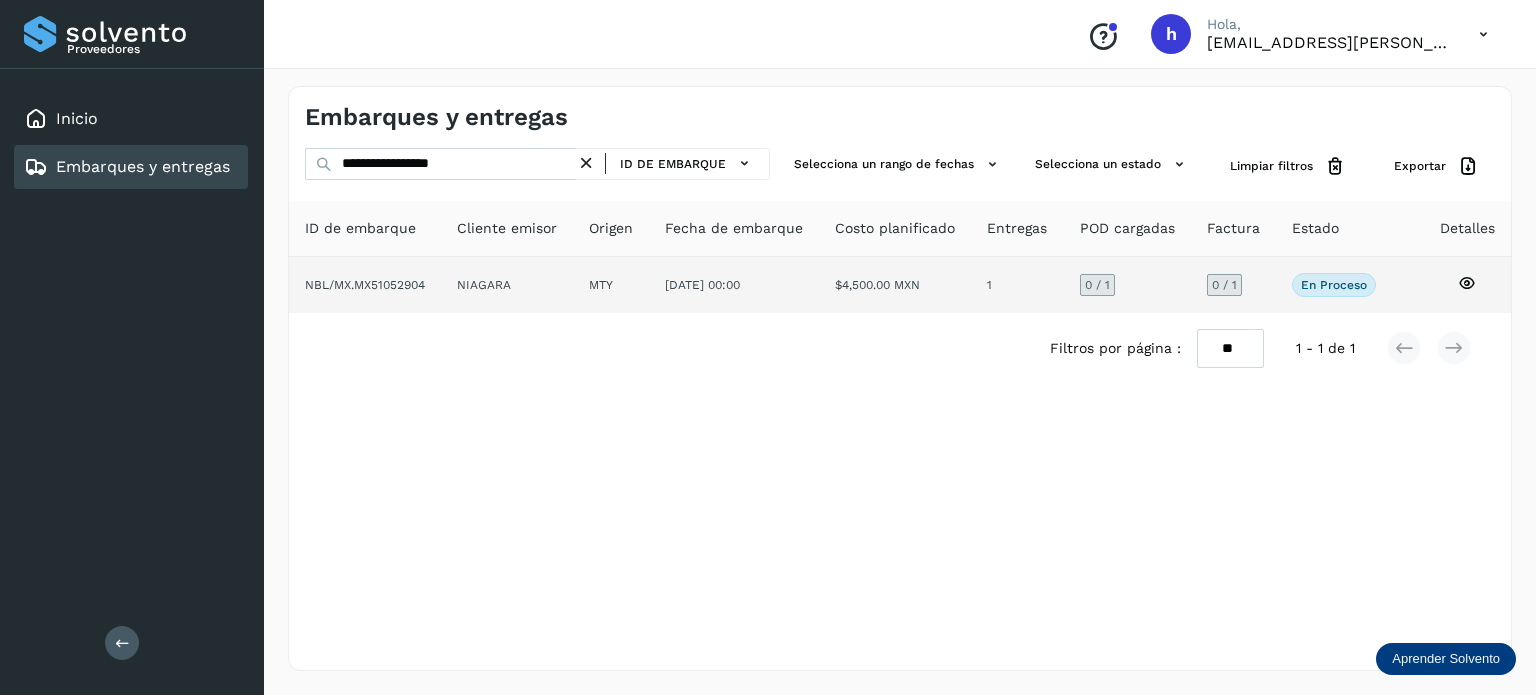 click on "NBL/MX.MX51052904" 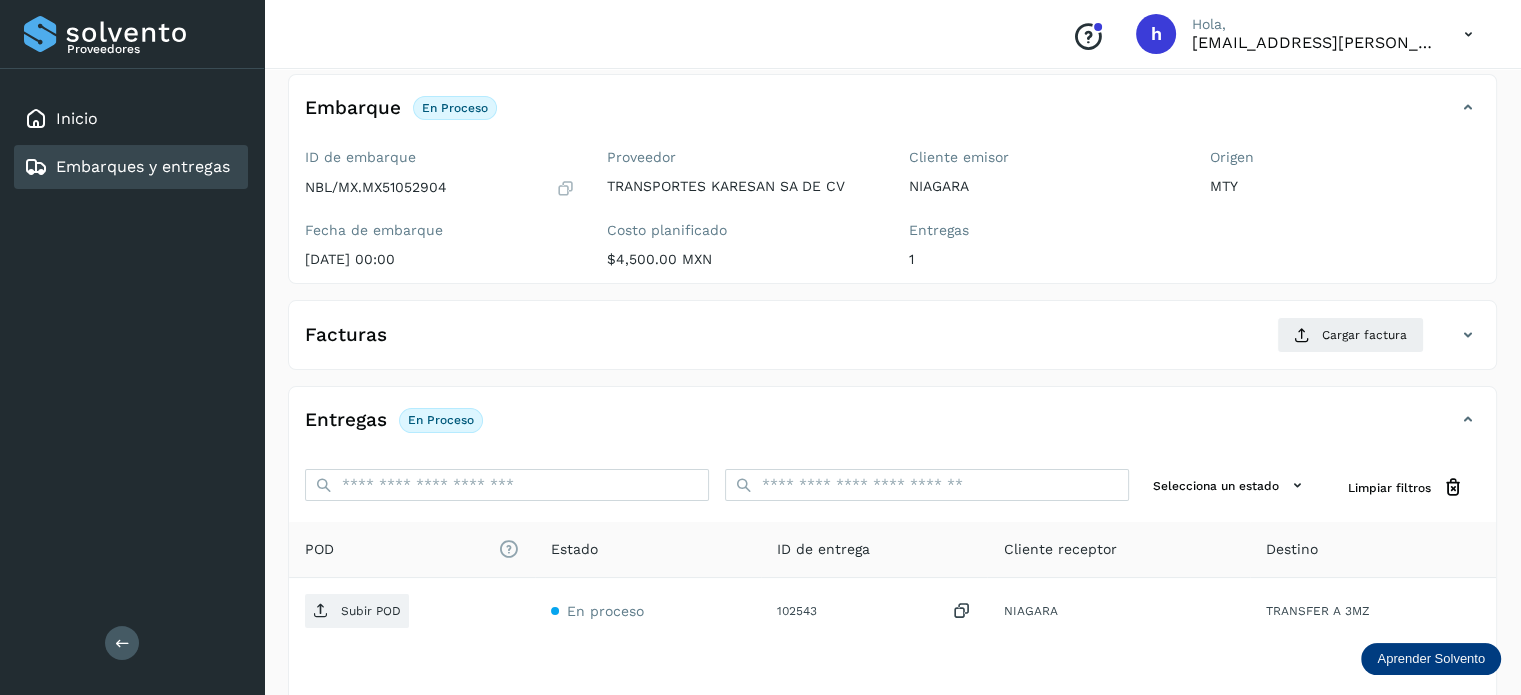 scroll, scrollTop: 110, scrollLeft: 0, axis: vertical 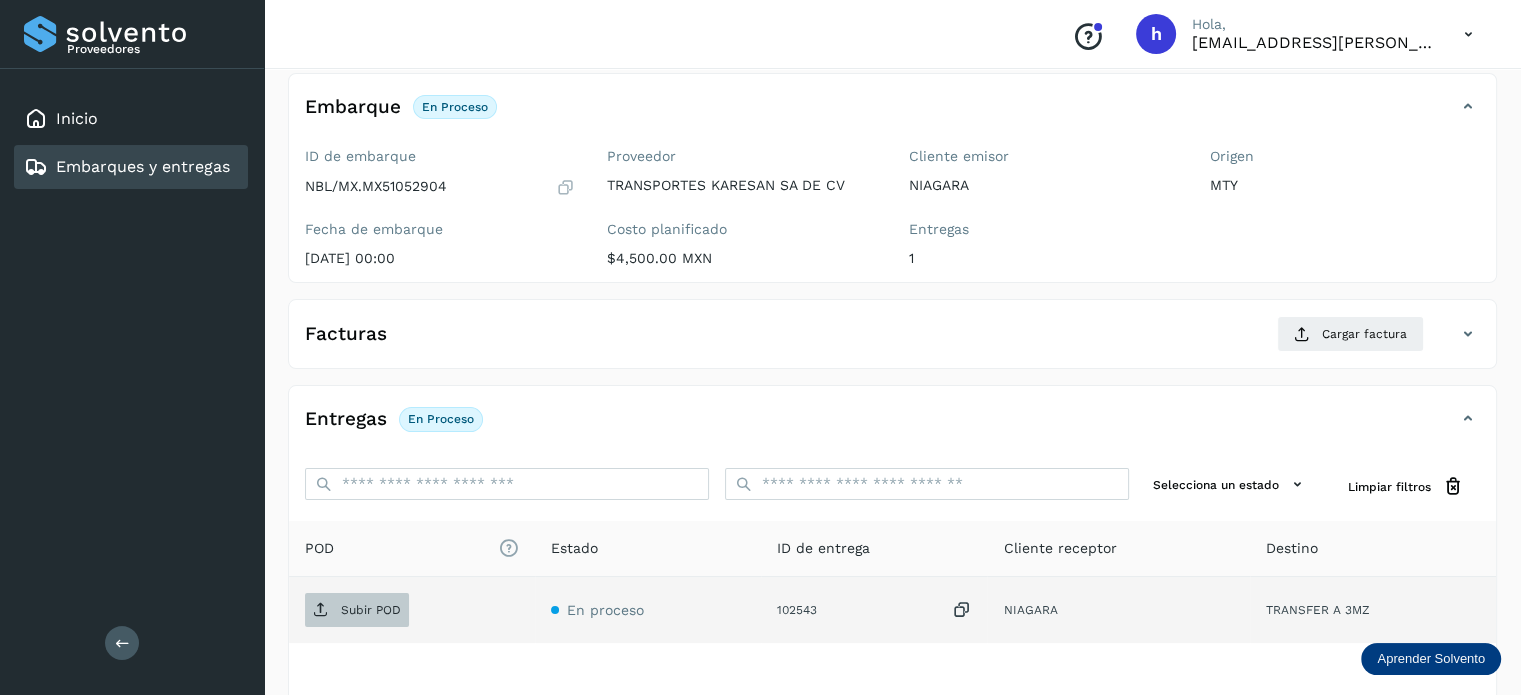 click on "Subir POD" at bounding box center [357, 610] 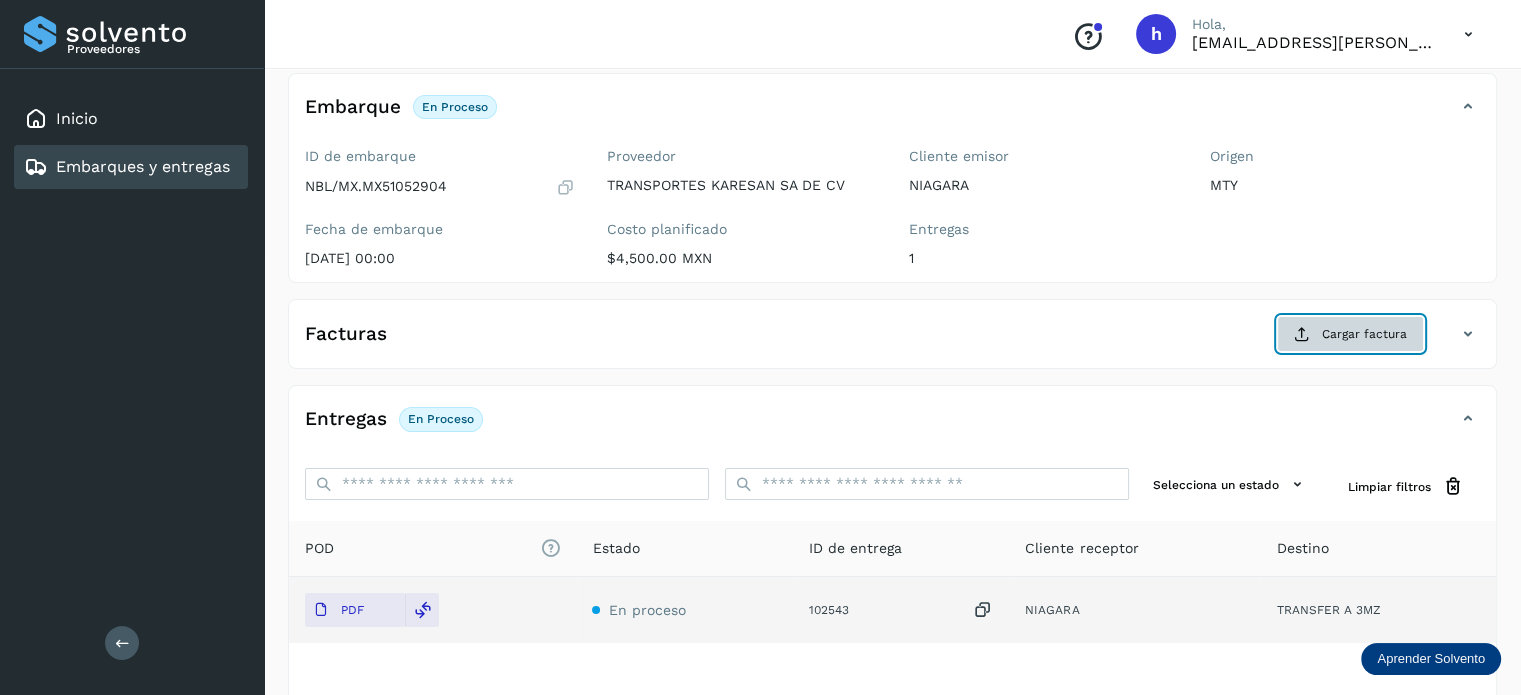 click on "Cargar factura" at bounding box center [1350, 334] 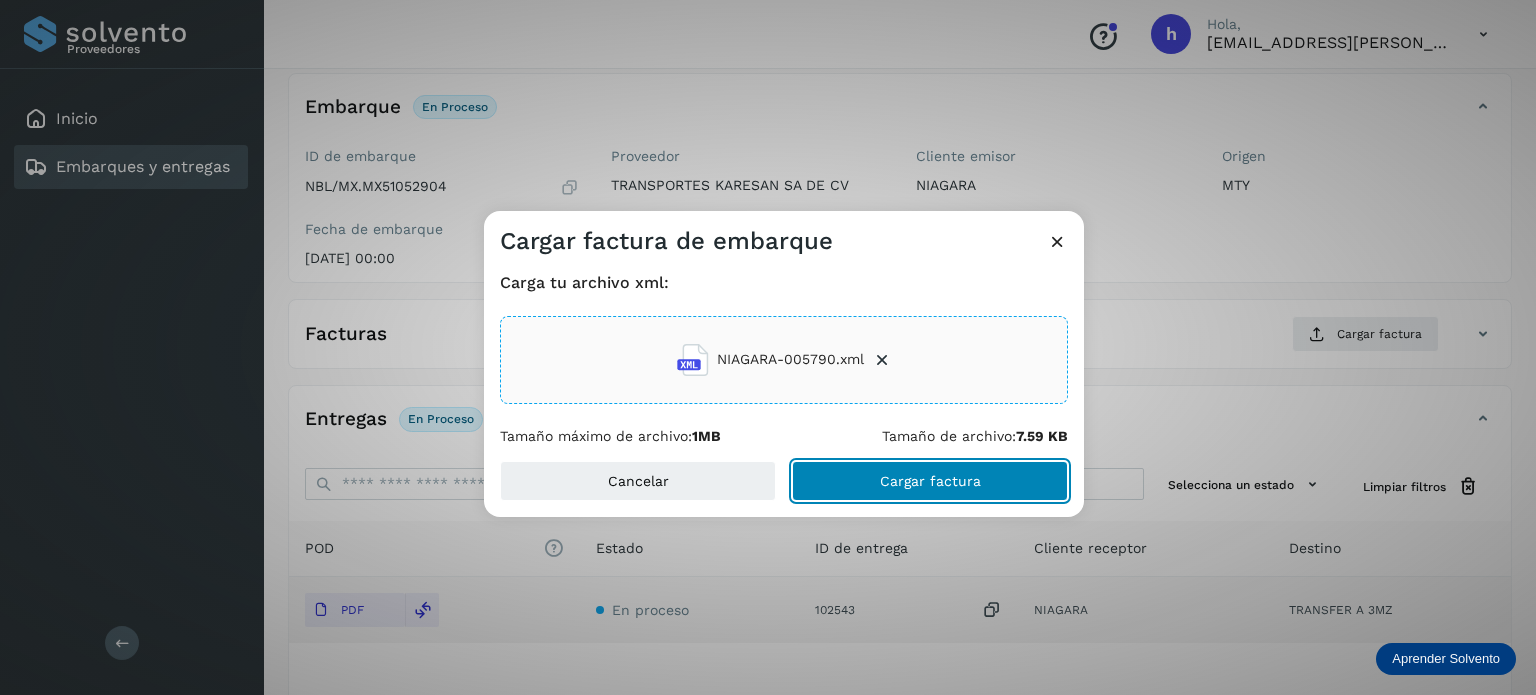 click on "Cargar factura" 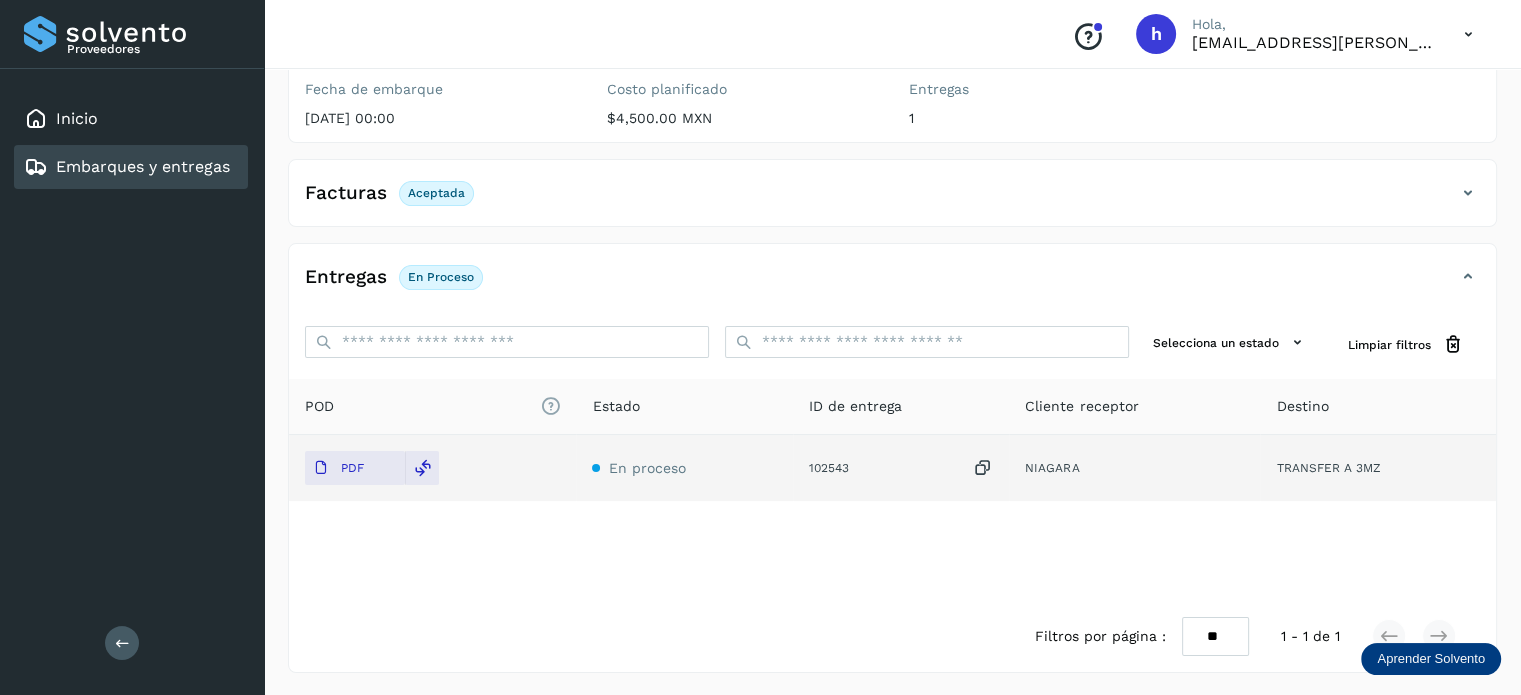 scroll, scrollTop: 0, scrollLeft: 0, axis: both 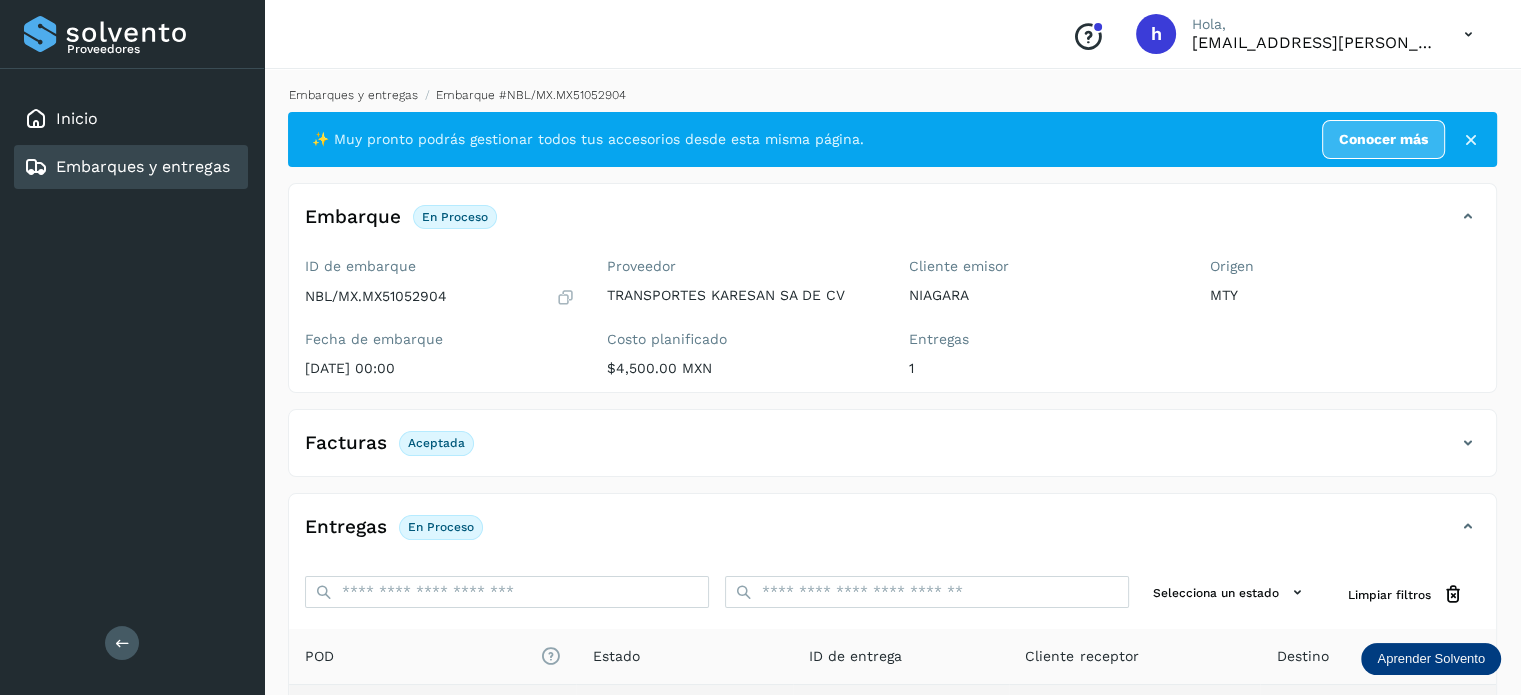 click on "Embarques y entregas" at bounding box center [353, 95] 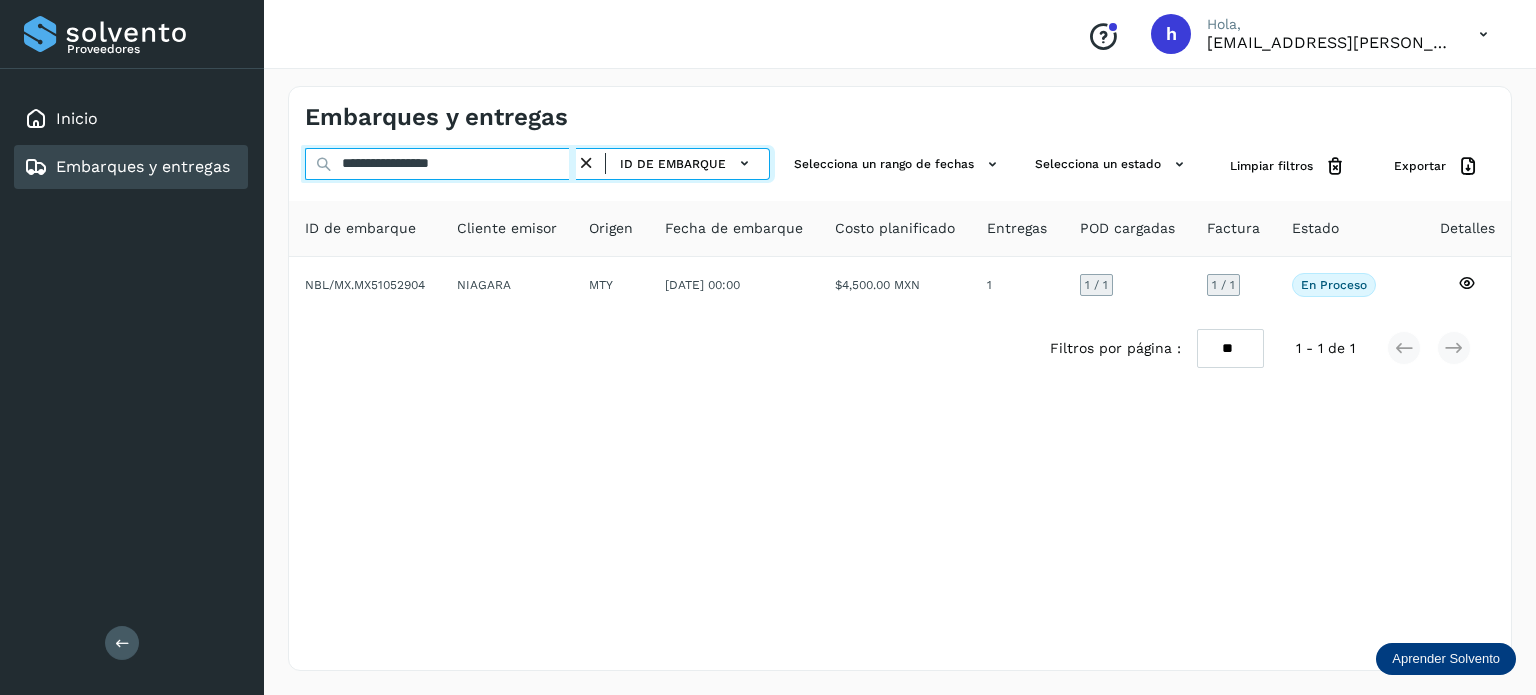 drag, startPoint x: 541, startPoint y: 163, endPoint x: 184, endPoint y: 195, distance: 358.4313 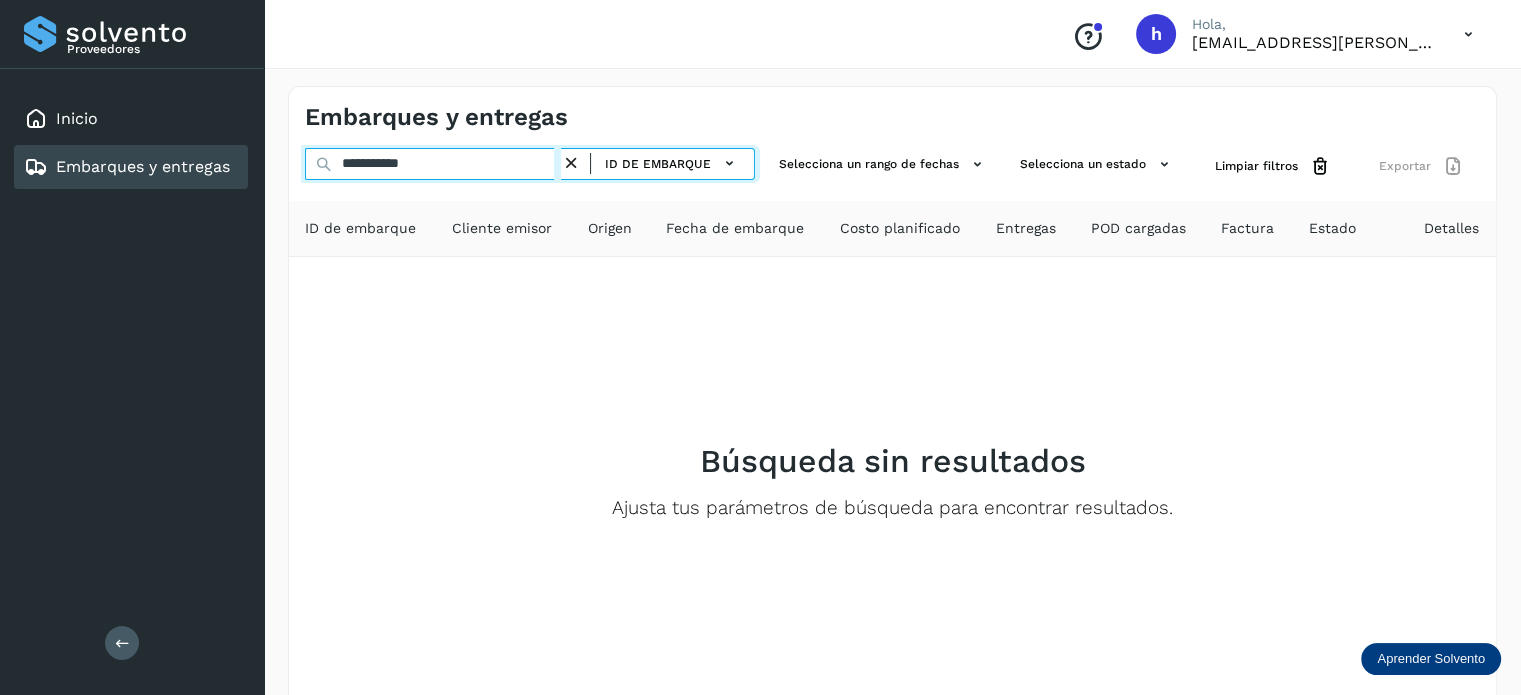 drag, startPoint x: 488, startPoint y: 176, endPoint x: 56, endPoint y: 228, distance: 435.11838 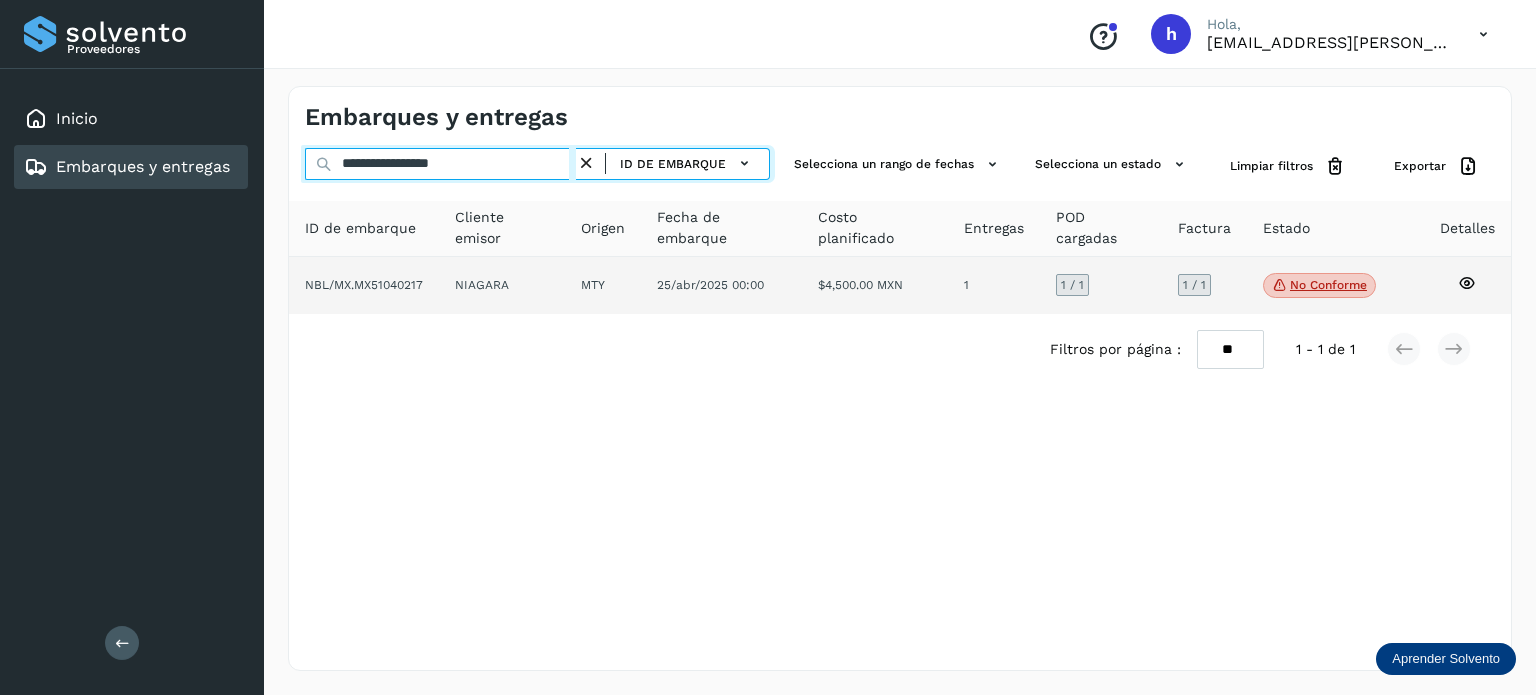 type on "**********" 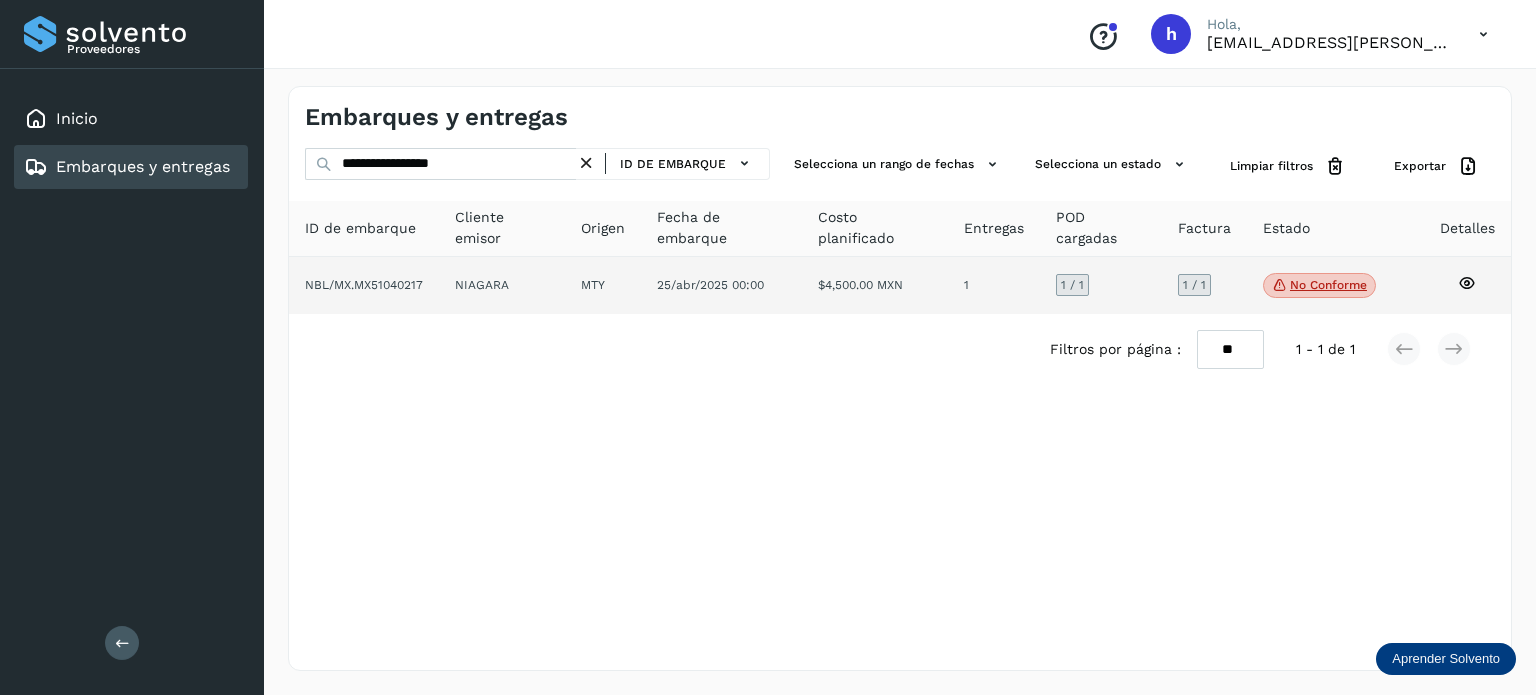 click on "NIAGARA" 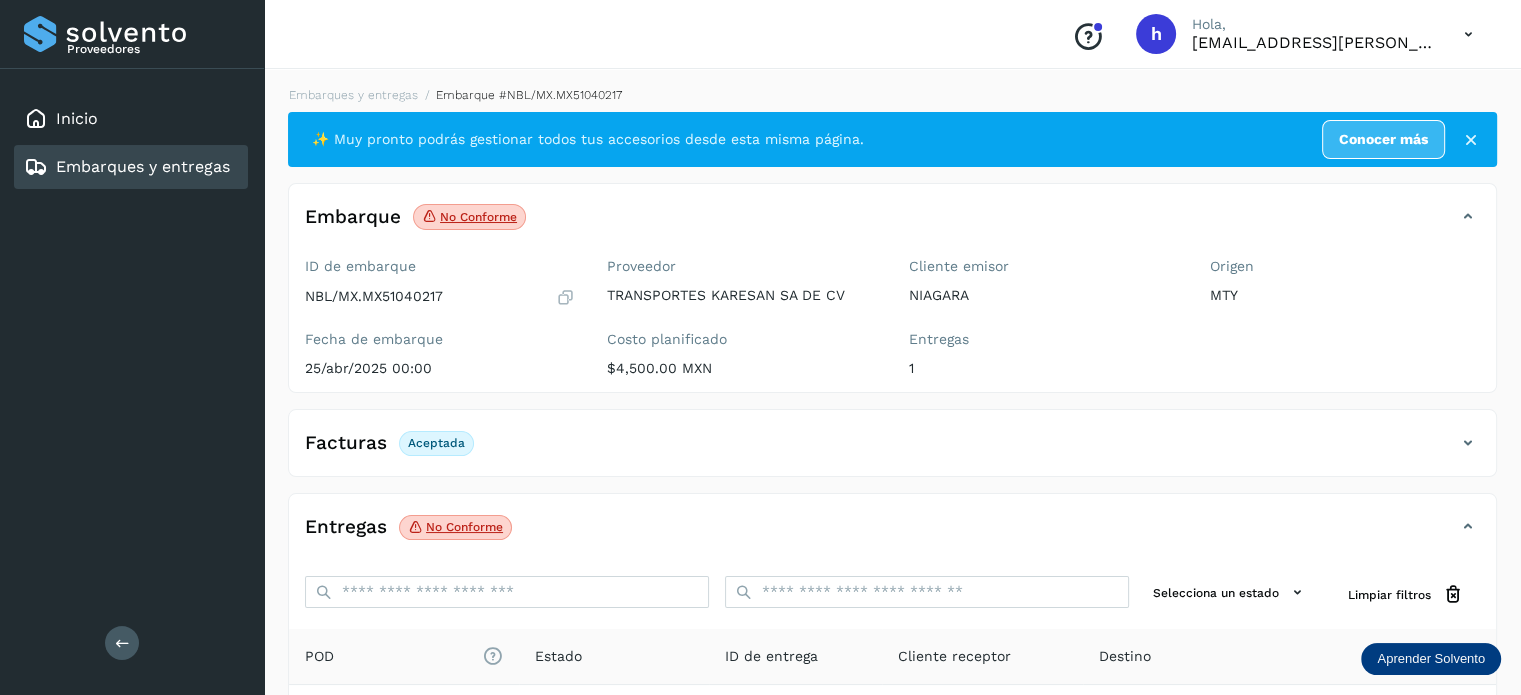 click on "No conforme" at bounding box center [455, 528] 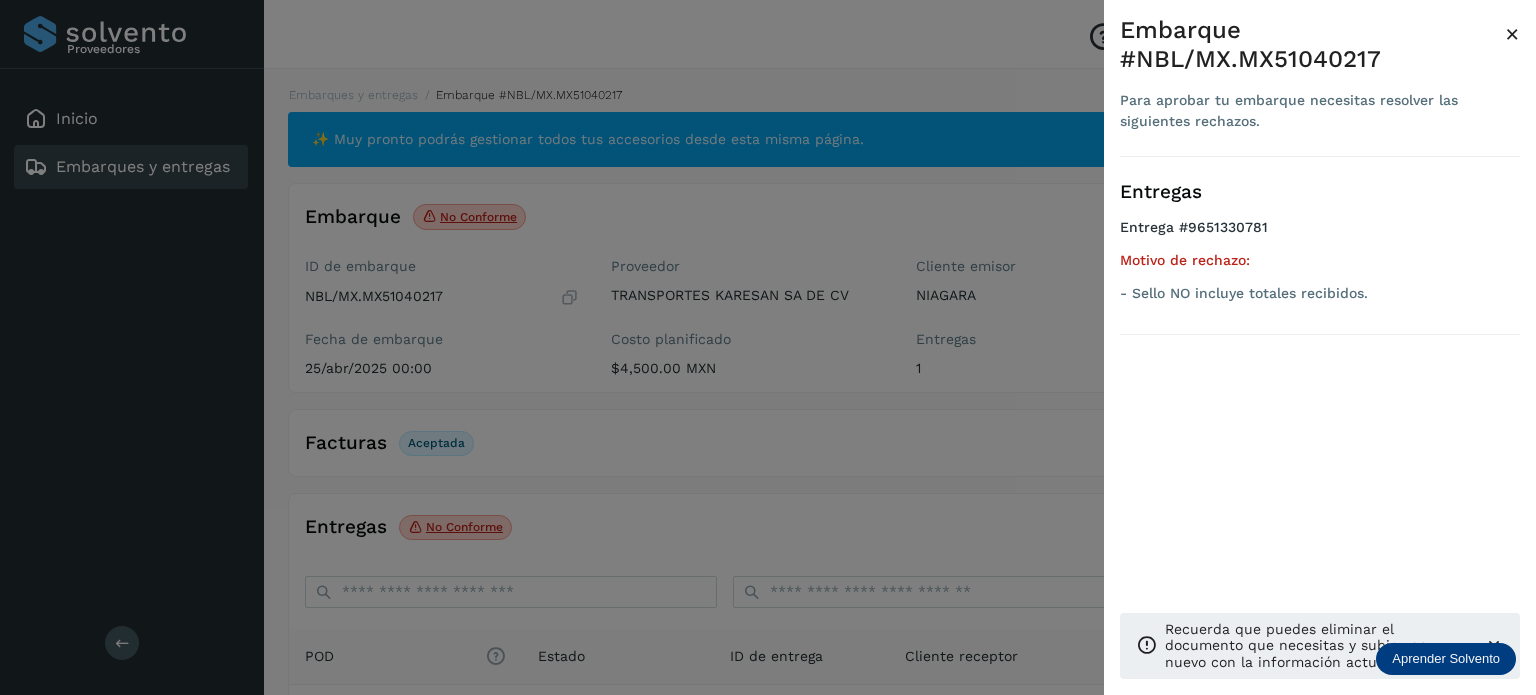 click at bounding box center (768, 347) 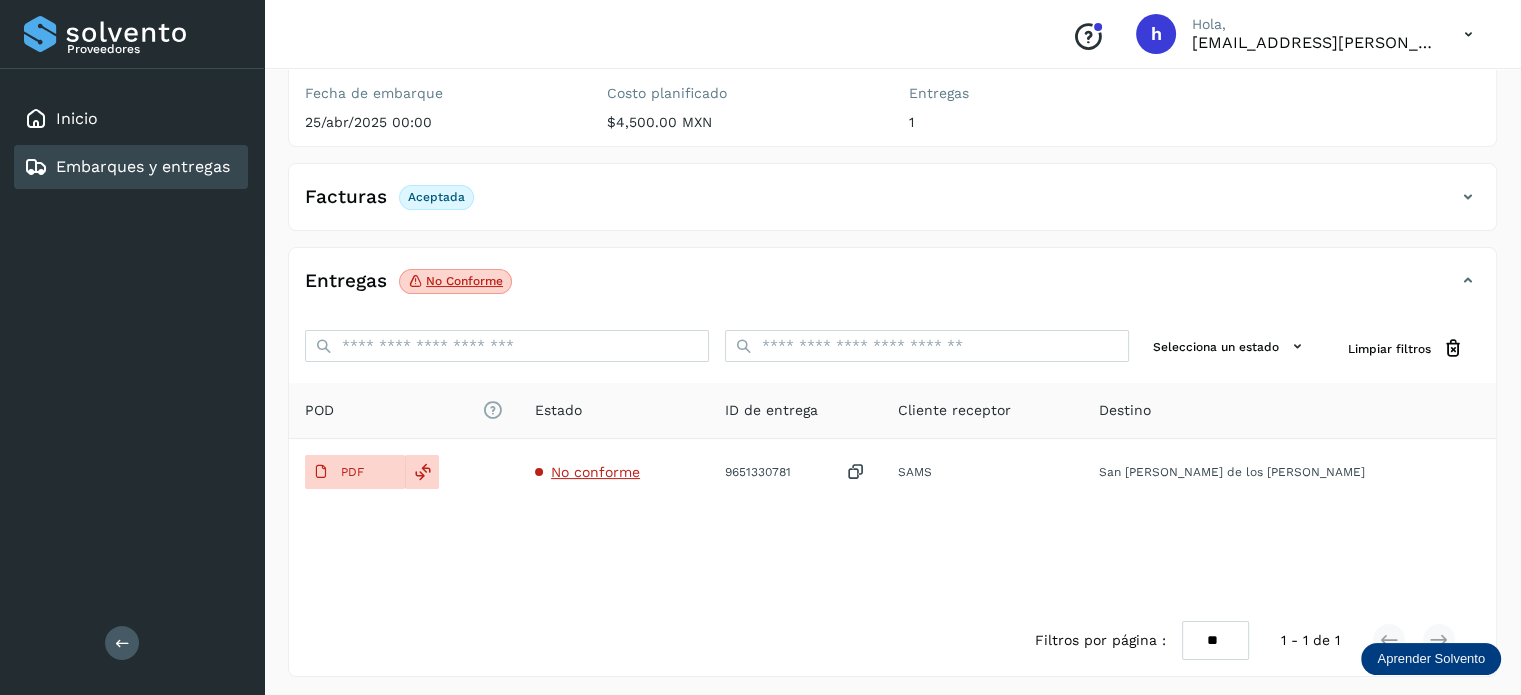 scroll, scrollTop: 250, scrollLeft: 0, axis: vertical 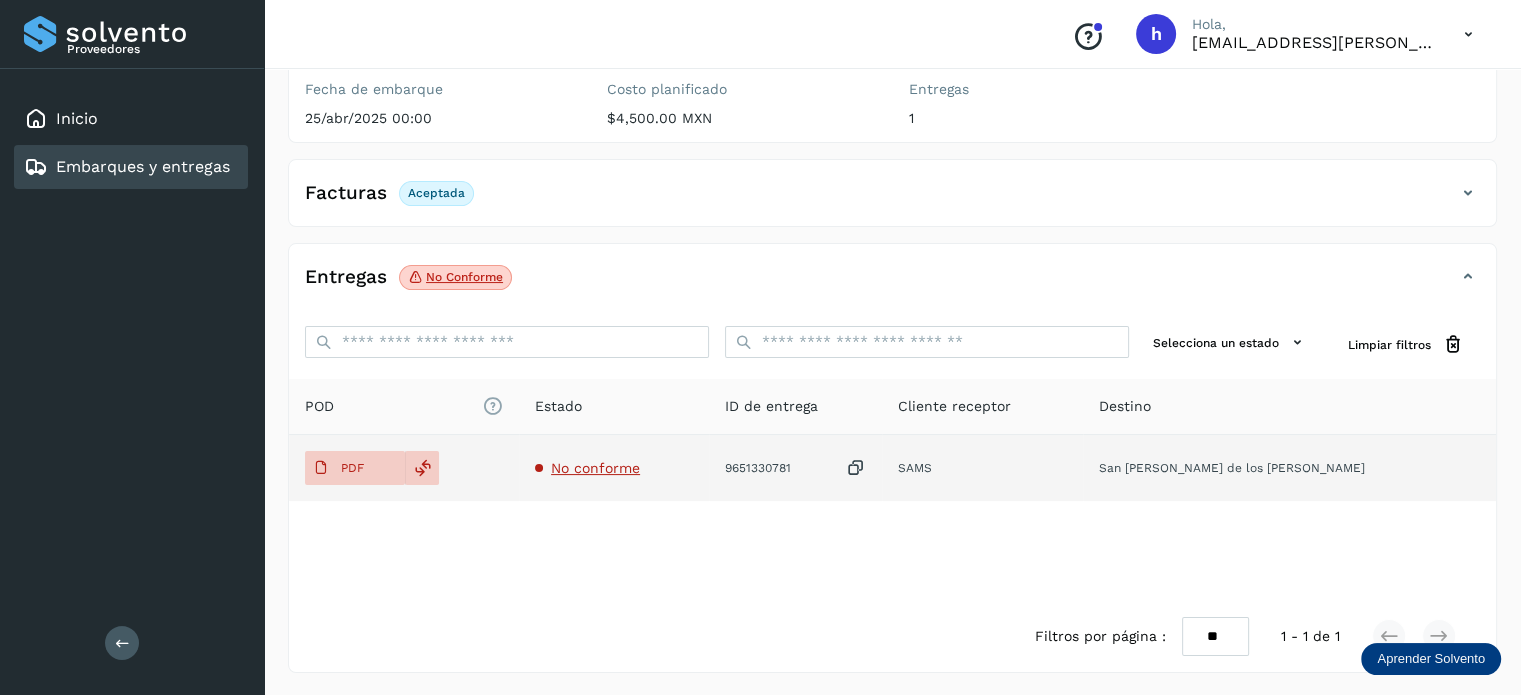 click on "No conforme" 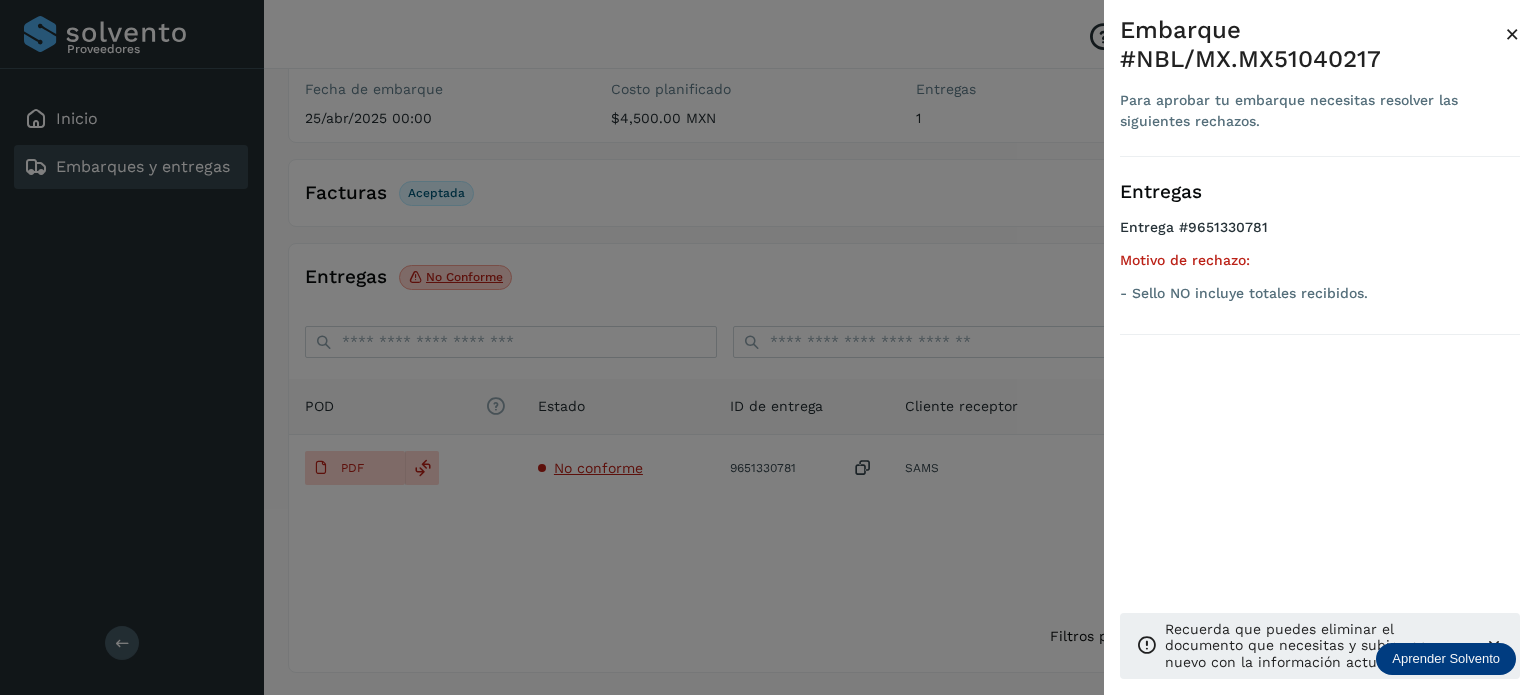 click at bounding box center [768, 347] 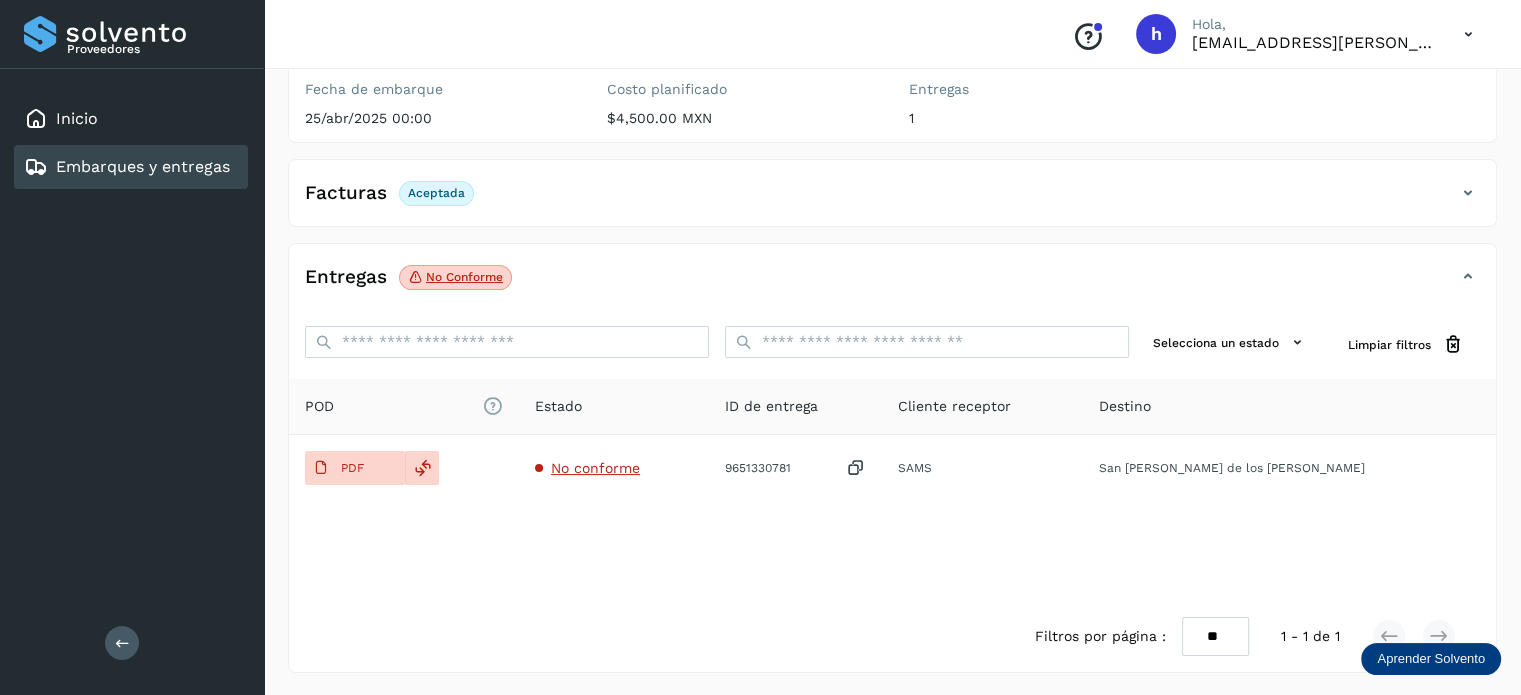 scroll, scrollTop: 0, scrollLeft: 0, axis: both 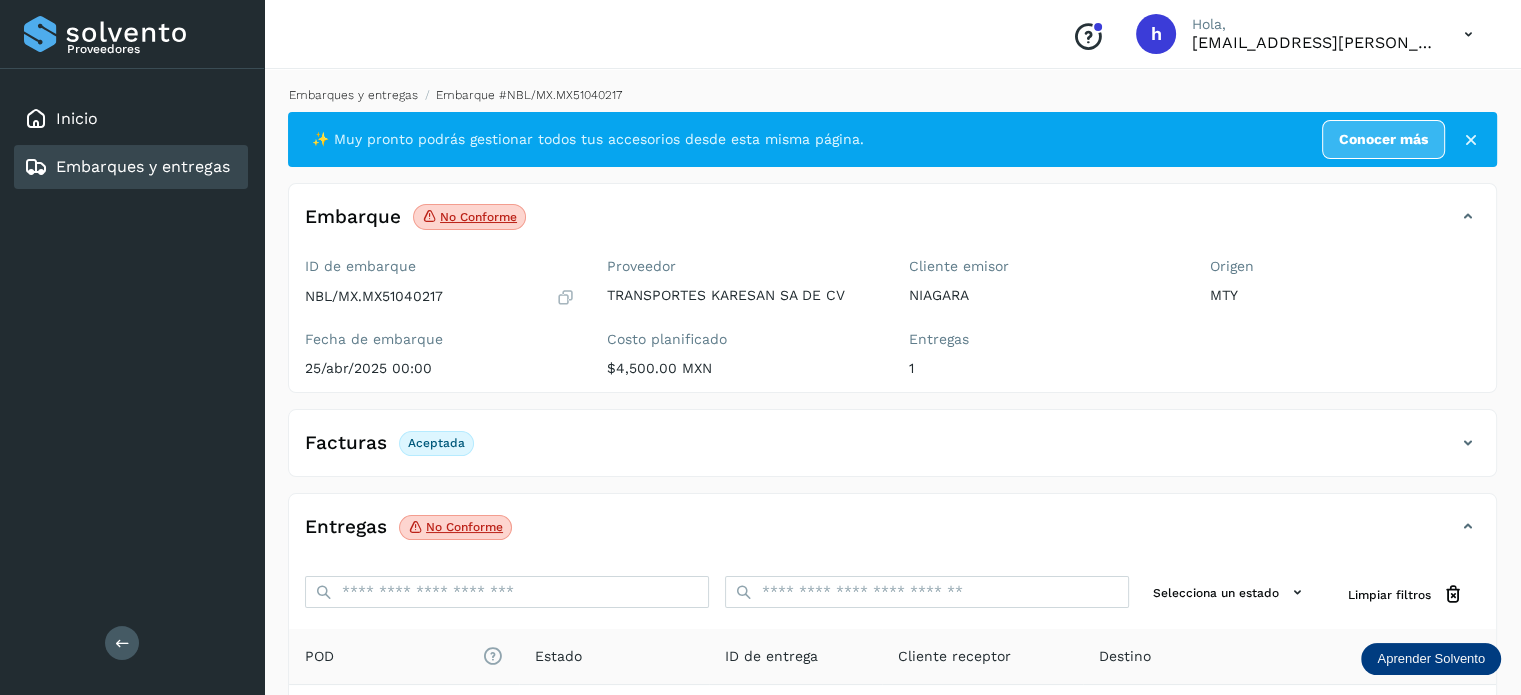 click on "Embarques y entregas" at bounding box center (353, 95) 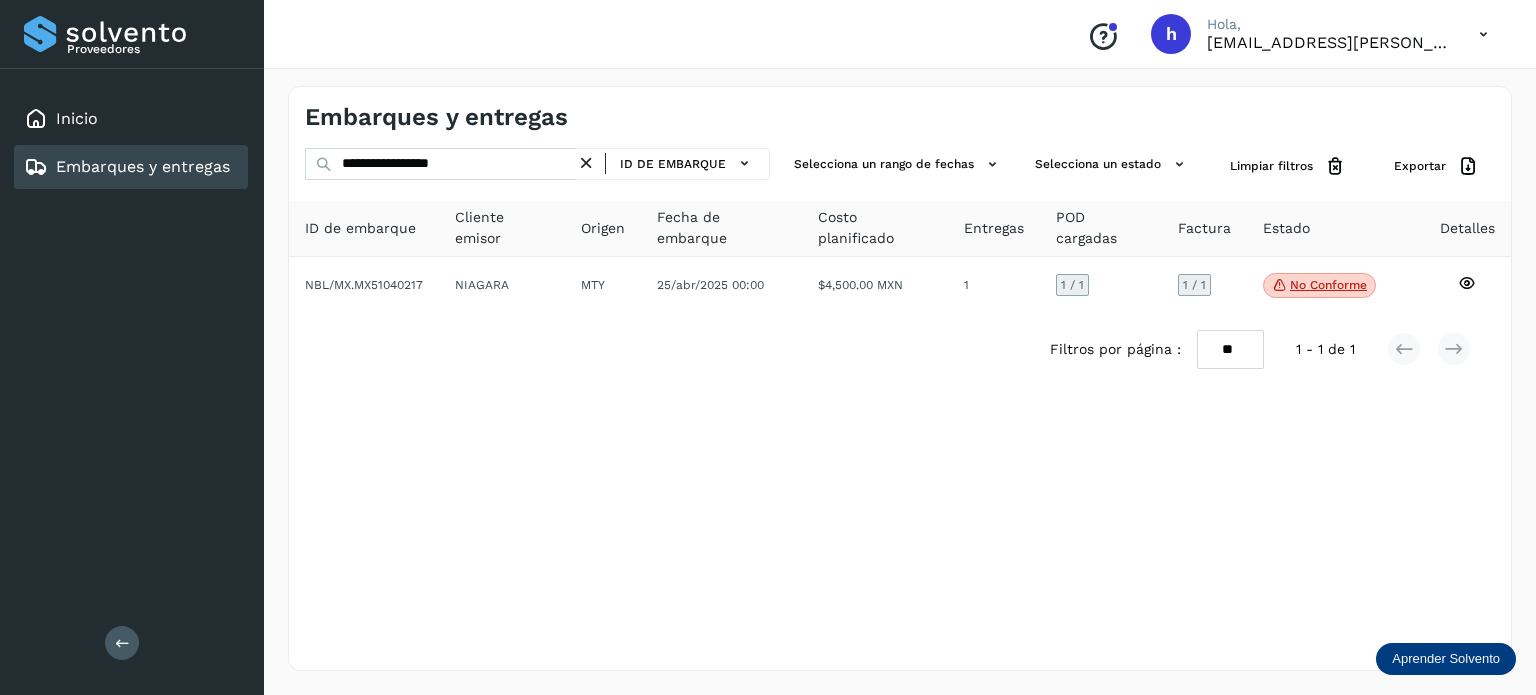 click on "**********" at bounding box center (900, 378) 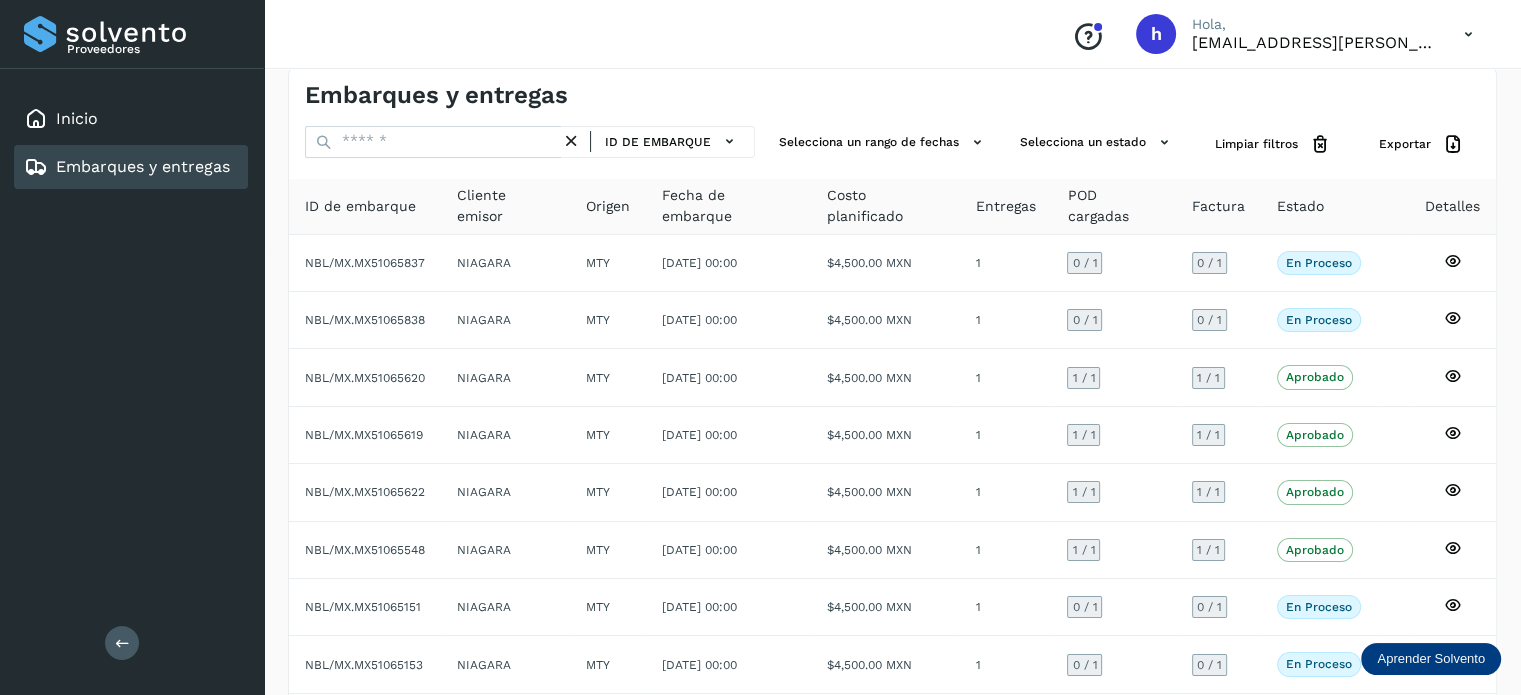 scroll, scrollTop: 0, scrollLeft: 0, axis: both 